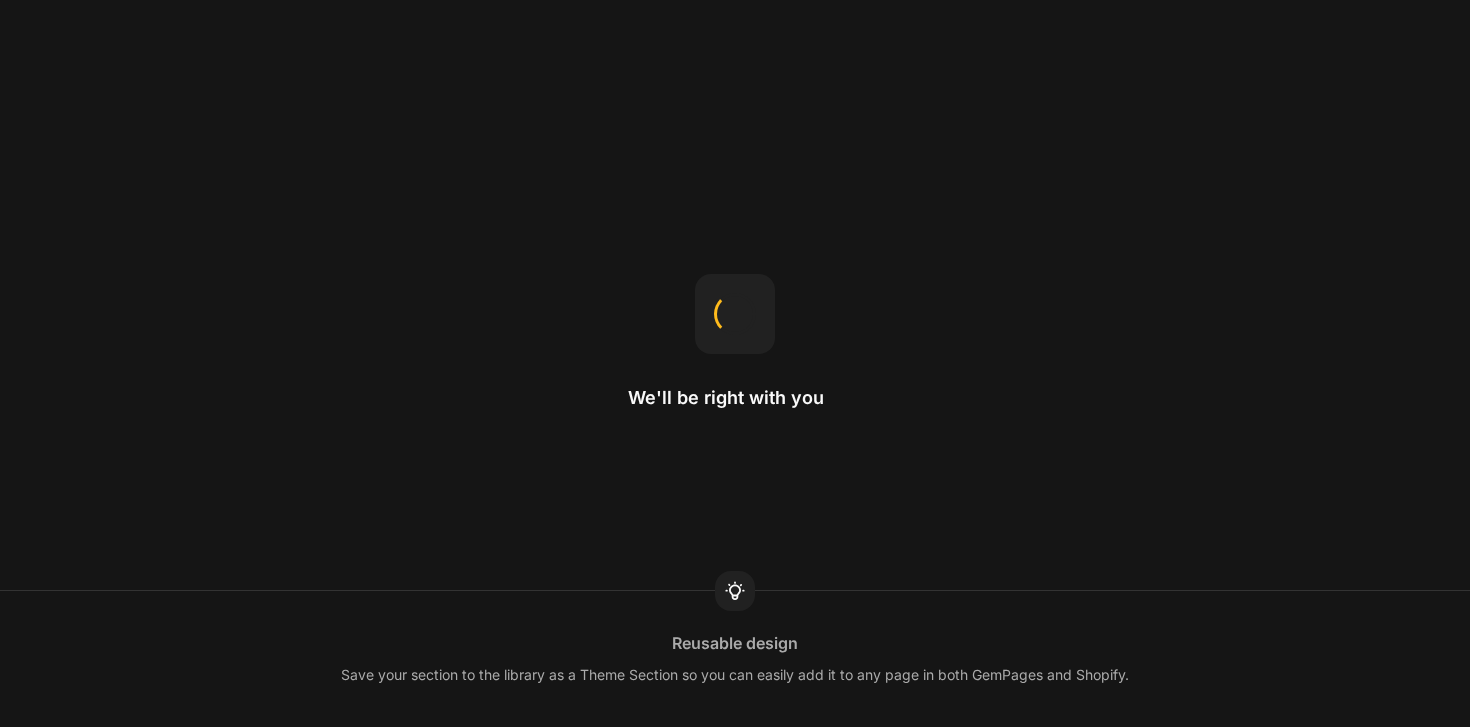scroll, scrollTop: 0, scrollLeft: 0, axis: both 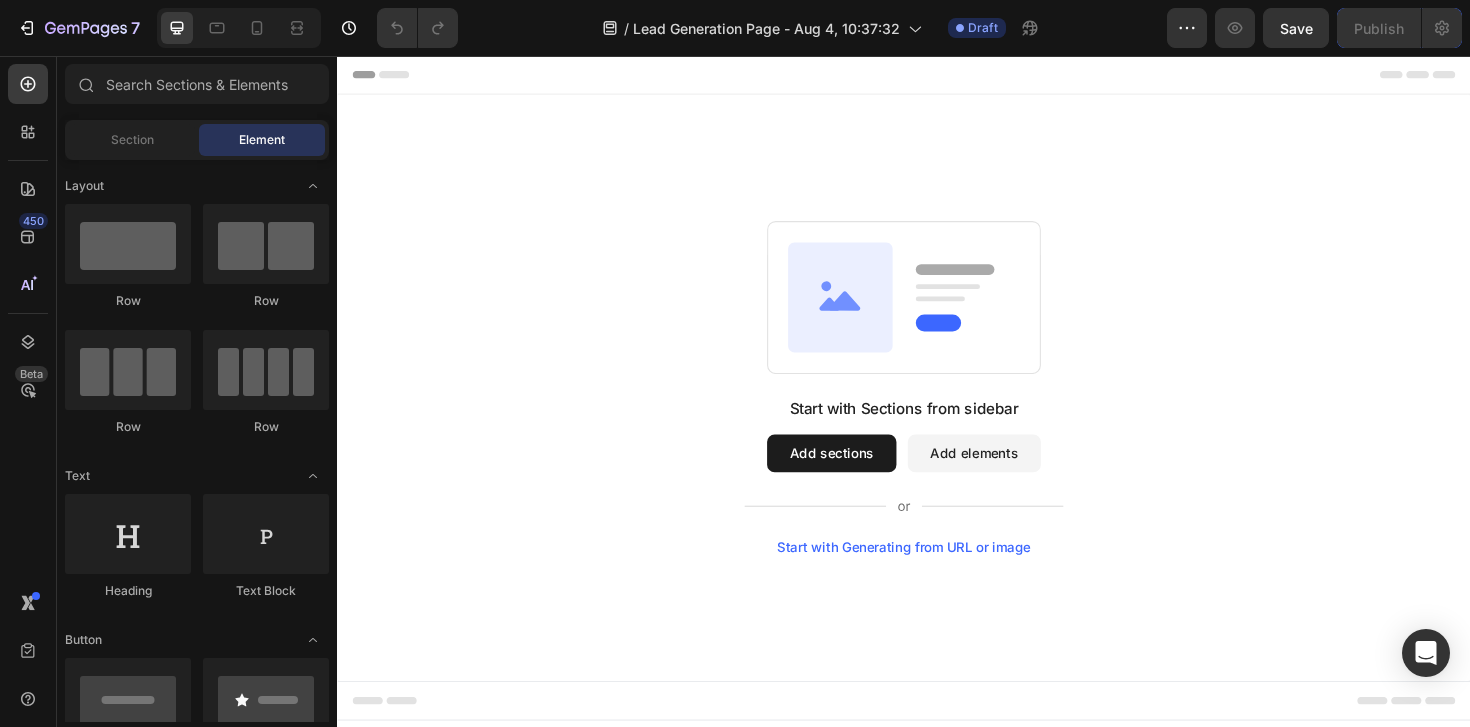 click on "Add sections" at bounding box center (860, 477) 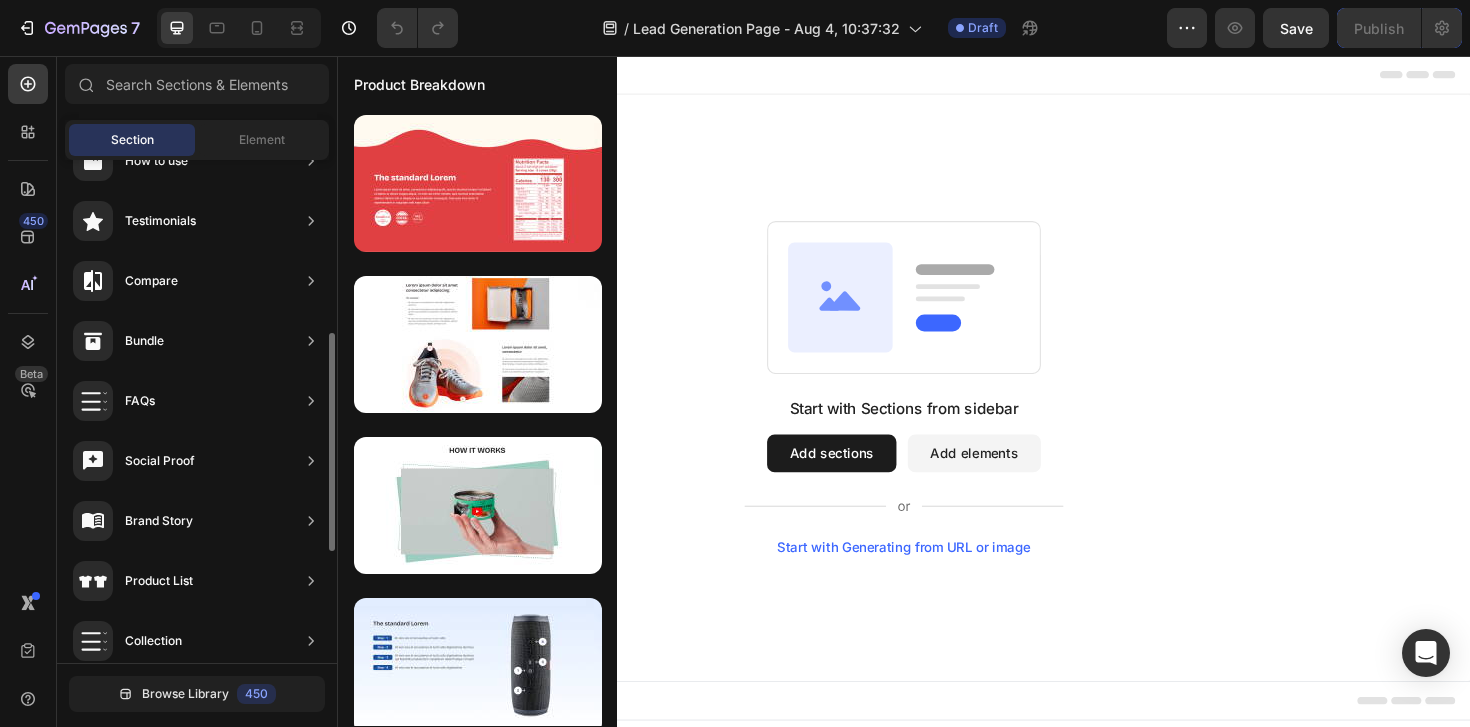 scroll, scrollTop: 404, scrollLeft: 0, axis: vertical 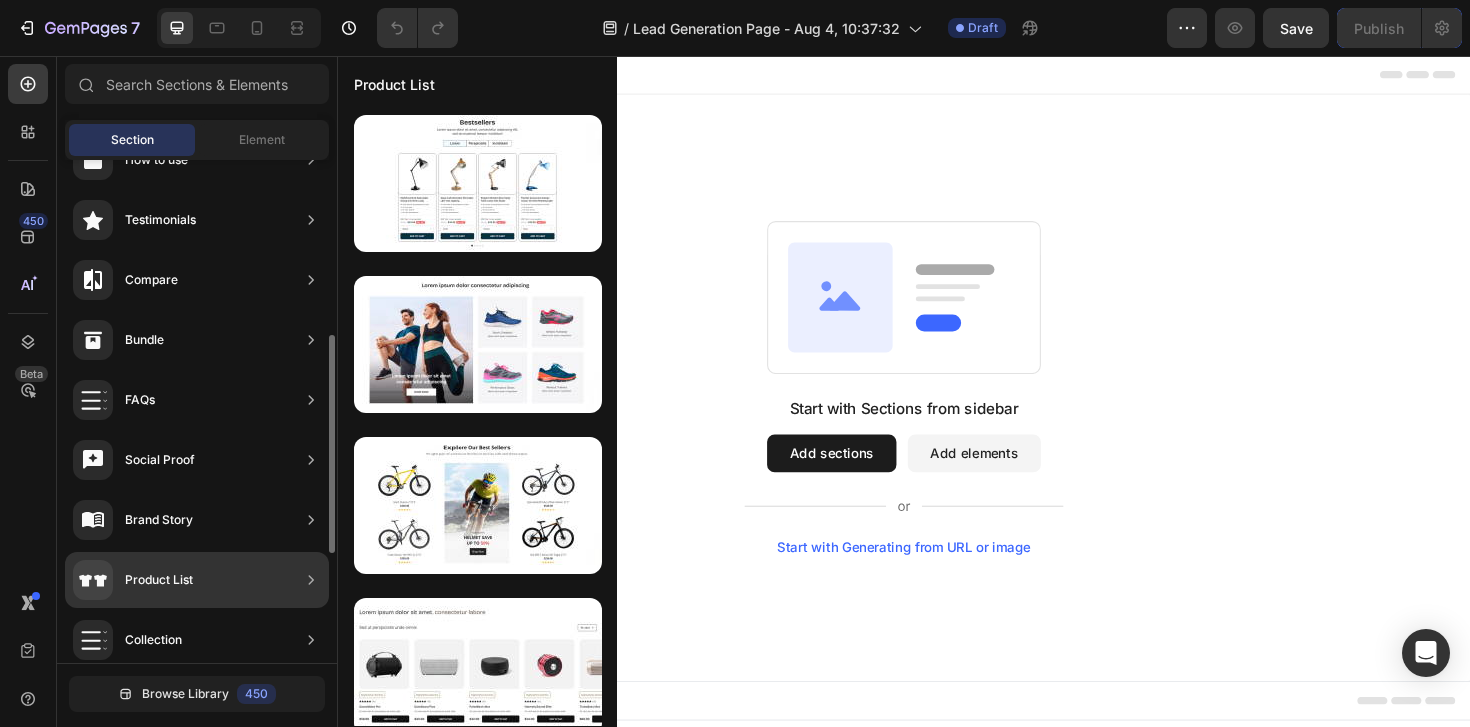 click on "Product List" at bounding box center [159, 580] 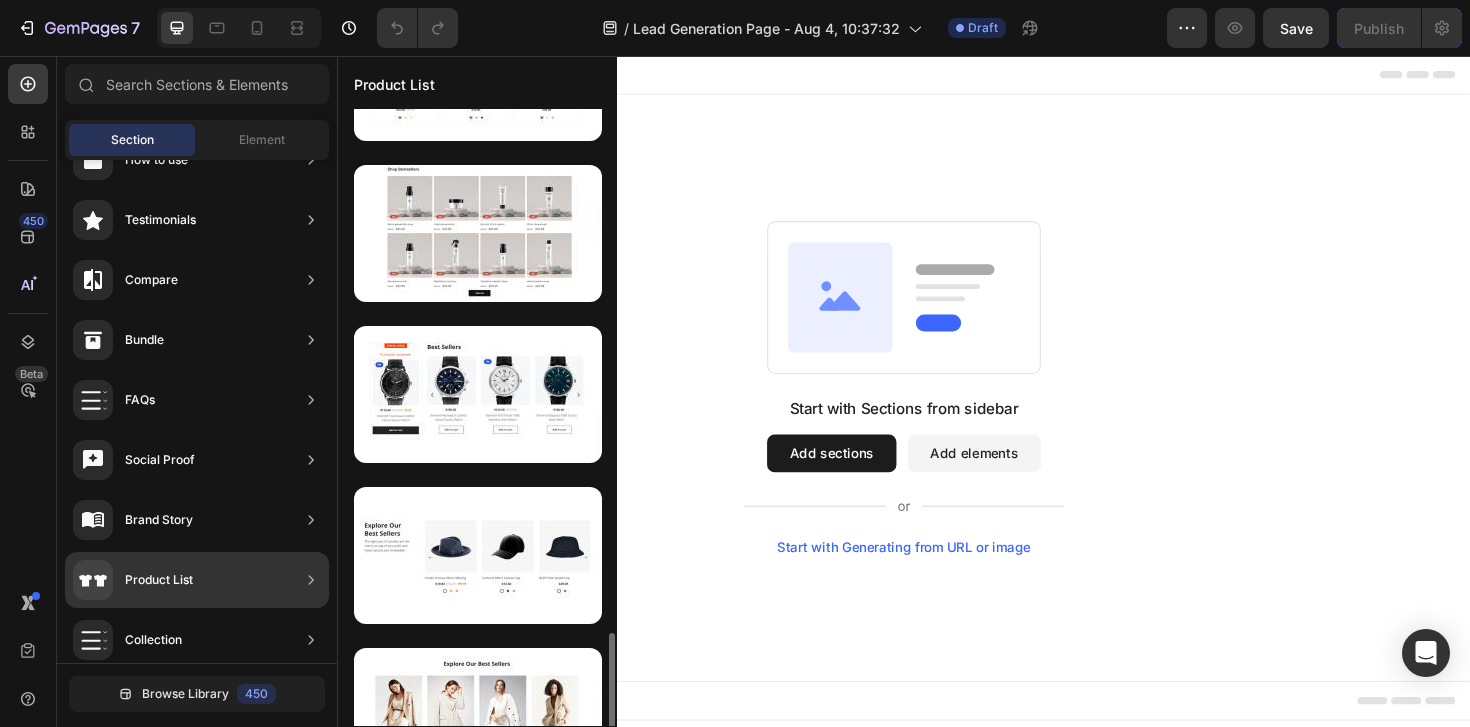 scroll, scrollTop: 2703, scrollLeft: 0, axis: vertical 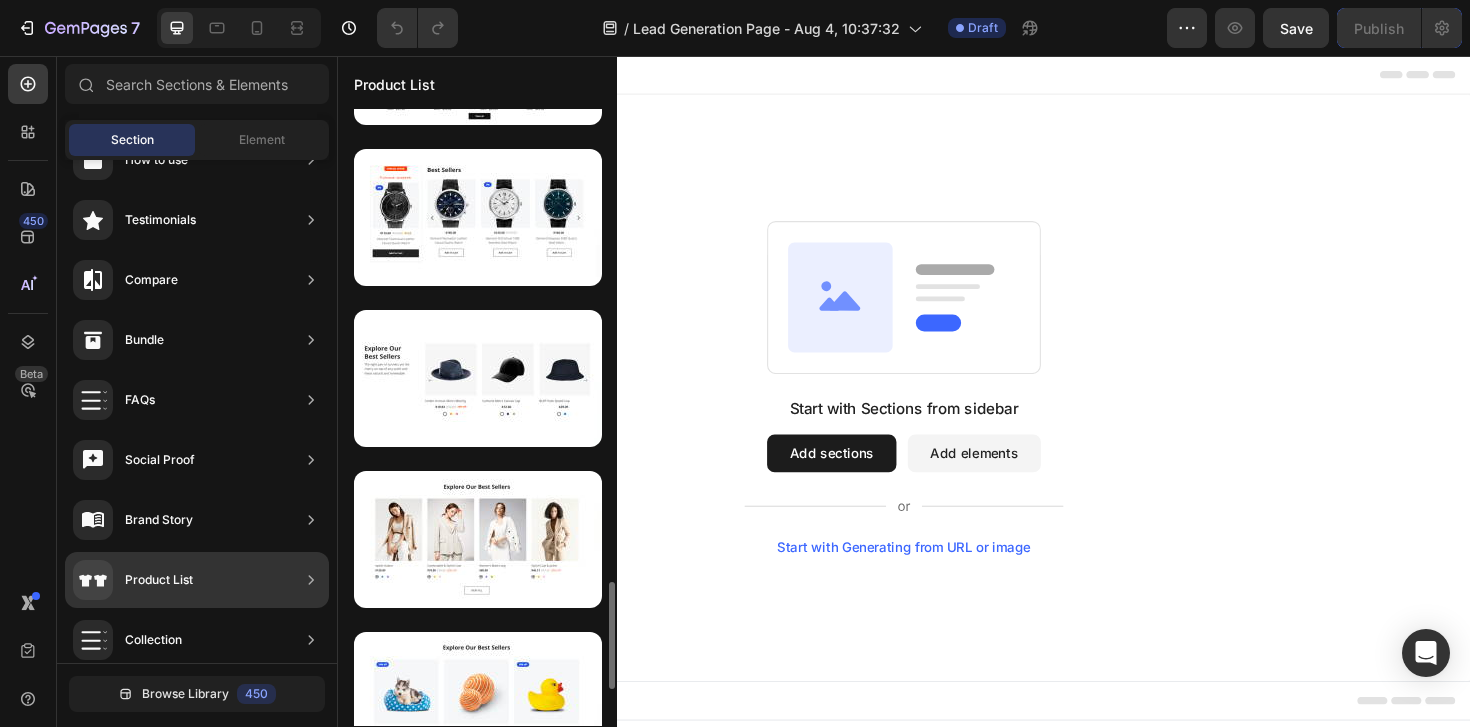 click at bounding box center [478, 539] 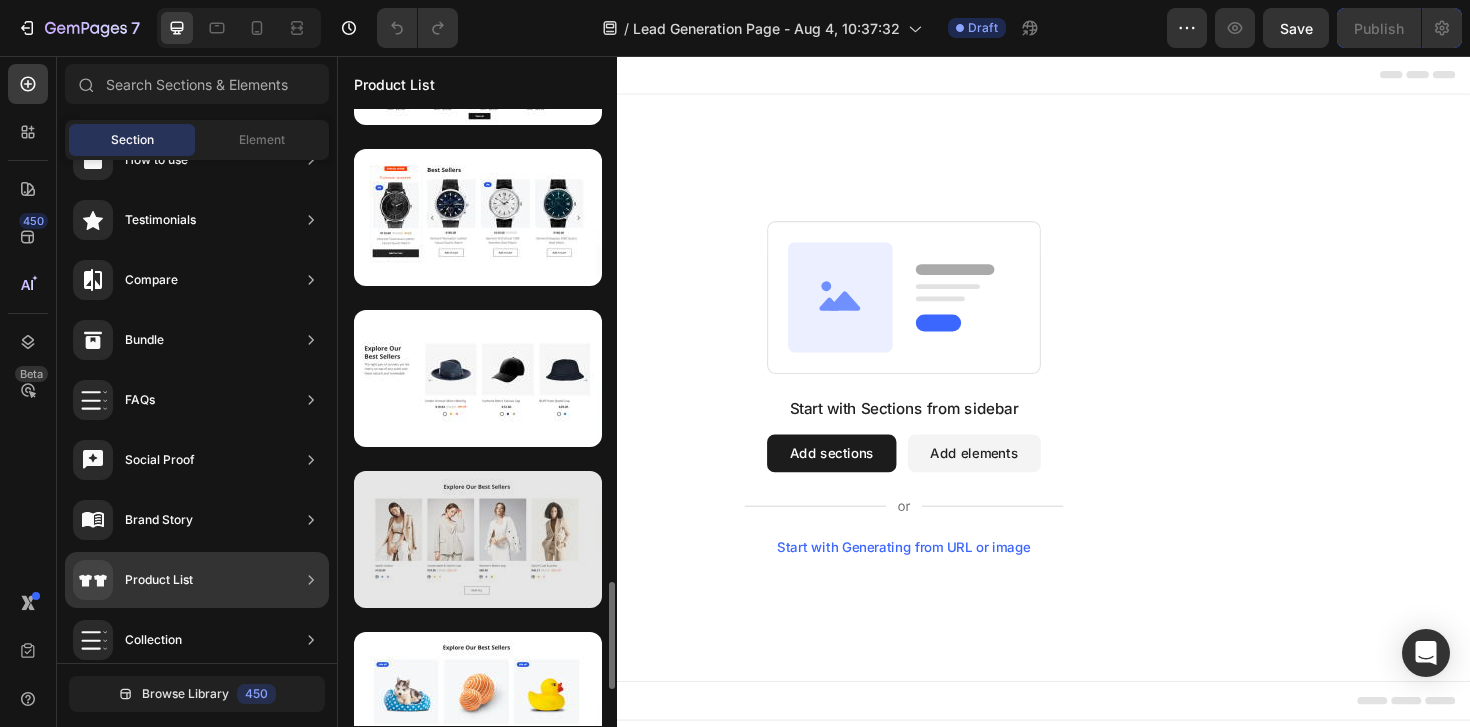 click at bounding box center (478, 539) 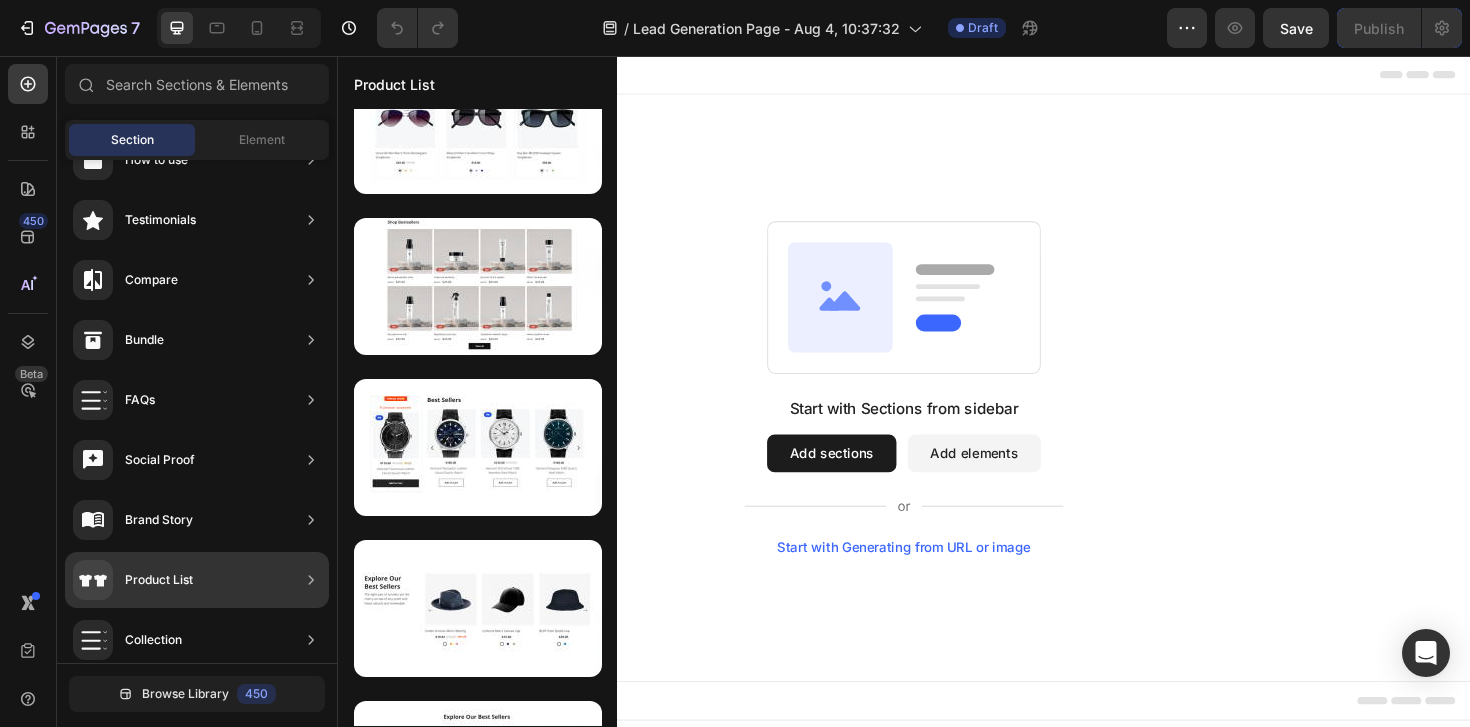 scroll, scrollTop: 2913, scrollLeft: 0, axis: vertical 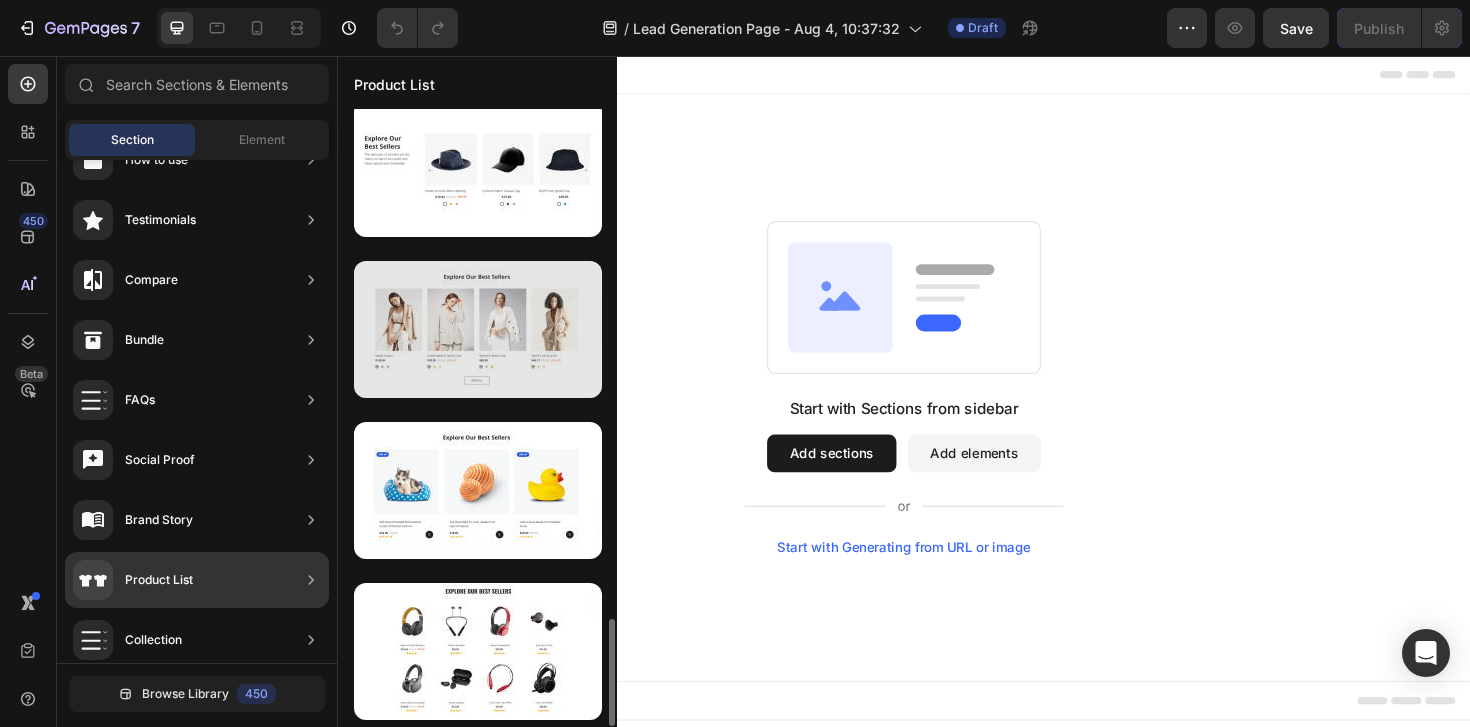 click at bounding box center (478, 329) 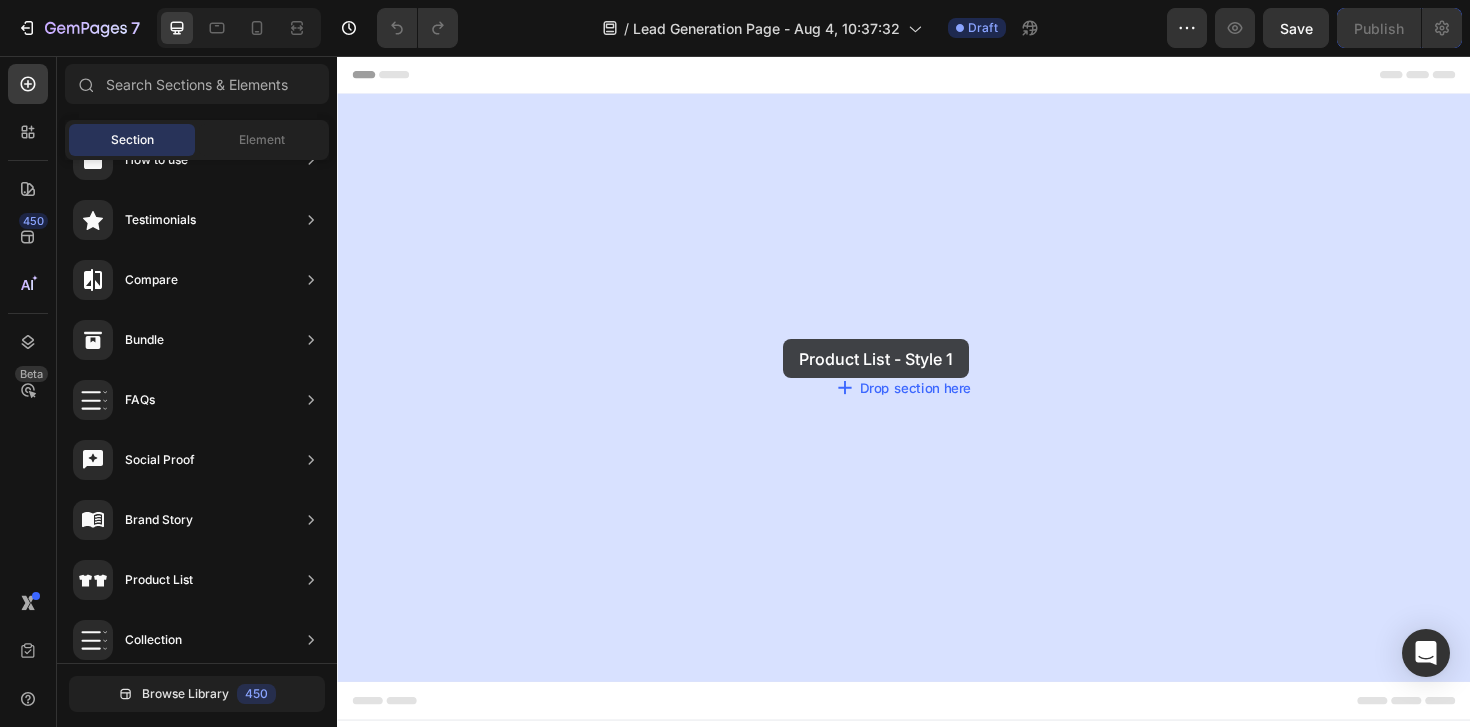 drag, startPoint x: 780, startPoint y: 399, endPoint x: 807, endPoint y: 354, distance: 52.478565 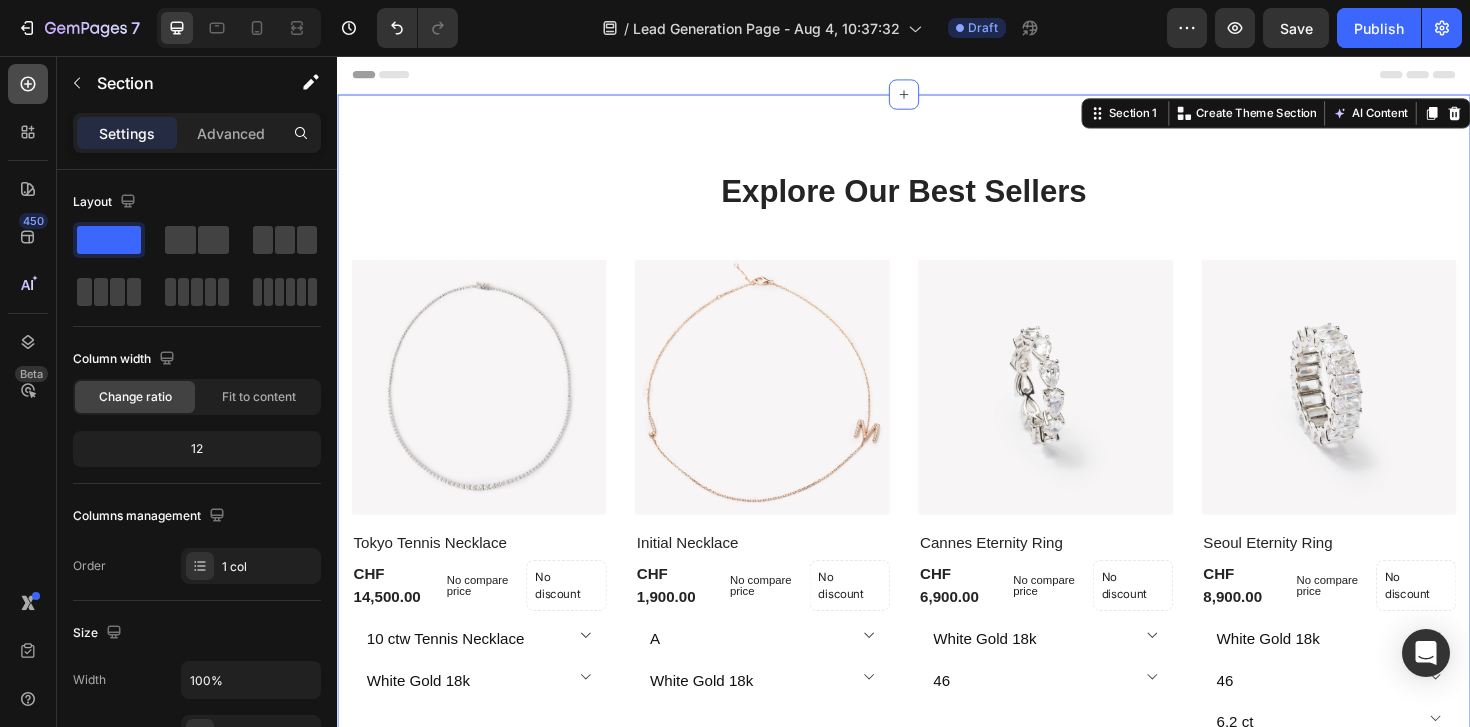 click 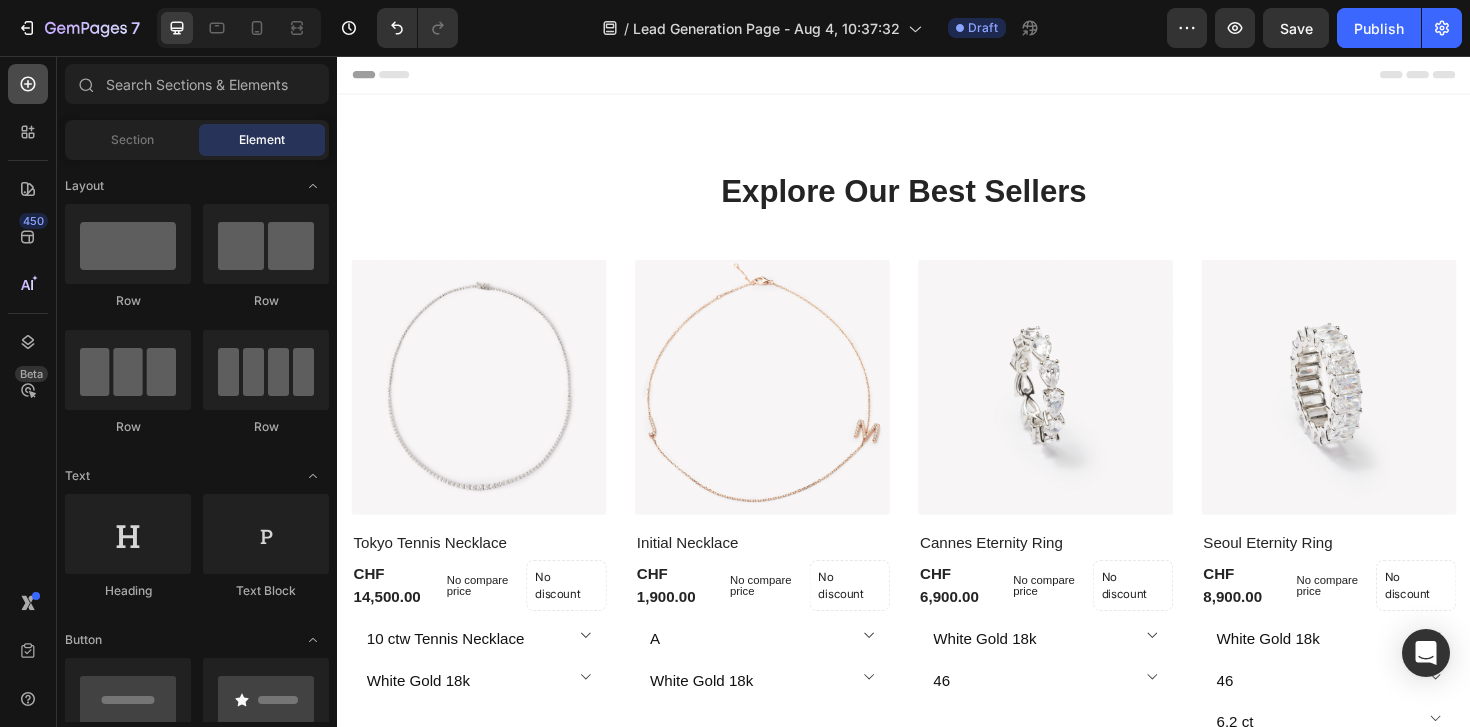 click 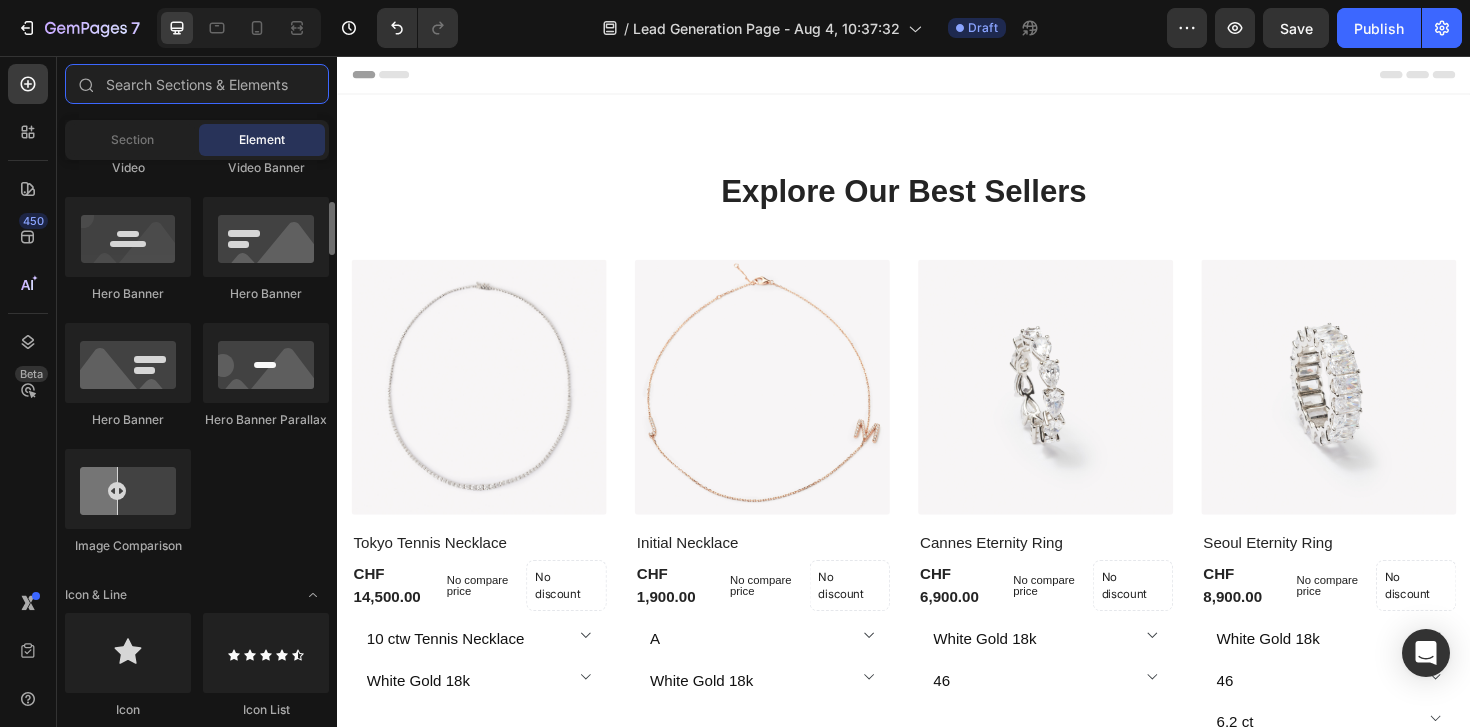 scroll, scrollTop: 1117, scrollLeft: 0, axis: vertical 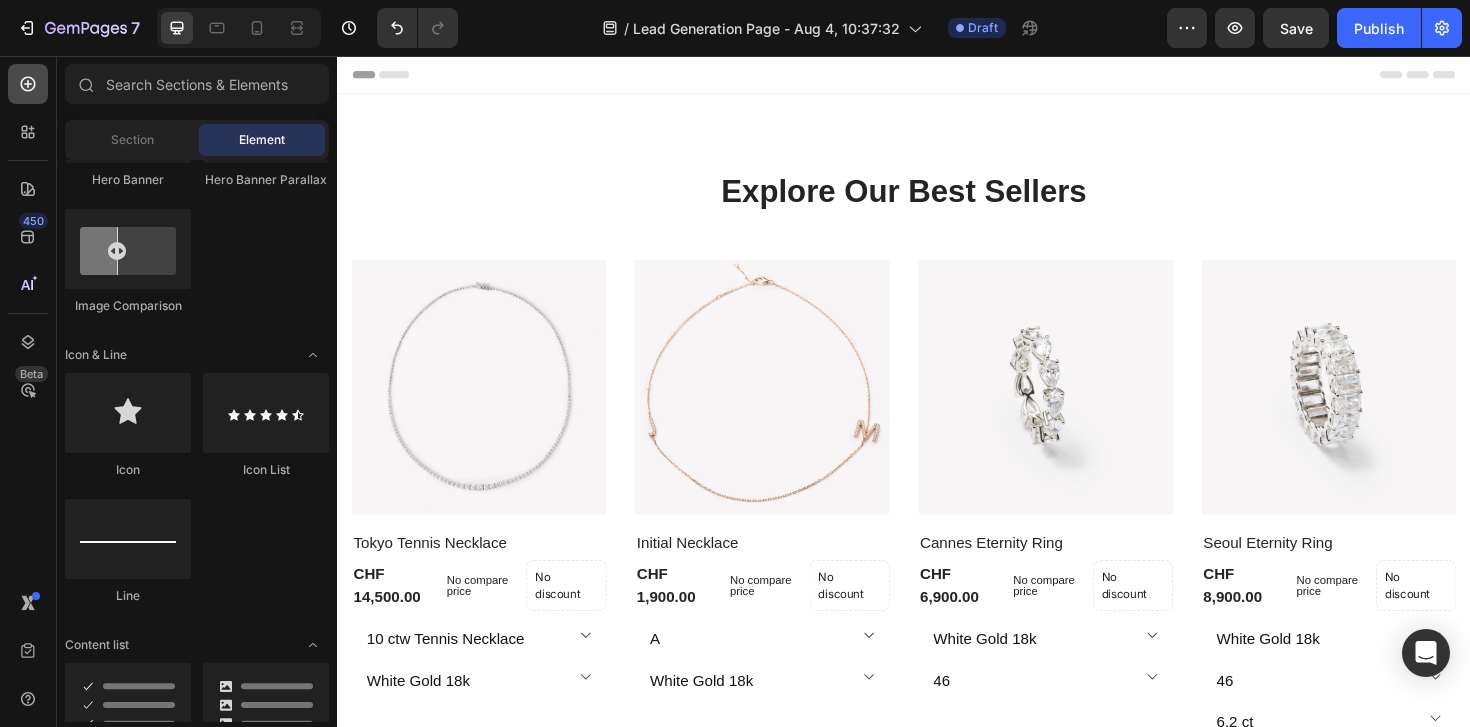 click 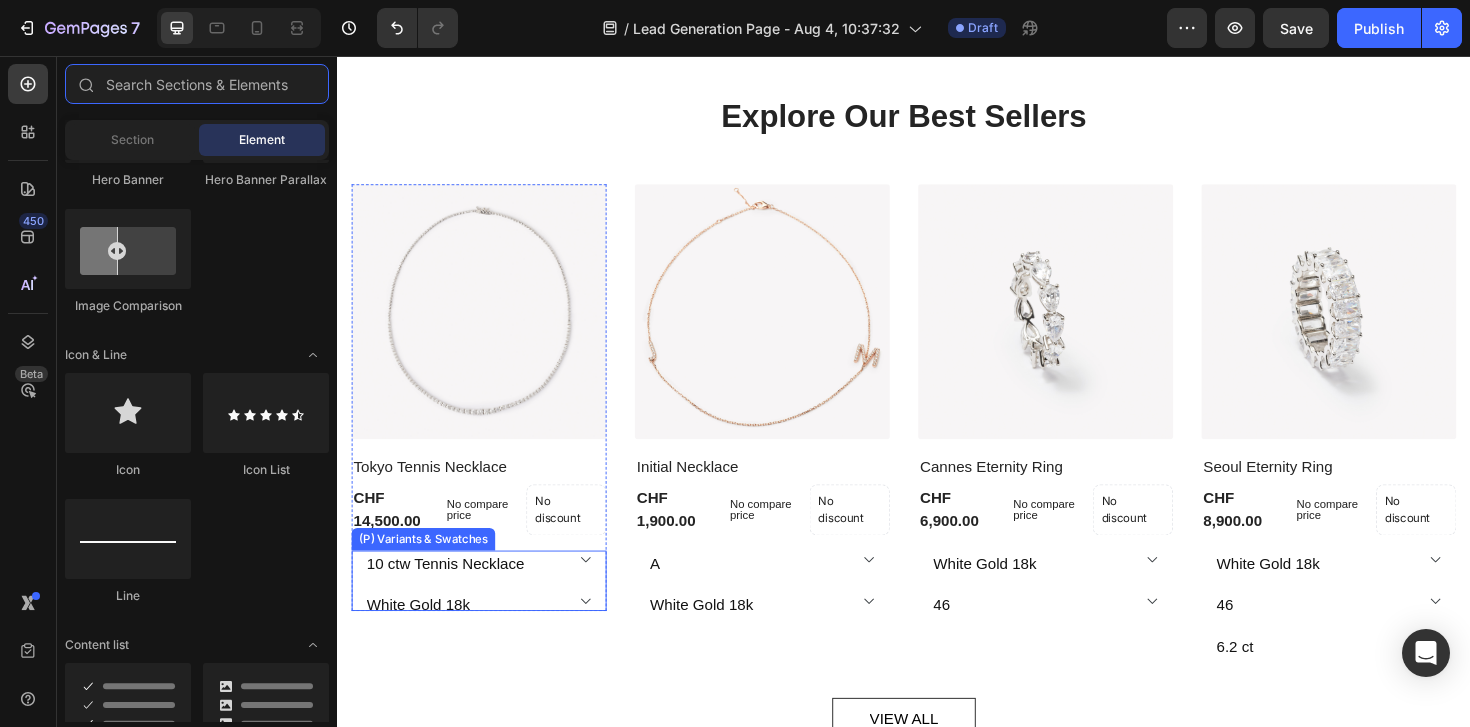 scroll, scrollTop: 0, scrollLeft: 0, axis: both 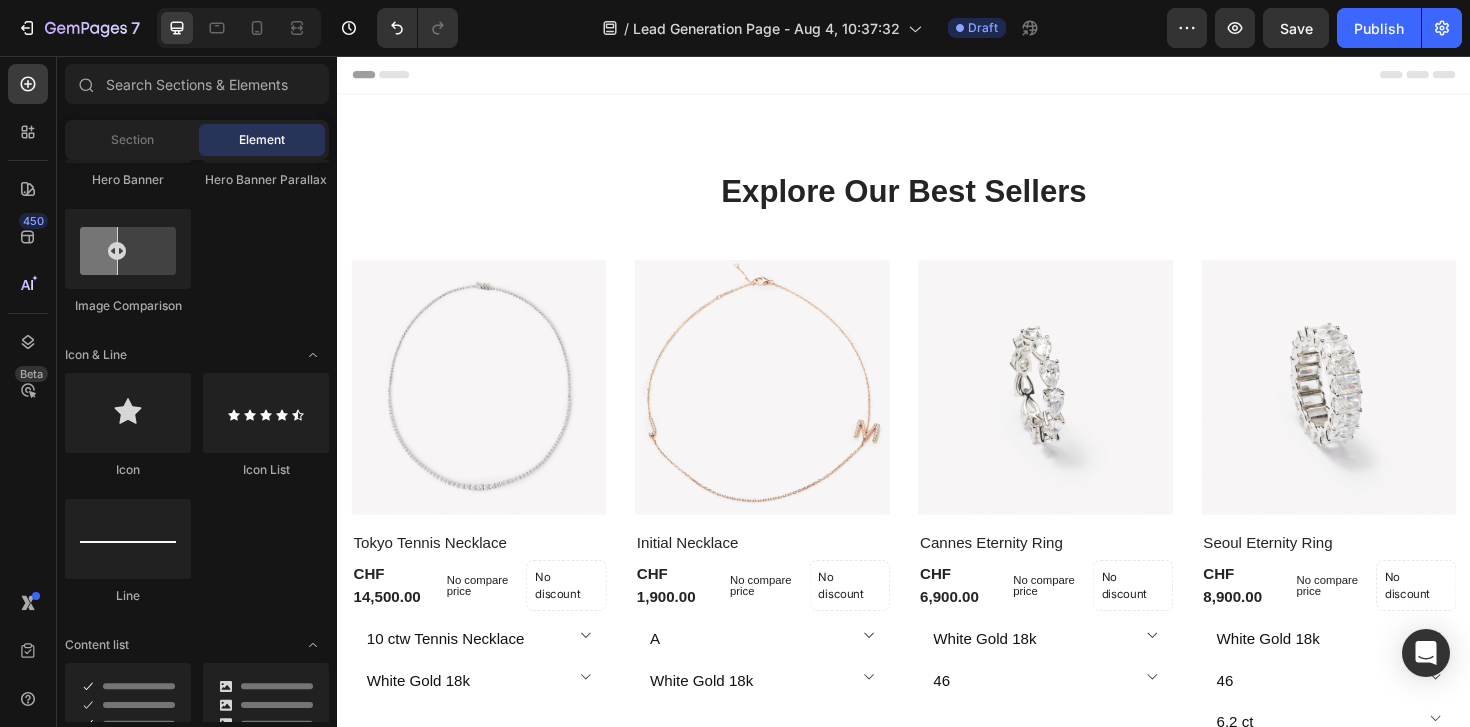 click on "Header" at bounding box center [937, 76] 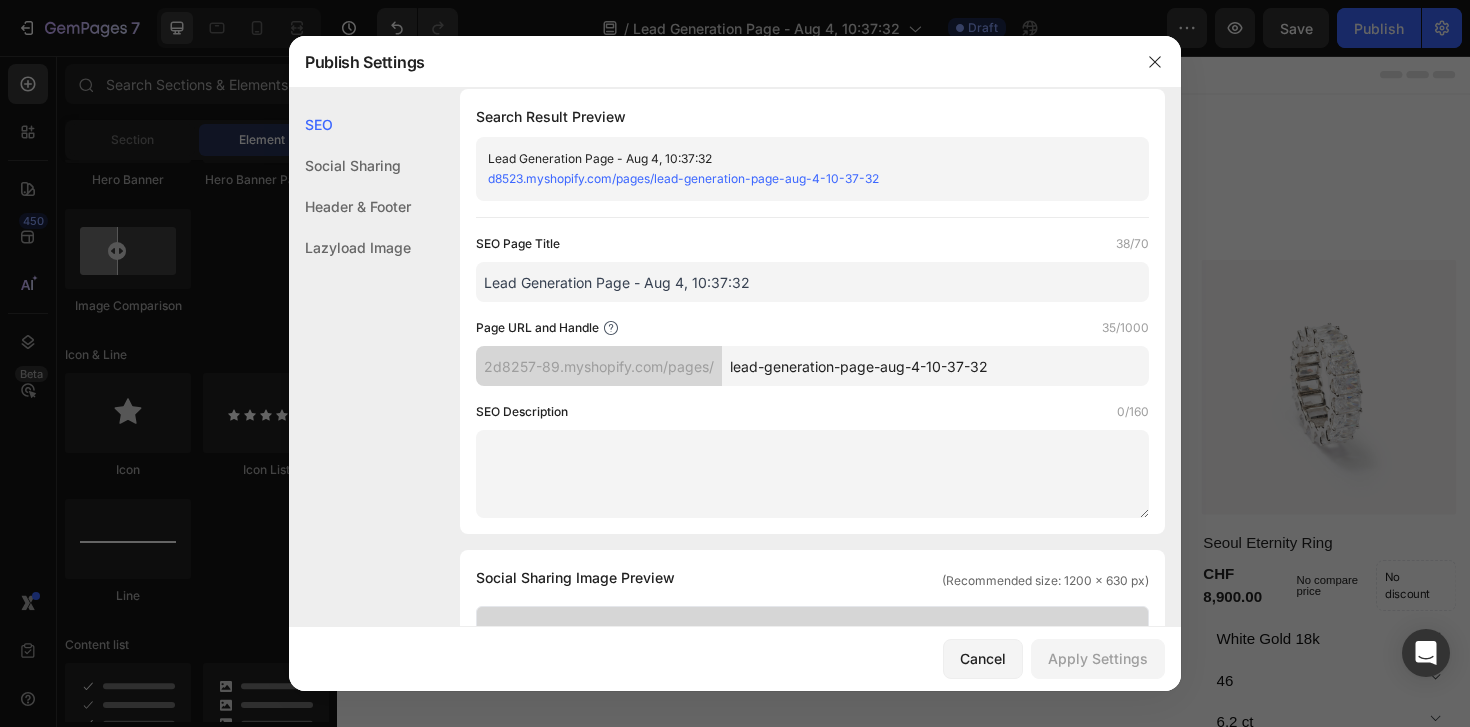 scroll, scrollTop: 0, scrollLeft: 0, axis: both 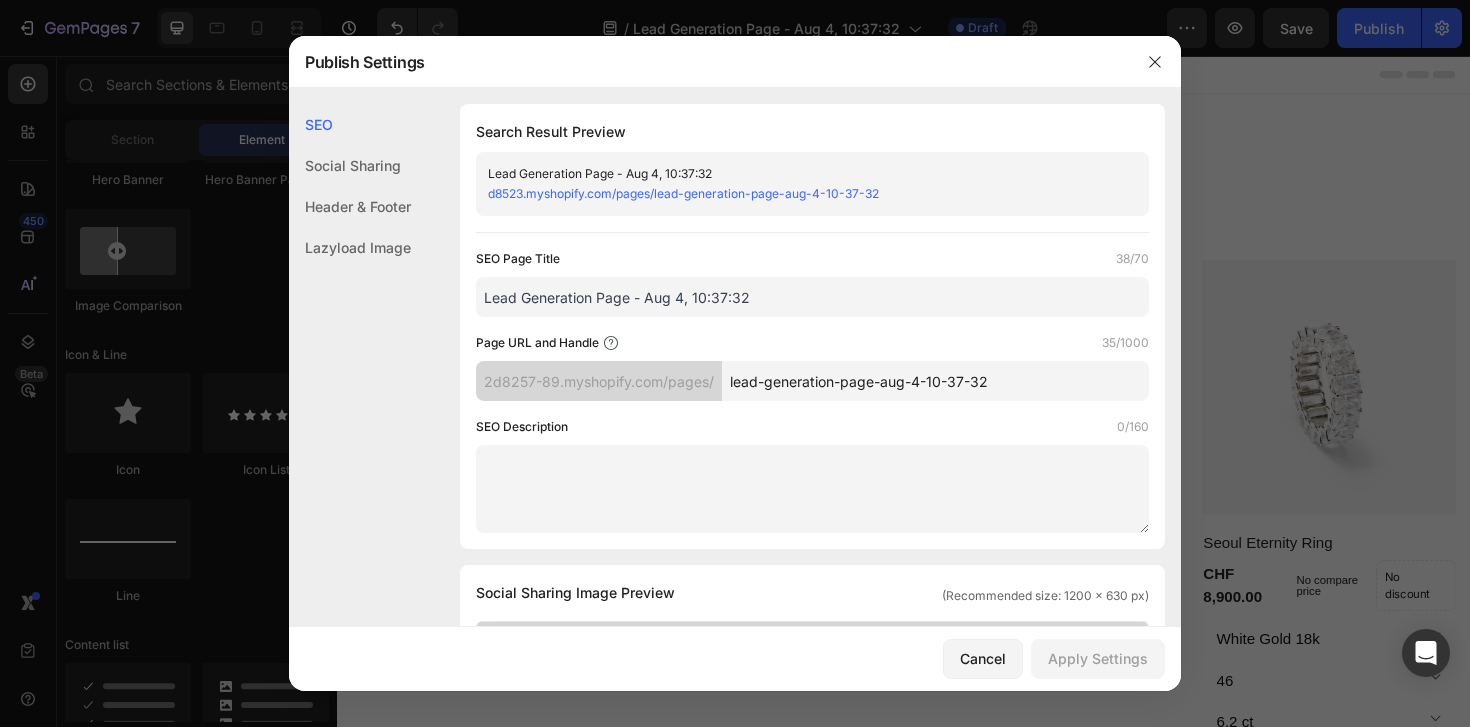 click on "Lead Generation Page - Aug 4, 10:37:32" at bounding box center [812, 297] 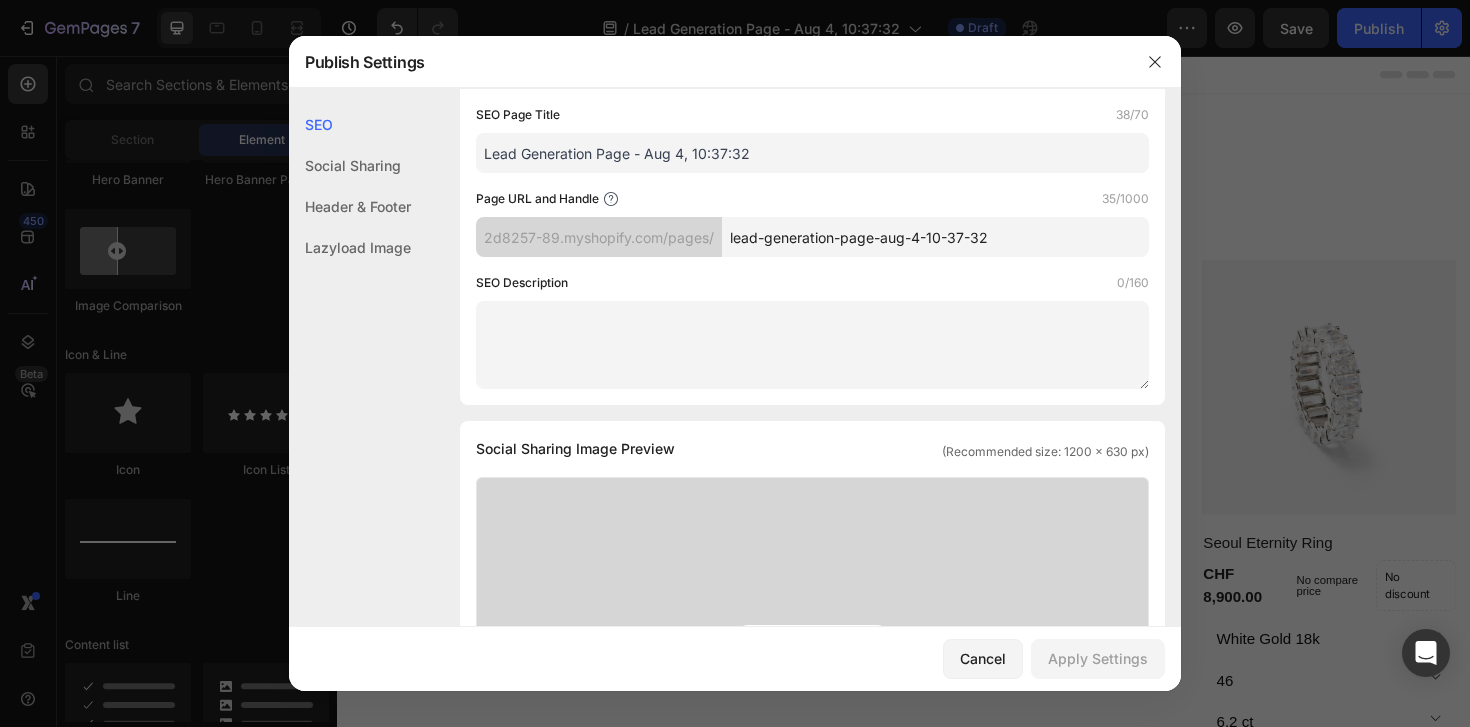 scroll, scrollTop: 151, scrollLeft: 0, axis: vertical 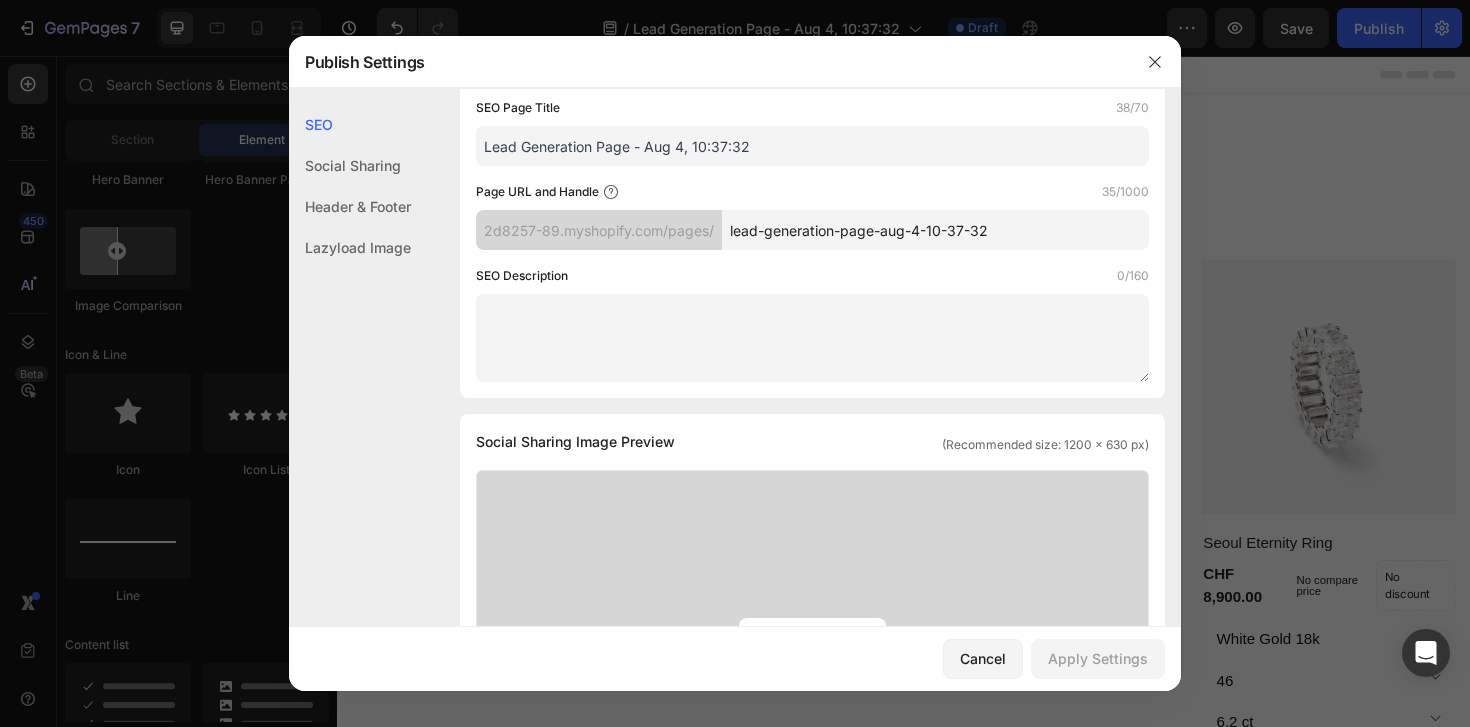click at bounding box center [812, 338] 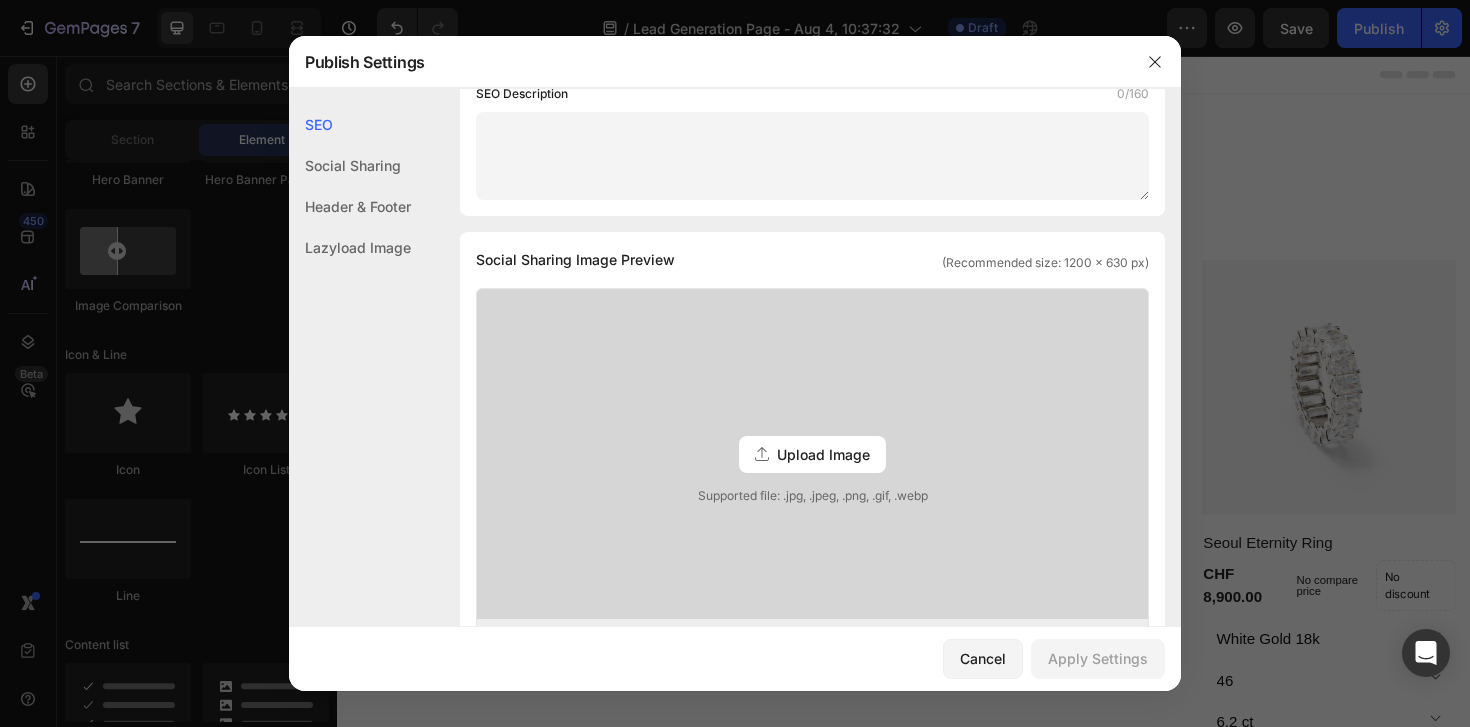 scroll, scrollTop: 466, scrollLeft: 0, axis: vertical 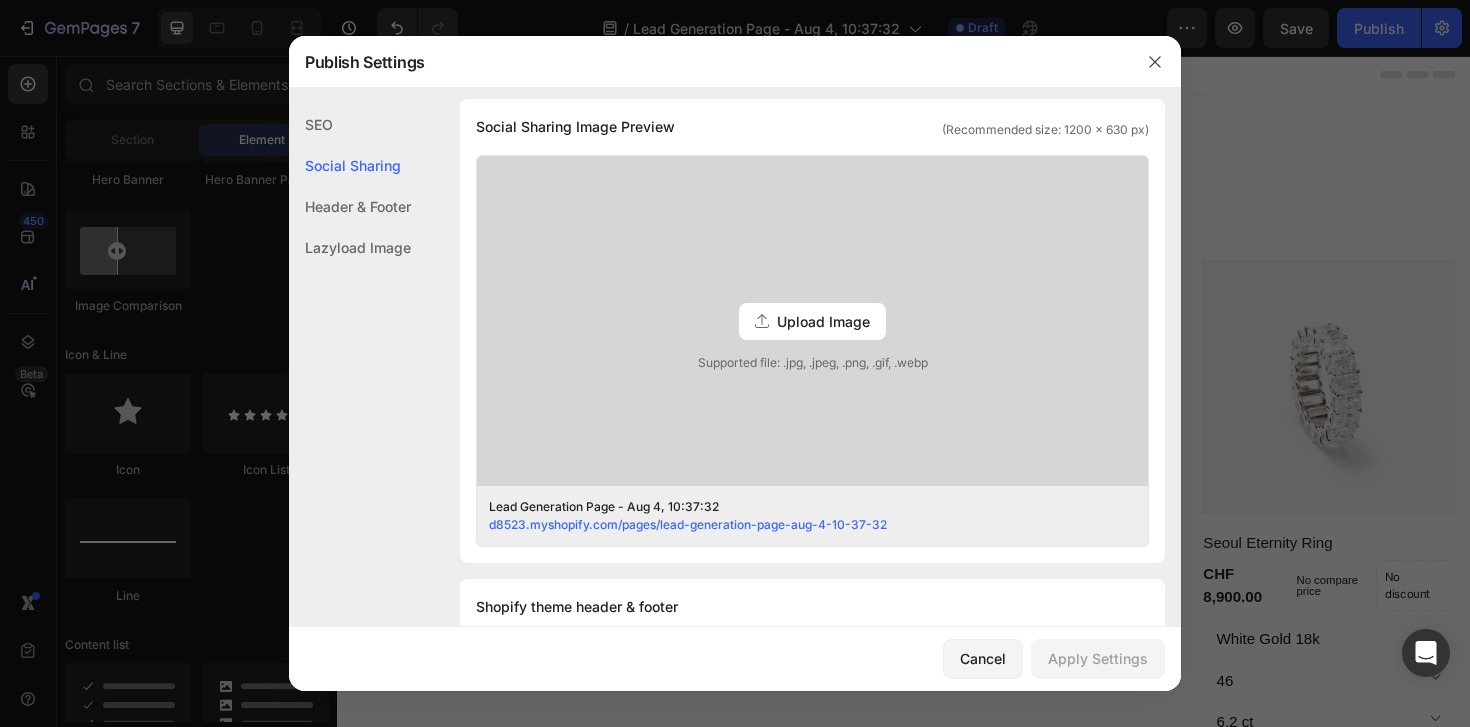 click on "Upload Image" at bounding box center [812, 321] 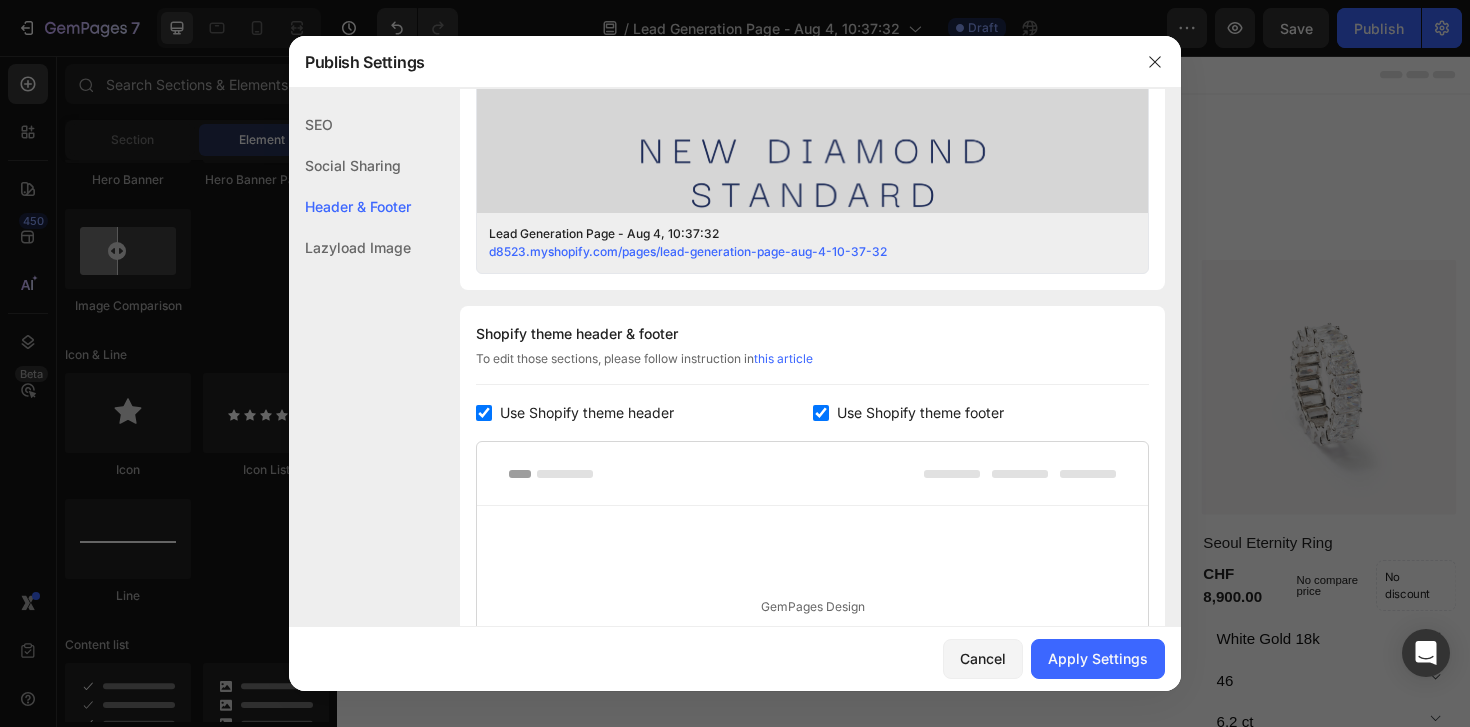 scroll, scrollTop: 929, scrollLeft: 0, axis: vertical 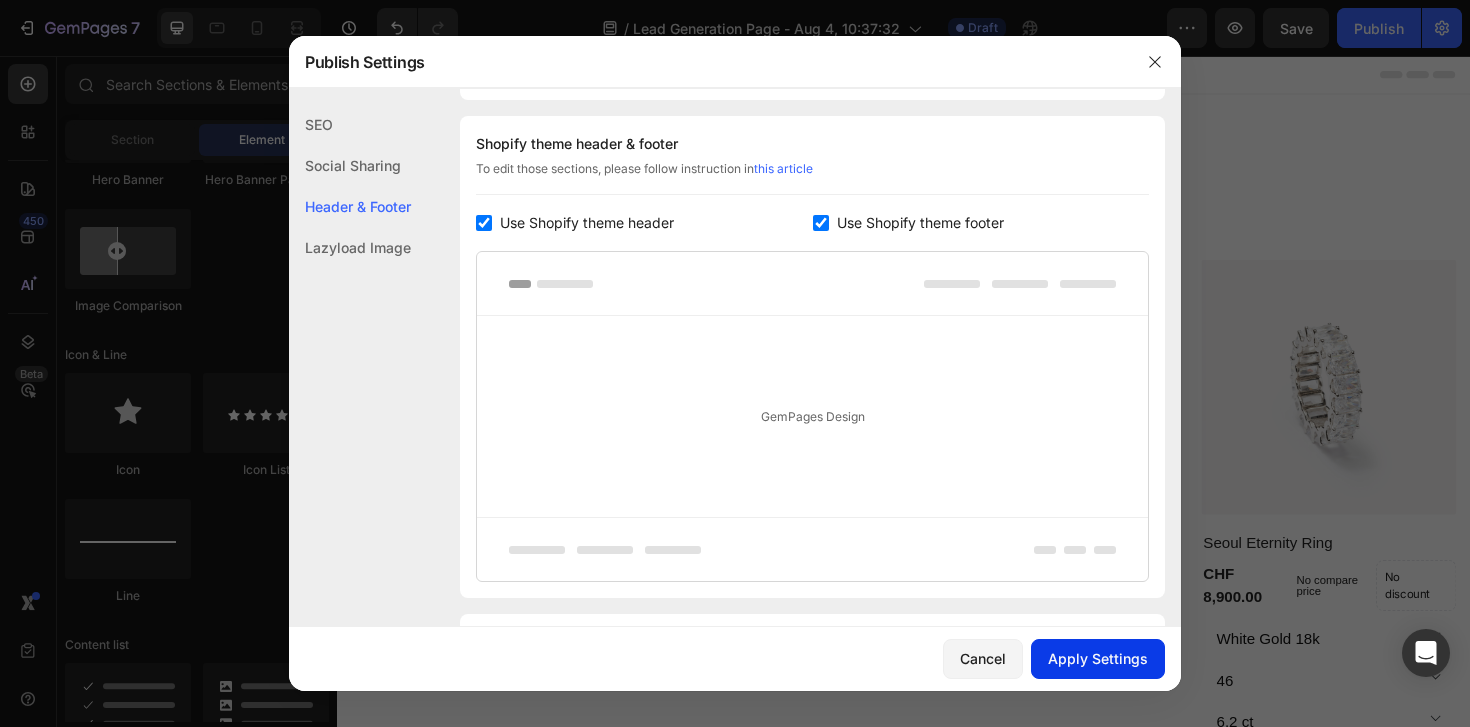 click on "Apply Settings" 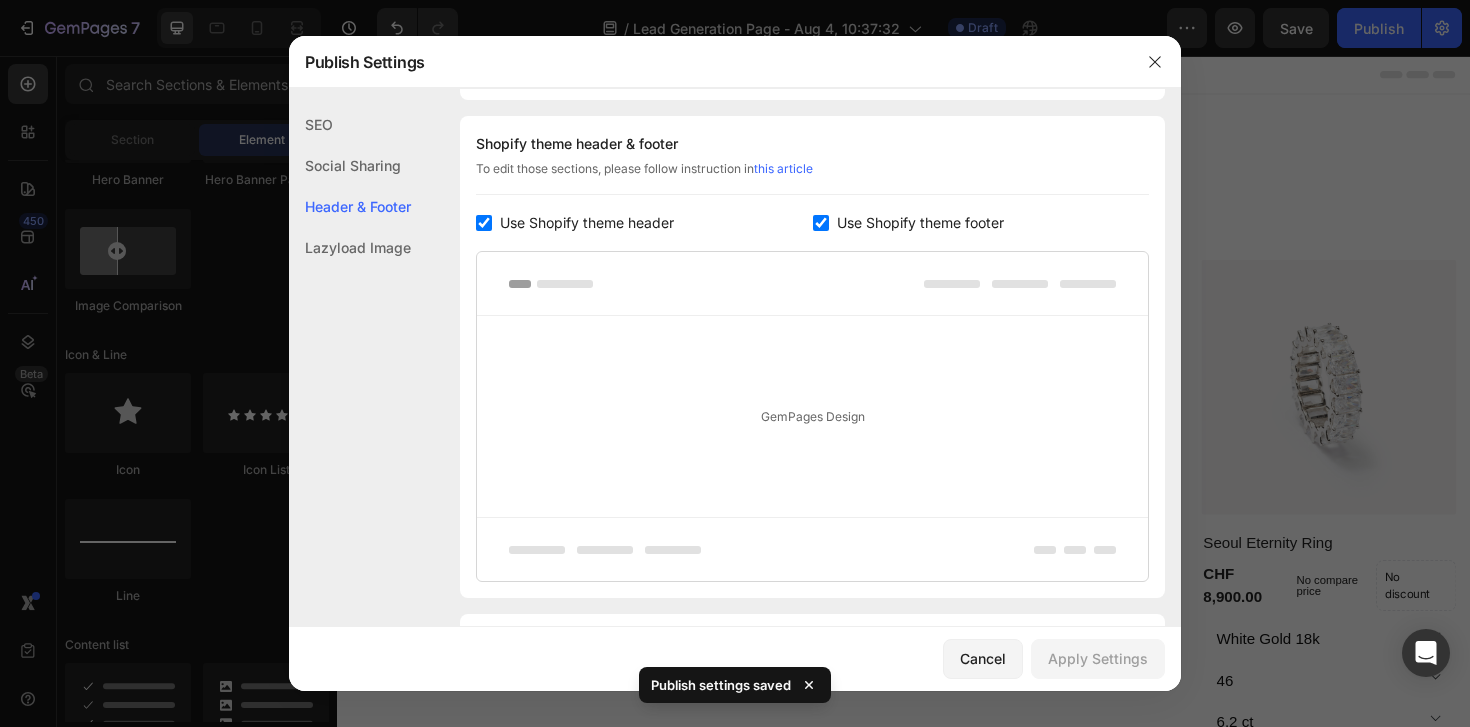 click at bounding box center [735, 363] 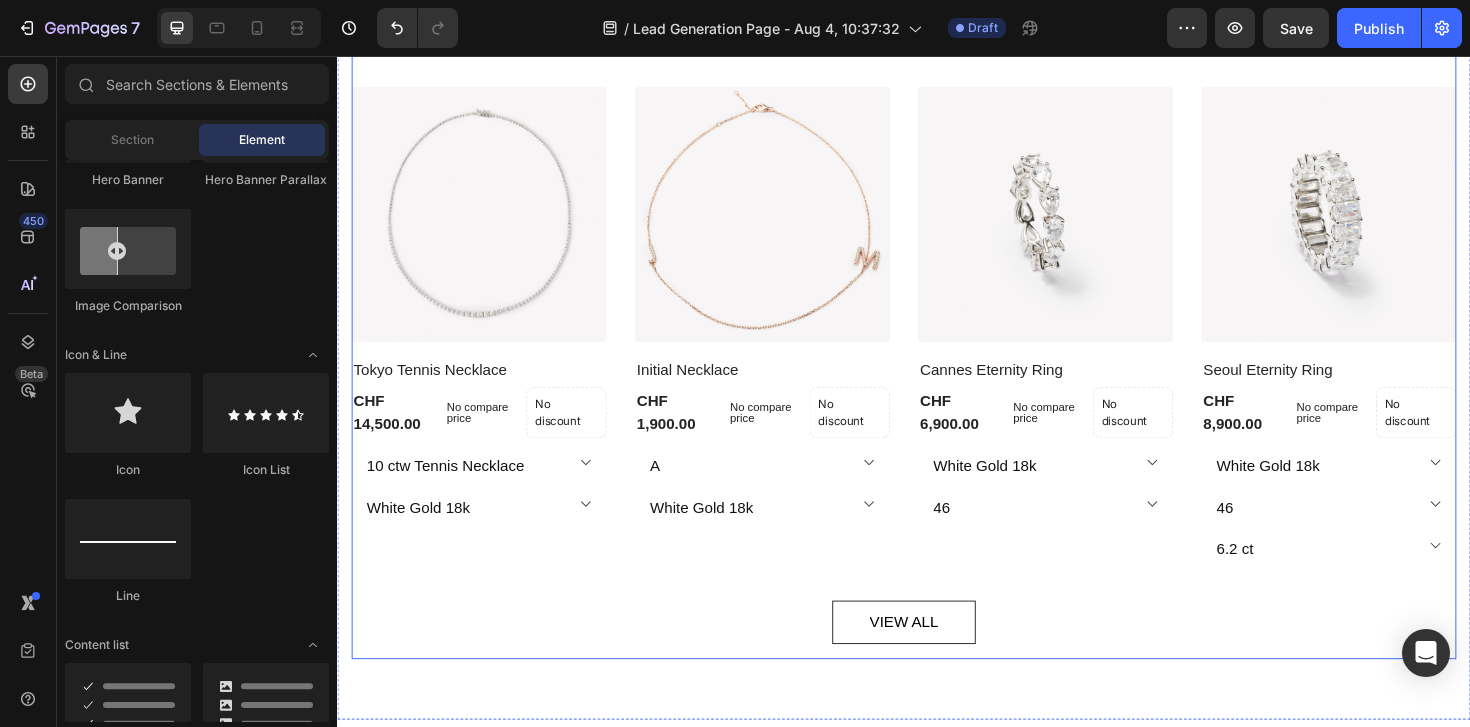 scroll, scrollTop: 216, scrollLeft: 0, axis: vertical 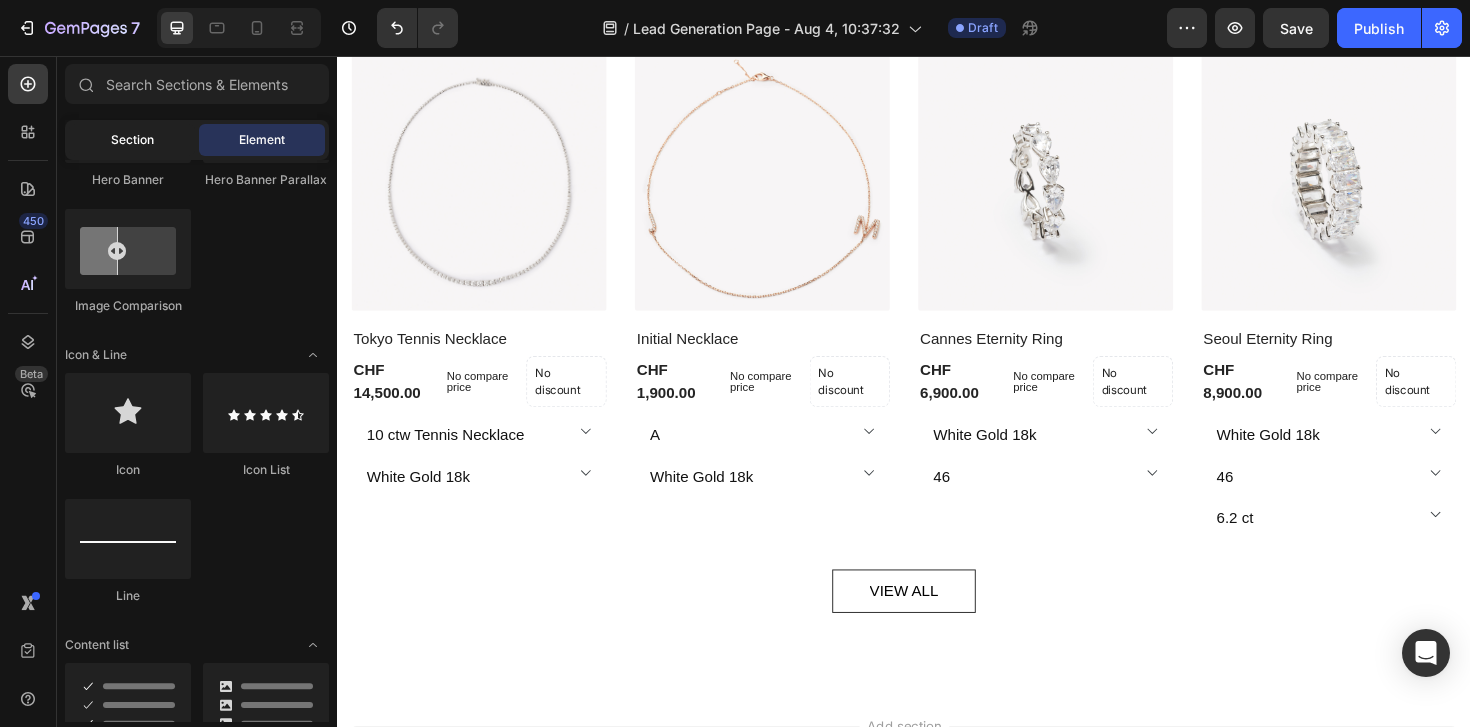 click on "Section" at bounding box center (132, 140) 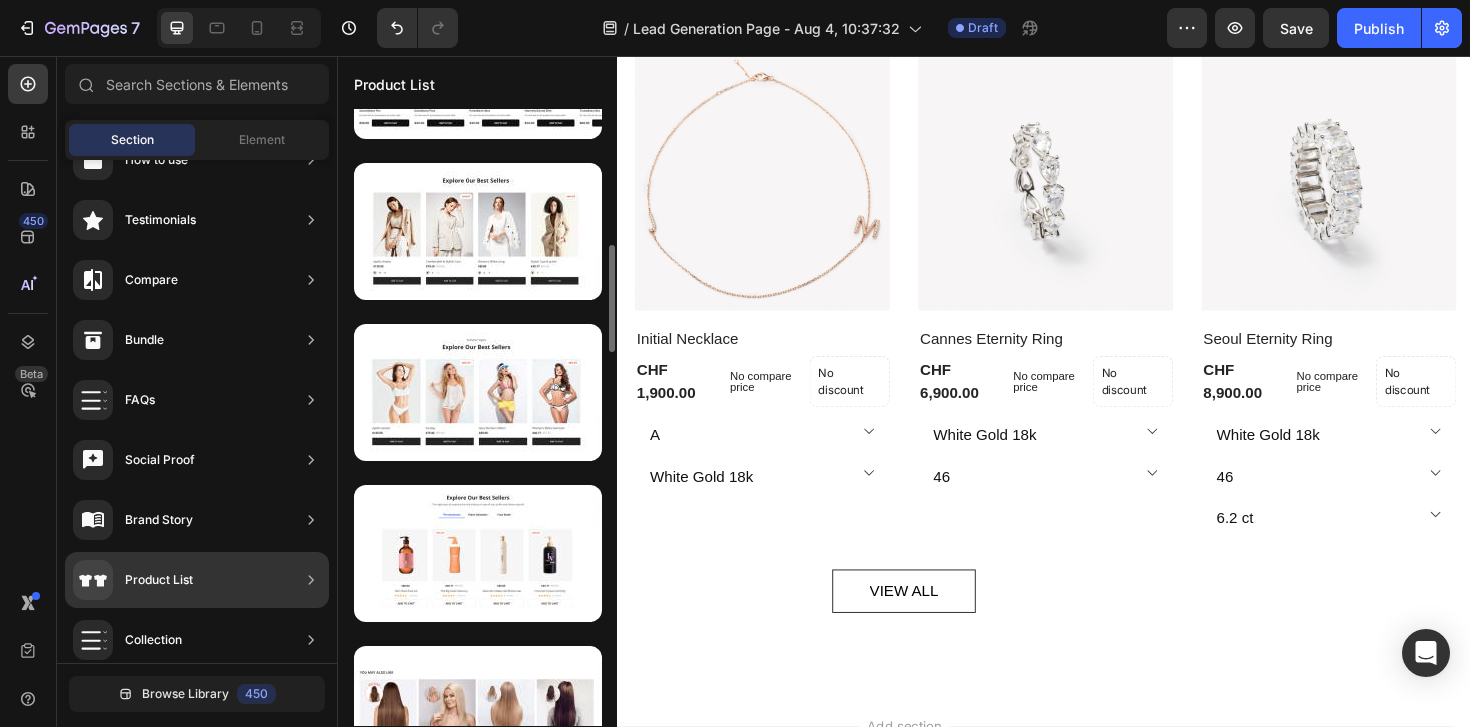 scroll, scrollTop: 623, scrollLeft: 0, axis: vertical 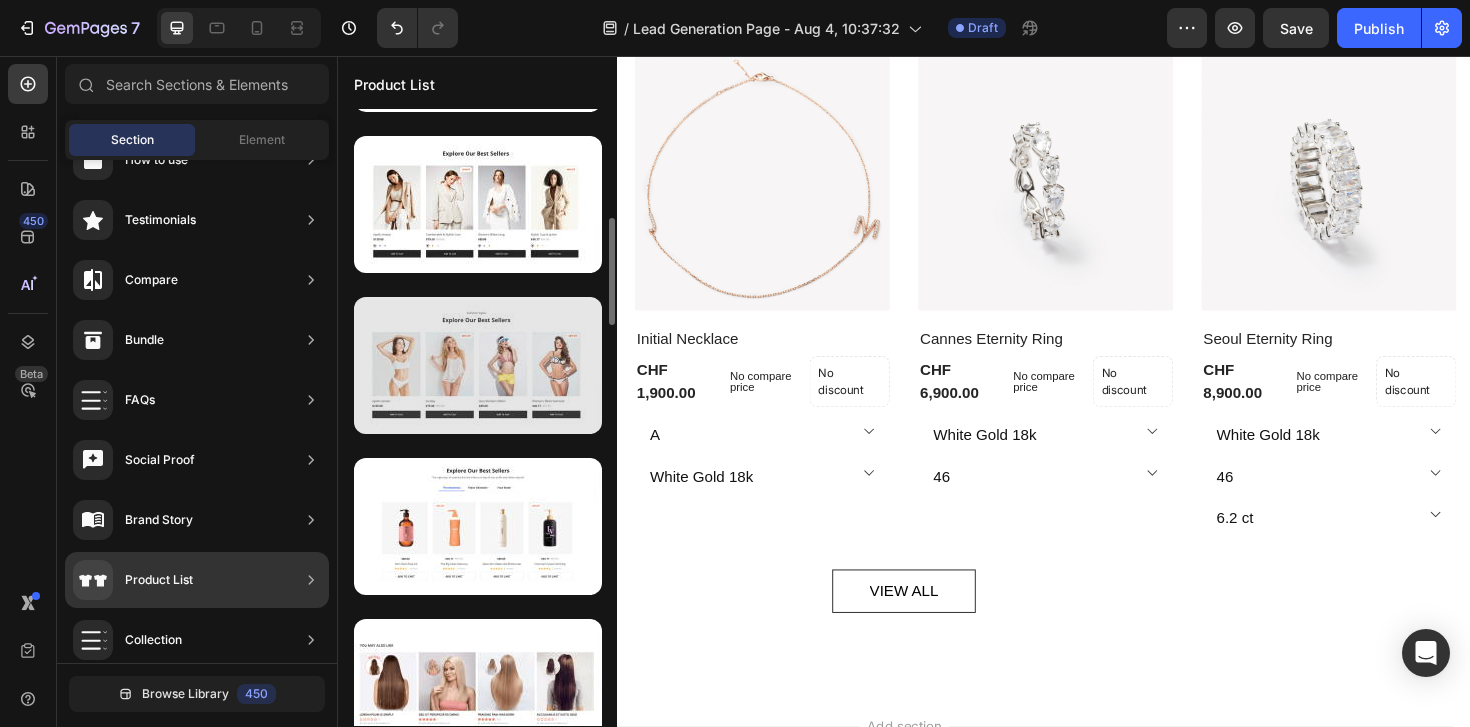 click at bounding box center [478, 365] 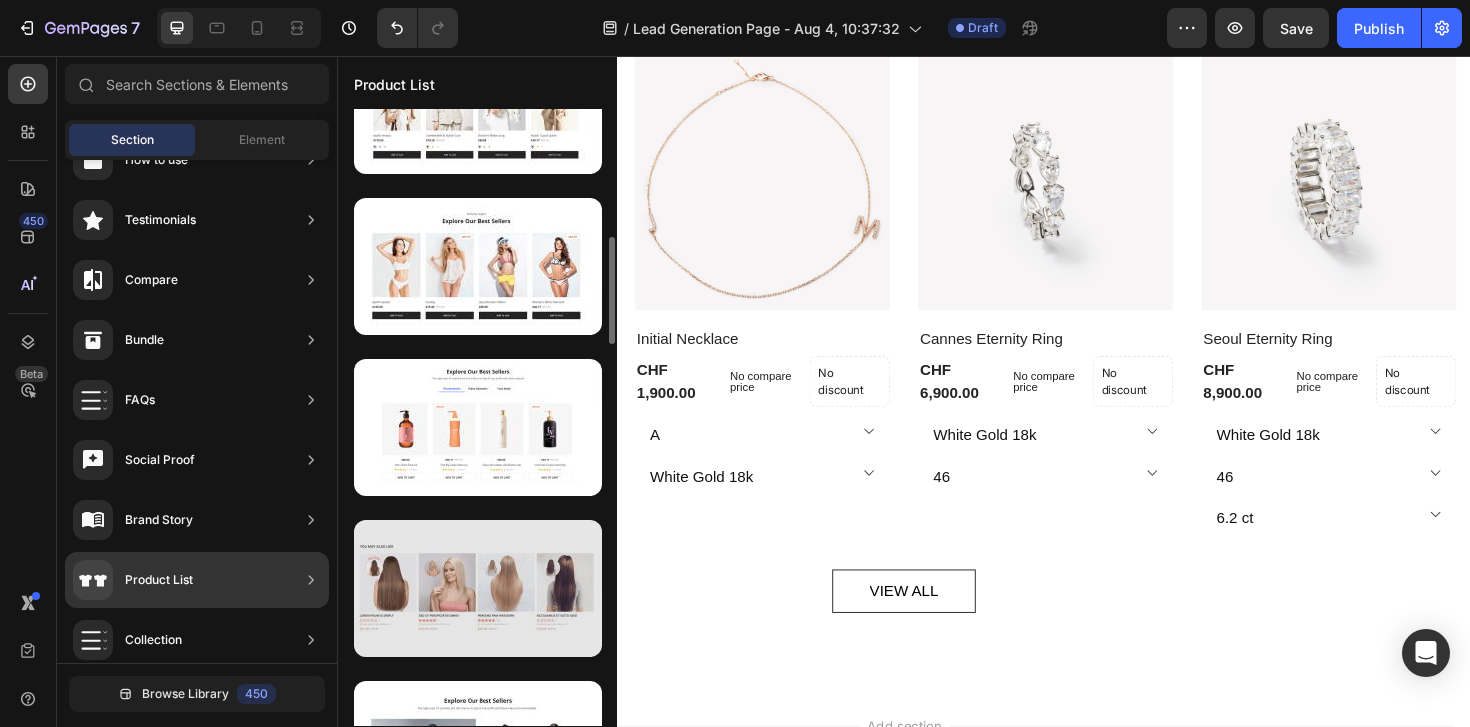 scroll, scrollTop: 724, scrollLeft: 0, axis: vertical 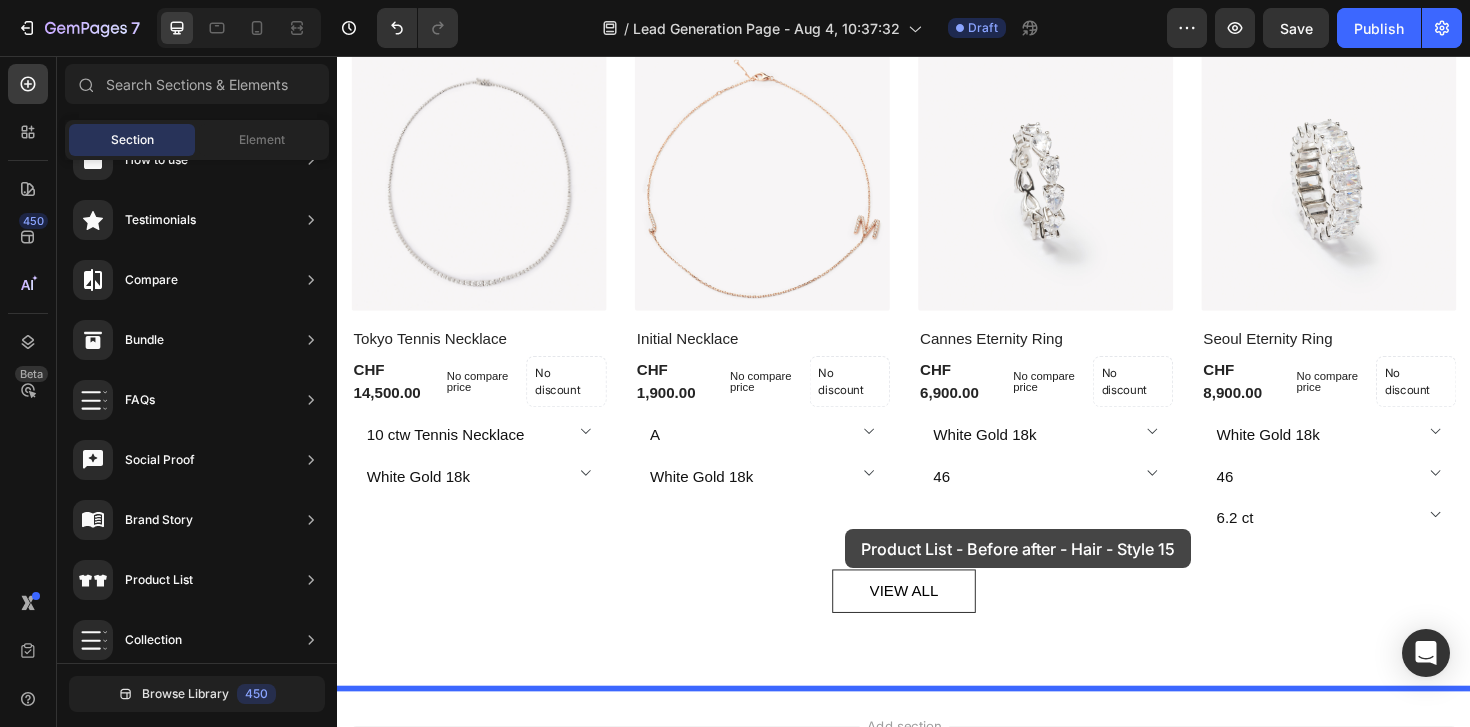 drag, startPoint x: 809, startPoint y: 651, endPoint x: 875, endPoint y: 557, distance: 114.85643 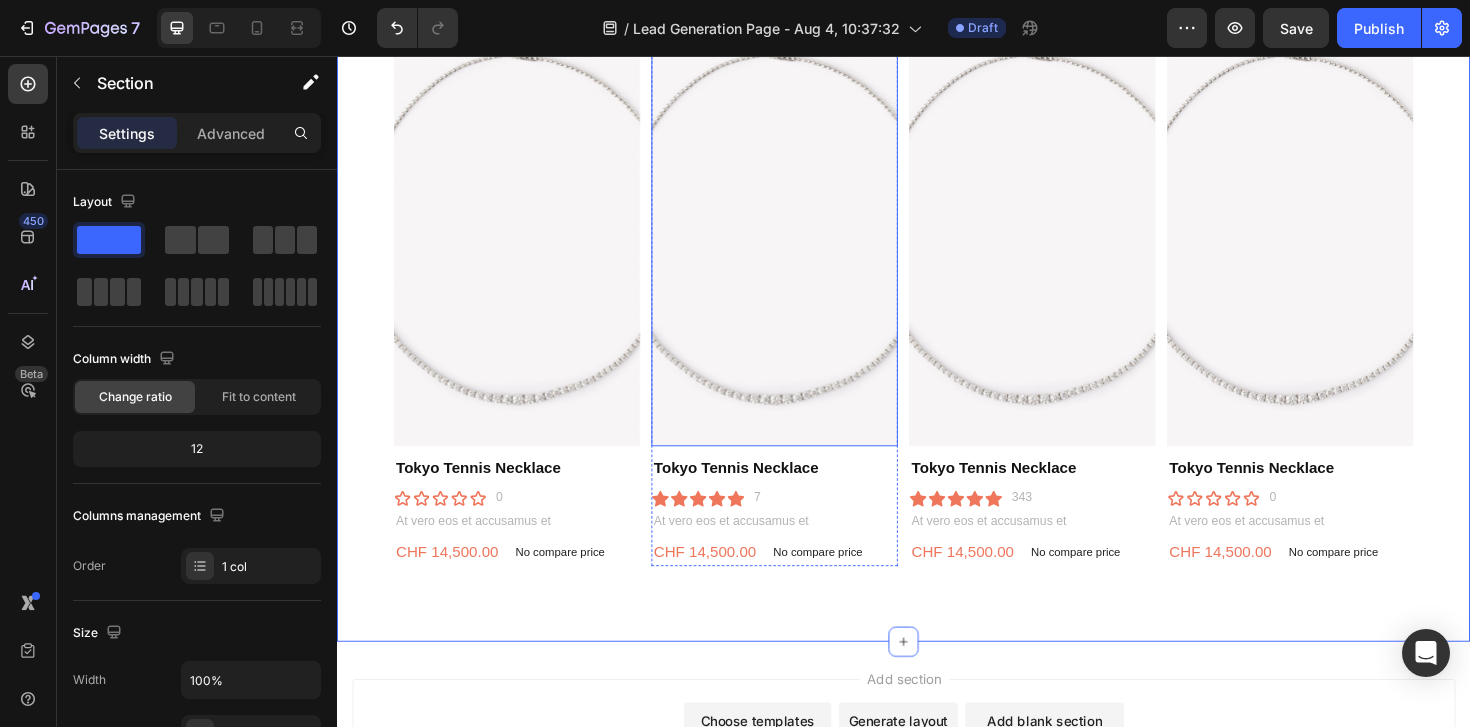 scroll, scrollTop: 1130, scrollLeft: 0, axis: vertical 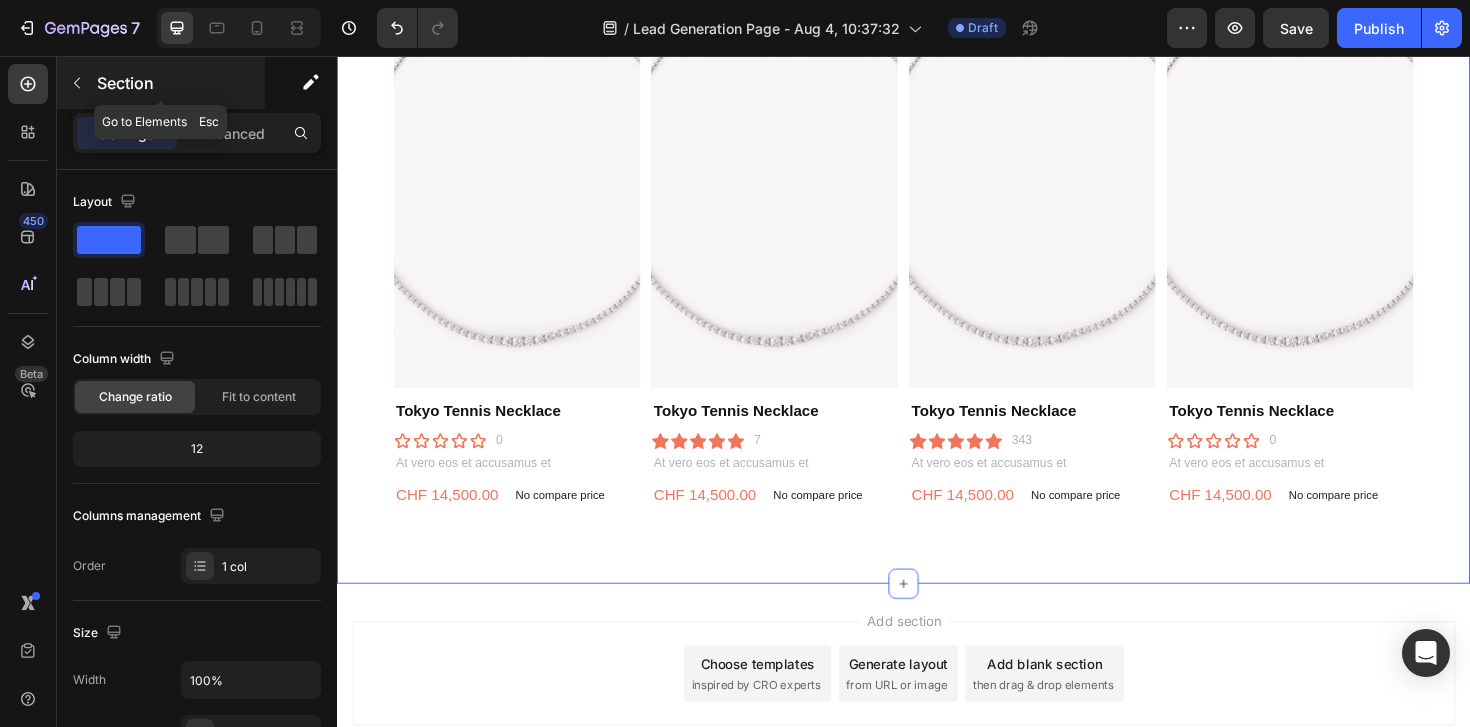 click 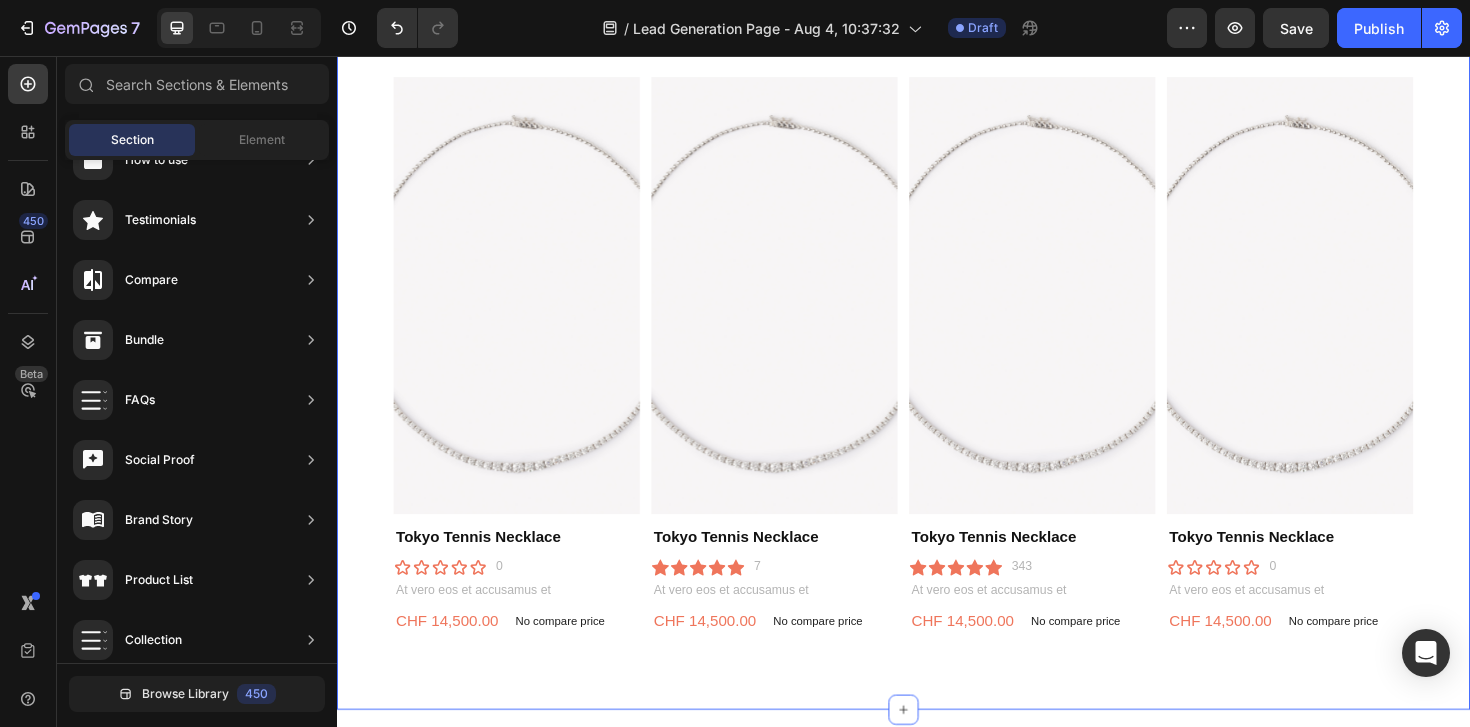 scroll, scrollTop: 1266, scrollLeft: 0, axis: vertical 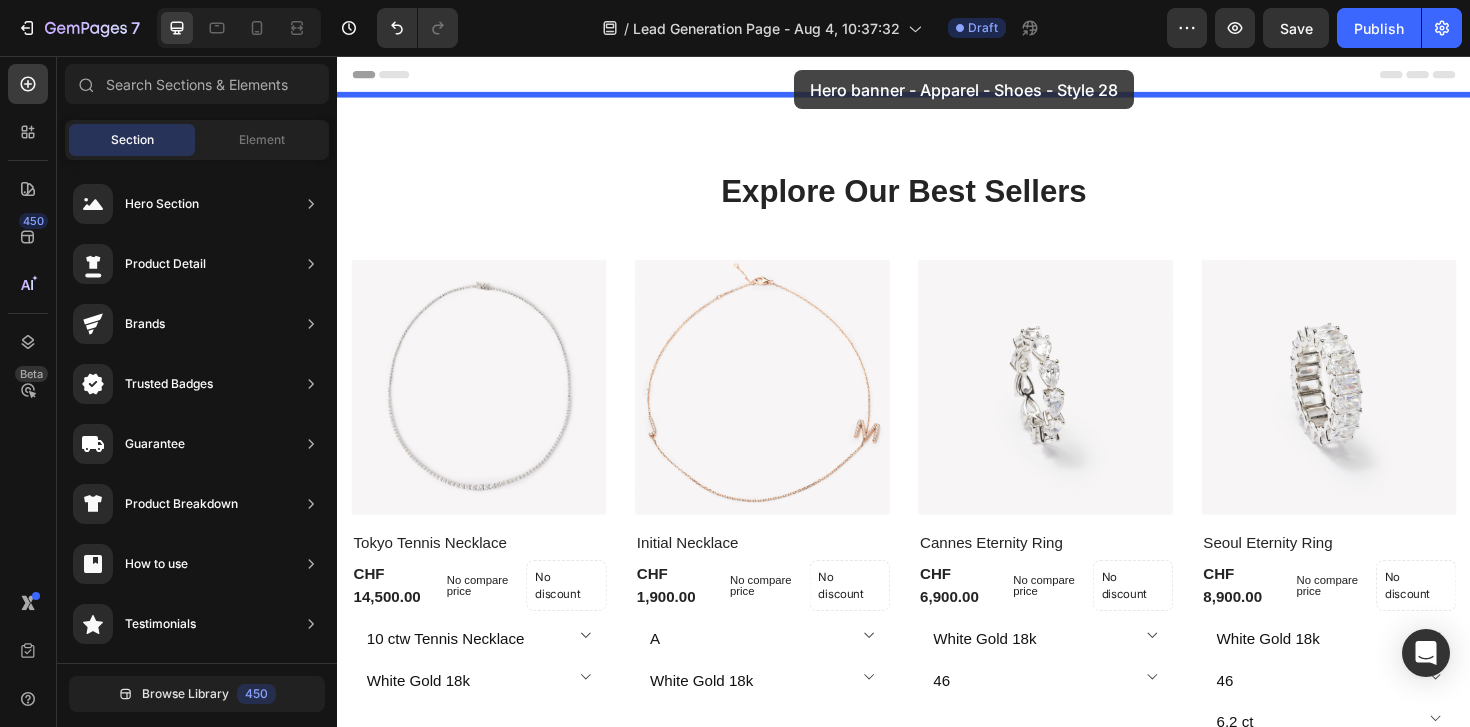 drag, startPoint x: 837, startPoint y: 315, endPoint x: 821, endPoint y: 71, distance: 244.52403 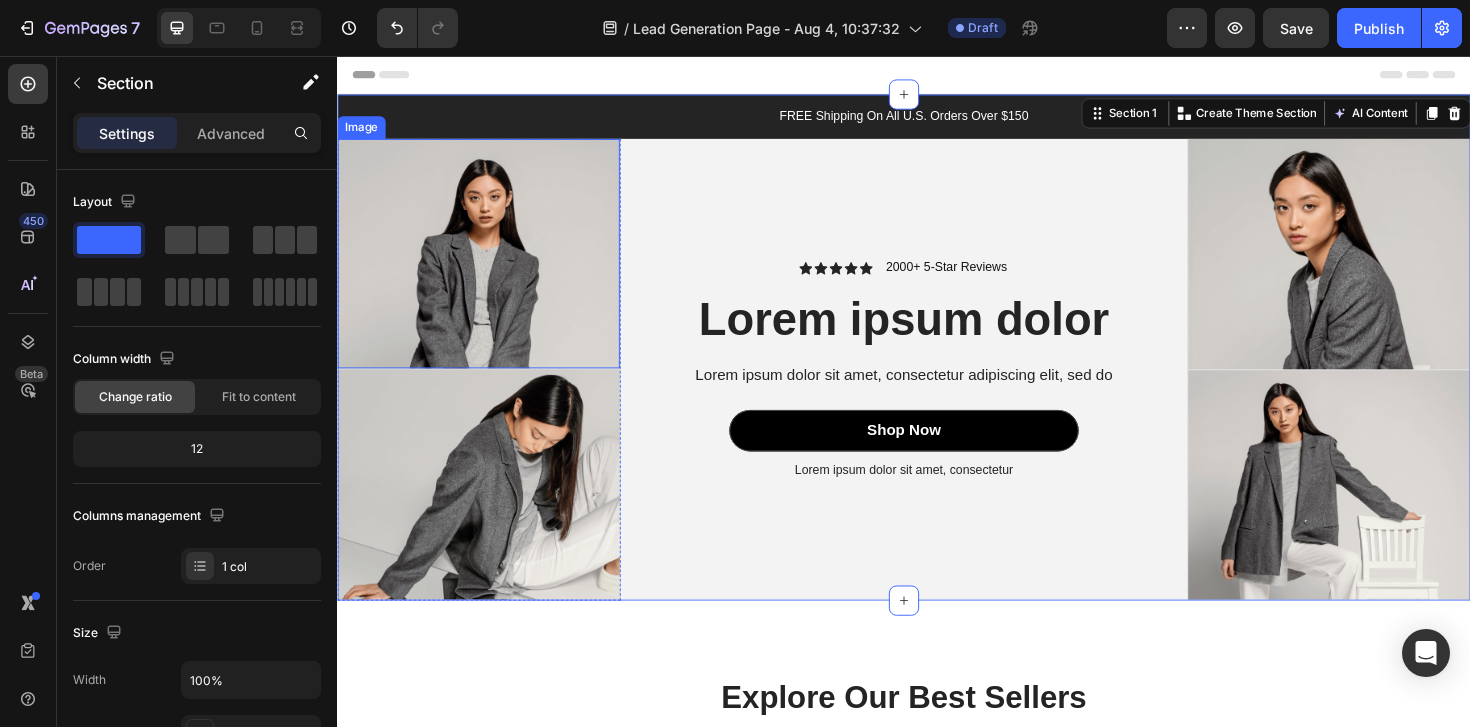 click at bounding box center (486, 265) 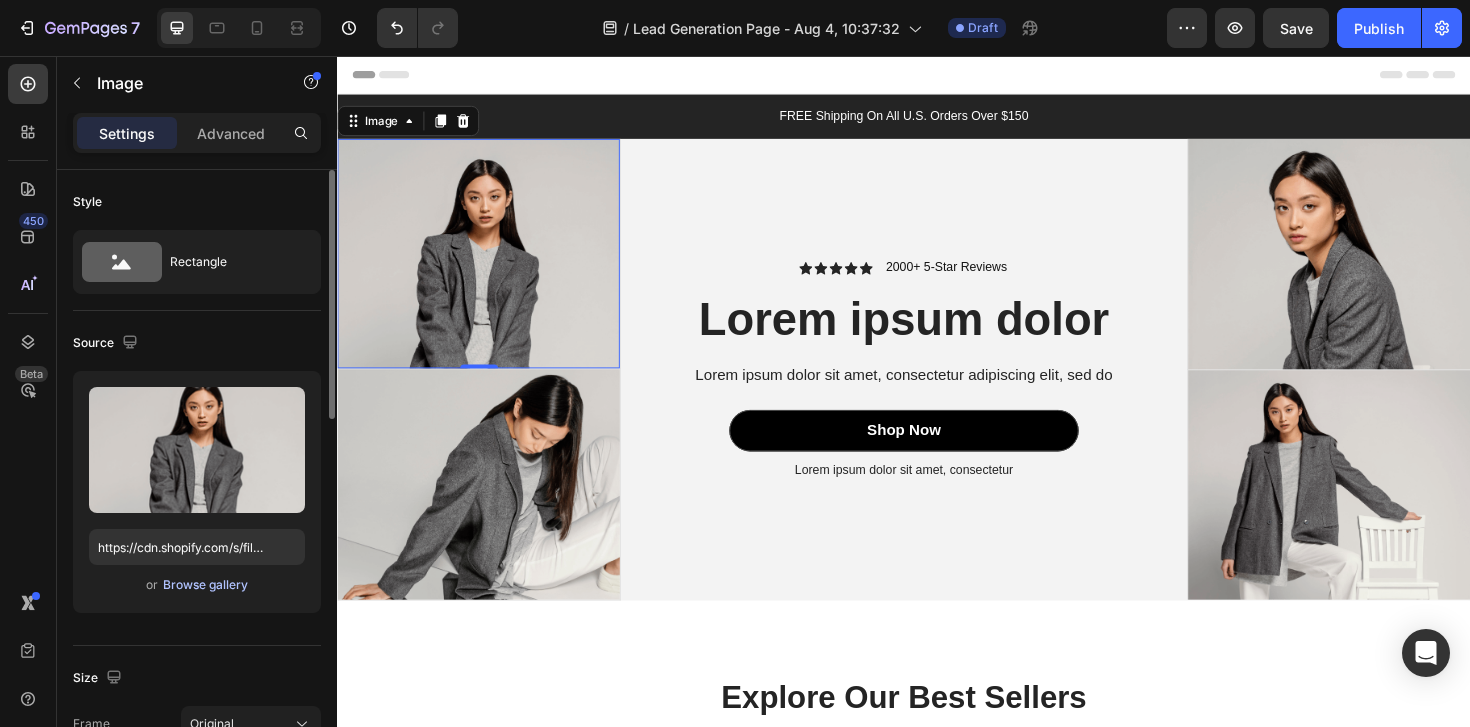 click on "Browse gallery" at bounding box center (205, 585) 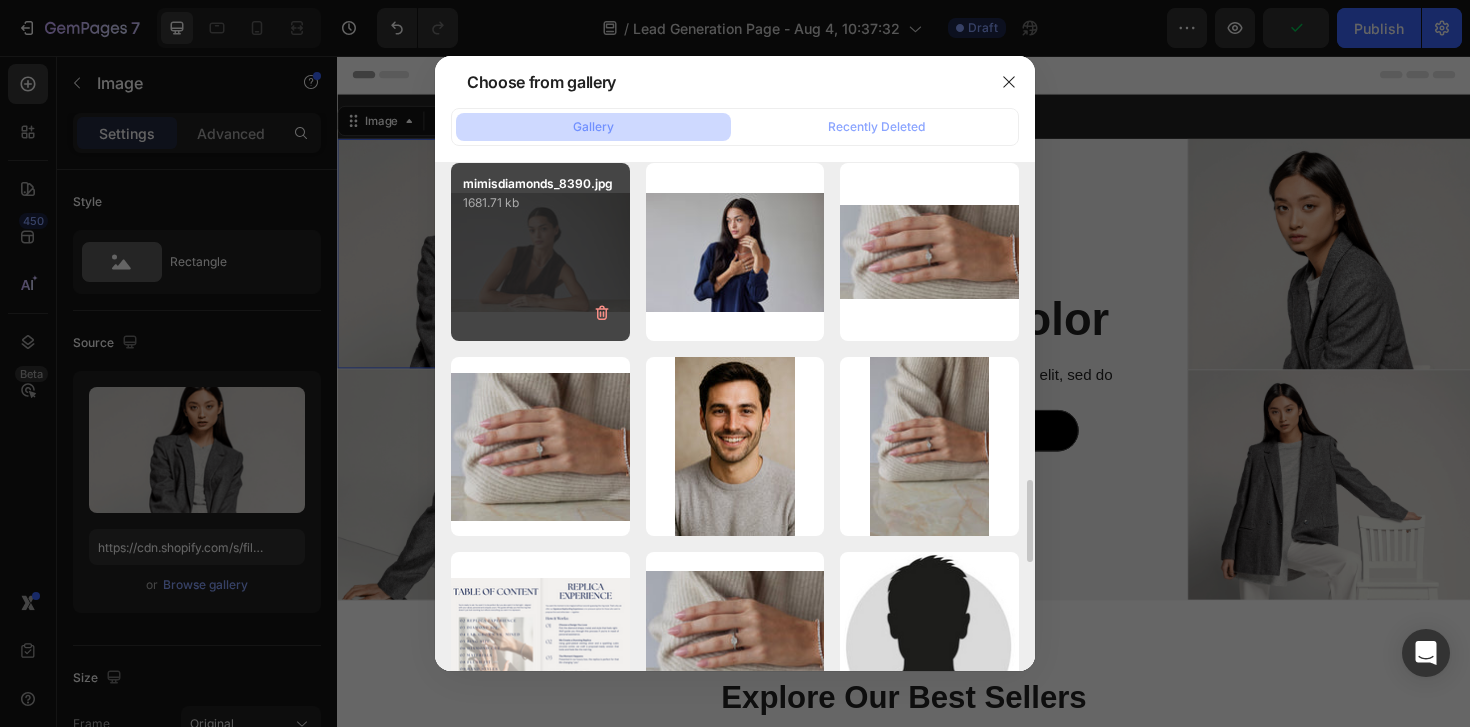 scroll, scrollTop: 1961, scrollLeft: 0, axis: vertical 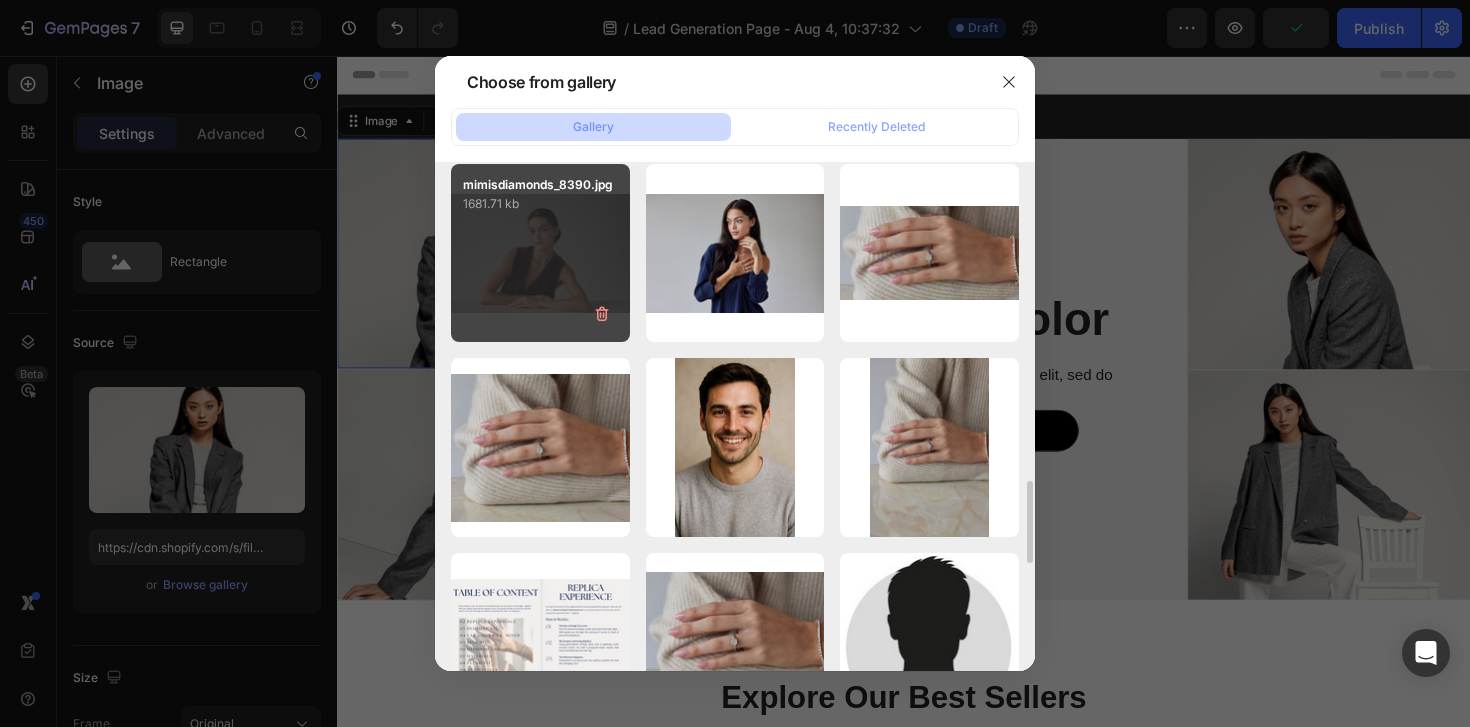 click on "mimisdiamonds_8390.jpg 1681.71 kb" at bounding box center [540, 253] 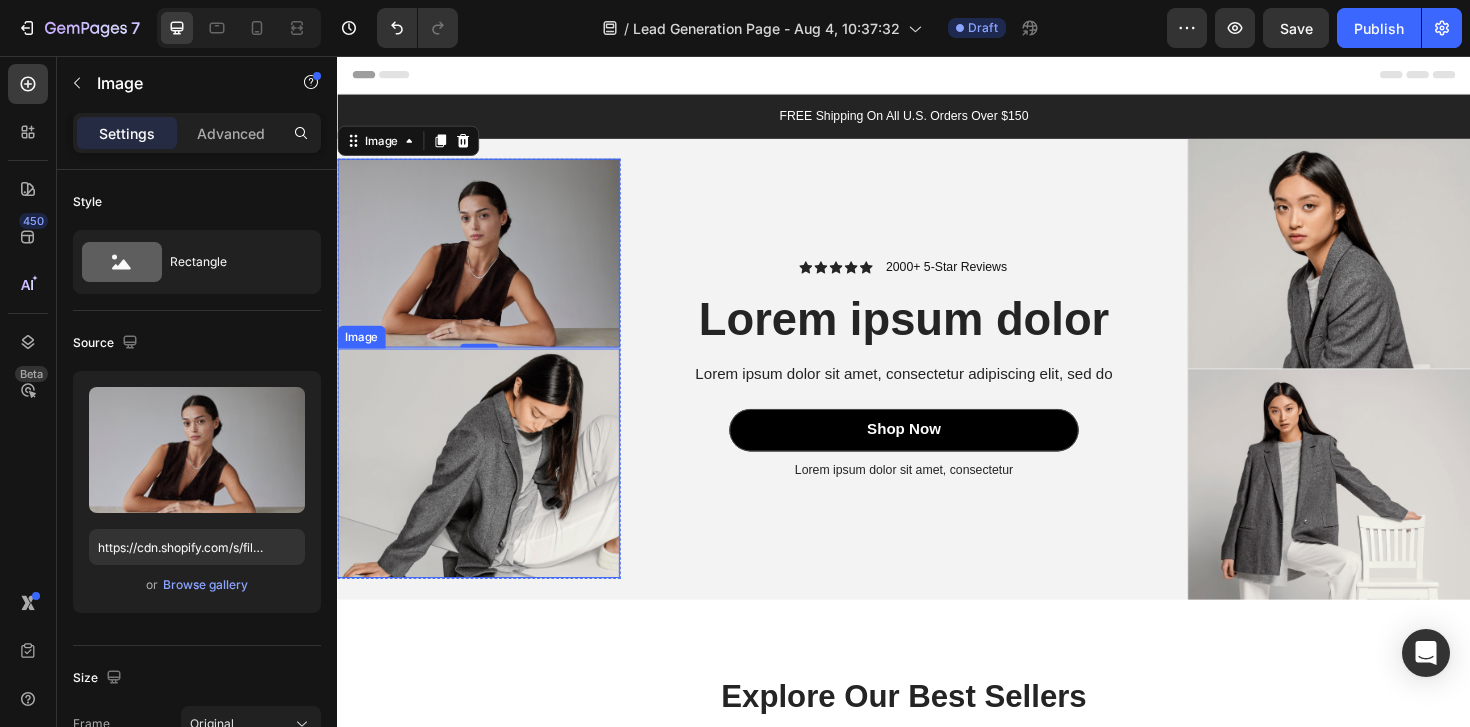 click at bounding box center (486, 487) 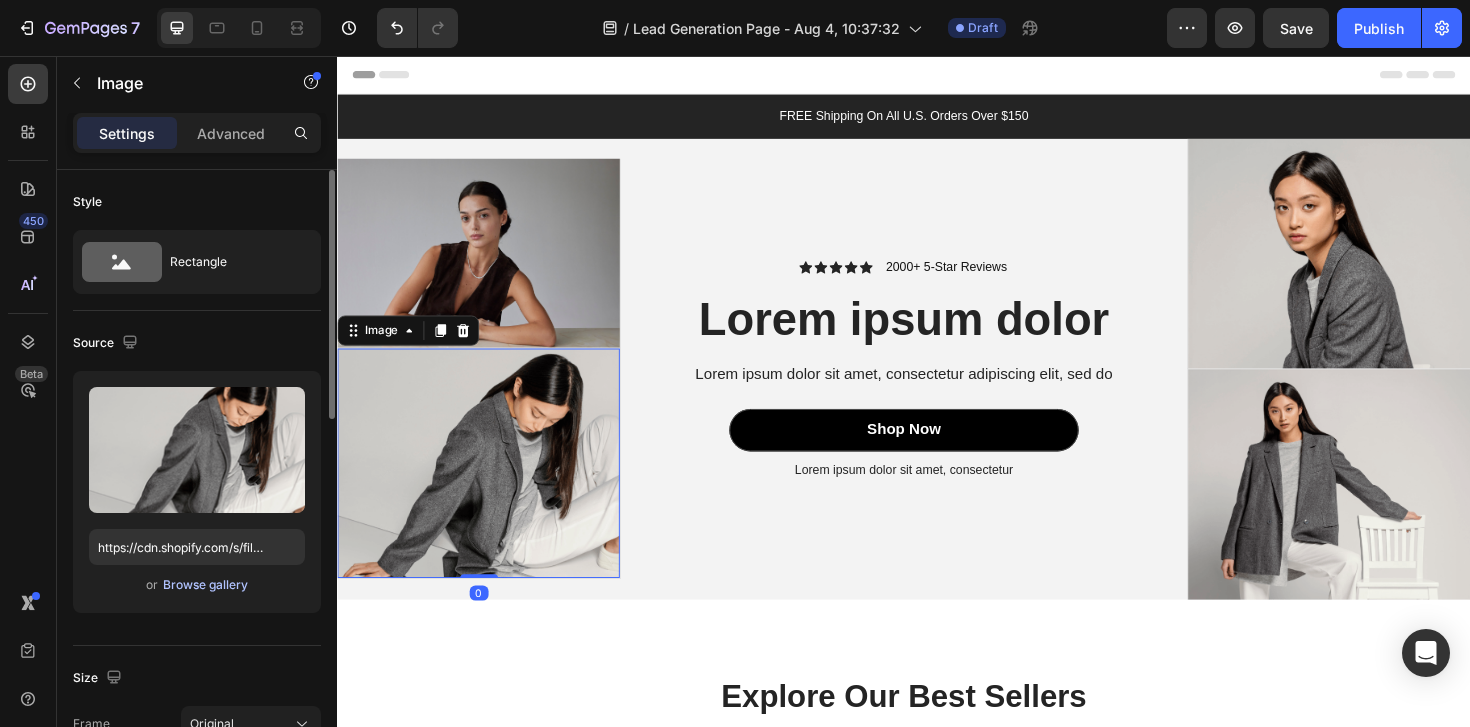 click on "Browse gallery" at bounding box center [205, 585] 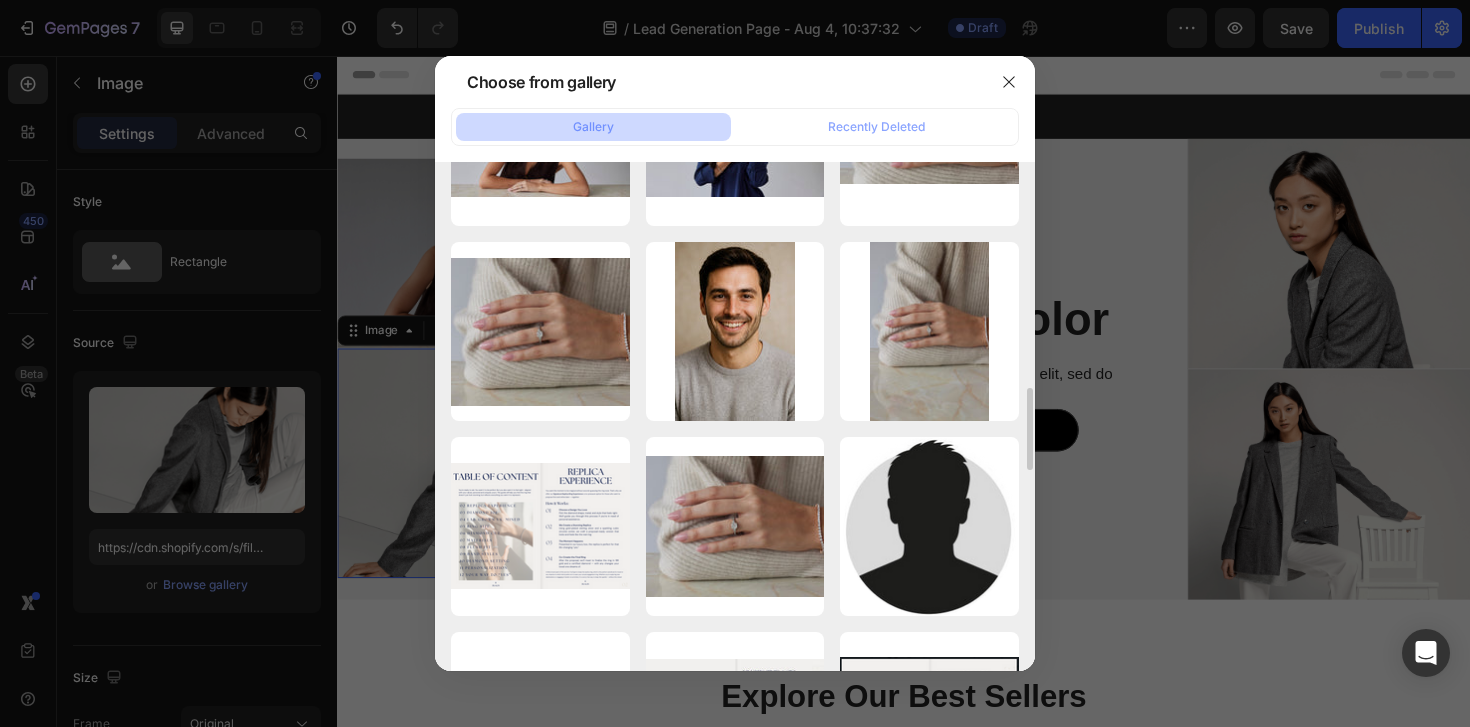 scroll, scrollTop: 2139, scrollLeft: 0, axis: vertical 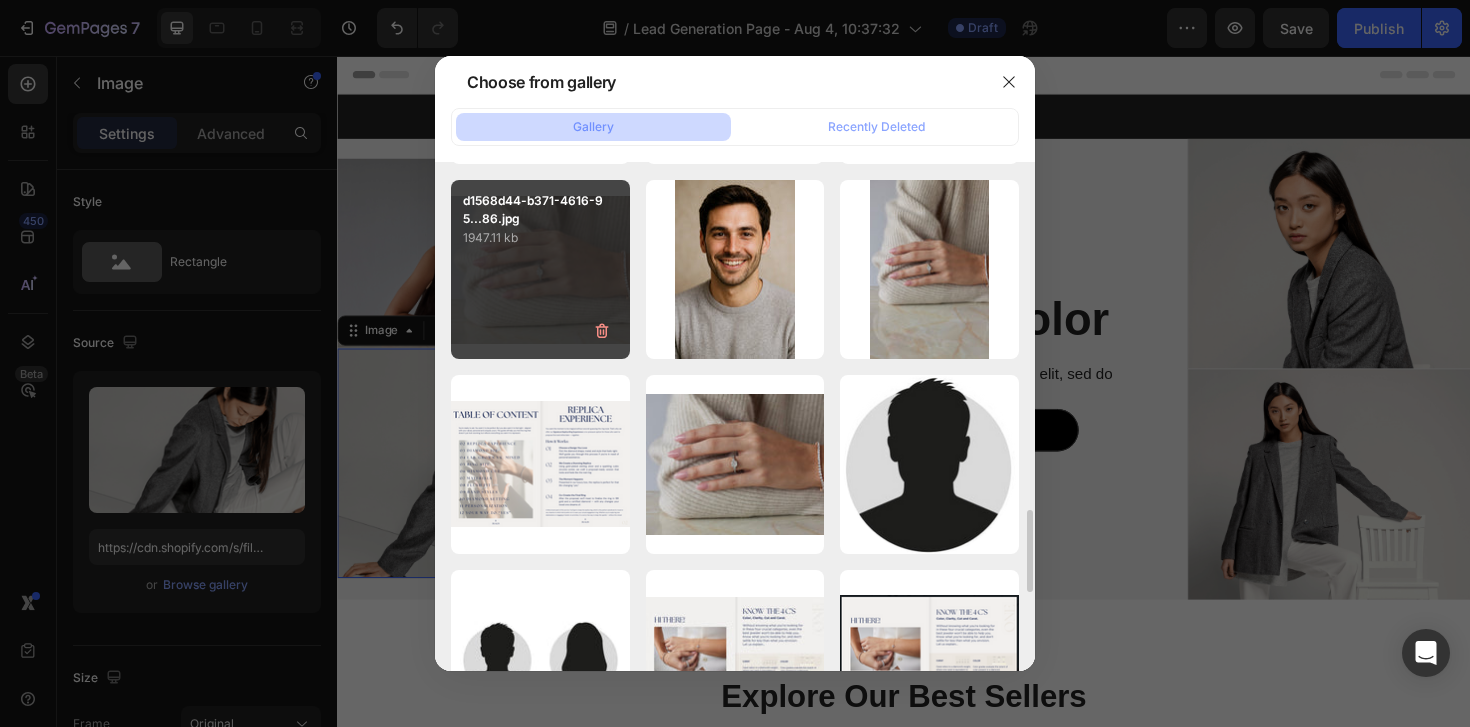 click on "d1568d44-b371-4616-95...86.jpg 1947.11 kb" at bounding box center [540, 269] 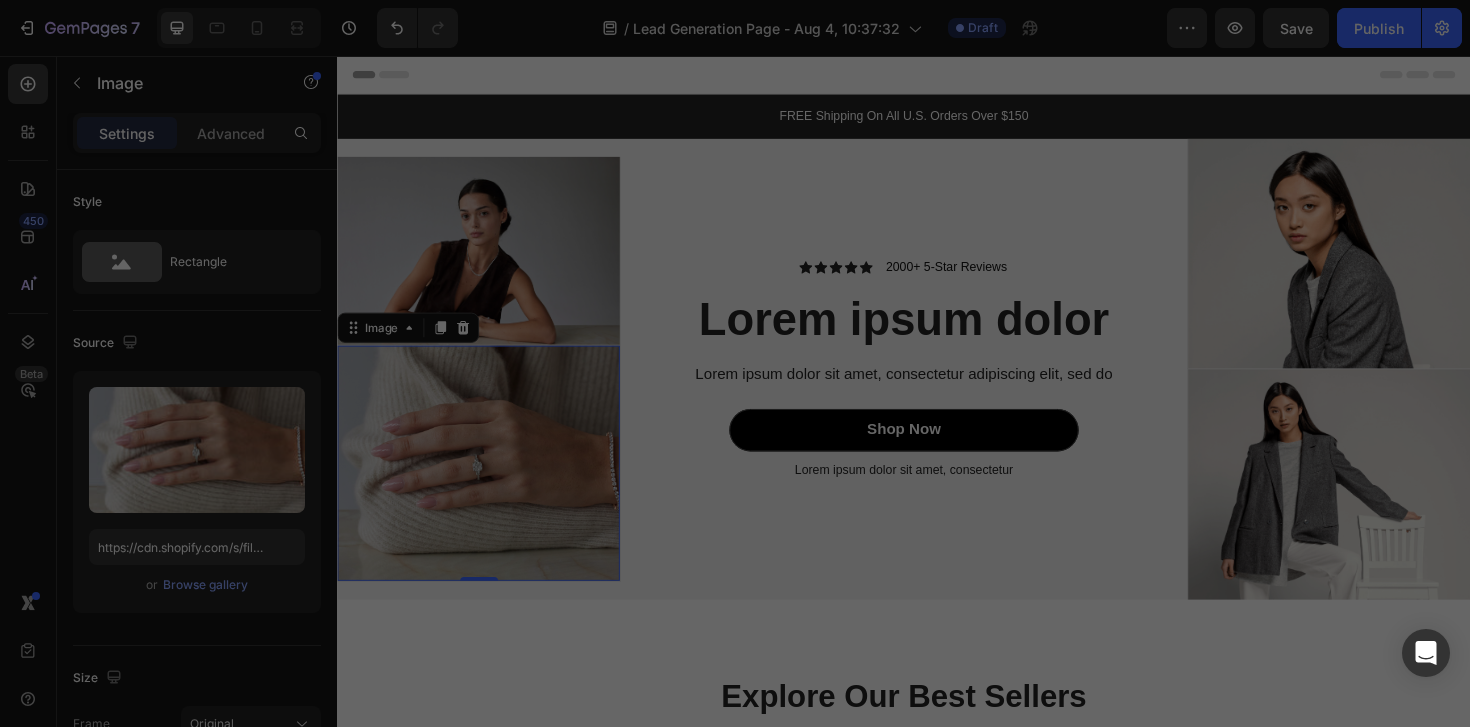 click on "d1568d44-b371-4616-95...86.jpg 1947.11 kb" at bounding box center [540, 269] 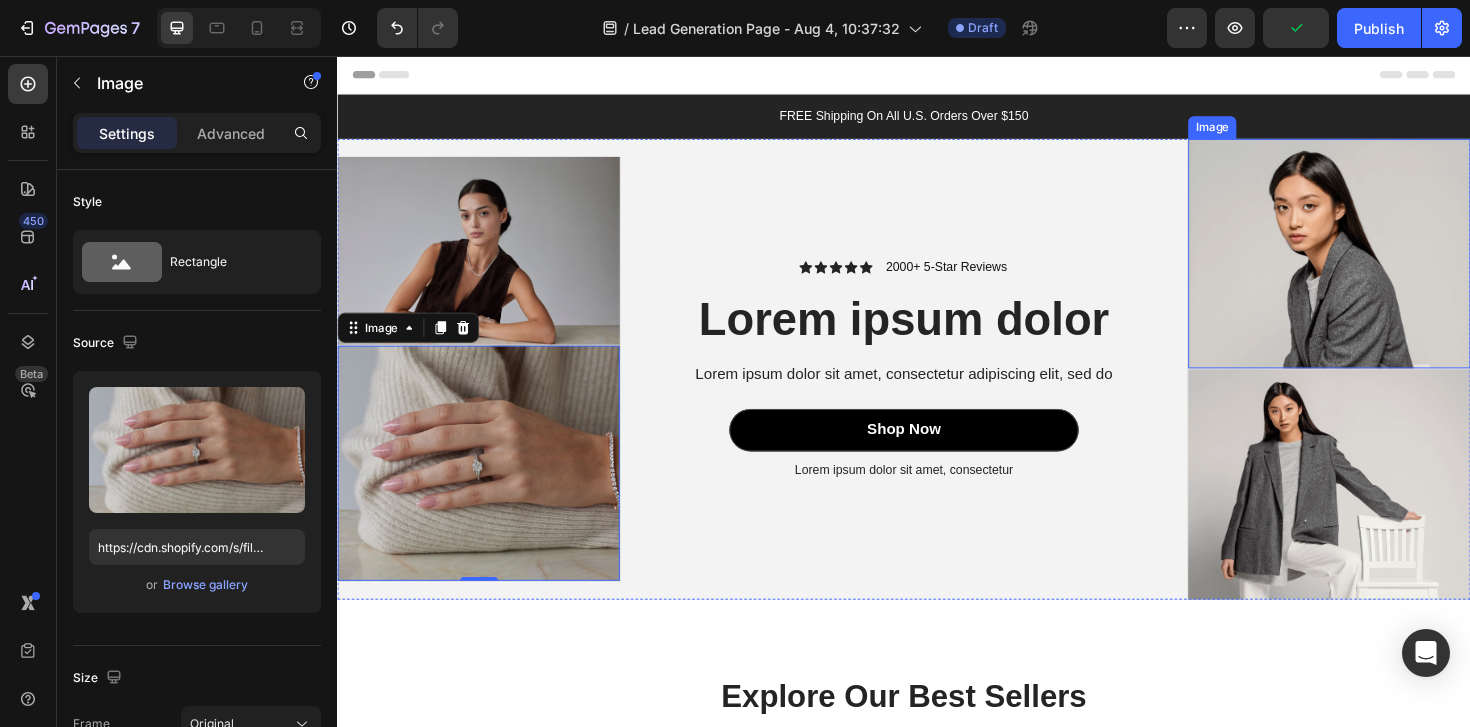 click at bounding box center (1387, 265) 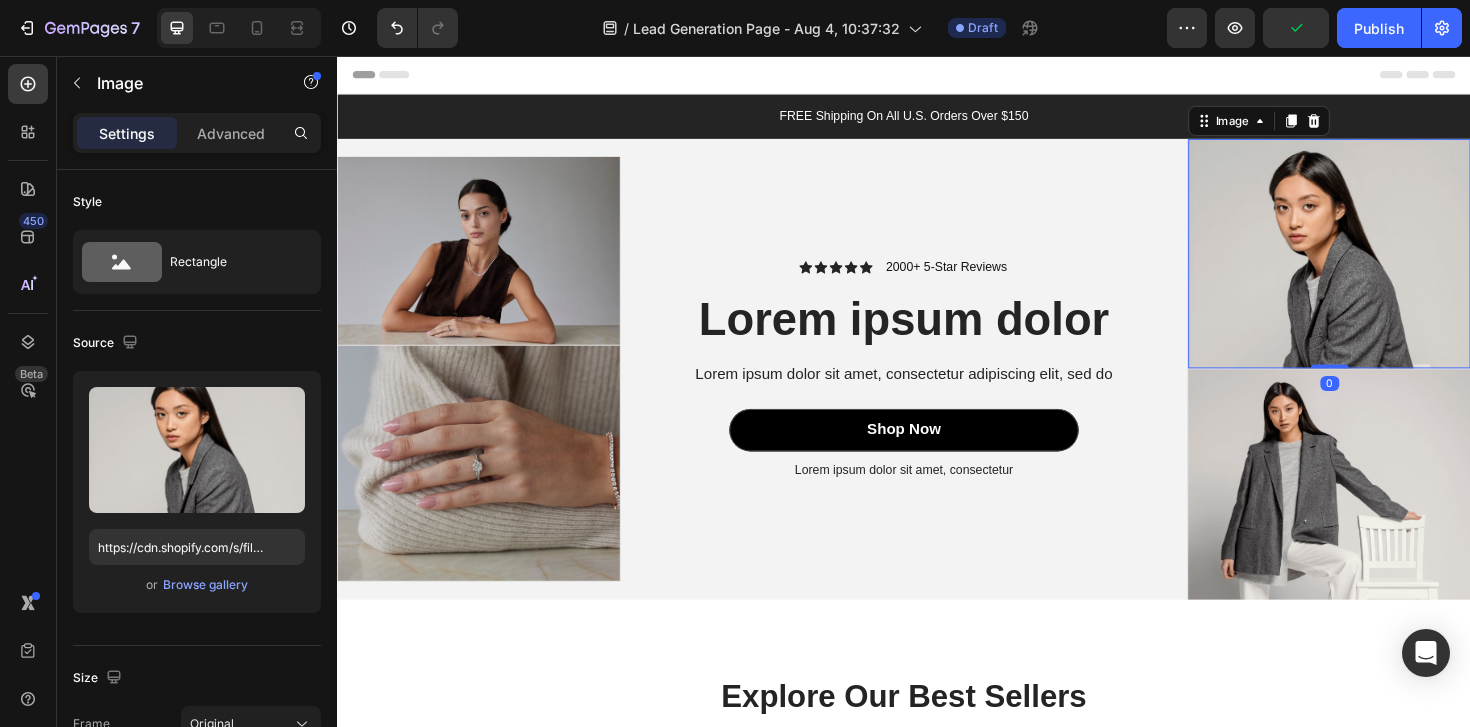 click at bounding box center (1387, 265) 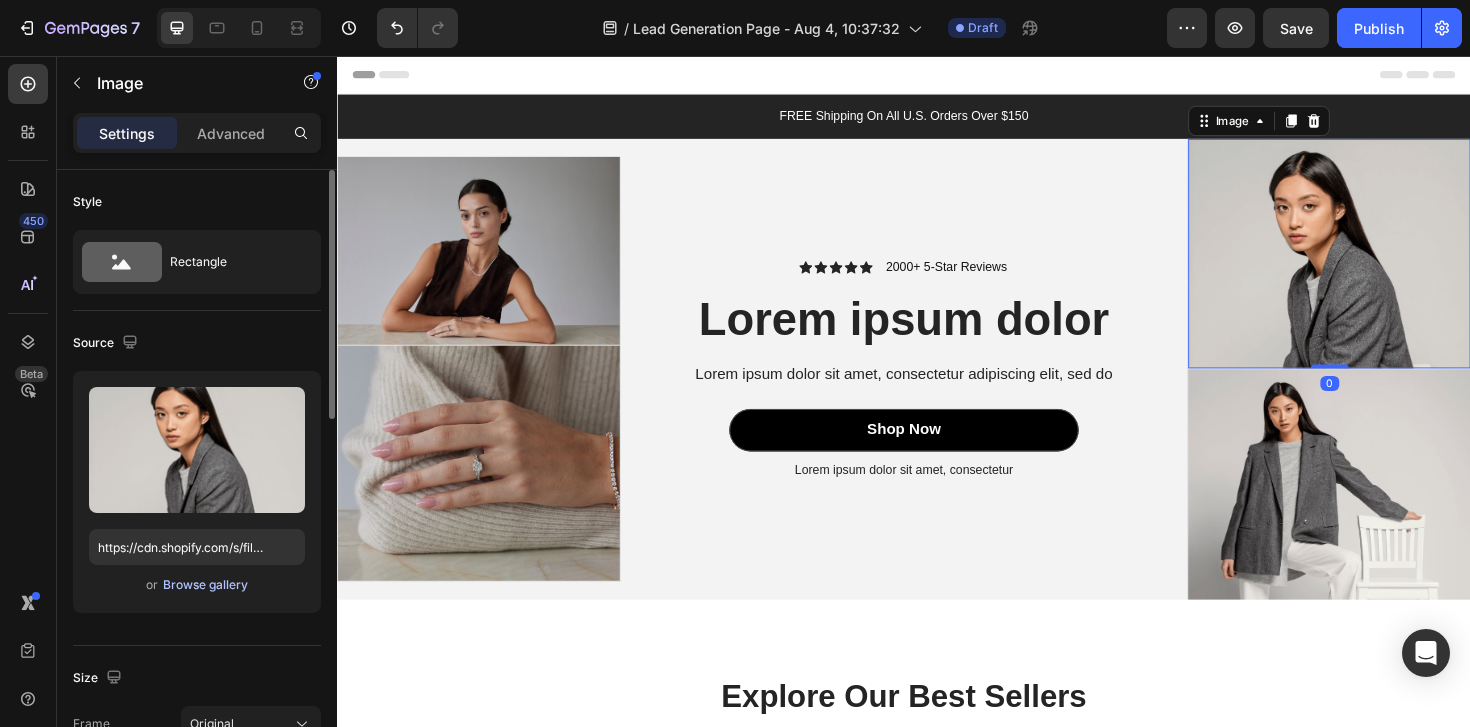 click on "Browse gallery" at bounding box center [205, 585] 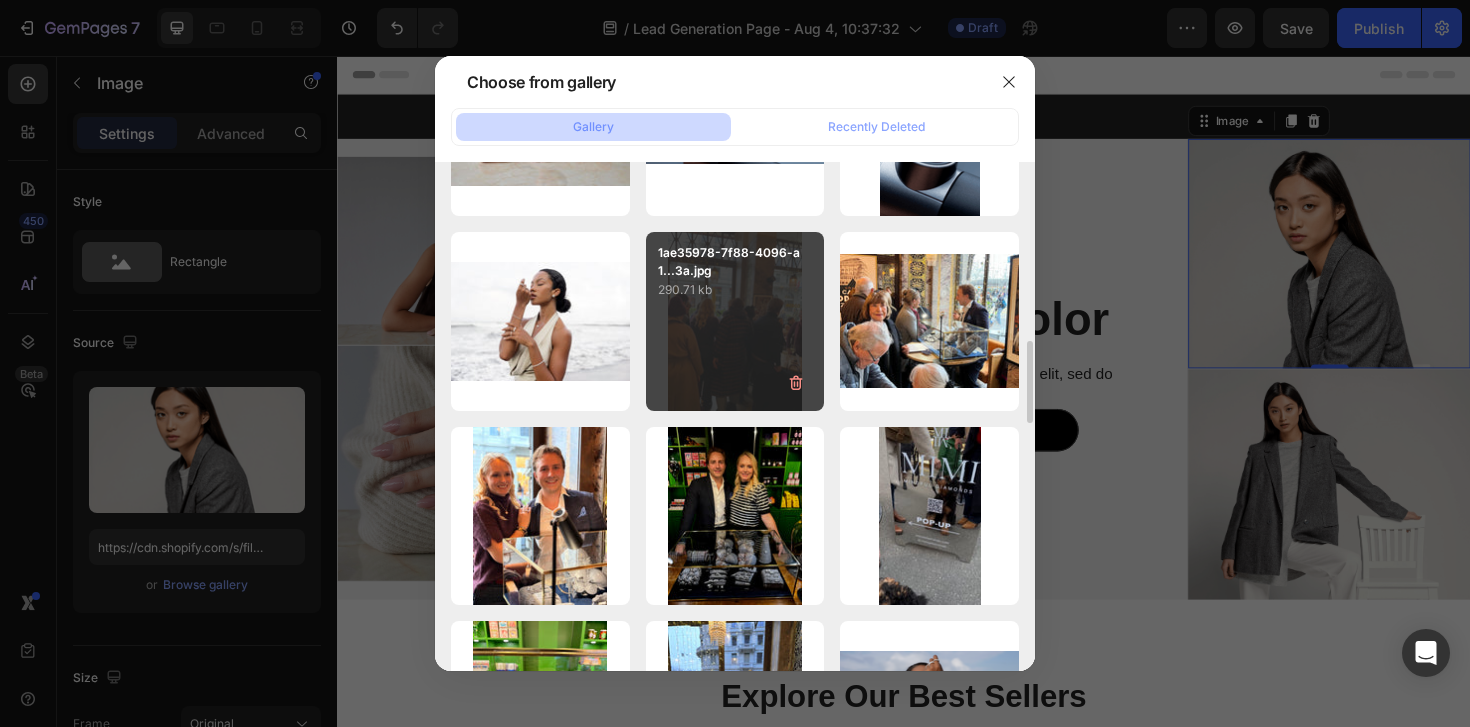 scroll, scrollTop: 1112, scrollLeft: 0, axis: vertical 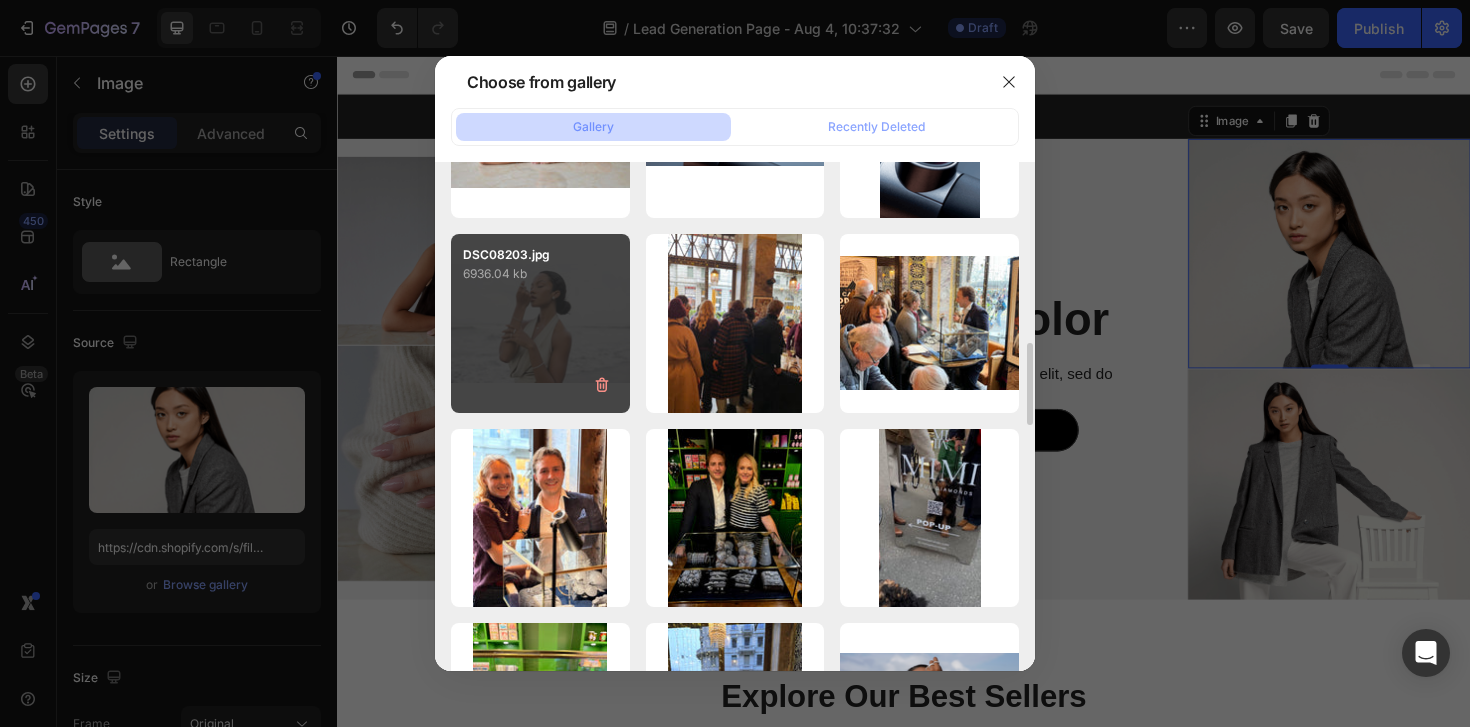 click on "DSC08203.jpg 6936.04 kb" at bounding box center [540, 323] 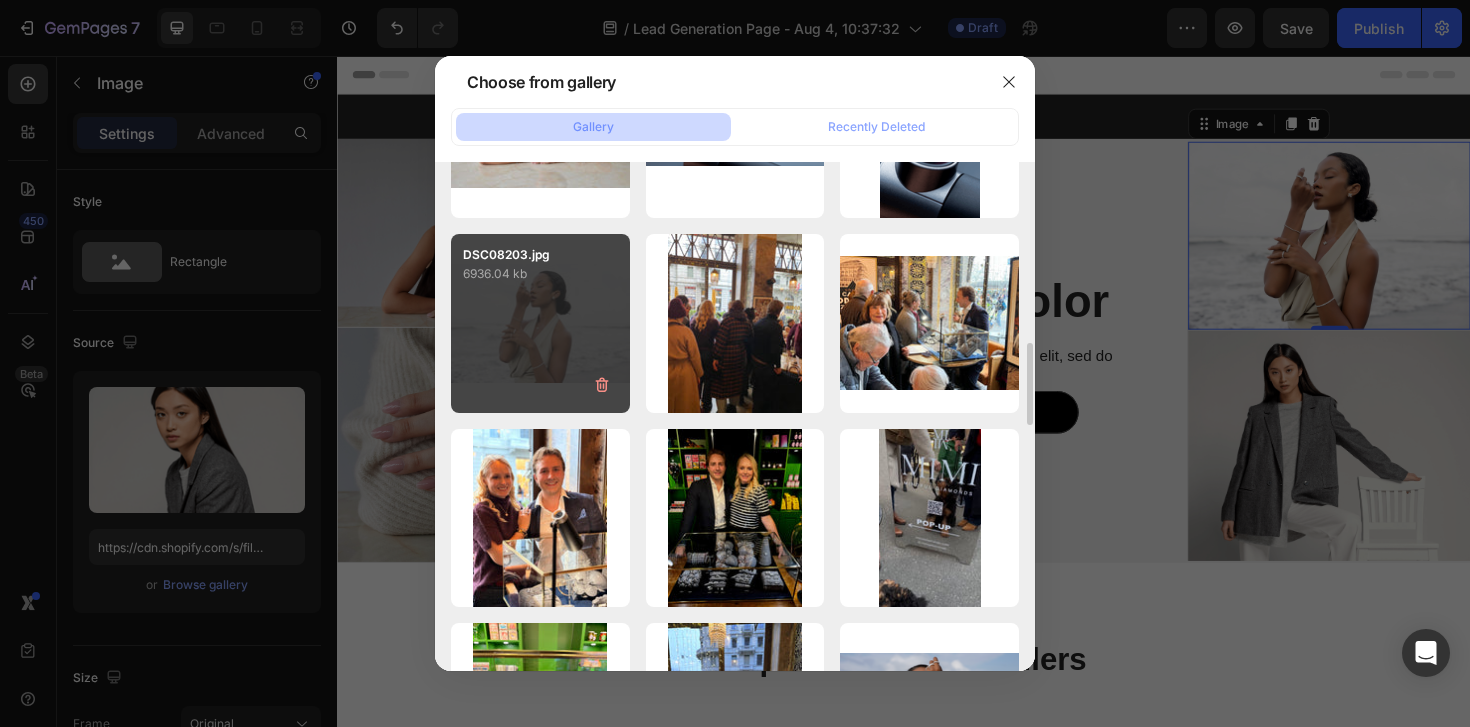 click on "DSC08203.jpg 6936.04 kb" at bounding box center (540, 323) 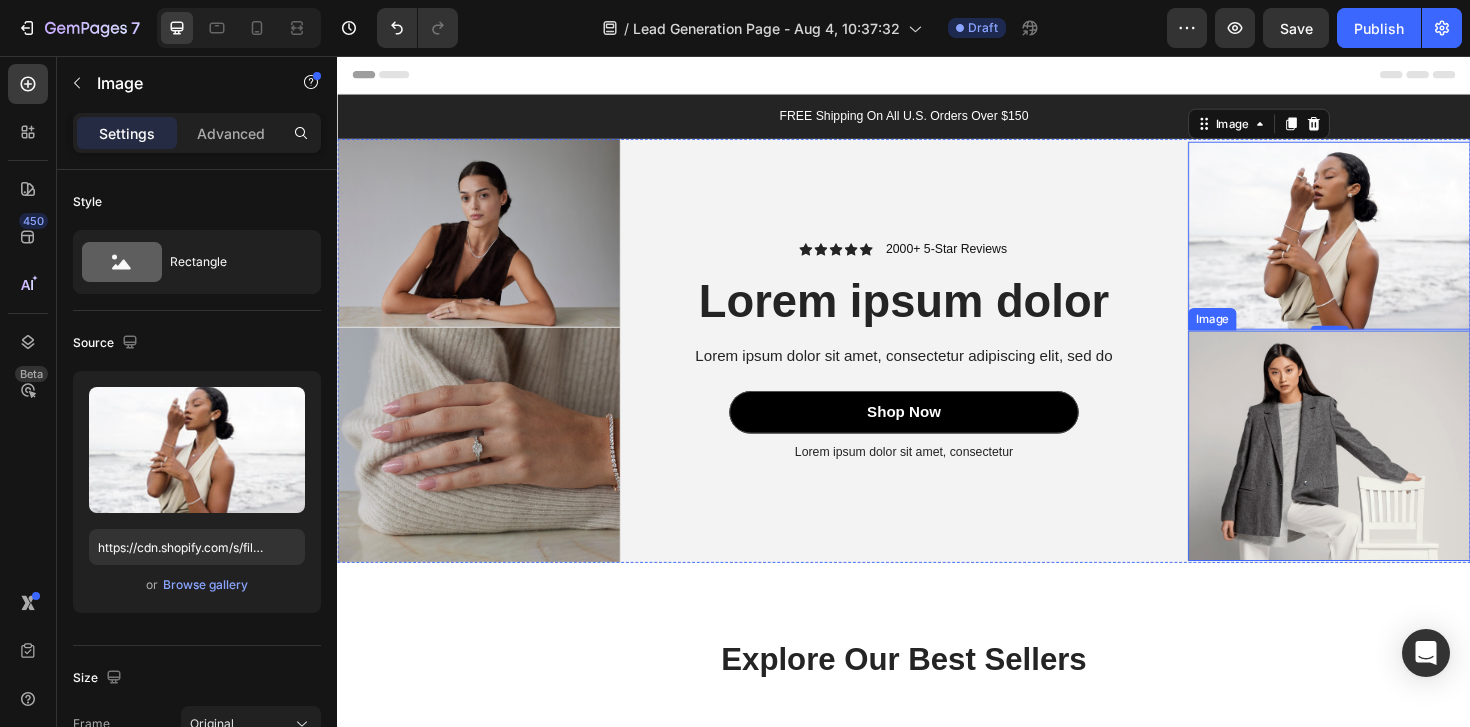 click at bounding box center [1387, 468] 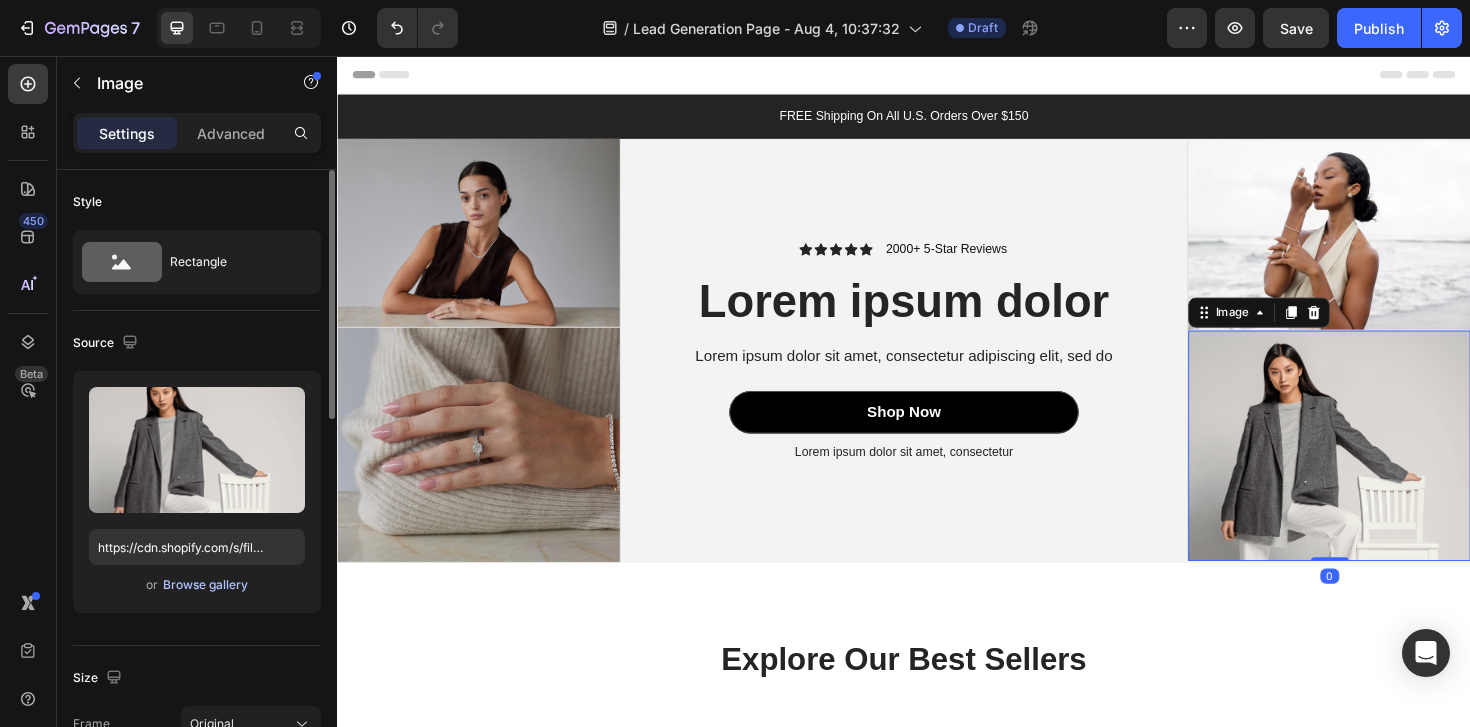 click on "Browse gallery" at bounding box center (205, 585) 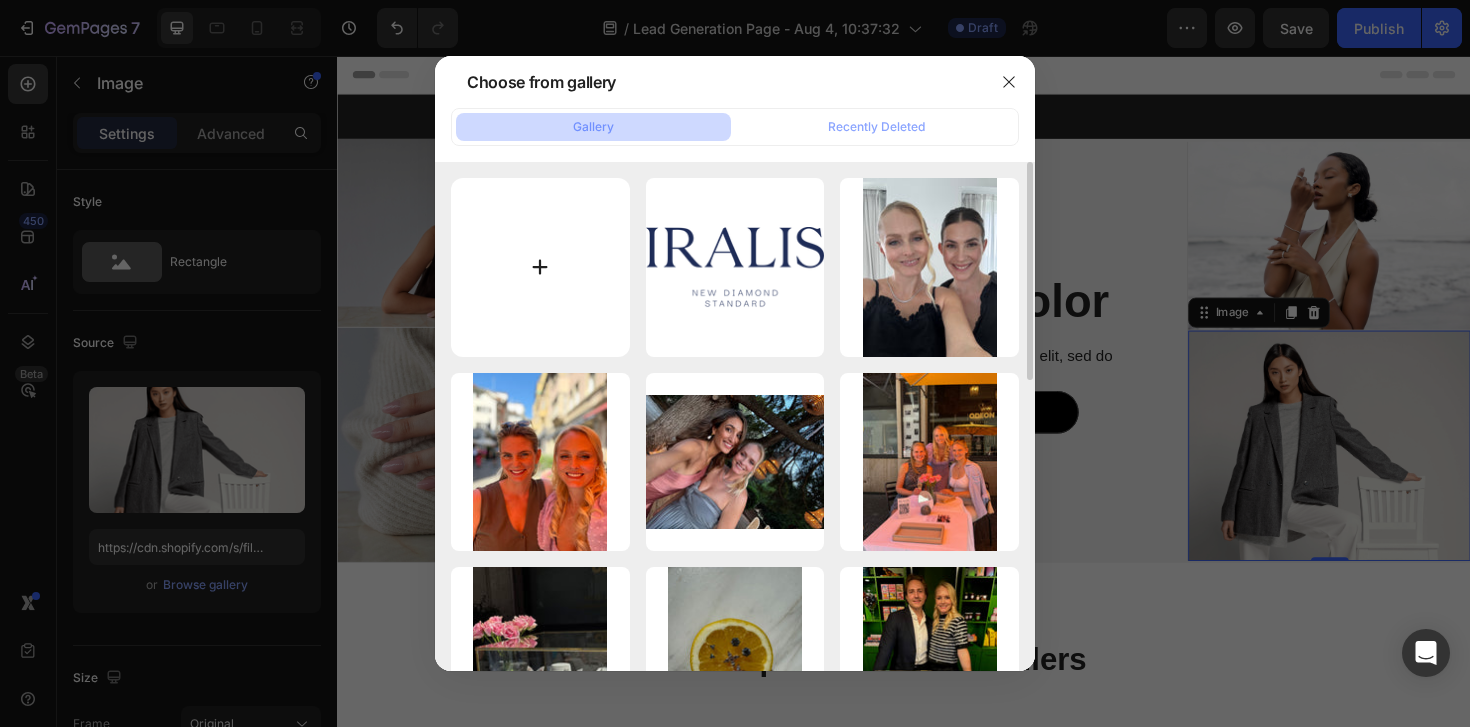 click at bounding box center (540, 267) 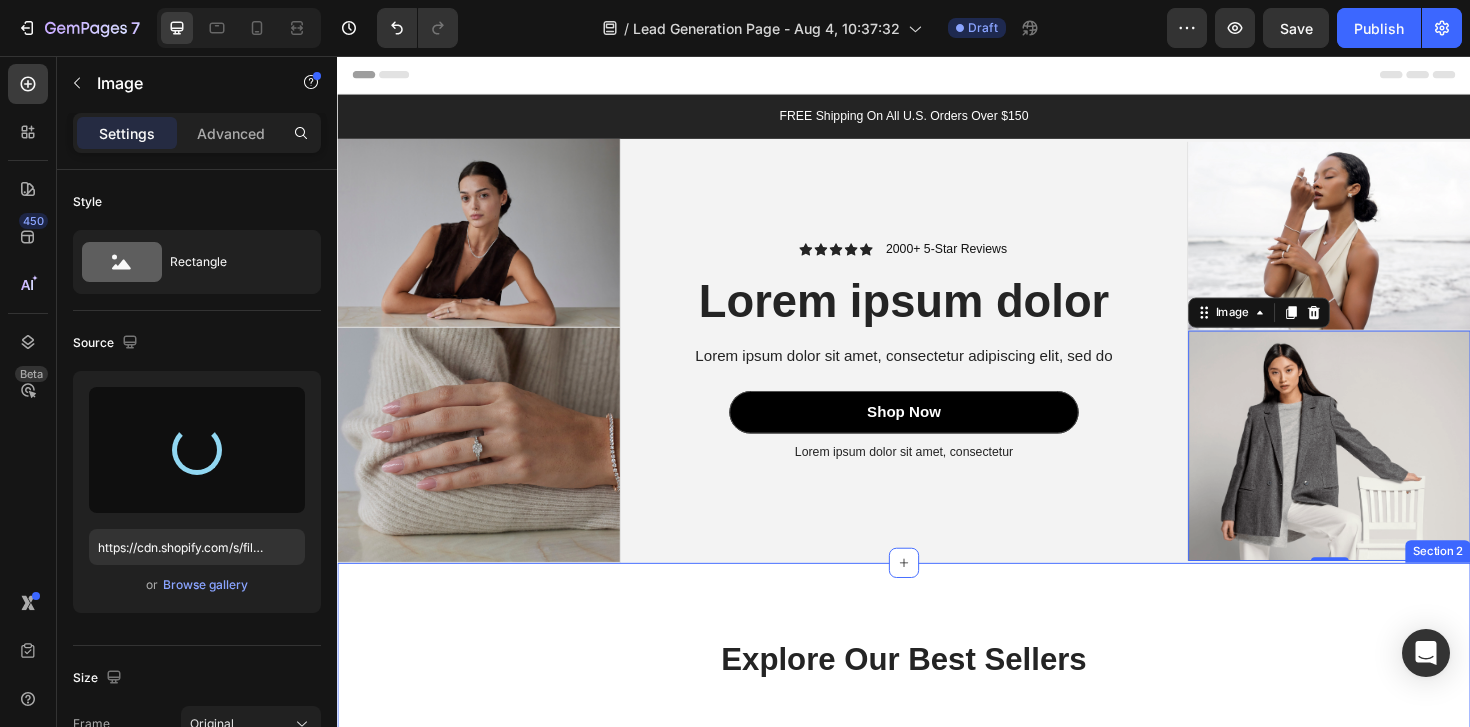 type on "https://cdn.shopify.com/s/files/1/0829/0929/9023/files/gempages_561459601749312293-ba576da2-5853-4b3d-bf0a-dfa8acb3bab7.jpg" 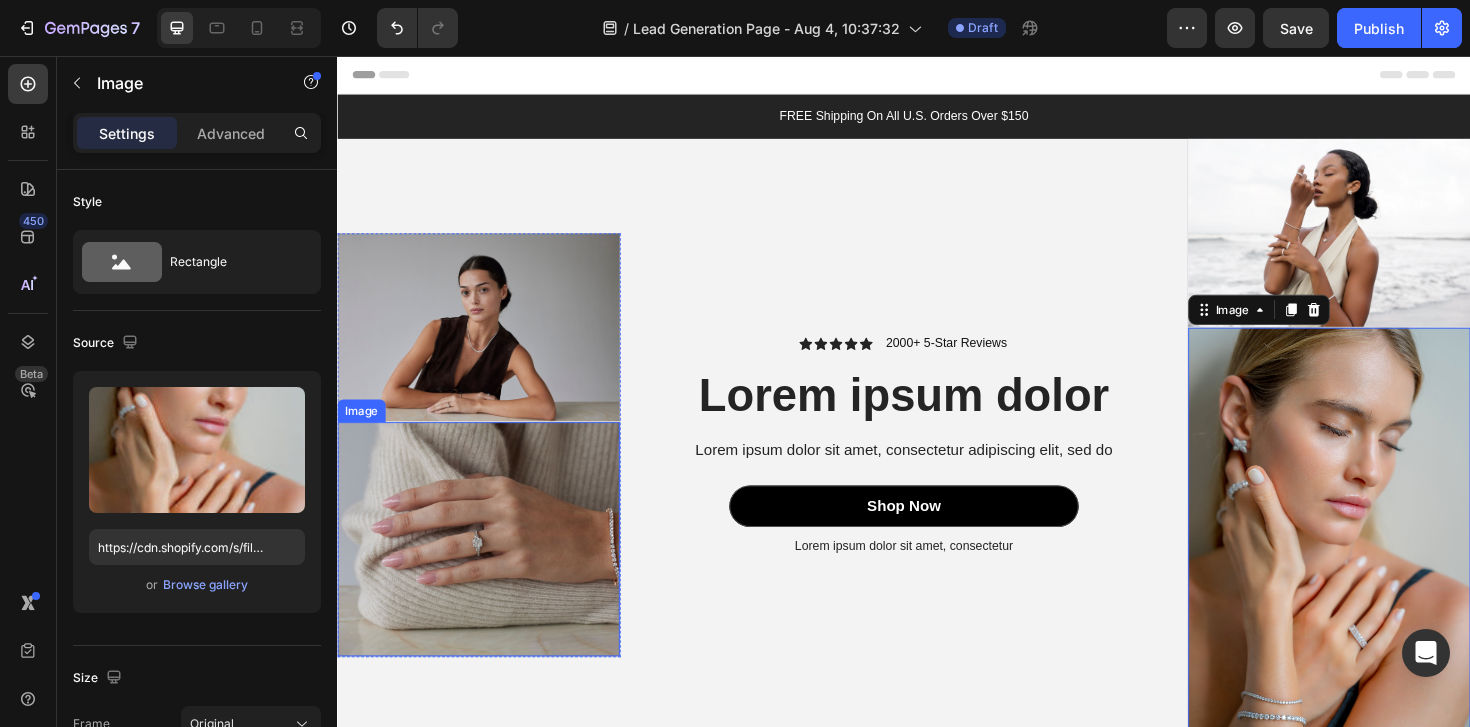 scroll, scrollTop: 0, scrollLeft: 0, axis: both 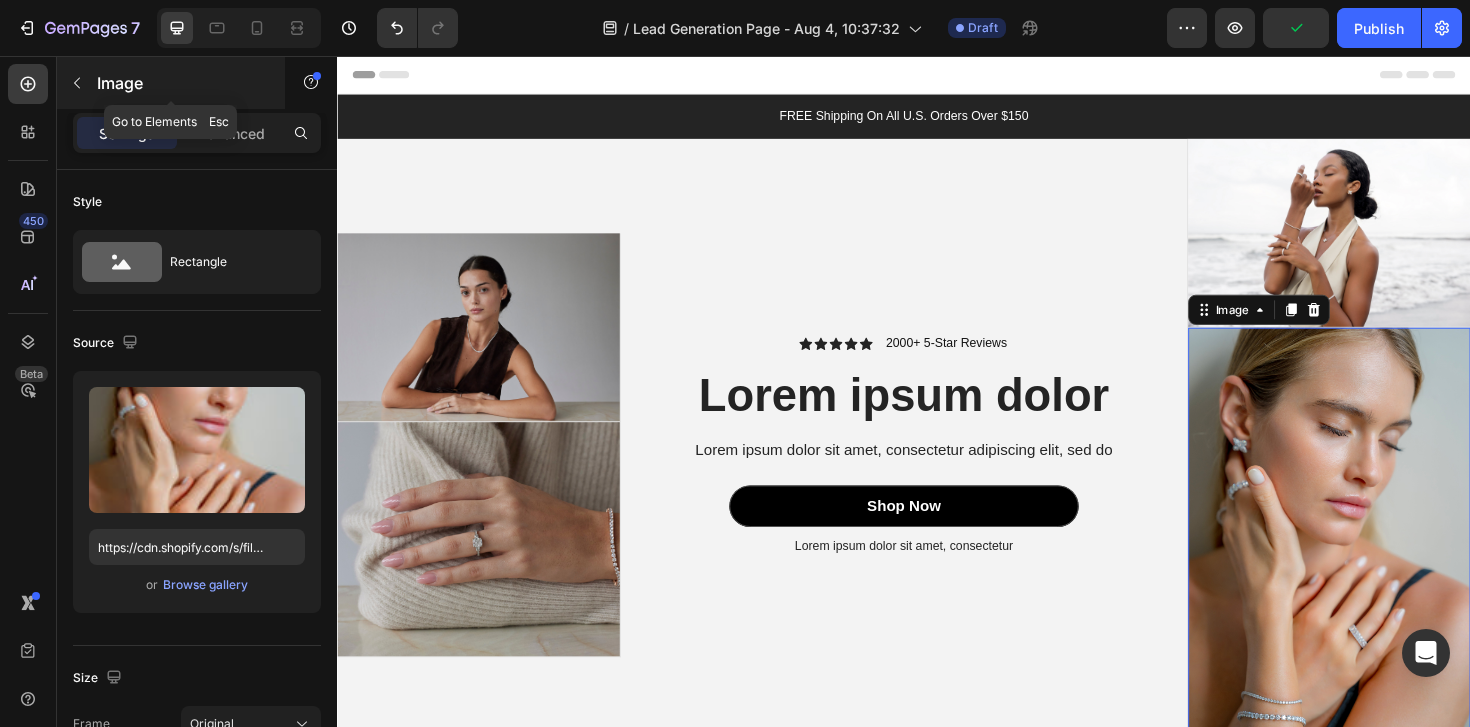 click 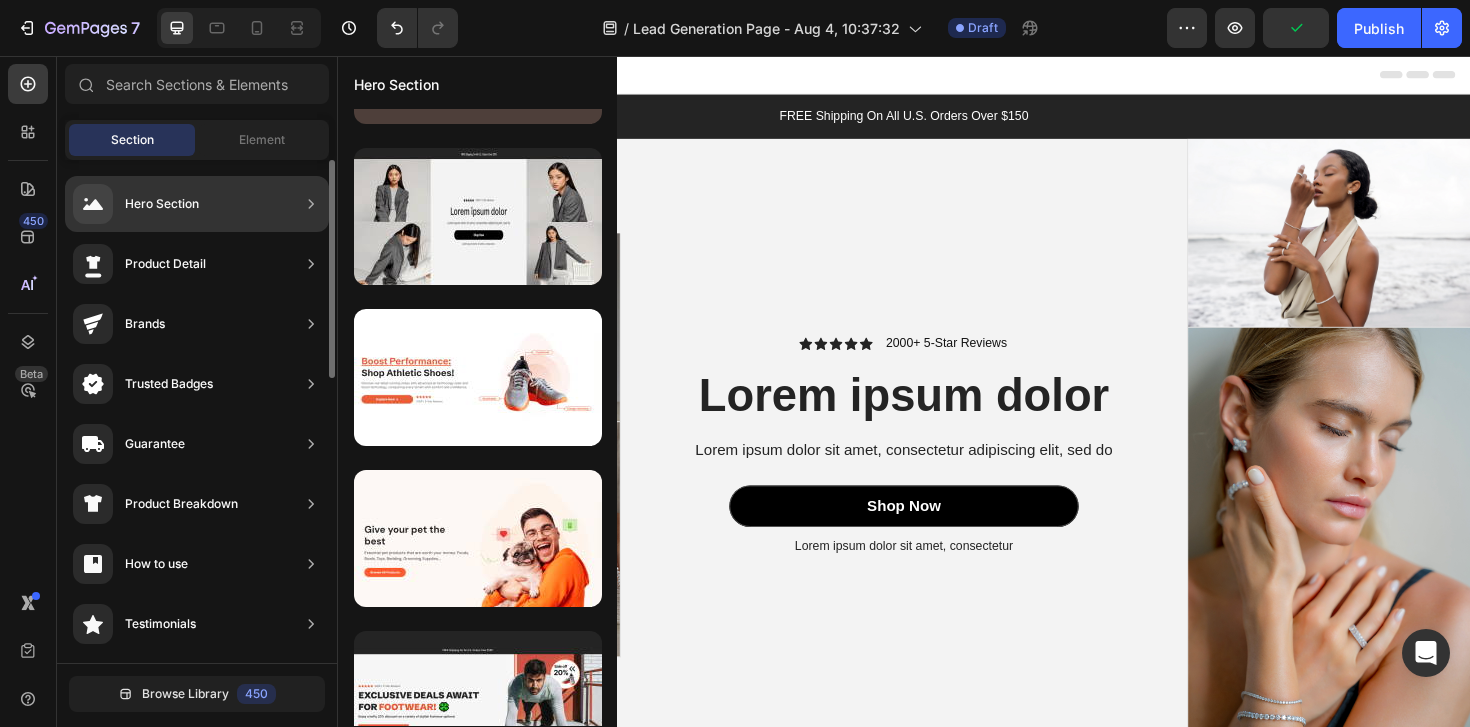 scroll, scrollTop: 176, scrollLeft: 0, axis: vertical 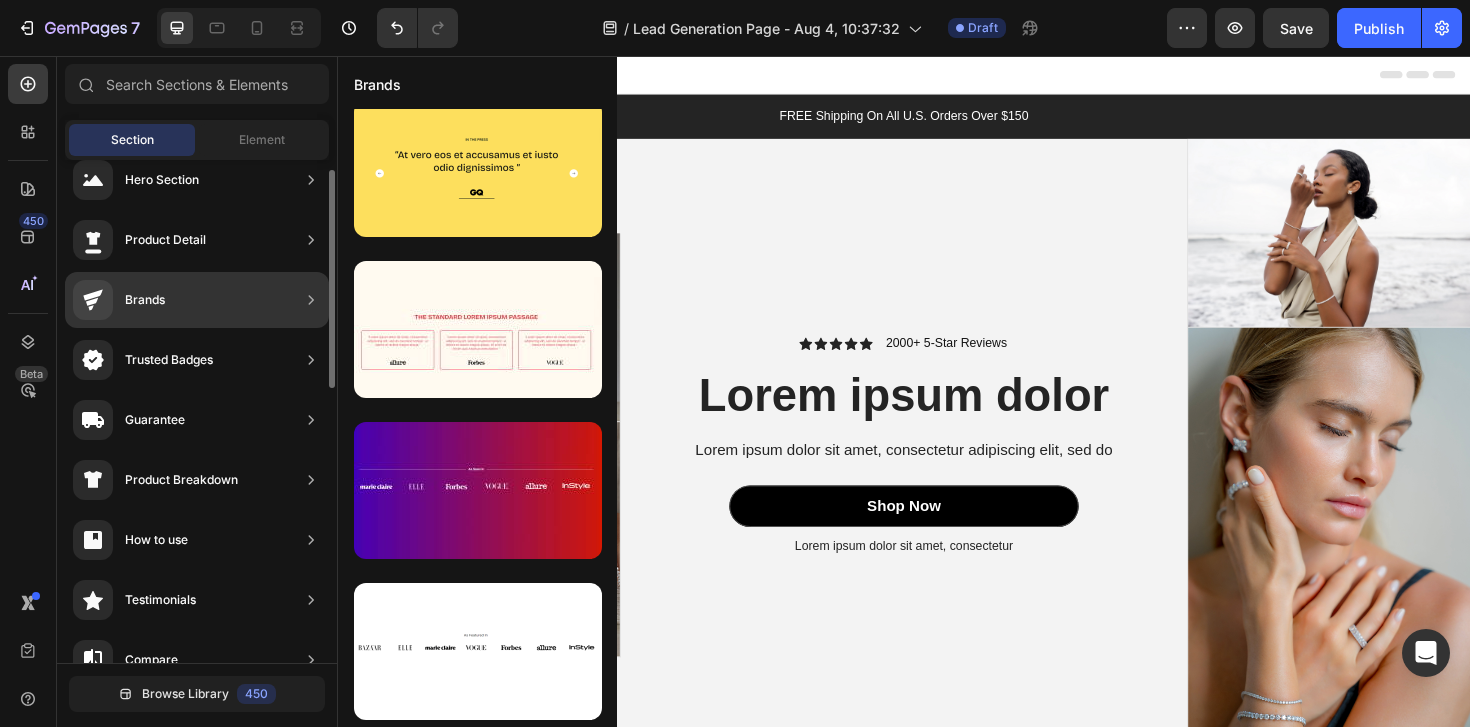 click on "Brands" 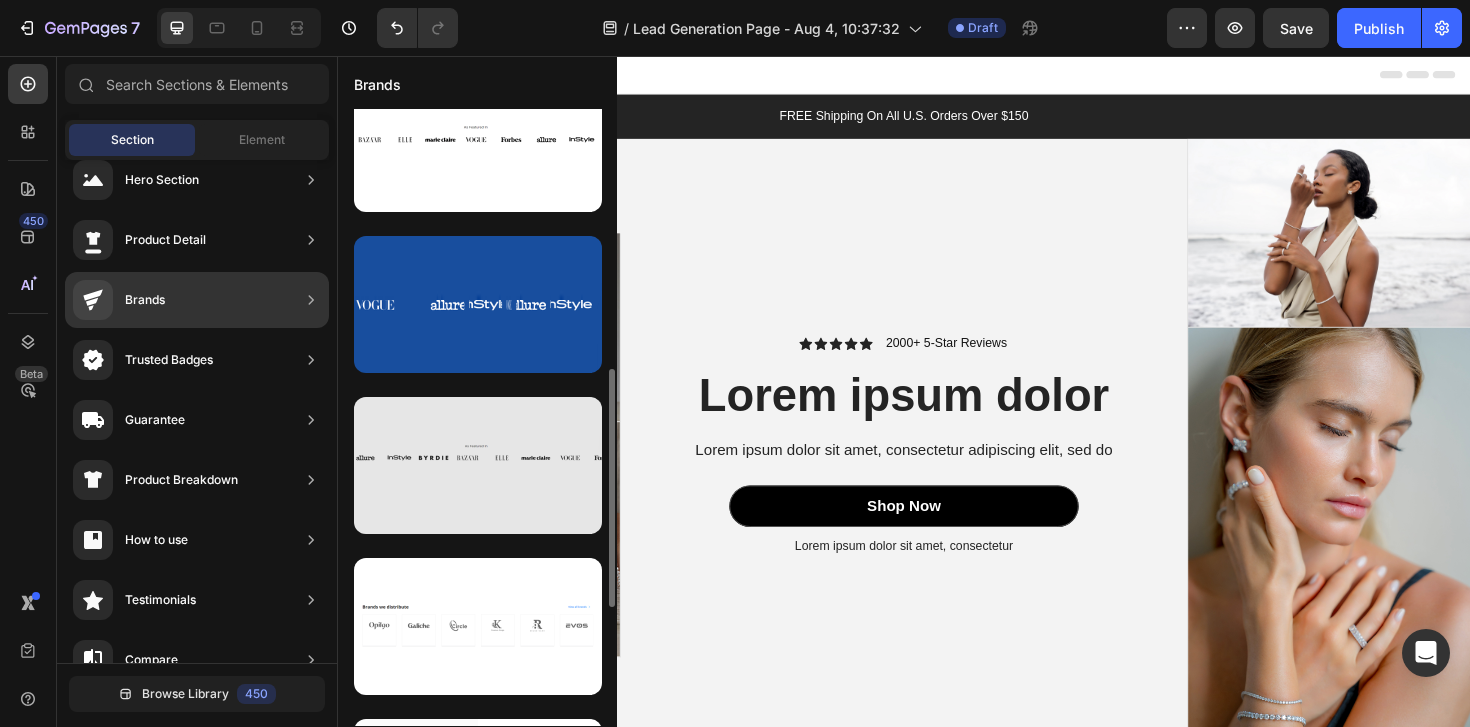 scroll, scrollTop: 689, scrollLeft: 0, axis: vertical 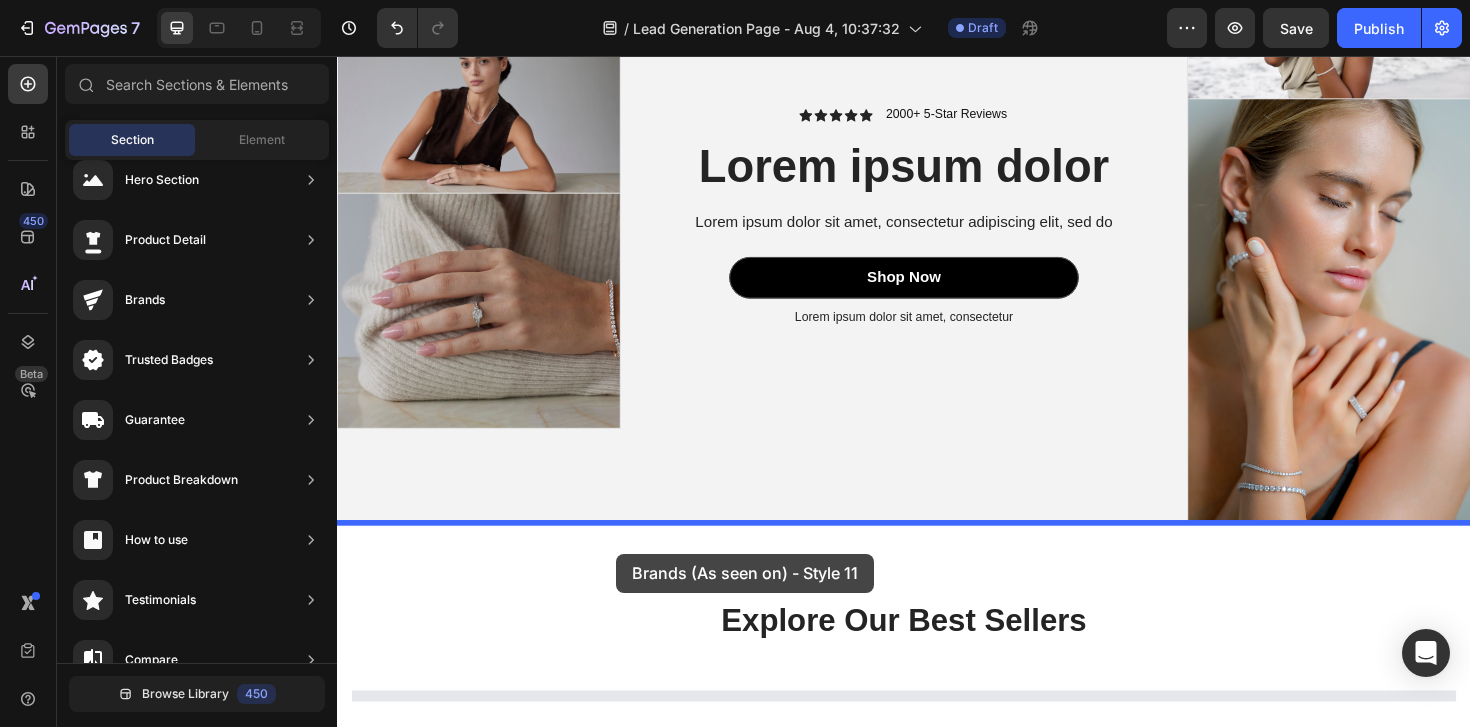drag, startPoint x: 779, startPoint y: 527, endPoint x: 633, endPoint y: 584, distance: 156.73225 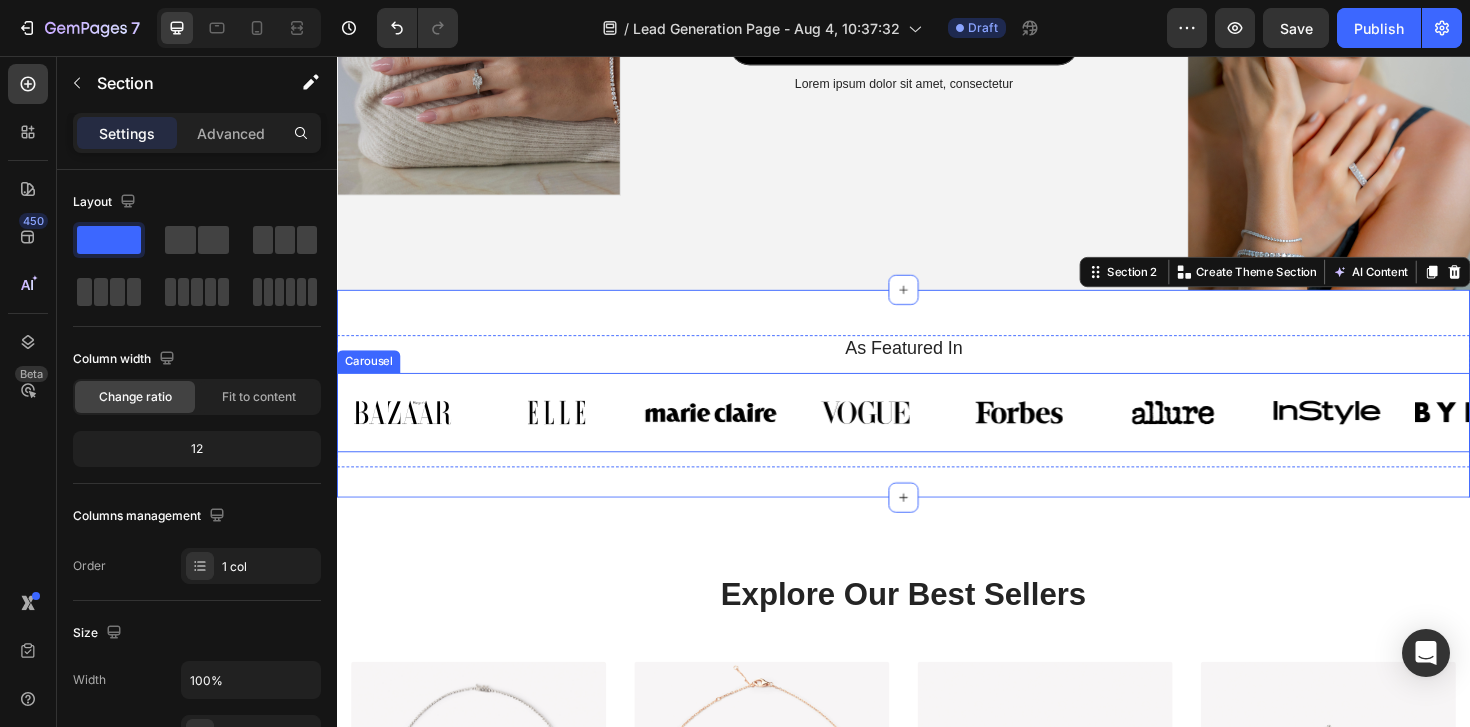 scroll, scrollTop: 528, scrollLeft: 0, axis: vertical 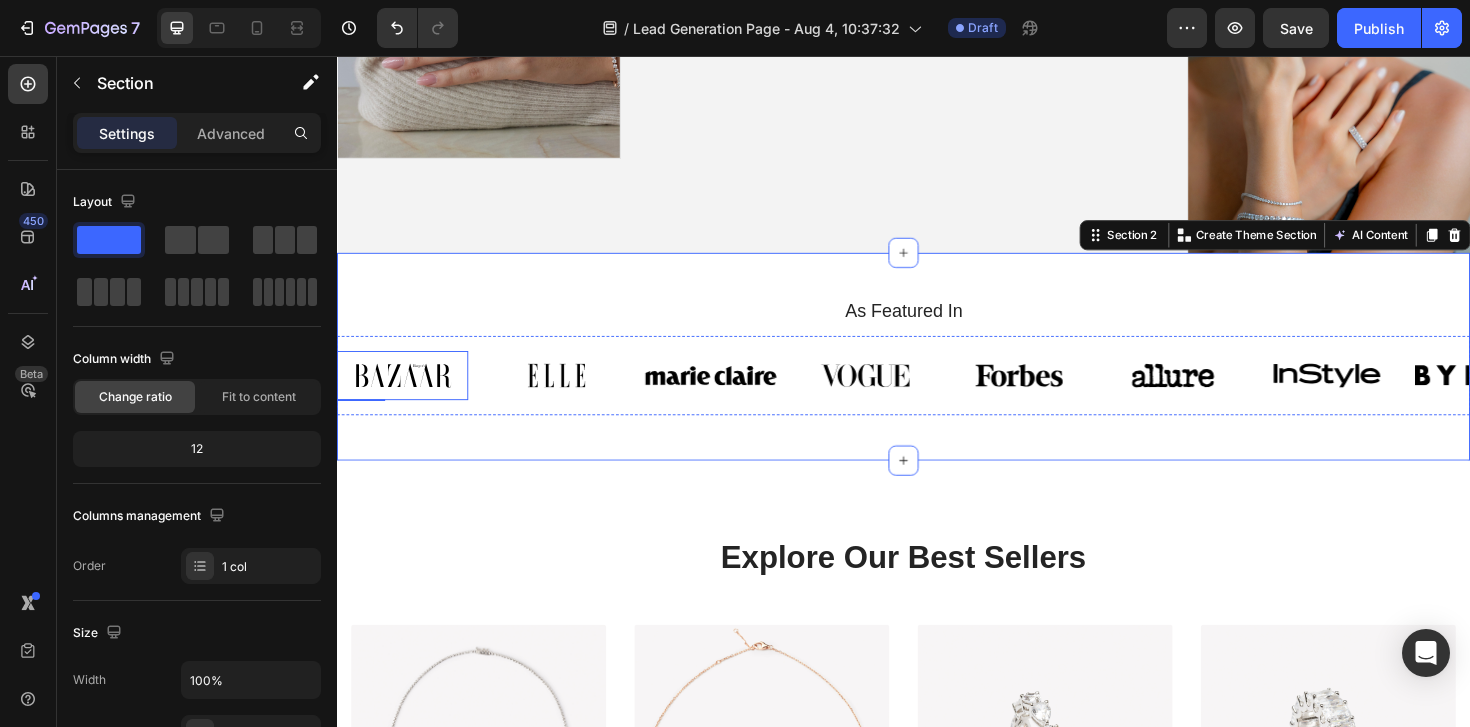 click at bounding box center (406, 394) 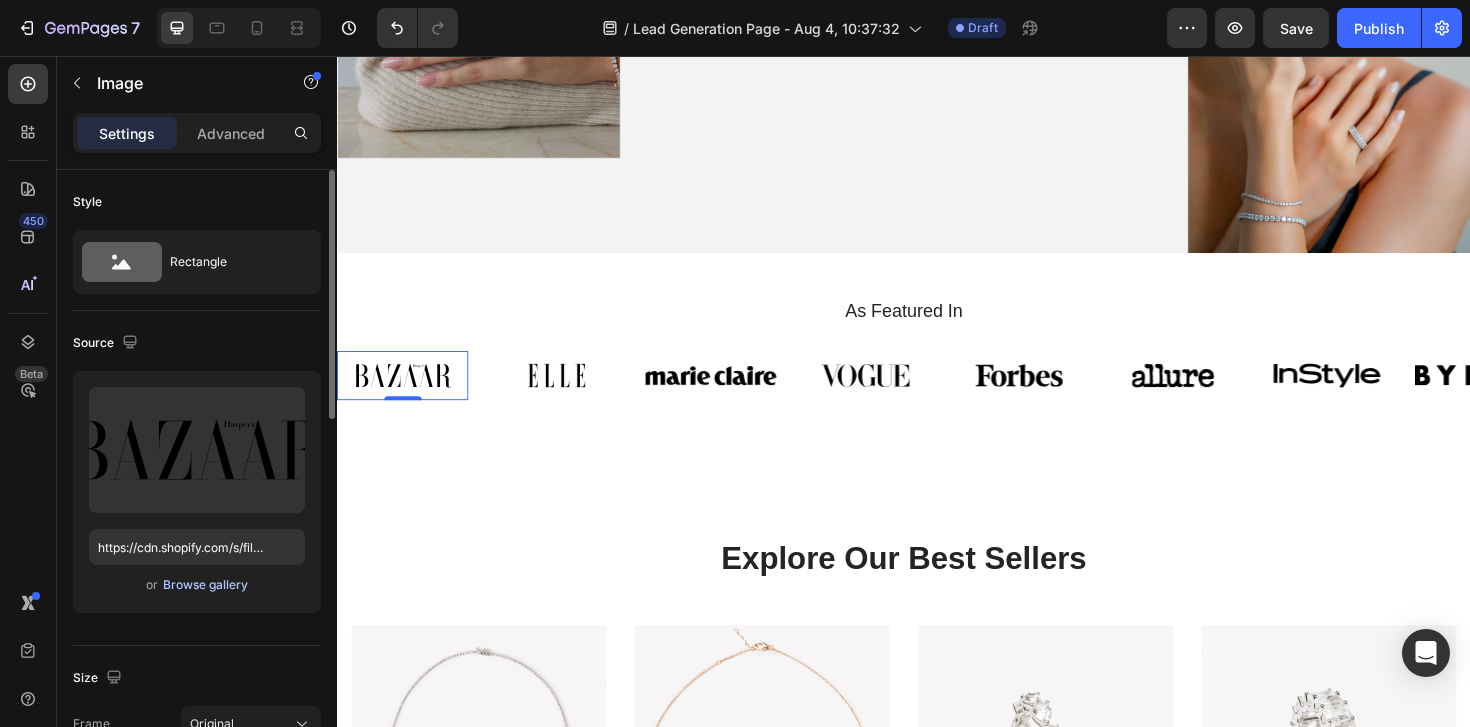 click on "Browse gallery" at bounding box center [205, 585] 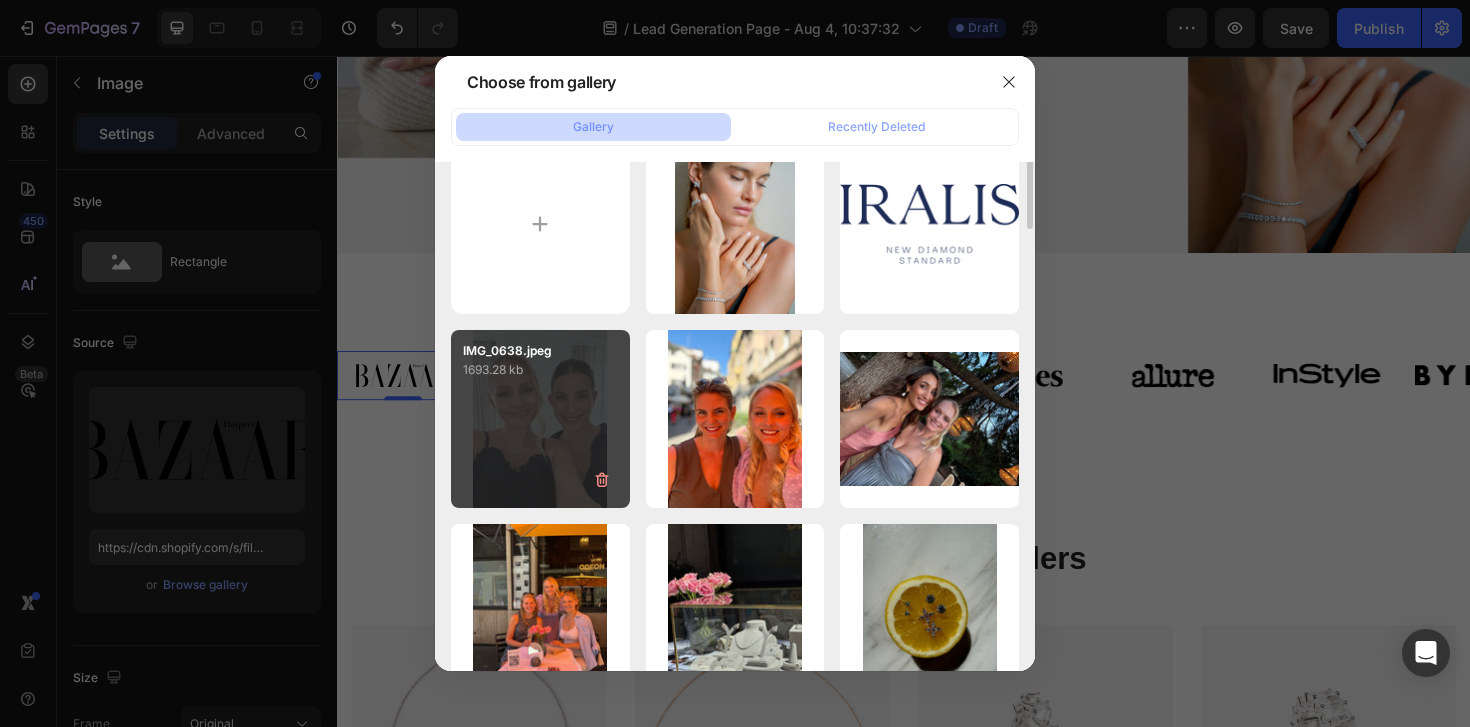 scroll, scrollTop: 0, scrollLeft: 0, axis: both 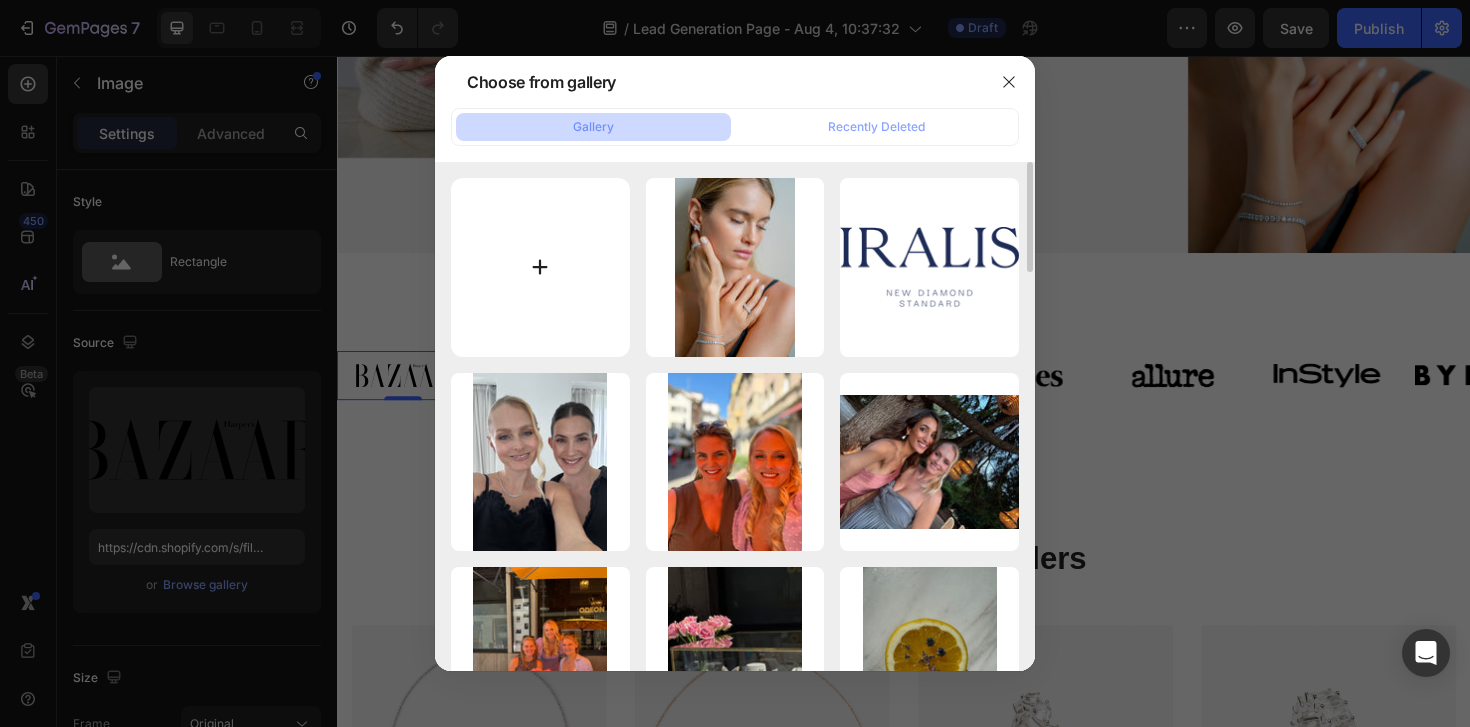 click at bounding box center [540, 267] 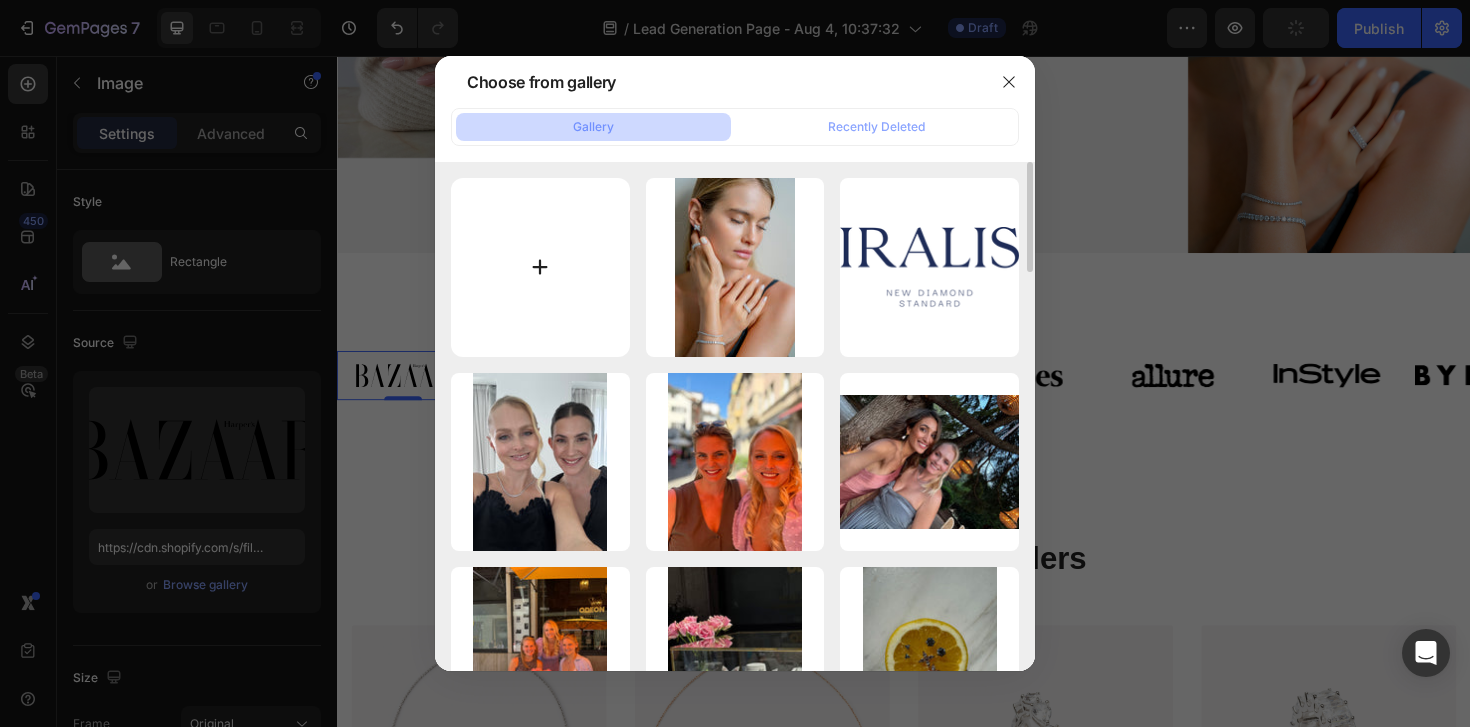 type on "https://cdn.shopify.com/s/files/1/0829/0929/9023/files/gempages_561459601749312293-f9793cde-f803-4d4f-9818-cc22a9896521.svg" 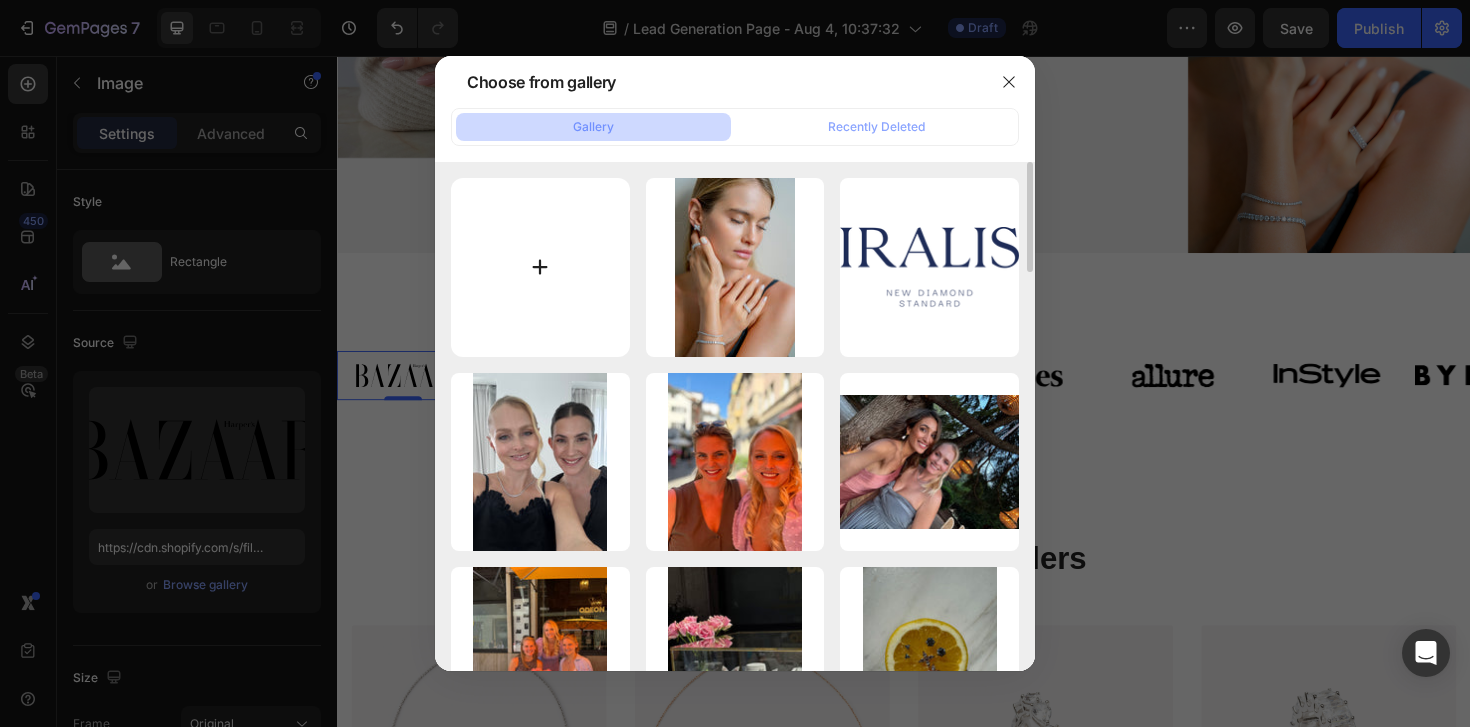 type on "C:\fakepath\WI.png" 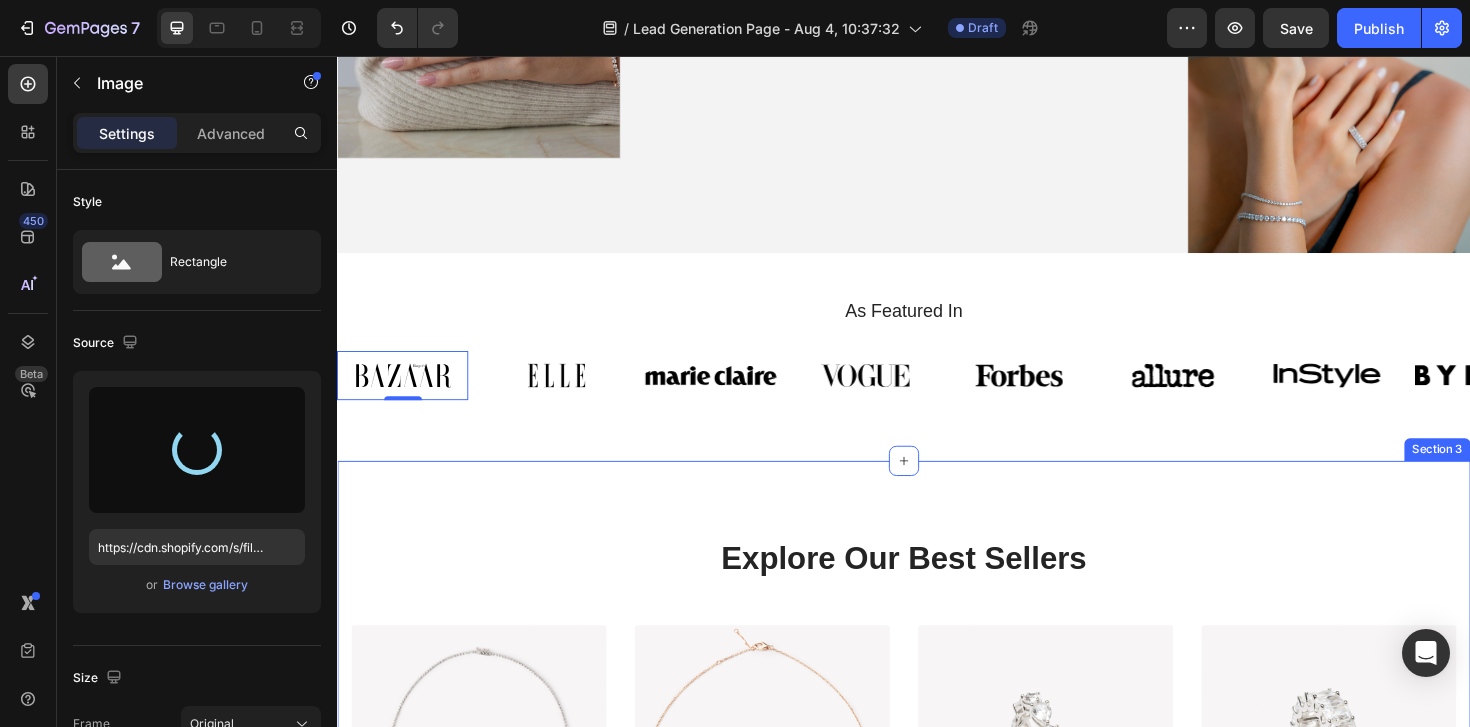 type on "https://cdn.shopify.com/s/files/1/0829/0929/9023/files/gempages_561459601749312293-25174593-57f5-4646-aa4f-8af9318121fa.png" 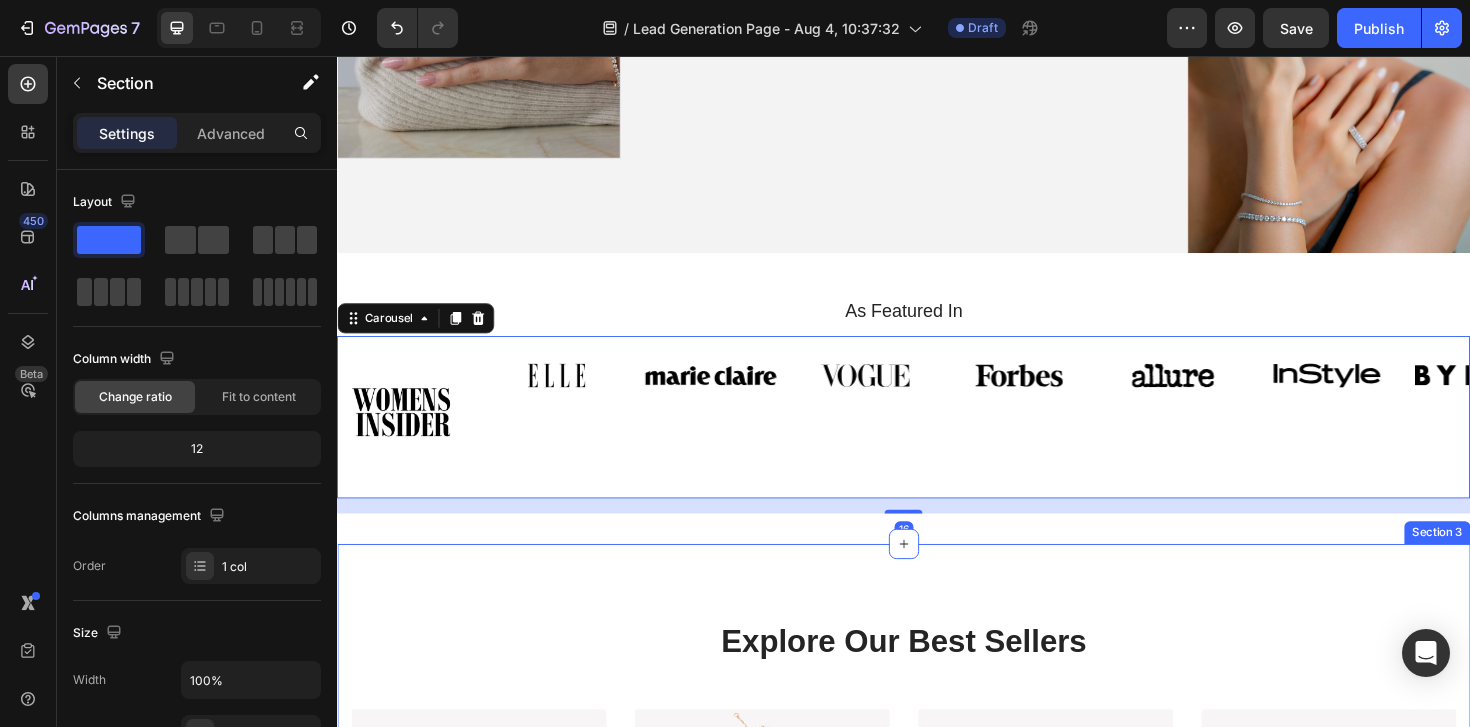 click on "Explore Our Best Sellers Heading (P) Images Tokyo Tennis Necklace (P) Title CHF 14,500.00 (P) Price (P) Price No compare price (P) Price No discount   Not be displayed when published Product Badge Row   10 ctw Tennis Necklace 15 ctw Tennis Necklace 20 ctw Tennis Necklace   White Gold  18k Rose Gold 18k Yellow Gold 18k Platinum (P) Variants & Swatches Row Product List (P) Images Initial Necklace (P) Title CHF 1,900.00 (P) Price (P) Price No compare price (P) Price No discount   Not be displayed when published Product Badge Row   A B C D E F G H I J K L M N O P Q R S T U V W X Y Z   White Gold  18k Rose Gold 18k Yellow Gold 18k (P) Variants & Swatches Row Product List (P) Images Cannes Eternity Ring (P) Title CHF 6,900.00 (P) Price (P) Price No compare price (P) Price No discount   Not be displayed when published Product Badge Row   White Gold  18k Rose Gold 18k Yellow Gold 18k Platinum   46 47 48 49 50 51 52 53 54 55 56 57 (P) Variants & Swatches Row Product List (P) Images Seoul Eternity Ring (P) Title   Row" at bounding box center (937, 995) 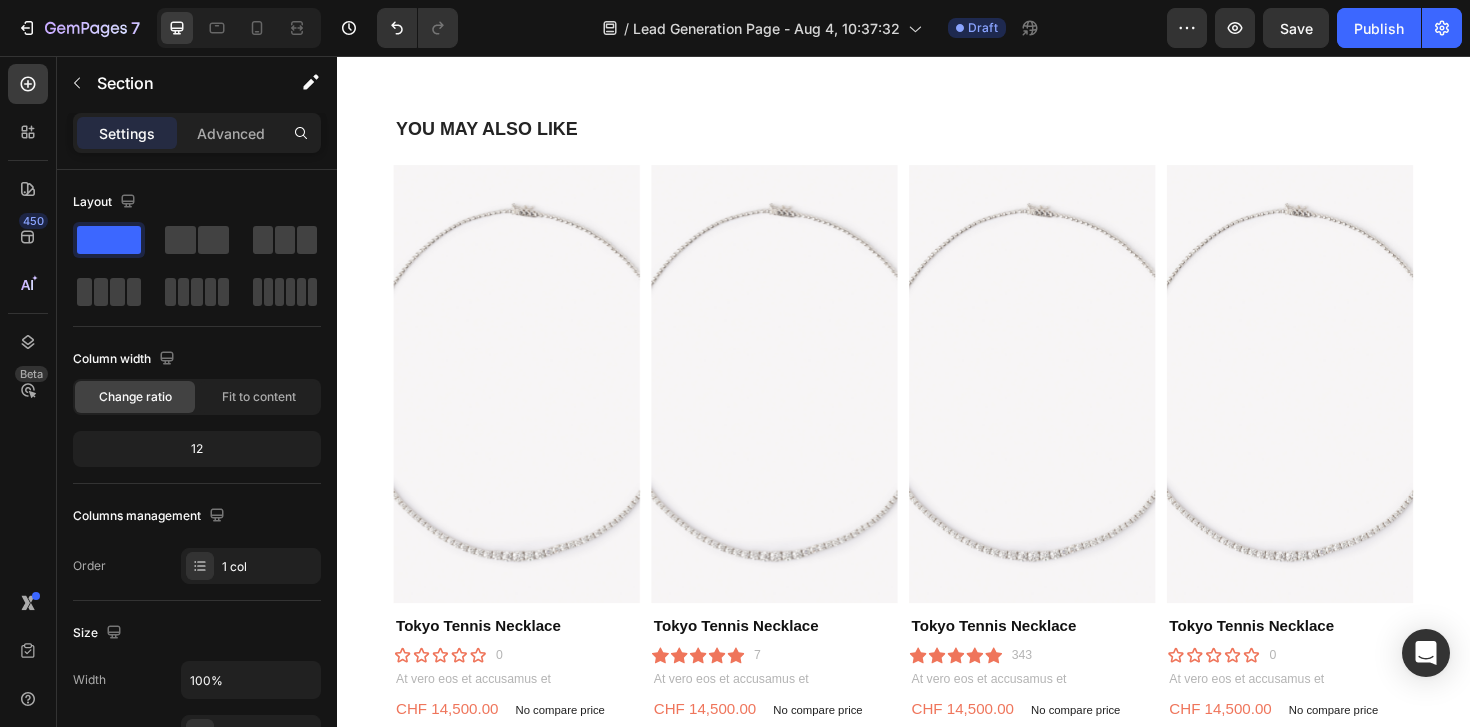 scroll, scrollTop: 1711, scrollLeft: 0, axis: vertical 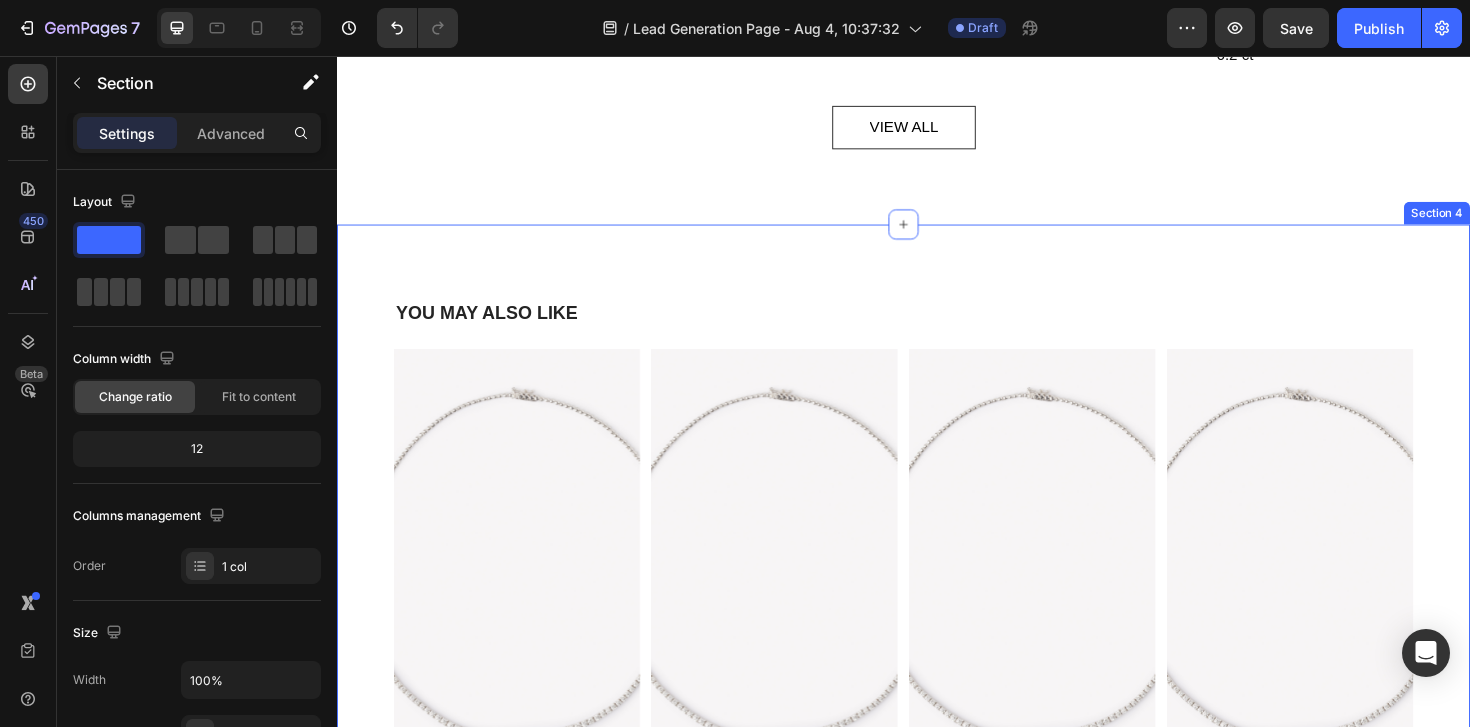 click on "YOU MAY ALSO LIKE" at bounding box center (937, 329) 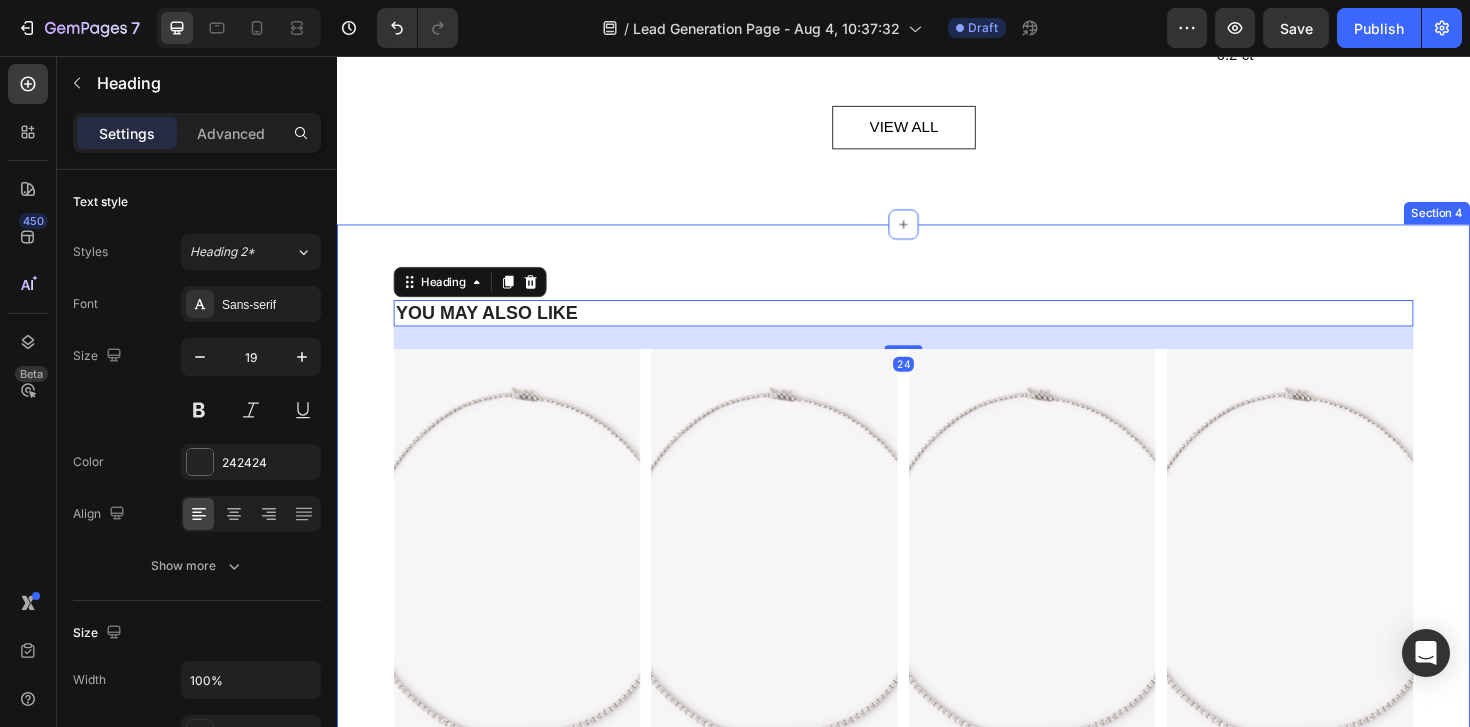 click on "YOU MAY ALSO LIKE Heading   24 Product Images Tokyo Tennis Necklace Product Title
Icon
Icon
Icon
Icon
Icon Icon List 0 Text Block Row At vero eos et accusamus et  Text Block CHF 14,500.00 Product Price Product Price No compare price Product Price Row Product Product Images Tokyo Tennis Necklace Product Title Icon Icon Icon Icon Icon Icon List 7 Text Block Row At vero eos et accusamus et  Text Block CHF 14,500.00 Product Price Product Price No compare price Product Price Row Product Product Images Tokyo Tennis Necklace Product Title Icon Icon Icon Icon Icon Icon List 343 Text Block Row At vero eos et accusamus et  Text Block CHF 14,500.00 Product Price Product Price No compare price Product Price Row Product Product Images Tokyo Tennis Necklace Product Title
Icon
Icon
Icon
Icon
Icon Icon List 0 Text Block Row At vero eos et accusamus et  Text Block" at bounding box center [937, 636] 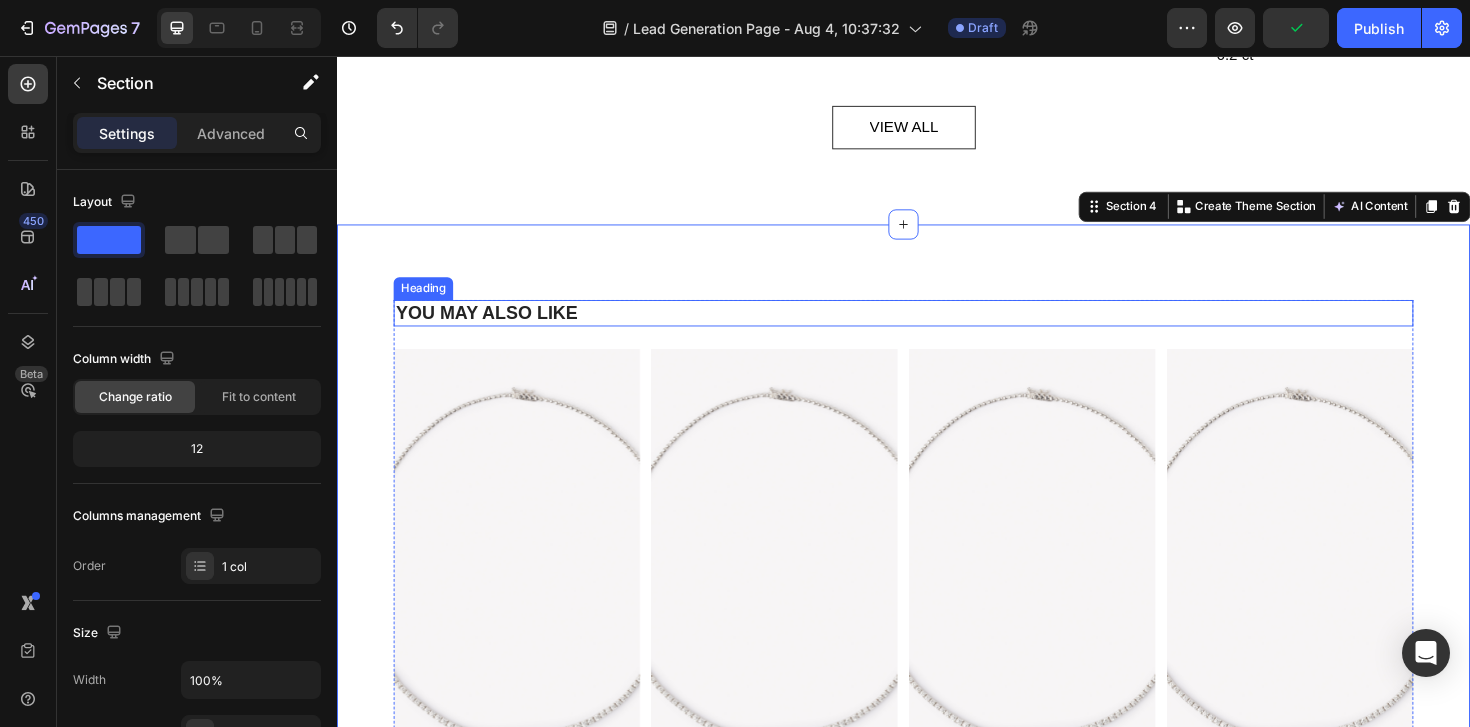 click on "YOU MAY ALSO LIKE" at bounding box center (937, 329) 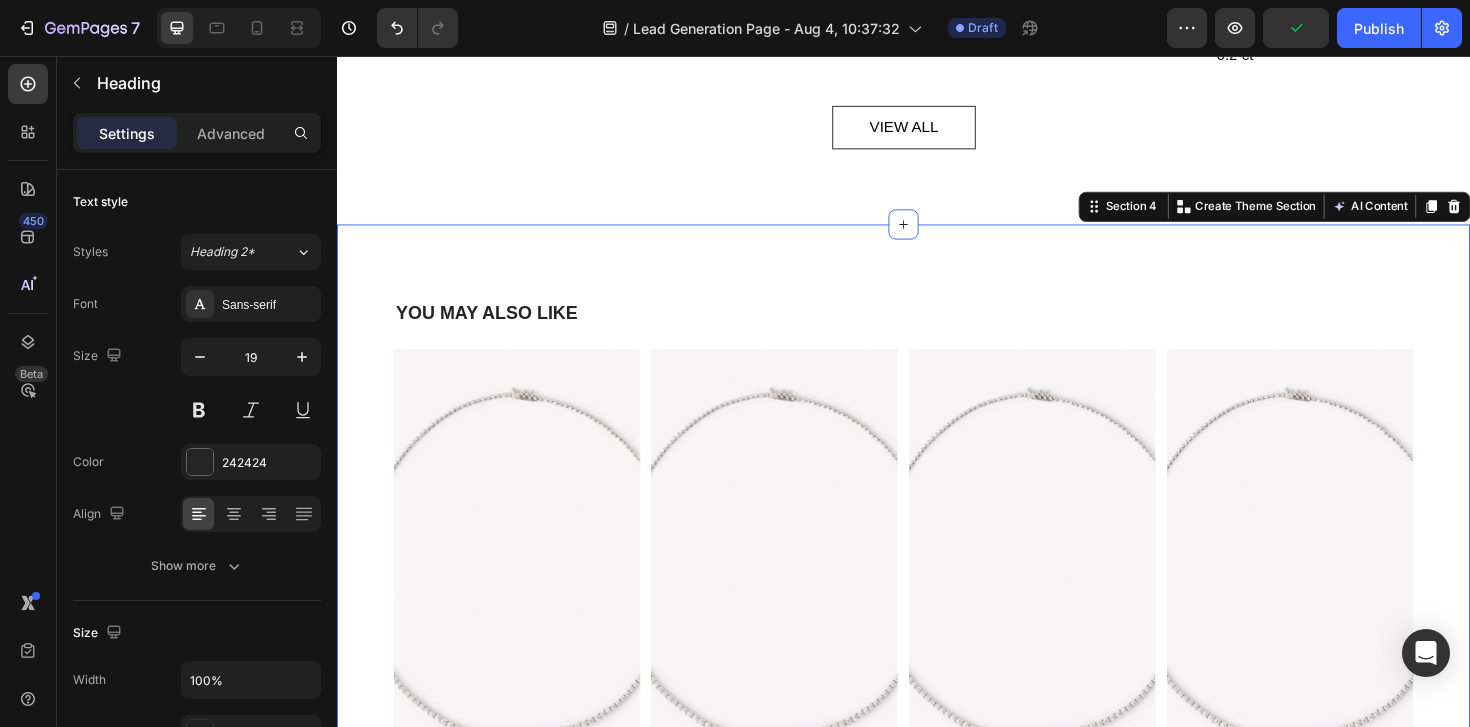 click on "YOU MAY ALSO LIKE Heading Product Images Tokyo Tennis Necklace Product Title
Icon
Icon
Icon
Icon
Icon Icon List 0 Text Block Row At vero eos et accusamus et  Text Block CHF 14,500.00 Product Price Product Price No compare price Product Price Row Product Product Images Tokyo Tennis Necklace Product Title Icon Icon Icon Icon Icon Icon List 7 Text Block Row At vero eos et accusamus et  Text Block CHF 14,500.00 Product Price Product Price No compare price Product Price Row Product Product Images Tokyo Tennis Necklace Product Title Icon Icon Icon Icon Icon Icon List 343 Text Block Row At vero eos et accusamus et  Text Block CHF 14,500.00 Product Price Product Price No compare price Product Price Row Product Product Images Tokyo Tennis Necklace Product Title
Icon
Icon
Icon
Icon
Icon Icon List 0 Text Block Row At vero eos et accusamus et  Text Block Row" at bounding box center [937, 636] 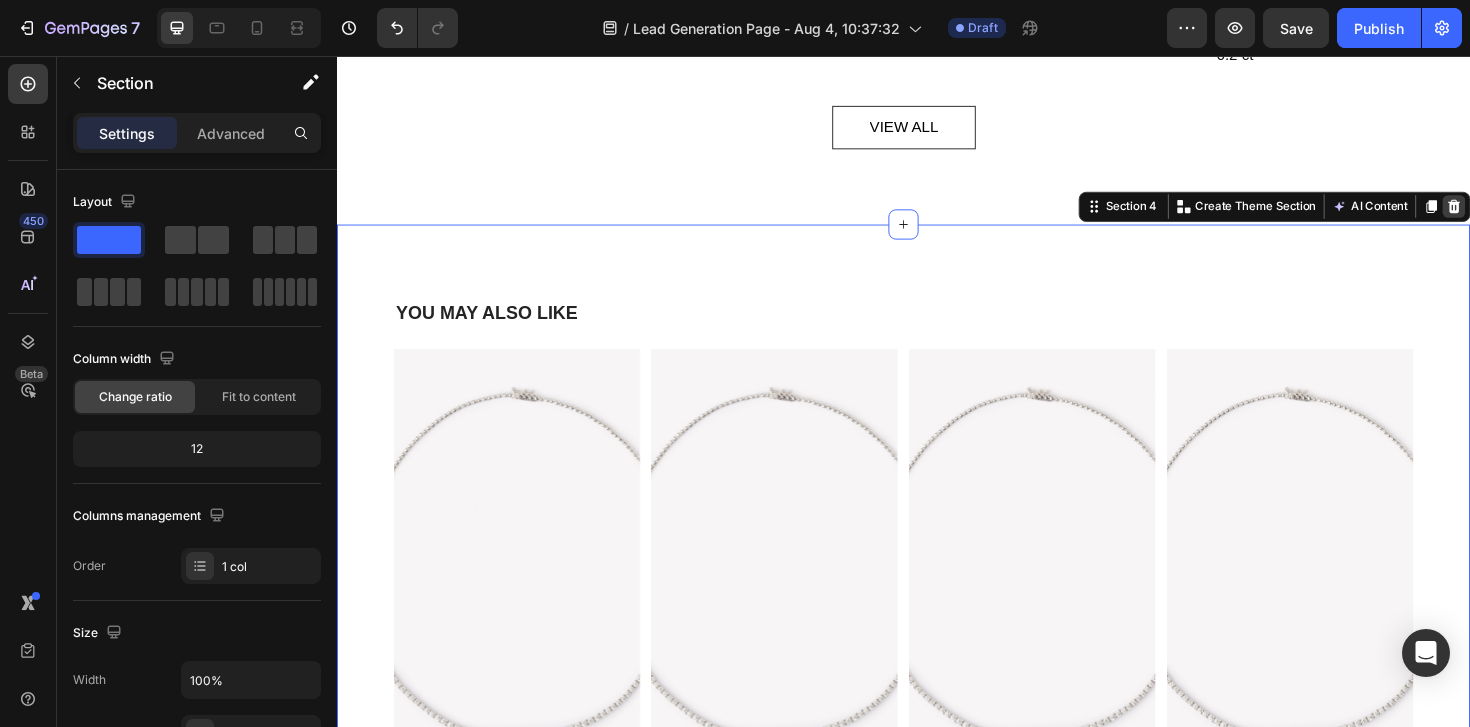 click 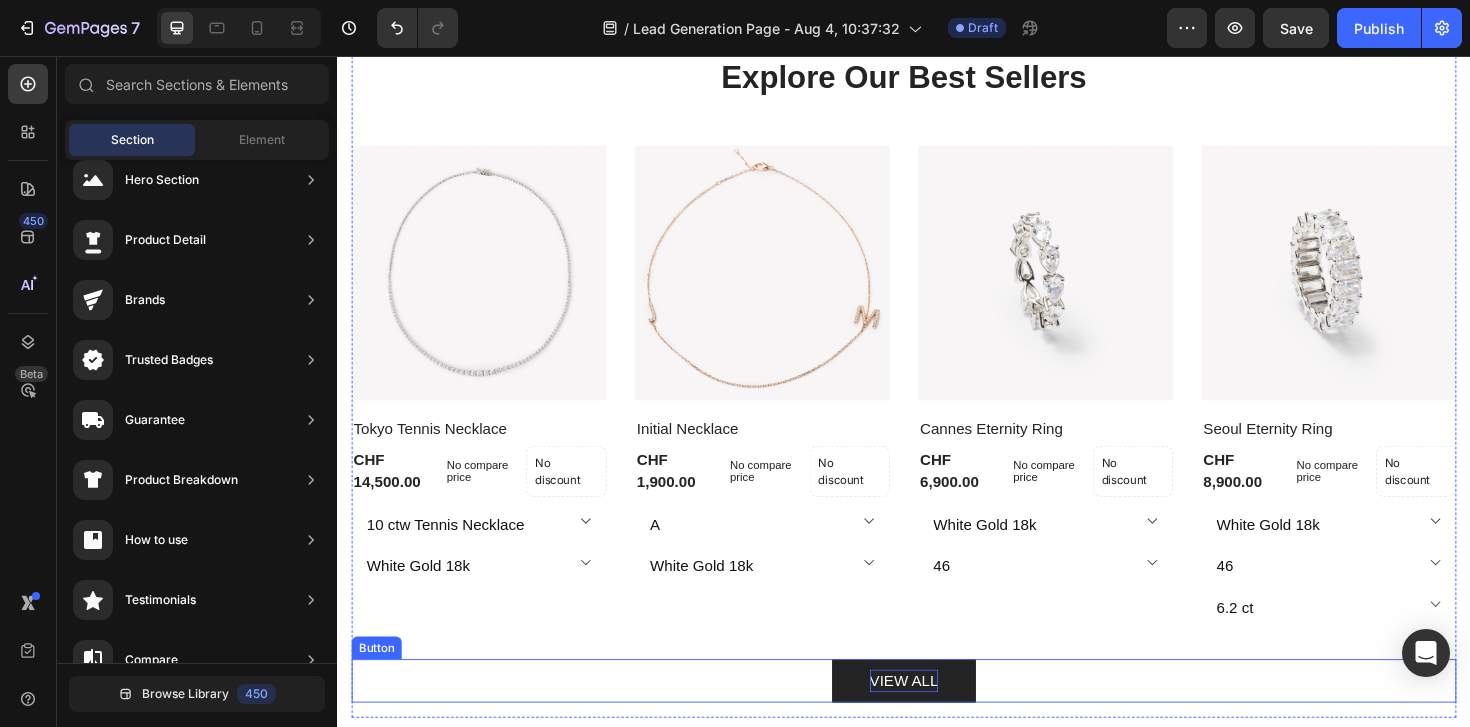 scroll, scrollTop: 1074, scrollLeft: 0, axis: vertical 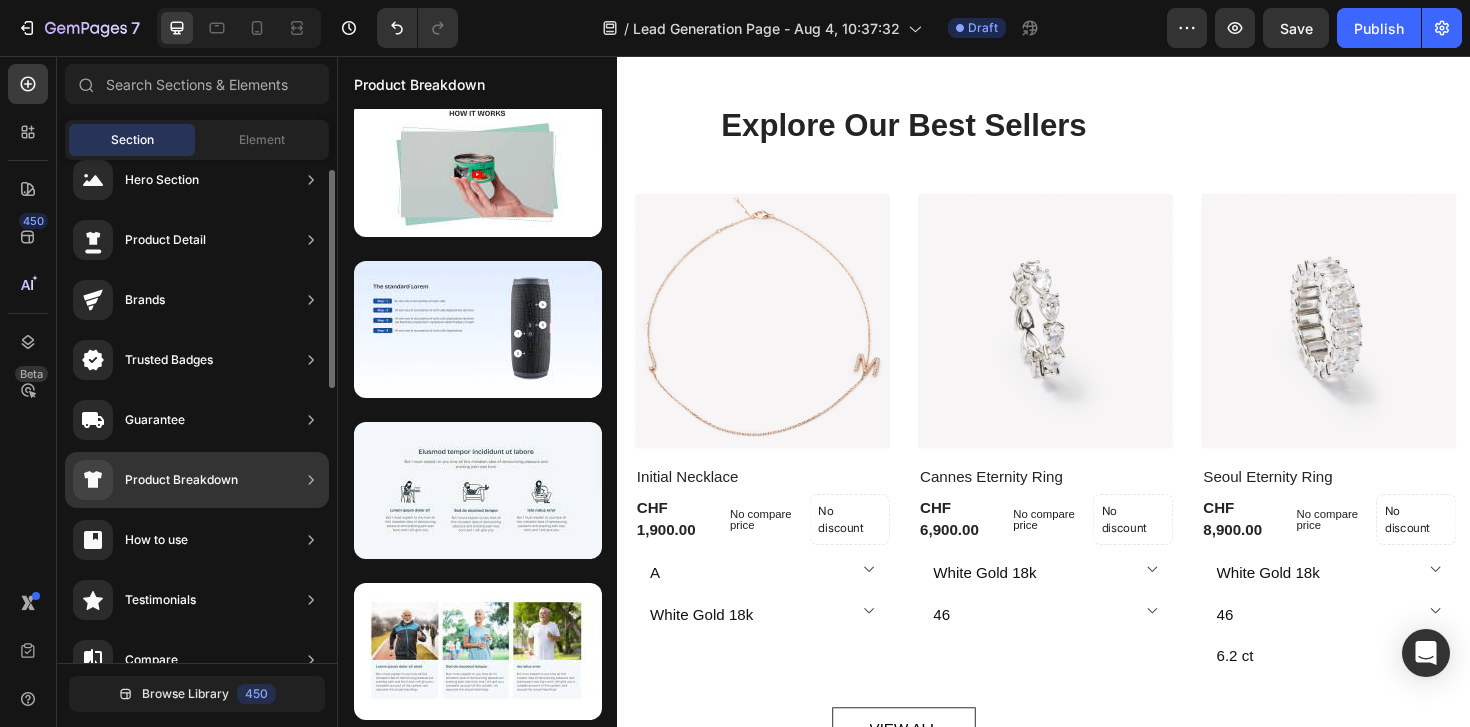 click on "Product Breakdown" at bounding box center (181, 480) 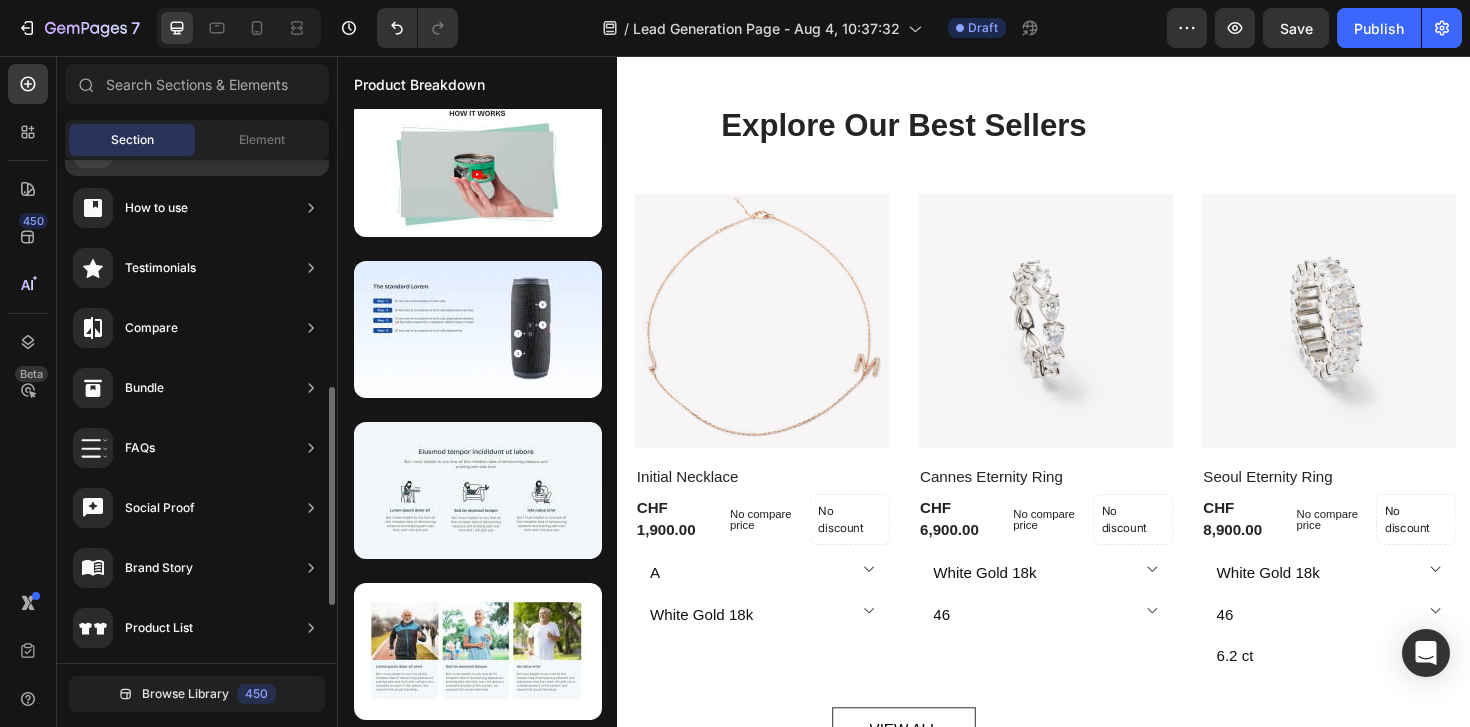 scroll, scrollTop: 452, scrollLeft: 0, axis: vertical 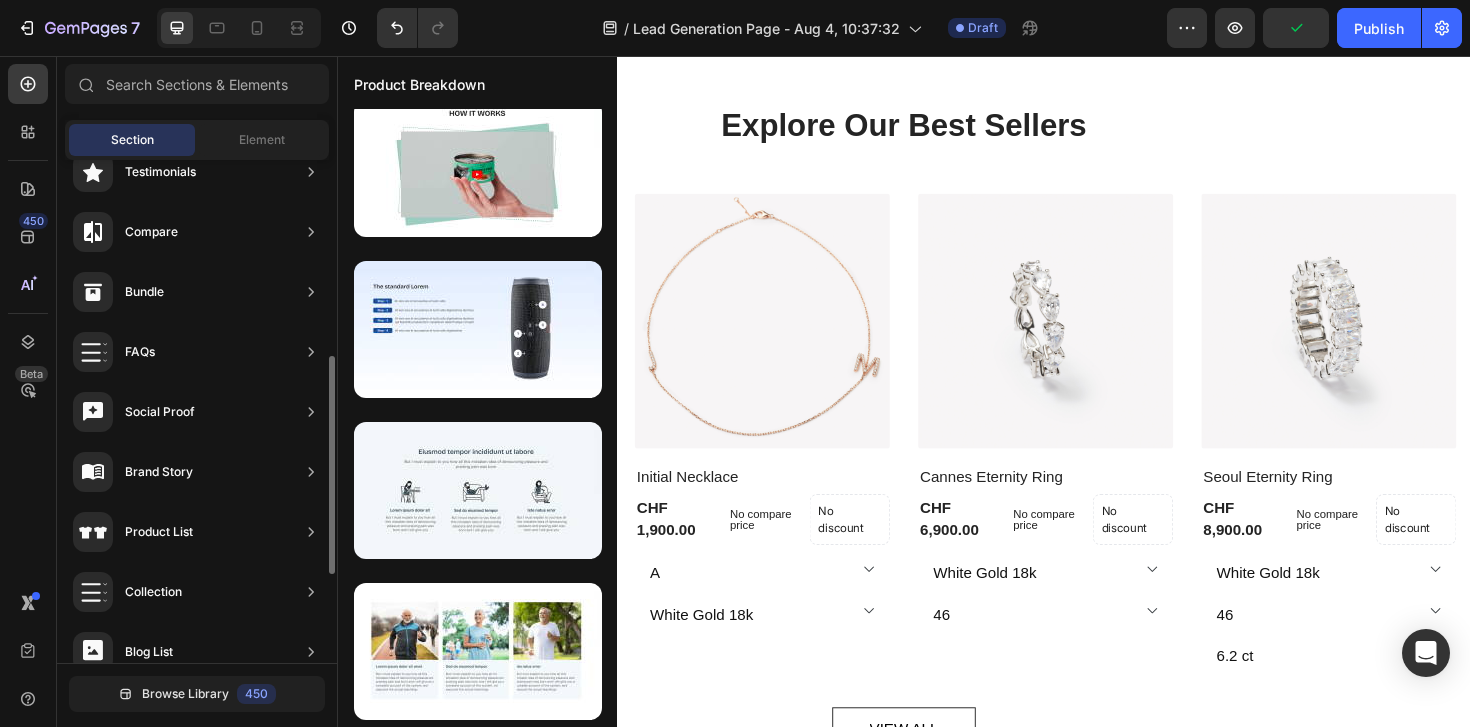click on "Product List" at bounding box center [159, 532] 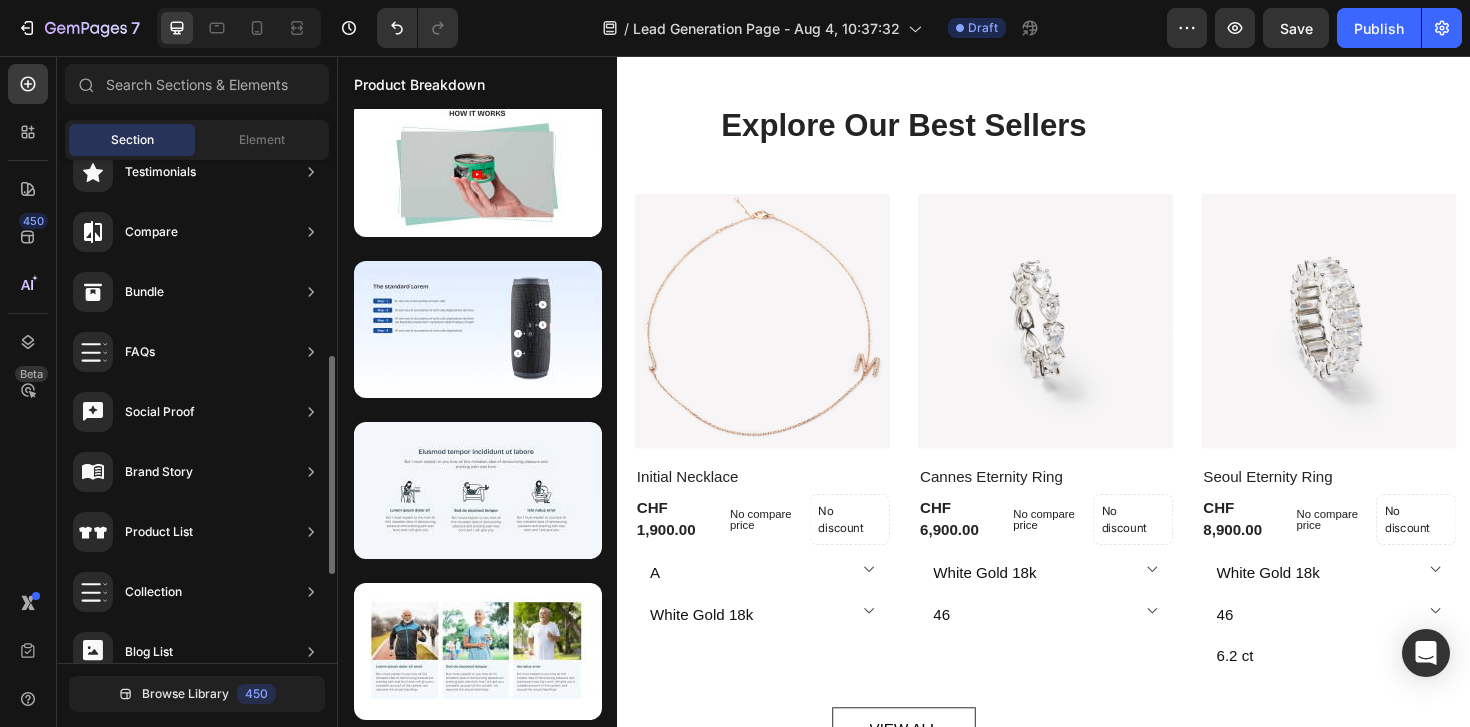click on "Product List" 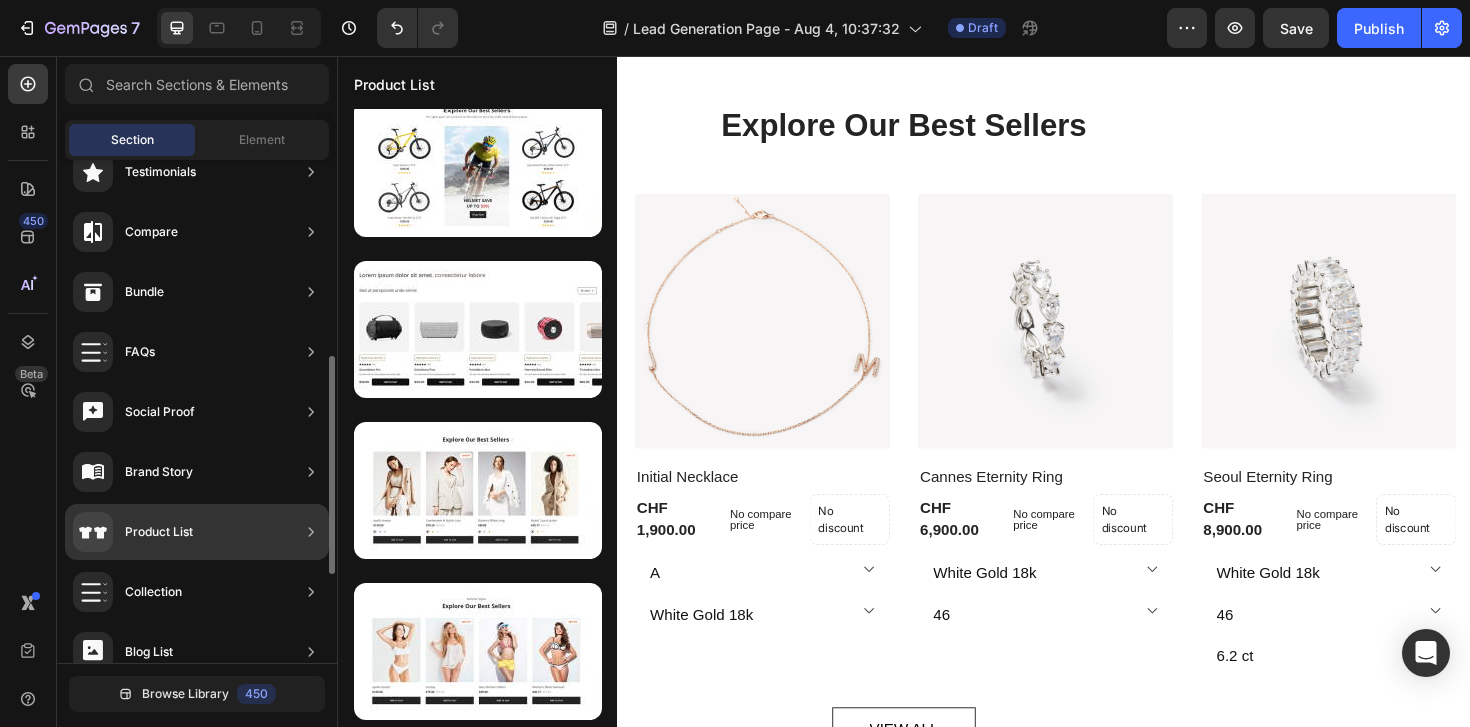 click on "Product List" 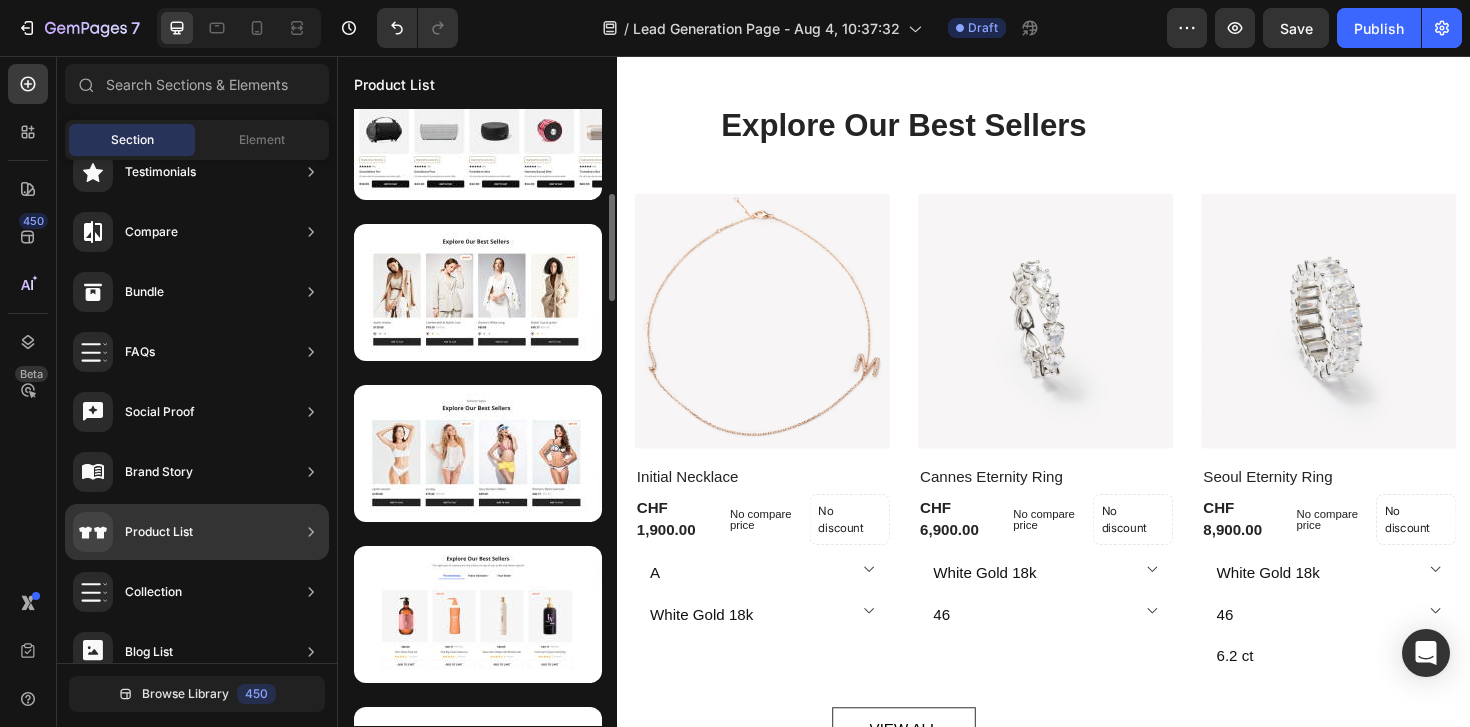 scroll, scrollTop: 538, scrollLeft: 0, axis: vertical 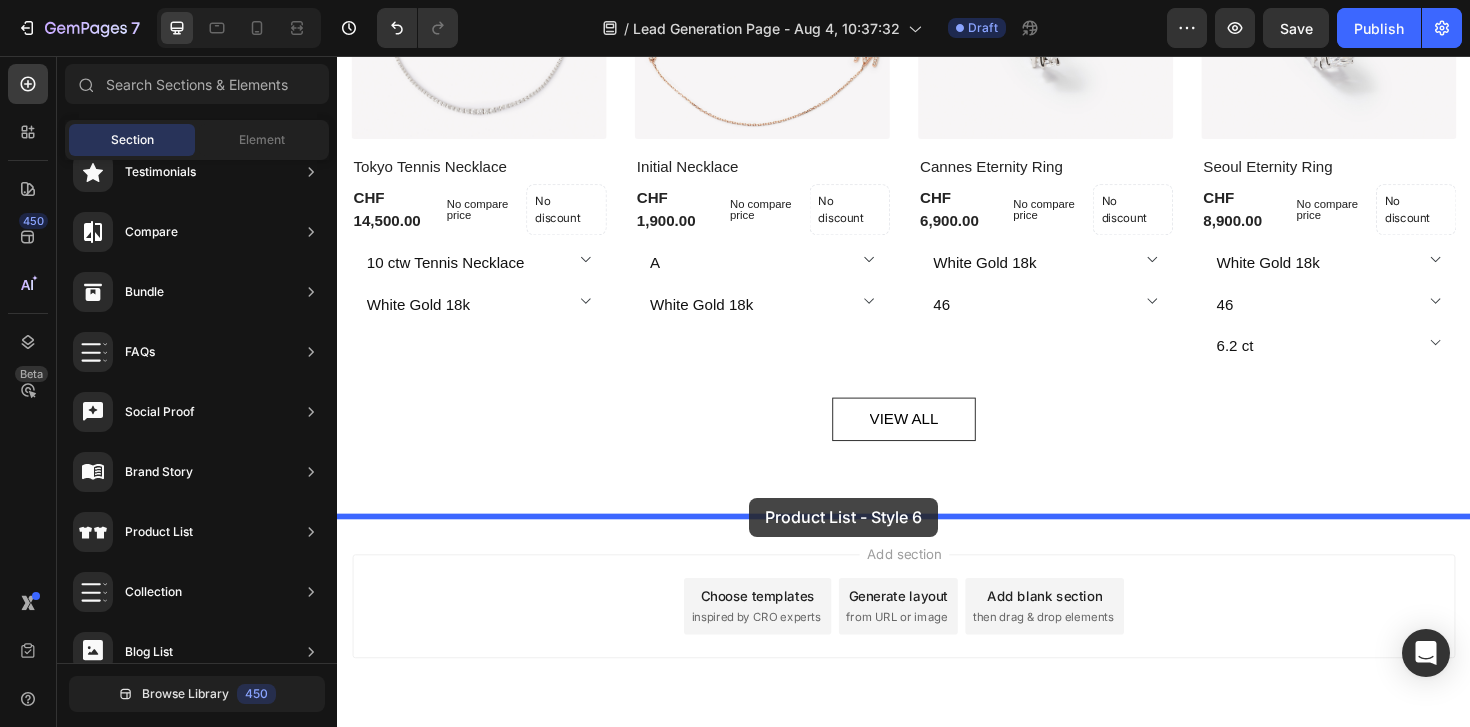 drag, startPoint x: 793, startPoint y: 436, endPoint x: 752, endPoint y: 537, distance: 109.004585 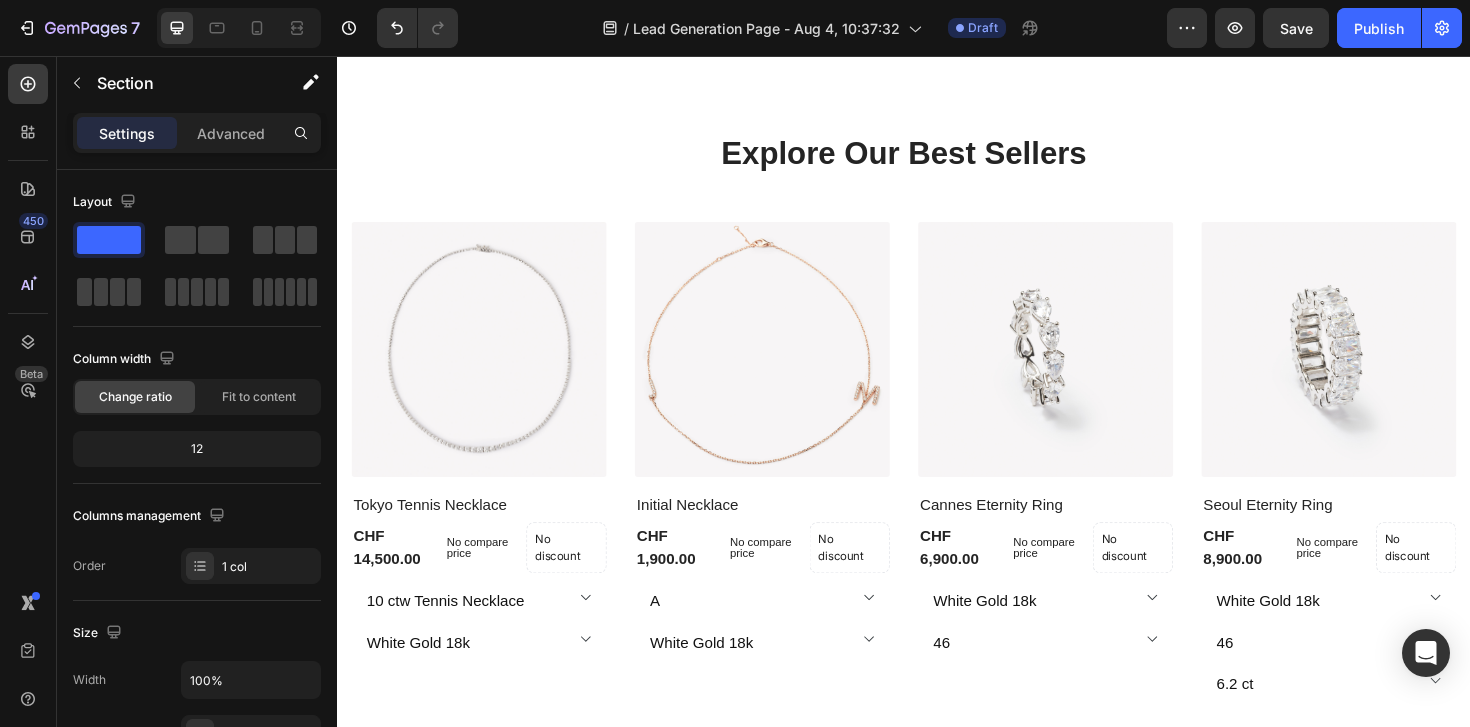 scroll, scrollTop: 1162, scrollLeft: 0, axis: vertical 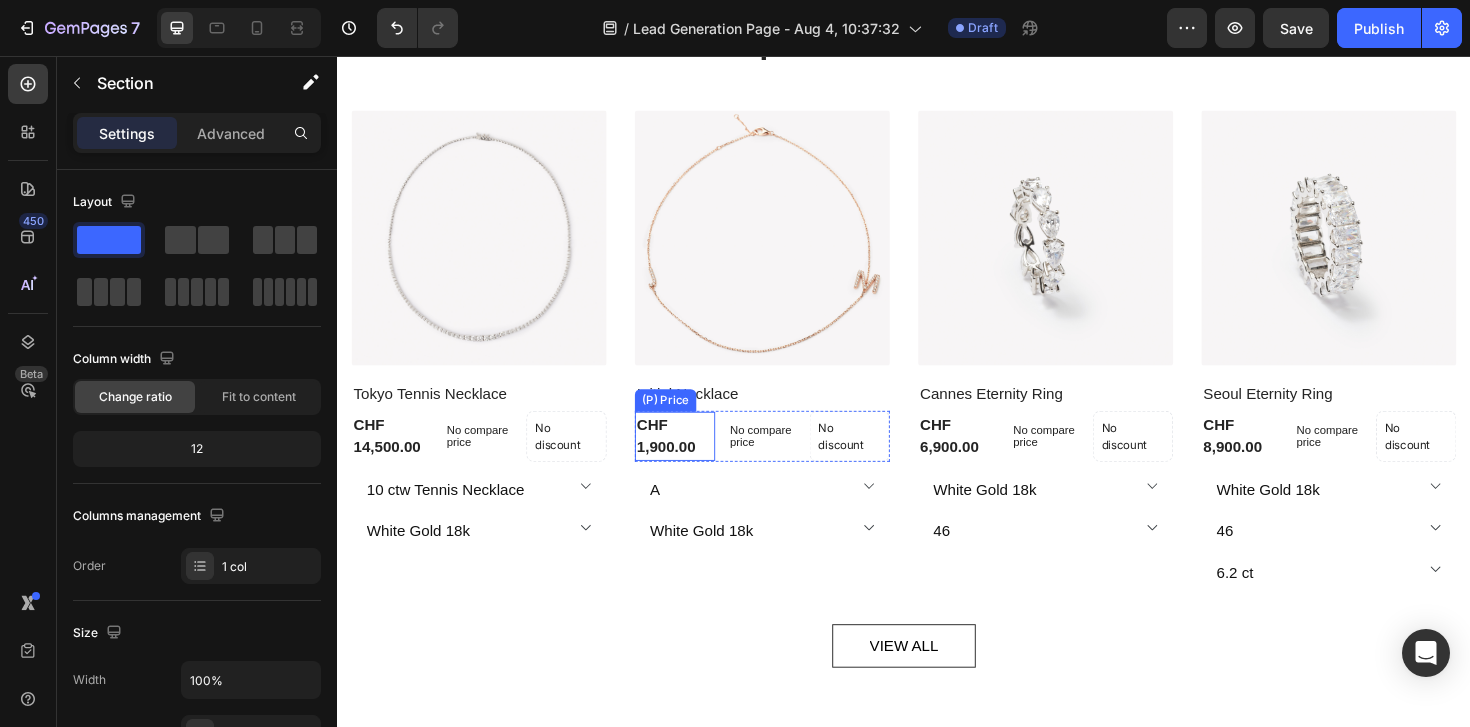 click on "CHF 1,900.00" at bounding box center [394, 459] 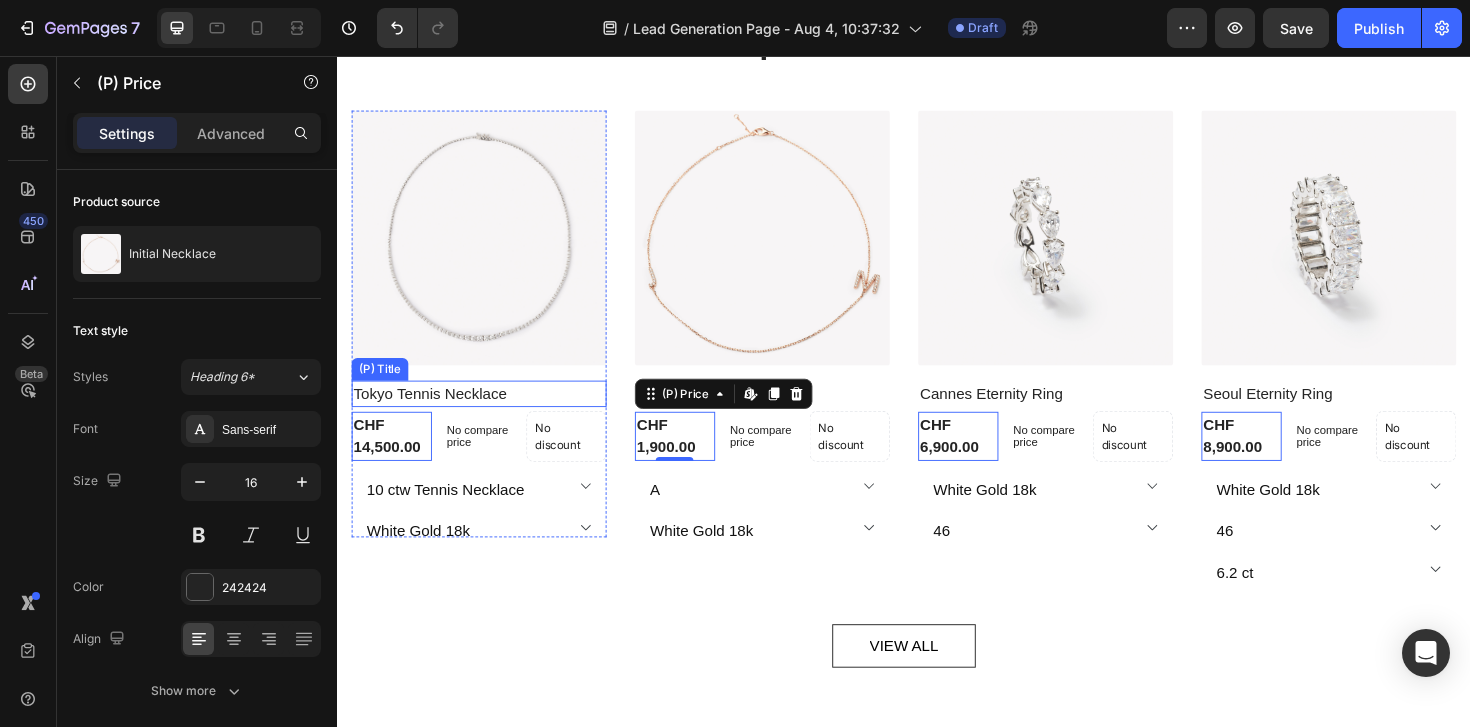 click on "Tokyo Tennis Necklace" at bounding box center [487, 414] 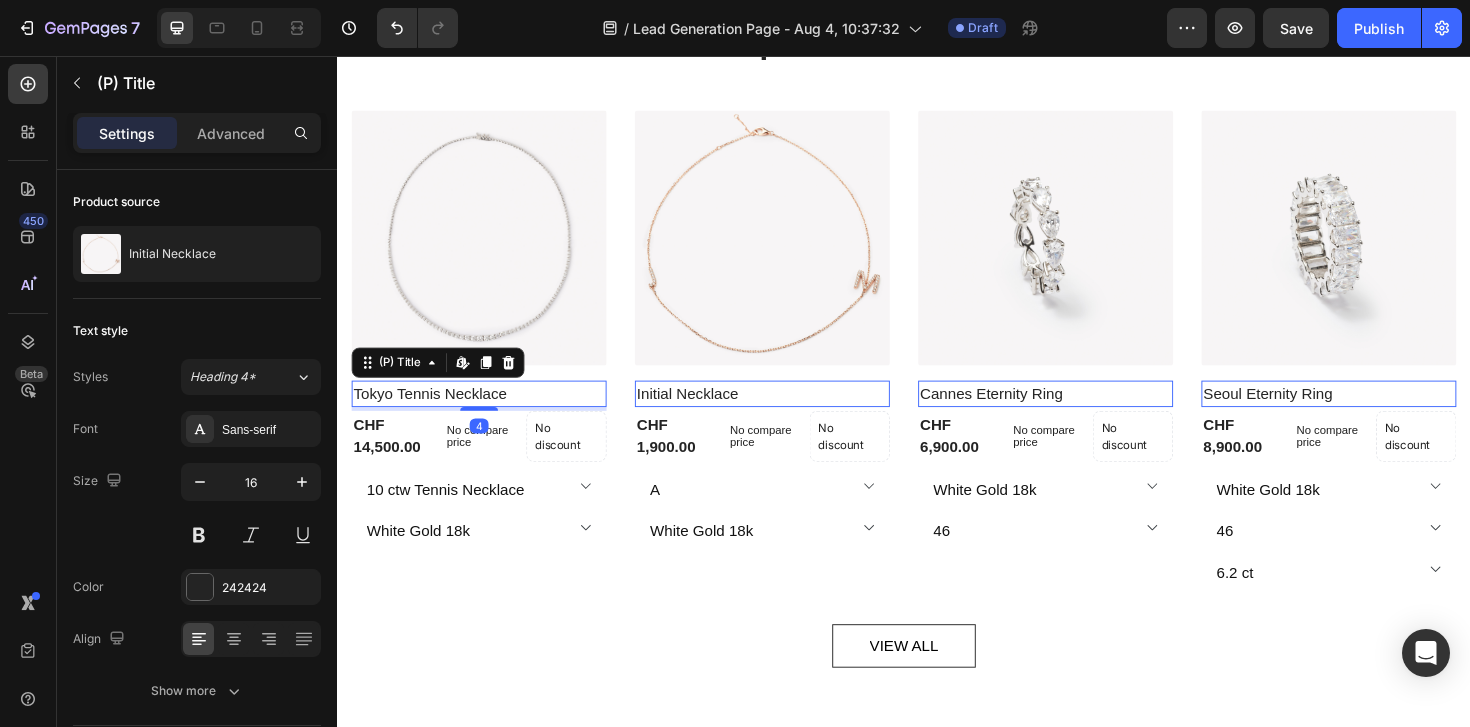 click on "Tokyo Tennis Necklace" at bounding box center [487, 414] 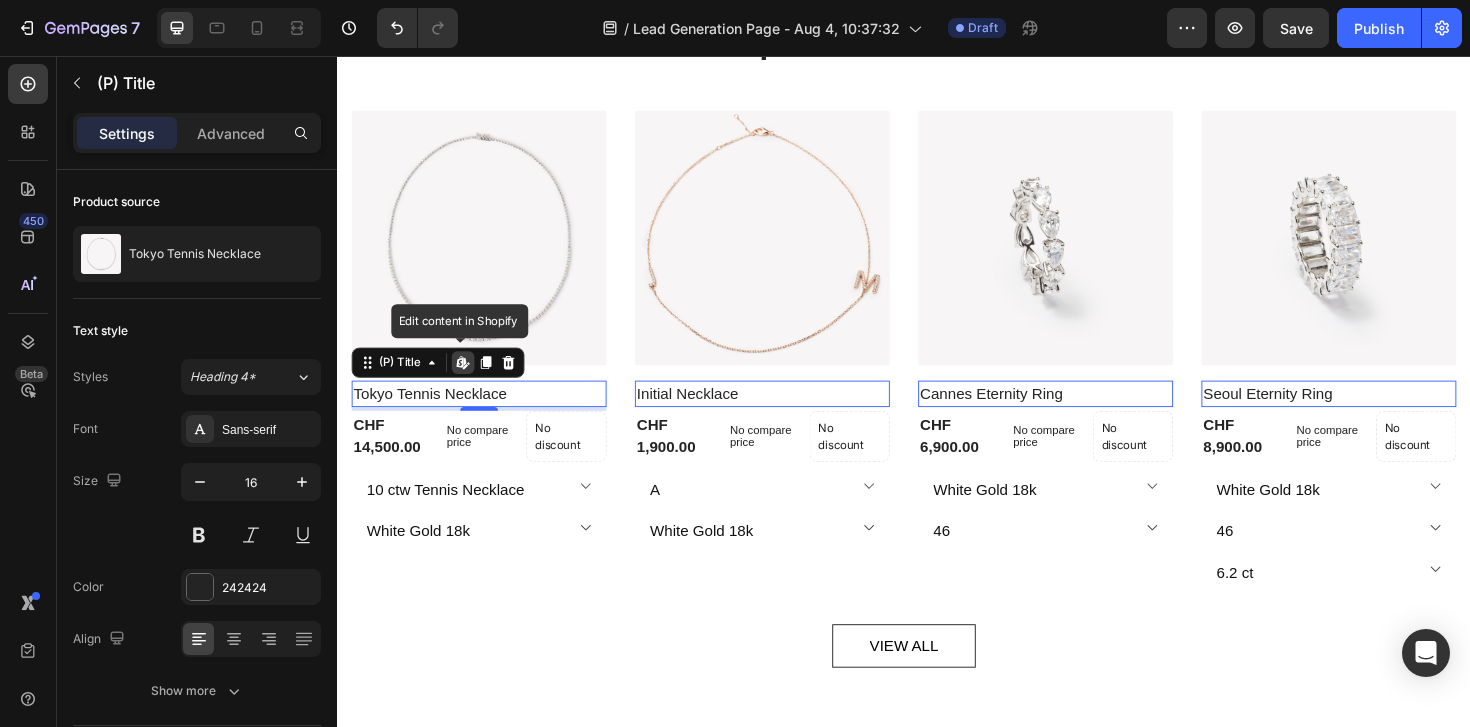 click 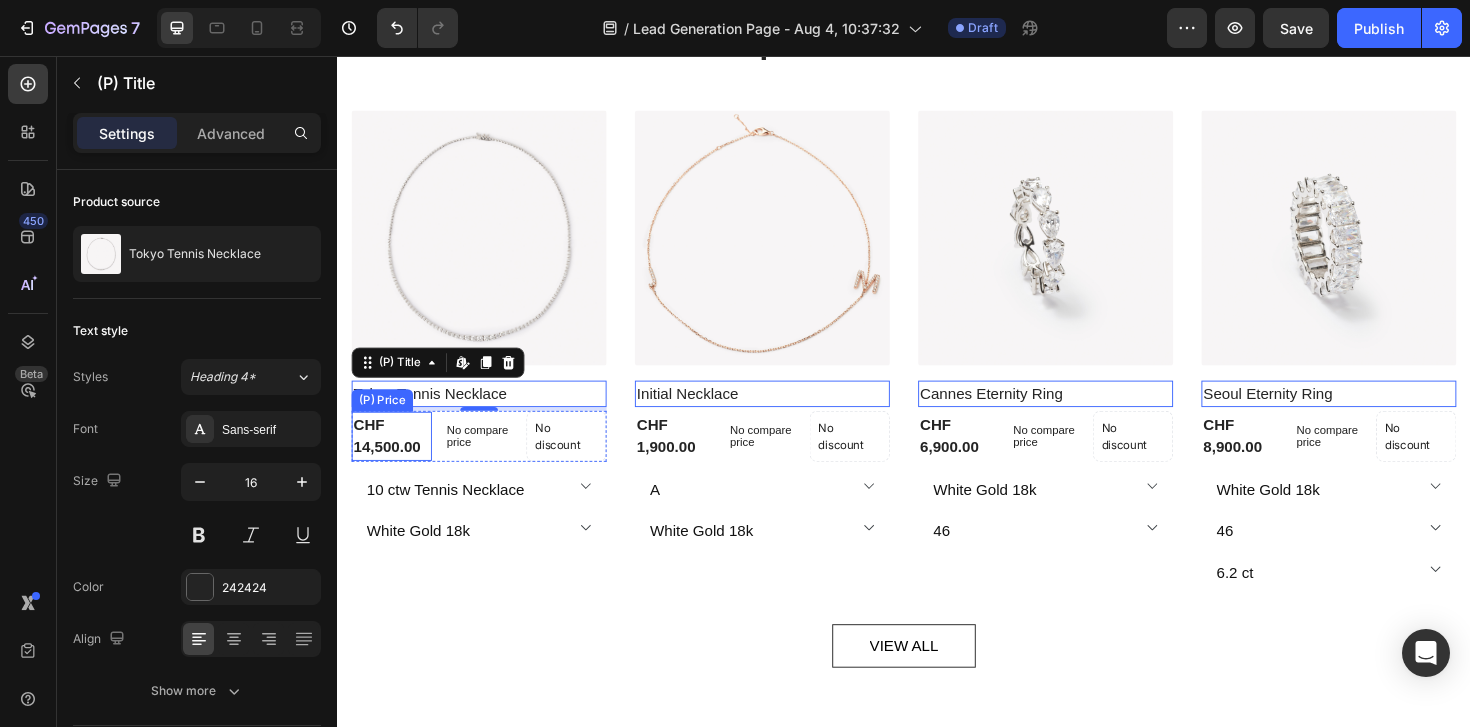 click on "CHF 14,500.00" at bounding box center (394, 459) 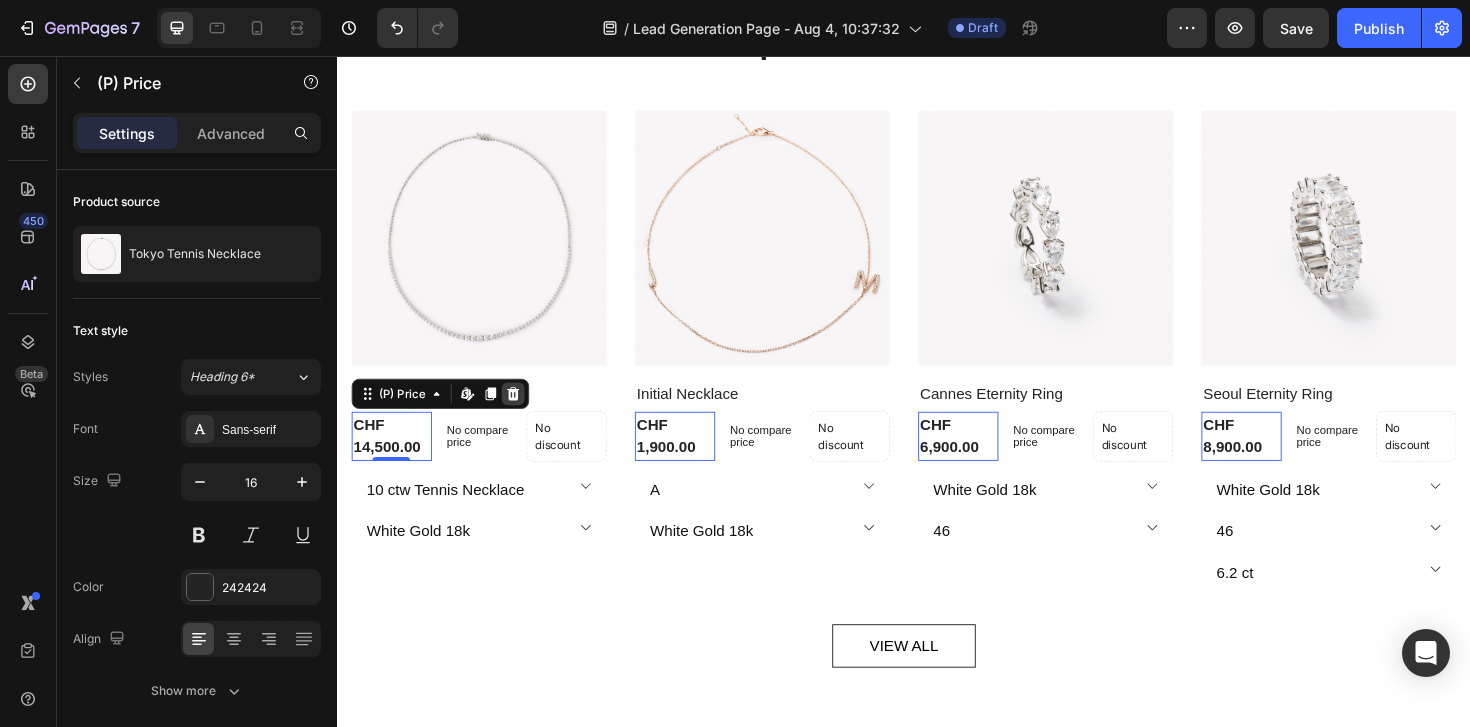 click 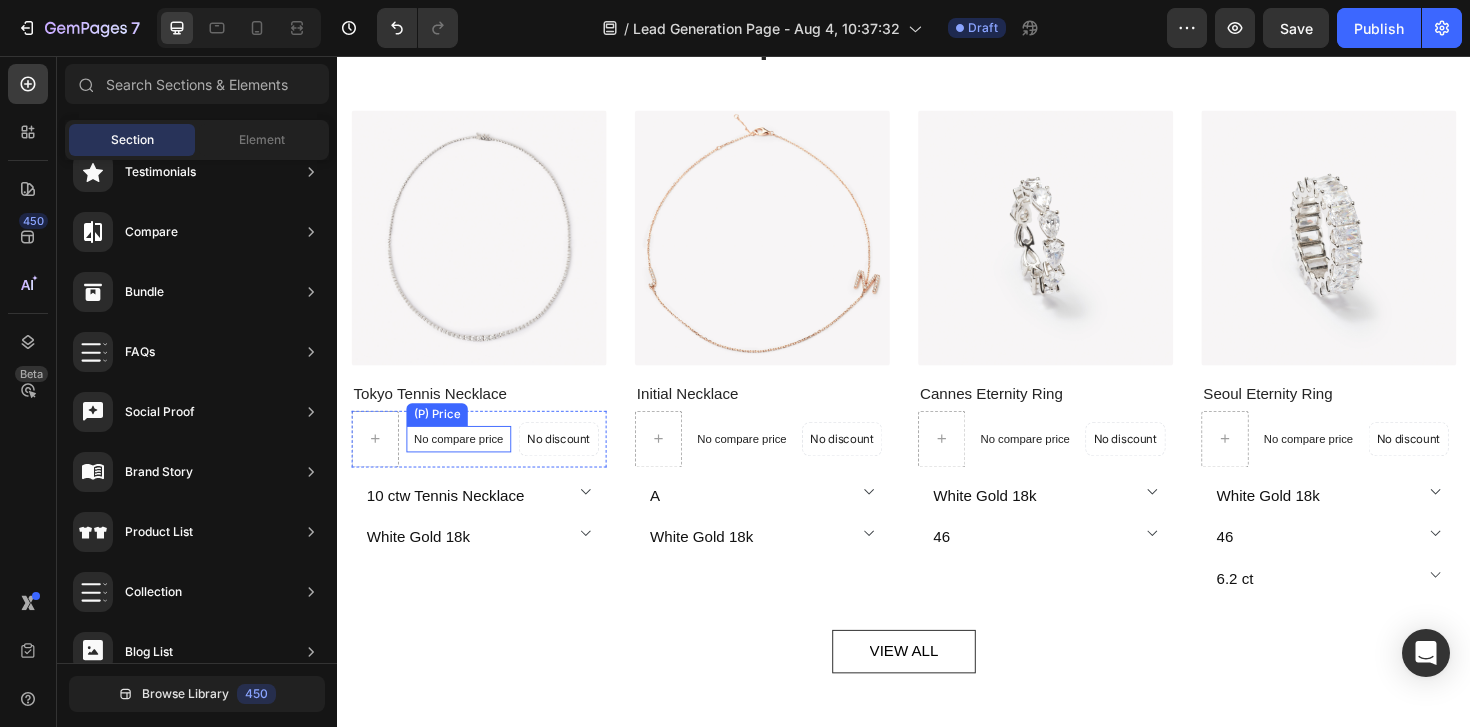 click on "No compare price" at bounding box center [465, 462] 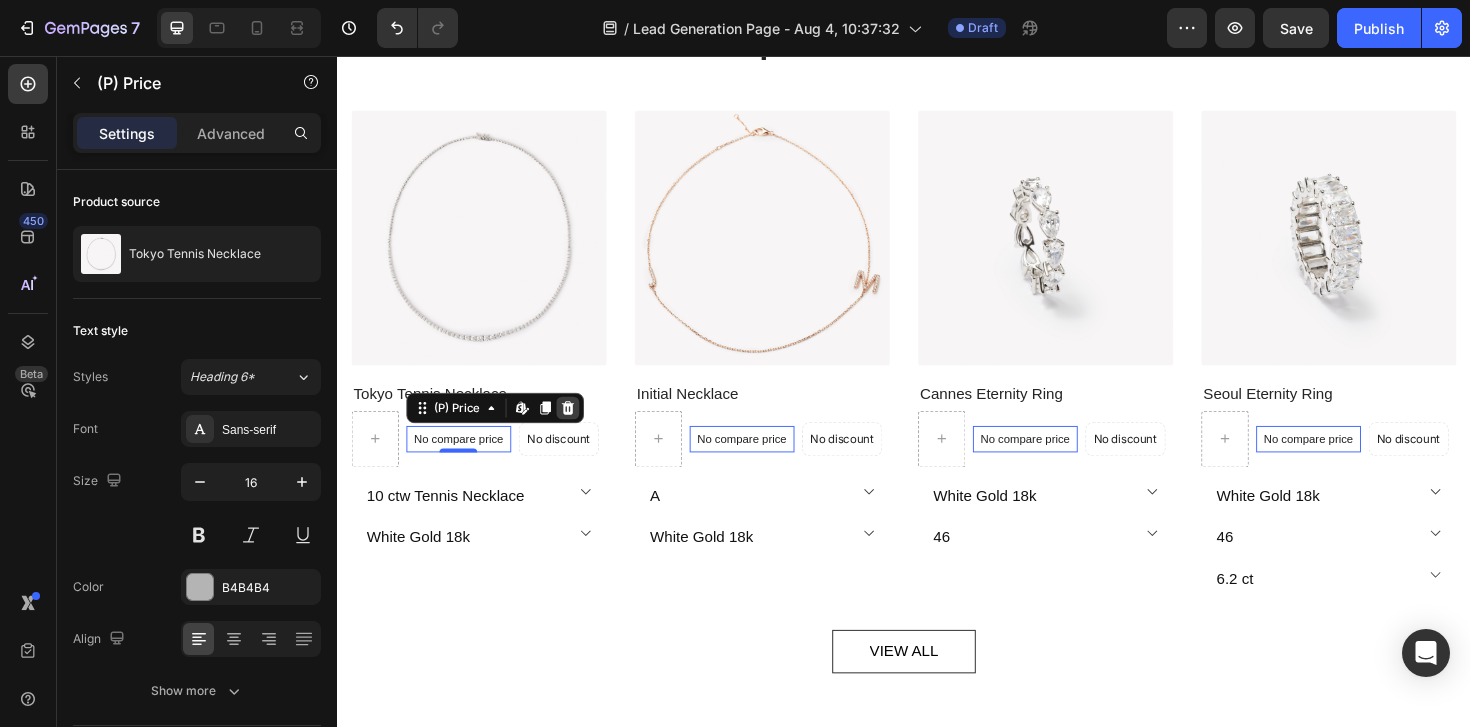 click 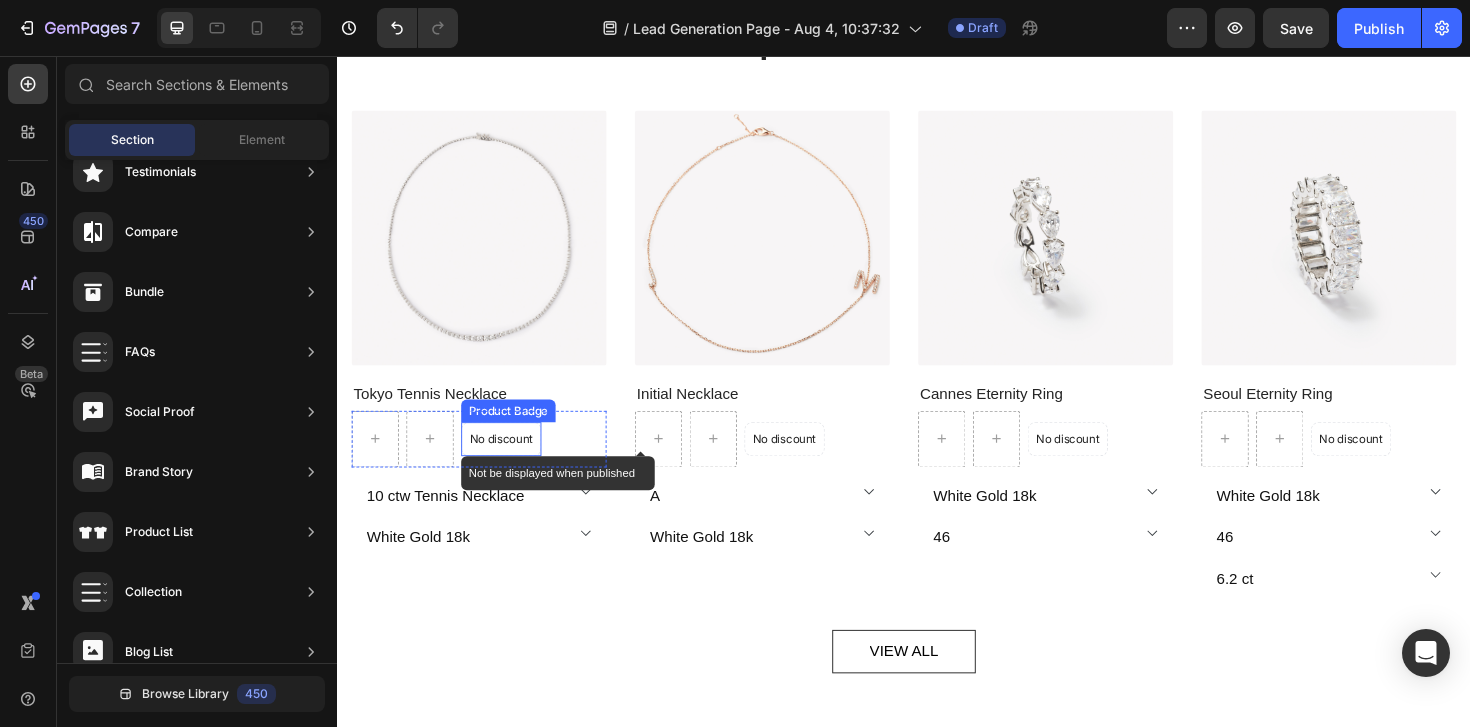 click on "No discount" at bounding box center [510, 462] 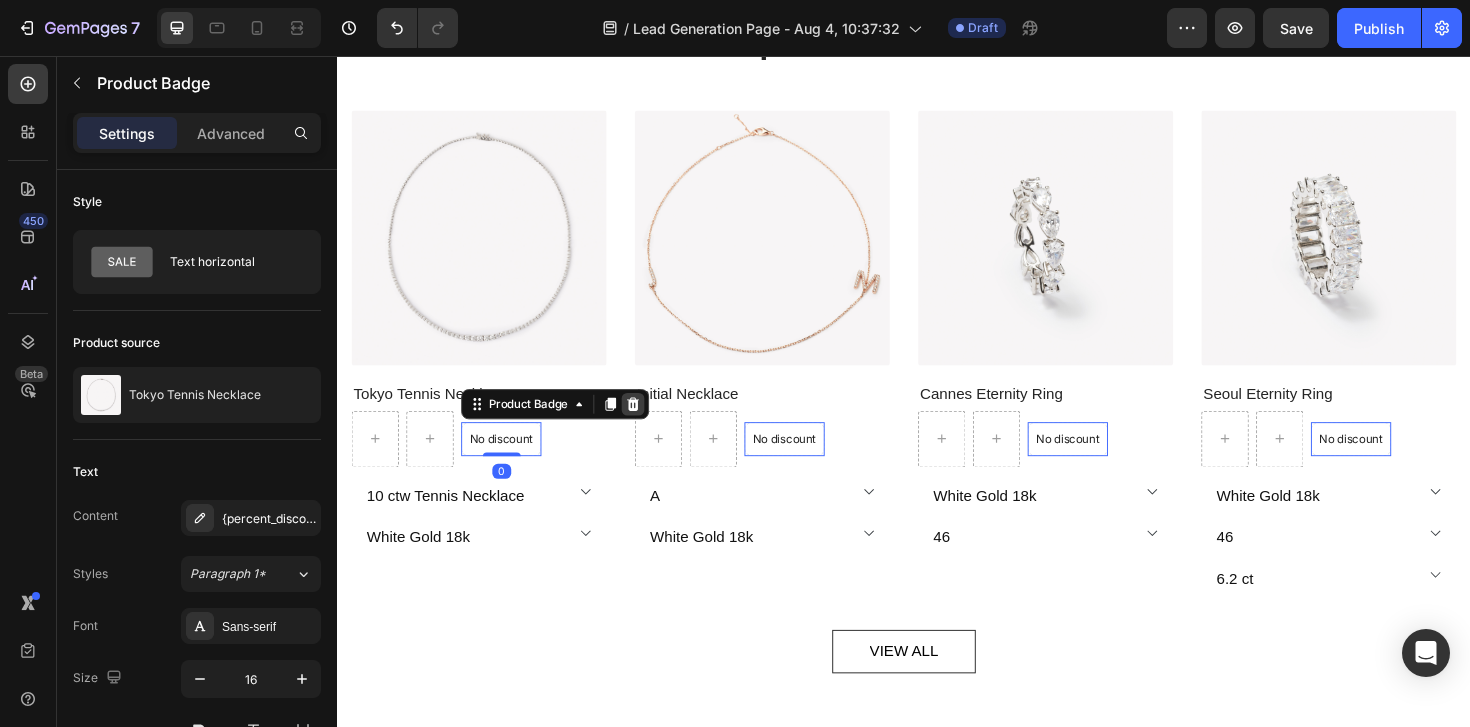 click at bounding box center [650, 425] 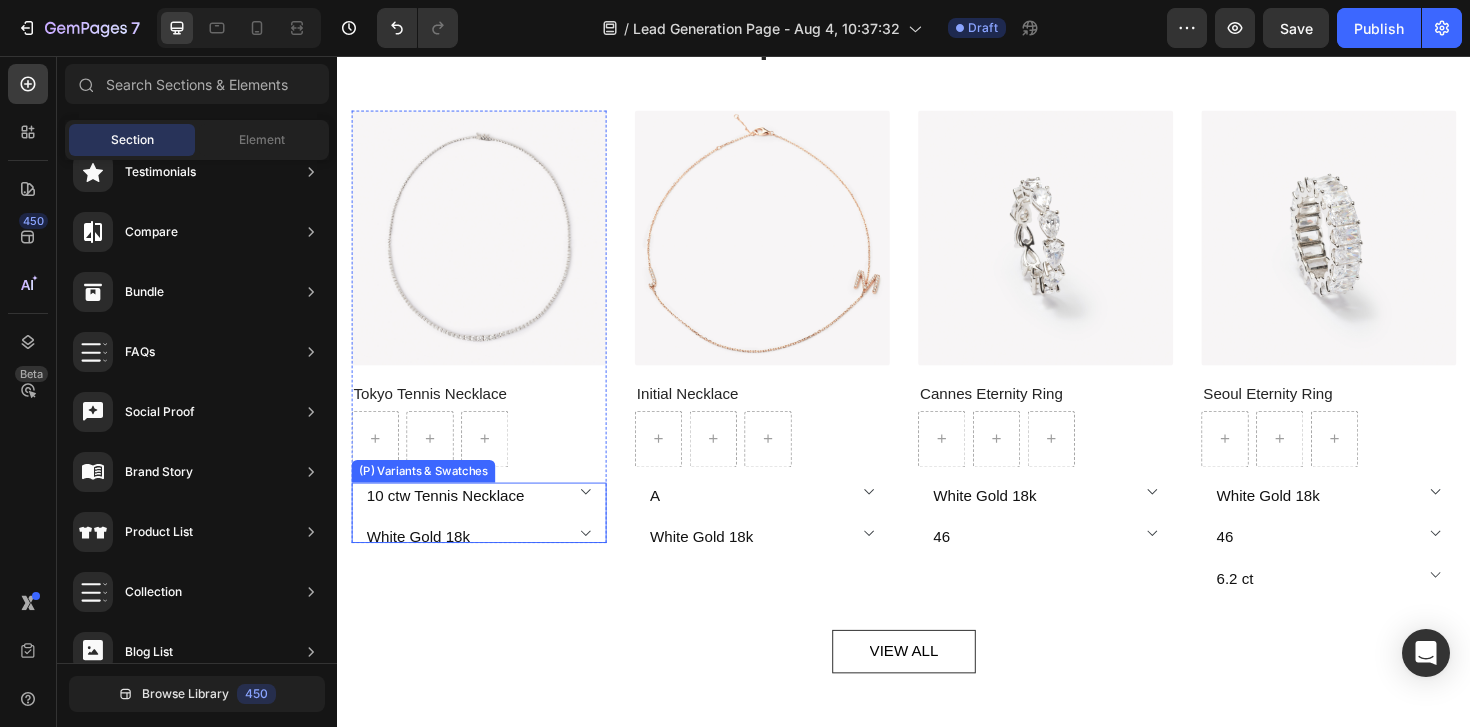 click on "10 ctw Tennis Necklace 15 ctw Tennis Necklace 20 ctw Tennis Necklace   White Gold  18k Rose Gold 18k Yellow Gold 18k Platinum" at bounding box center (487, 540) 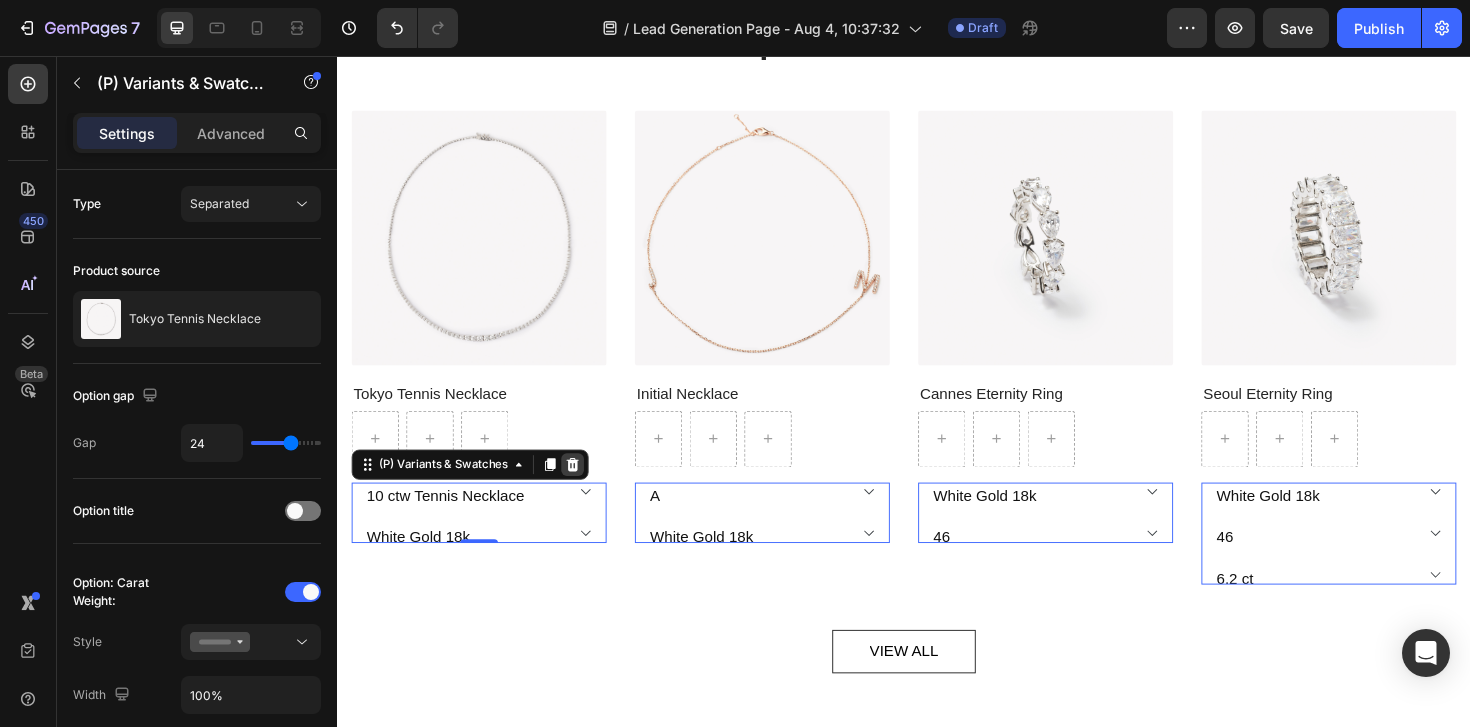 click at bounding box center (586, 489) 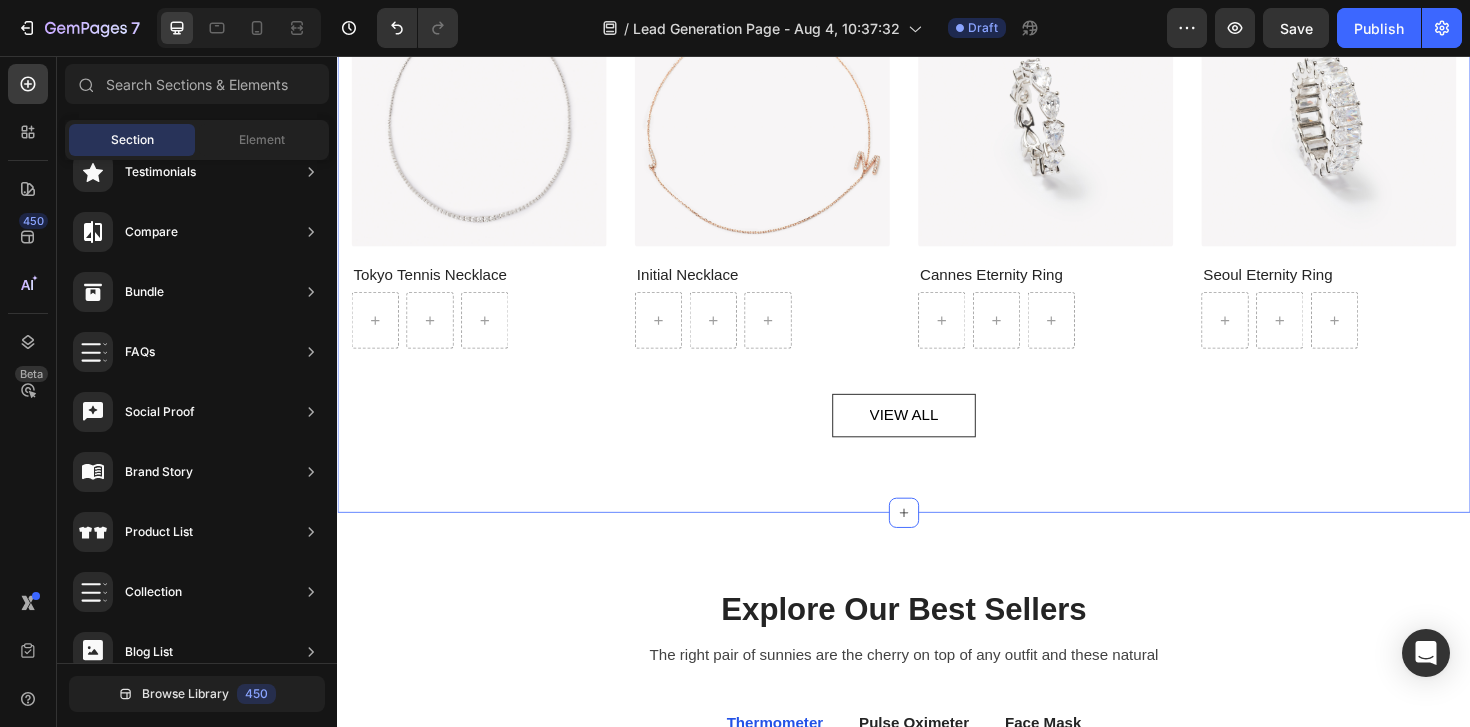 scroll, scrollTop: 1033, scrollLeft: 0, axis: vertical 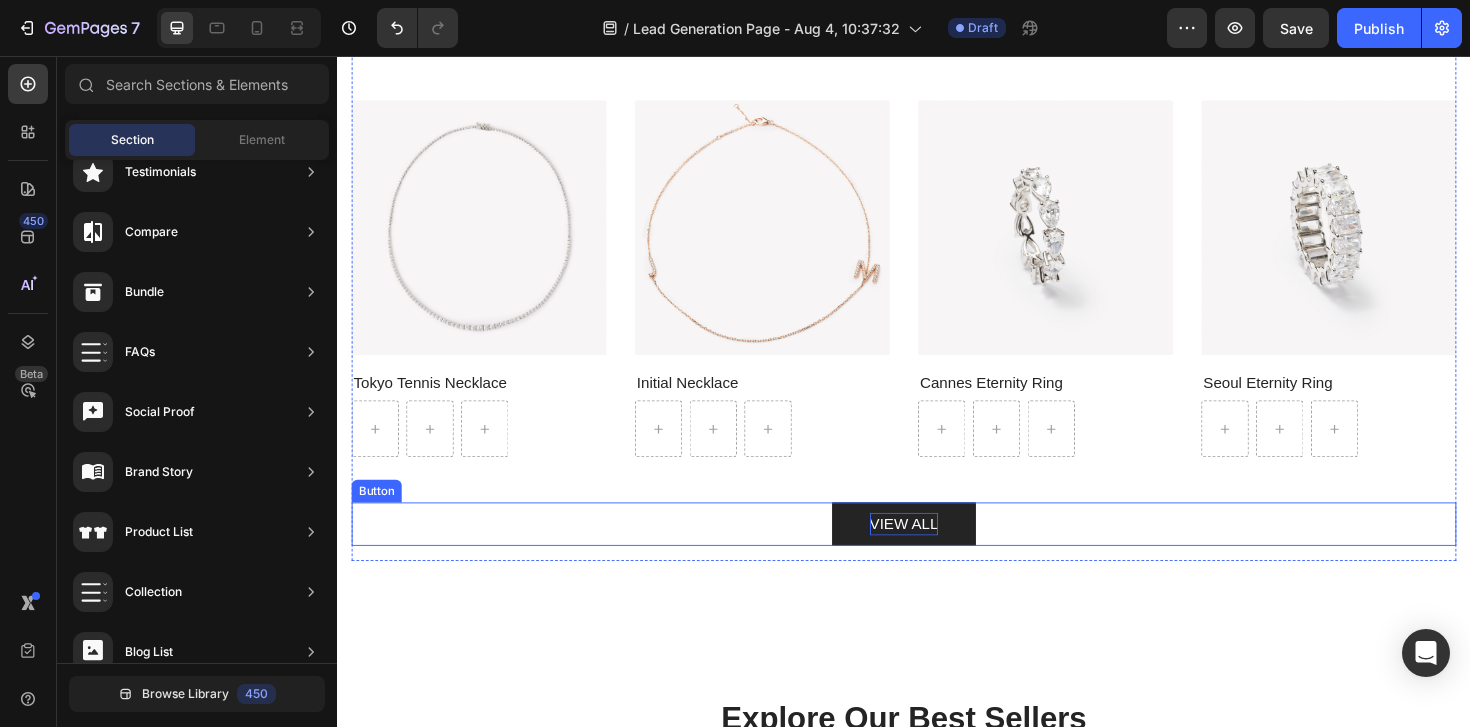 click on "VIEW ALL" at bounding box center [937, 552] 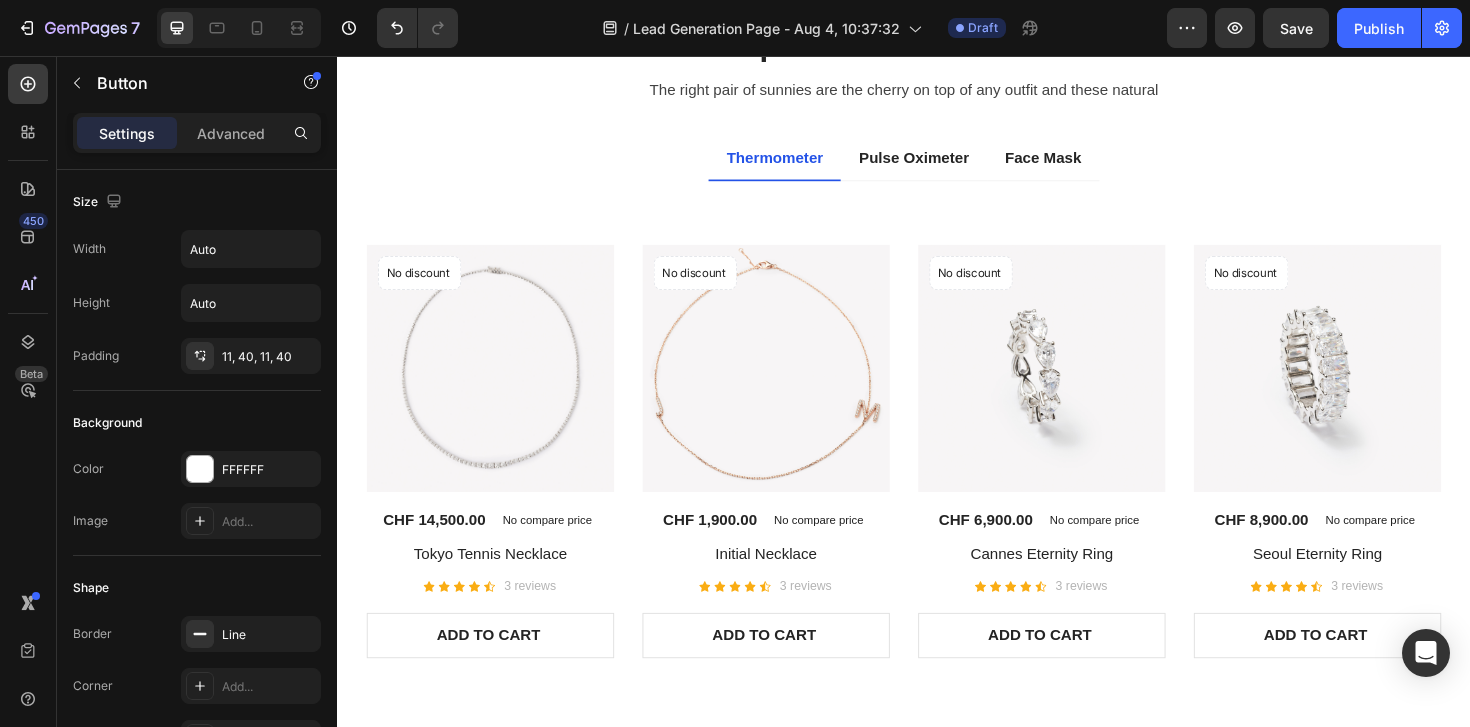scroll, scrollTop: 1428, scrollLeft: 0, axis: vertical 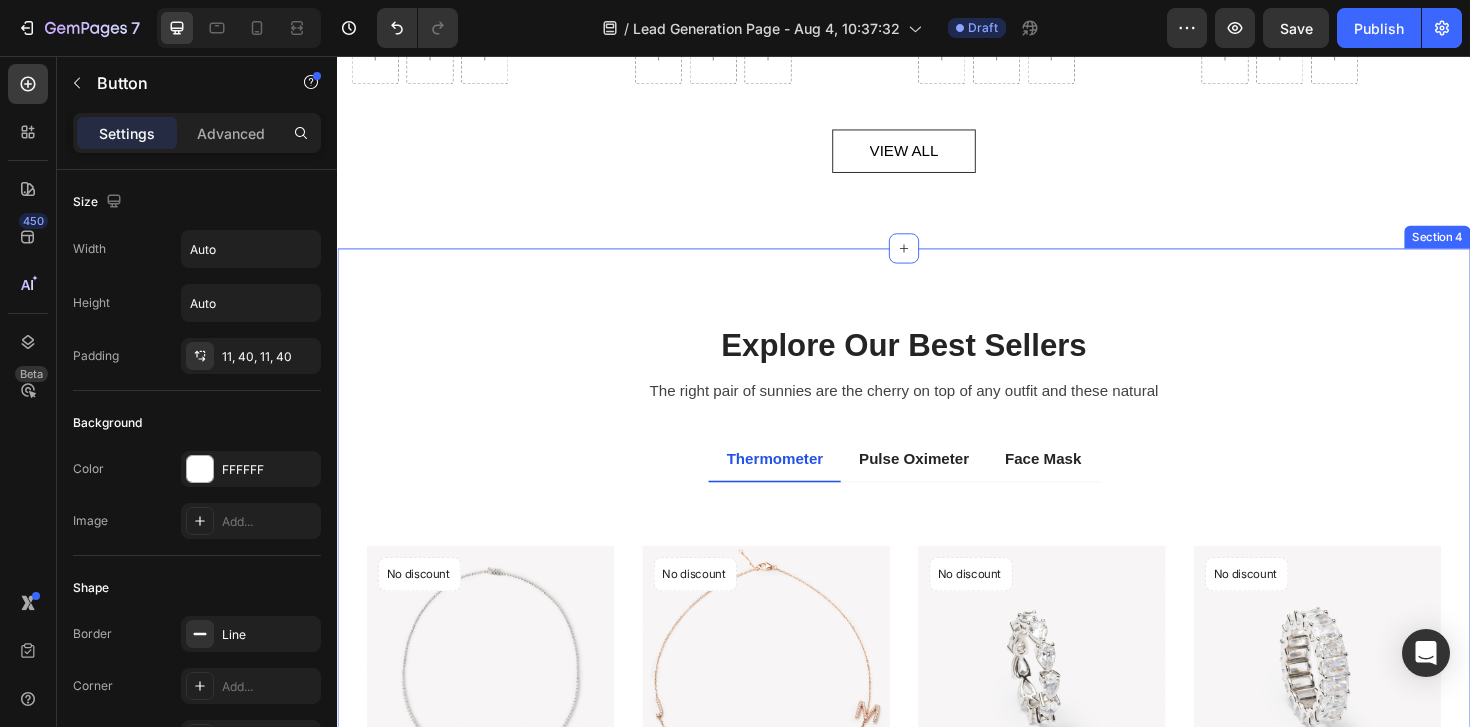 click on "Section 4" at bounding box center (1502, 248) 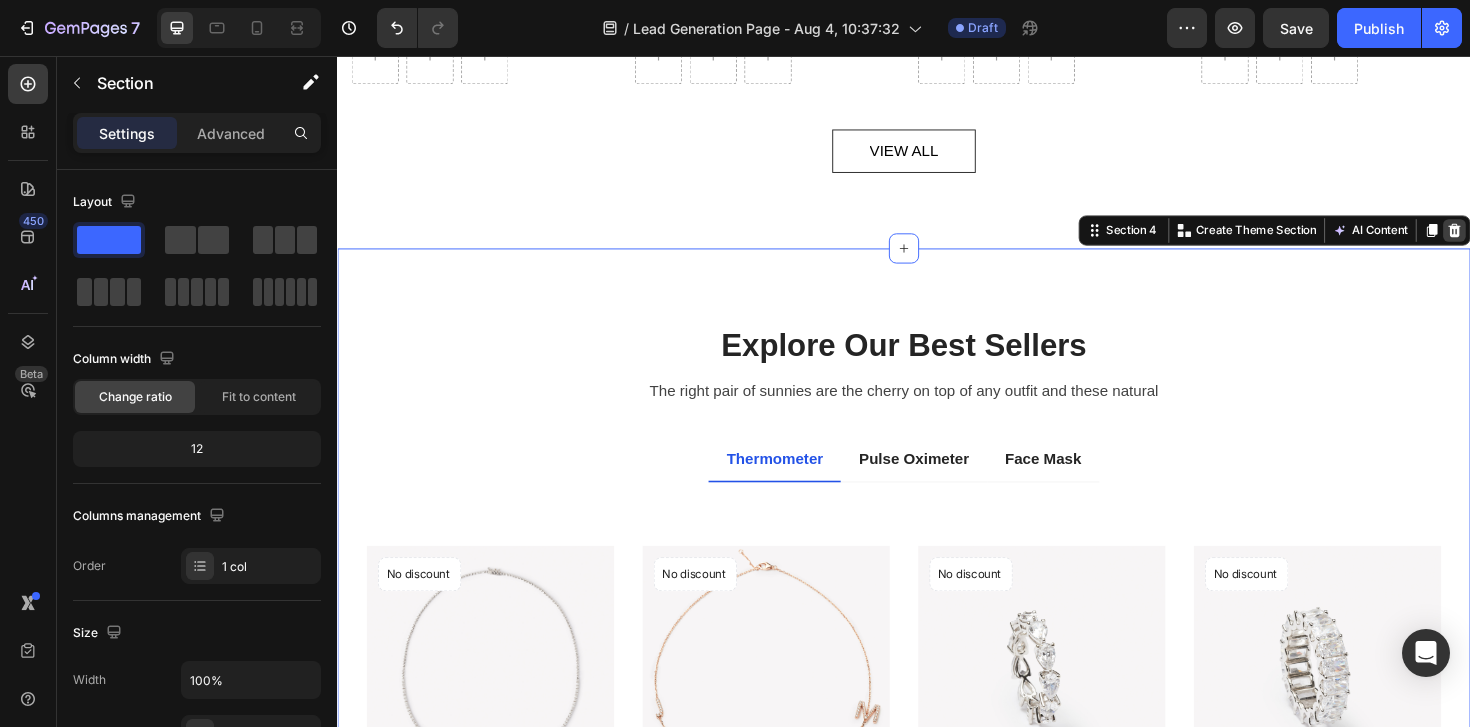 click 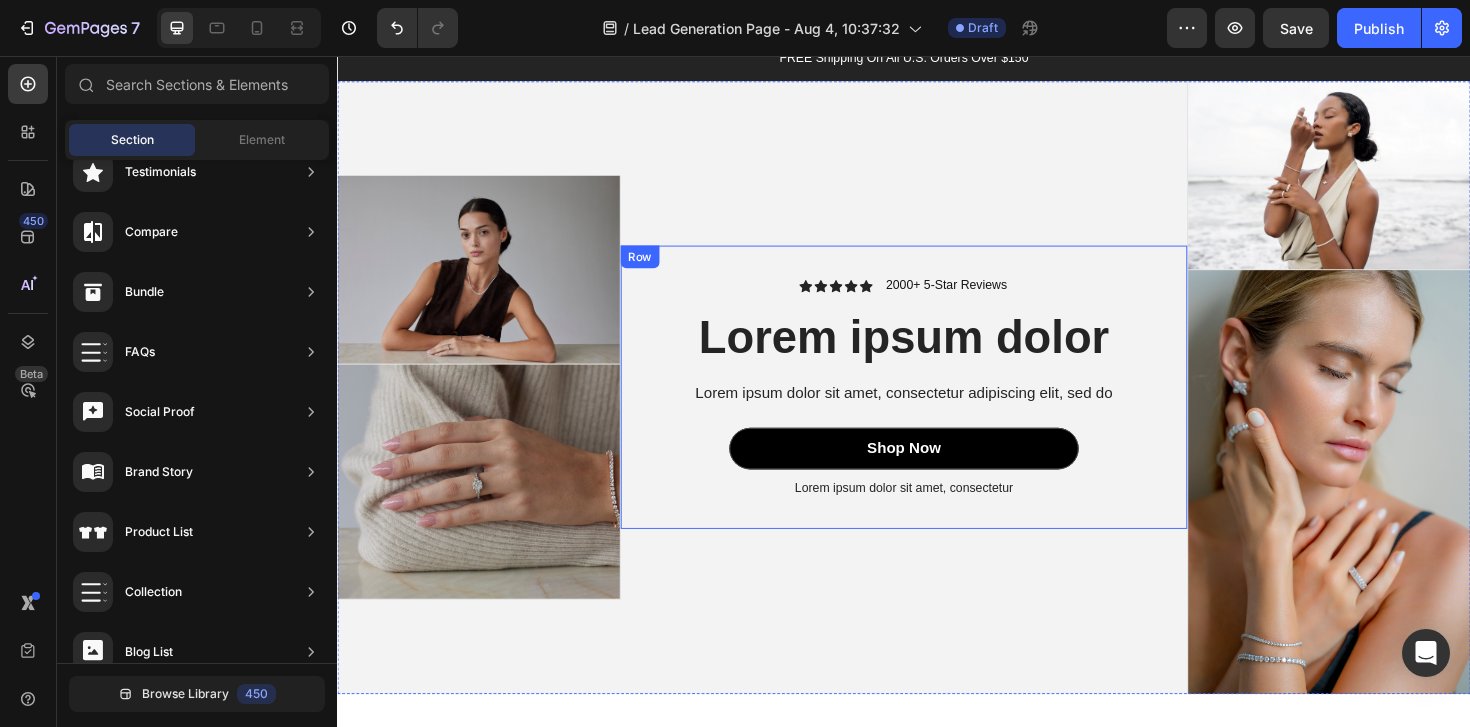 scroll, scrollTop: 58, scrollLeft: 0, axis: vertical 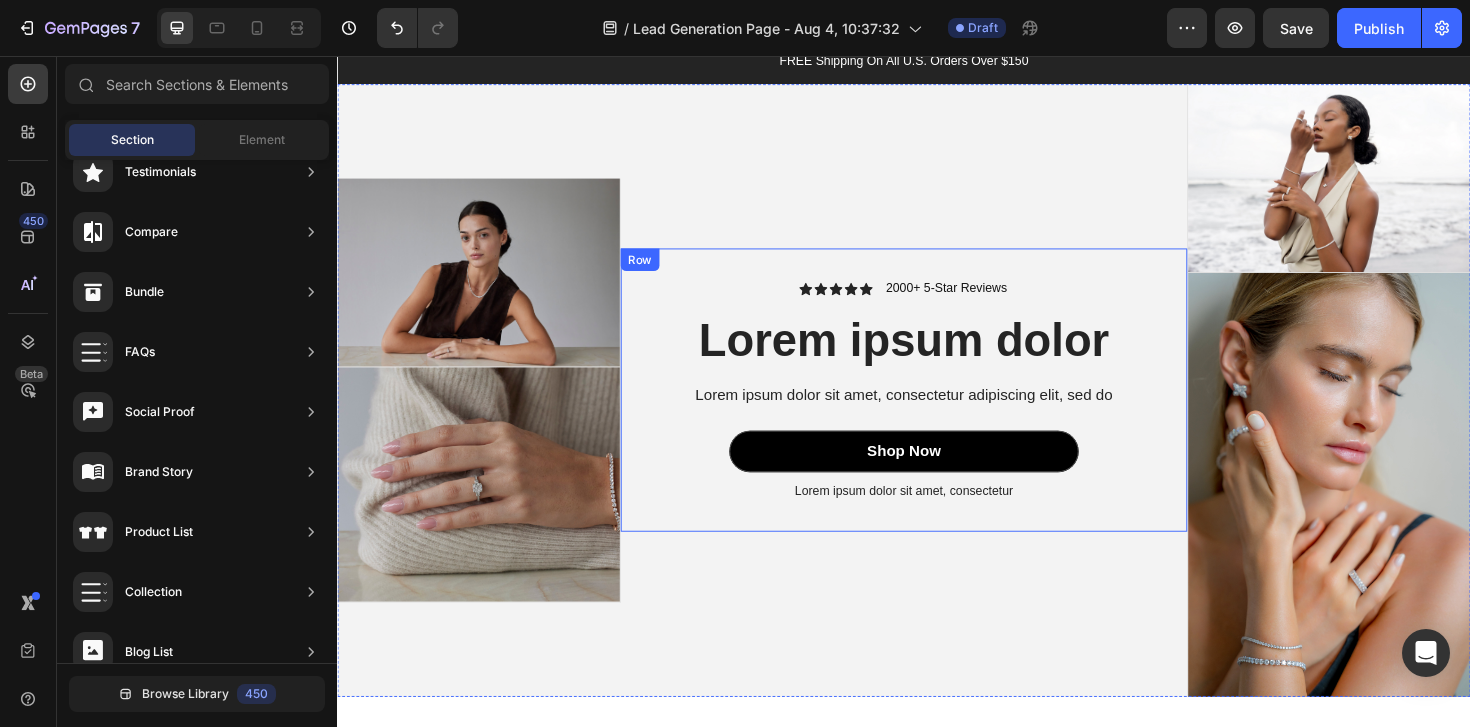 click on "2000+ 5-Star Reviews" at bounding box center (982, 302) 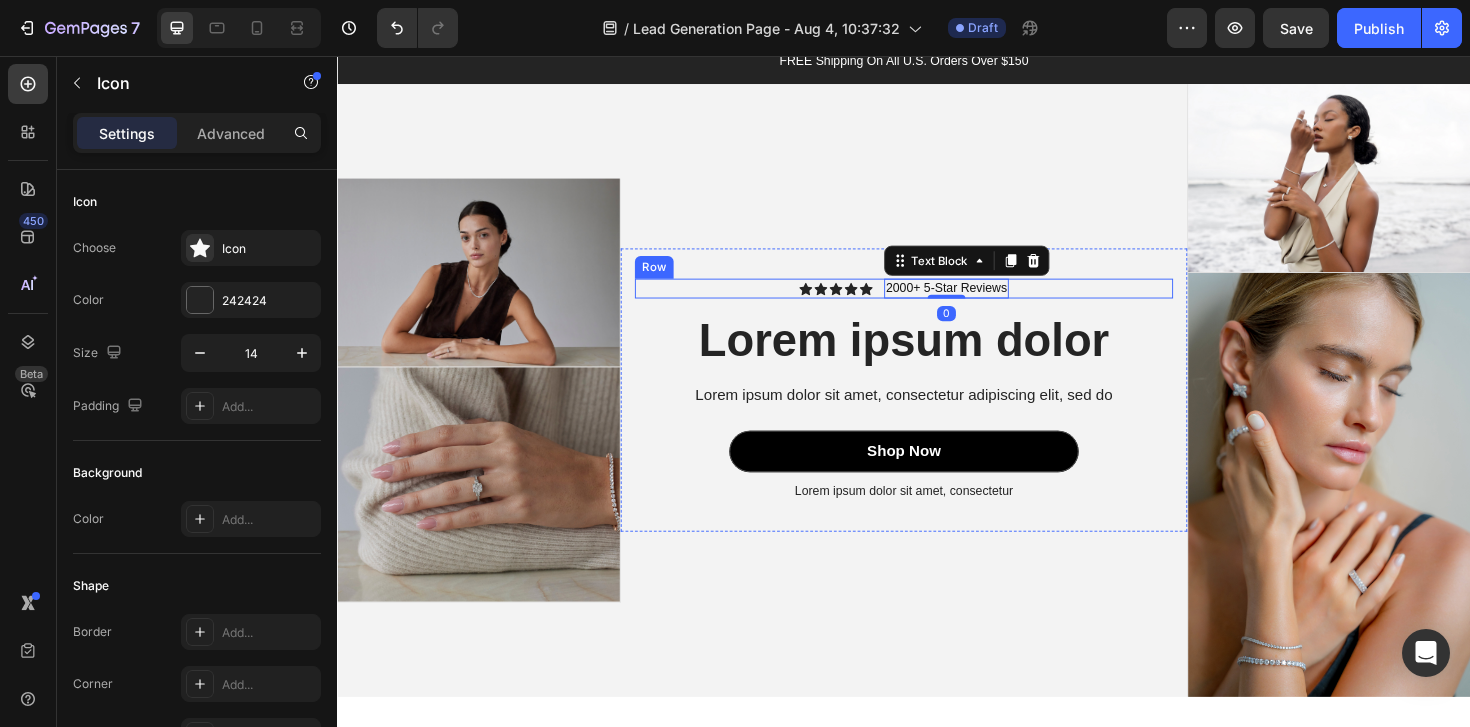 click on "Icon" at bounding box center [881, 303] 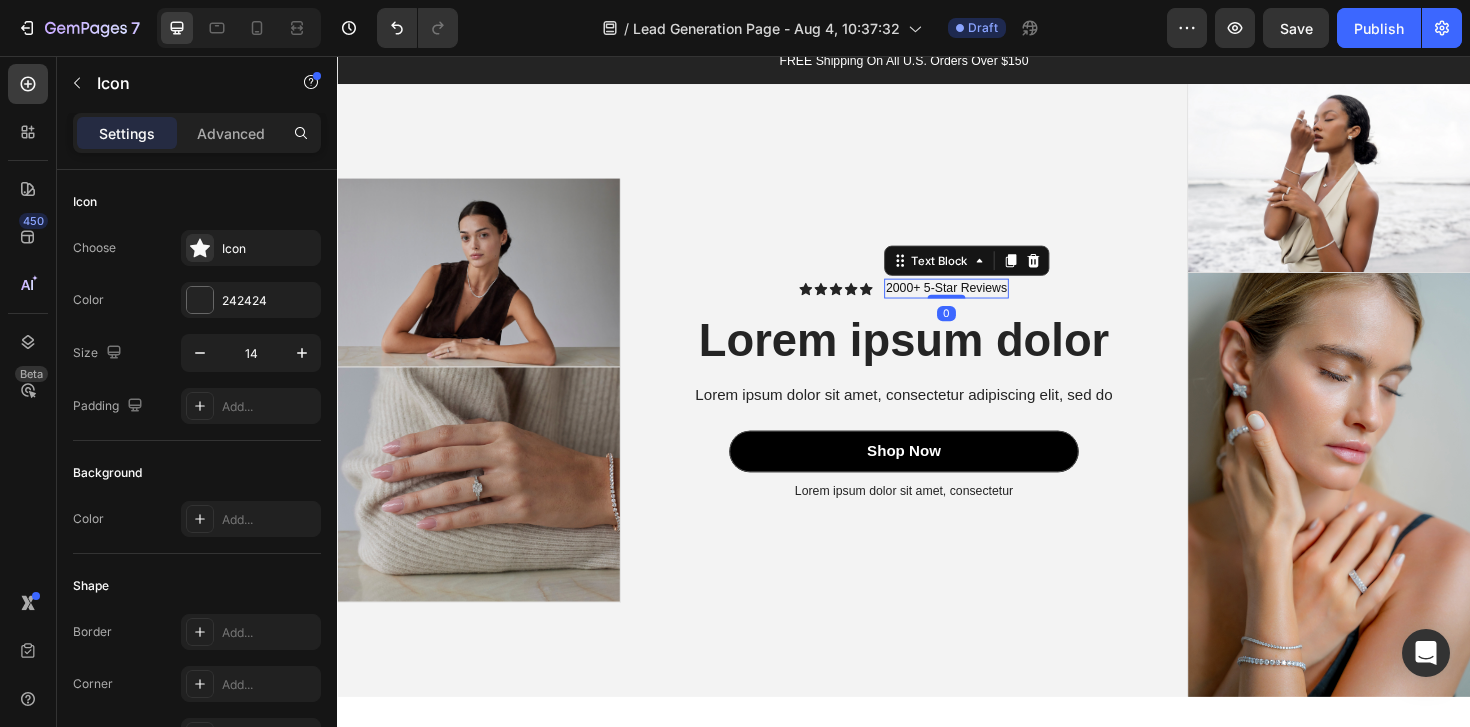 click on "2000+ 5-Star Reviews" at bounding box center [982, 302] 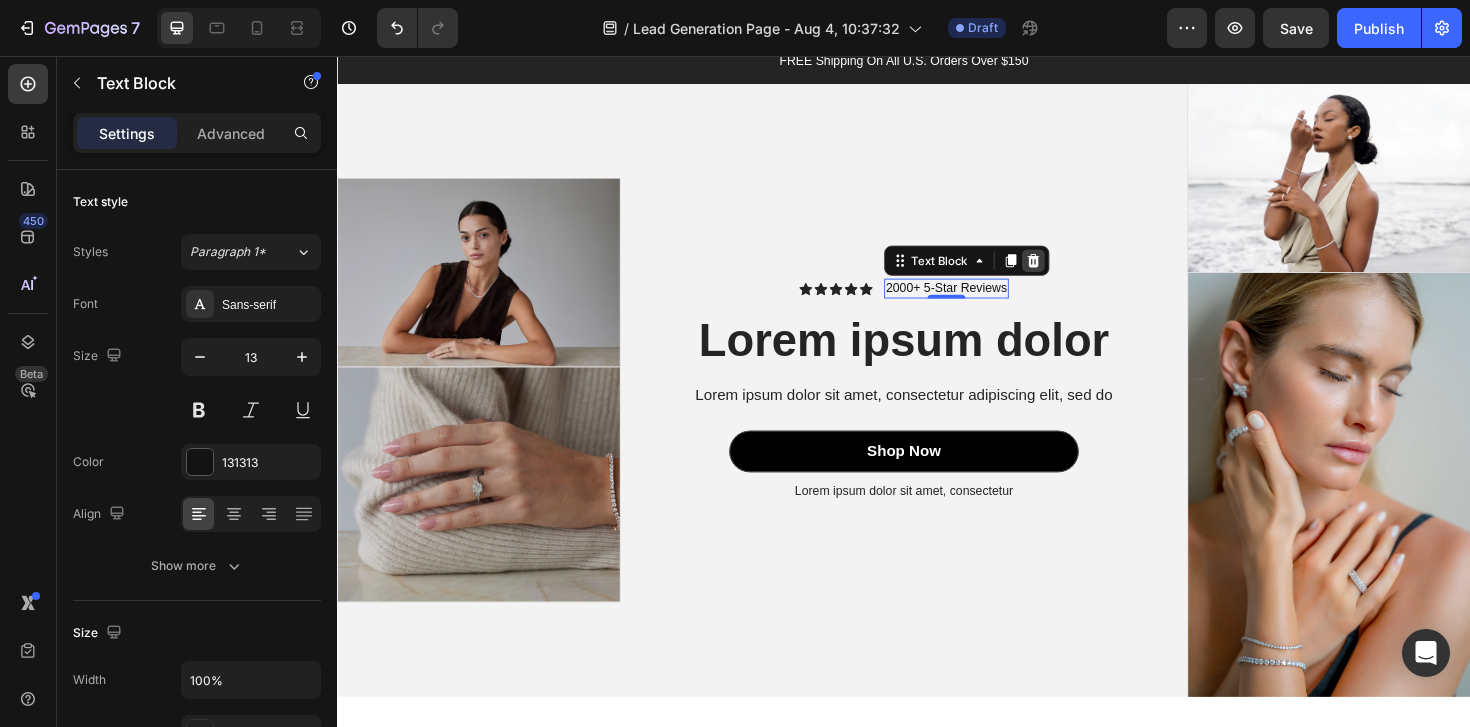 click 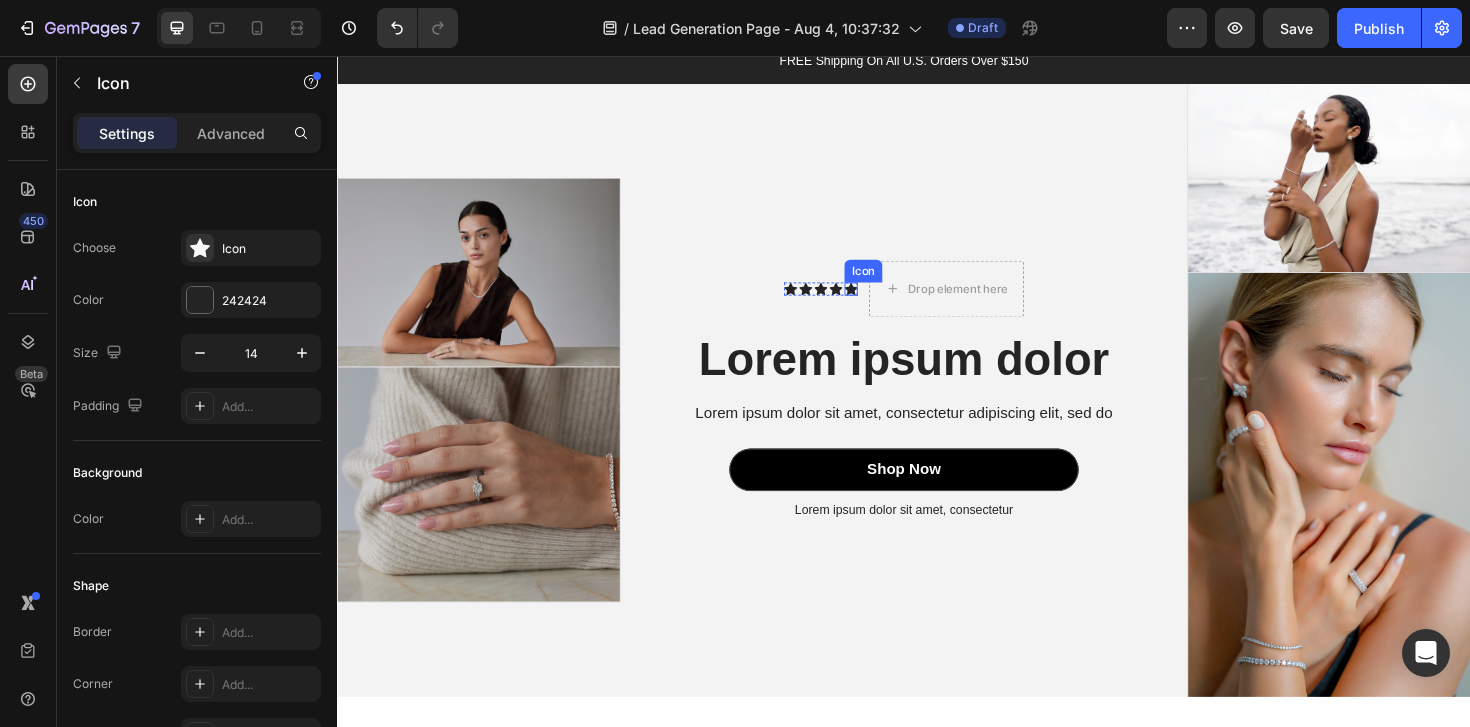 click on "Icon" at bounding box center (865, 303) 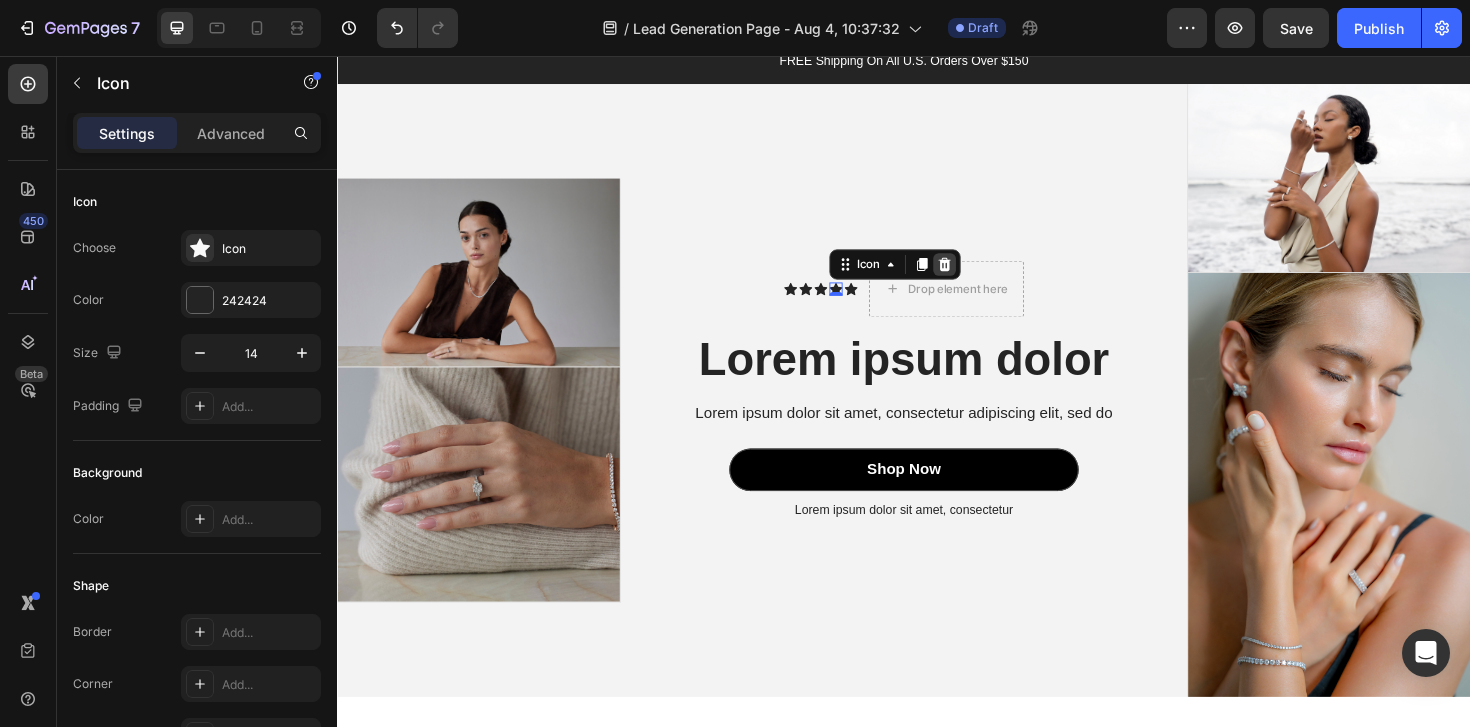click 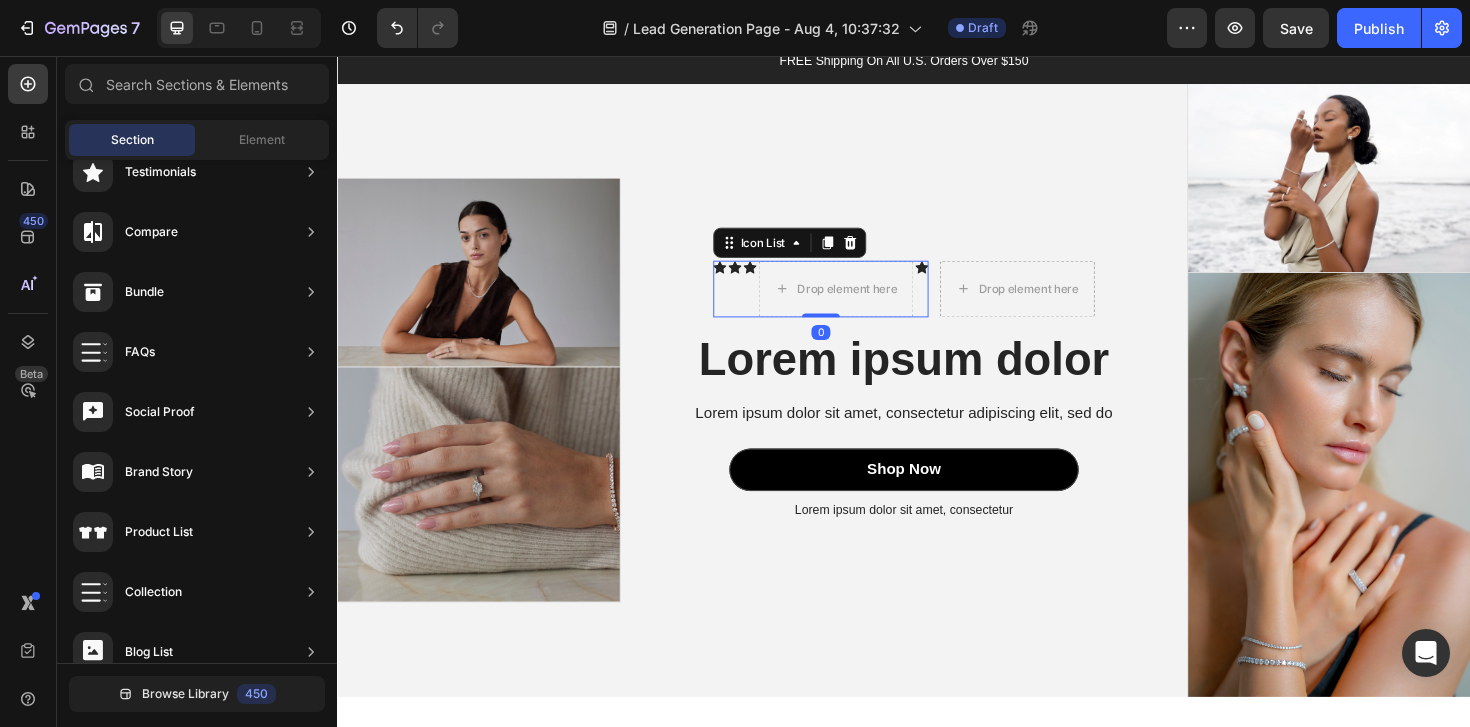 click on "Icon" at bounding box center [758, 303] 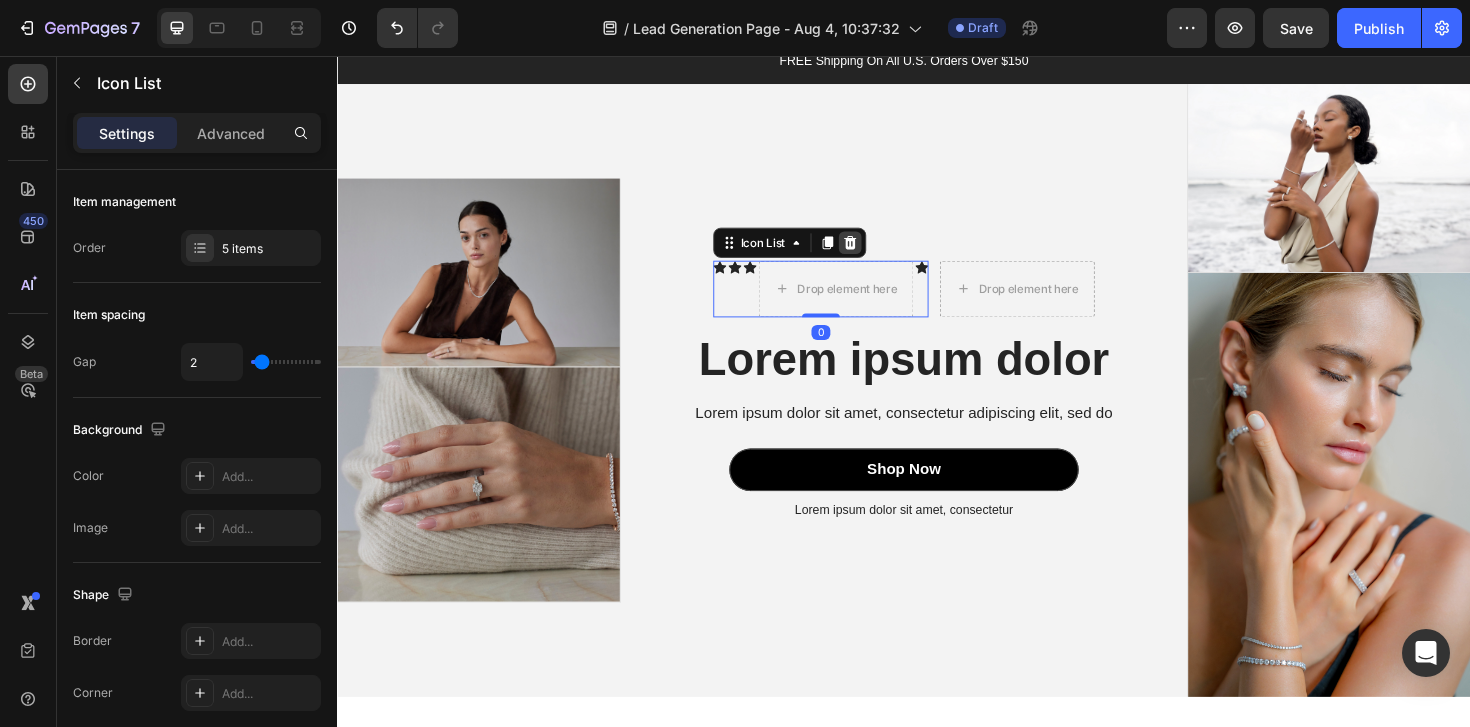 click 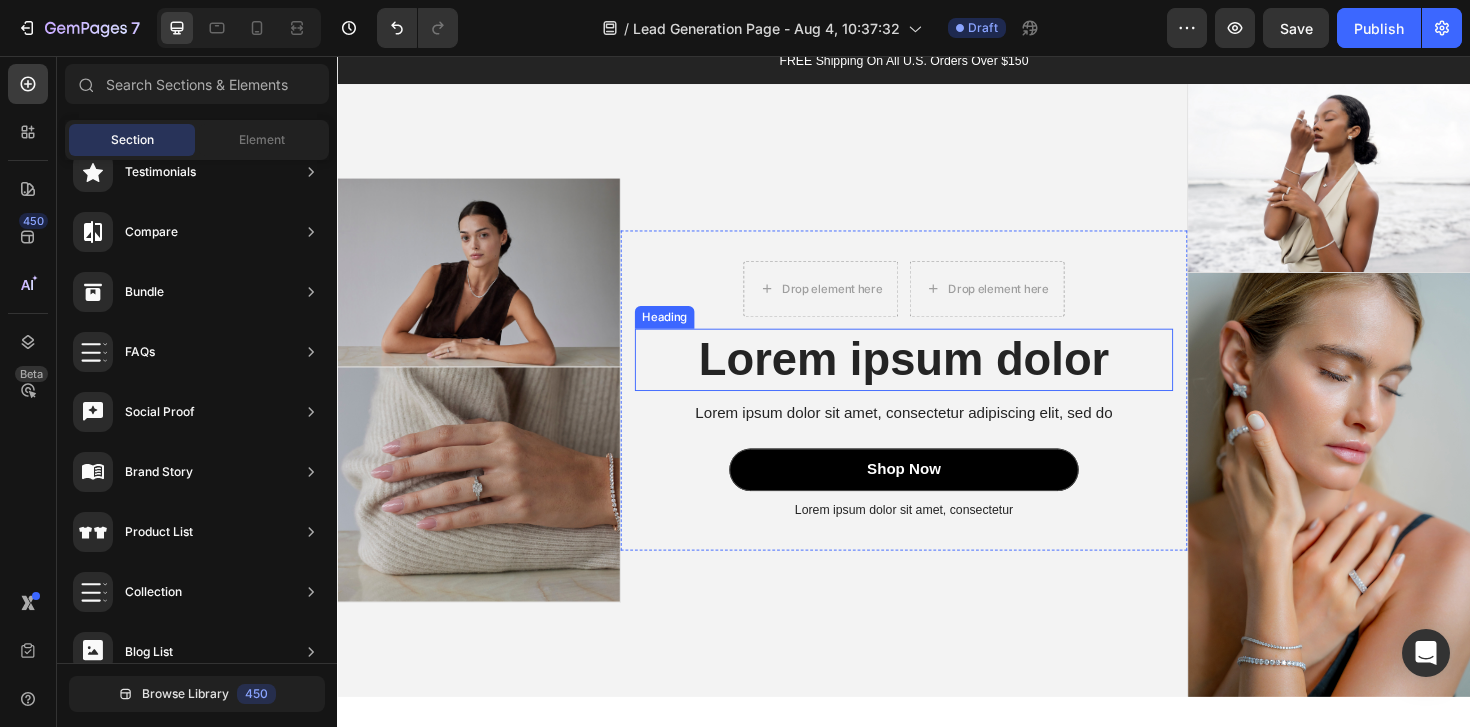 click on "Lorem ipsum dolor" at bounding box center [937, 378] 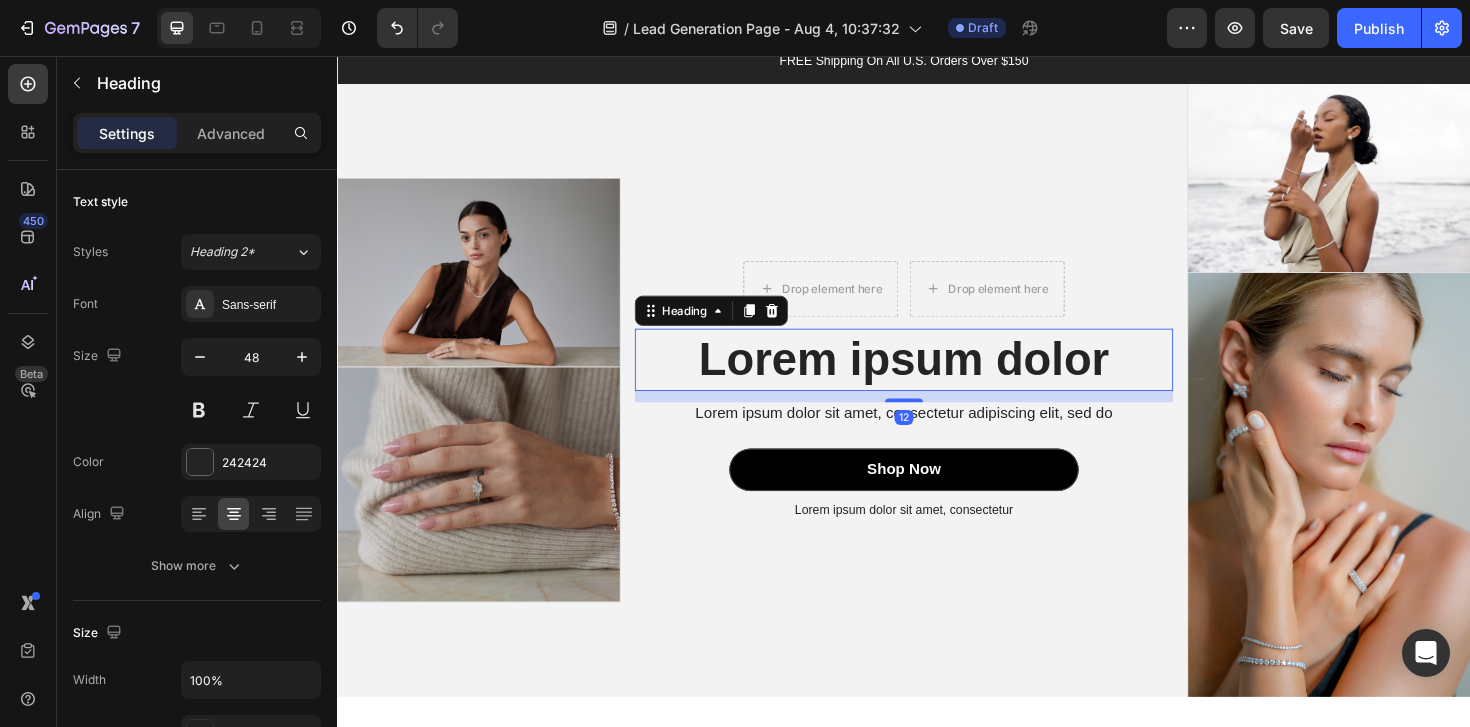 click on "Lorem ipsum dolor" at bounding box center [937, 378] 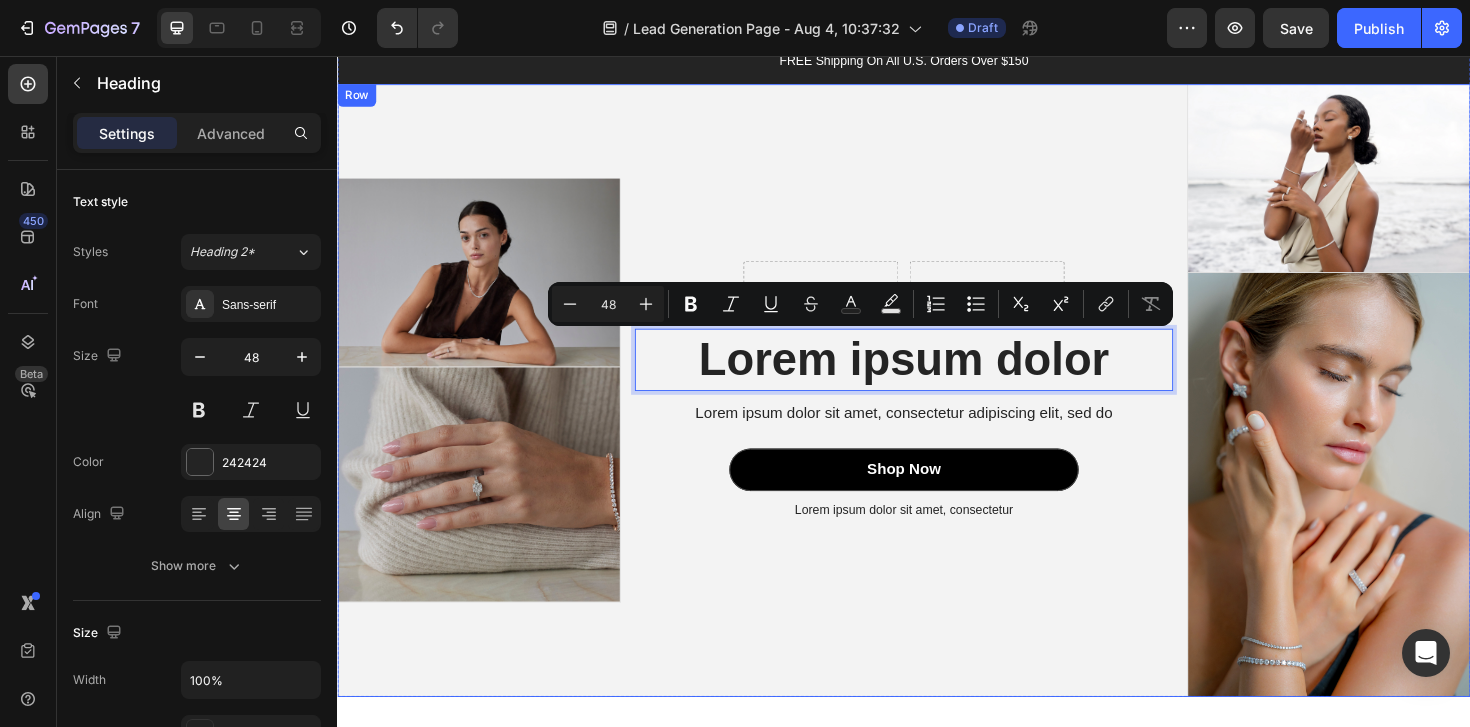 scroll, scrollTop: 0, scrollLeft: 0, axis: both 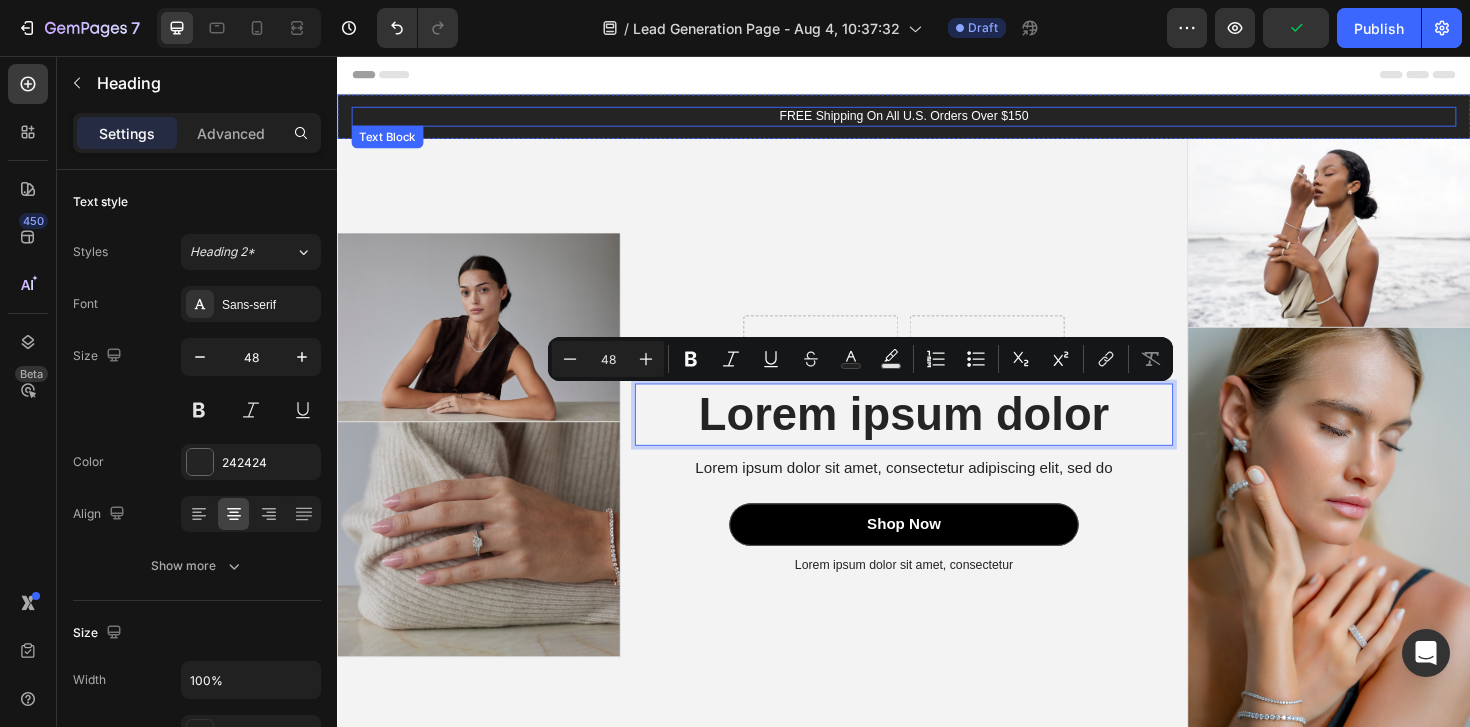 click on "FREE Shipping On All U.S. Orders Over $150" at bounding box center [937, 120] 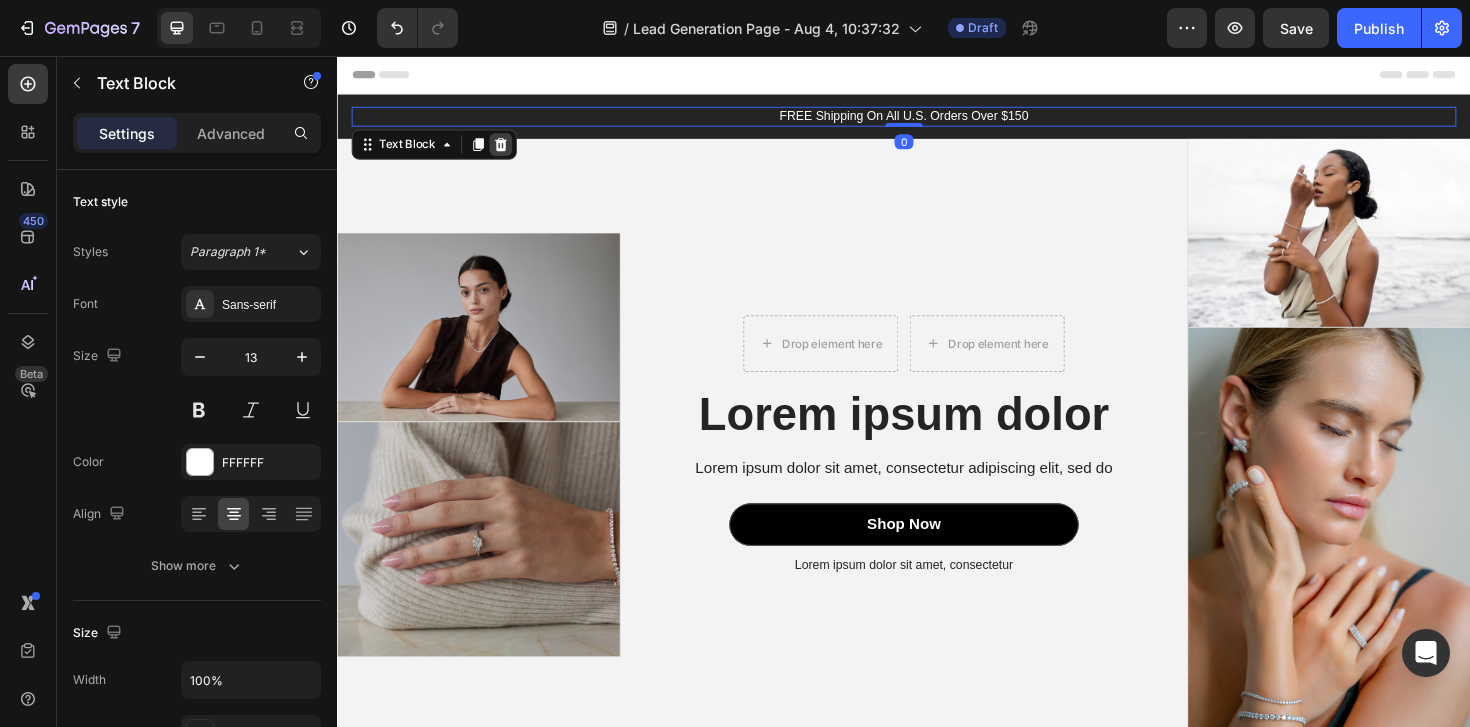 click 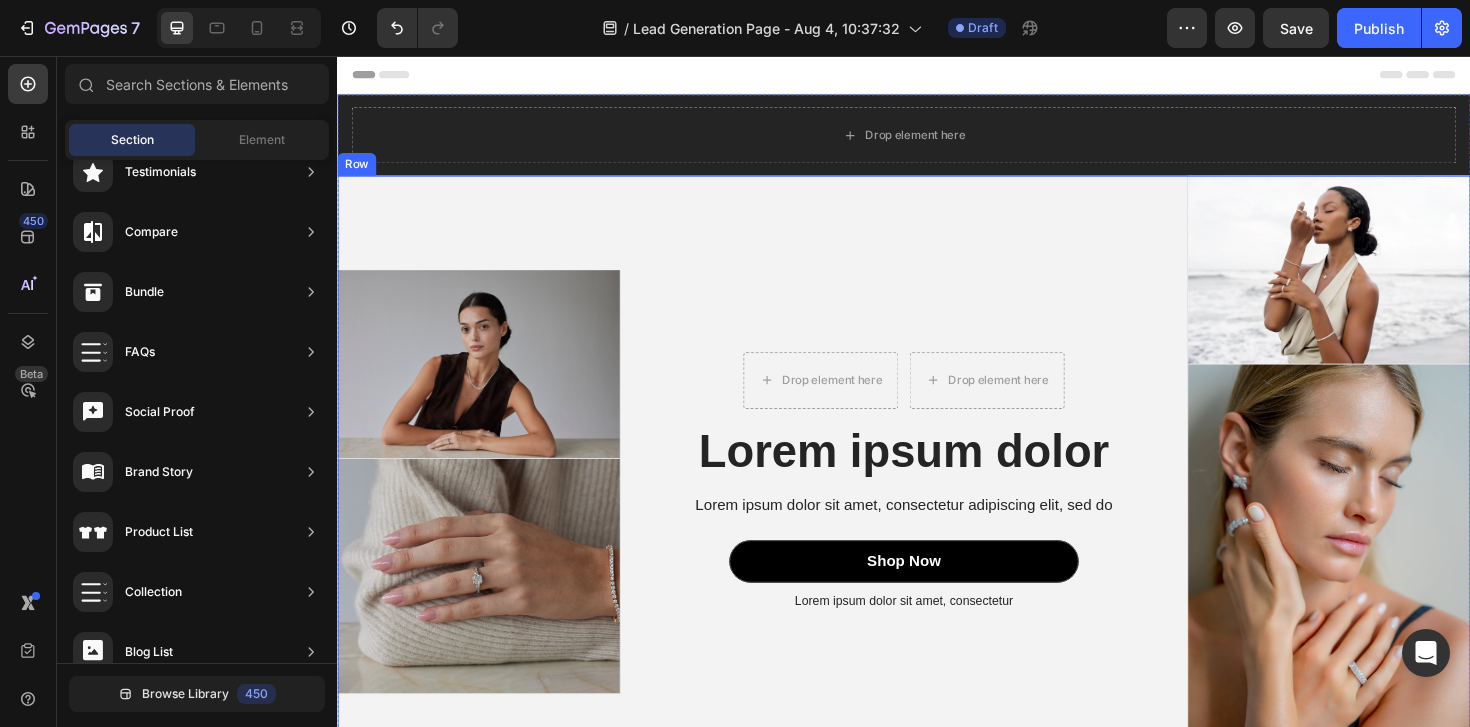 click on "Drop element here
Drop element here Row Lorem ipsum dolor Heading Lorem ipsum dolor sit amet, consectetur adipiscing elit, sed do Text Block Shop Now Button Lorem ipsum dolor sit amet, consectetur  Text Block Row" at bounding box center (937, 507) 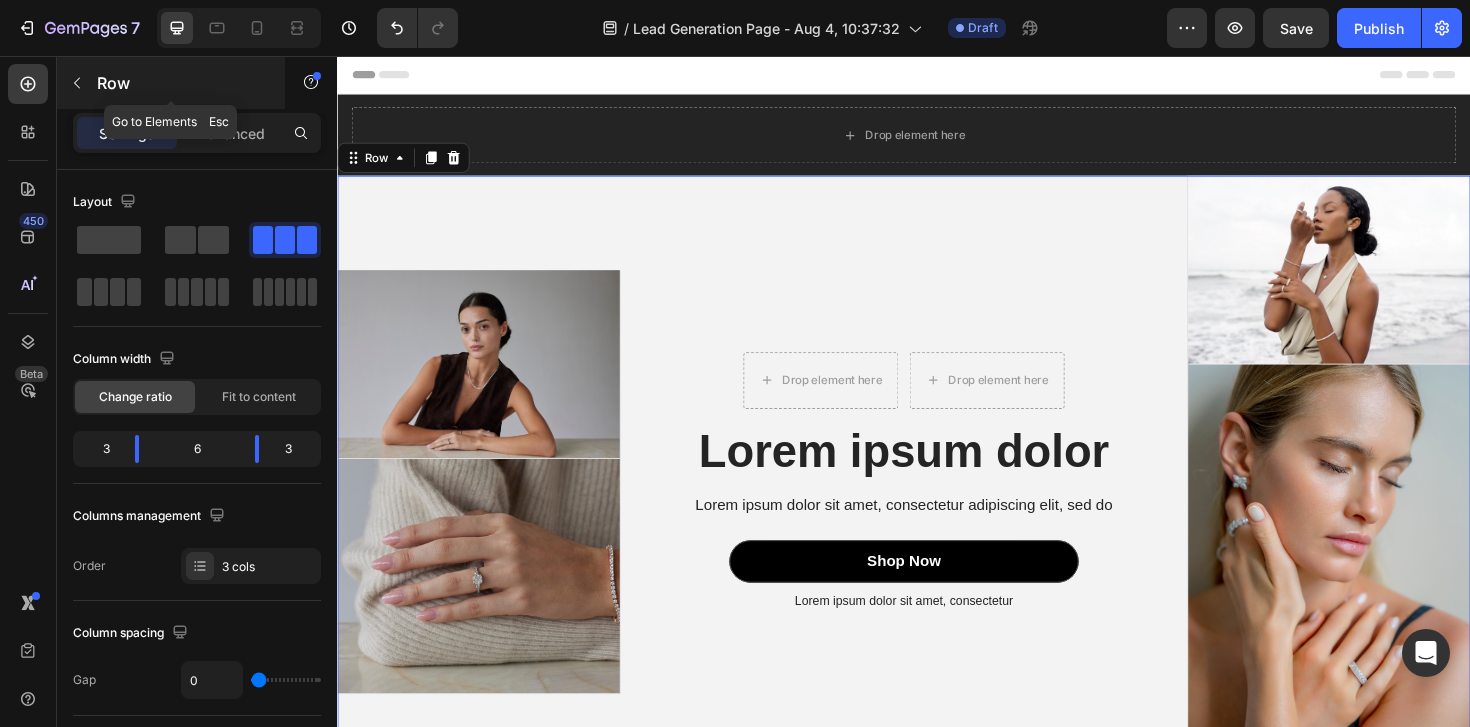 click 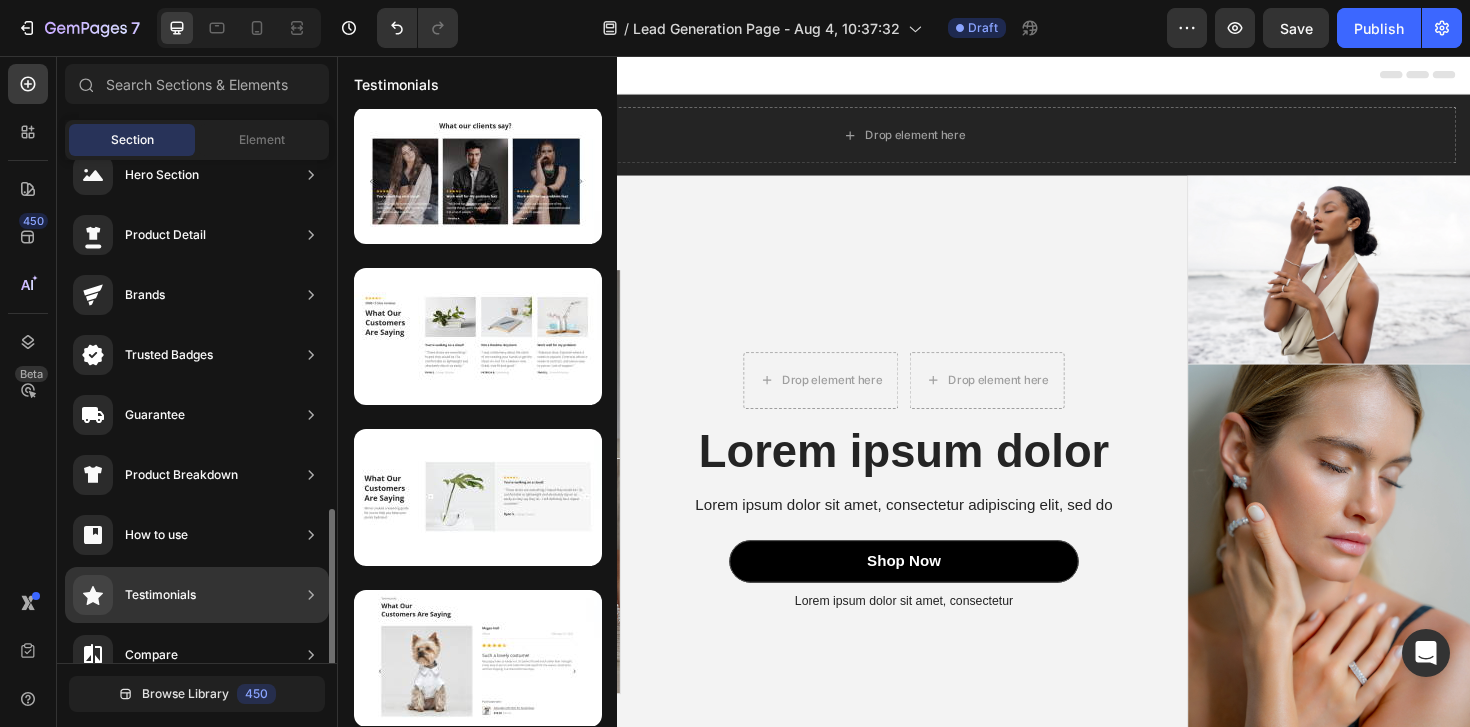 scroll, scrollTop: 0, scrollLeft: 0, axis: both 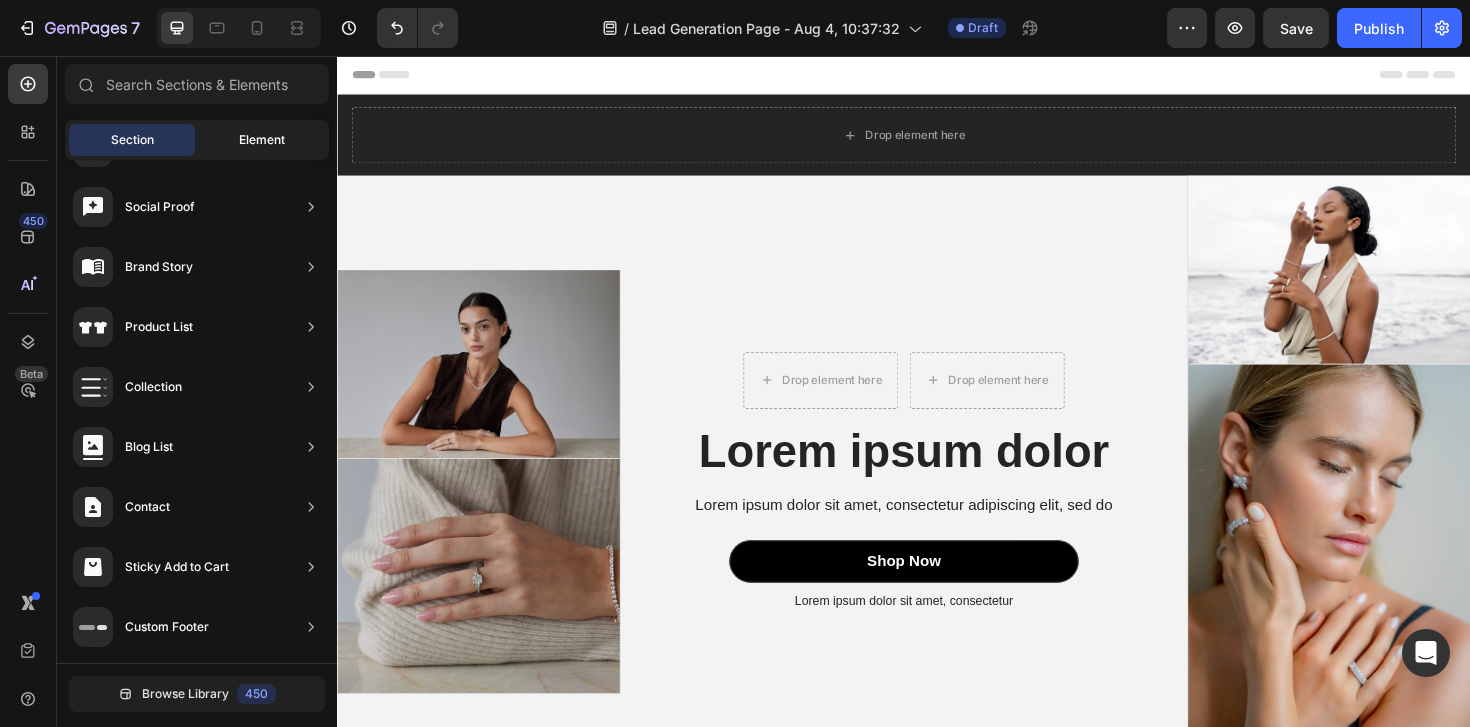 click on "Element" at bounding box center [262, 140] 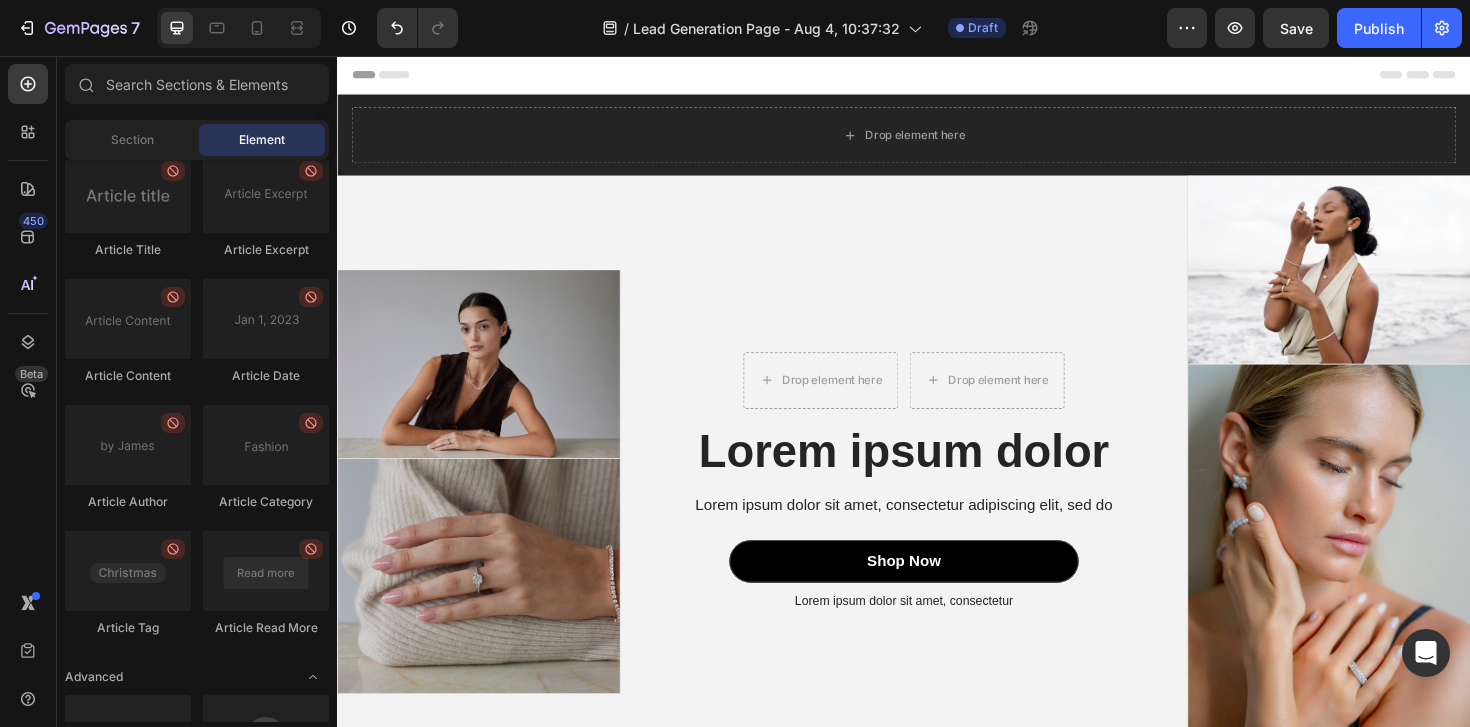 scroll, scrollTop: 5365, scrollLeft: 0, axis: vertical 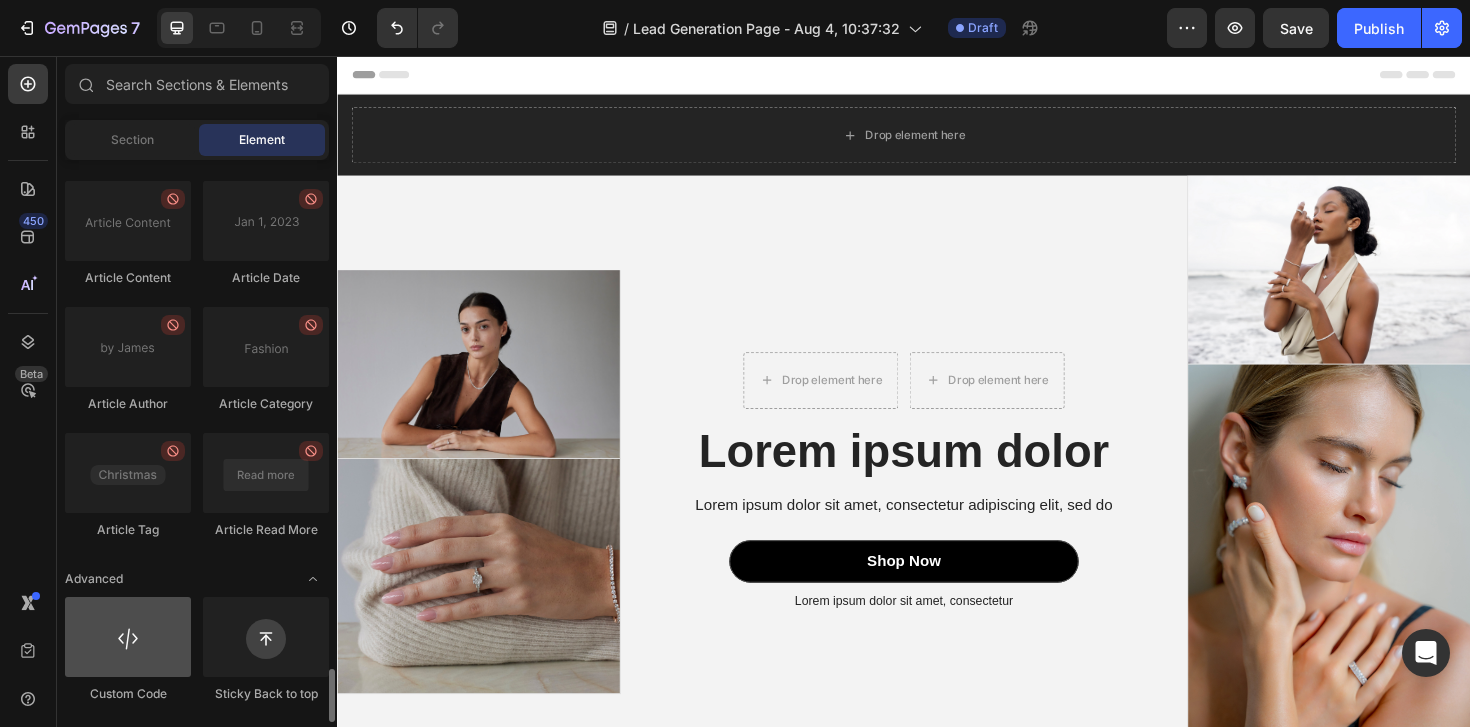 click at bounding box center [128, 637] 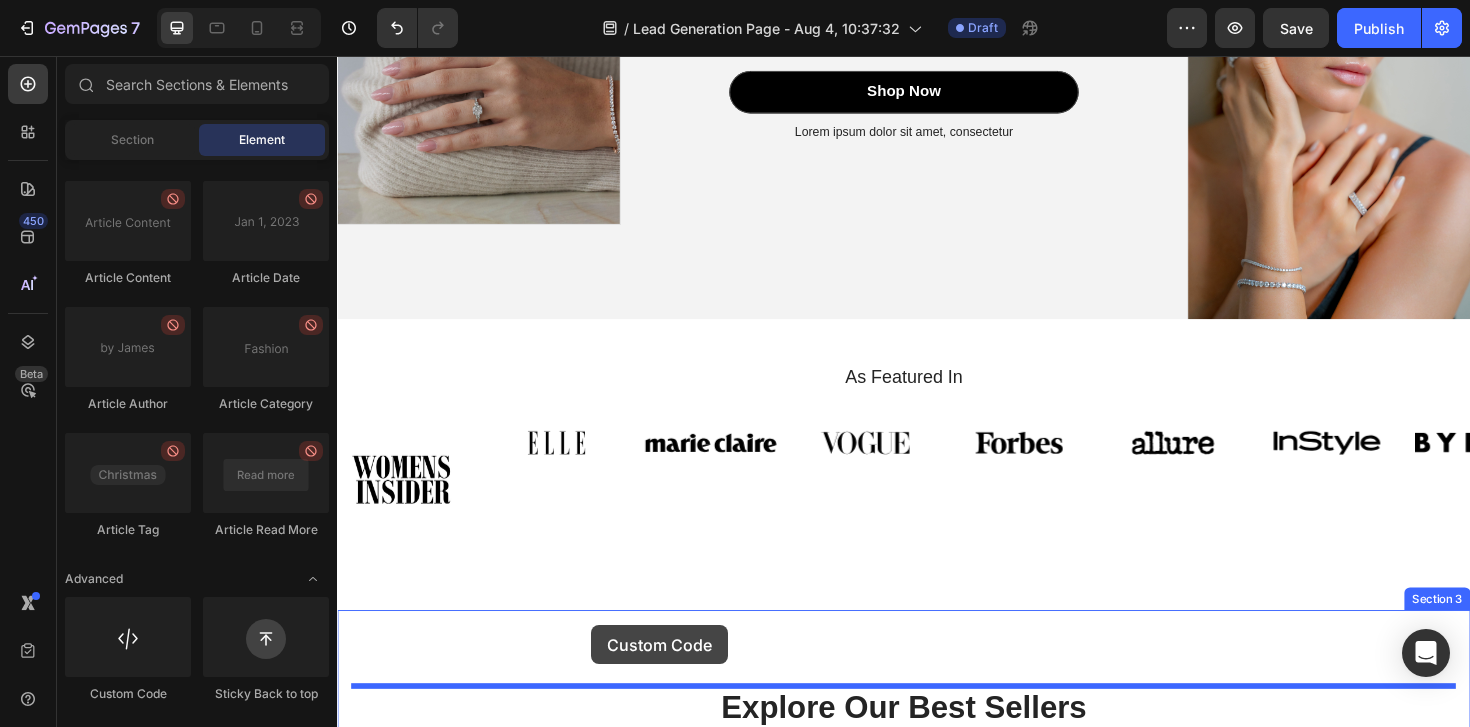 scroll, scrollTop: 512, scrollLeft: 0, axis: vertical 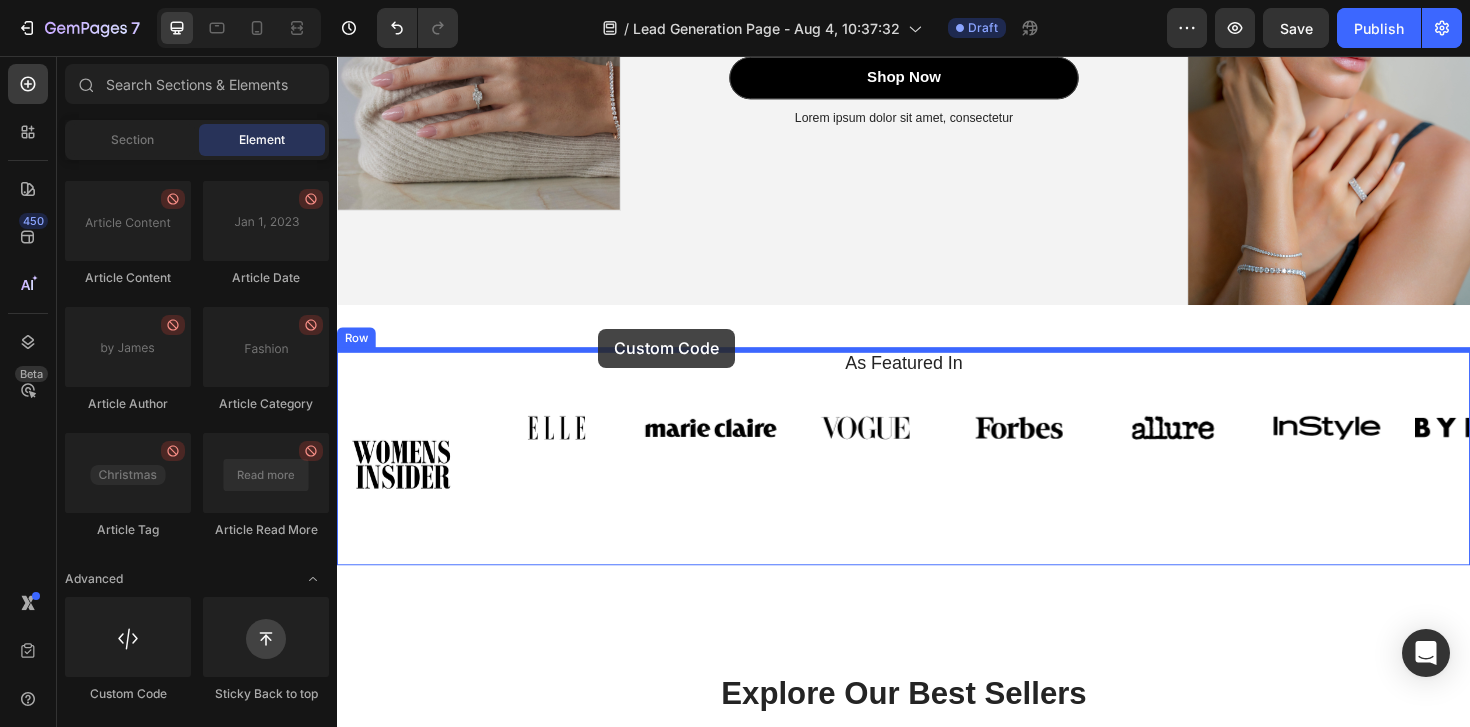 drag, startPoint x: 469, startPoint y: 697, endPoint x: 613, endPoint y: 345, distance: 380.31564 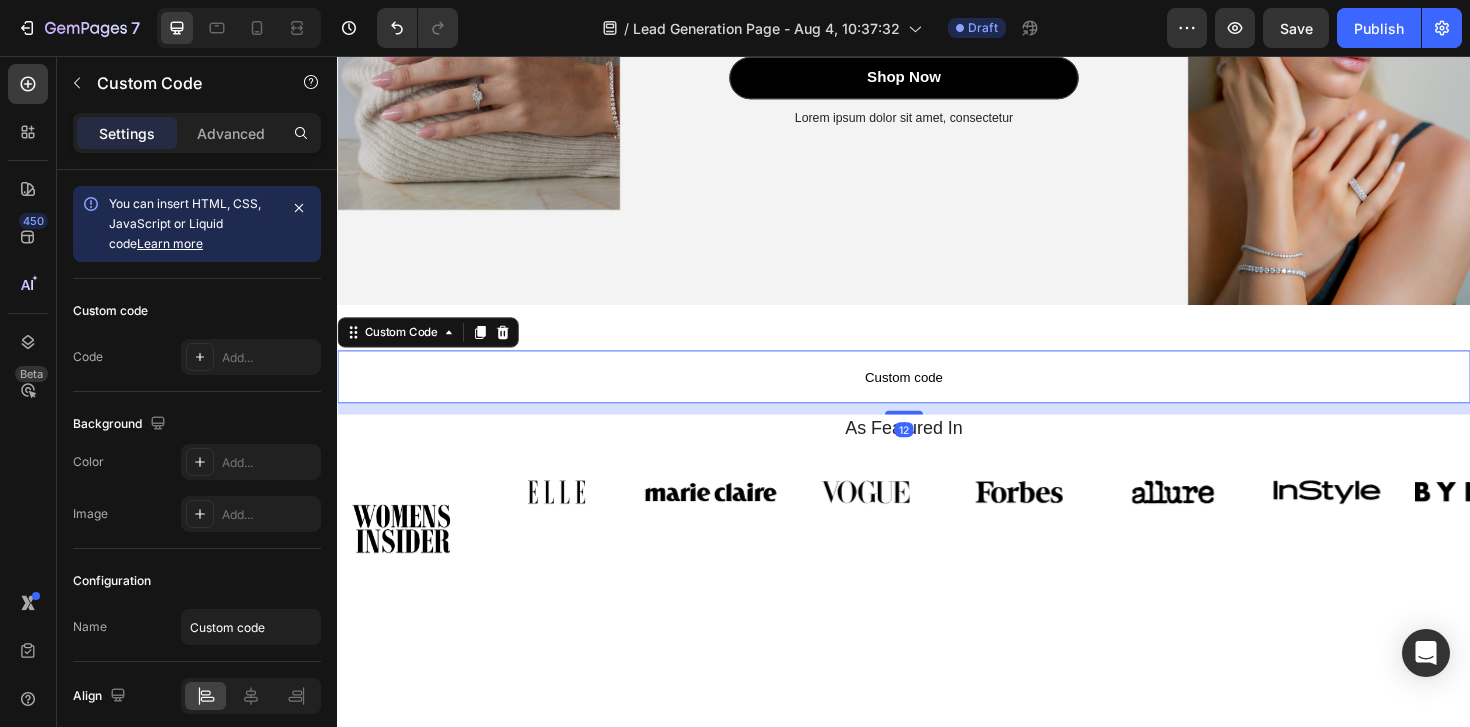 click on "Custom code" at bounding box center (937, 396) 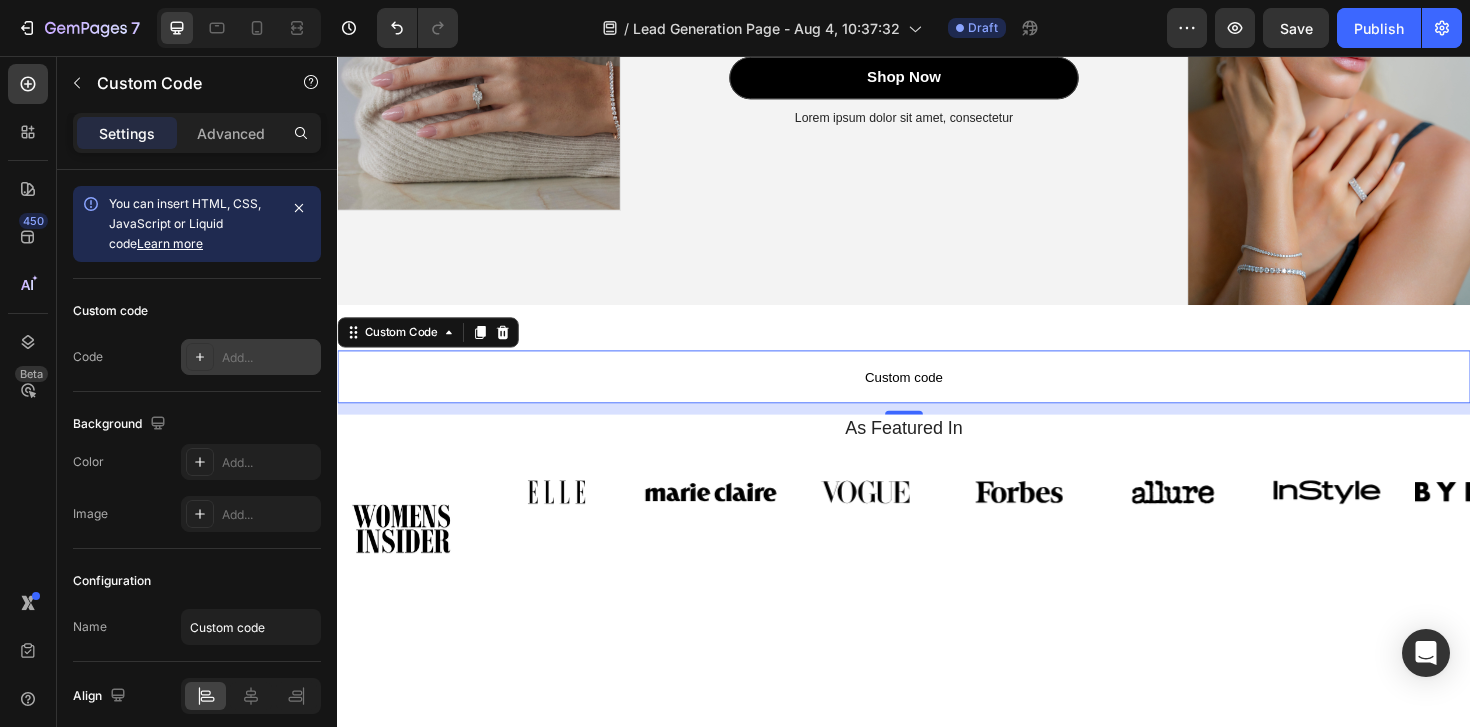 click on "Add..." at bounding box center (269, 358) 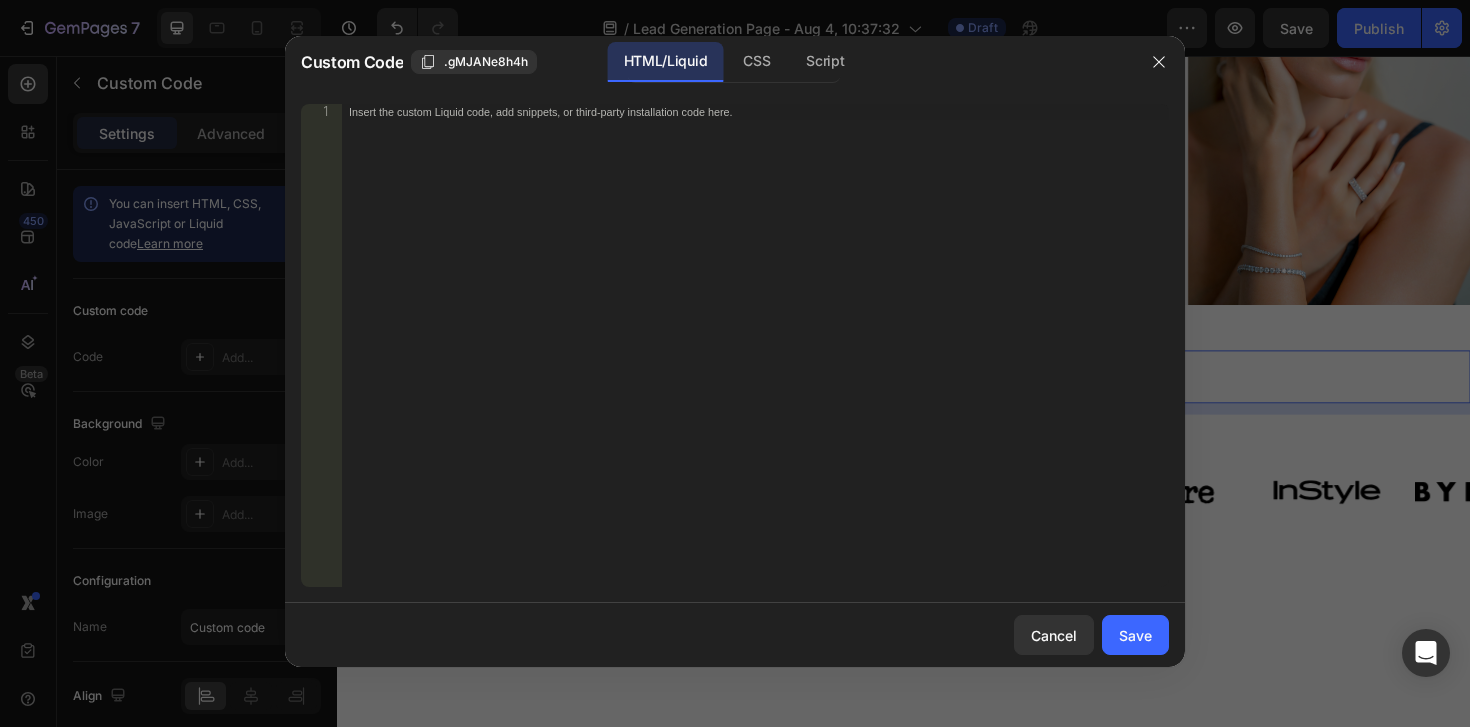 click on "Insert the custom Liquid code, add snippets, or third-party installation code here." at bounding box center (755, 361) 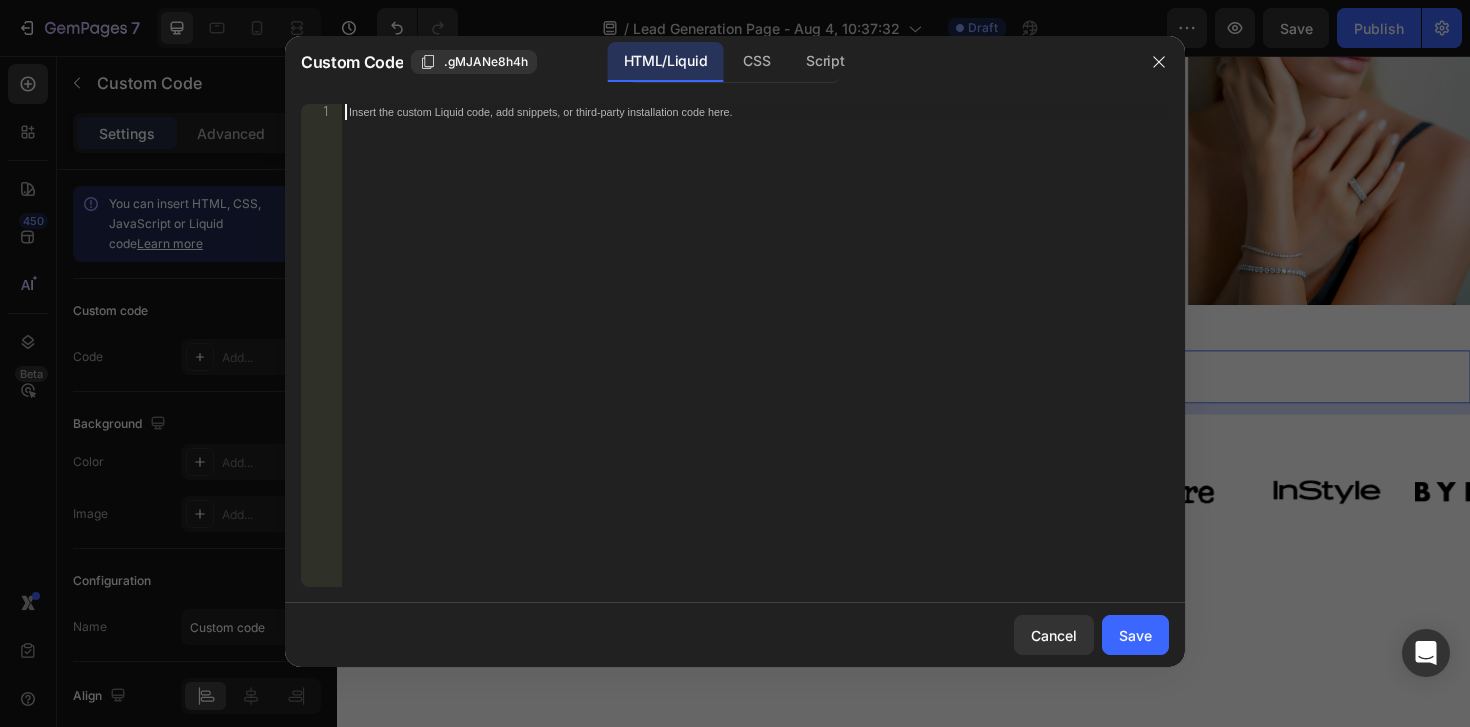 paste on "https://calendly.com/milena-iralis-jewelry/private-viewing-clone-1" 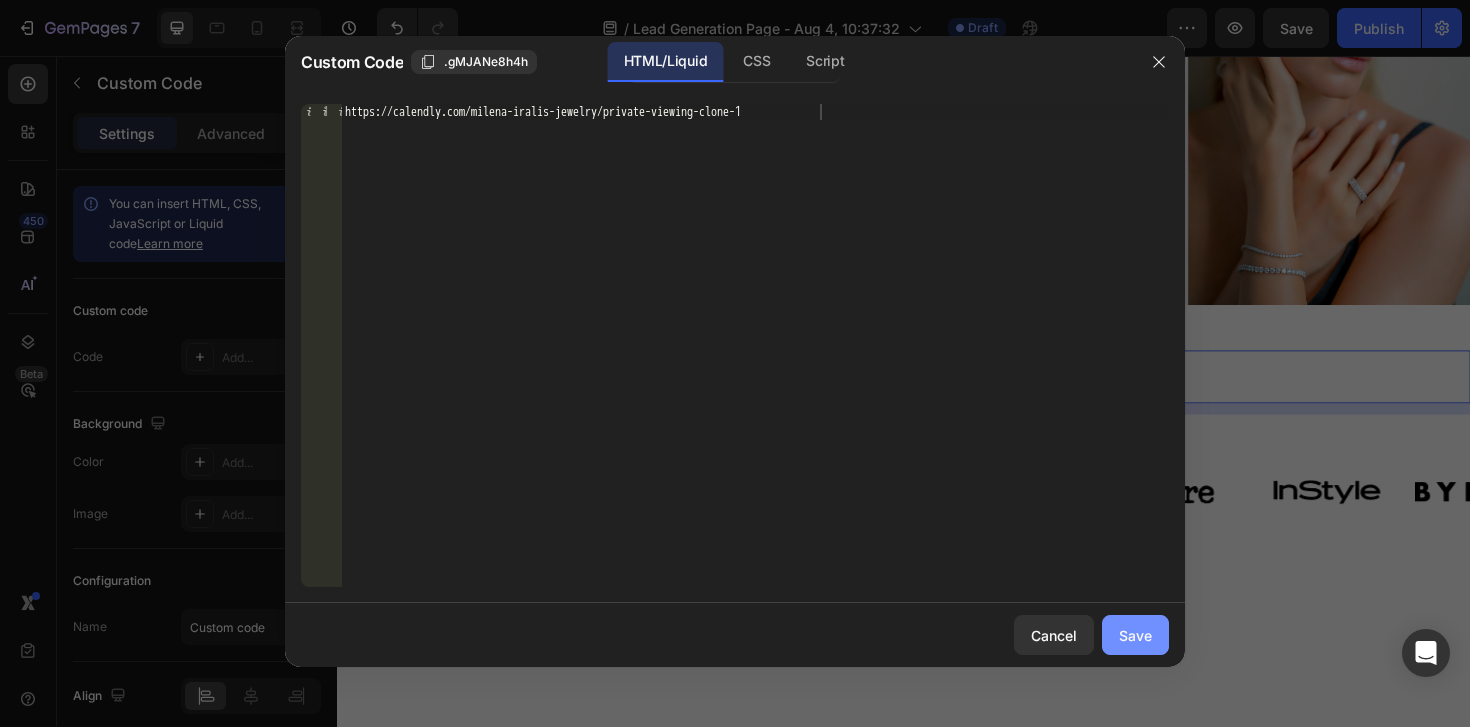 click on "Save" at bounding box center [1135, 635] 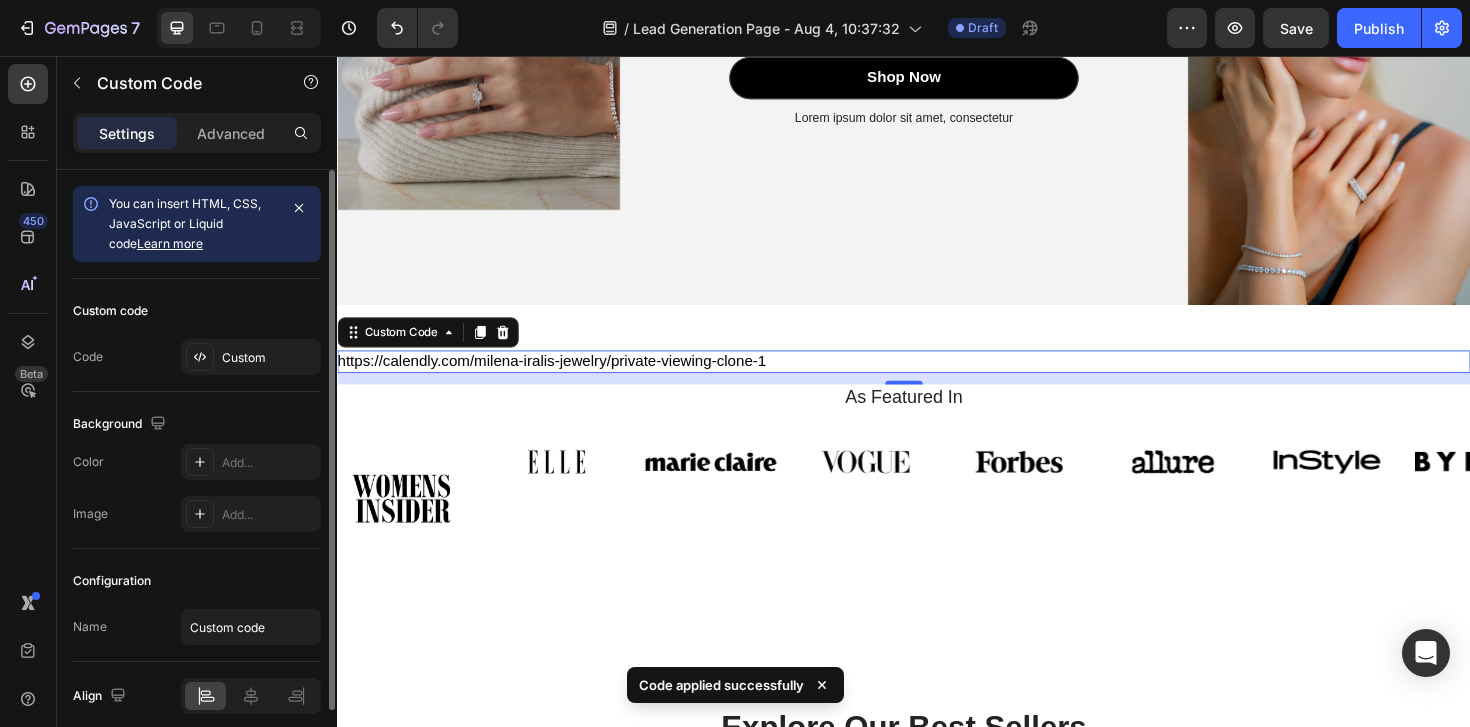 click on "Custom code" at bounding box center (197, 311) 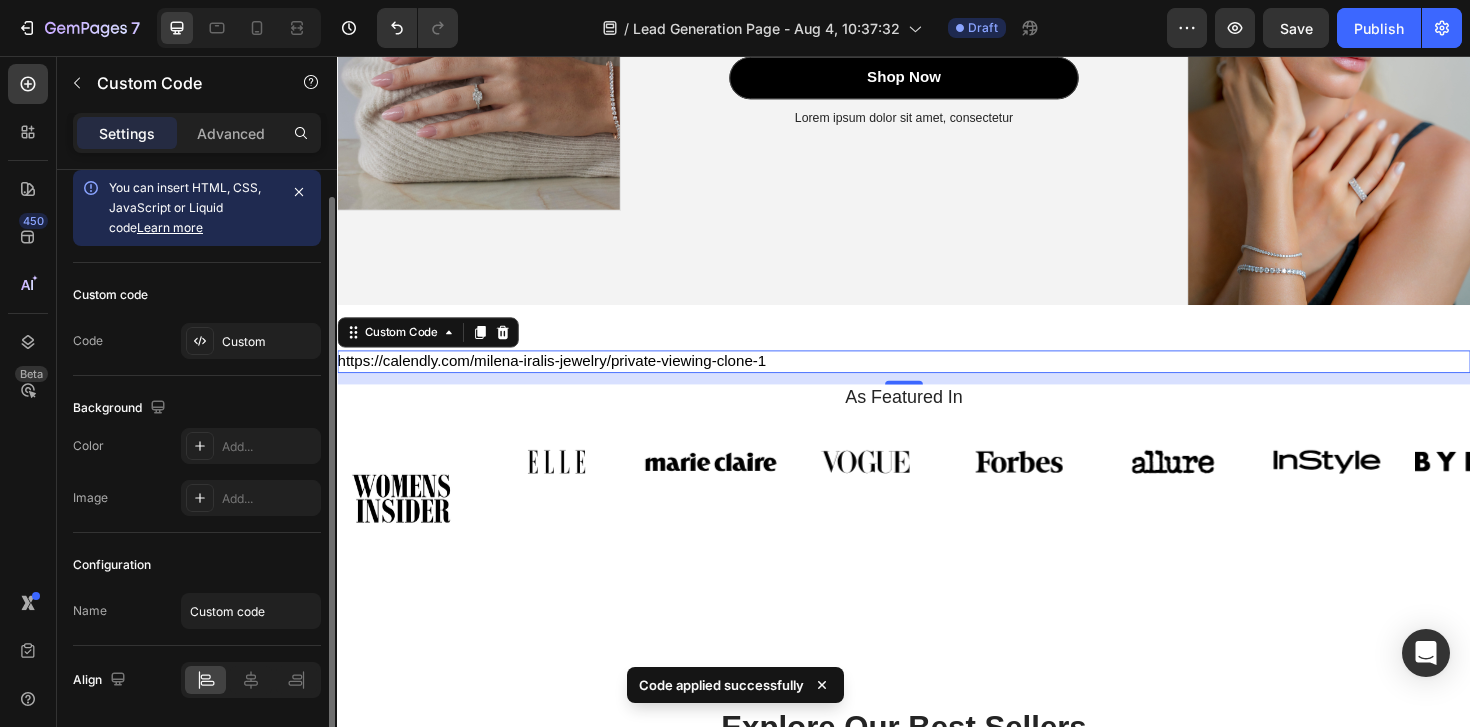 scroll, scrollTop: 83, scrollLeft: 0, axis: vertical 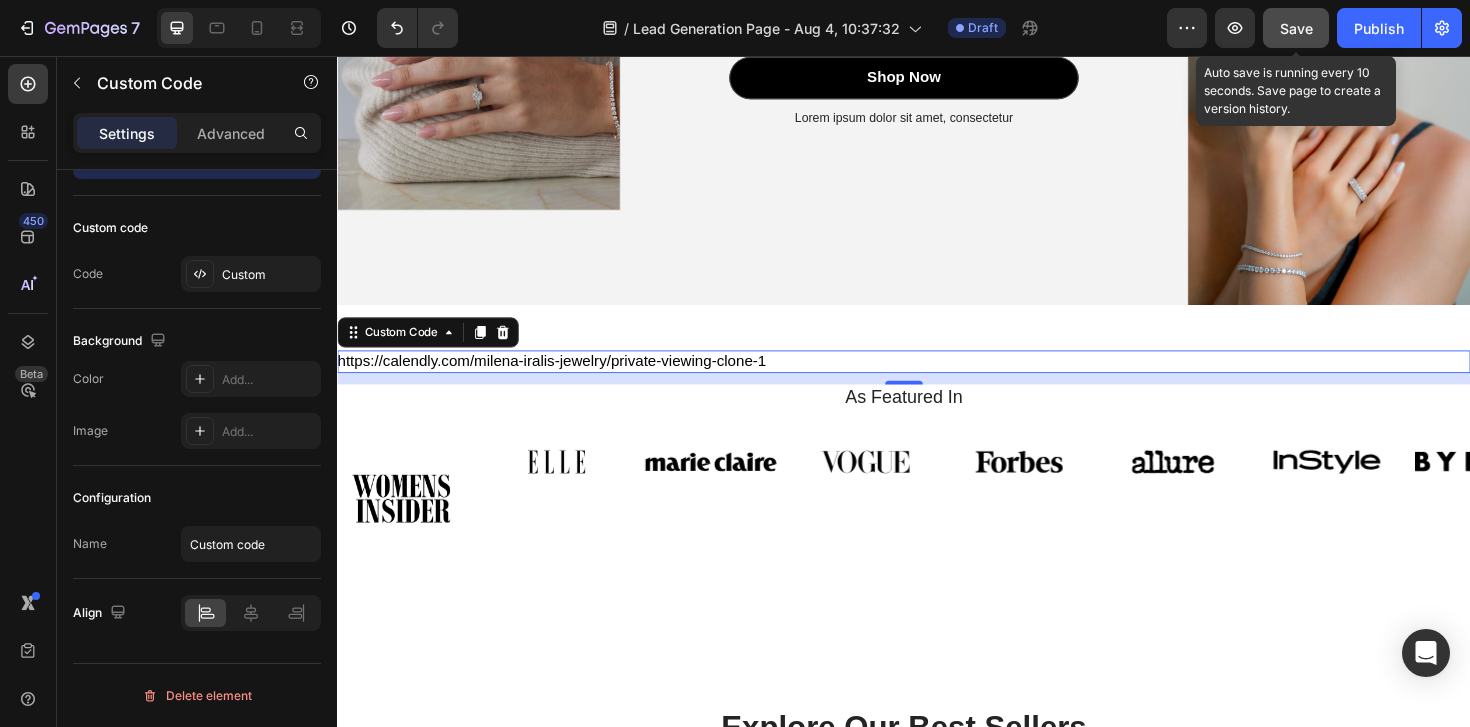 click on "Save" 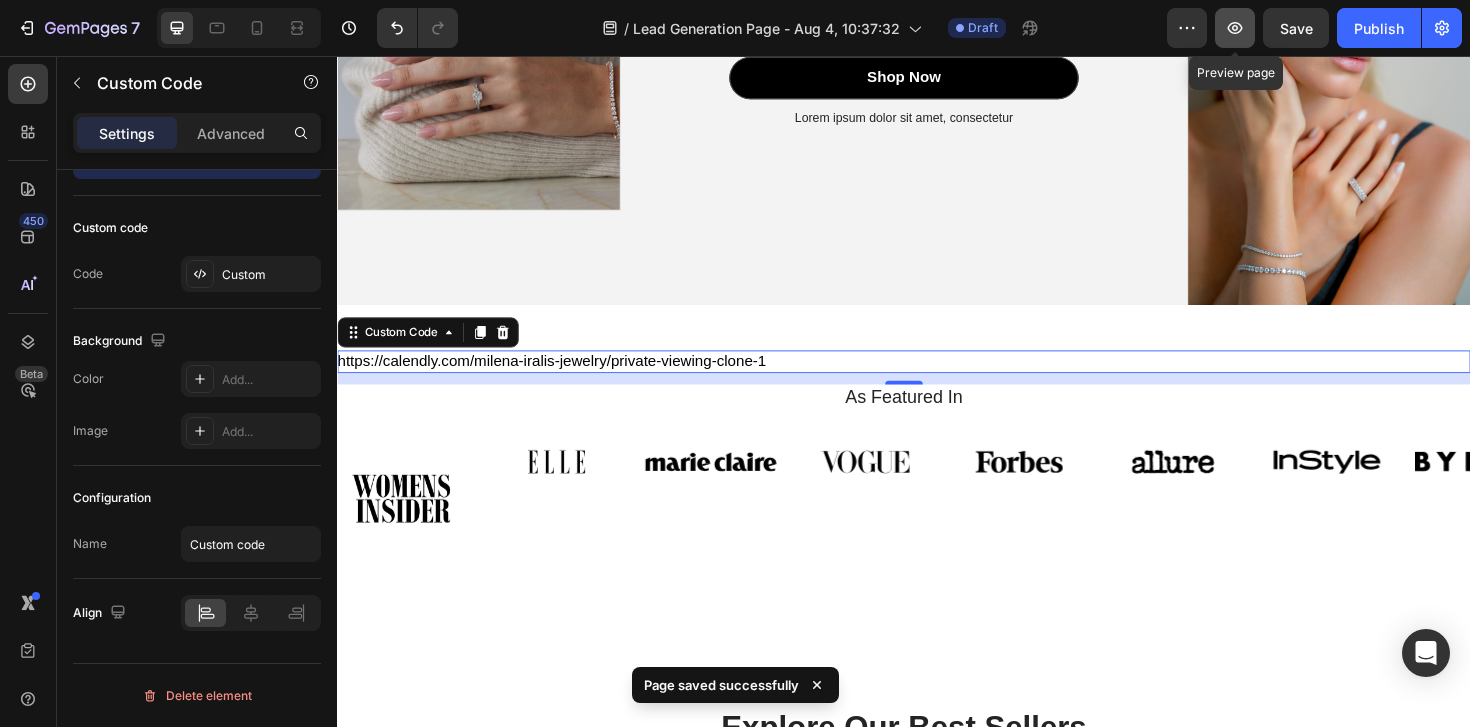 click 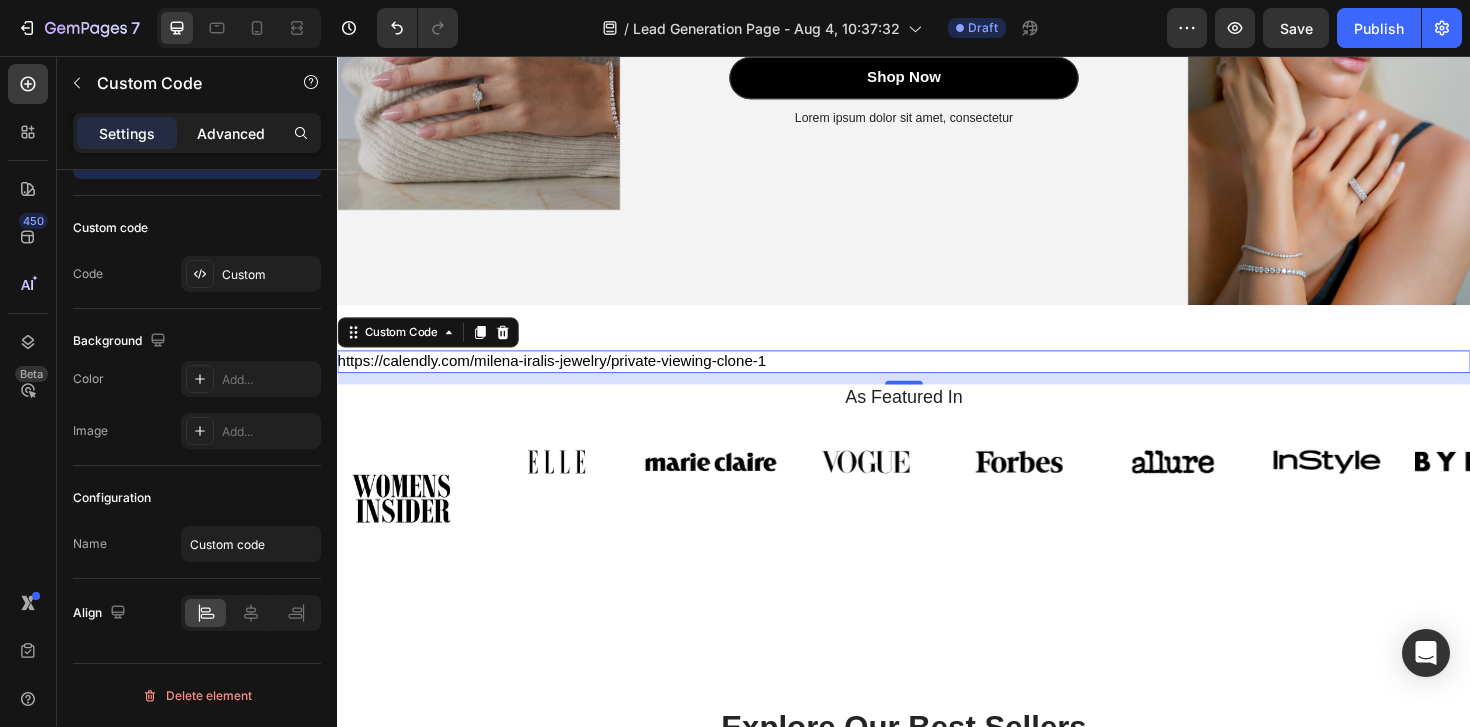 click on "Advanced" 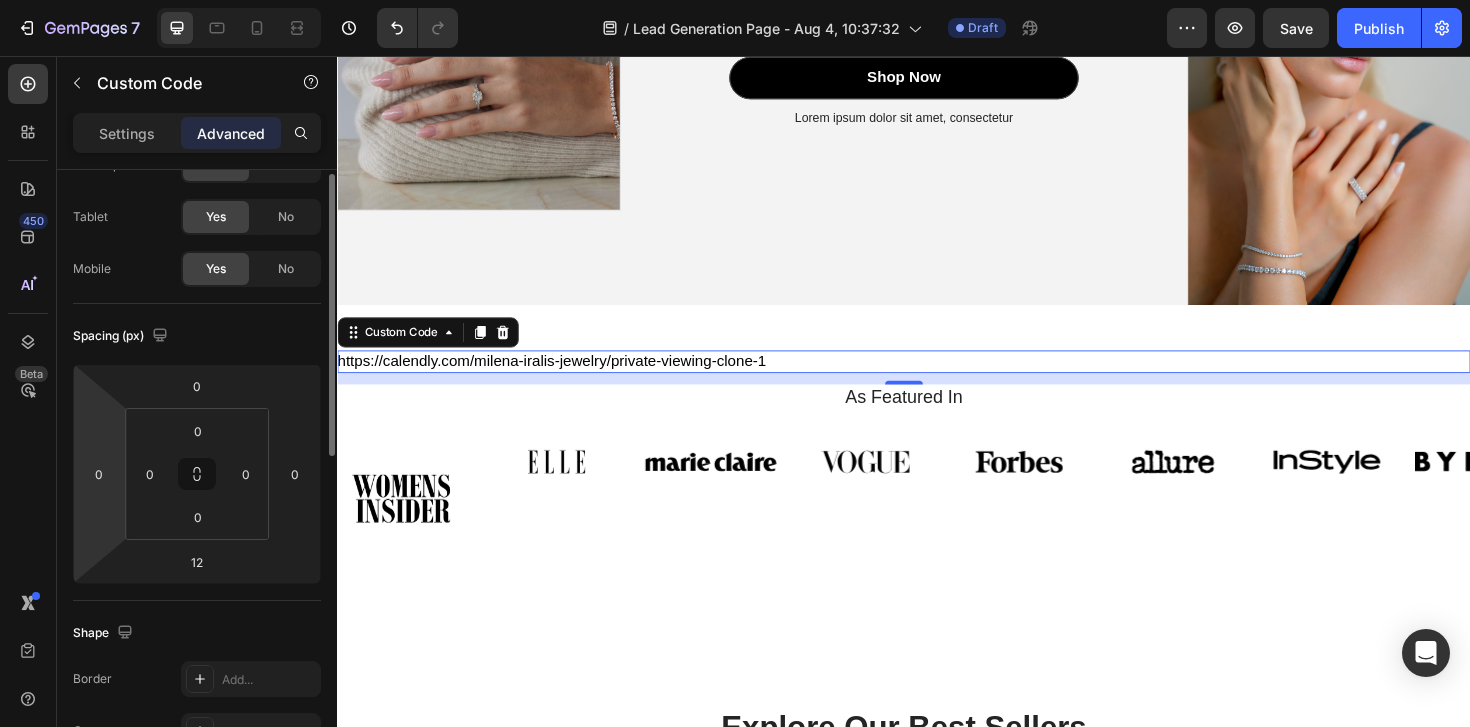 scroll, scrollTop: 0, scrollLeft: 0, axis: both 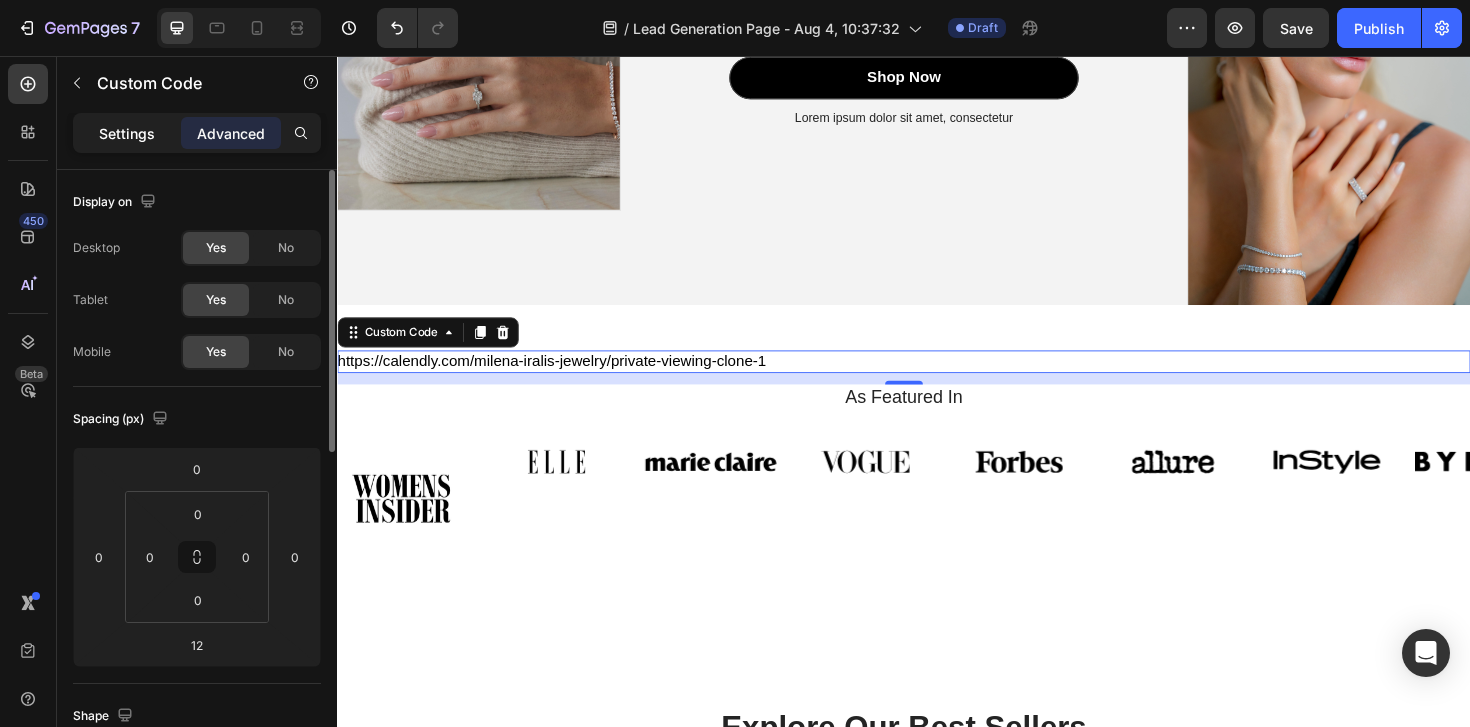 click on "Settings" at bounding box center (127, 133) 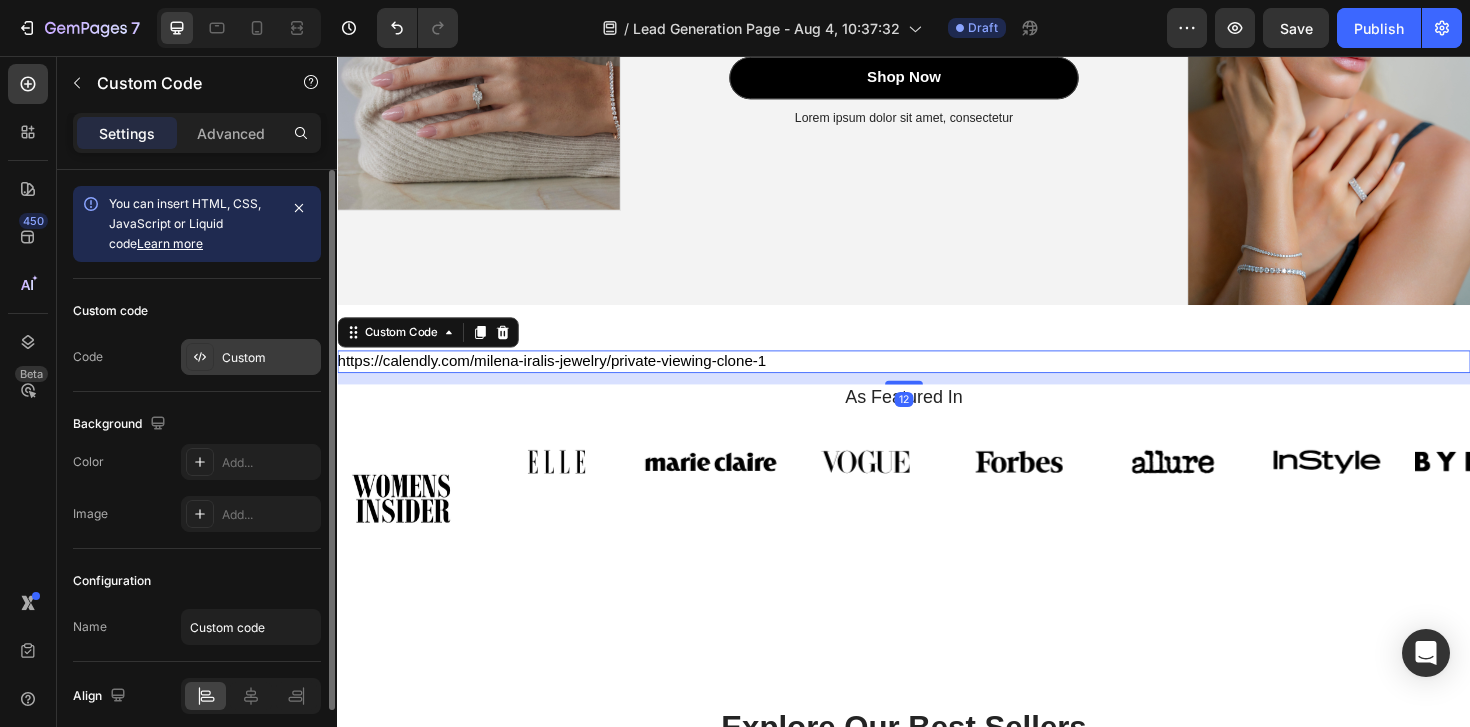 click on "Custom" at bounding box center [269, 358] 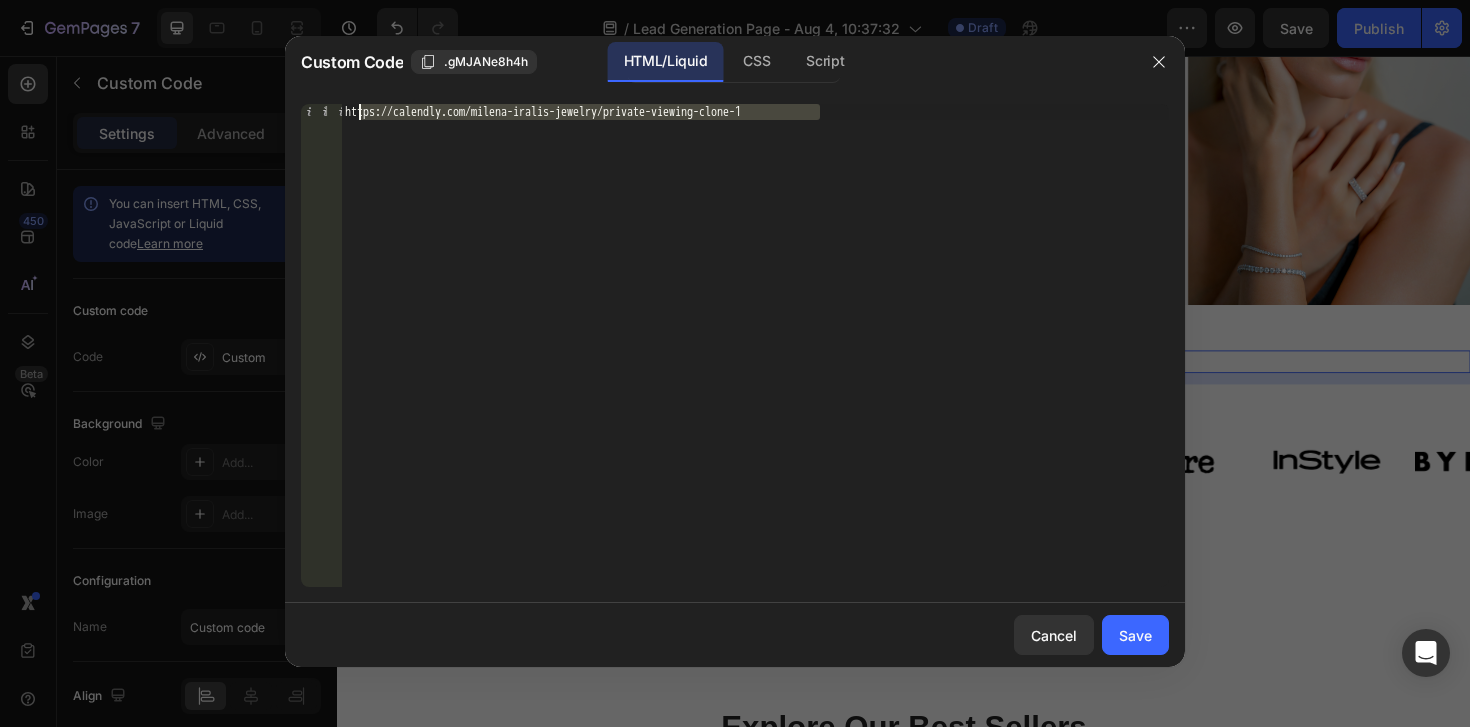 drag, startPoint x: 861, startPoint y: 113, endPoint x: 360, endPoint y: 116, distance: 501.00897 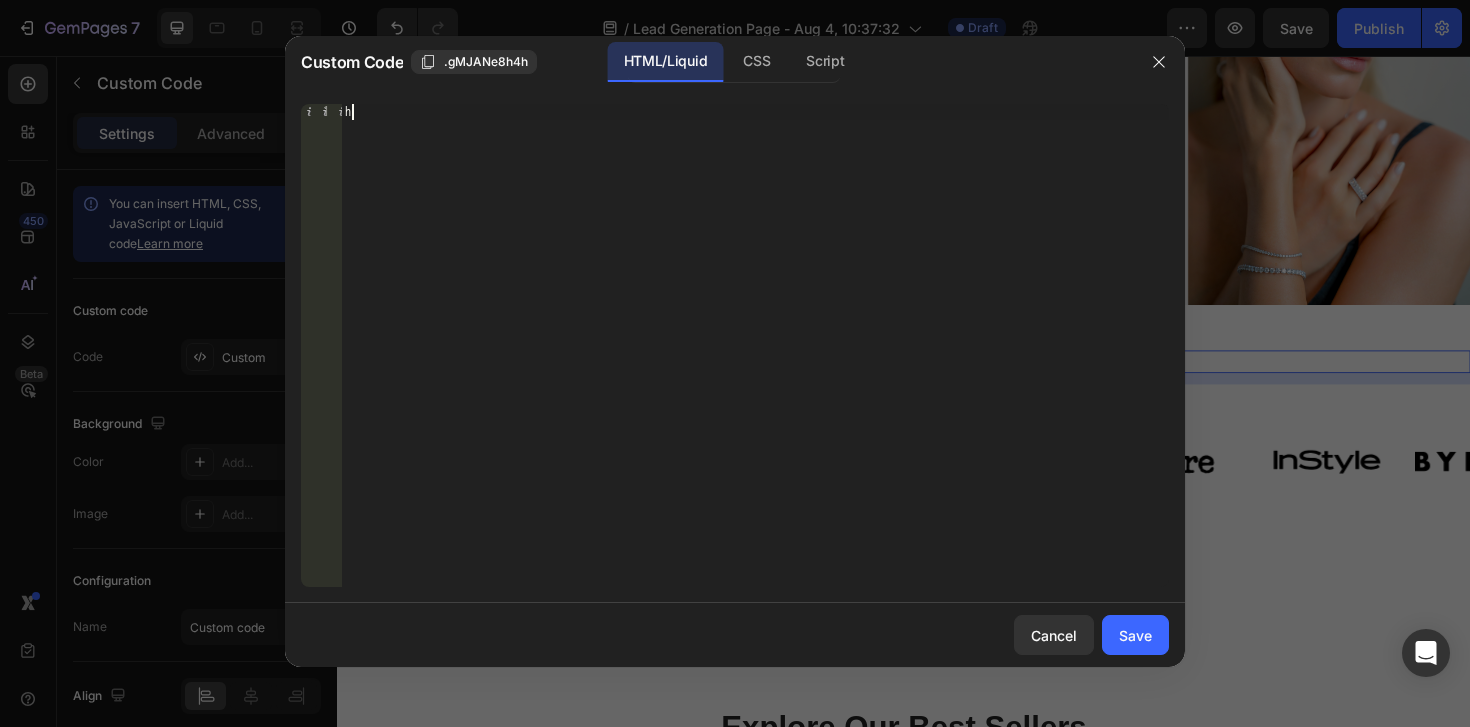 type 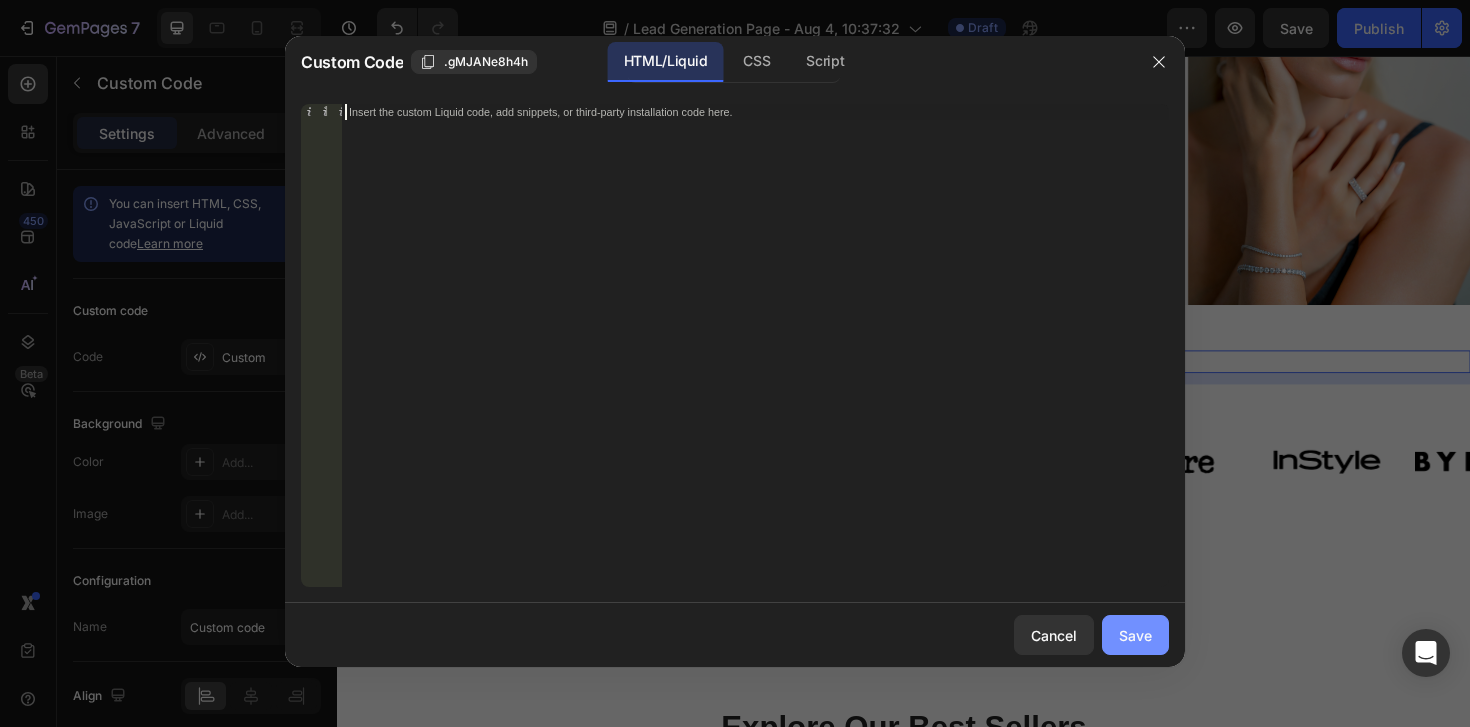 click on "Save" at bounding box center (1135, 635) 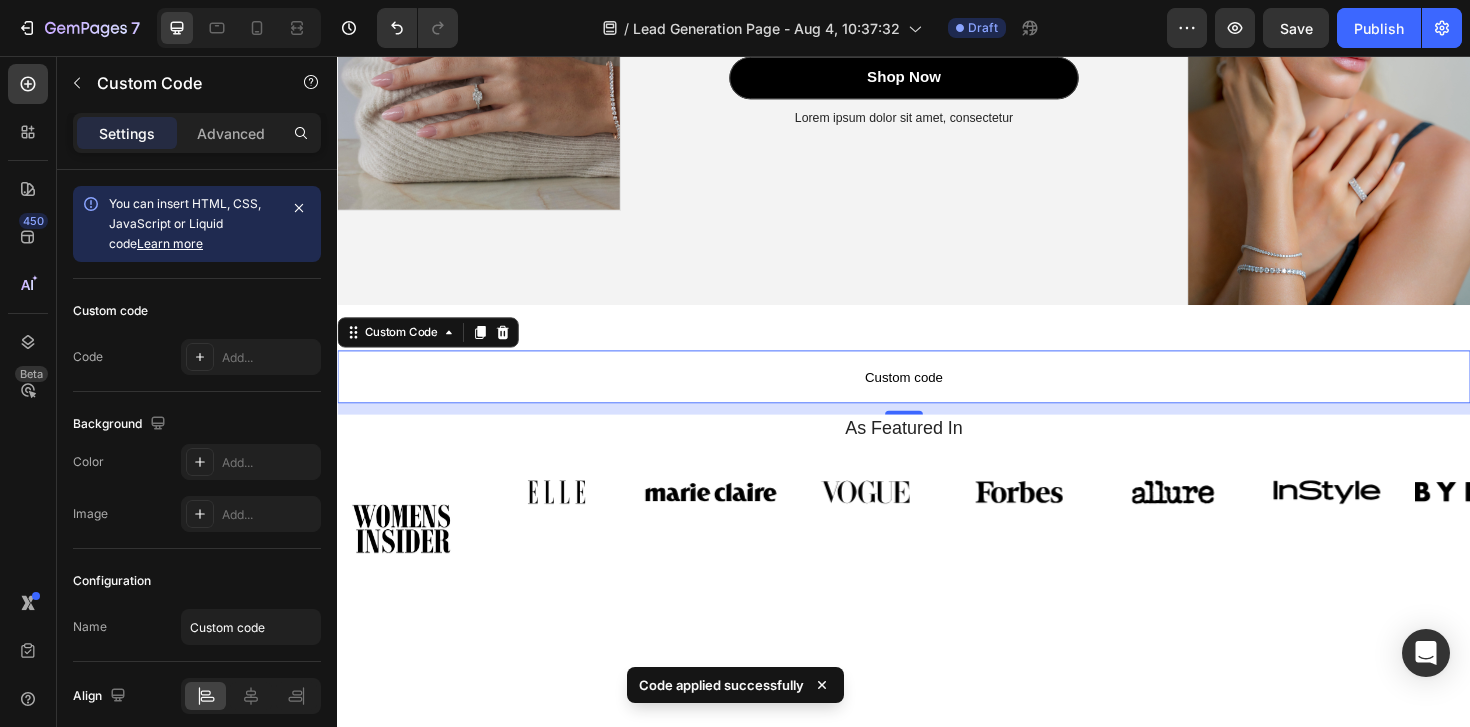 click on "Custom code" at bounding box center (937, 396) 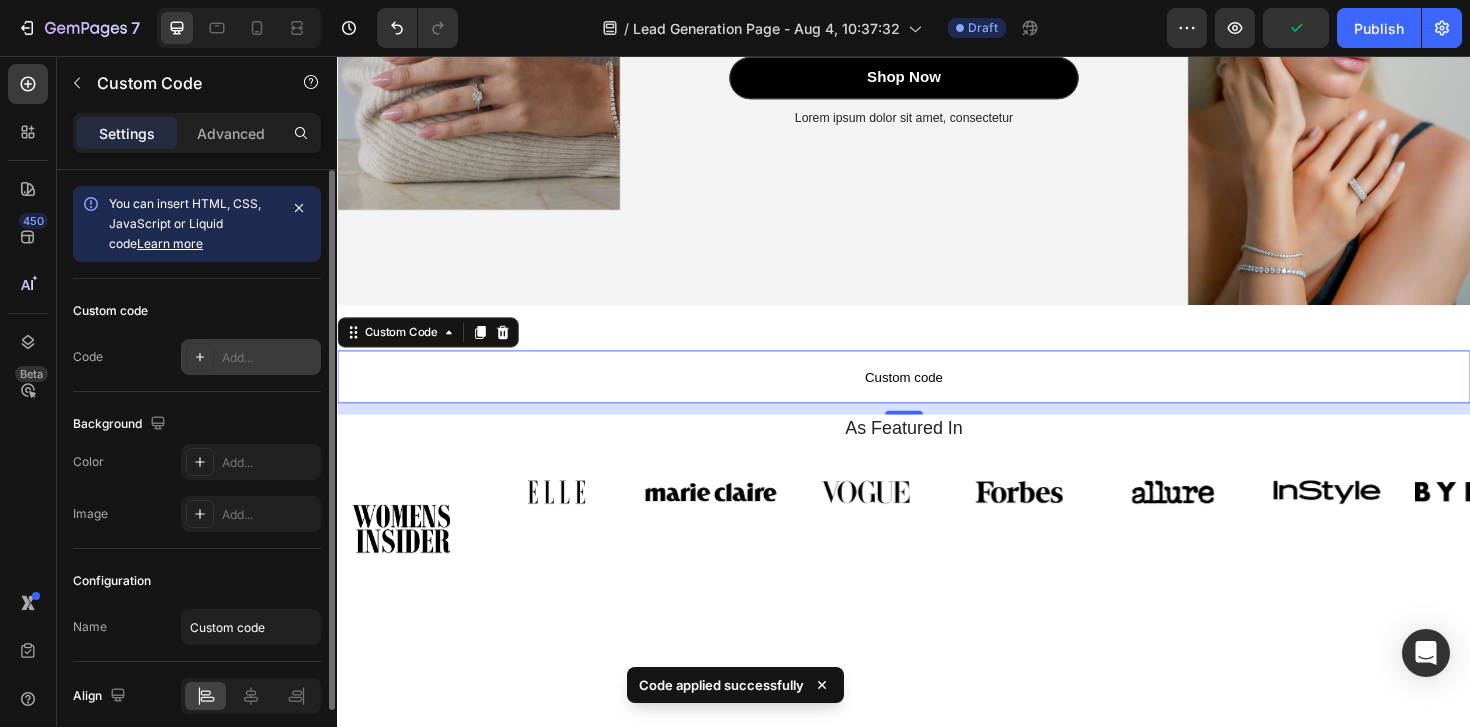click at bounding box center (200, 357) 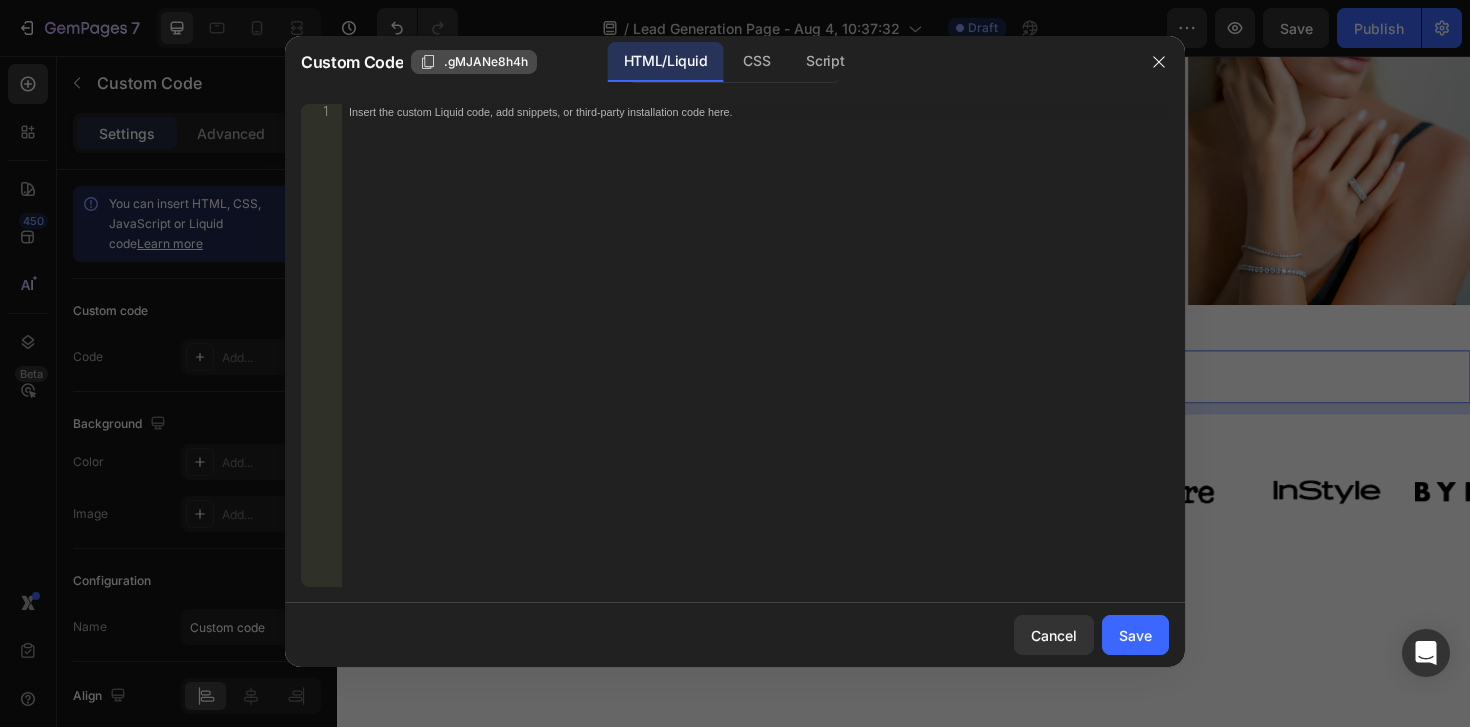 click on ".gMJANe8h4h" 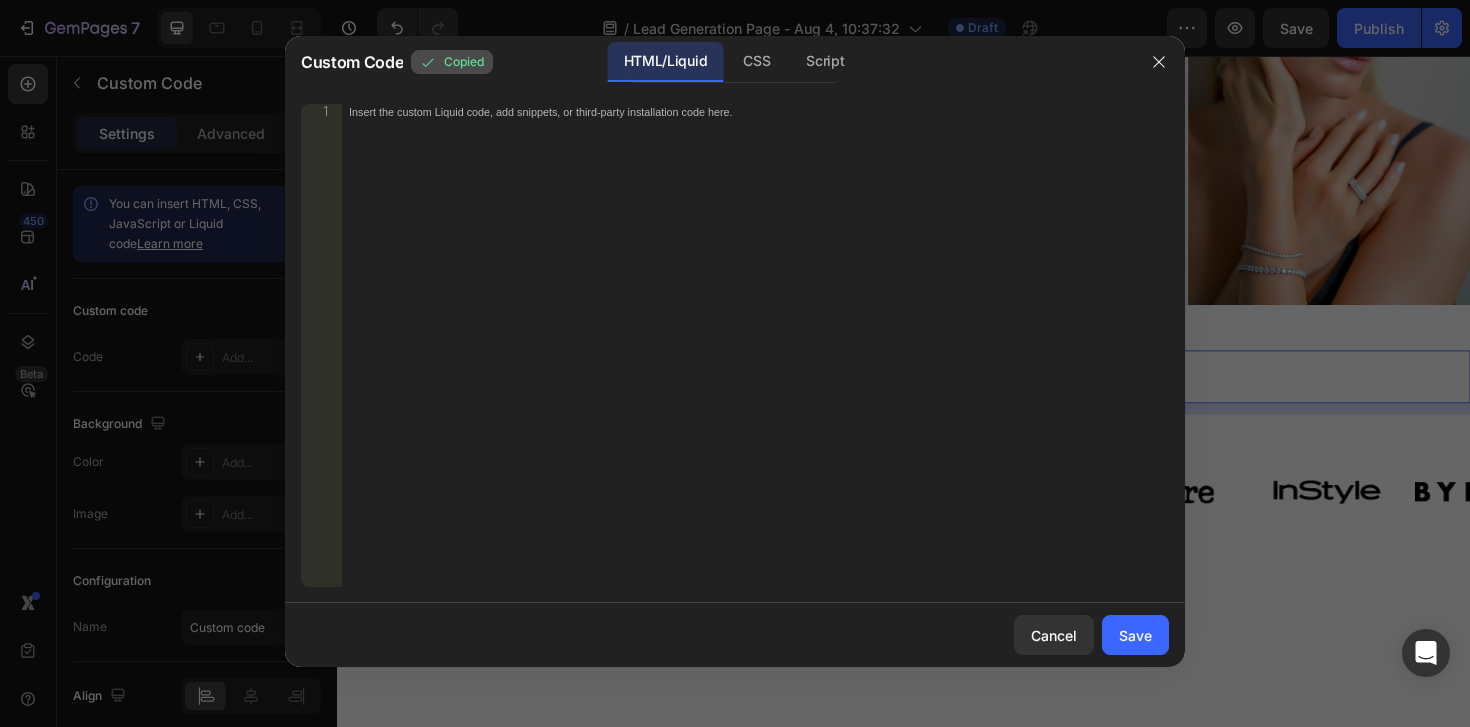 click on "Copied" 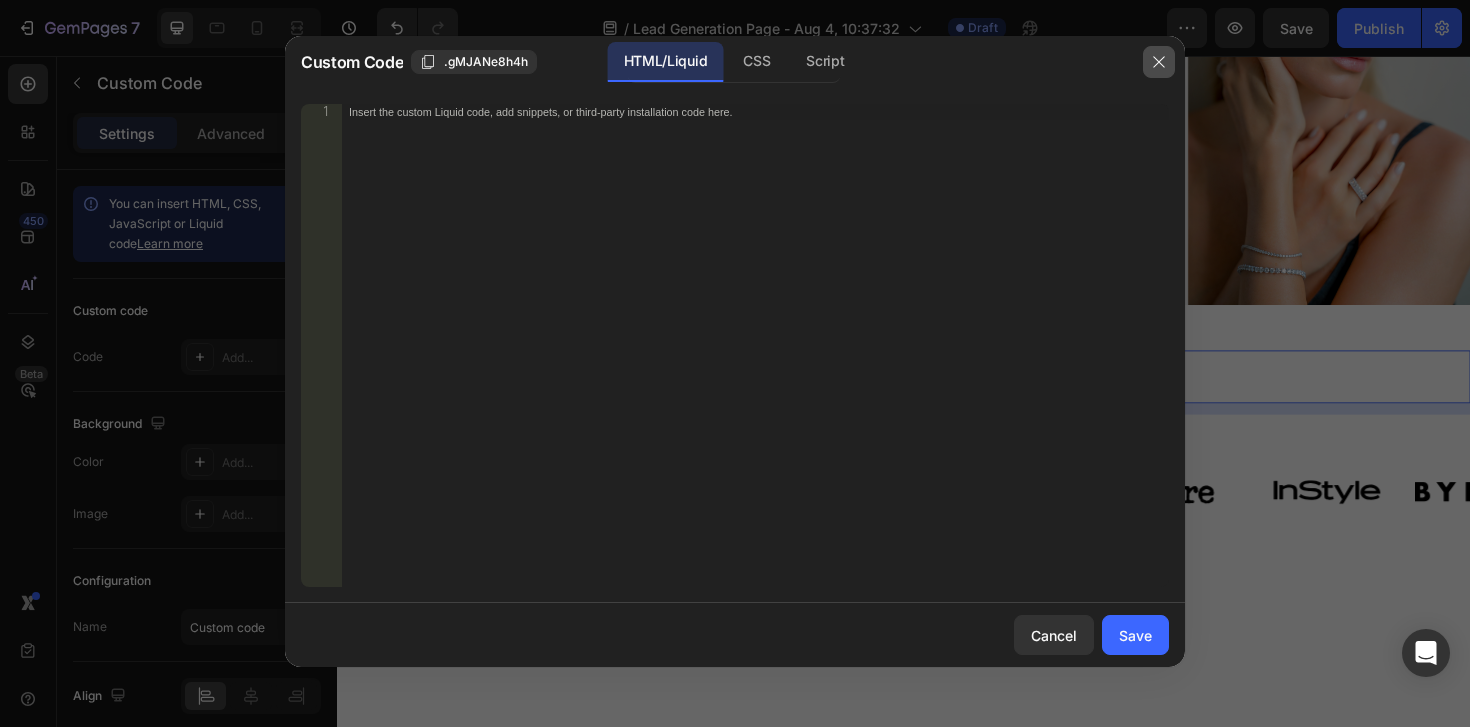 click 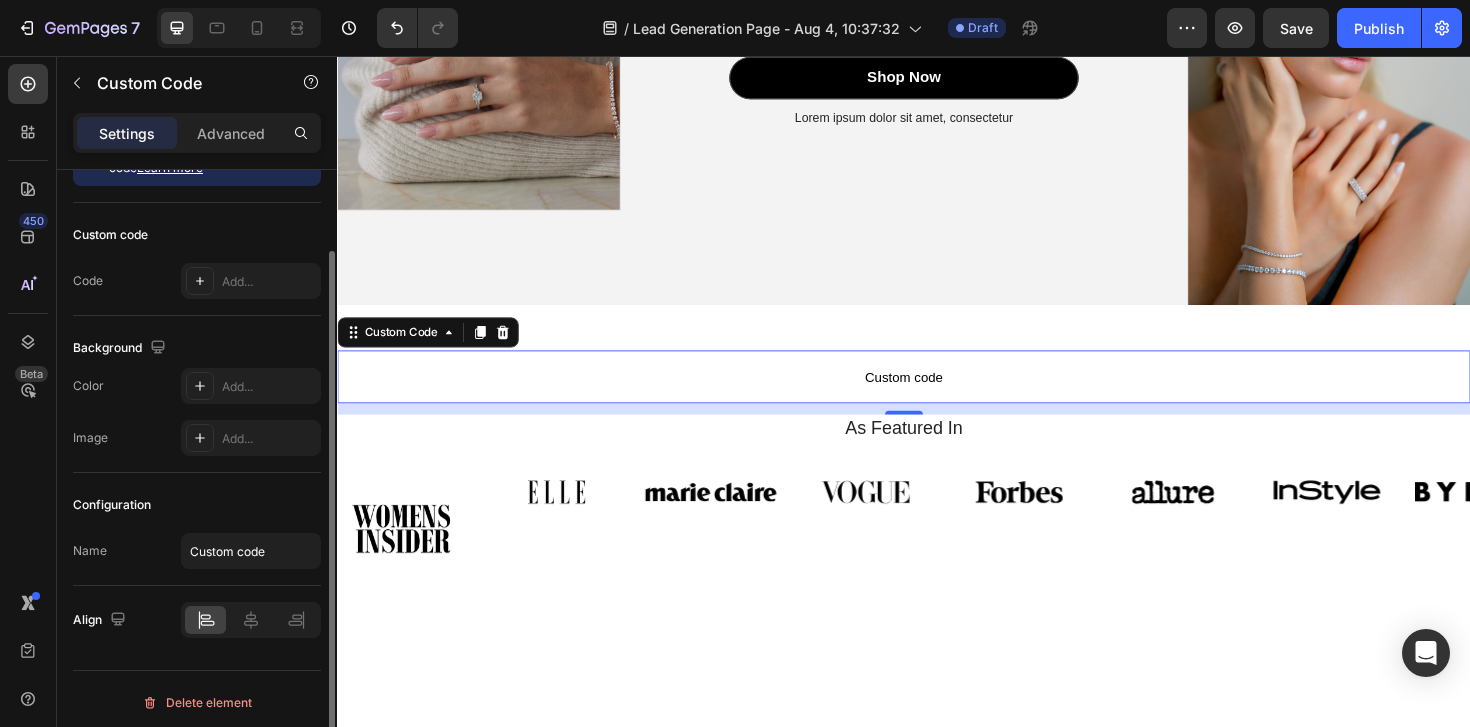 scroll, scrollTop: 83, scrollLeft: 0, axis: vertical 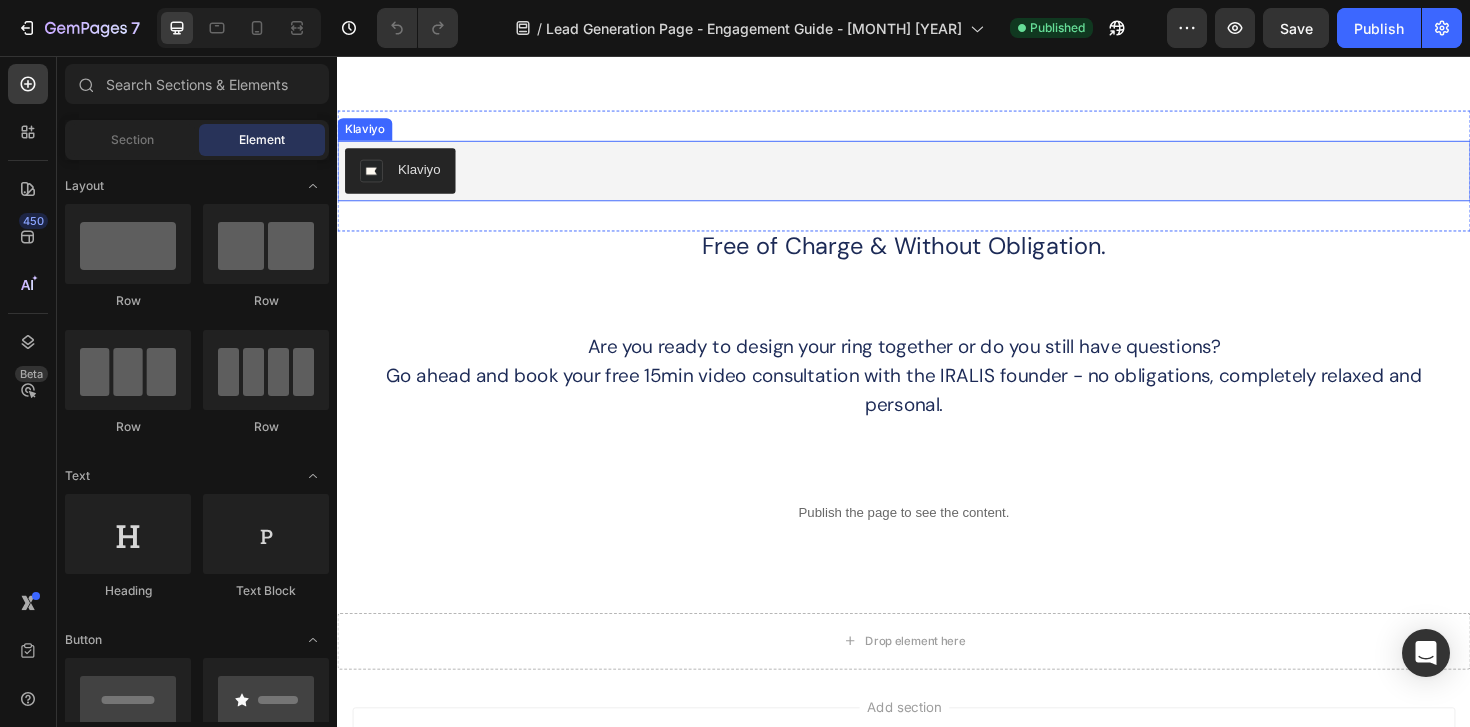 click on "Klaviyo" at bounding box center [937, 178] 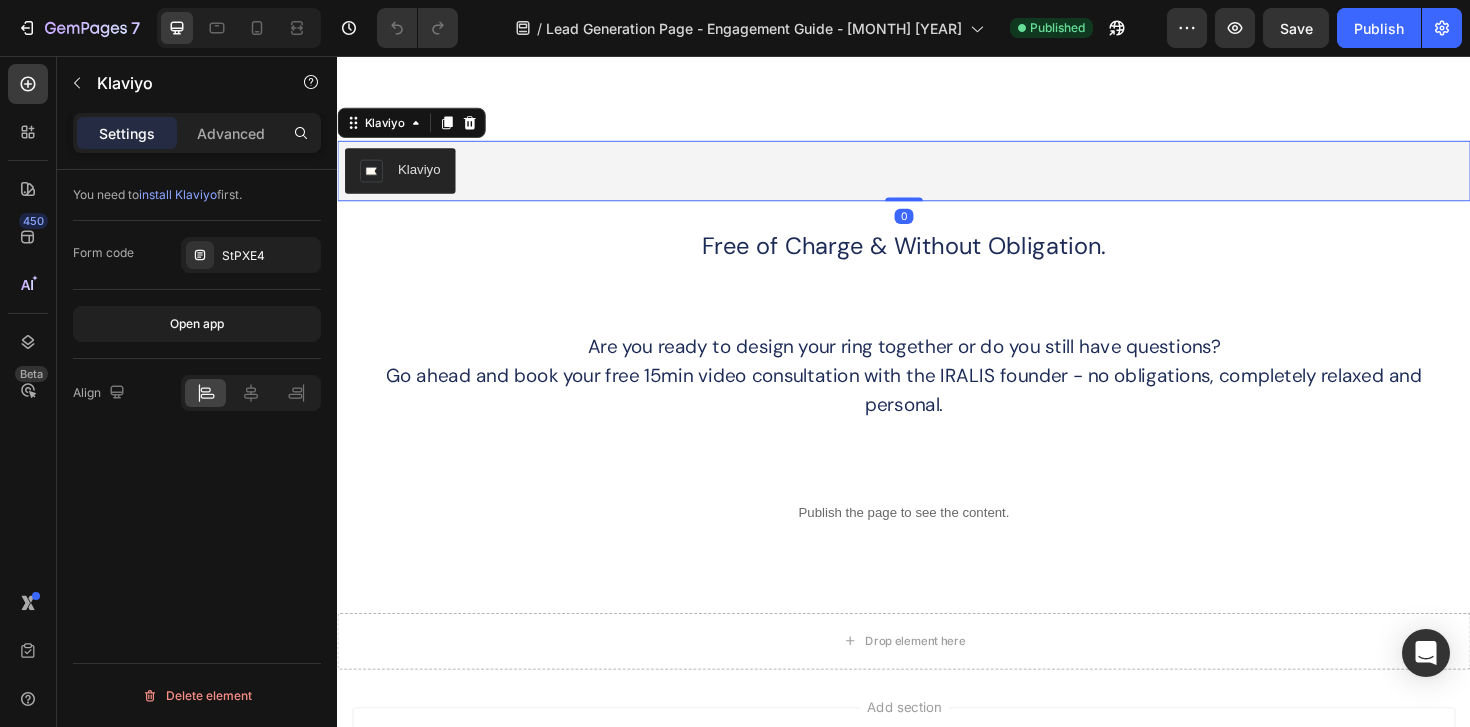 click on "Klaviyo" at bounding box center (937, 178) 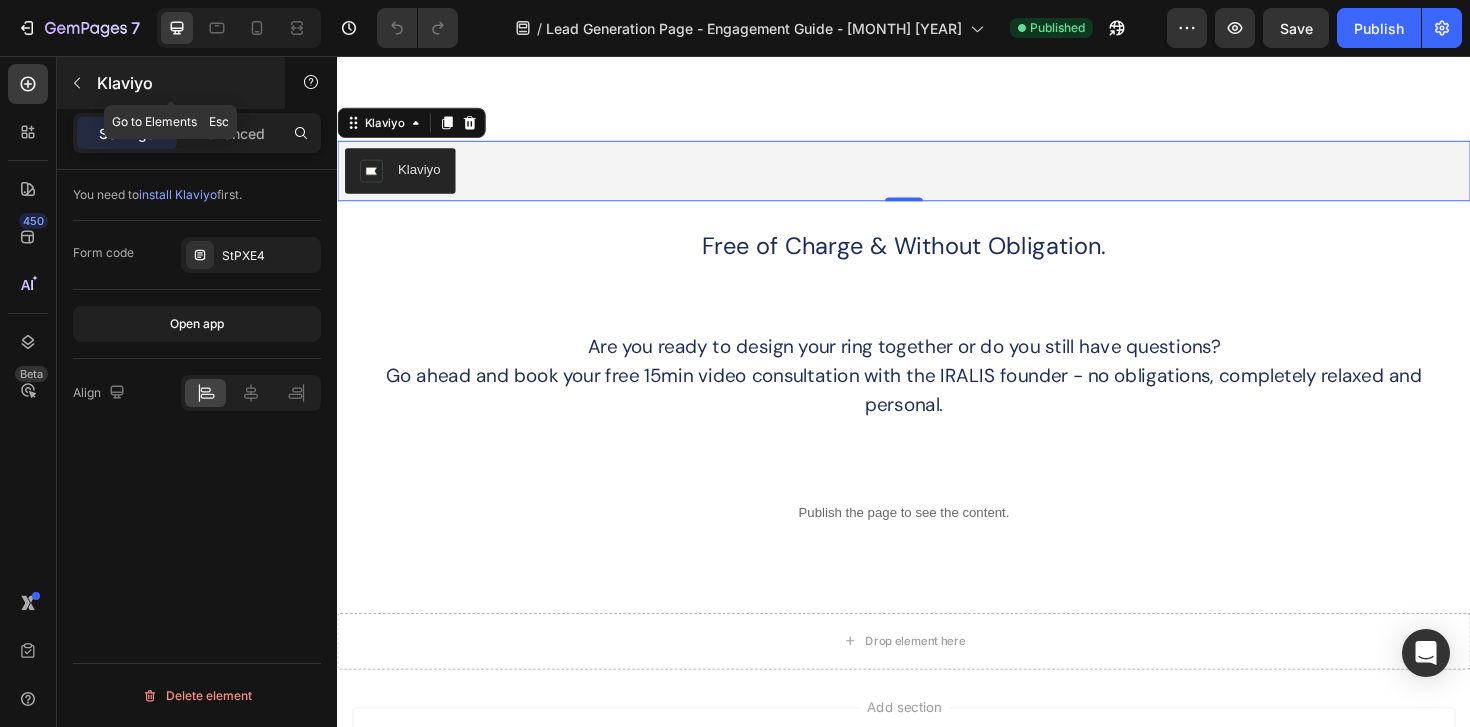 click 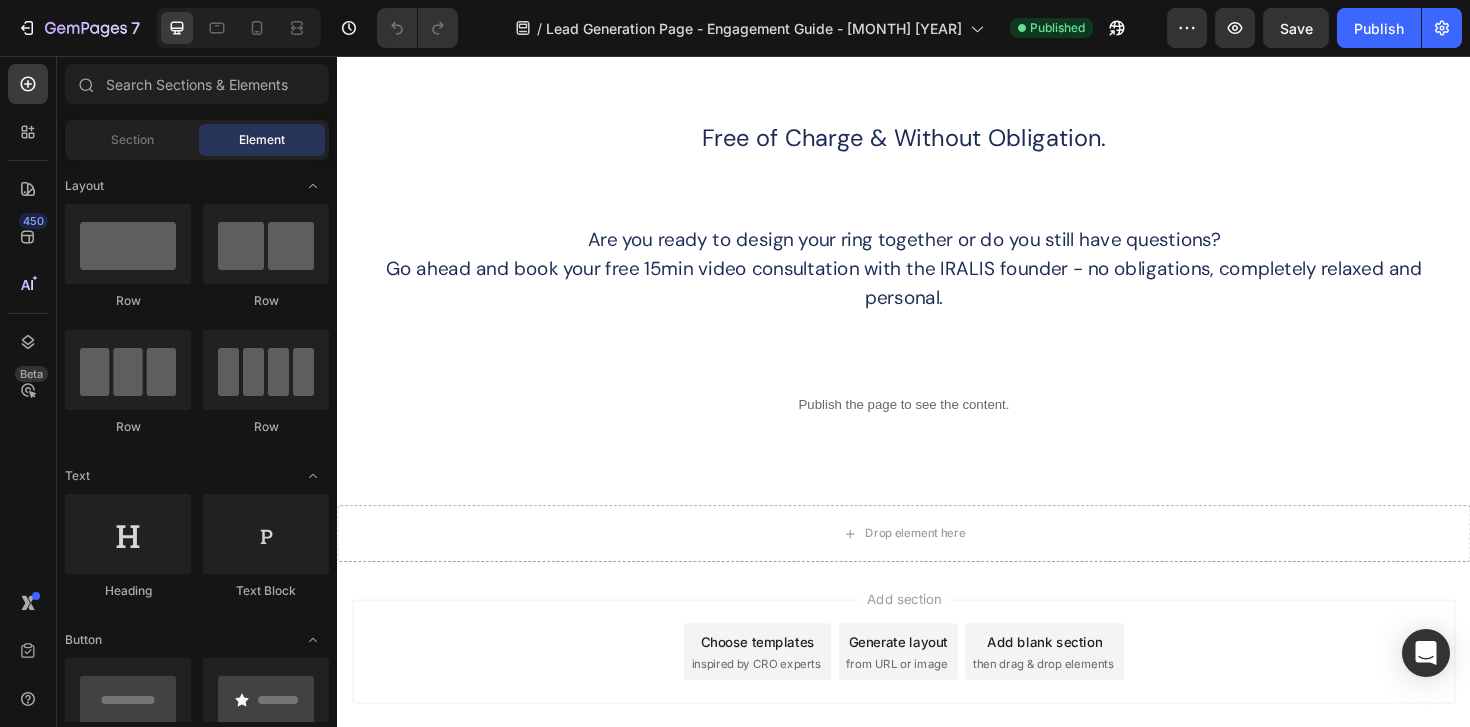 scroll, scrollTop: 1994, scrollLeft: 0, axis: vertical 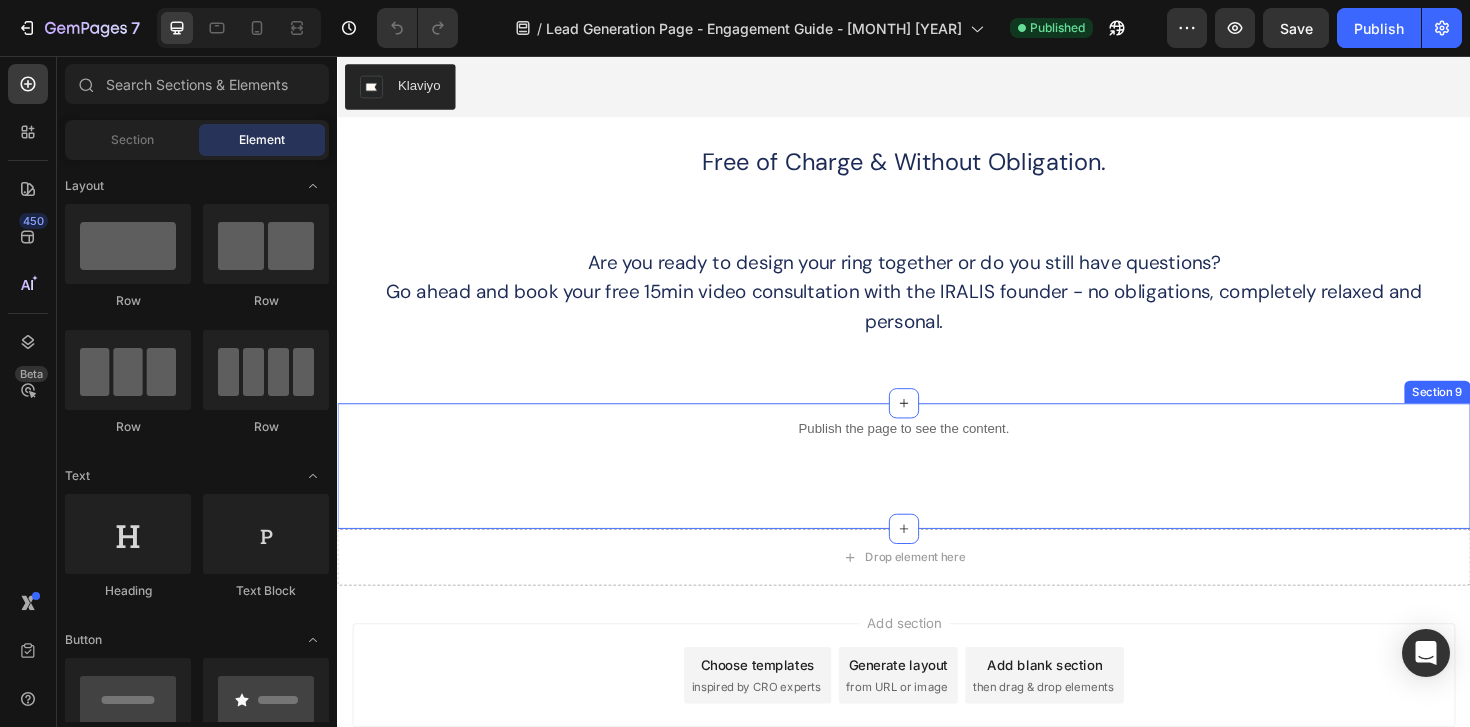 click on "Publish the page to see the content.
Custom Code Section 9" at bounding box center [937, 490] 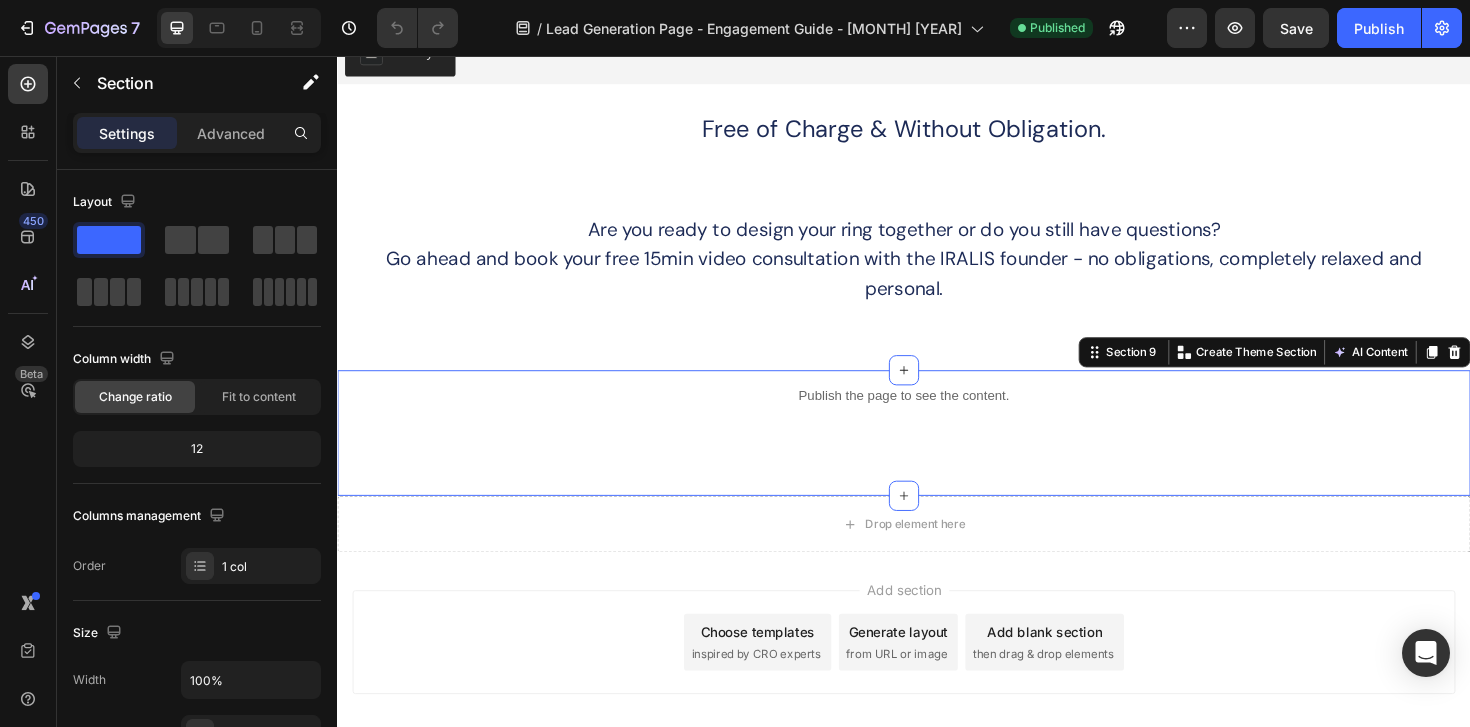 scroll, scrollTop: 2050, scrollLeft: 0, axis: vertical 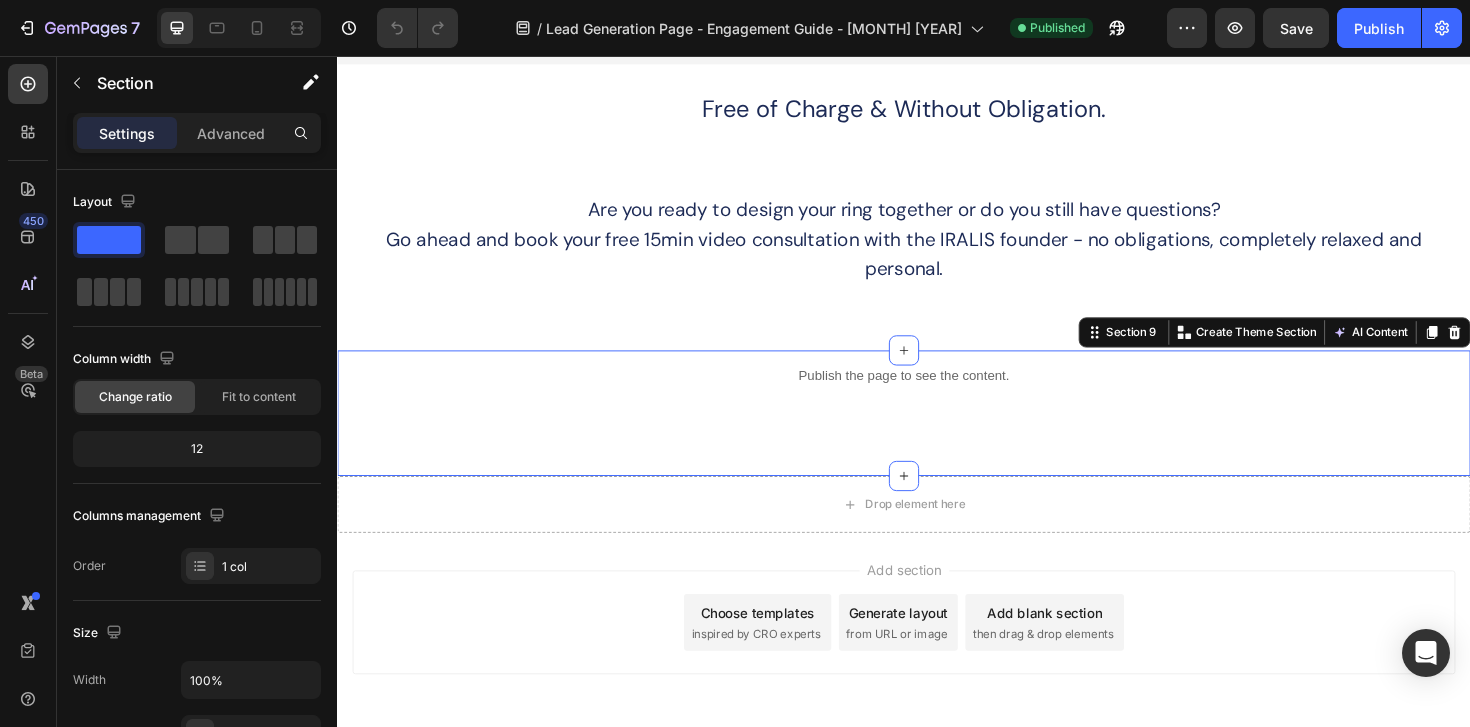 click on "Publish the page to see the content.
Custom Code Section 9   You can create reusable sections Create Theme Section AI Content Write with GemAI What would you like to describe here? Tone and Voice Persuasive Product Tokyo Tennis Necklace Show more Generate" at bounding box center (937, 434) 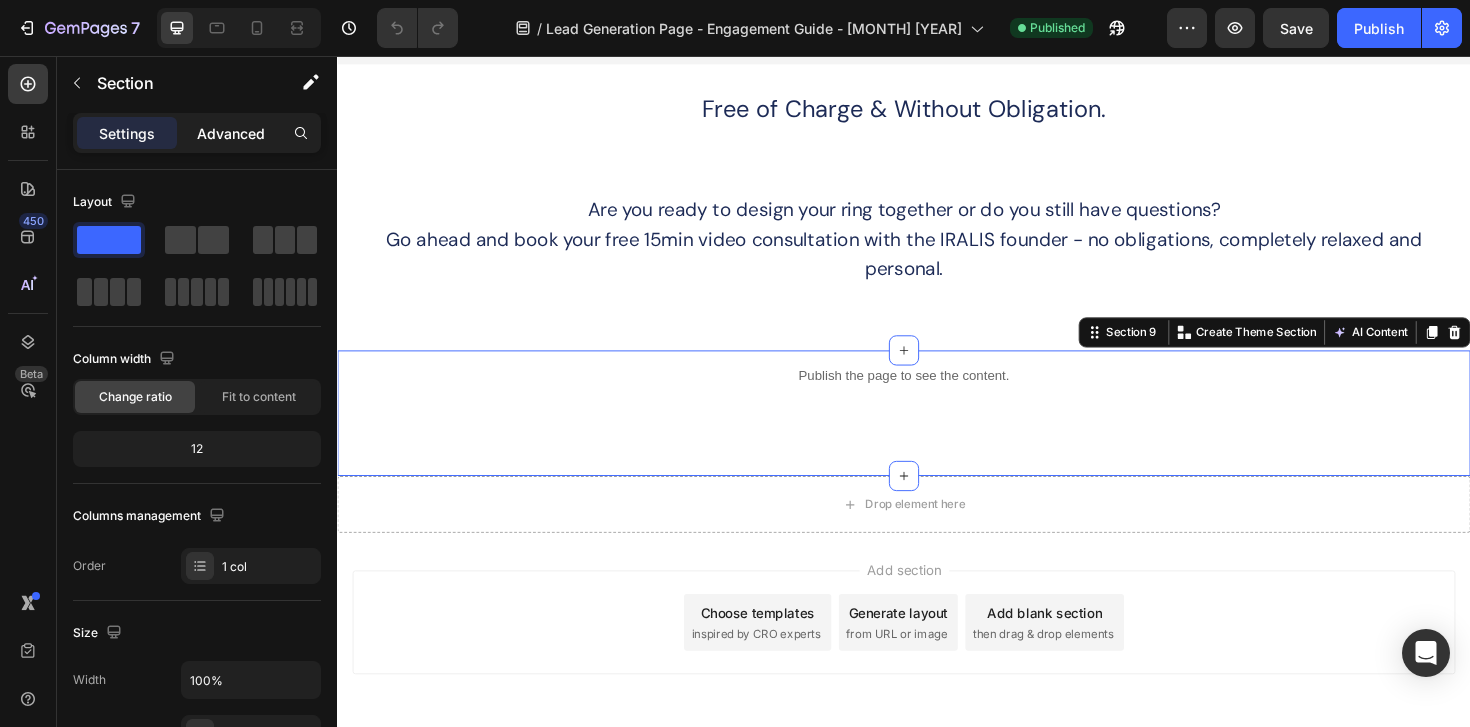 click on "Advanced" at bounding box center [231, 133] 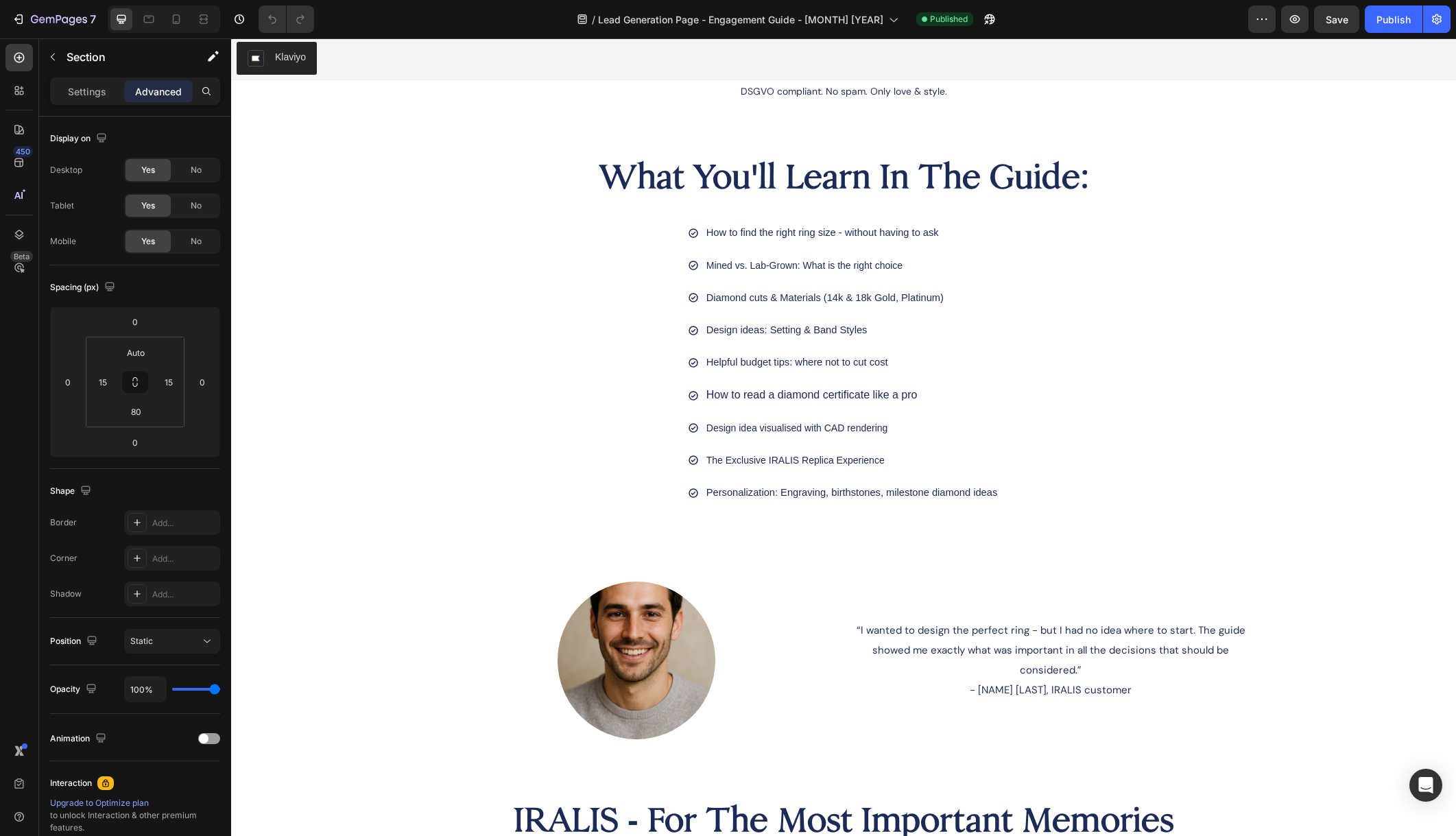 scroll, scrollTop: 0, scrollLeft: 0, axis: both 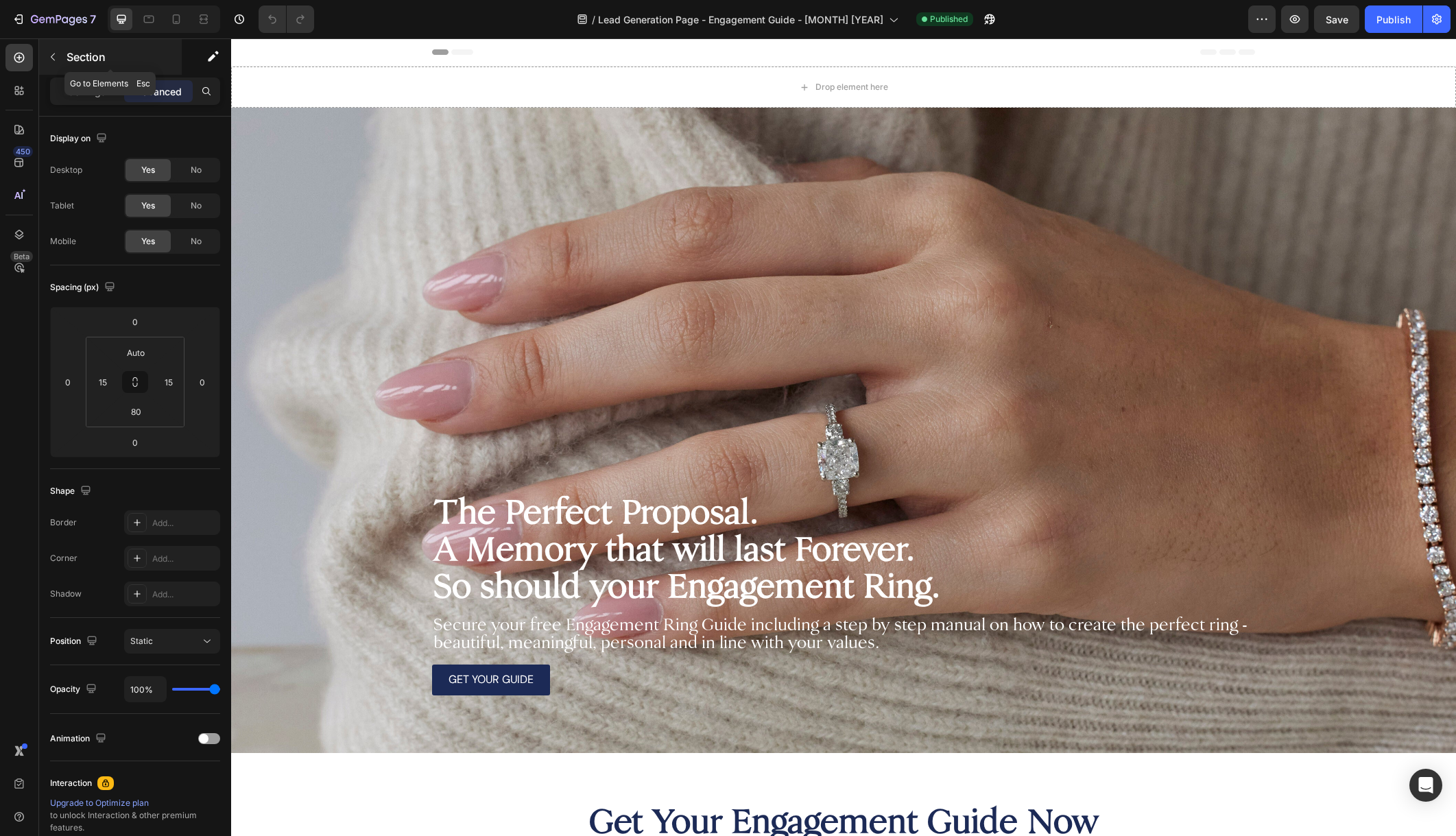 click at bounding box center (53, 57) 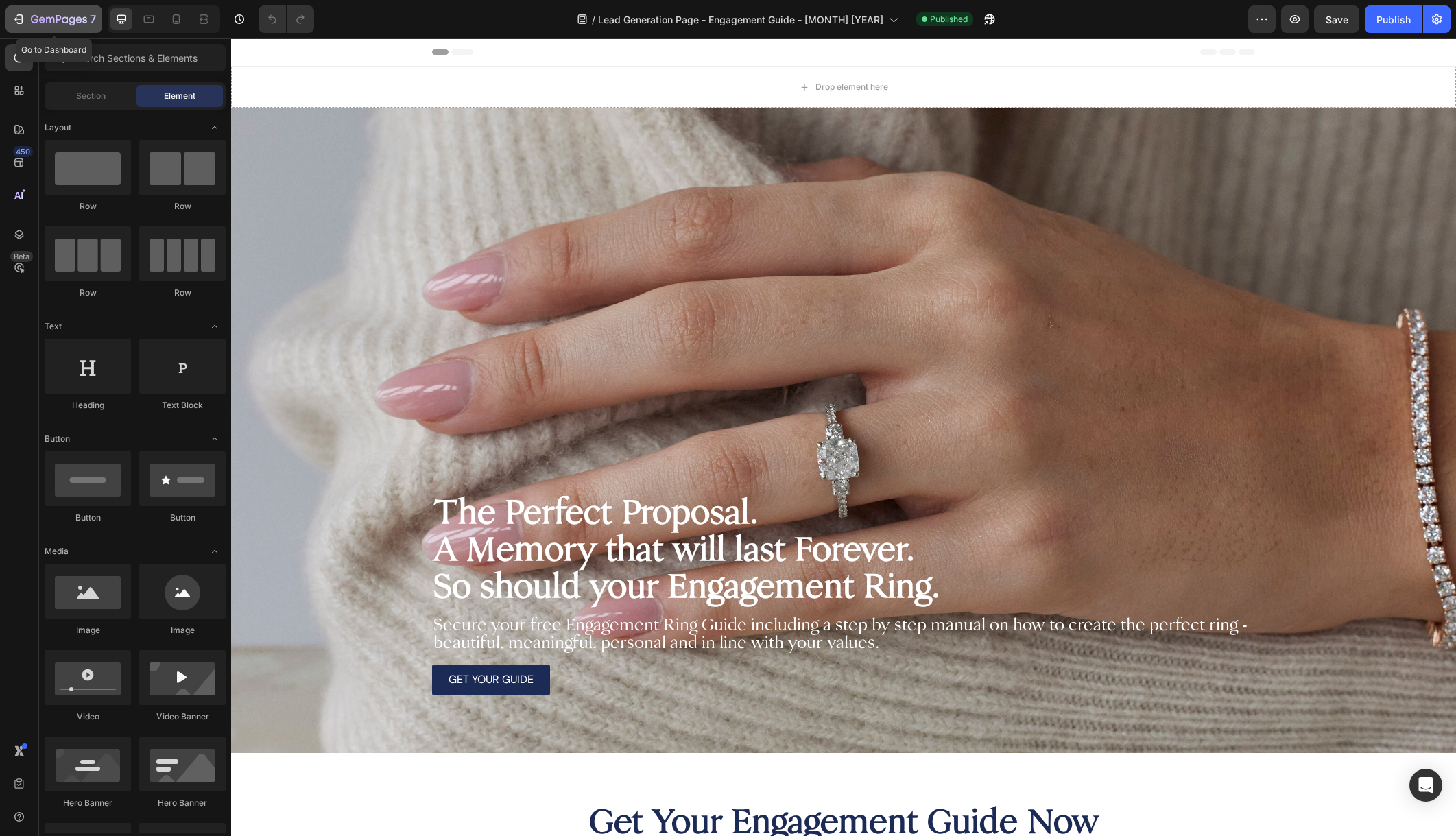 click 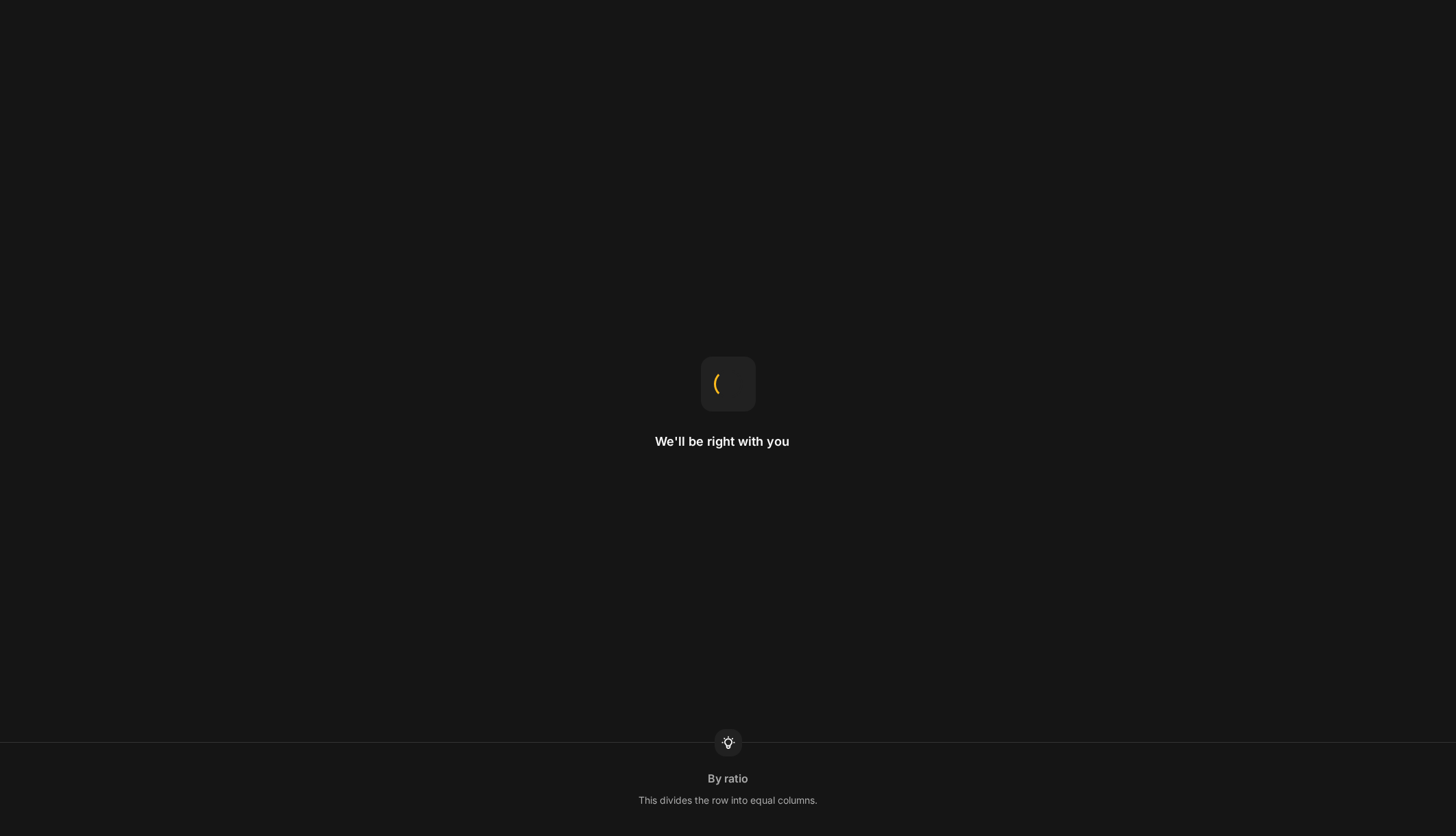 scroll, scrollTop: 0, scrollLeft: 0, axis: both 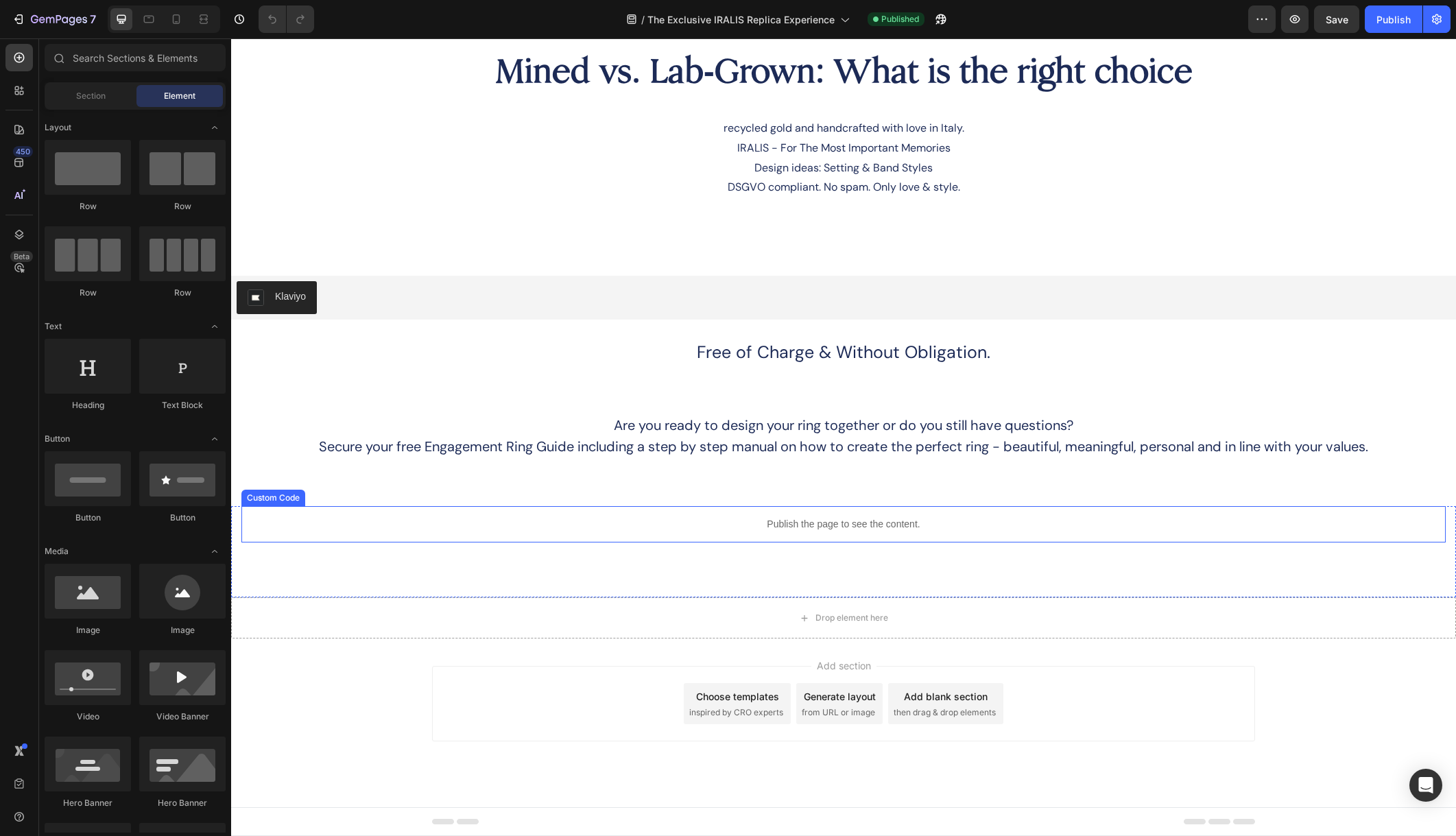 click on "Publish the page to see the content." at bounding box center (844, 524) 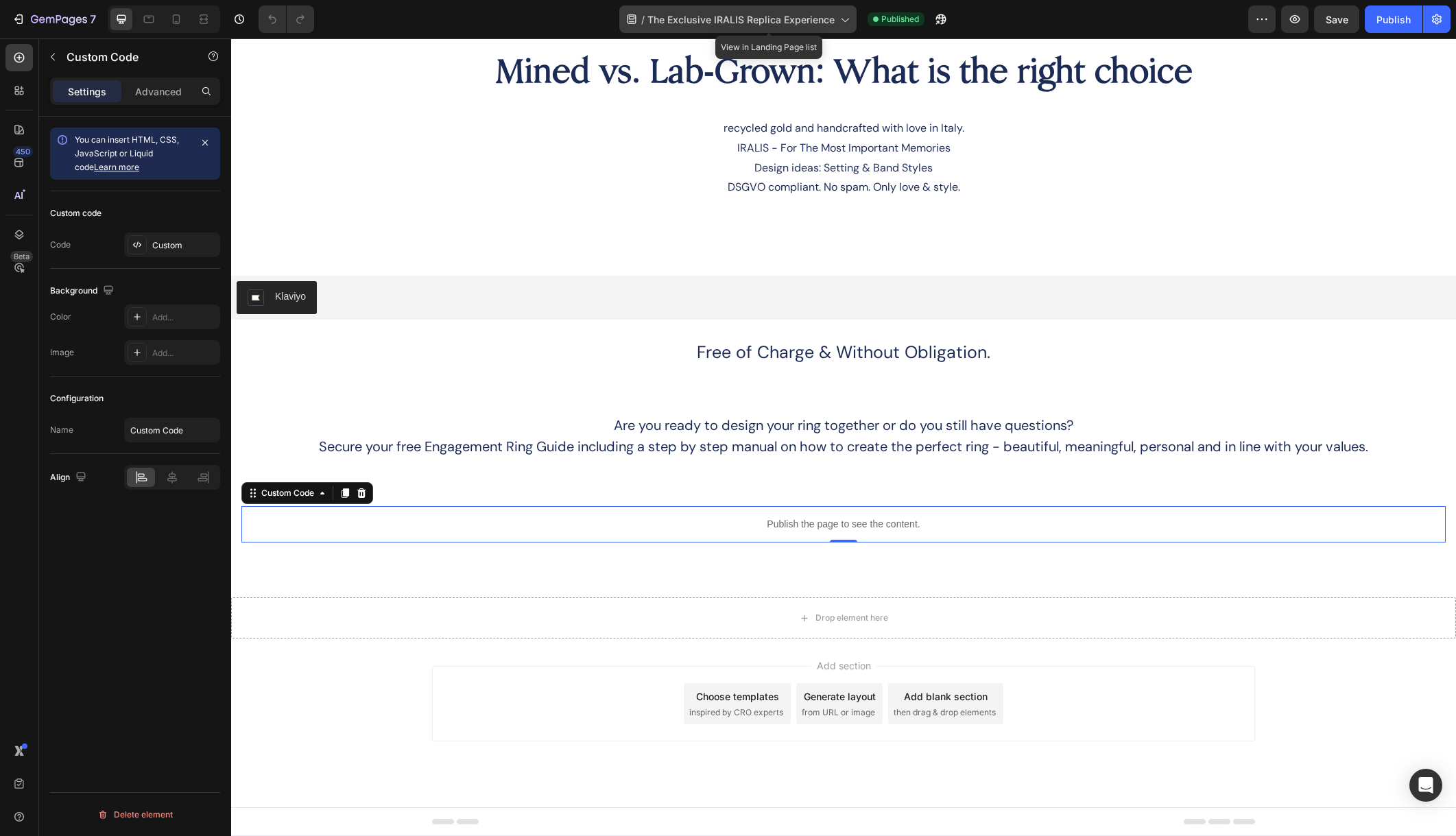 click on "Lead Generation Page - Engagement Guide - Juli 2025" at bounding box center [741, 19] 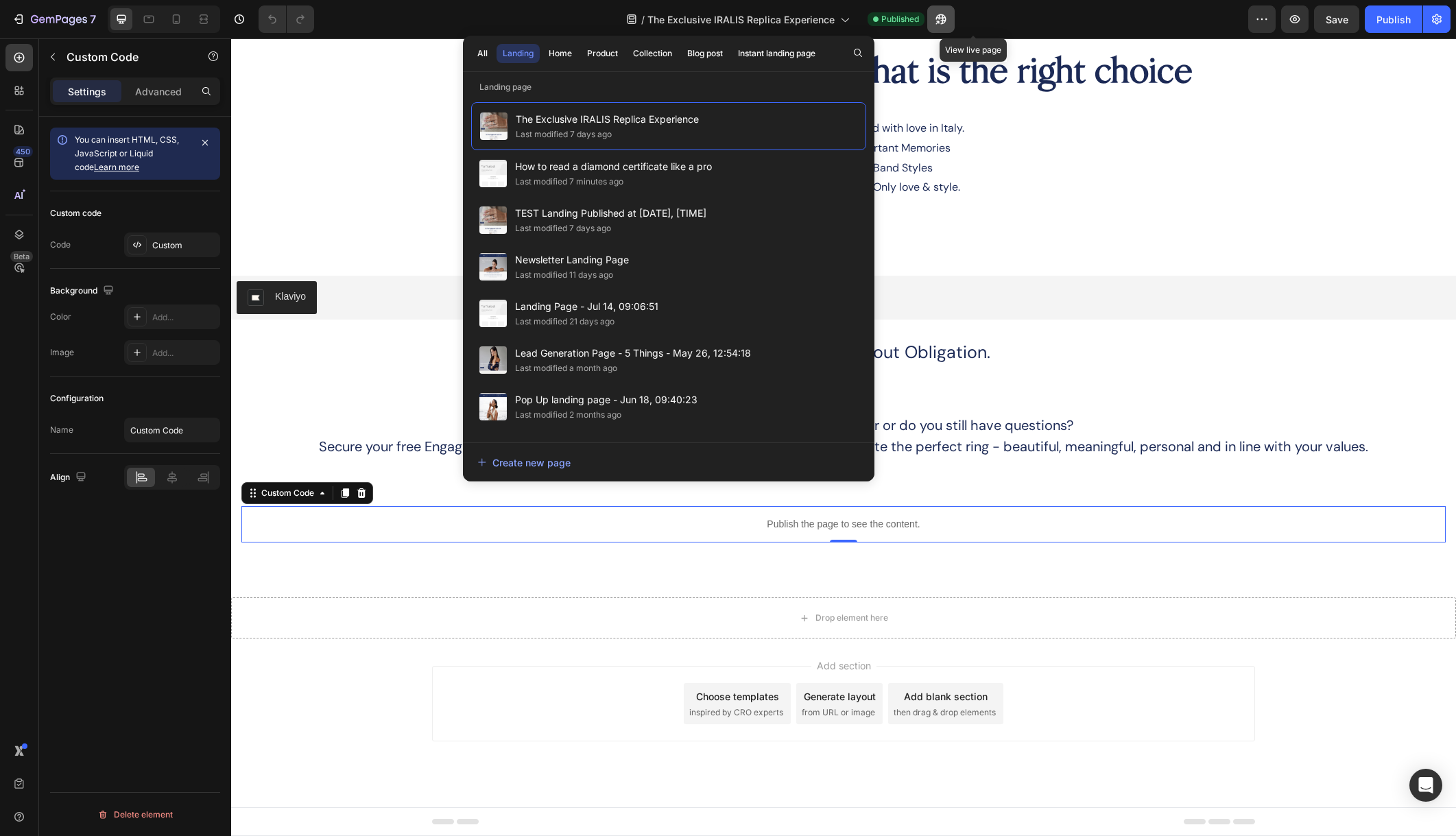 click 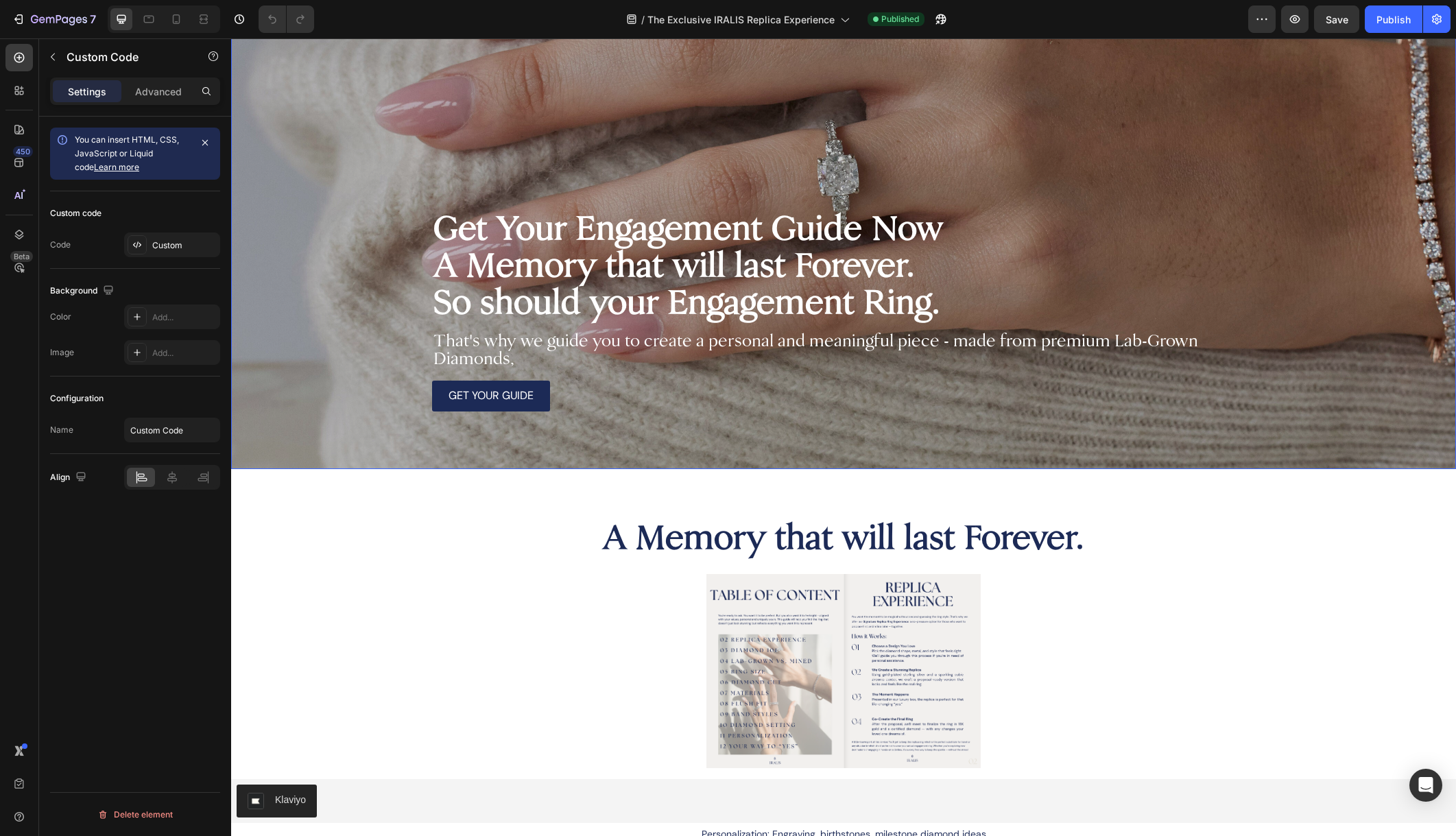 scroll, scrollTop: 0, scrollLeft: 0, axis: both 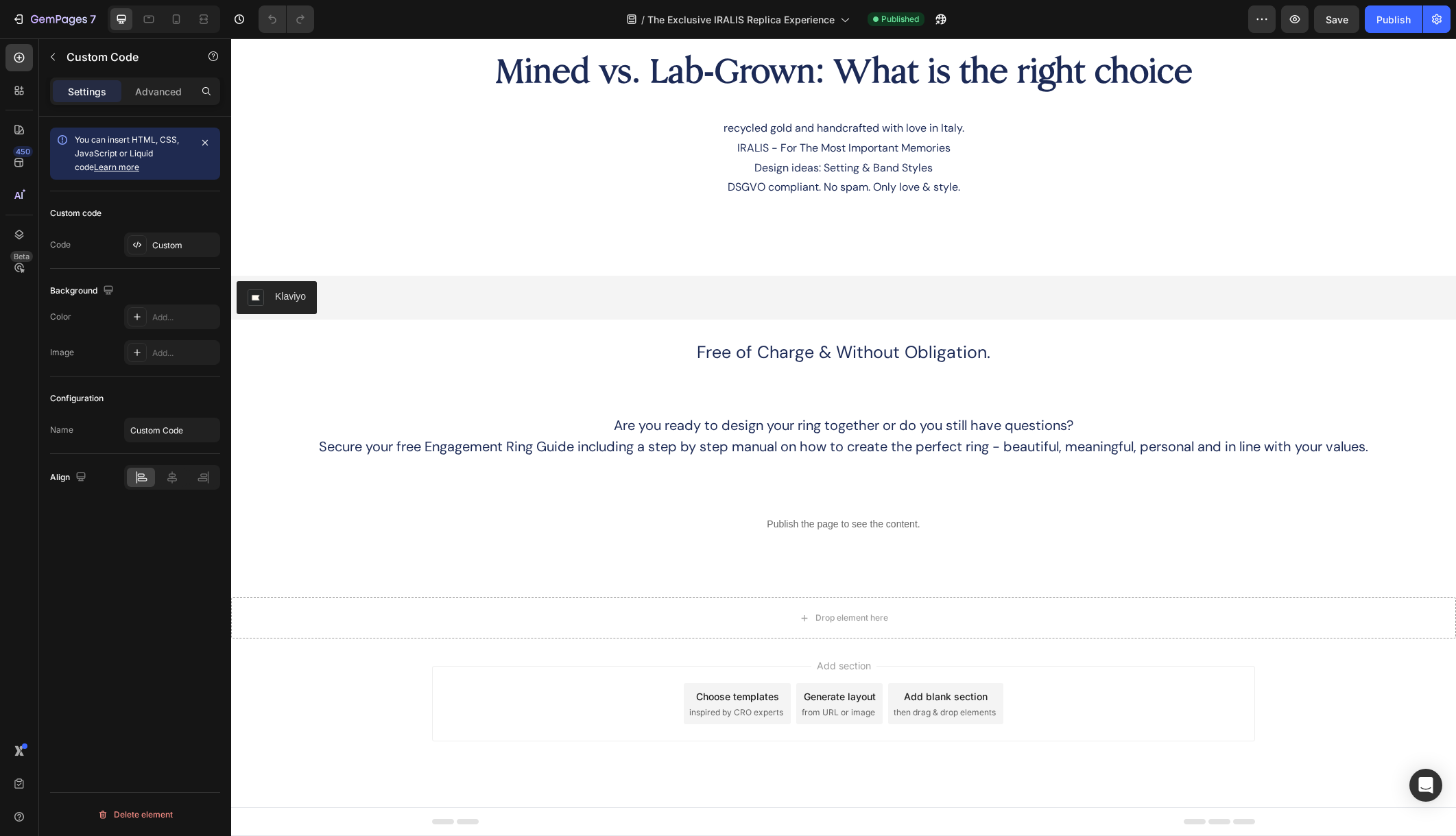 click on "Publish the page to see the content." at bounding box center (844, 524) 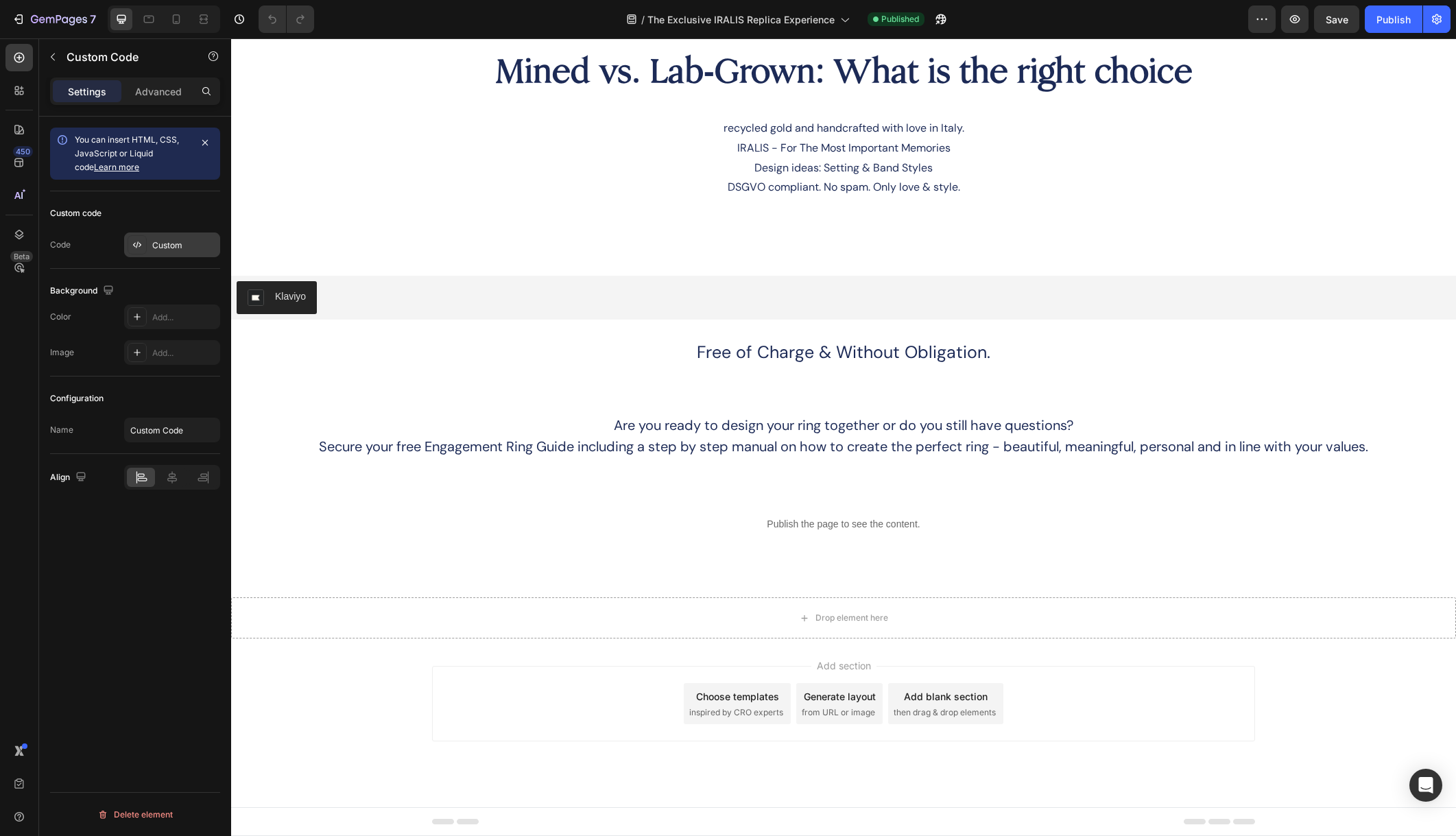 click on "Custom" at bounding box center (184, 246) 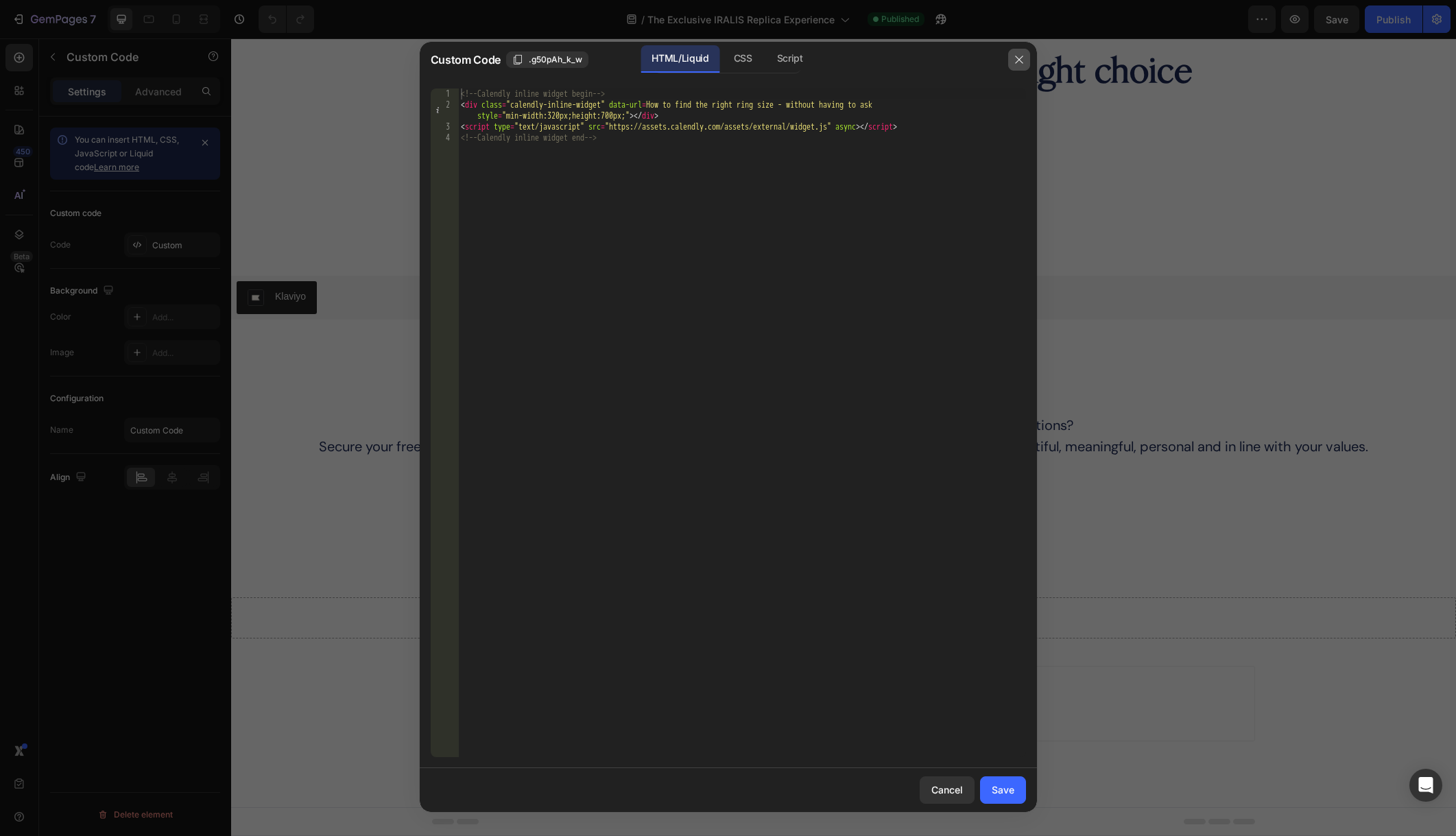 click 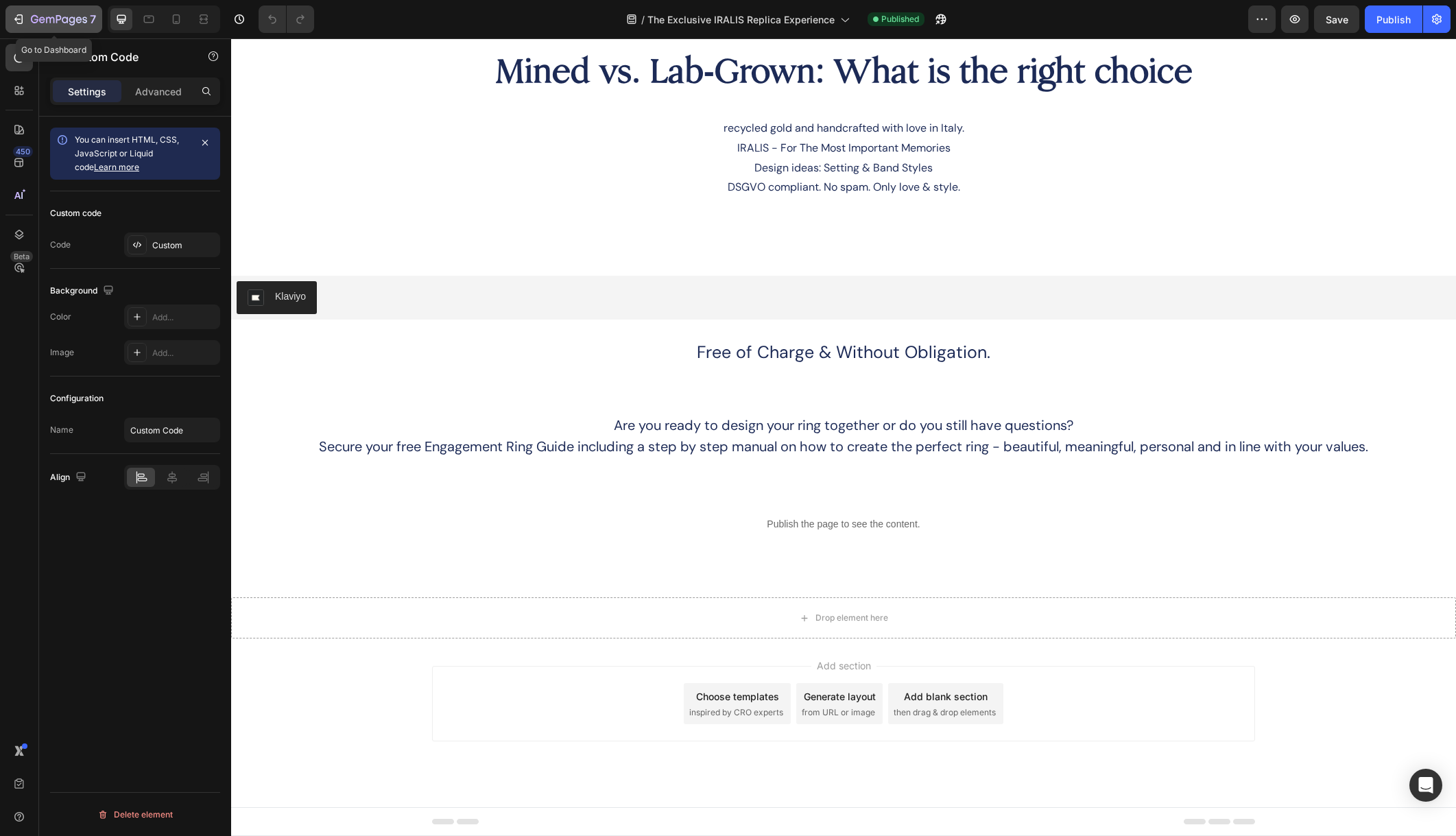 click 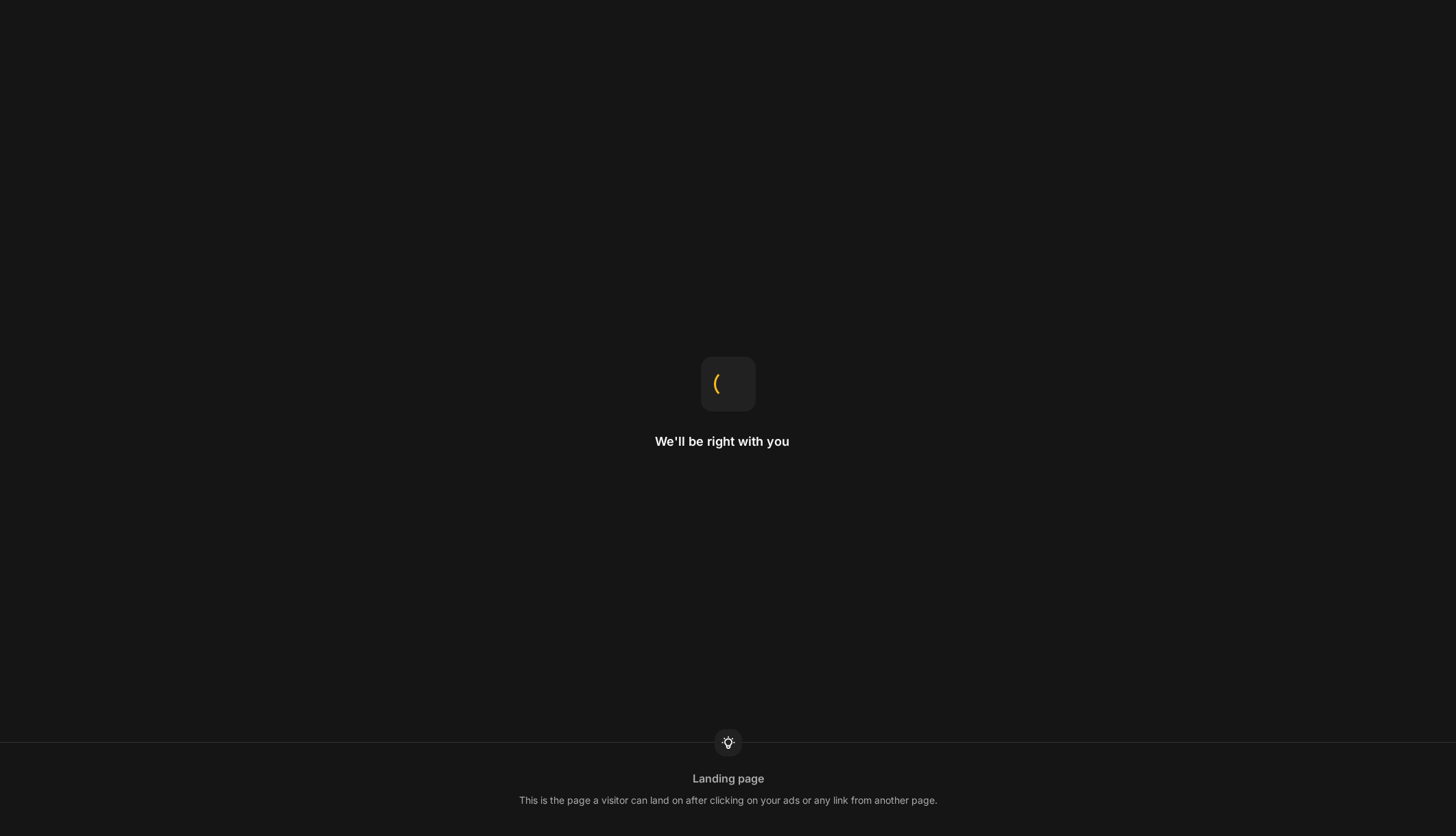 scroll, scrollTop: 0, scrollLeft: 0, axis: both 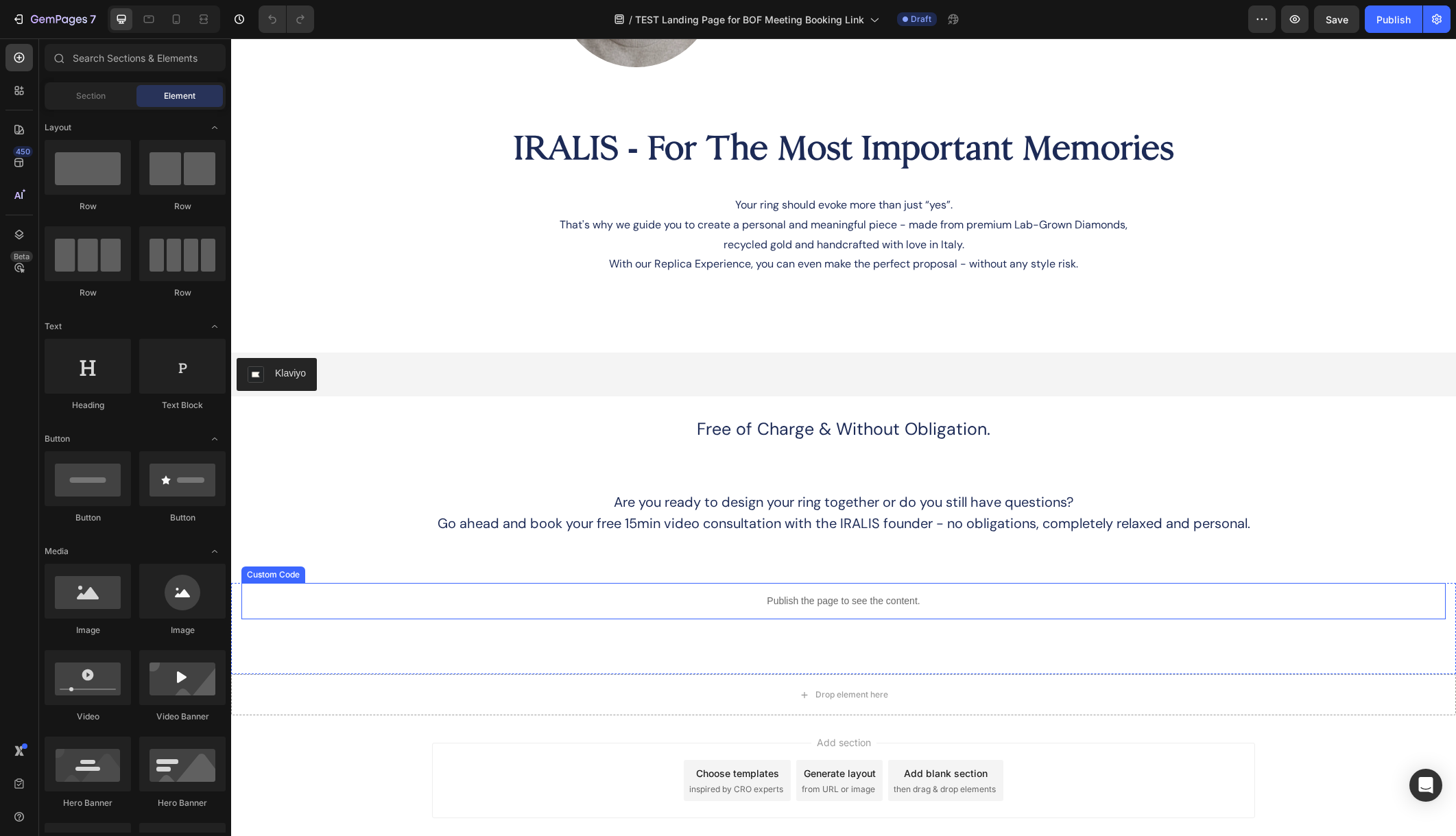 click on "Publish the page to see the content." at bounding box center [844, 601] 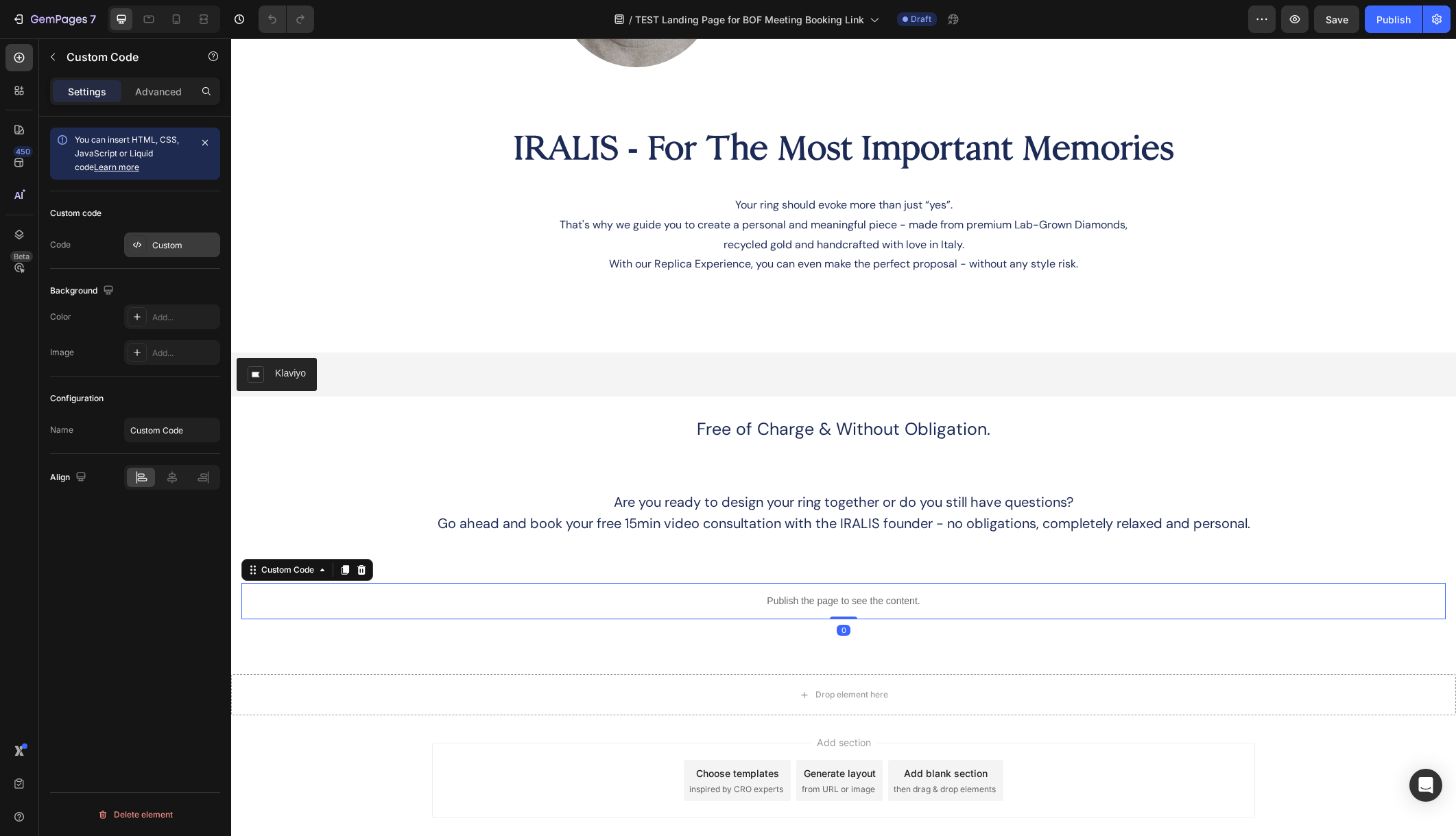click on "Custom" at bounding box center (184, 246) 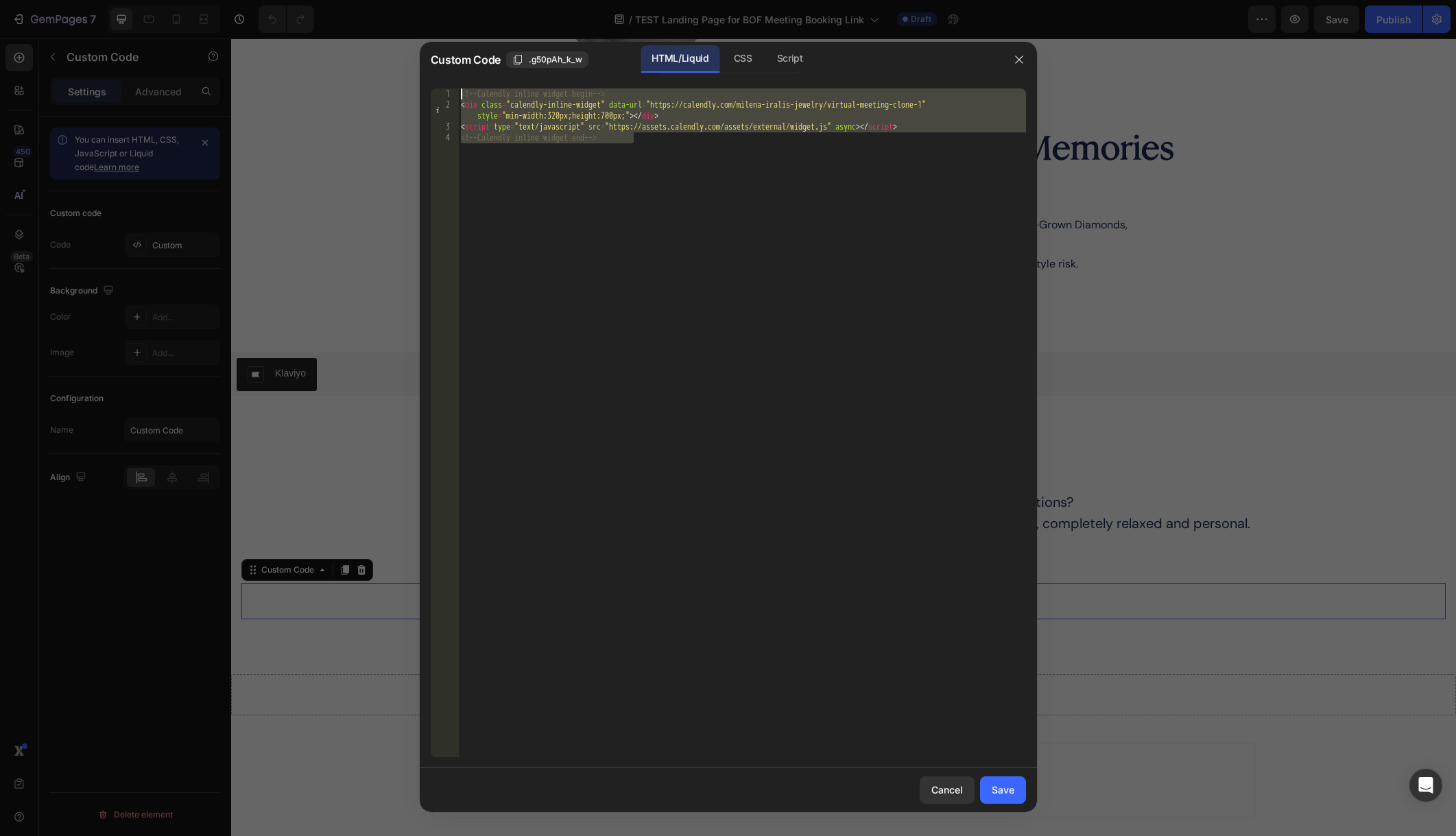 drag, startPoint x: 751, startPoint y: 206, endPoint x: 375, endPoint y: 53, distance: 405.9372 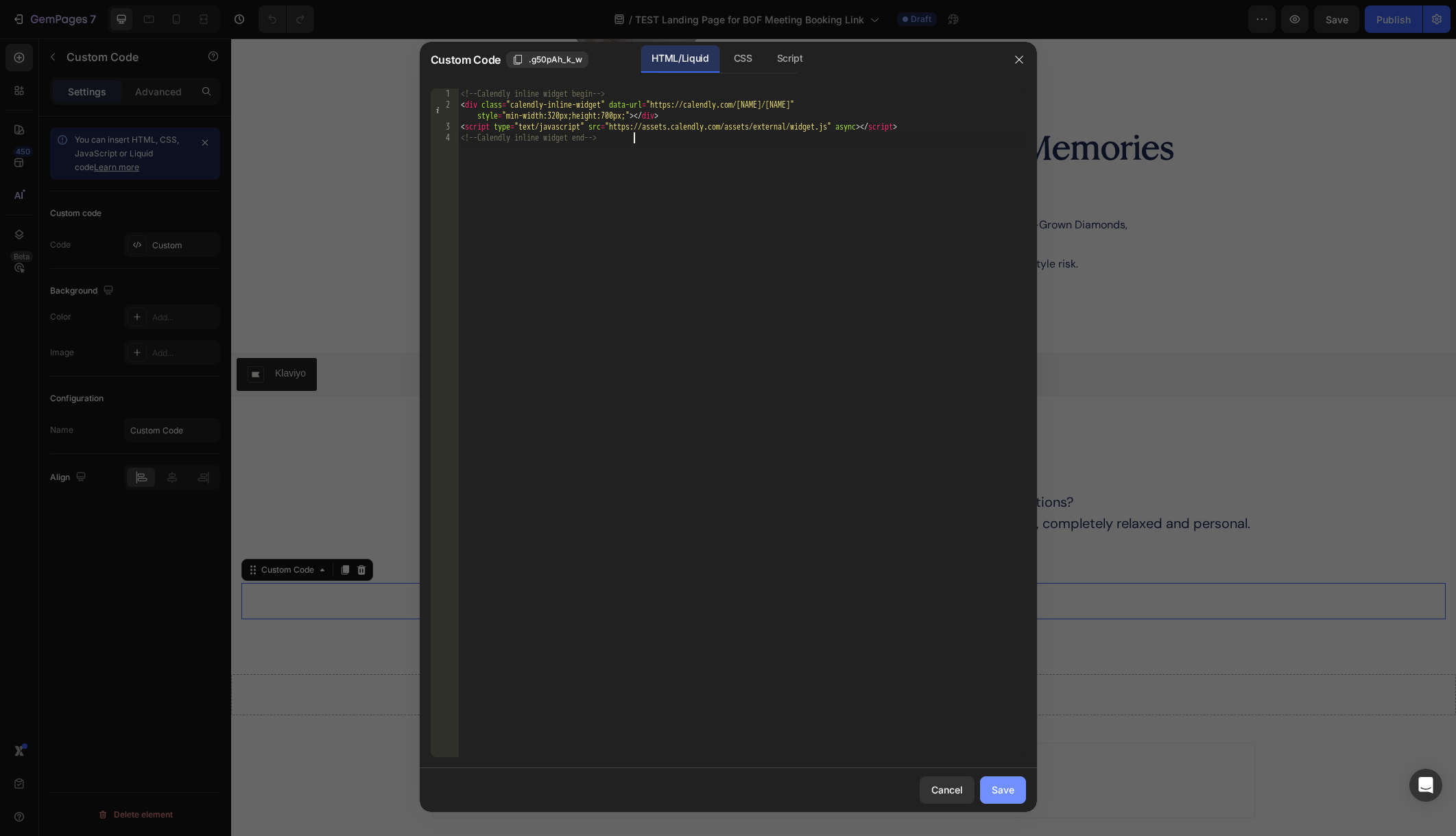 click on "Save" at bounding box center [1003, 789] 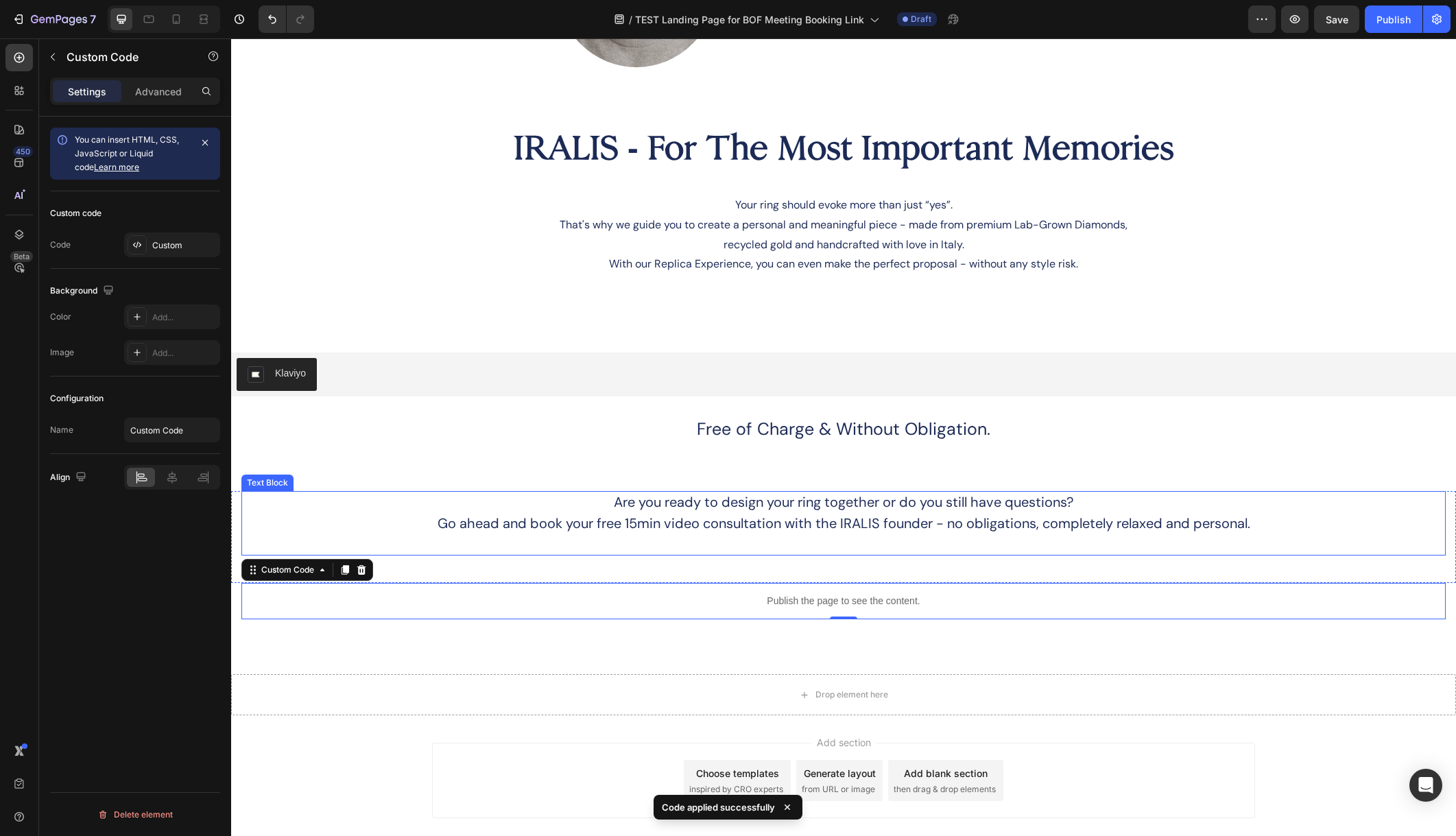 click on "Are you ready to design your ring together or do you still have questions?" at bounding box center (844, 502) 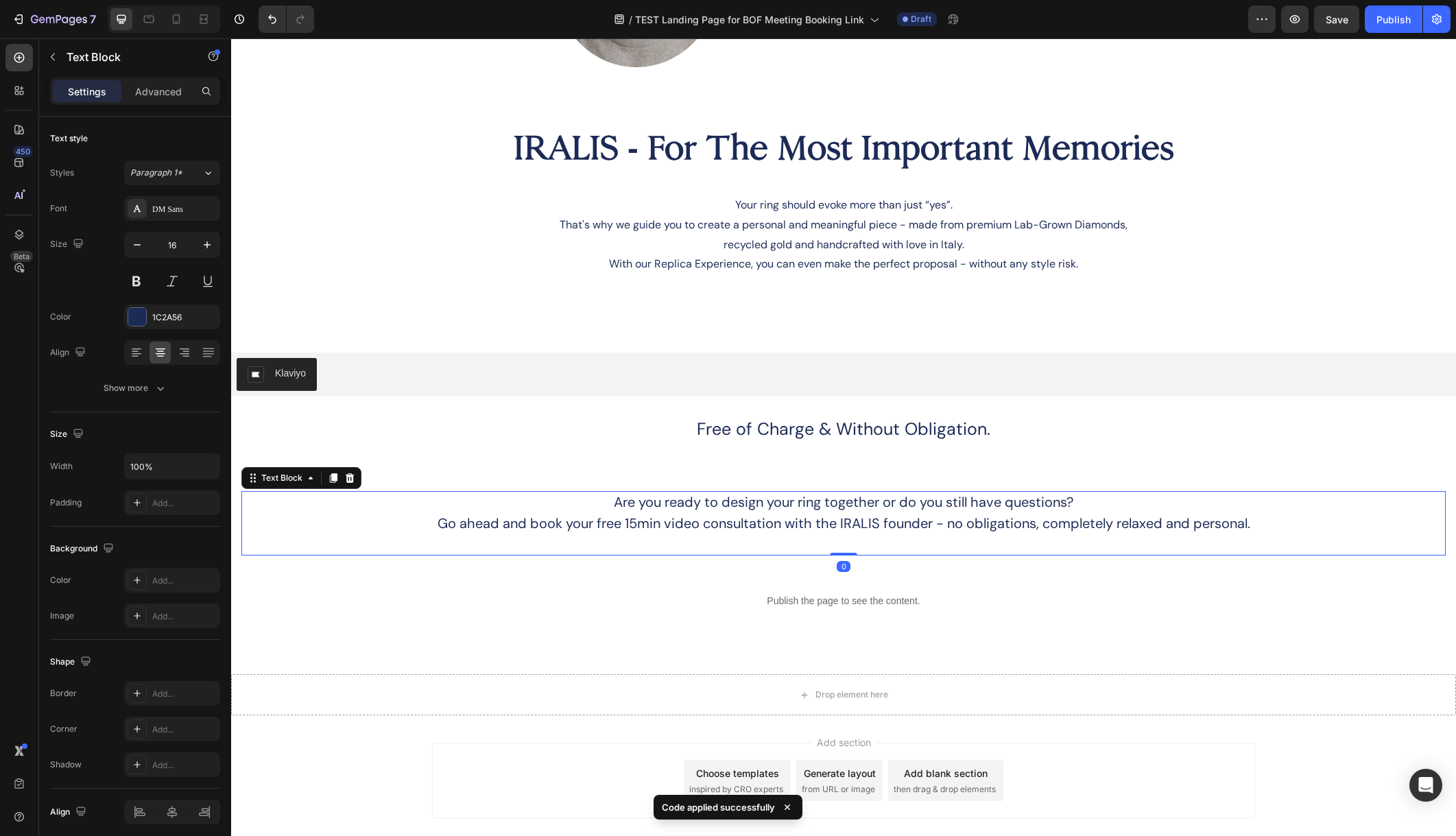 click on "Are you ready to design your ring together or do you still have questions?" at bounding box center (844, 502) 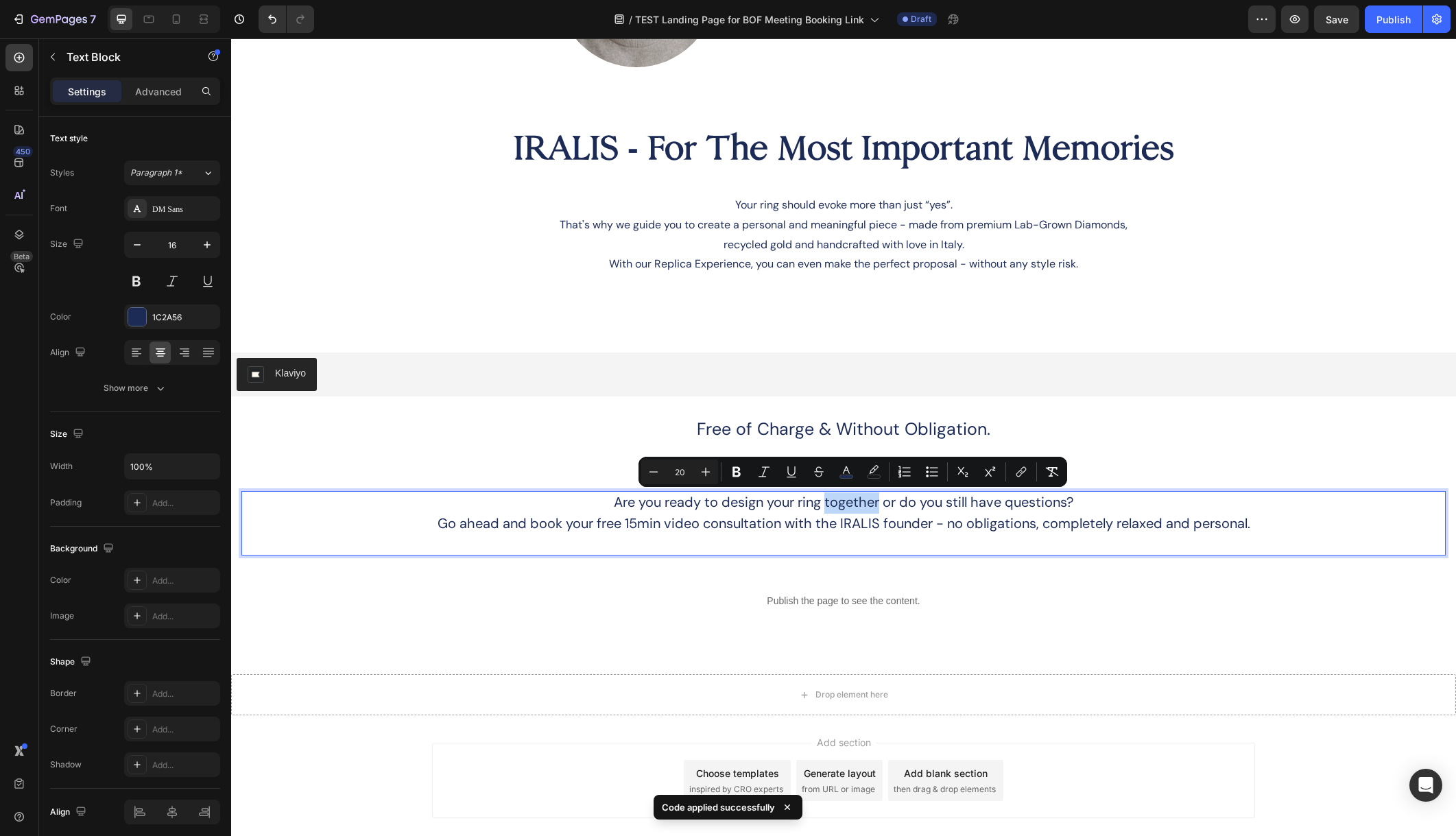 click on "Are you ready to design your ring together or do you still have questions?" at bounding box center (844, 502) 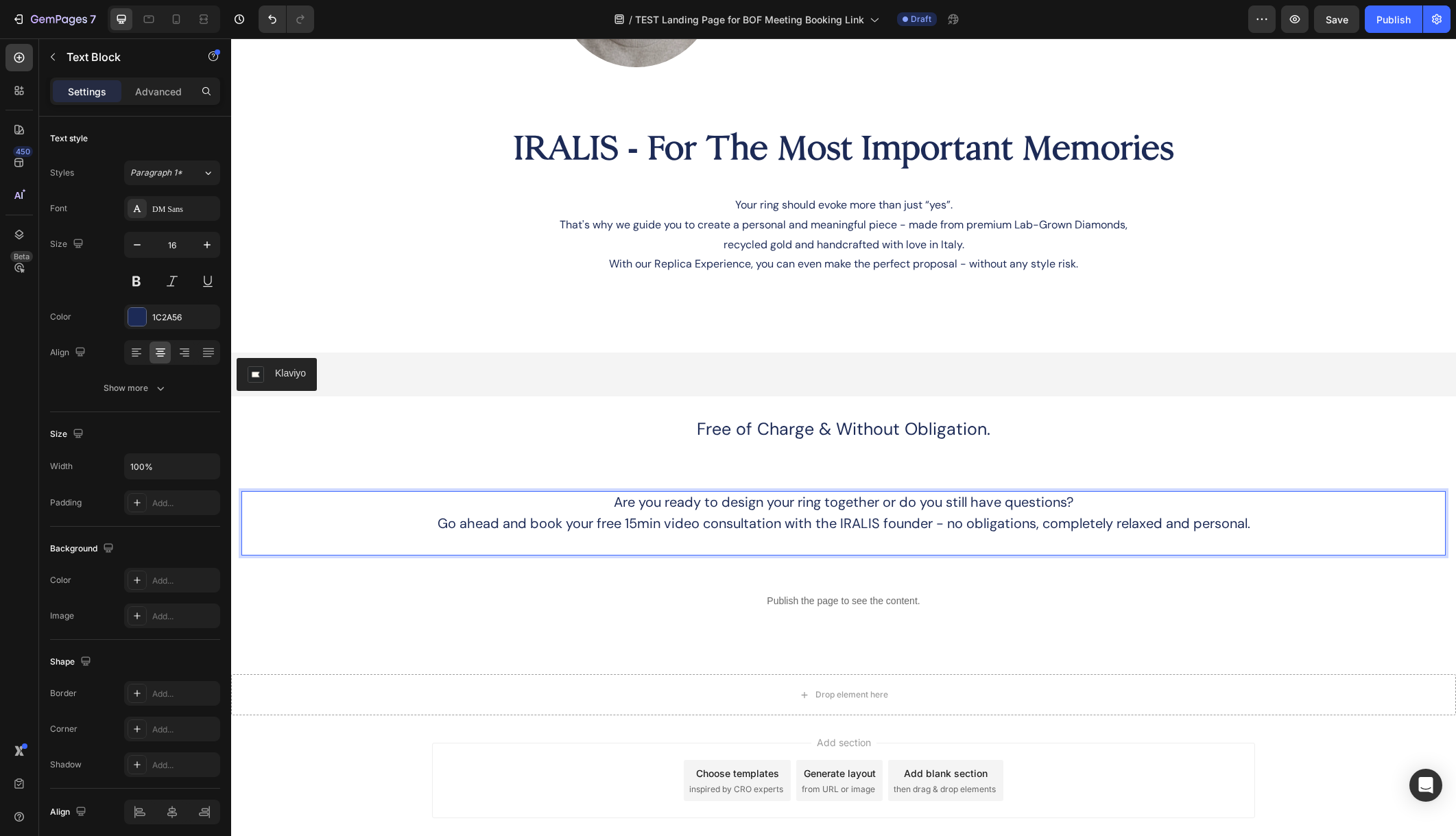click on "Are you ready to design your ring together or do you still have questions?" at bounding box center (844, 502) 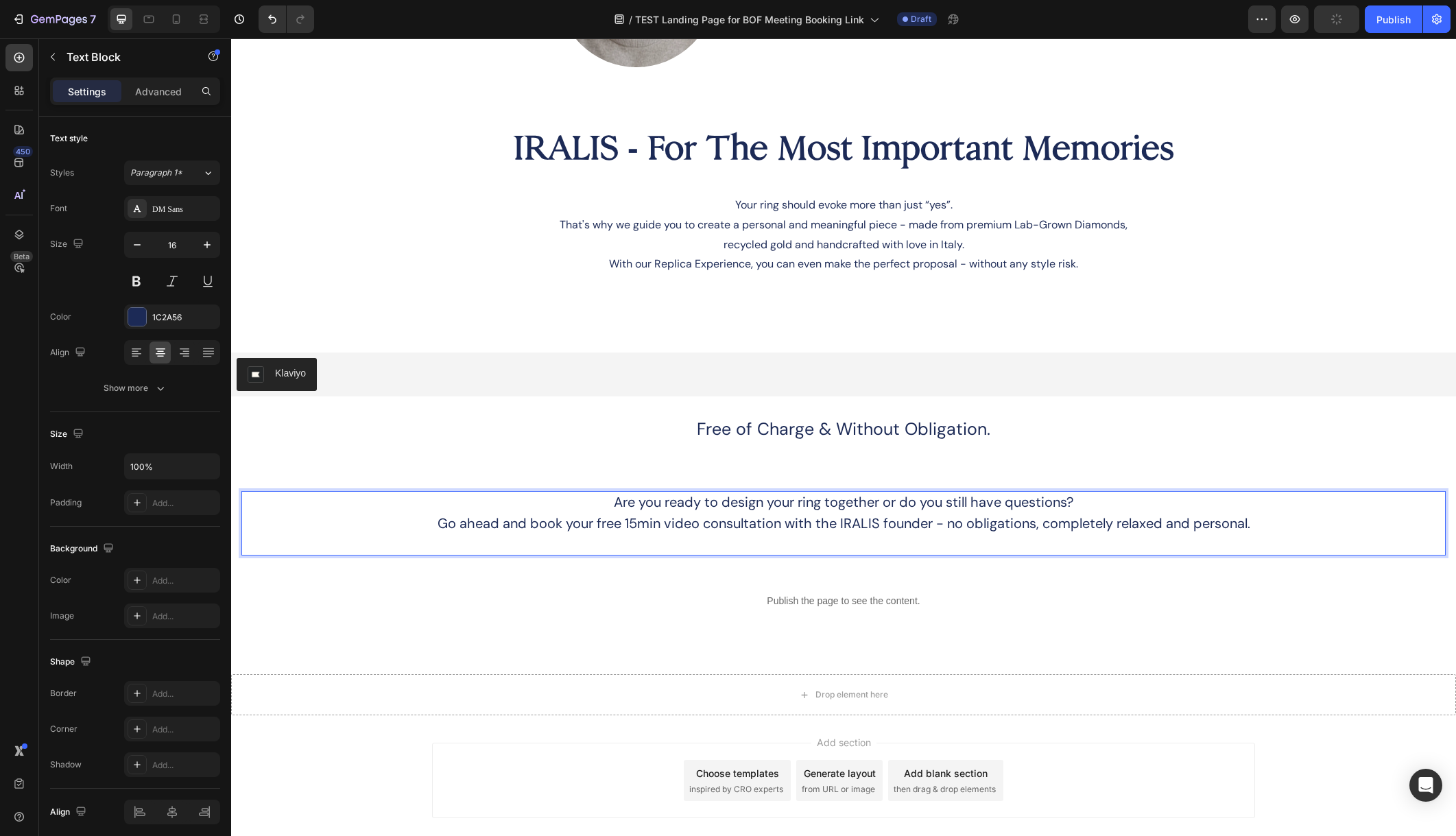 click on "Are you ready to design your ring together or do you still have questions?" at bounding box center [844, 502] 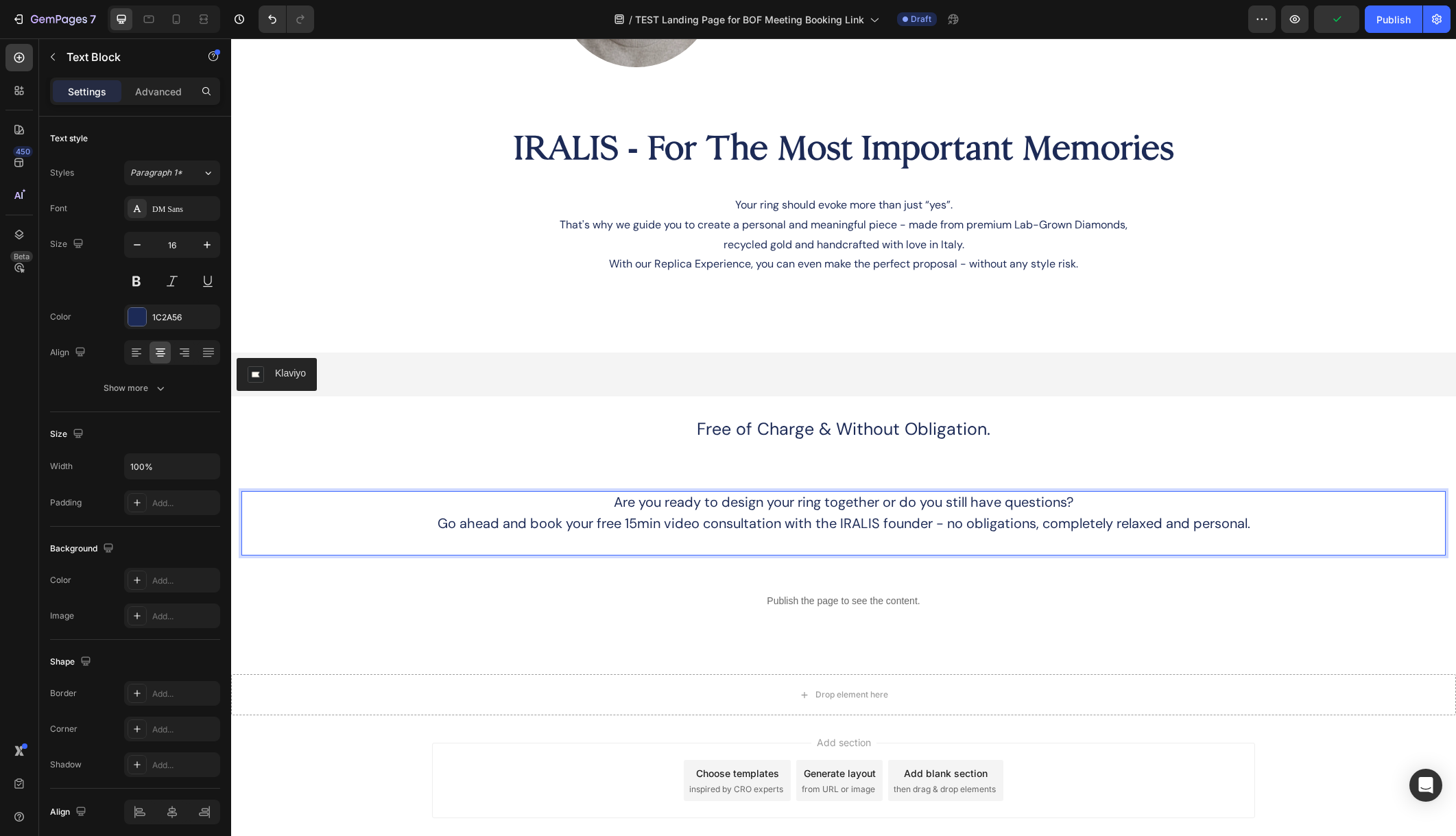click on "Are you ready to design your ring together or do you still have questions?" at bounding box center (844, 502) 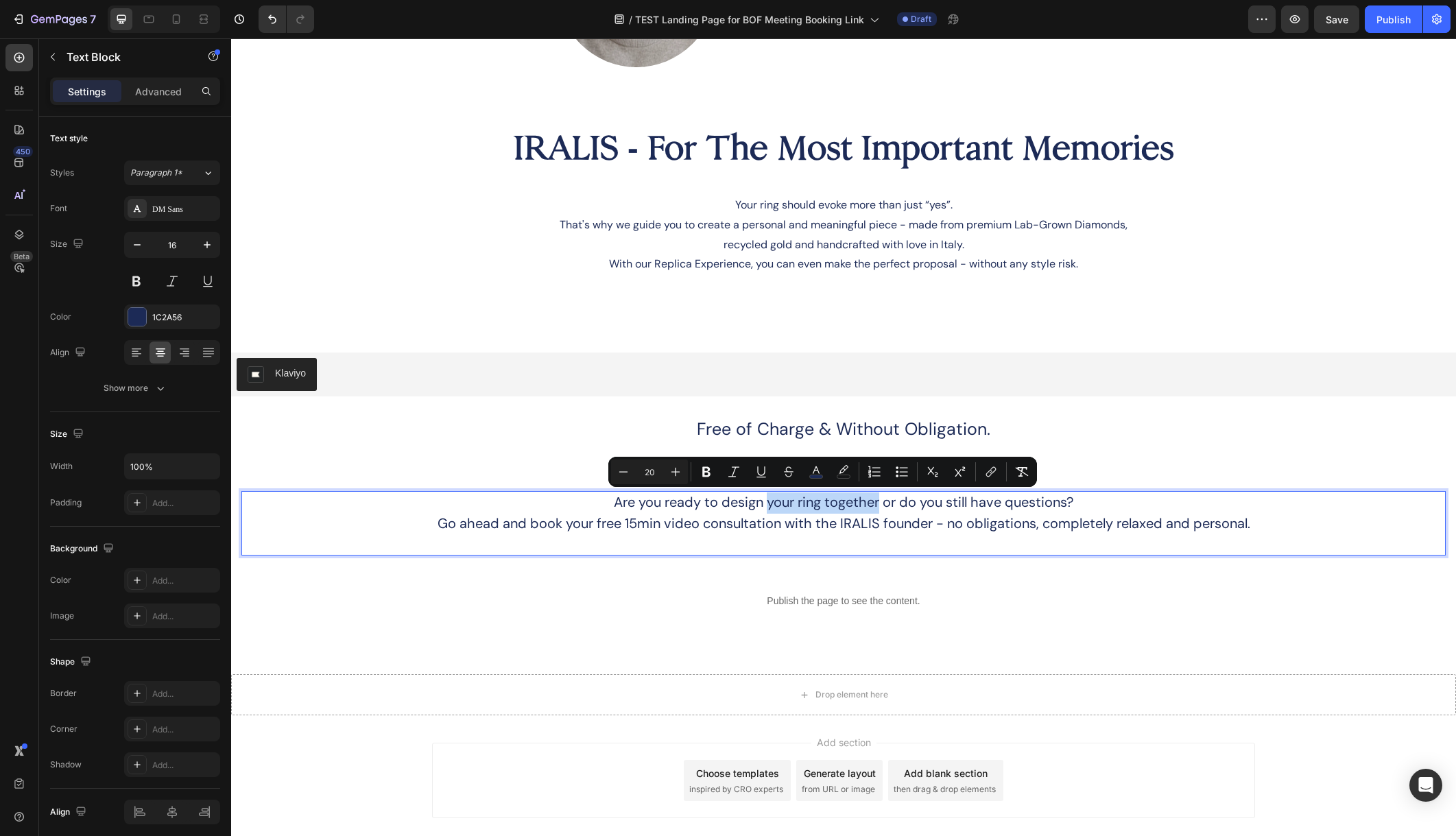 drag, startPoint x: 768, startPoint y: 505, endPoint x: 881, endPoint y: 494, distance: 113.53414 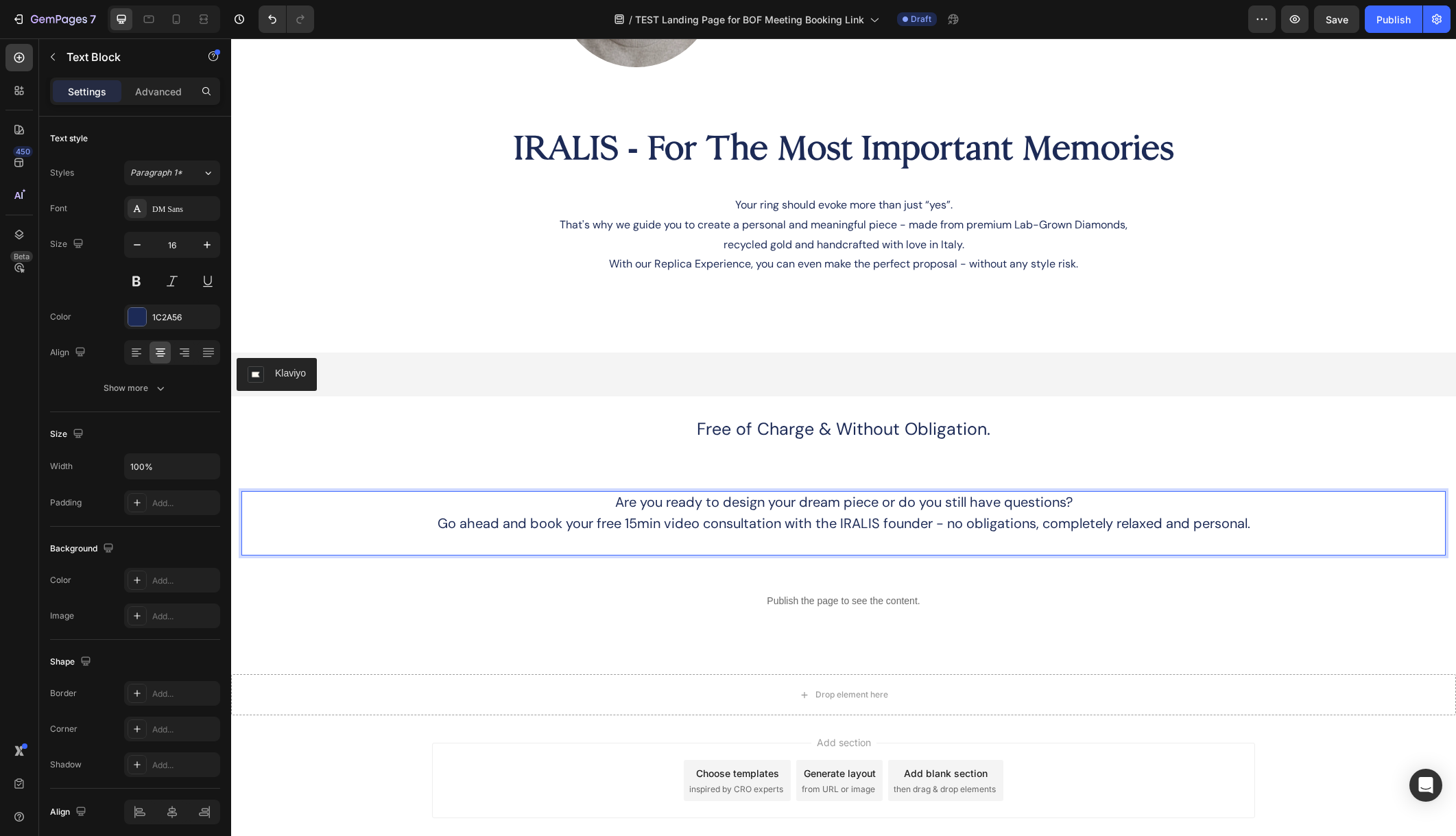 click on "Go ahead and book your free 15min video consultation with the IRALIS founder - no obligations, completely relaxed and personal." at bounding box center (844, 523) 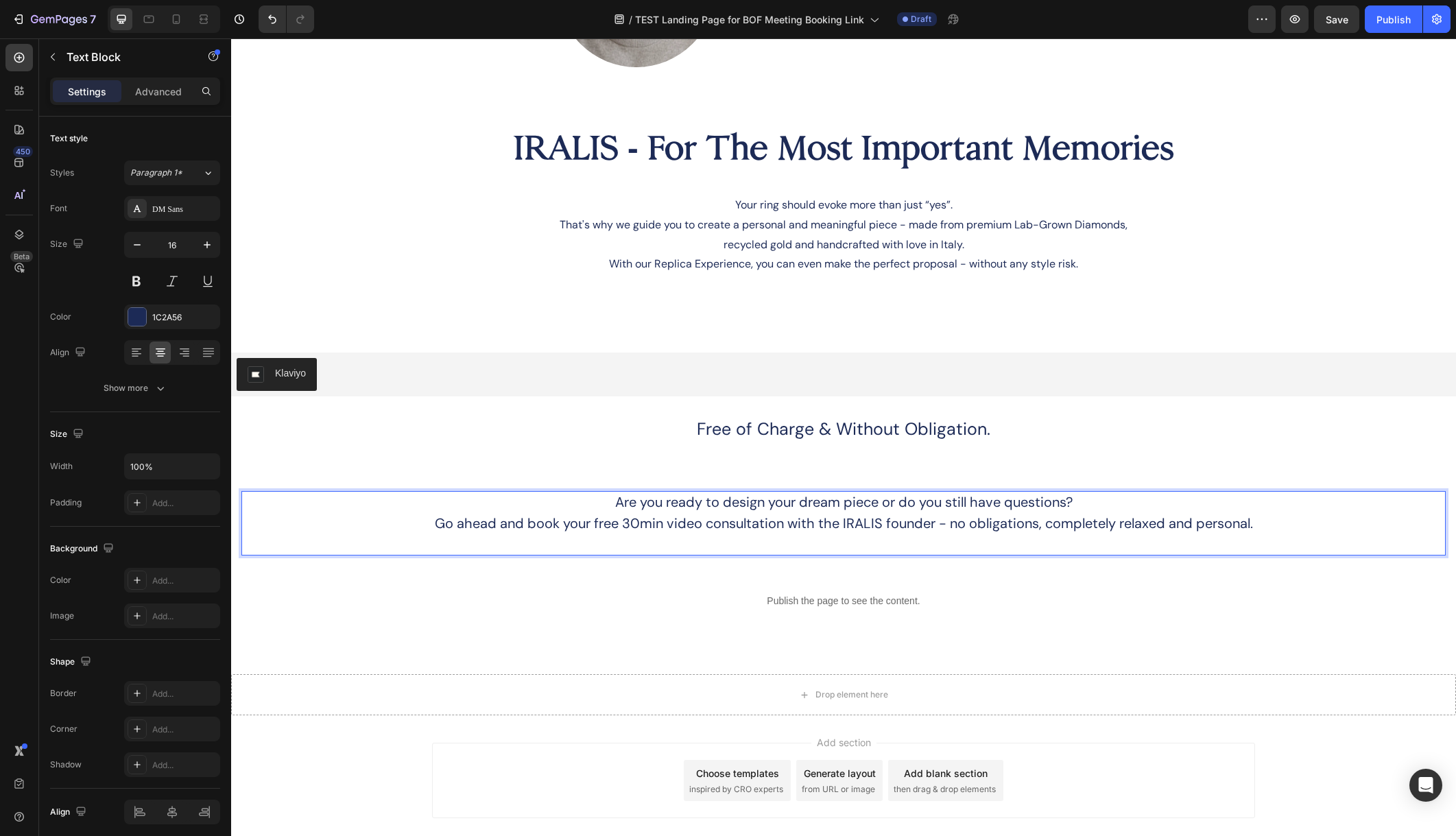 click on "Go ahead and book your free 30min video consultation with the IRALIS founder - no obligations, completely relaxed and personal." at bounding box center (844, 523) 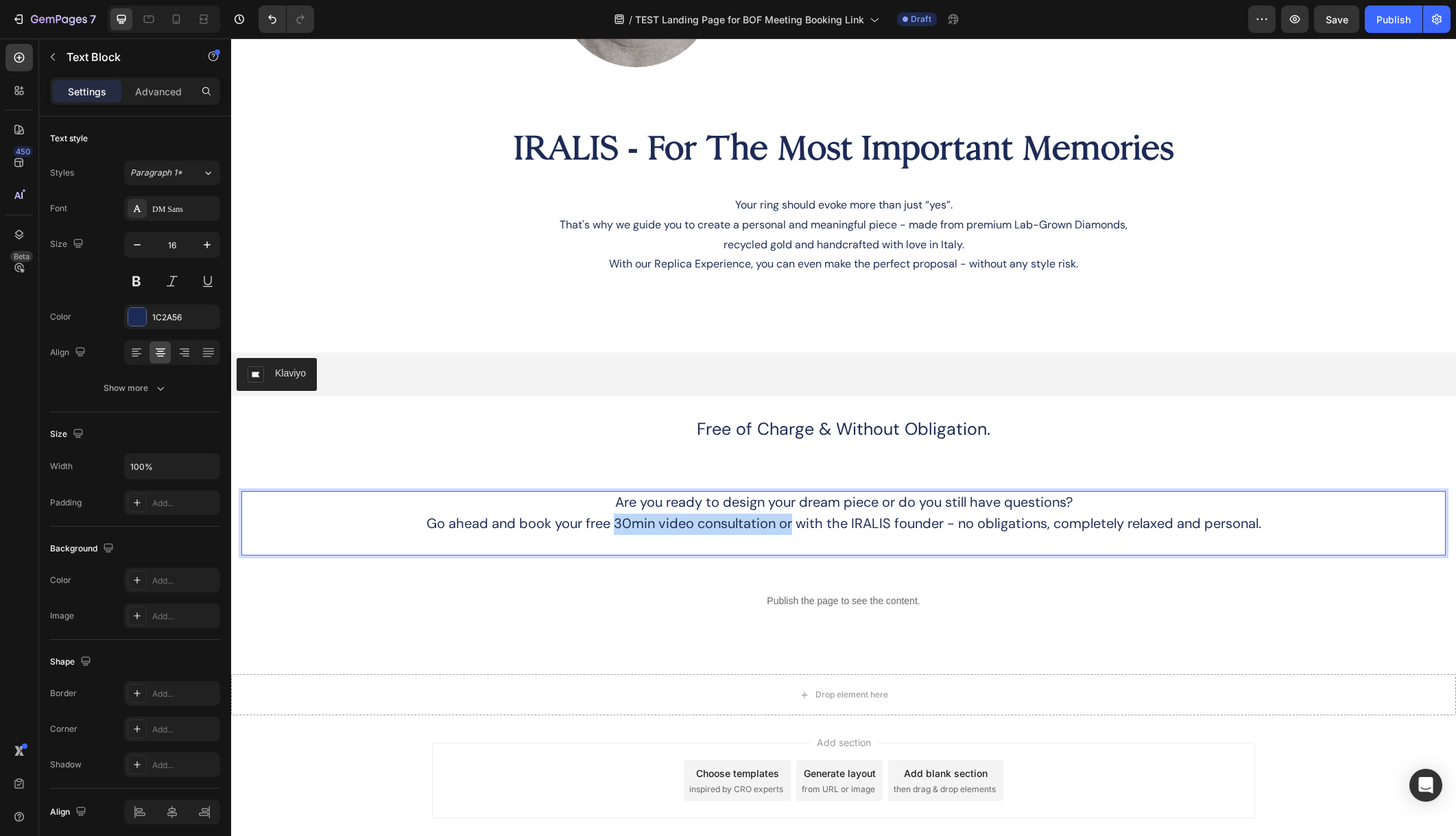 drag, startPoint x: 791, startPoint y: 522, endPoint x: 613, endPoint y: 528, distance: 178.1011 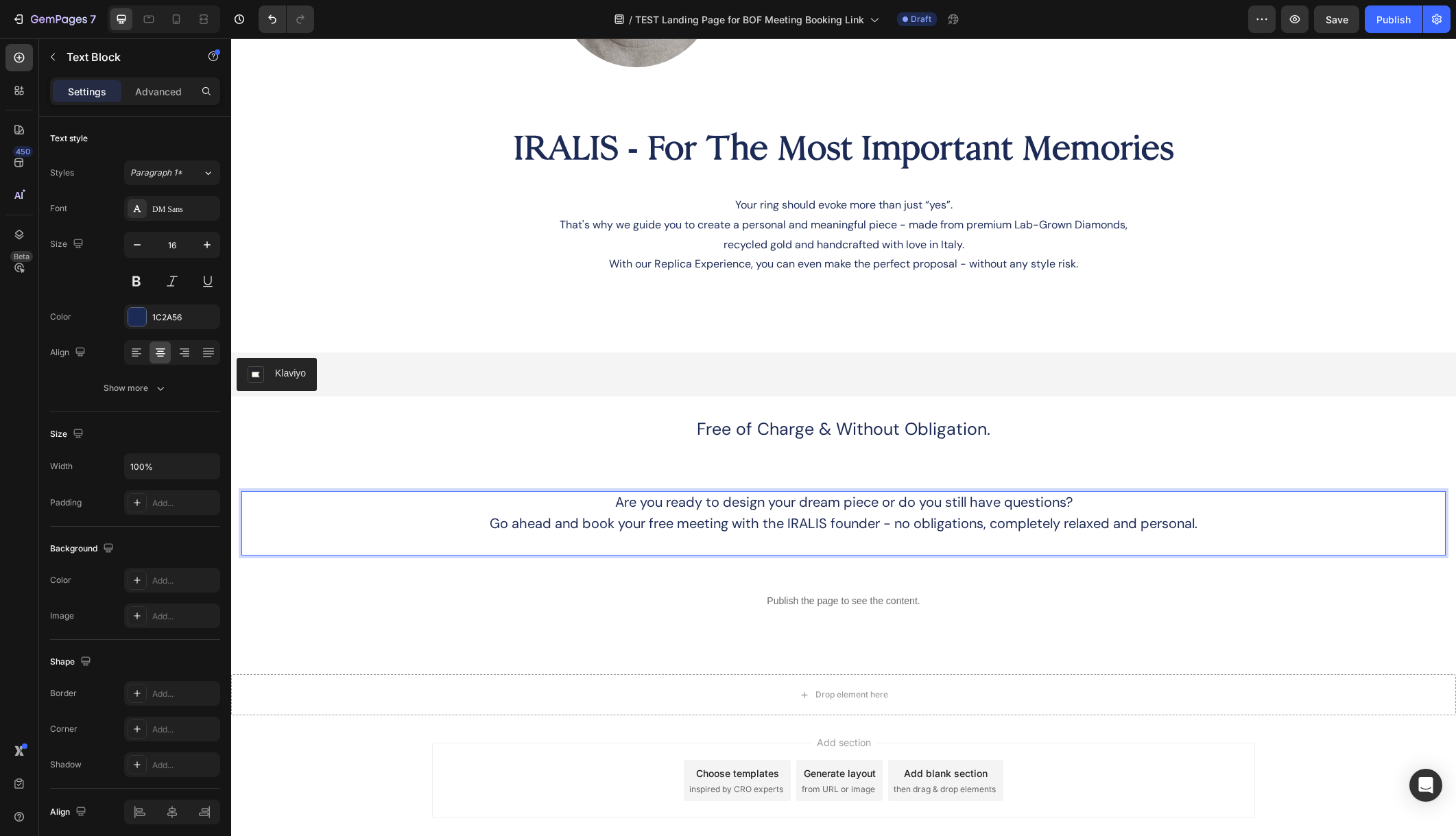 click on "Go ahead and book your free meeting with the IRALIS founder - no obligations, completely relaxed and personal." at bounding box center [844, 523] 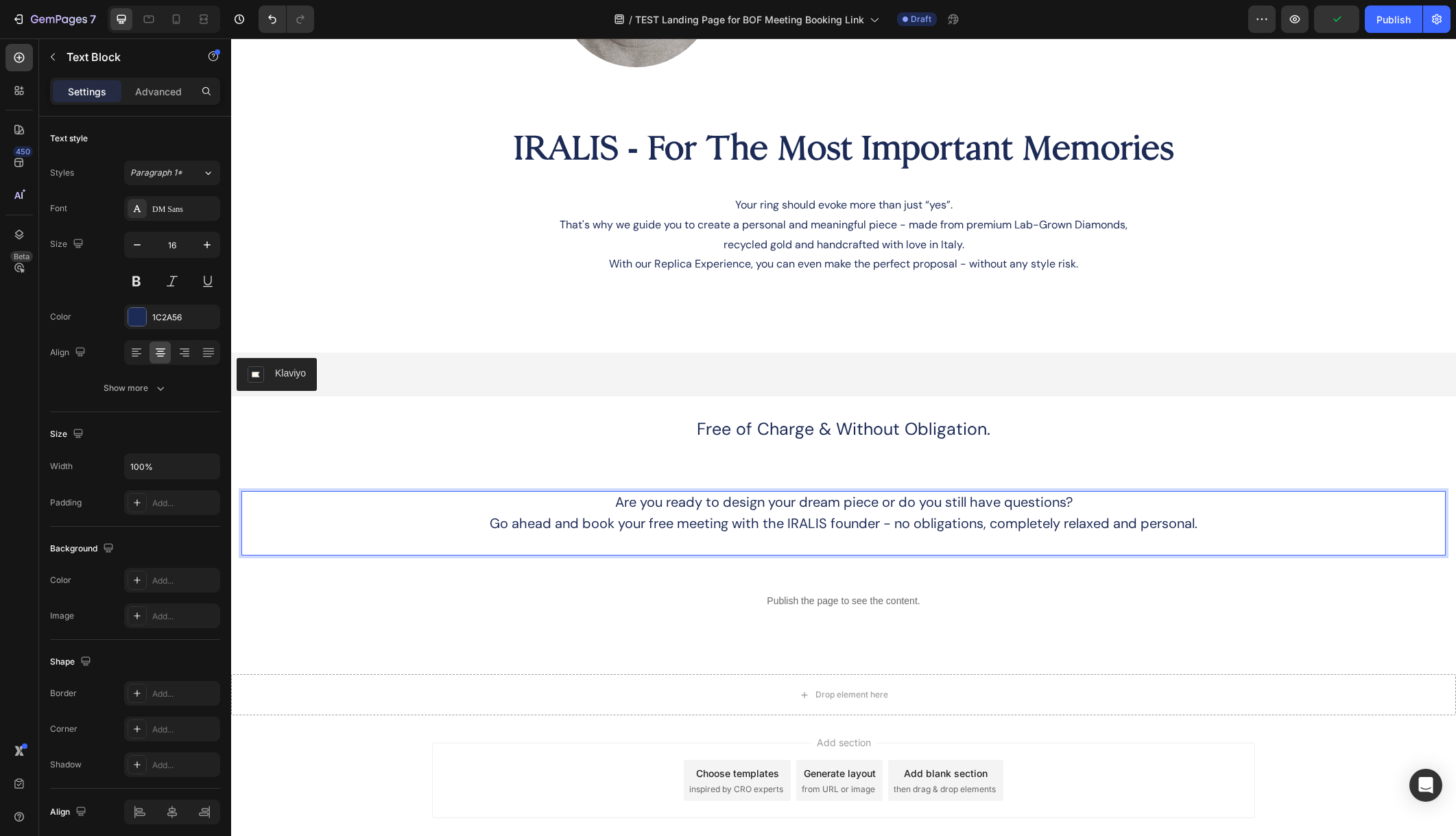 click on "Go ahead and book your free meeting with the IRALIS founder - no obligations, completely relaxed and personal." at bounding box center (844, 523) 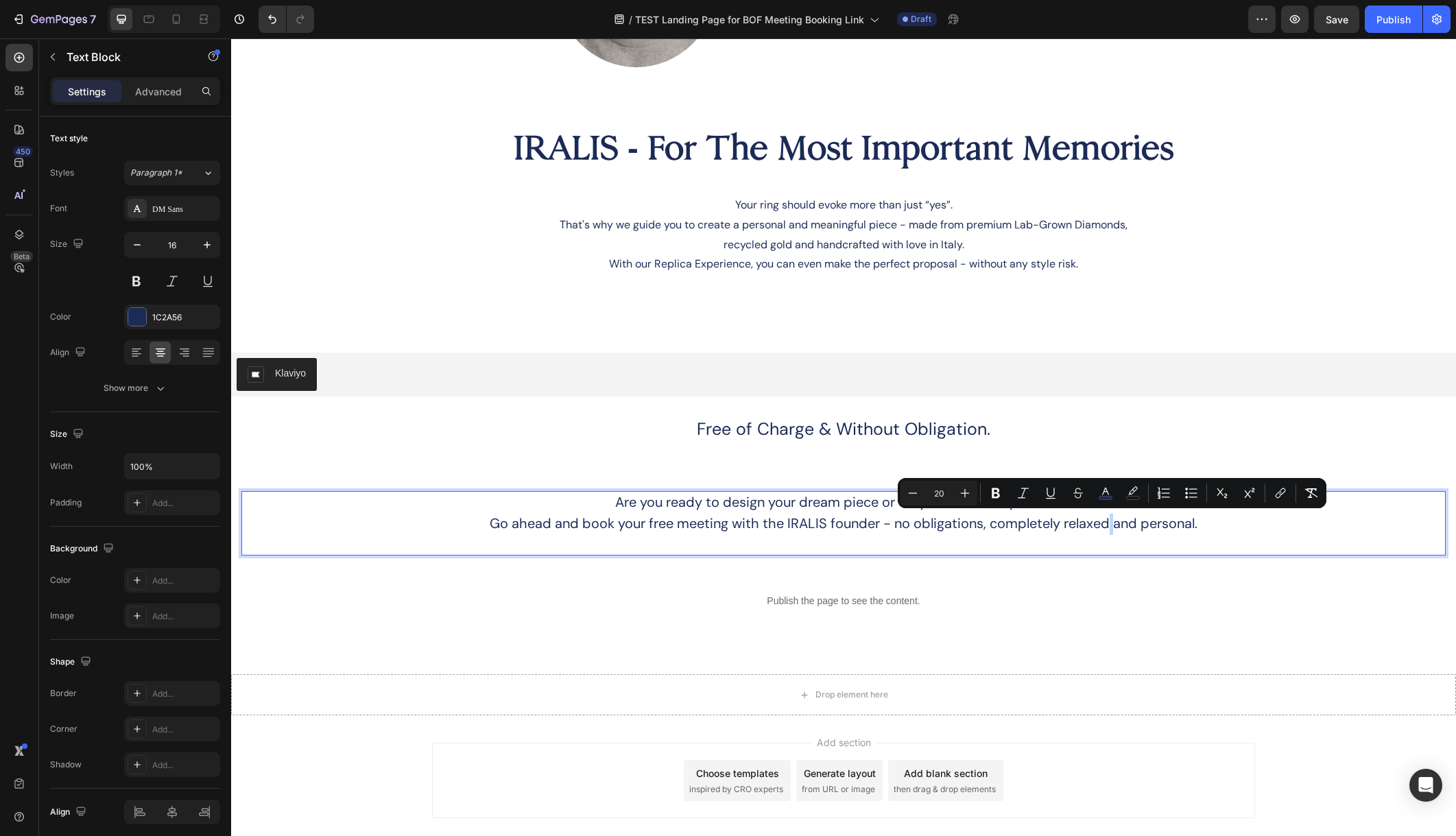click on "Go ahead and book your free meeting with the IRALIS founder - no obligations, completely relaxed and personal." at bounding box center (844, 523) 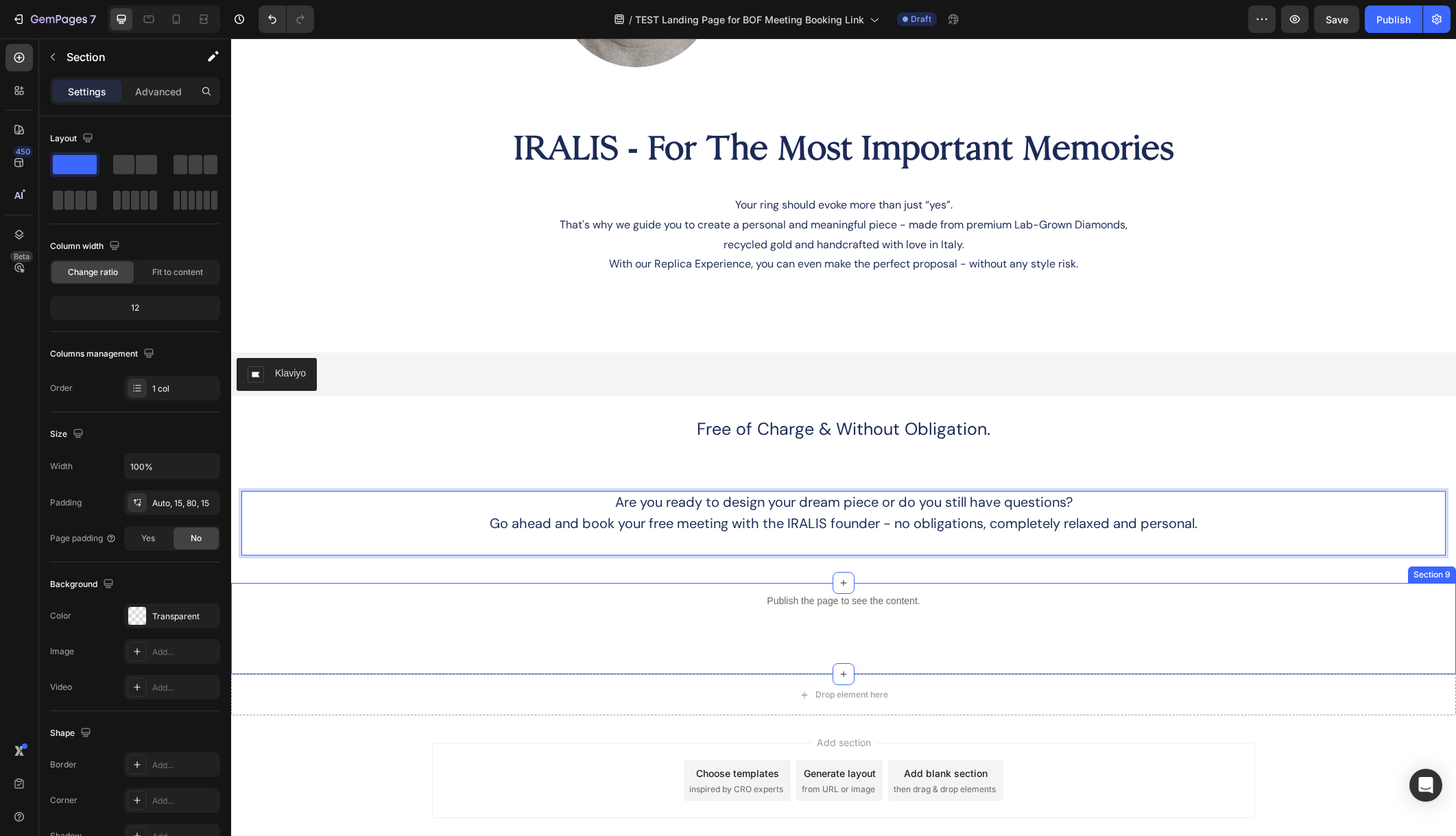 click on "Publish the page to see the content.
Custom Code Section 9" at bounding box center (844, 628) 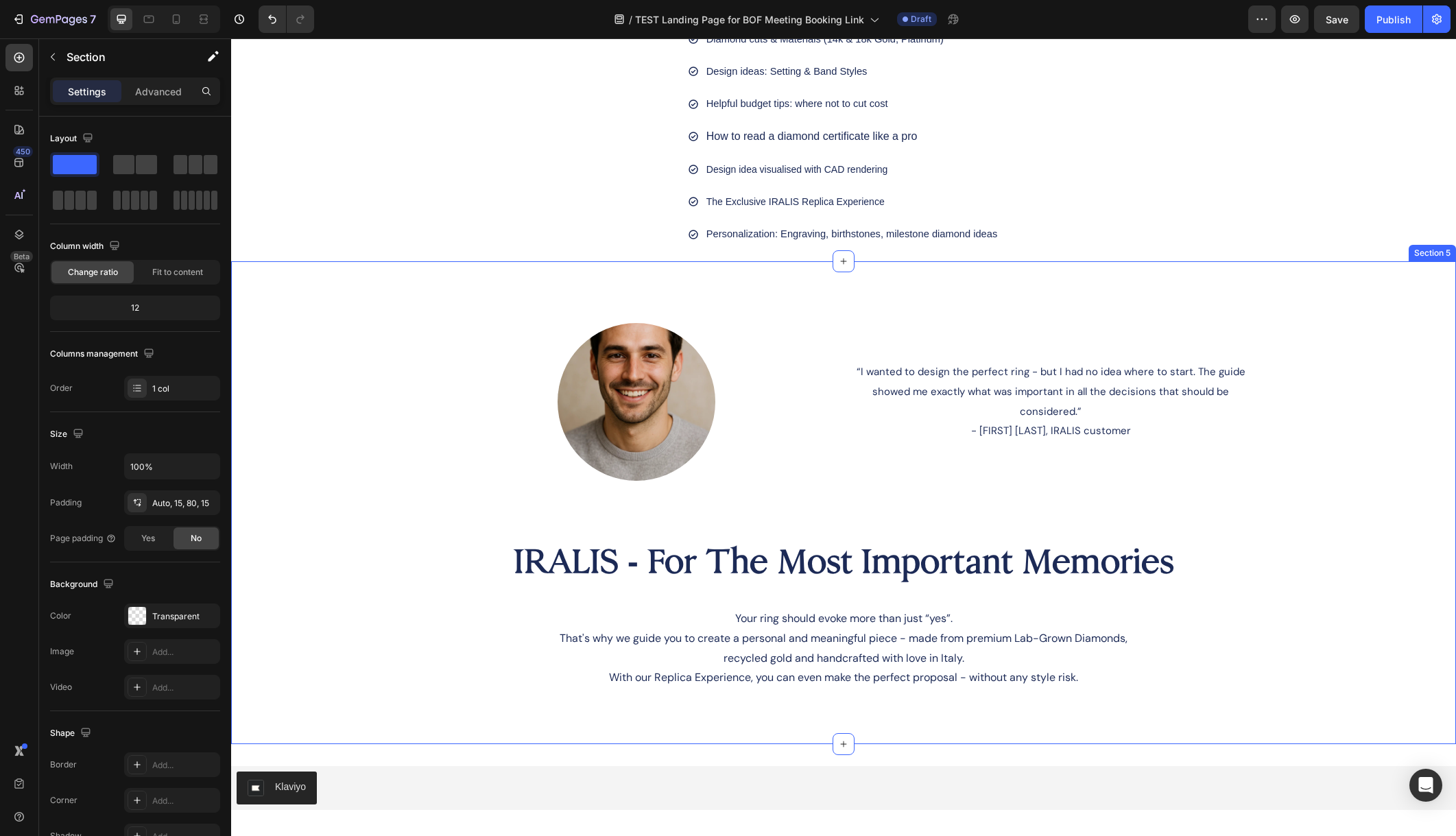 scroll, scrollTop: 1349, scrollLeft: 0, axis: vertical 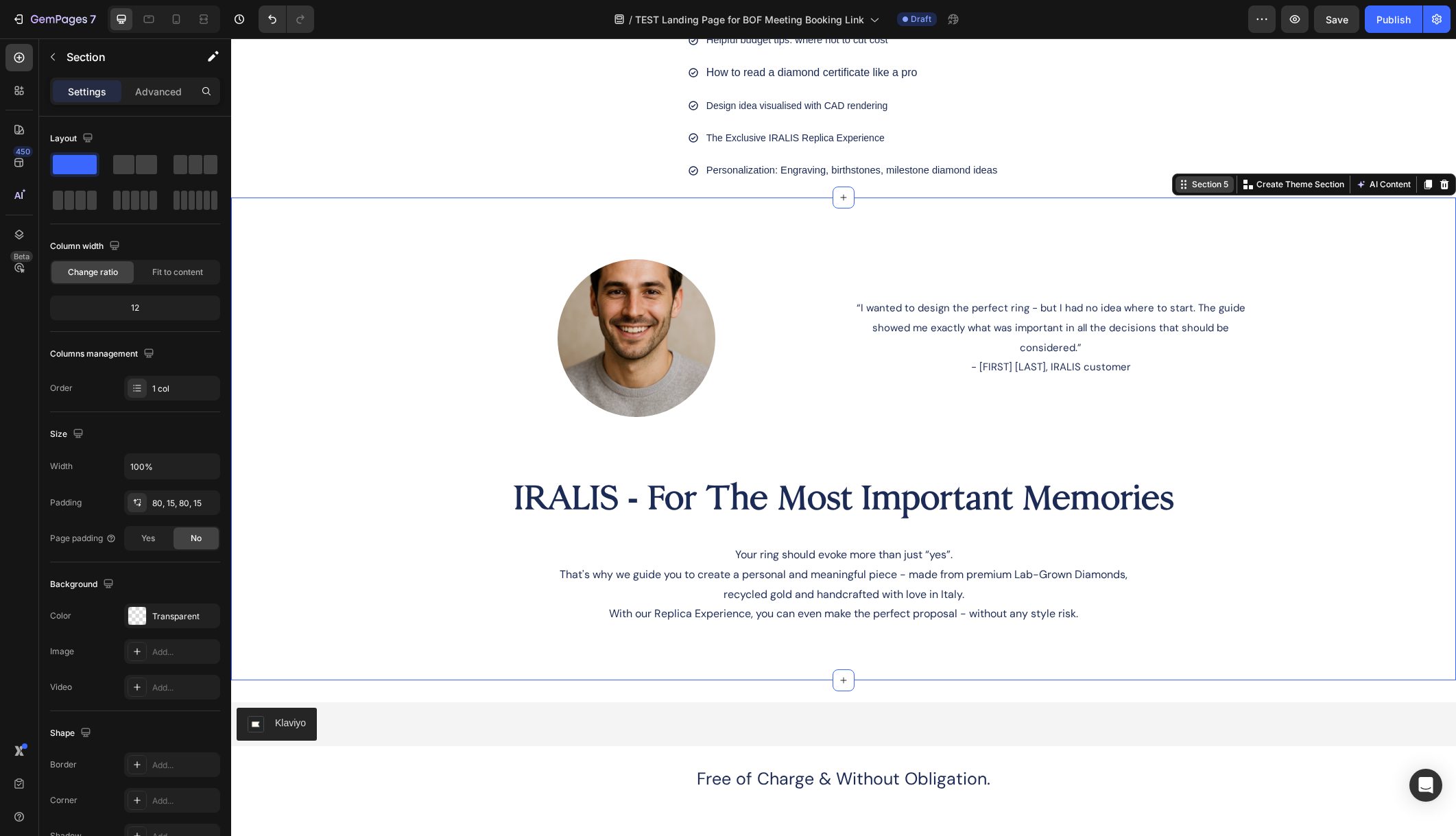 click on "Section 5   You can create reusable sections Create Theme Section AI Content Write with GemAI What would you like to describe here? Tone and Voice Persuasive Product Tokyo Tennis Necklace Show more Generate" at bounding box center [1314, 184] 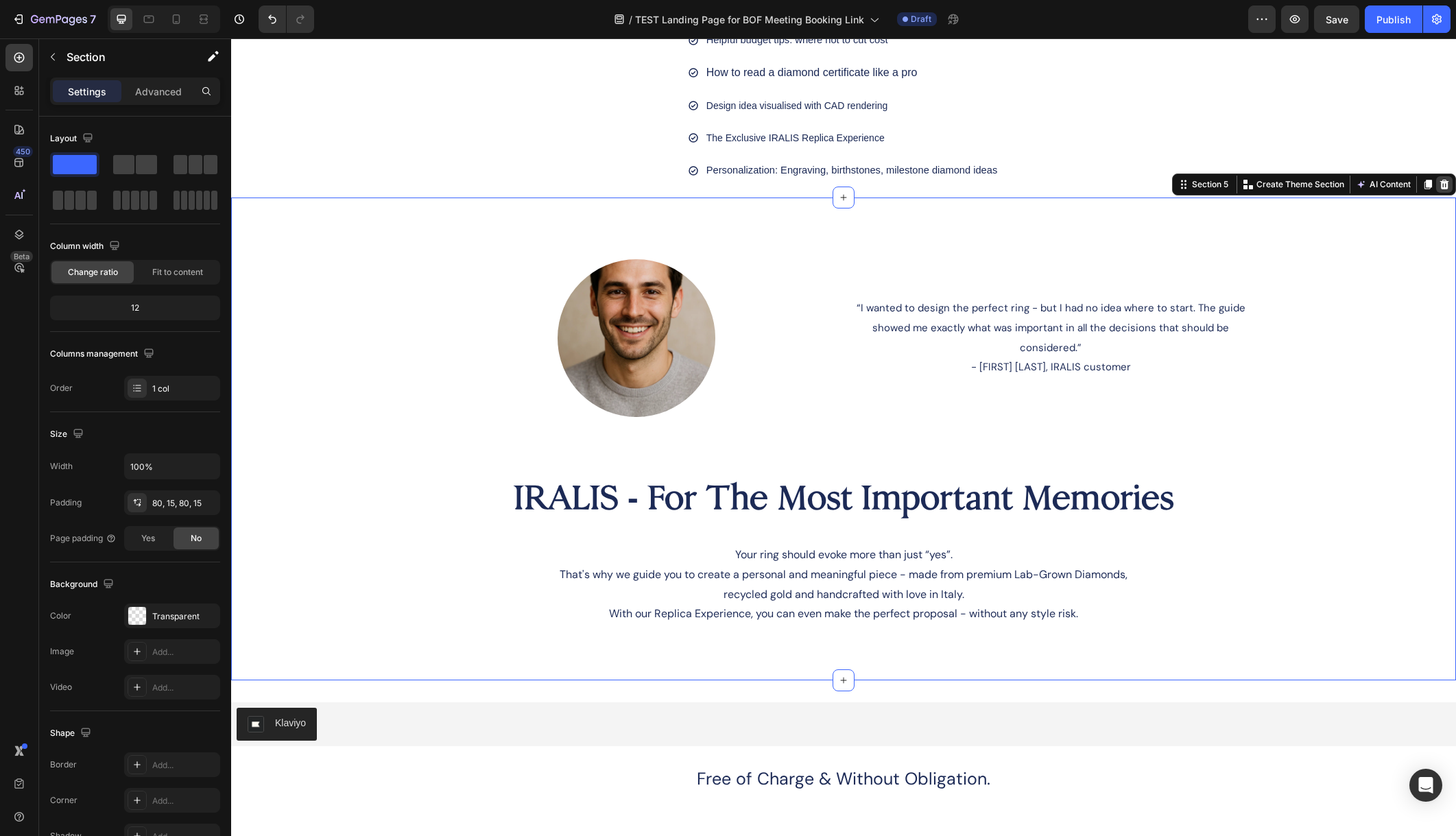 click 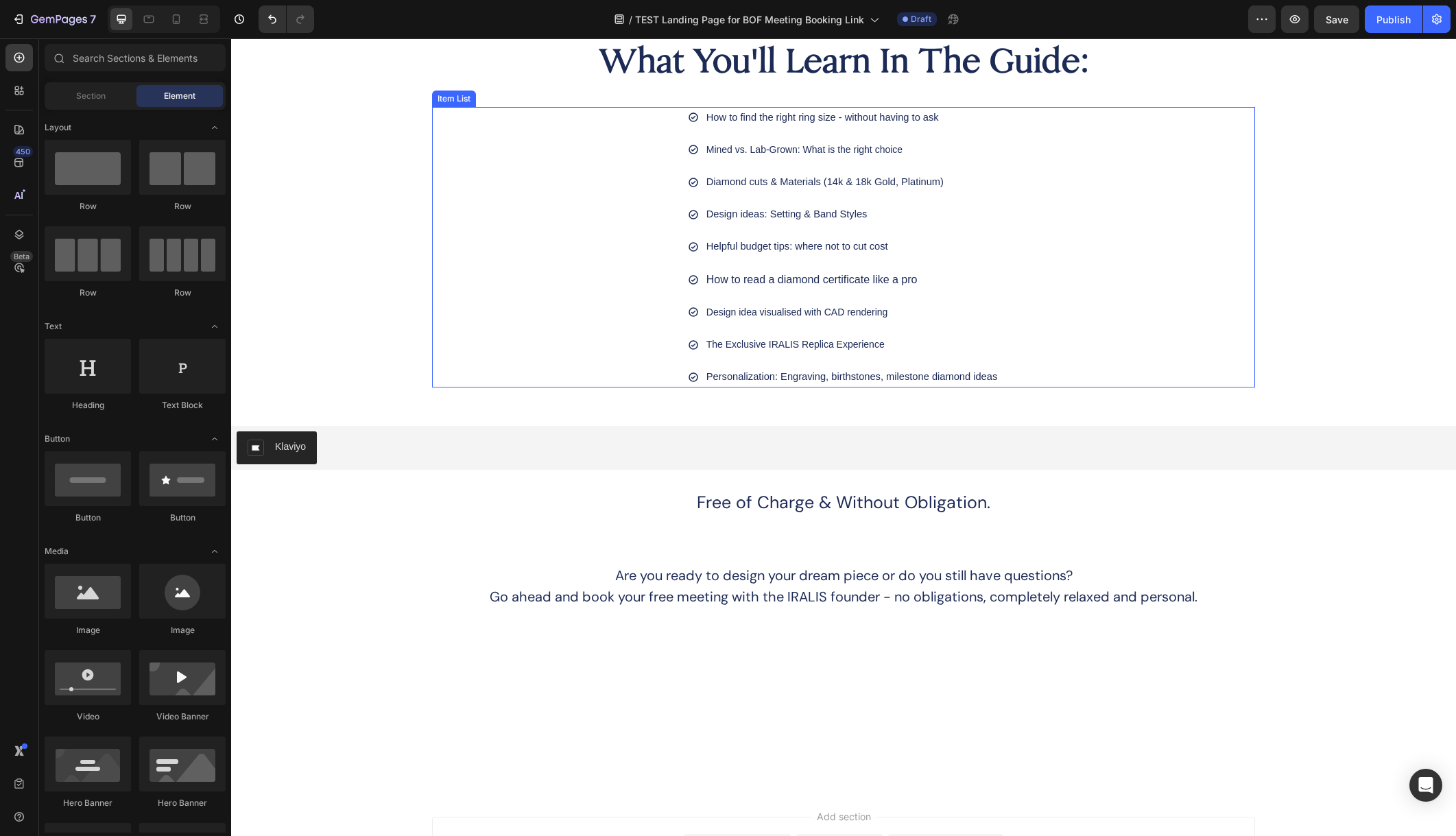 scroll, scrollTop: 876, scrollLeft: 0, axis: vertical 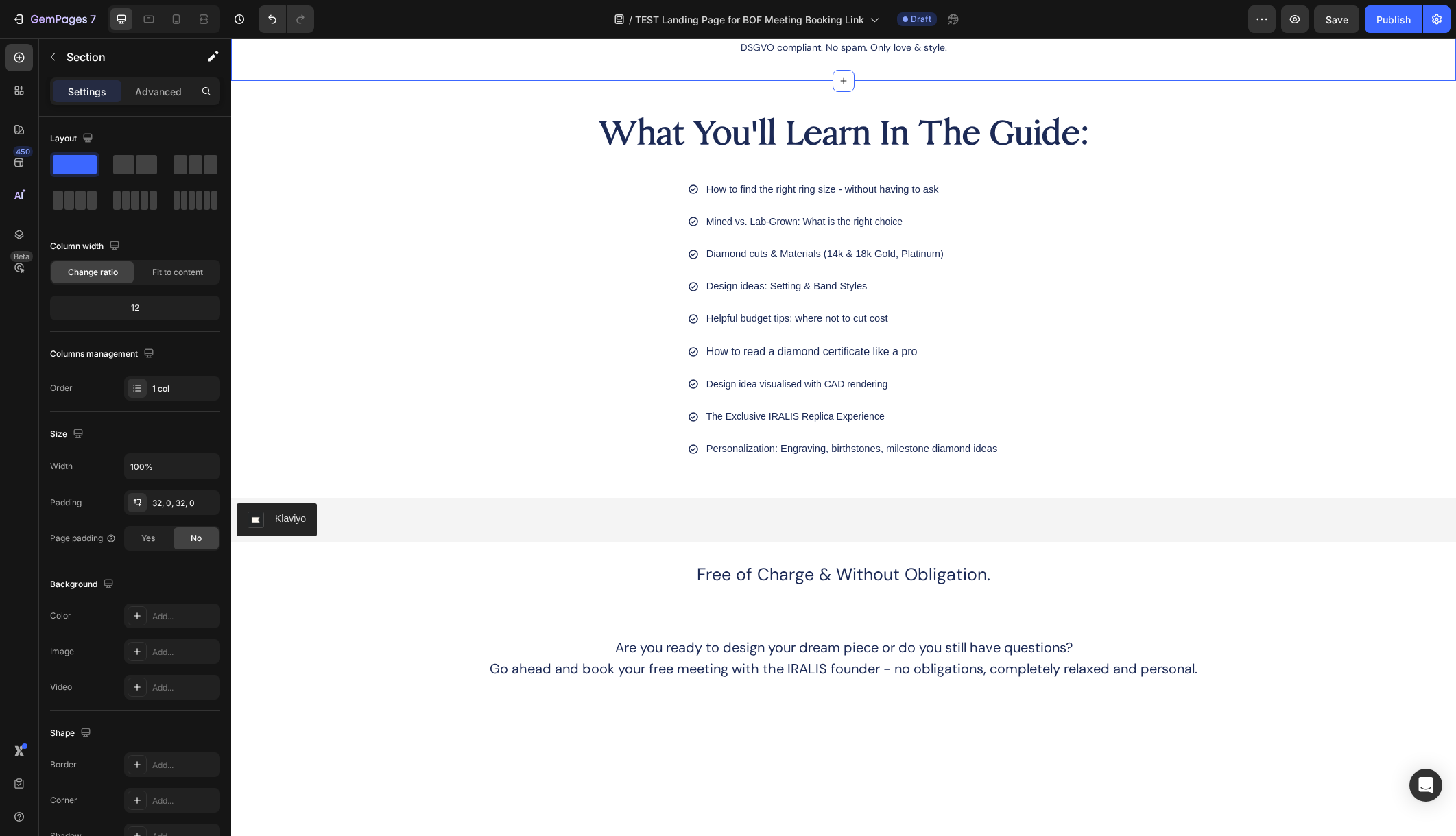 click on "Get Your Engagement Guide Now  Heading Image Klaviyo Klaviyo DSGVO compliant. No spam. Only love & style. Text Block Section 3   You can create reusable sections Create Theme Section AI Content Write with GemAI What would you like to describe here? Tone and Voice Persuasive Product Tokyo Tennis Necklace Show more Generate" at bounding box center (844, -21) 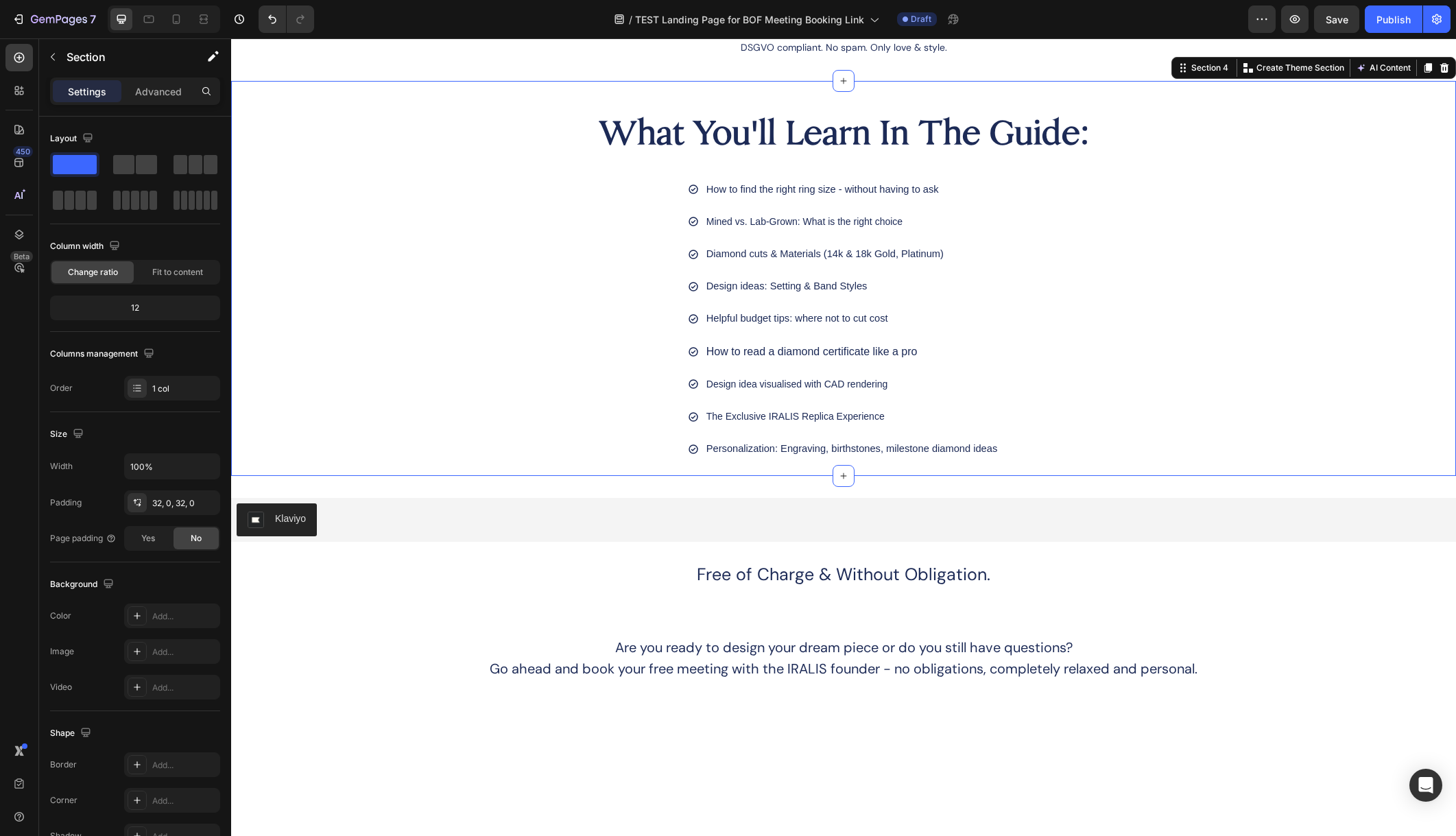 click on "Section 4   You can create reusable sections Create Theme Section AI Content Write with GemAI What would you like to describe here? Tone and Voice Persuasive Product Tokyo Tennis Necklace Show more Generate" at bounding box center (1313, 68) 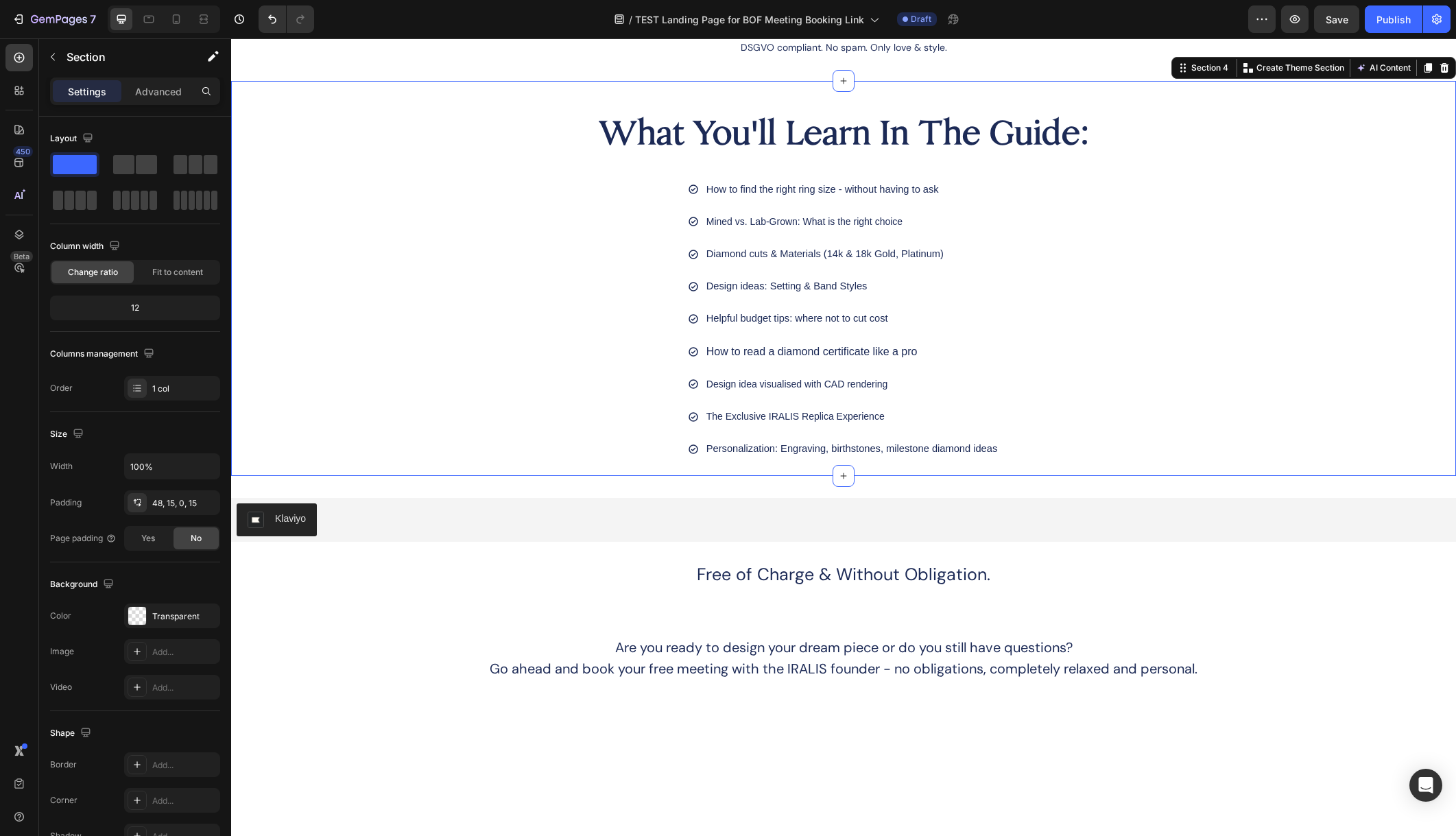 click on "Section 4   You can create reusable sections Create Theme Section AI Content Write with GemAI What would you like to describe here? Tone and Voice Persuasive Product Tokyo Tennis Necklace Show more Generate" at bounding box center [1313, 68] 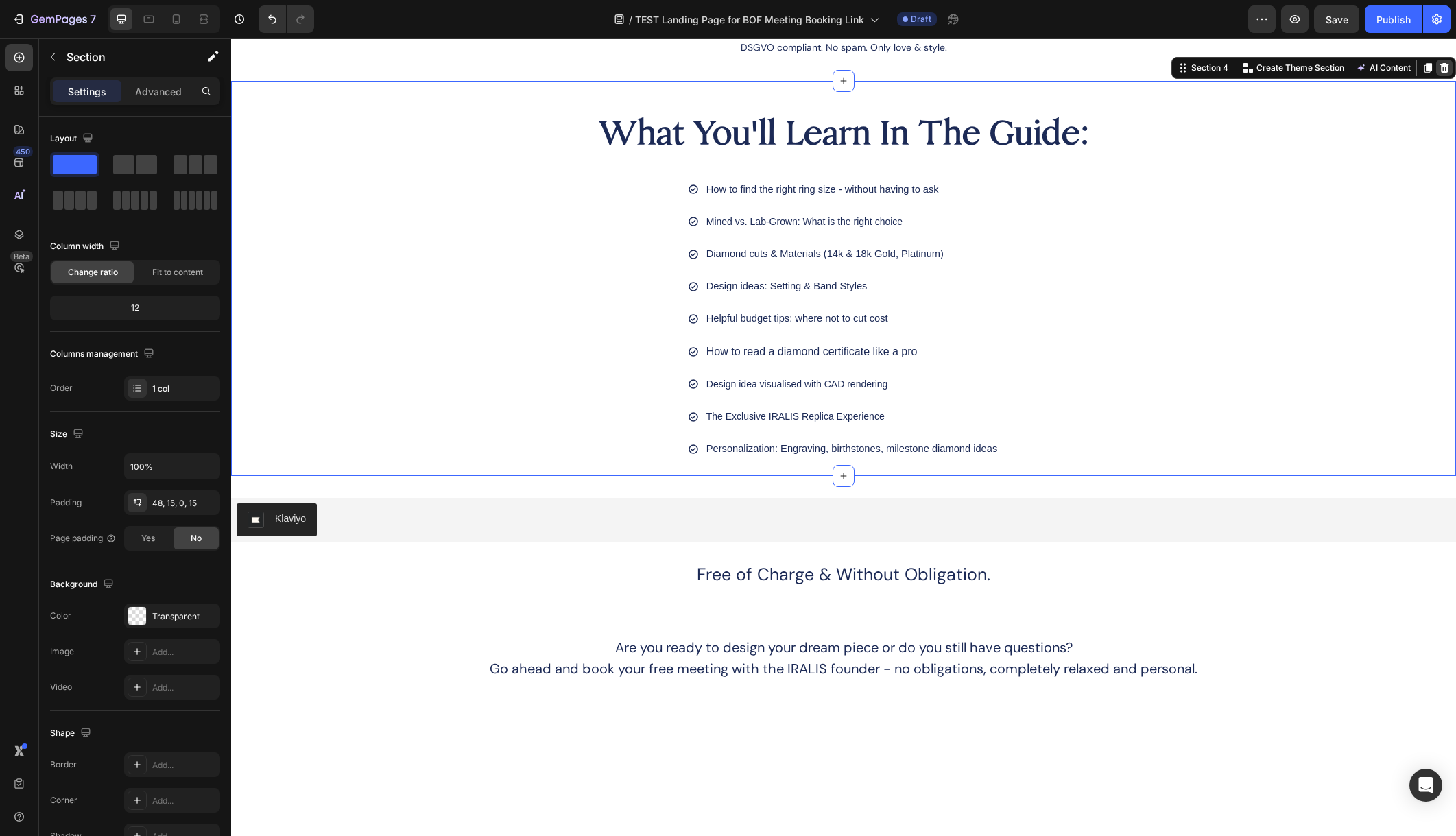 click 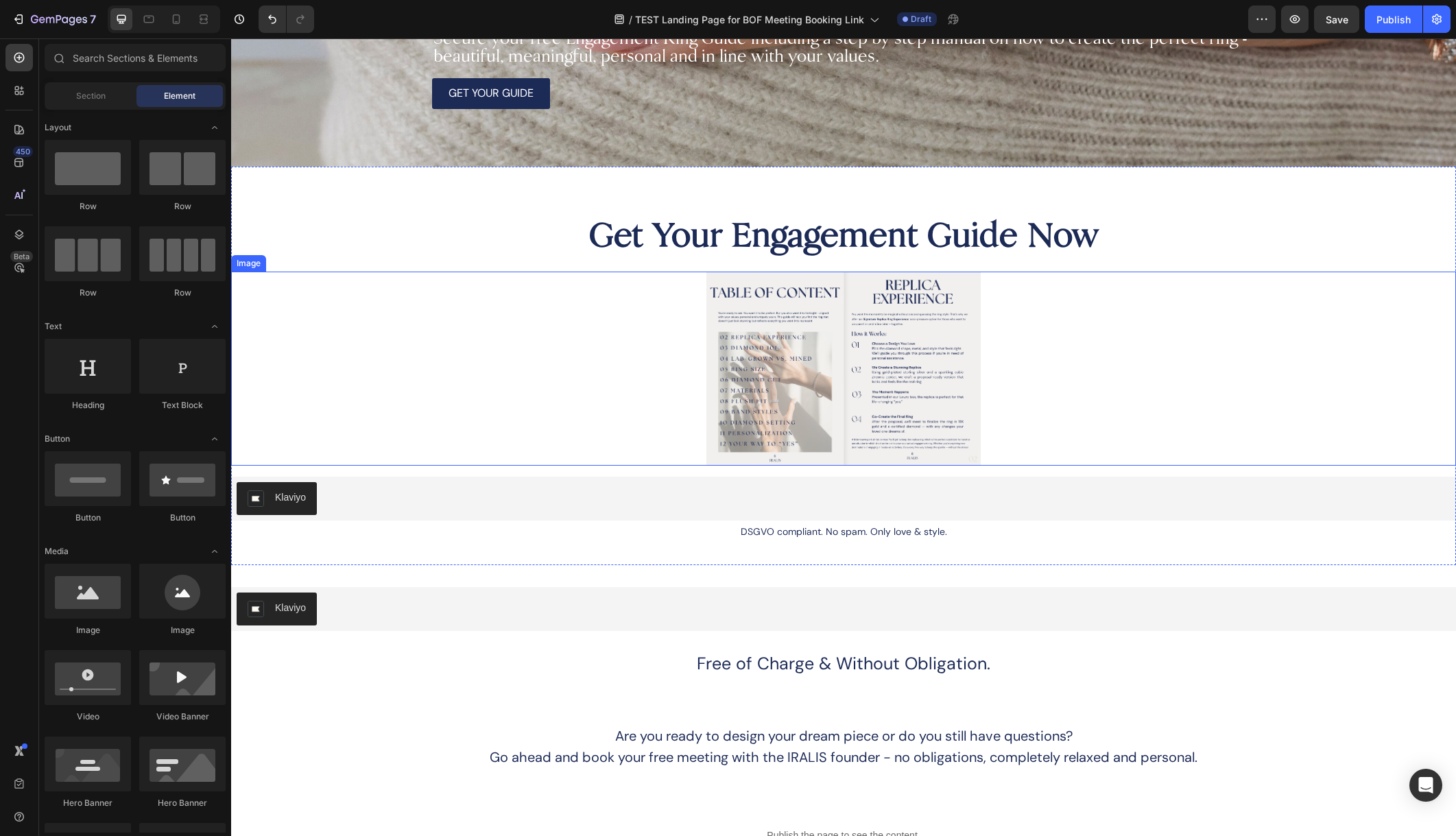scroll, scrollTop: 582, scrollLeft: 0, axis: vertical 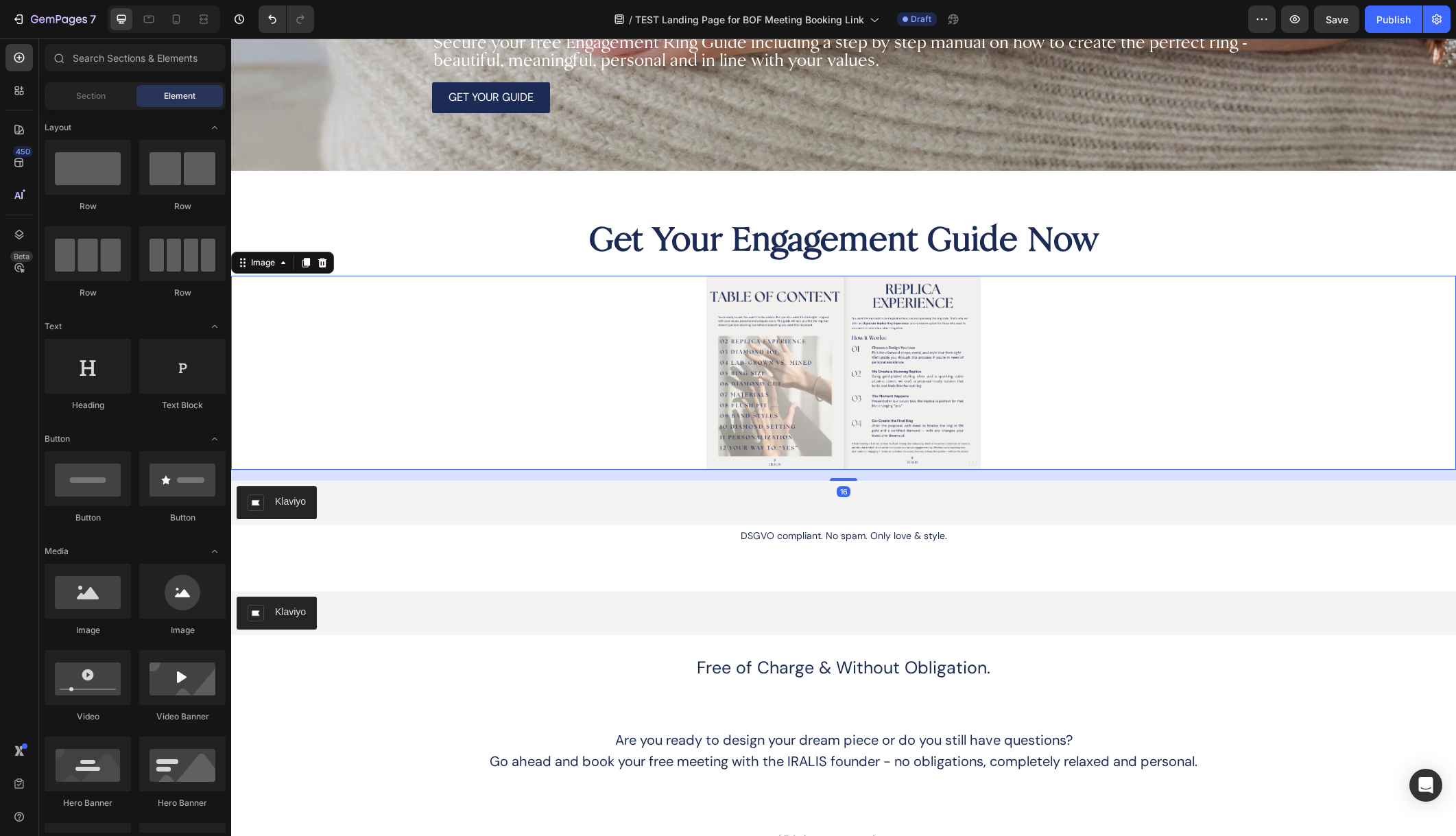 click at bounding box center (844, 372) 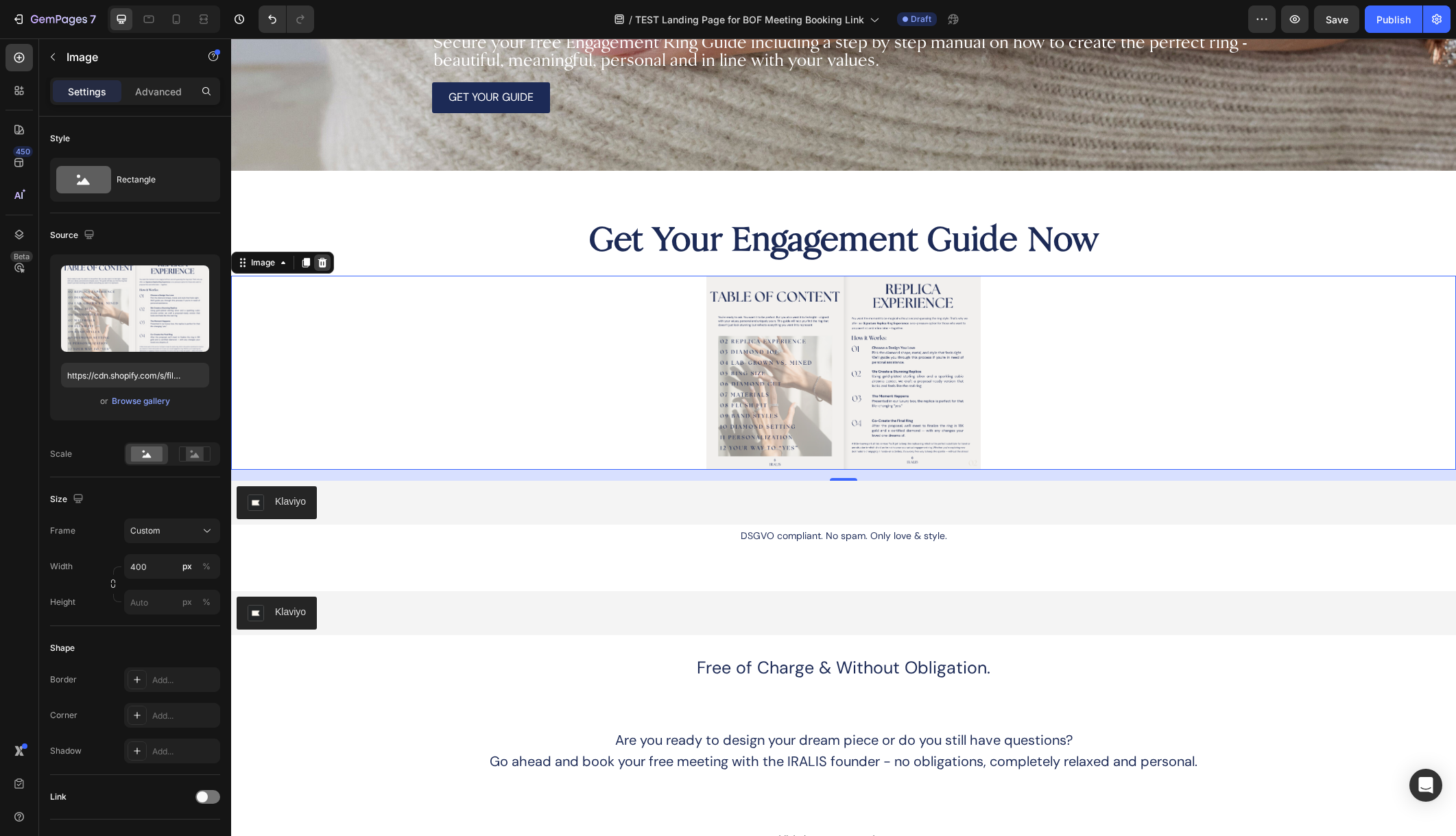 click 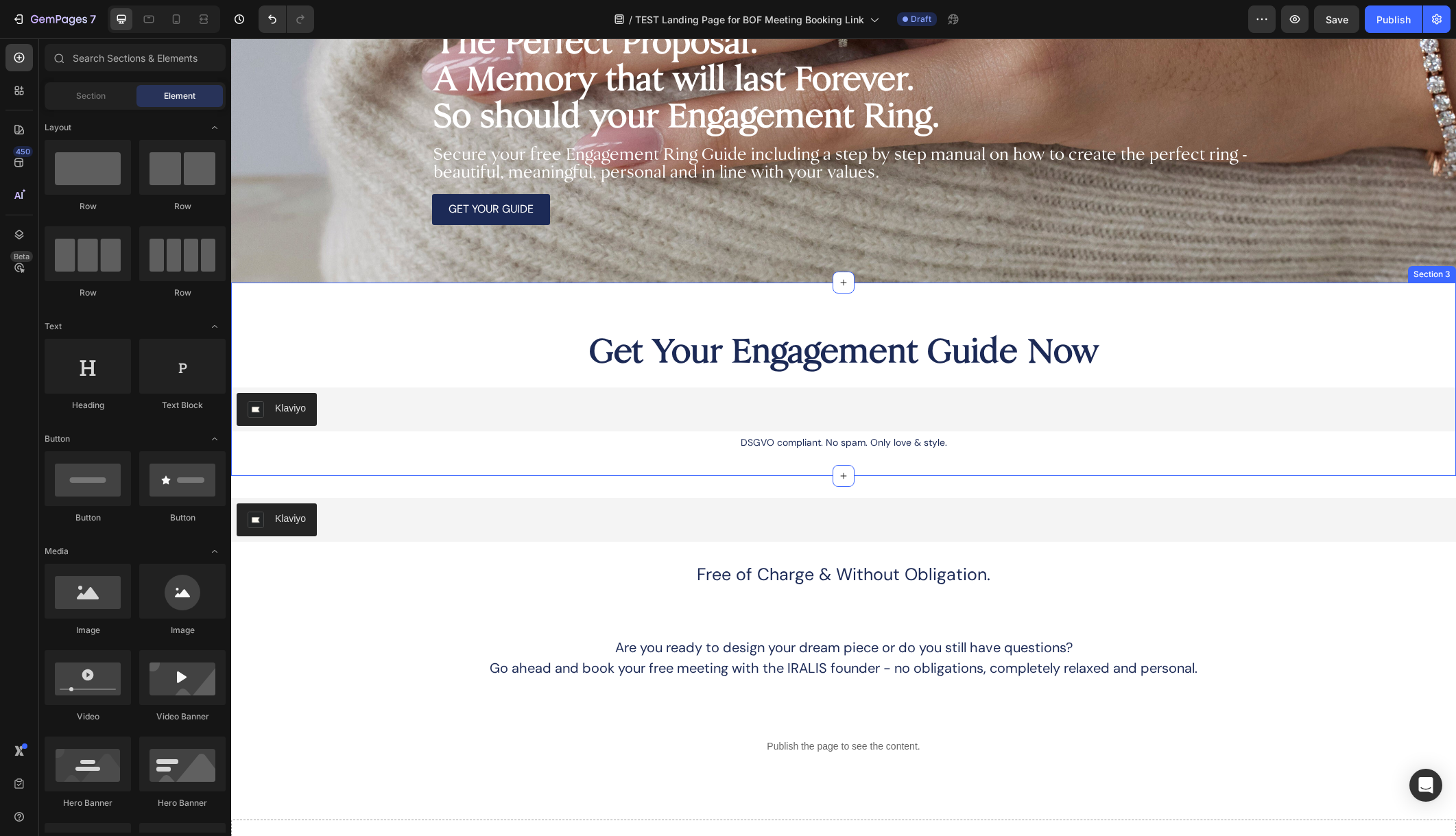 scroll, scrollTop: 445, scrollLeft: 0, axis: vertical 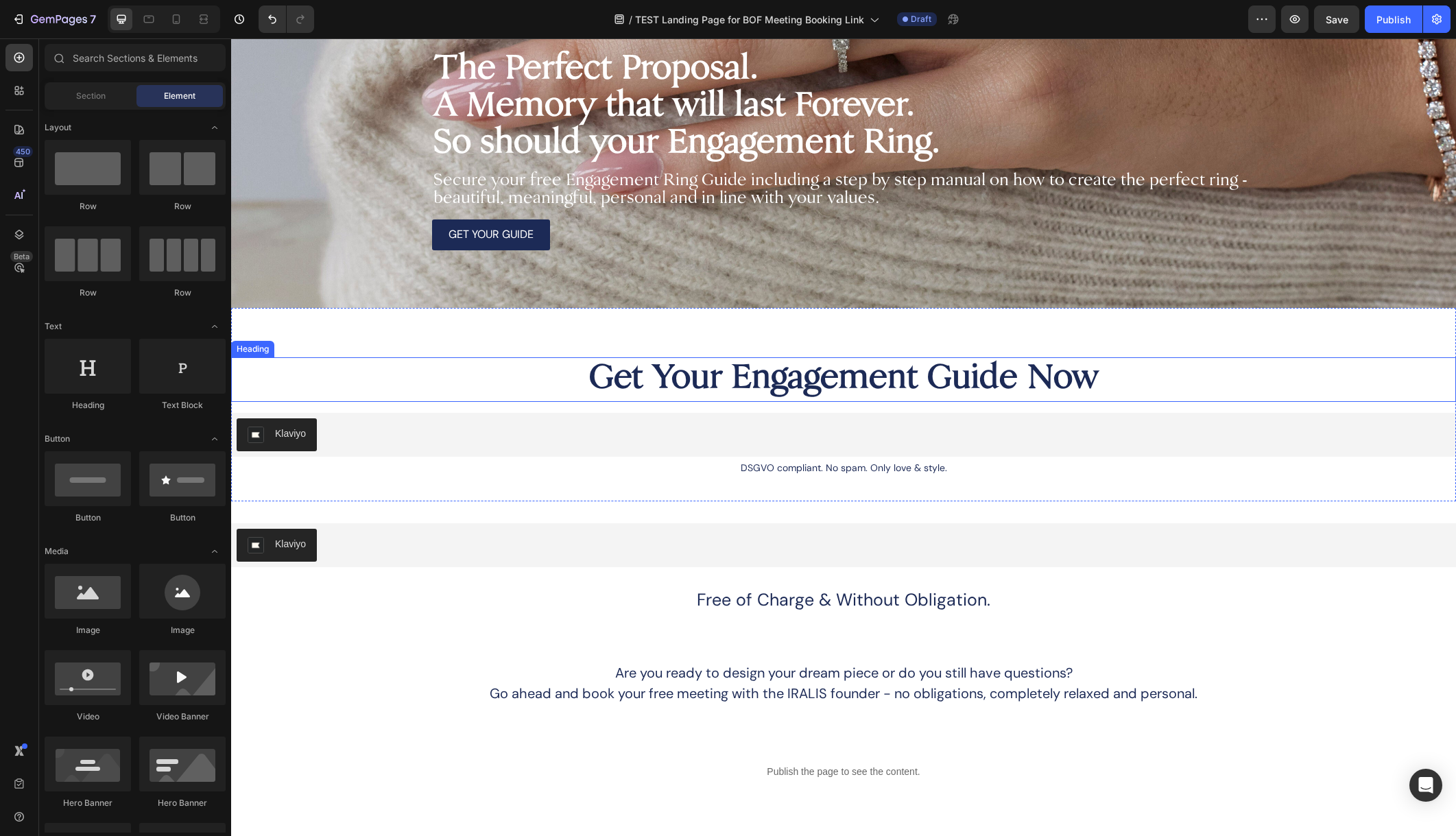 click on "Get Your Engagement Guide Now" at bounding box center [844, 379] 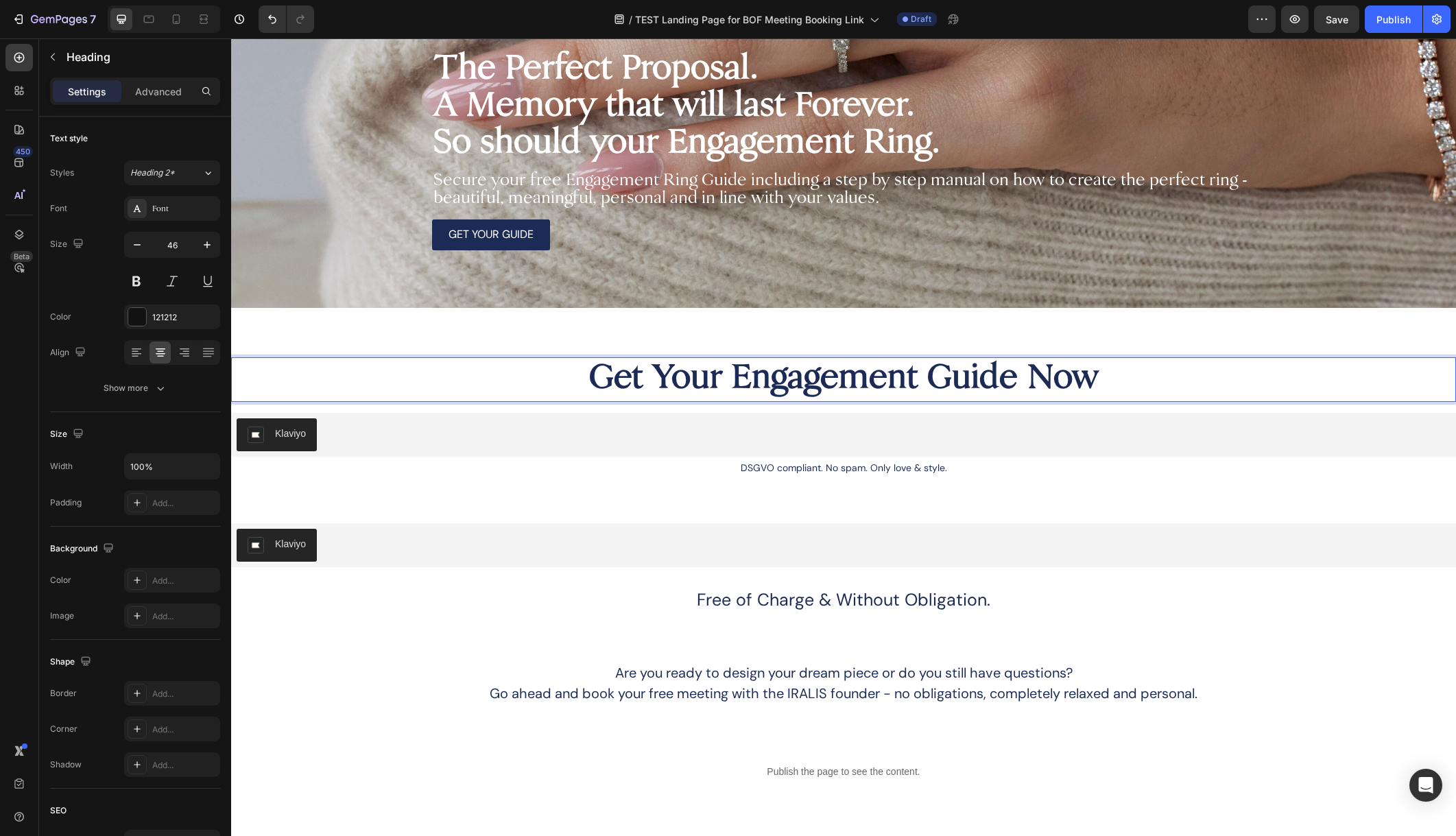click on "Get Your Engagement Guide Now" at bounding box center [844, 379] 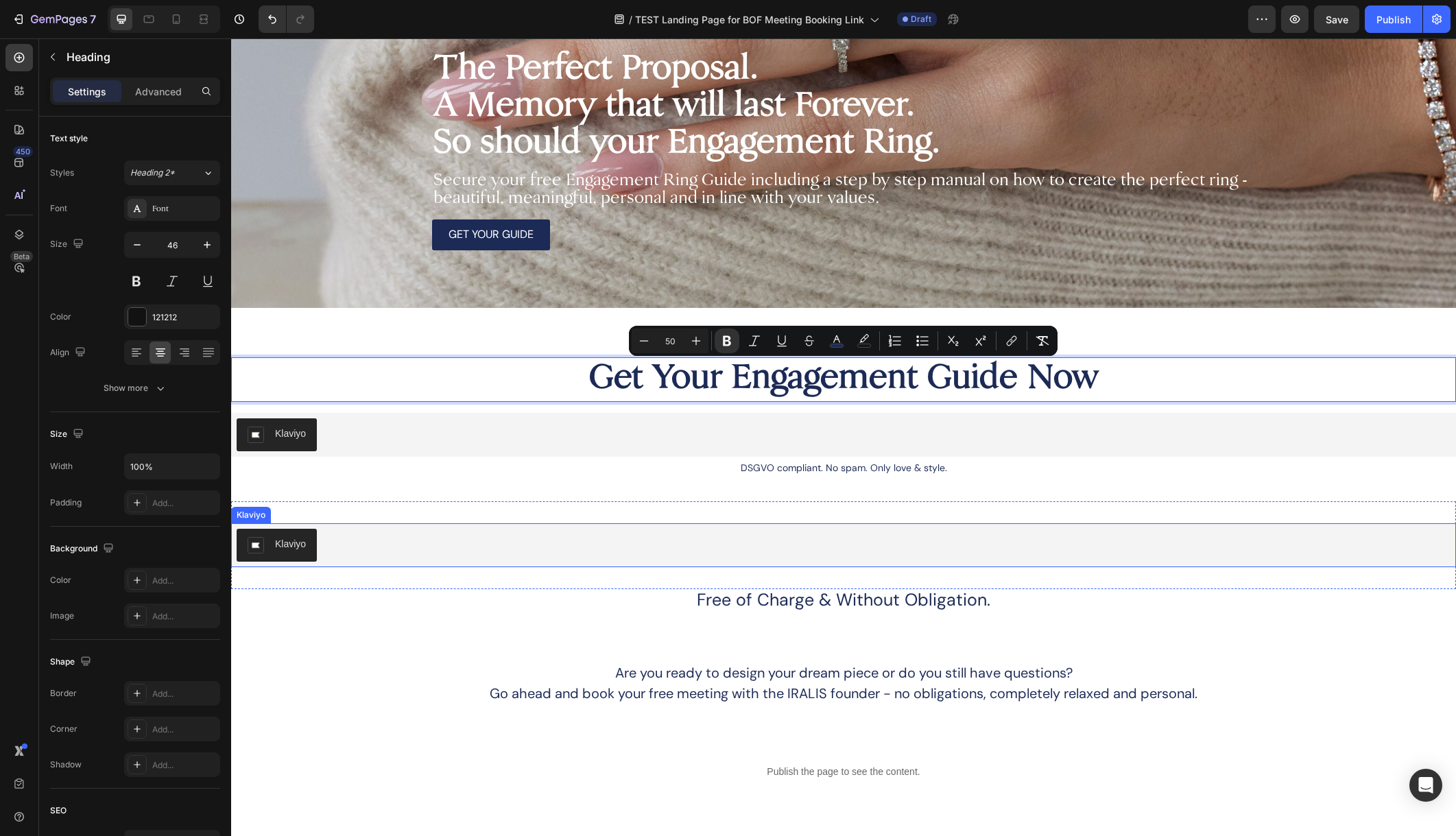drag, startPoint x: 440, startPoint y: 378, endPoint x: 420, endPoint y: 549, distance: 172.16562 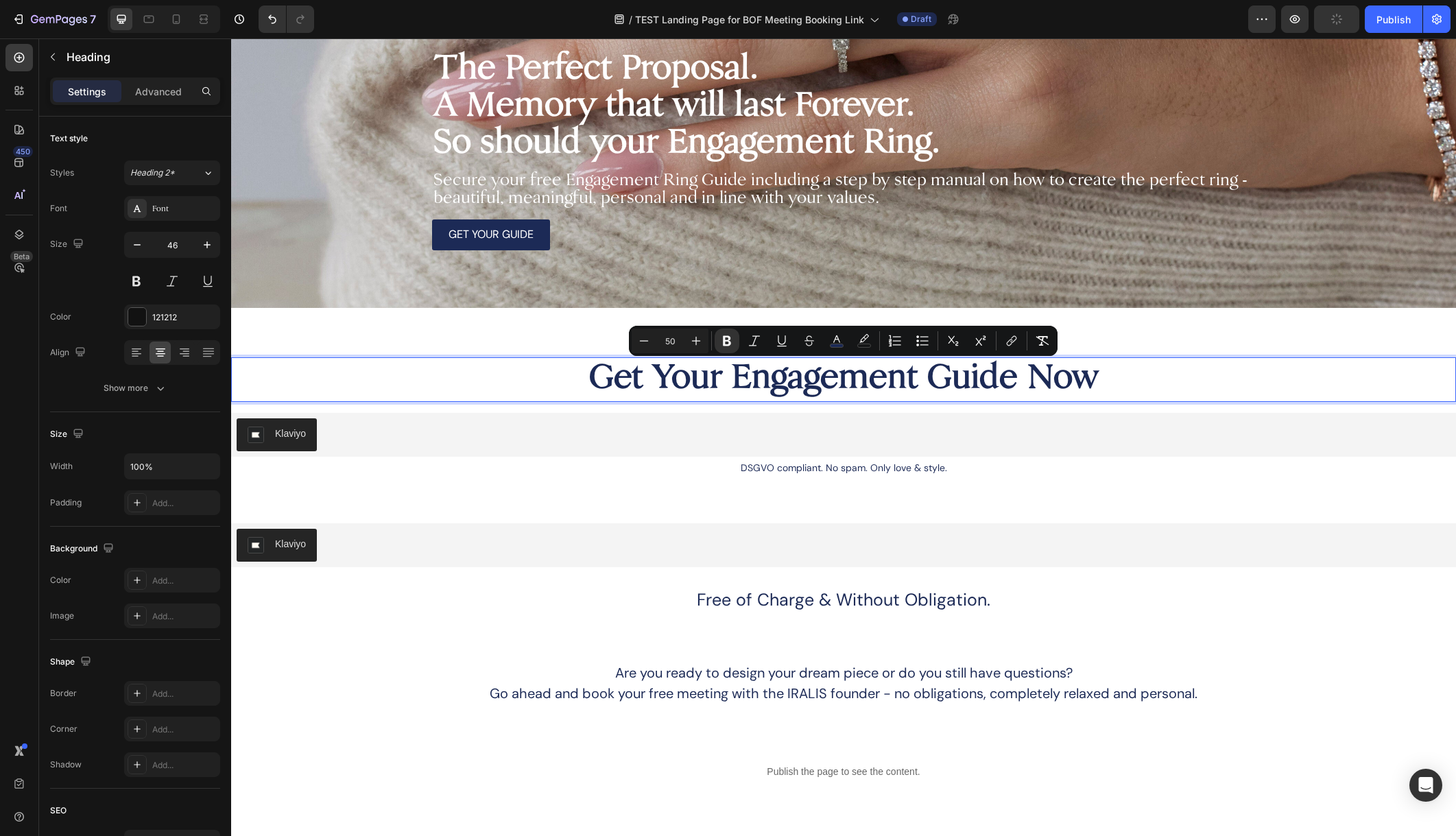 click on "Get Your Engagement Guide Now" at bounding box center [844, 379] 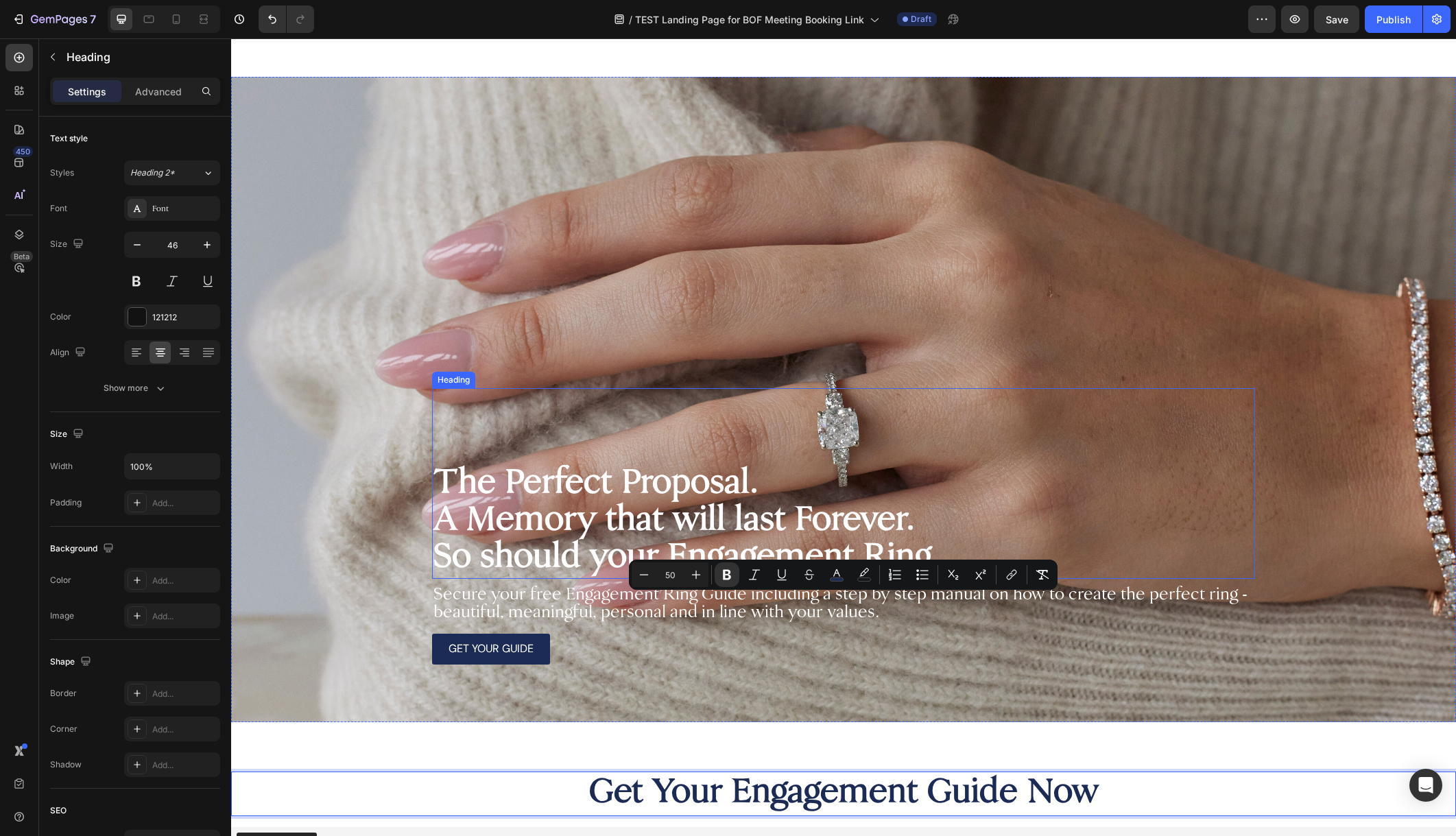 scroll, scrollTop: 0, scrollLeft: 0, axis: both 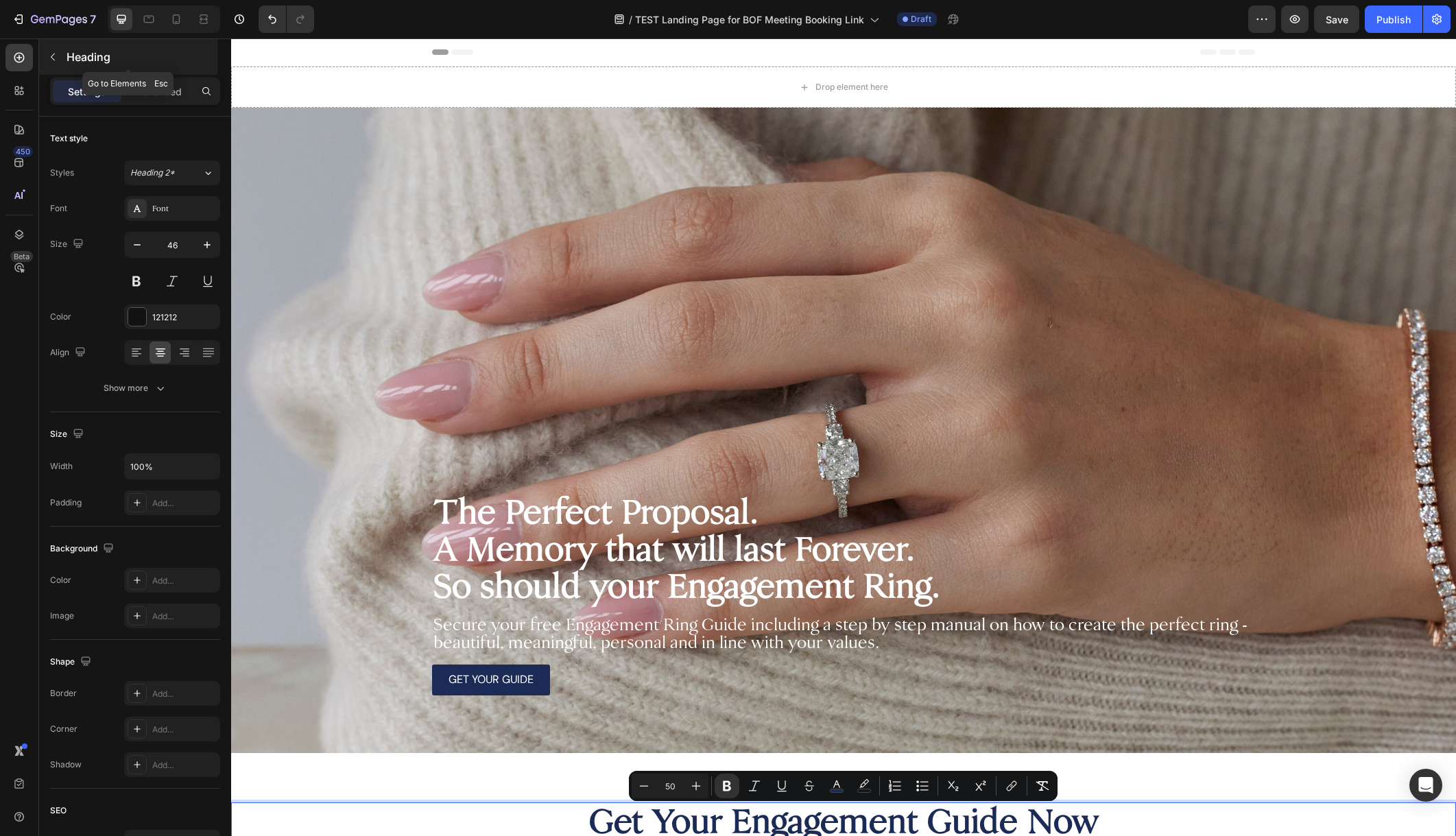 click 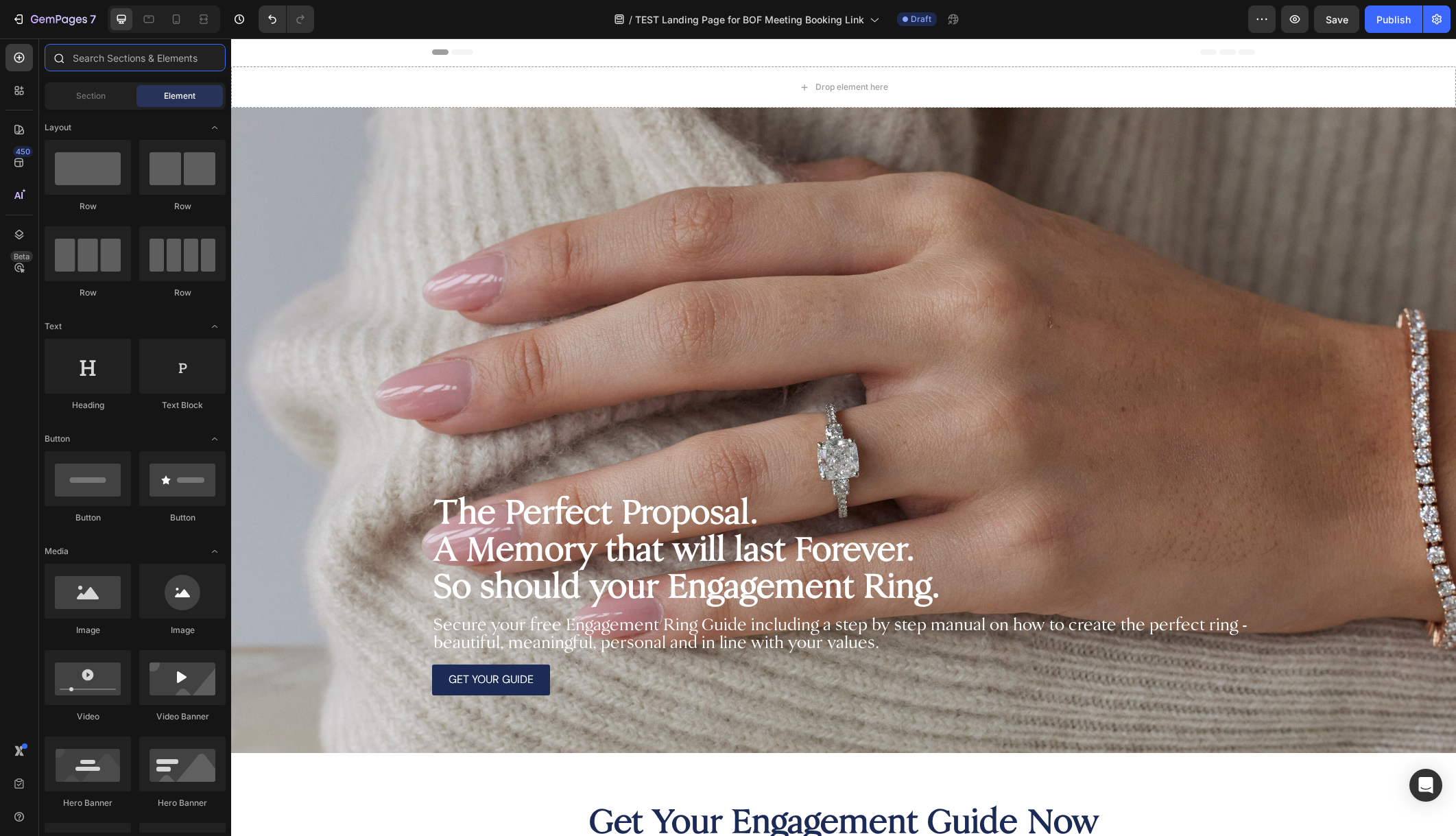 click at bounding box center [135, 58] 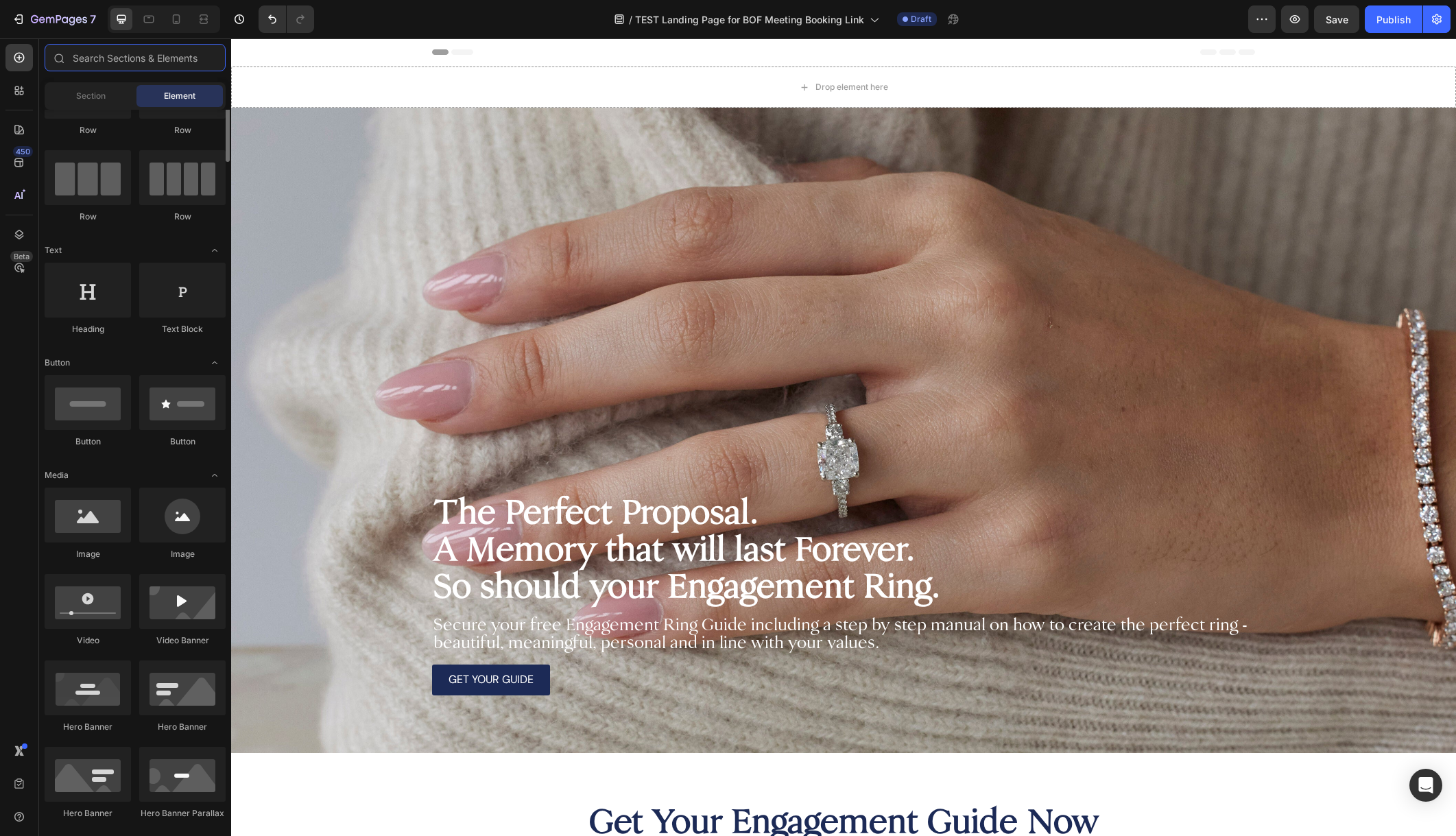 scroll, scrollTop: 0, scrollLeft: 0, axis: both 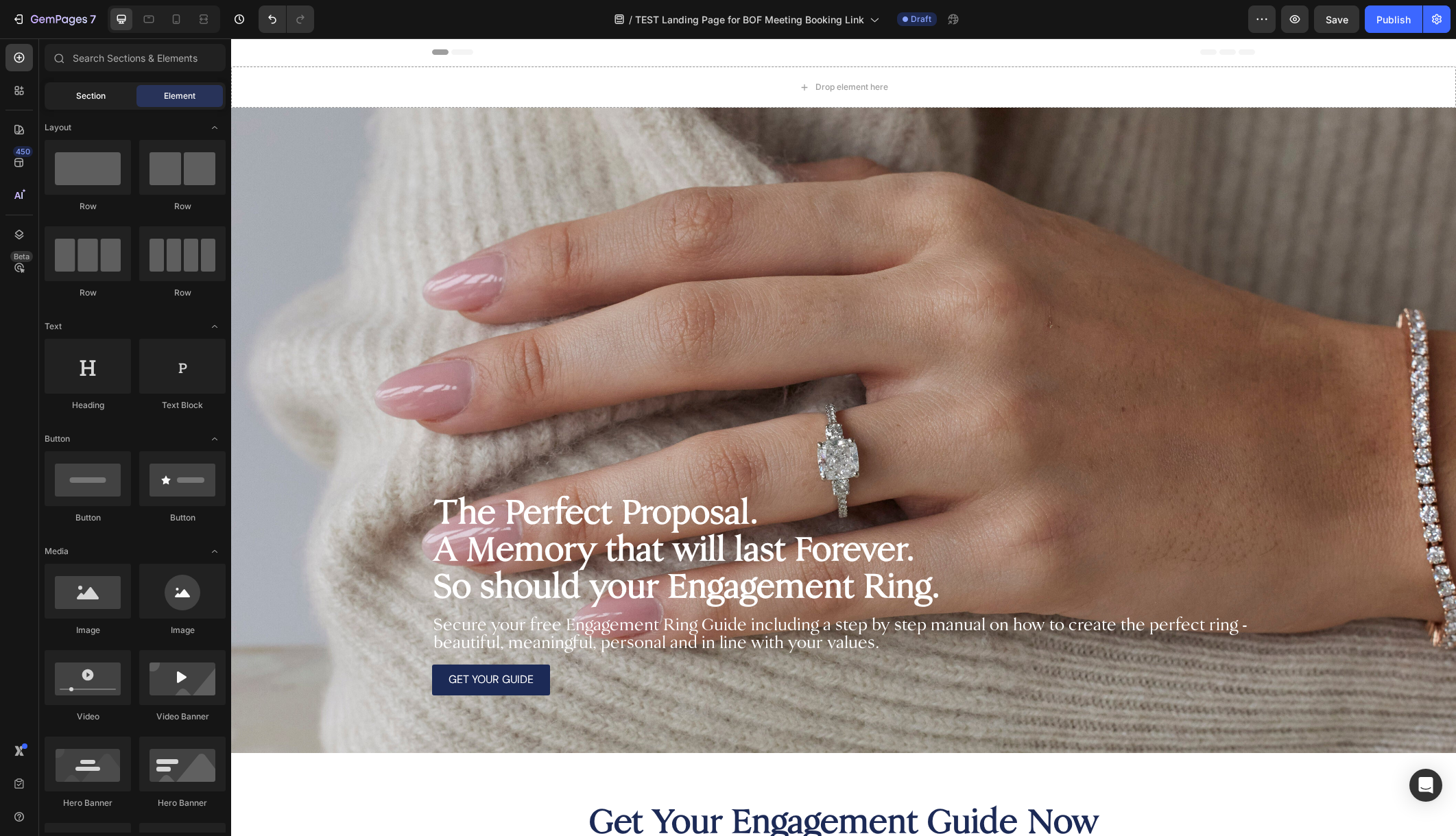 click on "Section" 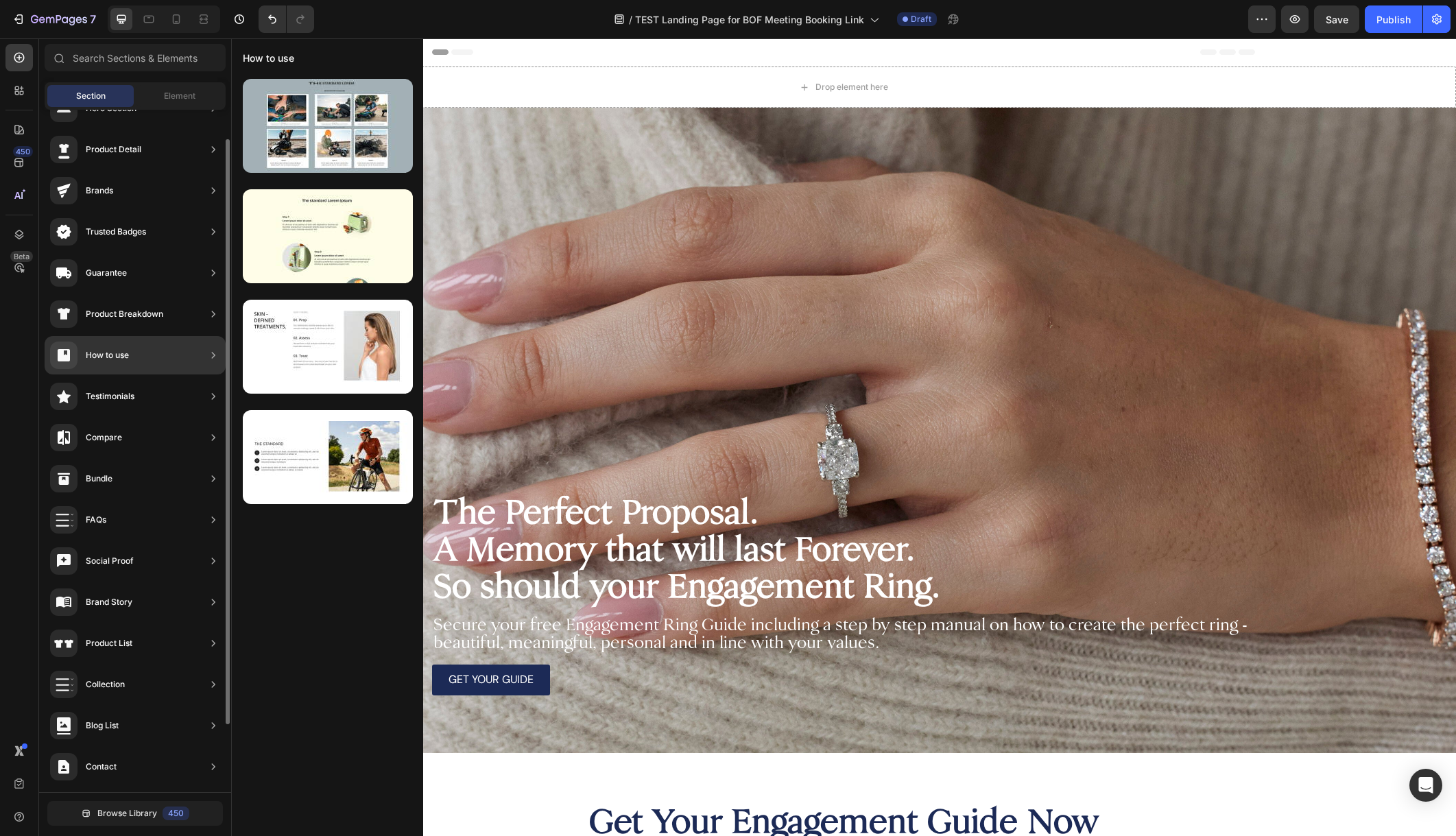 scroll, scrollTop: 43, scrollLeft: 0, axis: vertical 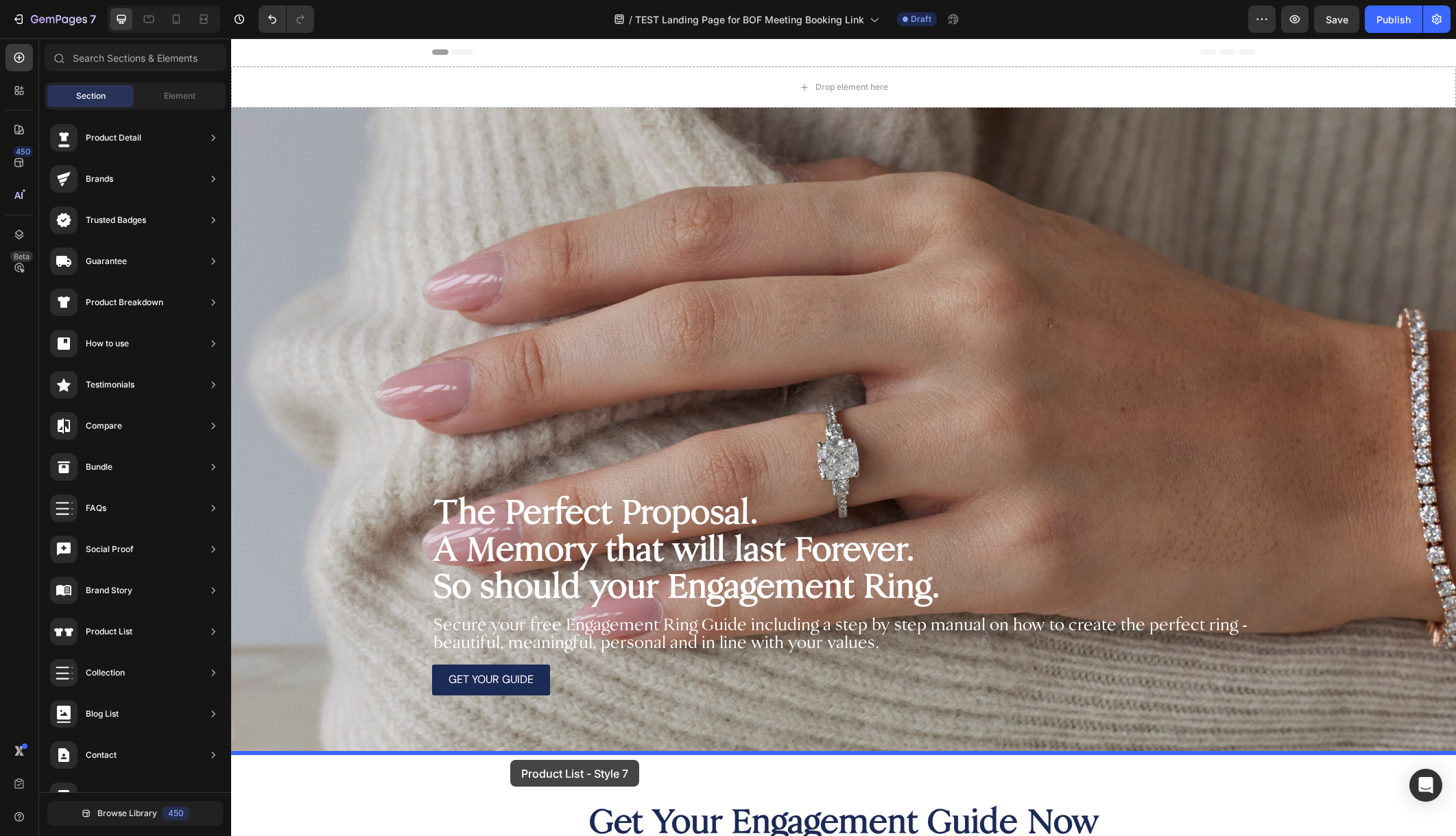 drag, startPoint x: 575, startPoint y: 735, endPoint x: 510, endPoint y: 761, distance: 70.0071 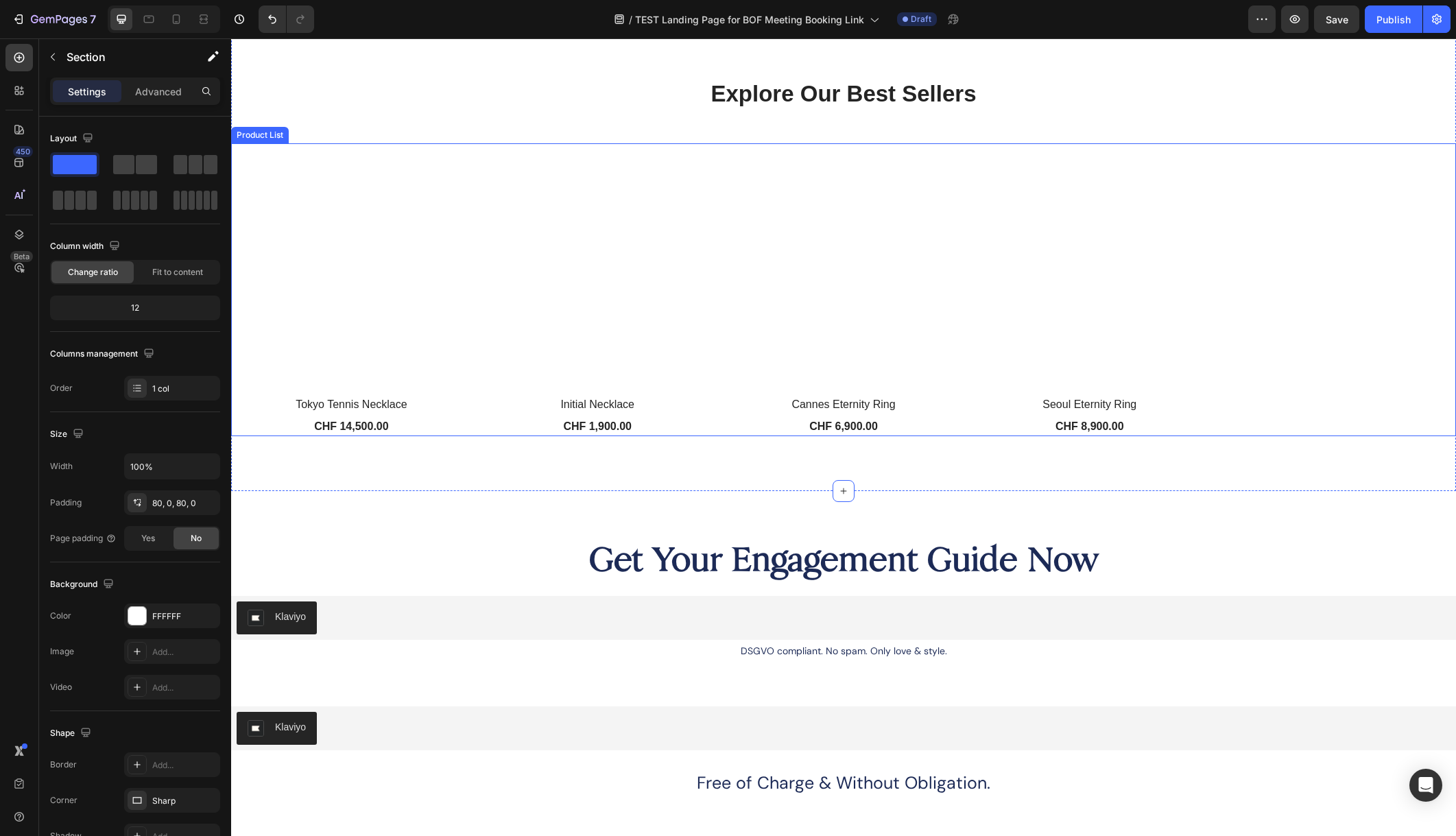 scroll, scrollTop: 619, scrollLeft: 0, axis: vertical 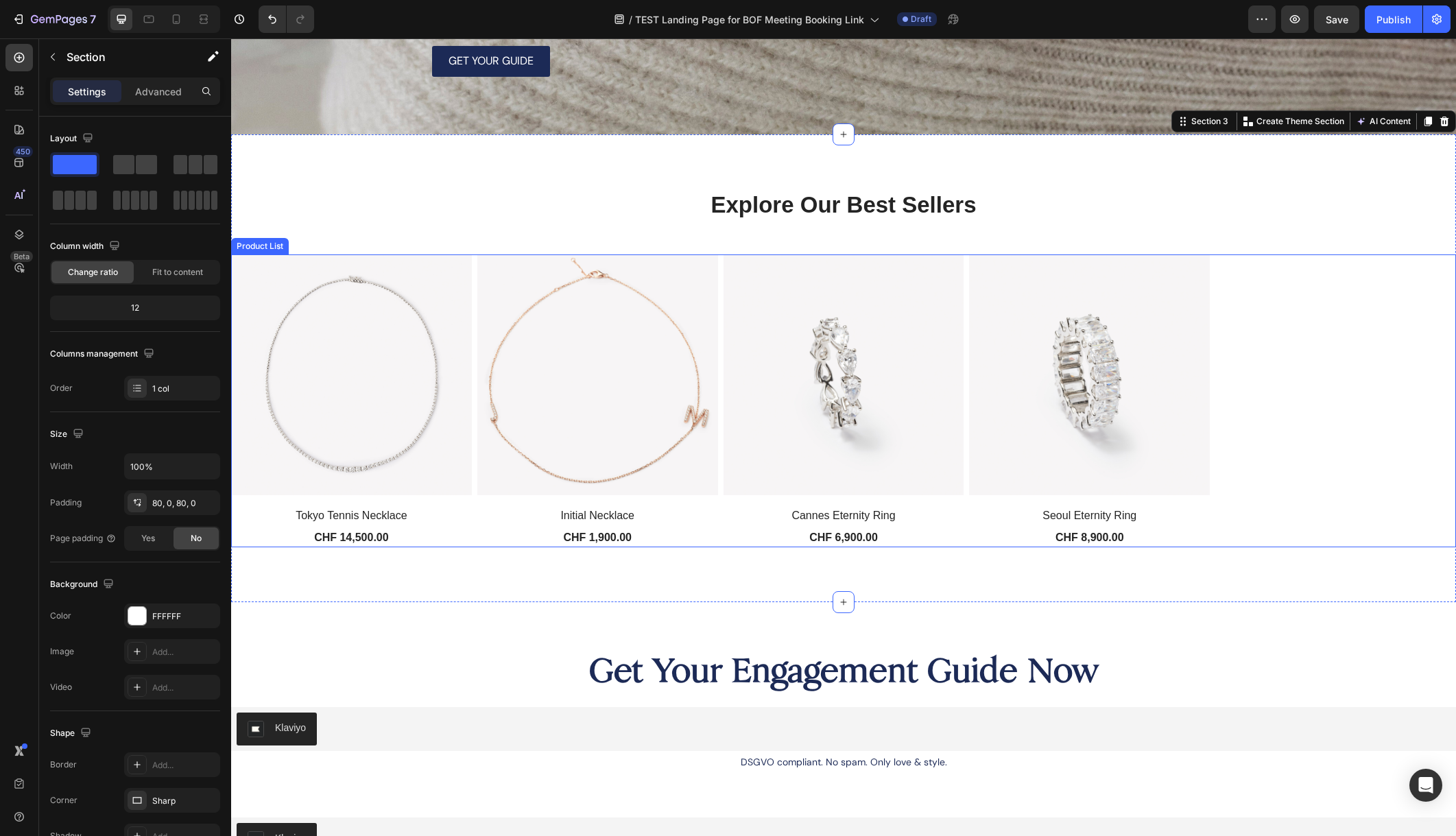 click on "(P) Images Tokyo Tennis Necklace (P) Title CHF 14,500.00 (P) Price (P) Price Row Product List (P) Images Initial Necklace (P) Title CHF 1,900.00 (P) Price (P) Price Row Product List (P) Images Cannes Eternity Ring (P) Title CHF 6,900.00 (P) Price (P) Price Row Product List (P) Images Seoul Eternity Ring (P) Title CHF 8,900.00 (P) Price (P) Price Row Product List" at bounding box center [844, 401] 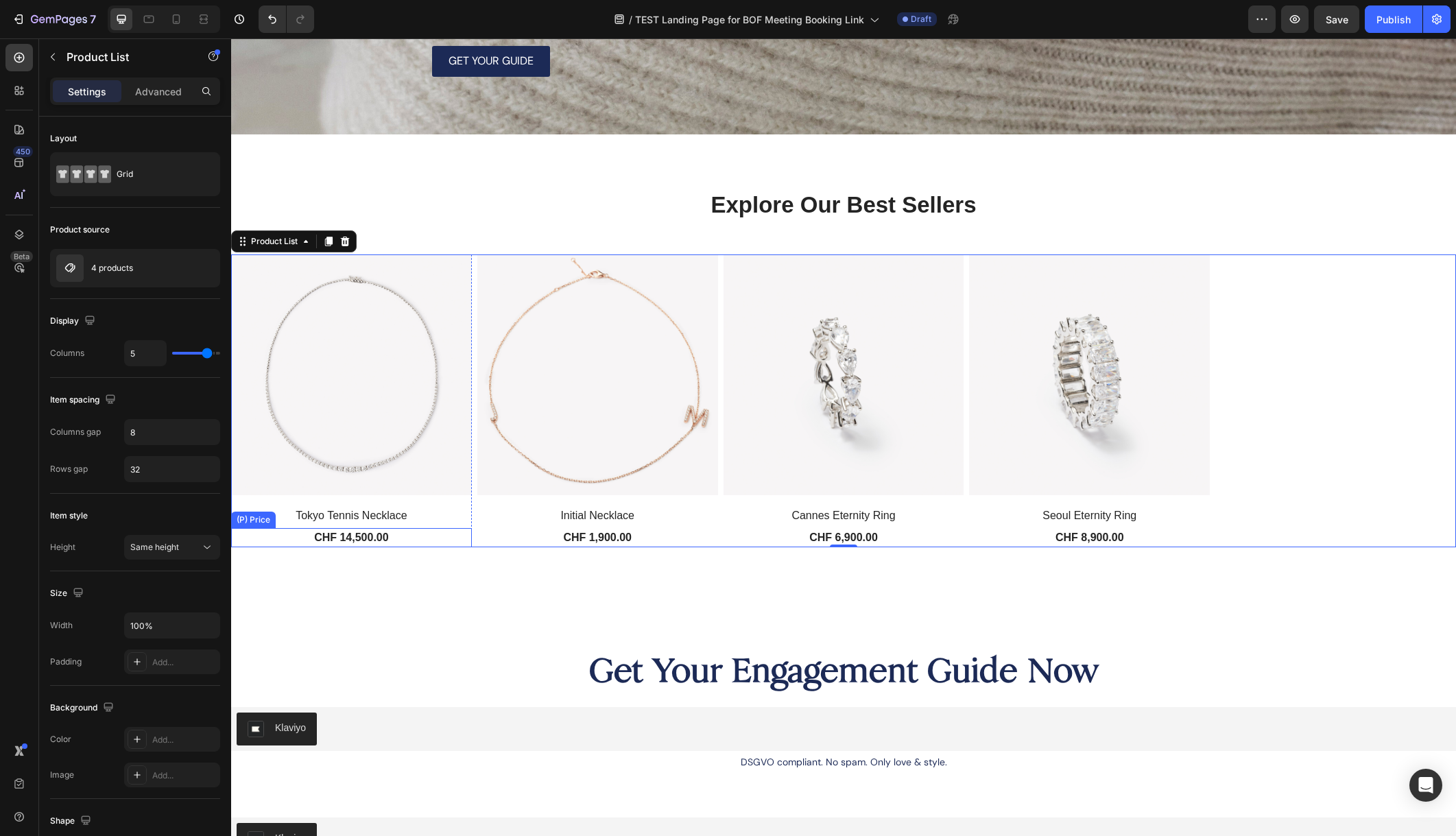 click on "CHF 14,500.00" at bounding box center [351, 538] 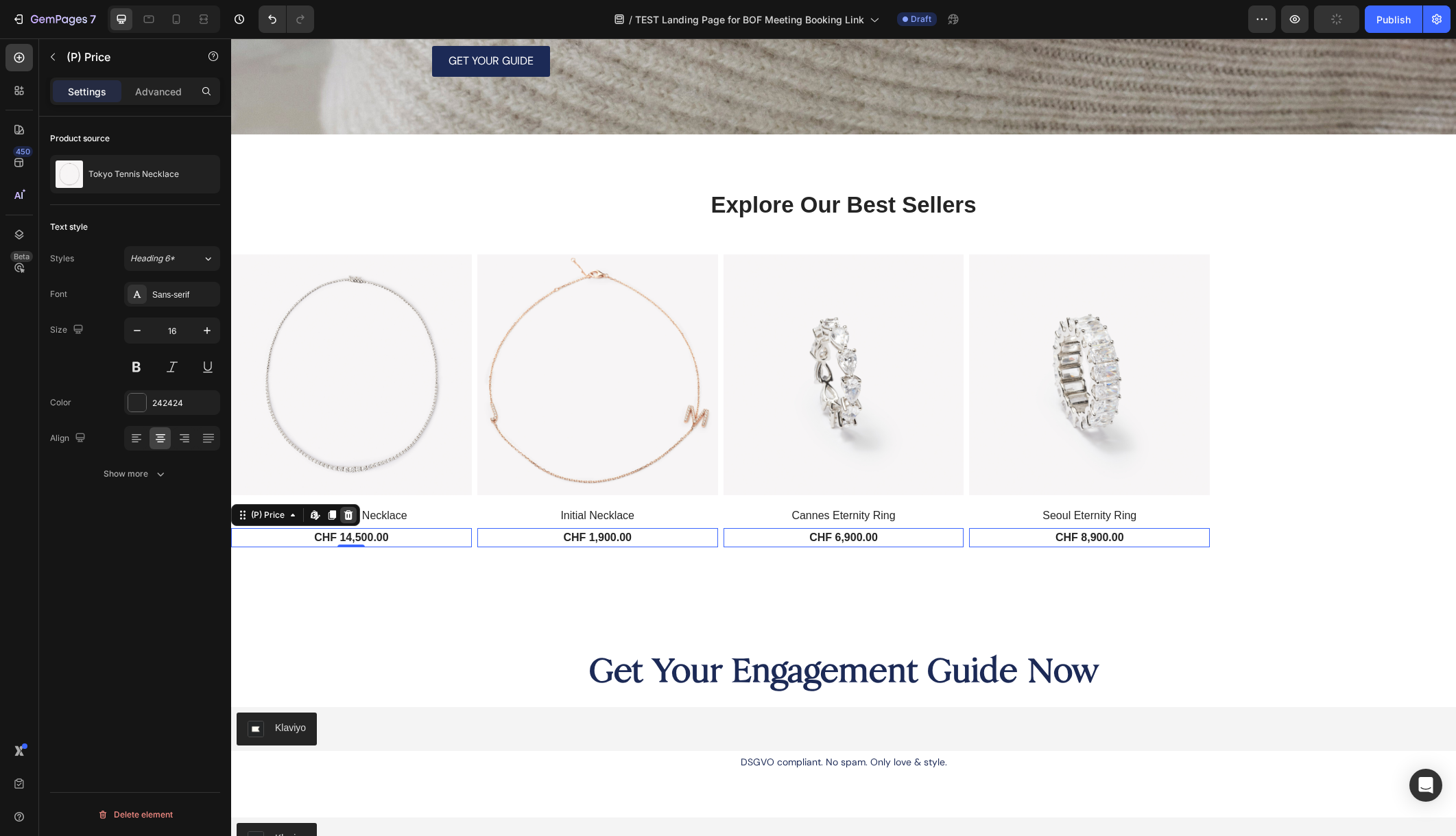 click 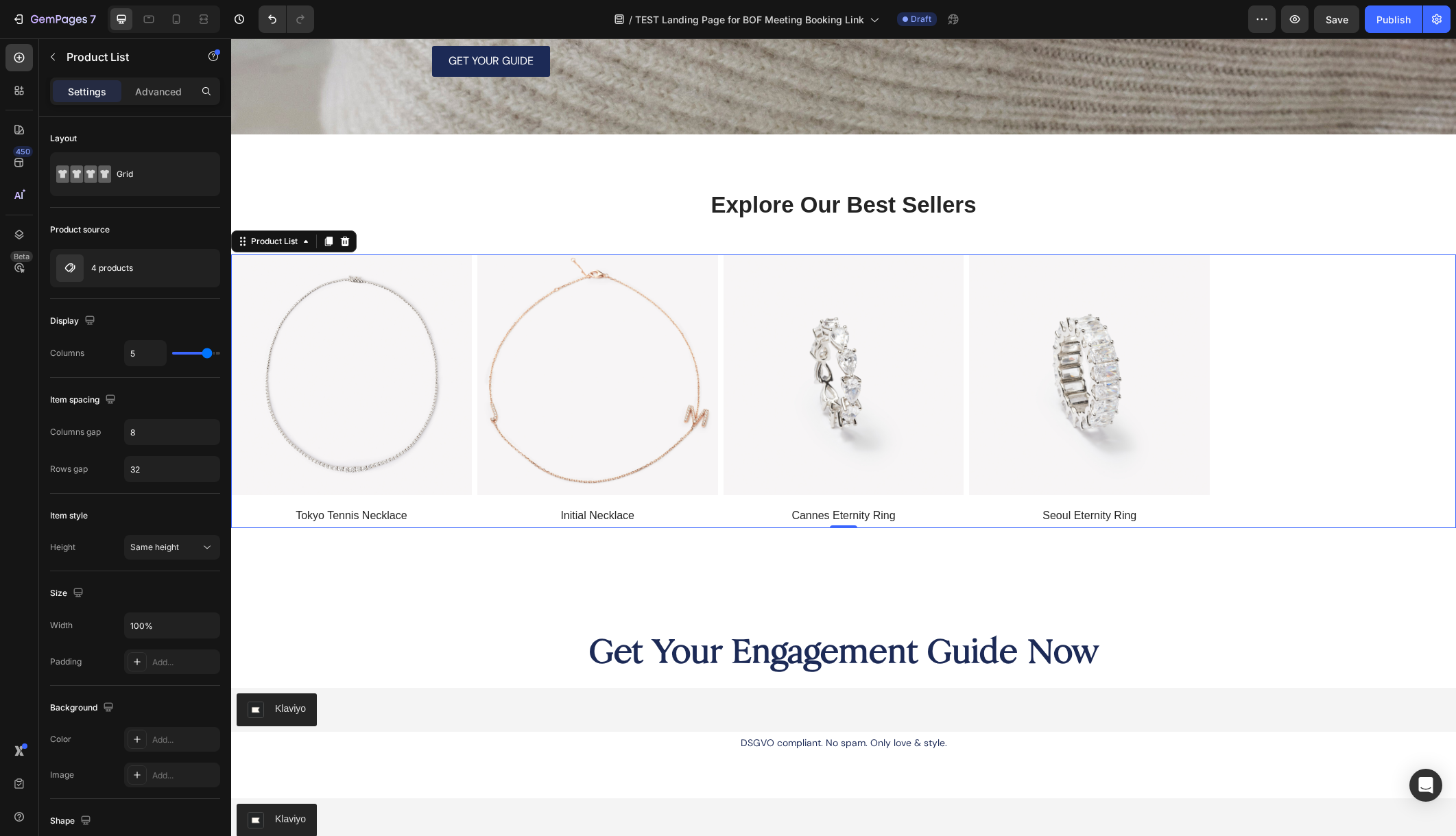 click on "(P) Images Tokyo Tennis Necklace (P) Title Row Product List   0 (P) Images Initial Necklace (P) Title Row Product List   0 (P) Images Cannes Eternity Ring (P) Title Row Product List   0 (P) Images Seoul Eternity Ring (P) Title Row Product List   0" at bounding box center [844, 391] 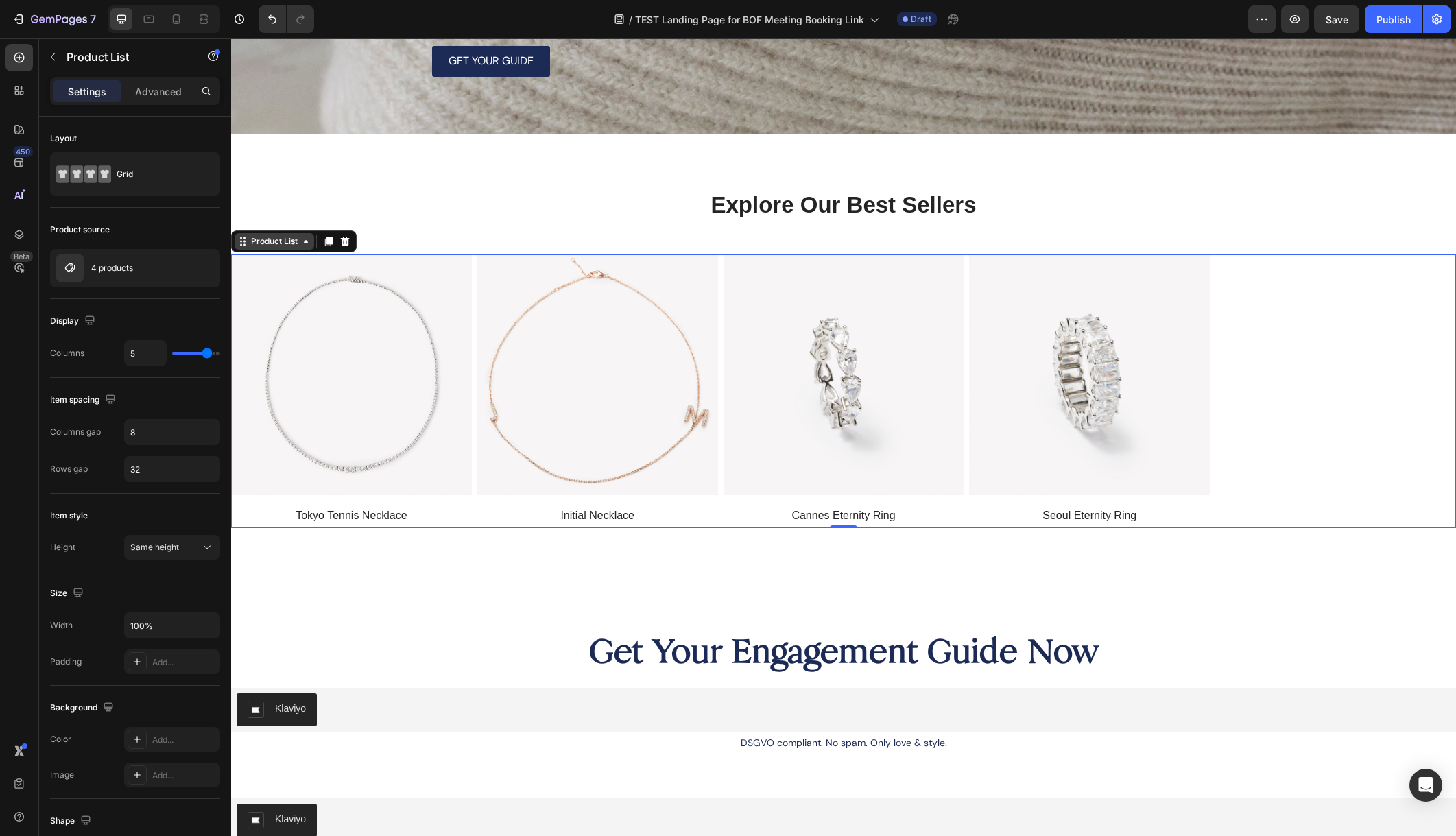 click 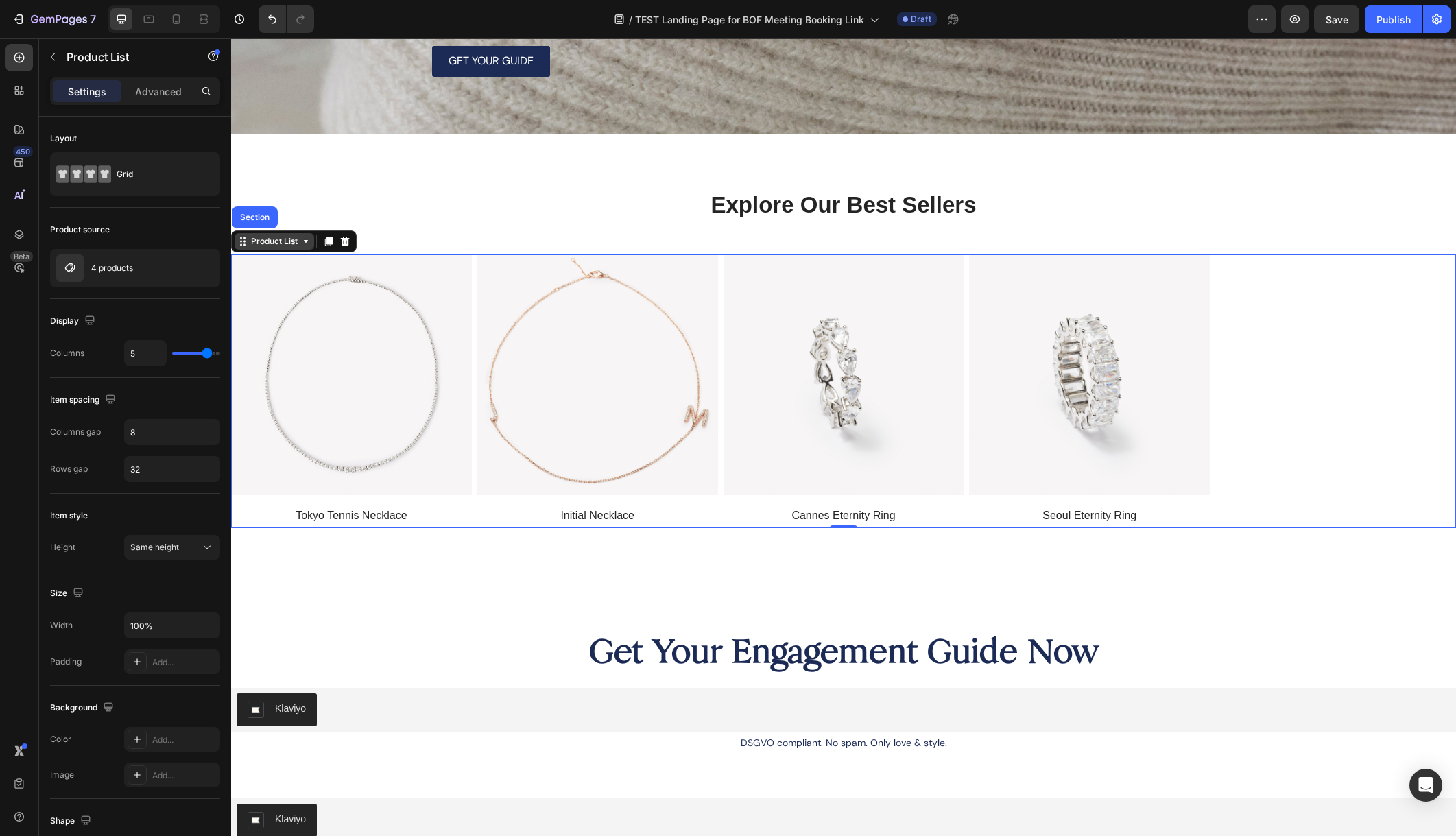 click 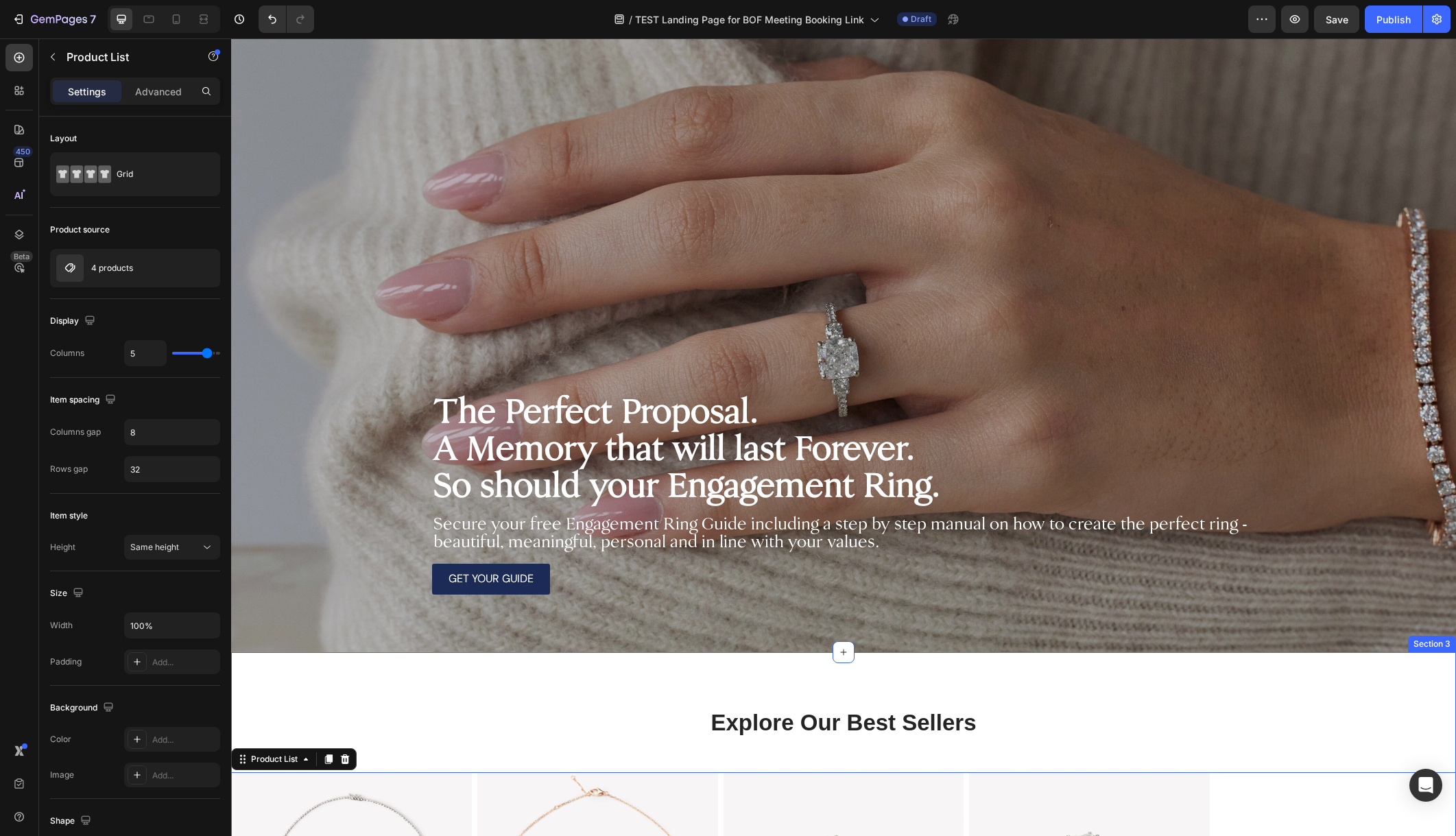 scroll, scrollTop: 84, scrollLeft: 0, axis: vertical 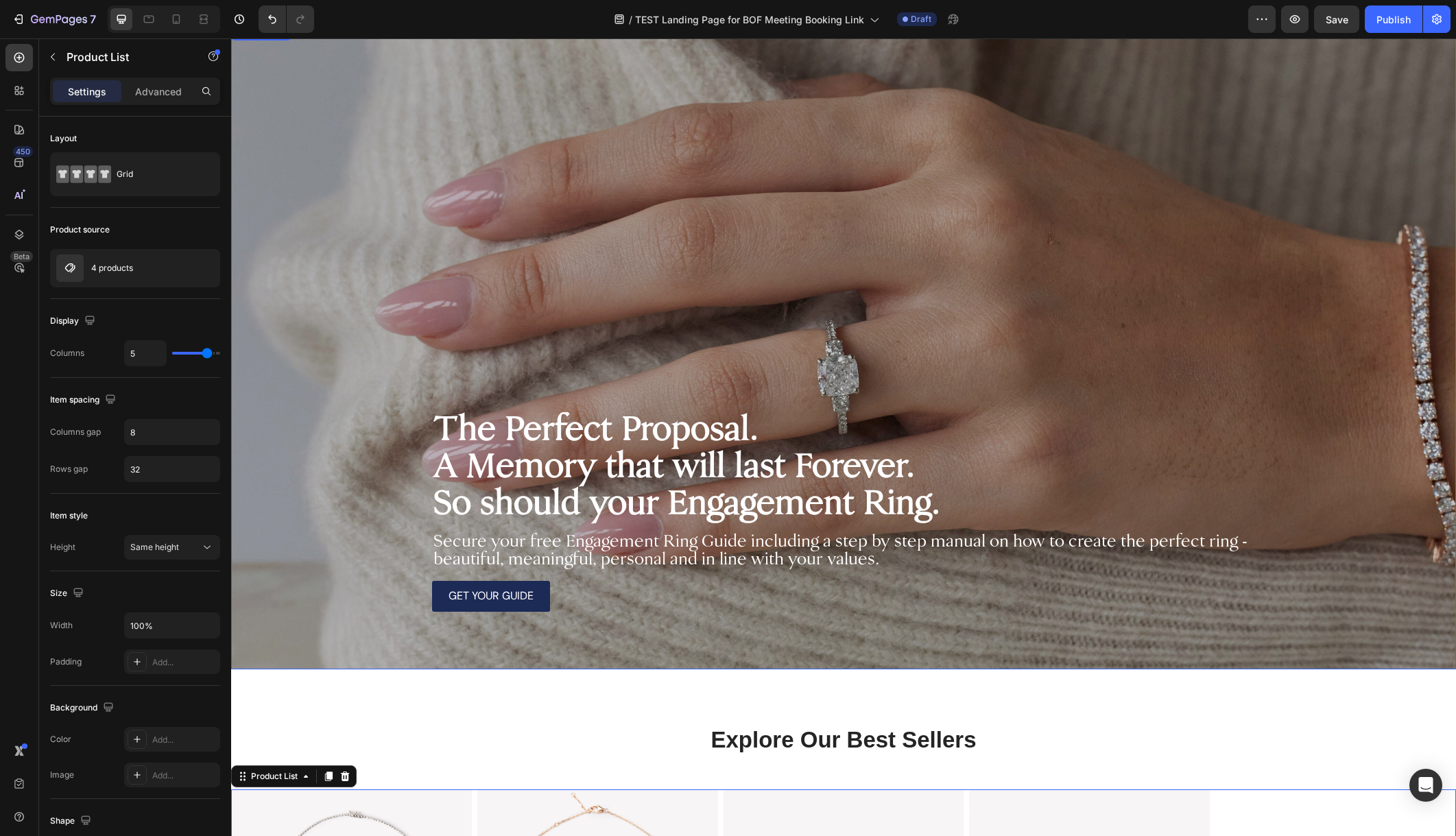 click at bounding box center (844, 346) 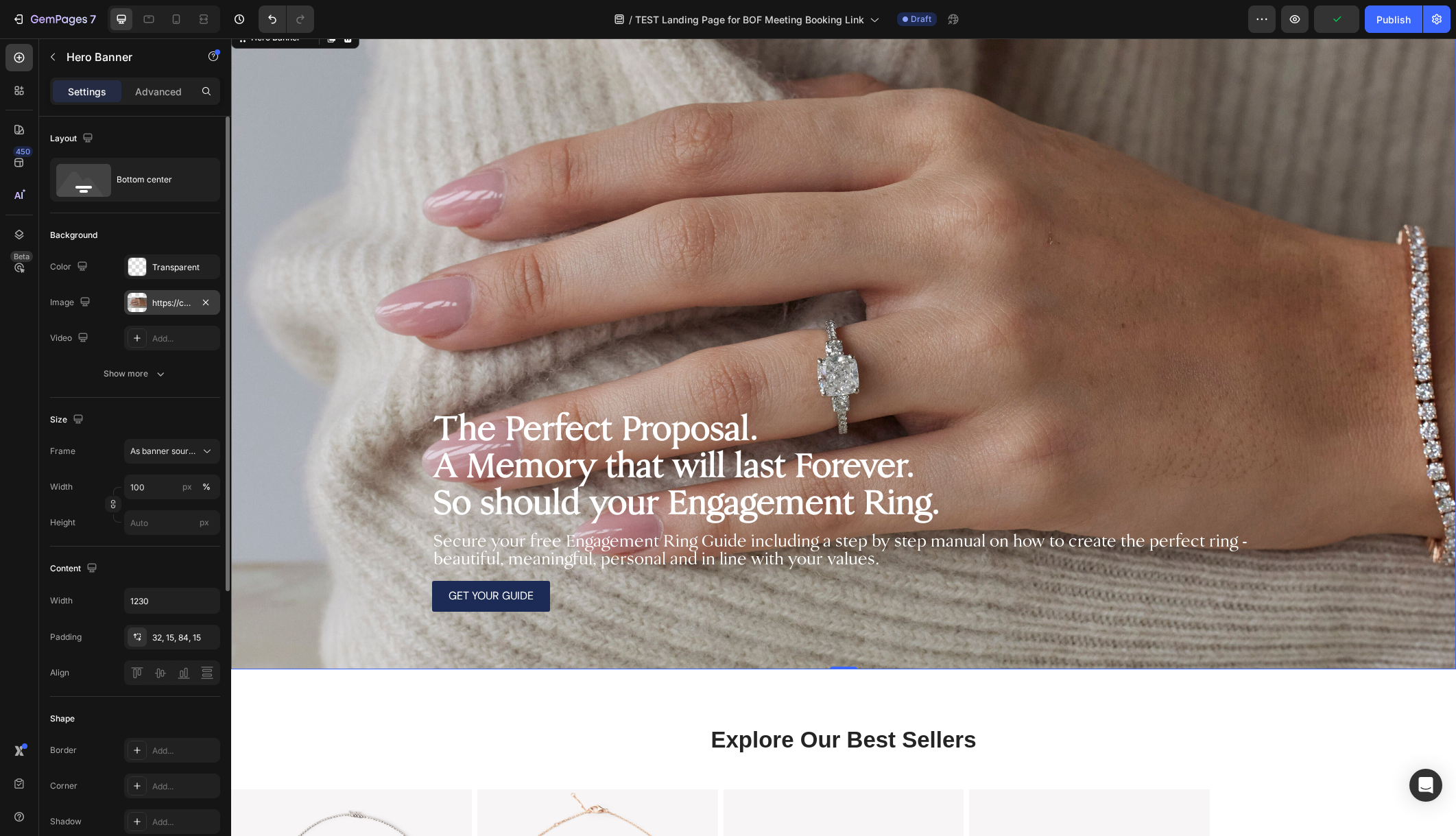click on "https://cdn.shopify.com/s/files/1/0829/0929/9023/files/gempages_561459601749312293-173cdcea-649e-4dce-9ea7-75ce34bba8e3.jpg" at bounding box center [172, 303] 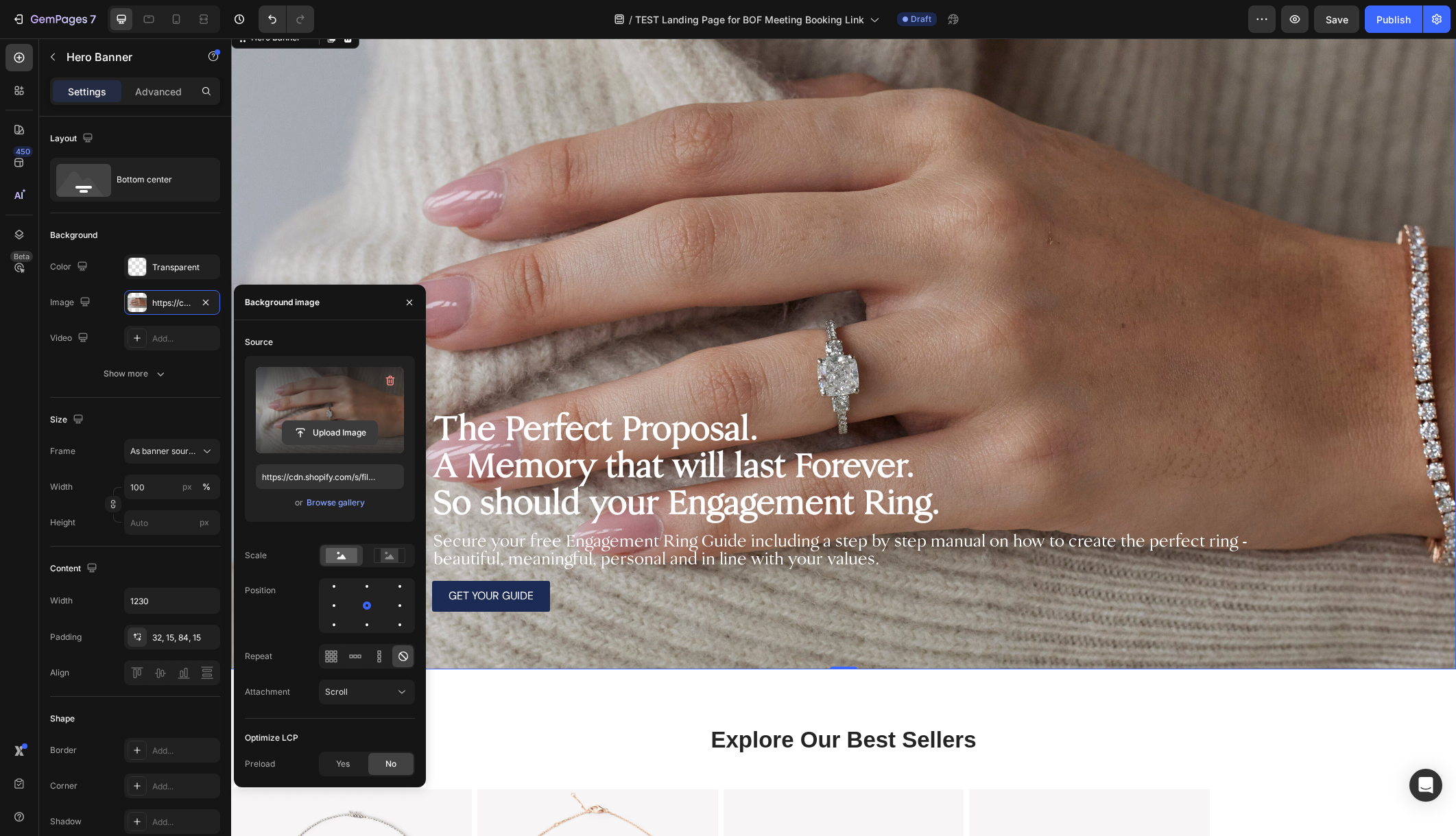 click 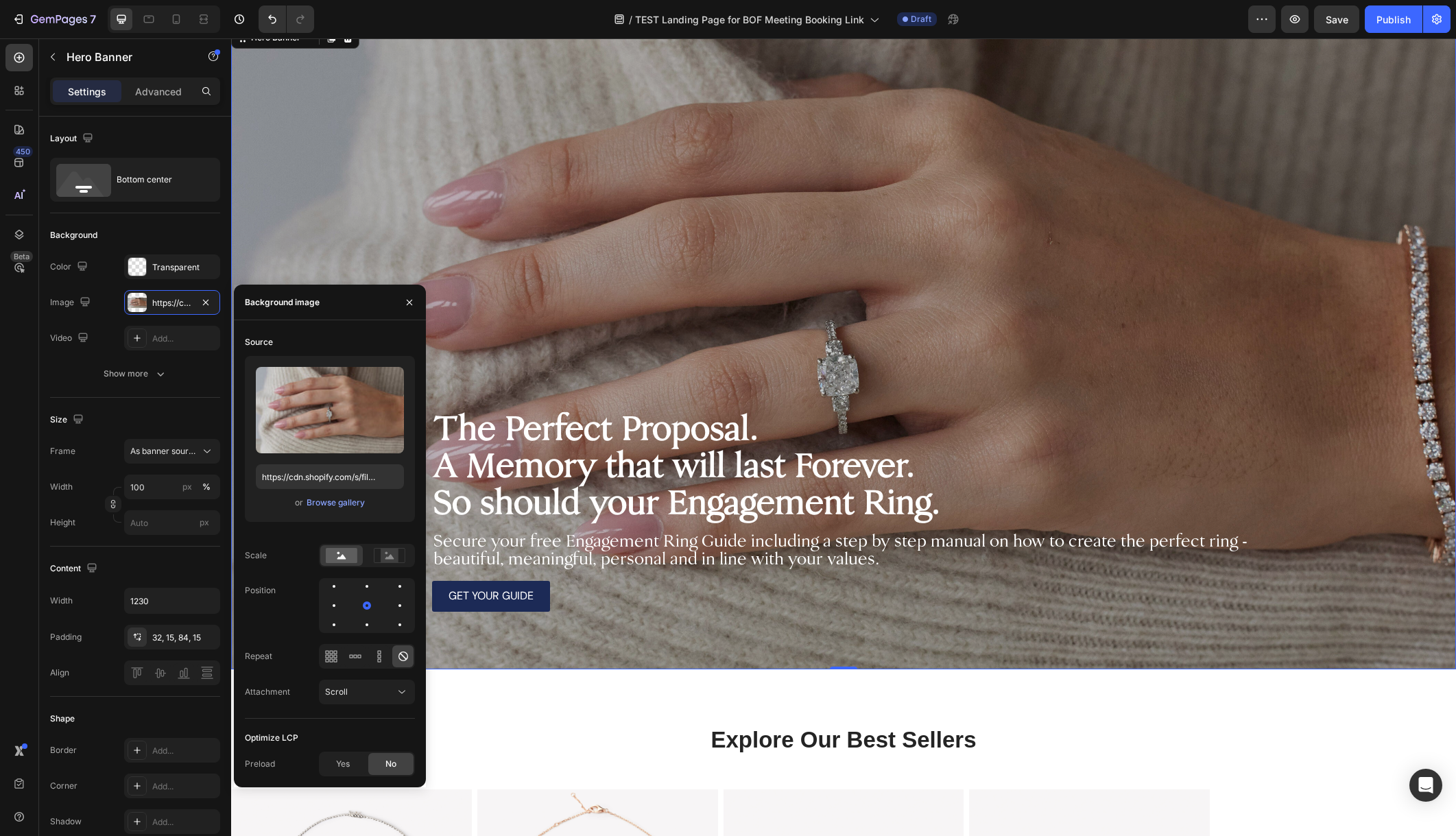 click at bounding box center [844, 346] 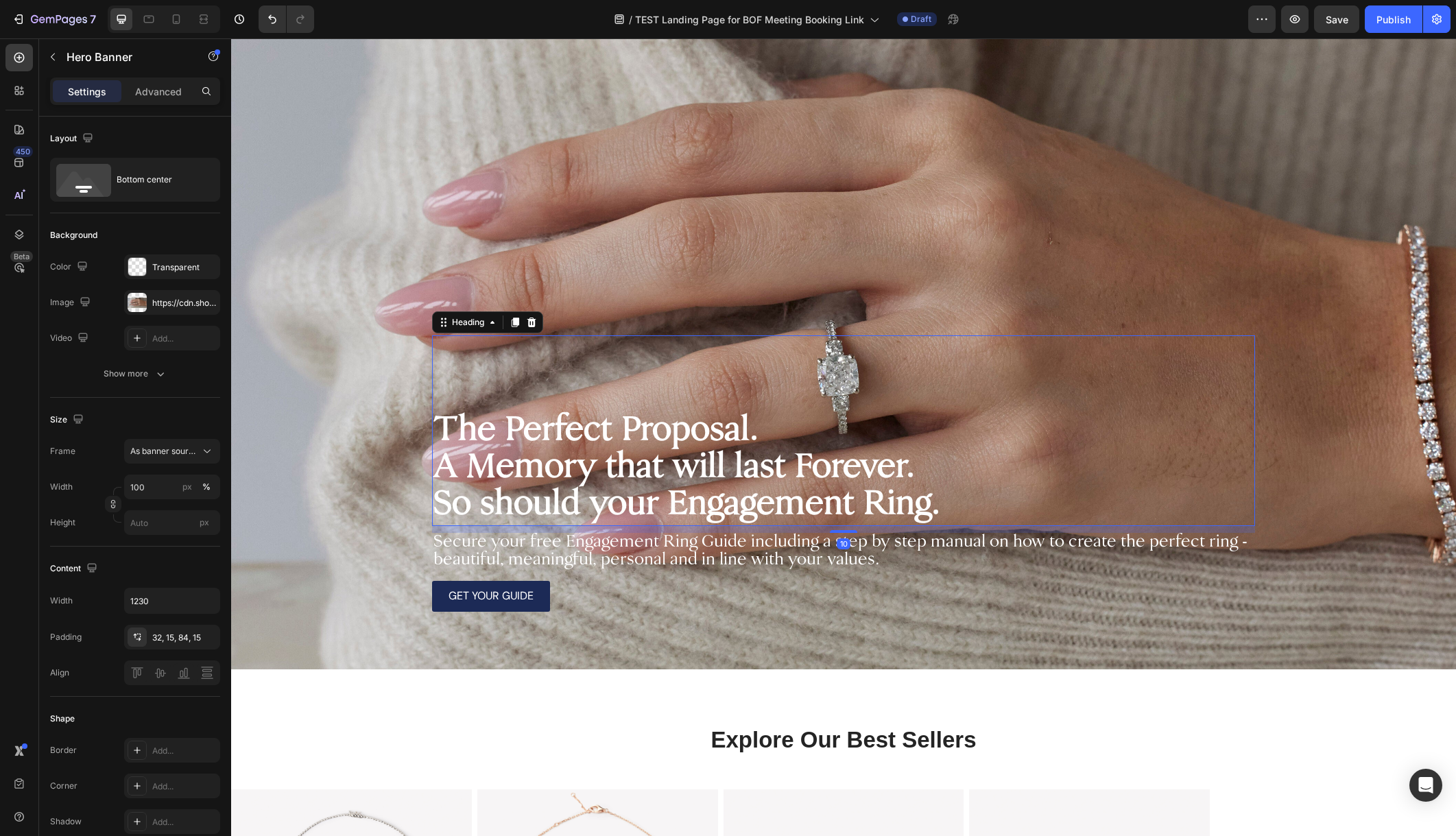 click on "A Memory that will last Forever." at bounding box center (674, 468) 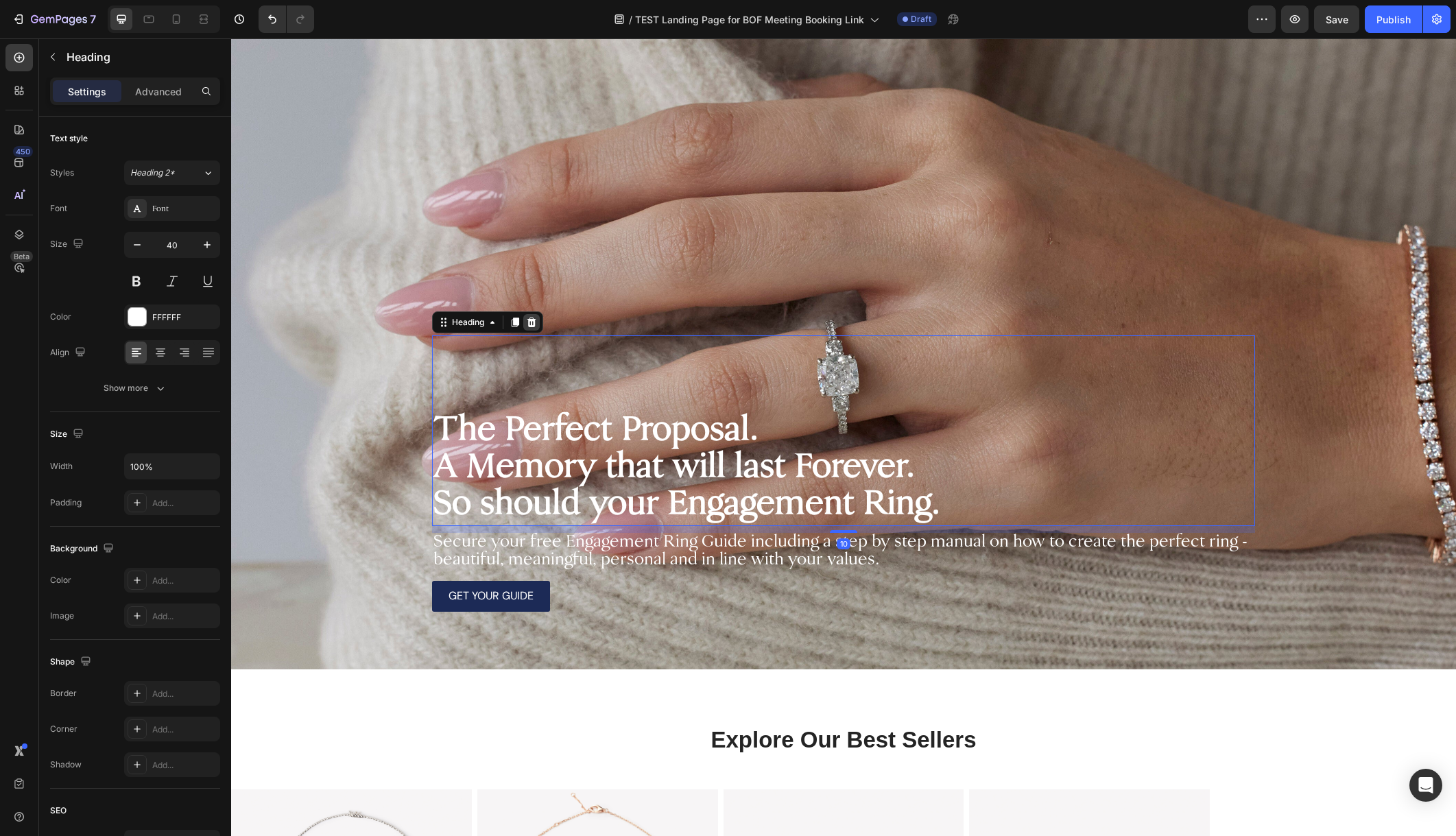 click 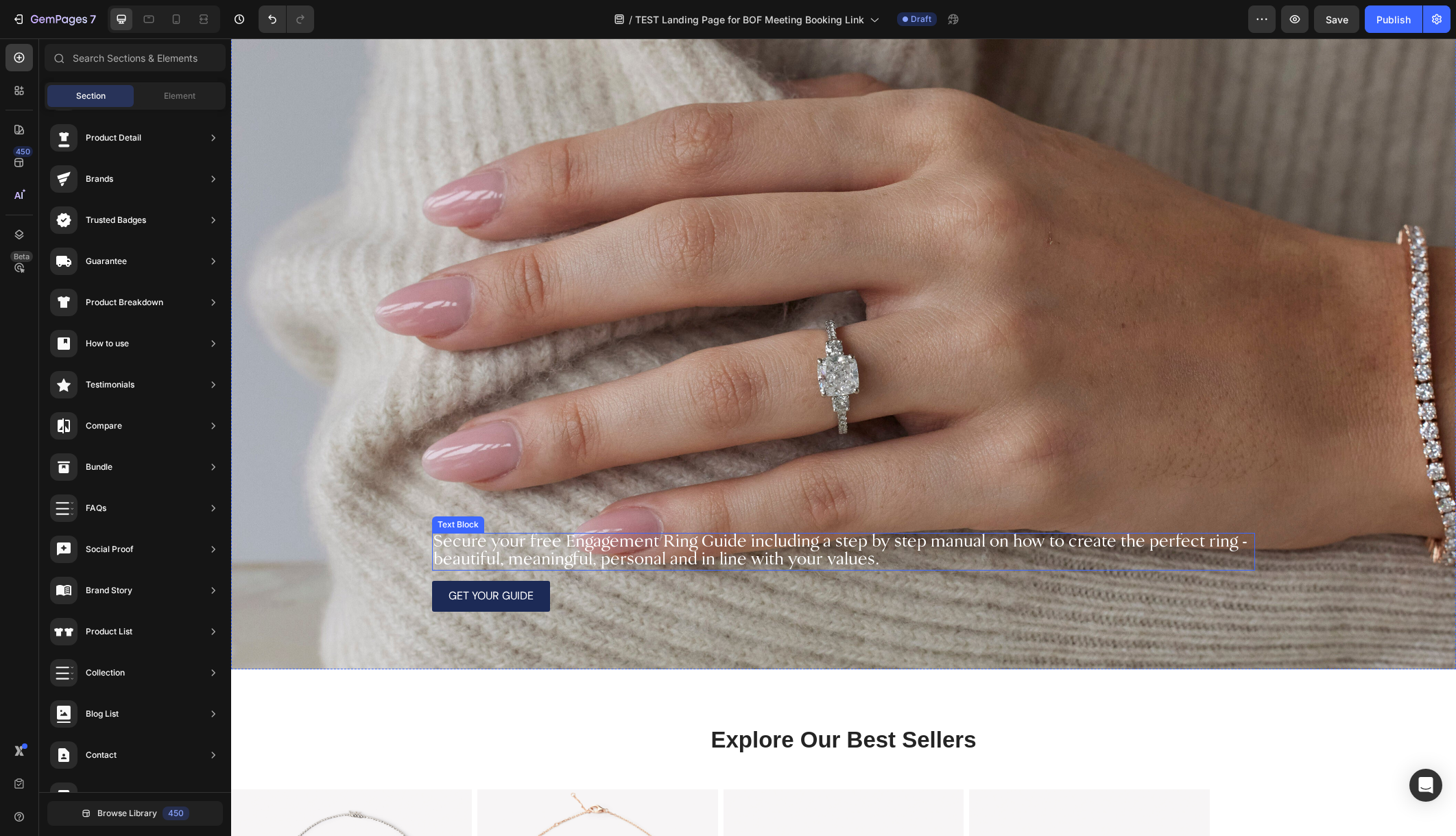 click on "Secure your free Engagement Ring Guide including a step by step manual on how to create the perfect ring - beautiful, meaningful, personal and in line with your values." at bounding box center [840, 551] 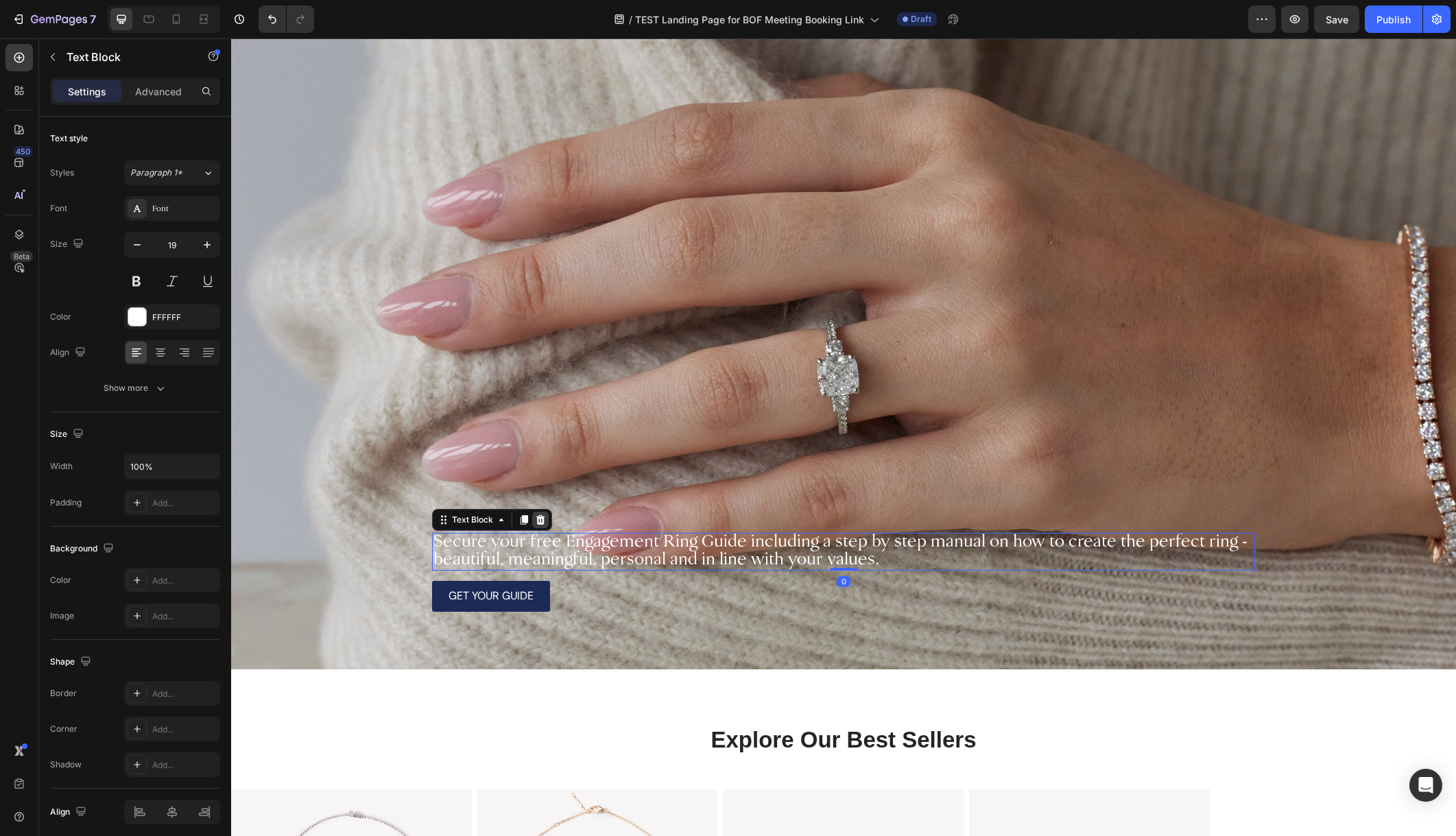 click 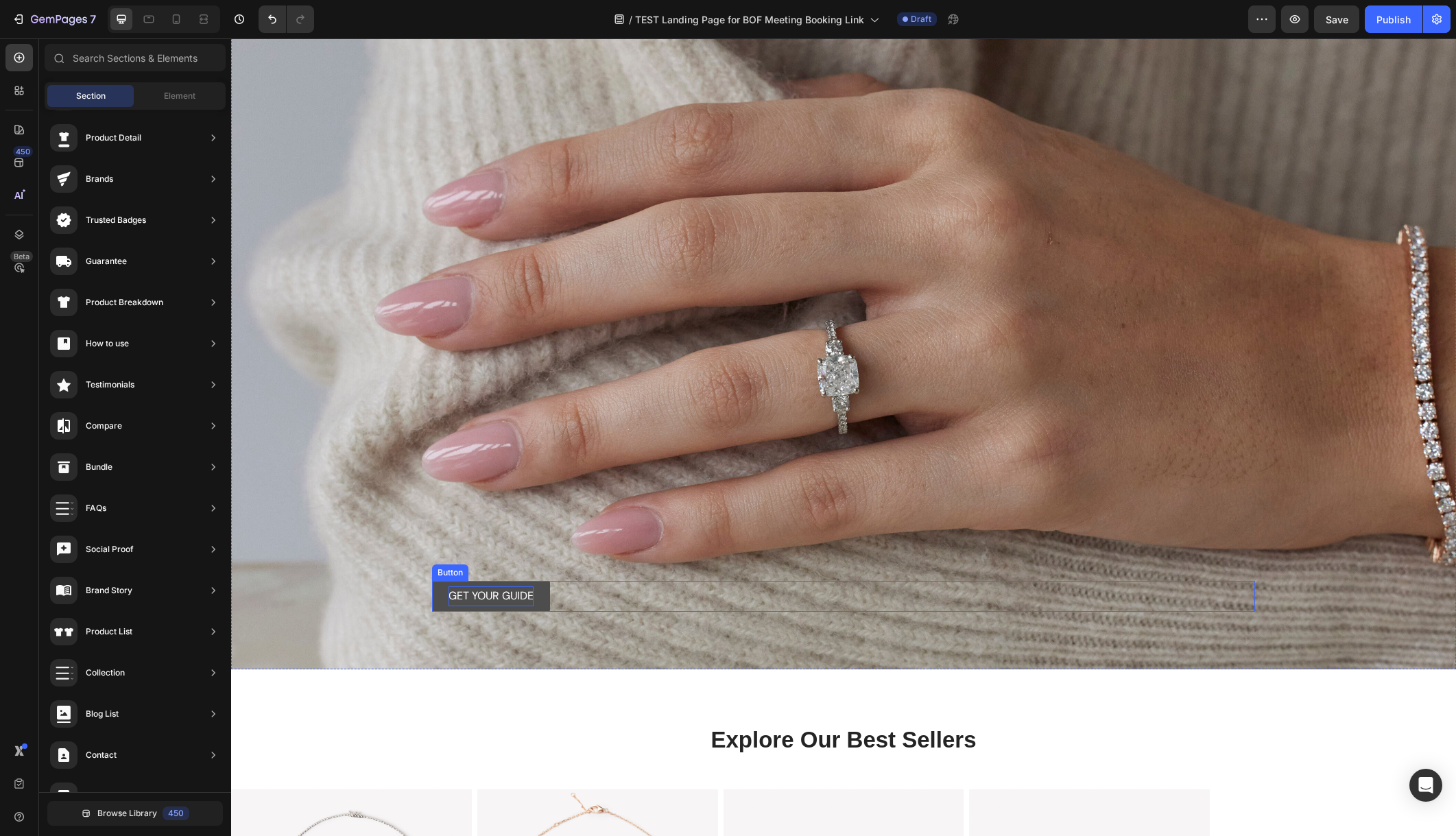 click on "GET YOUR GUIDE" at bounding box center (491, 596) 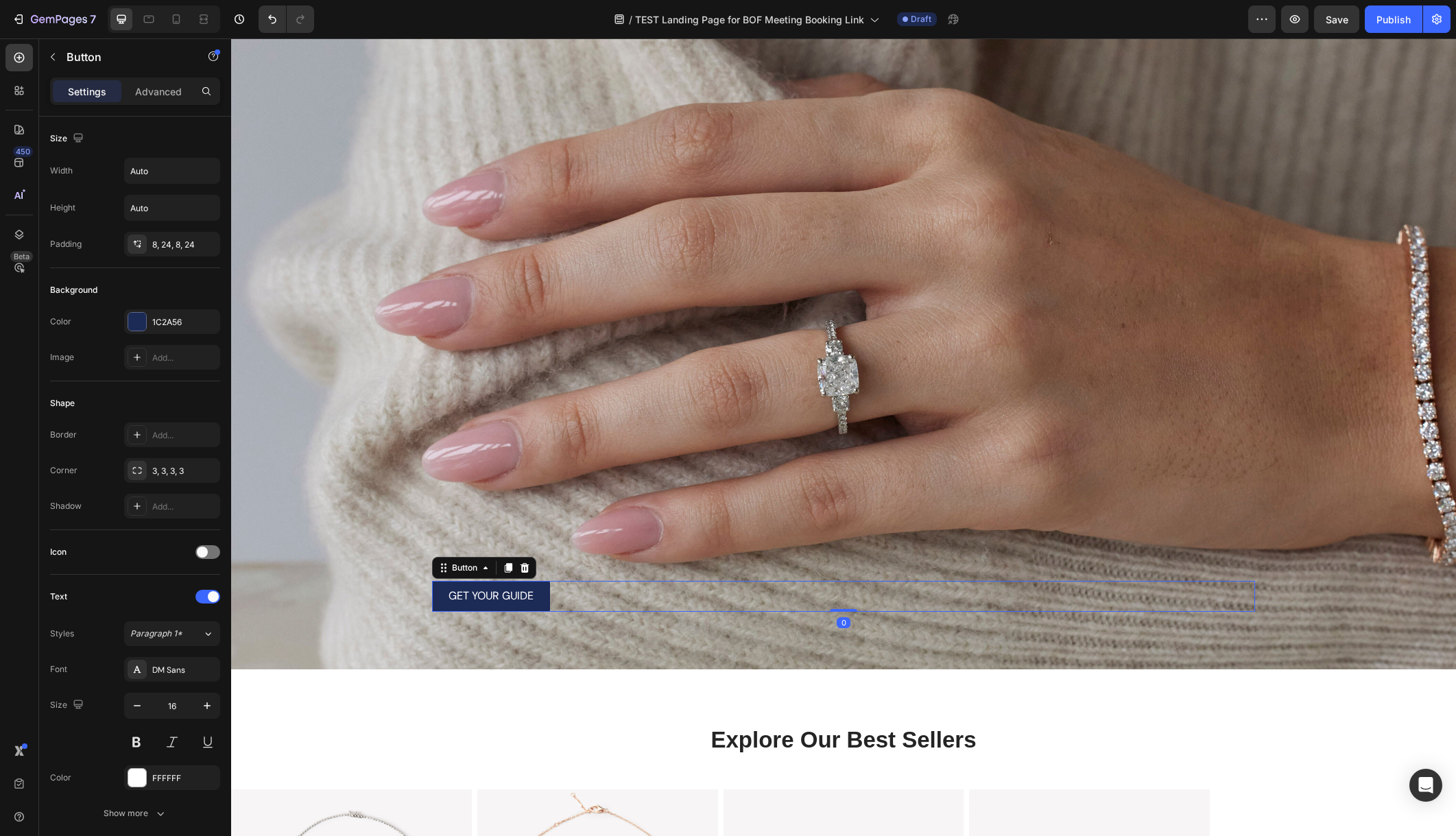 click on "Button" at bounding box center (484, 568) 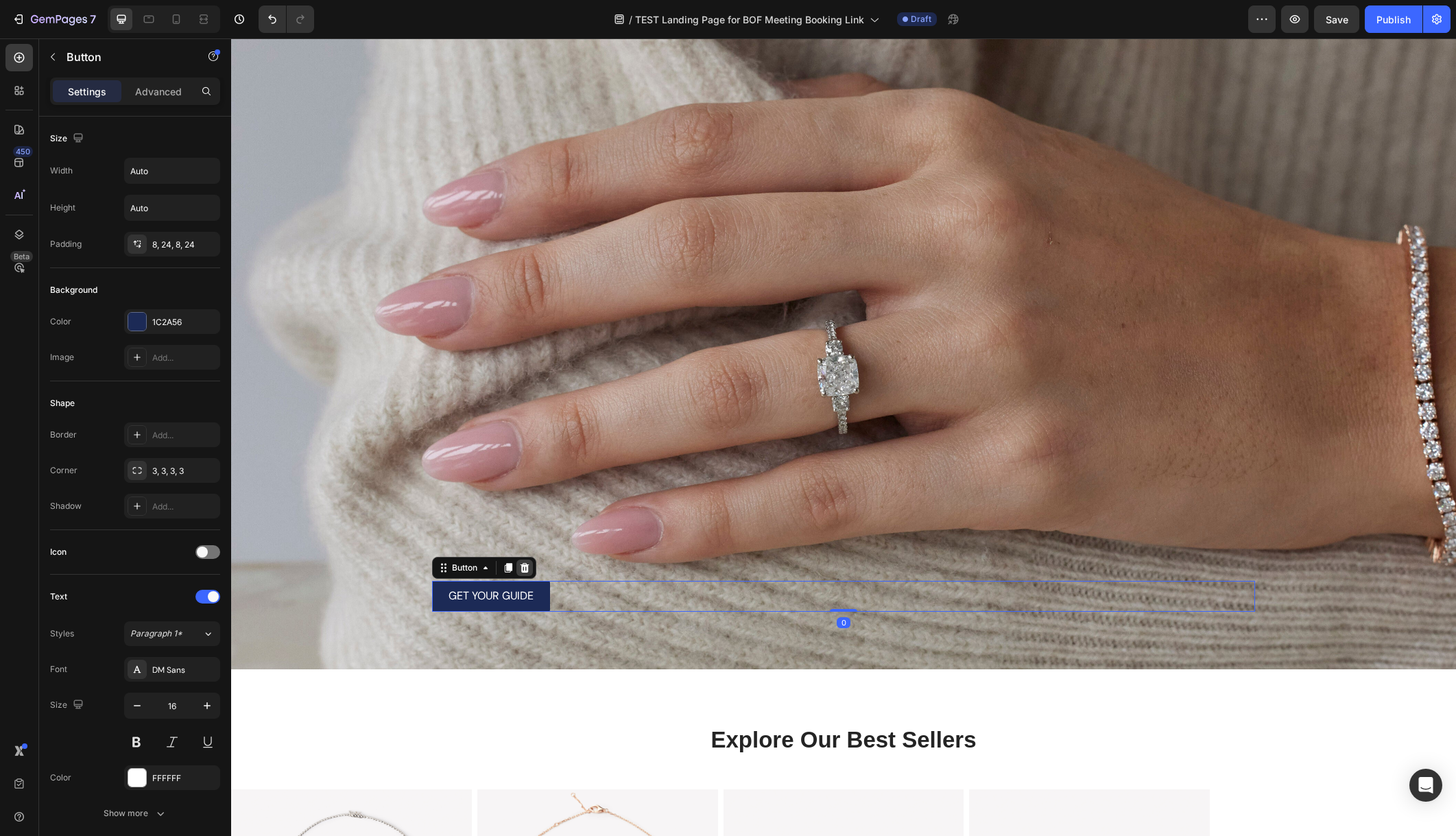 click at bounding box center [525, 568] 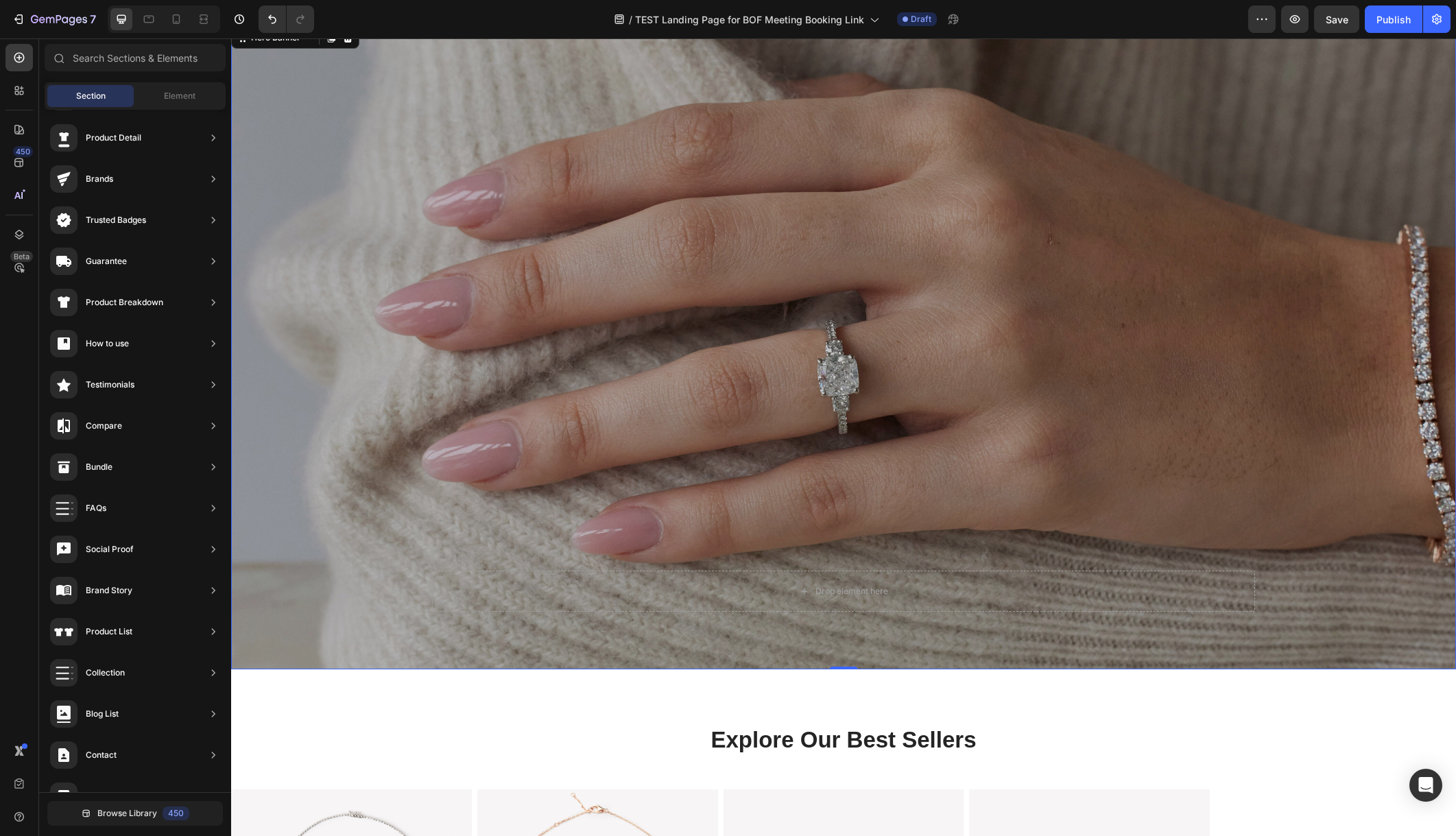 click at bounding box center (844, 346) 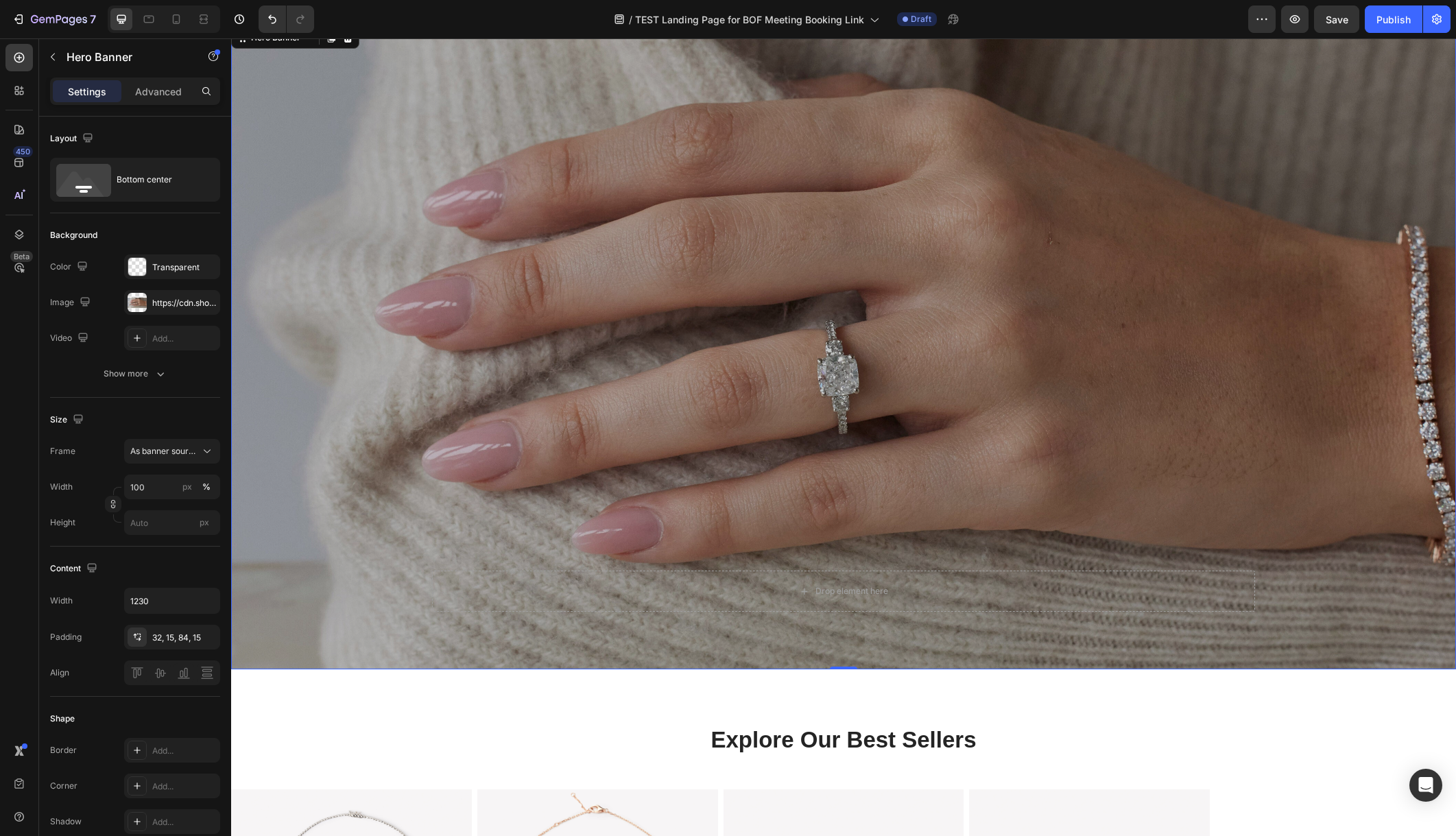 scroll, scrollTop: 0, scrollLeft: 0, axis: both 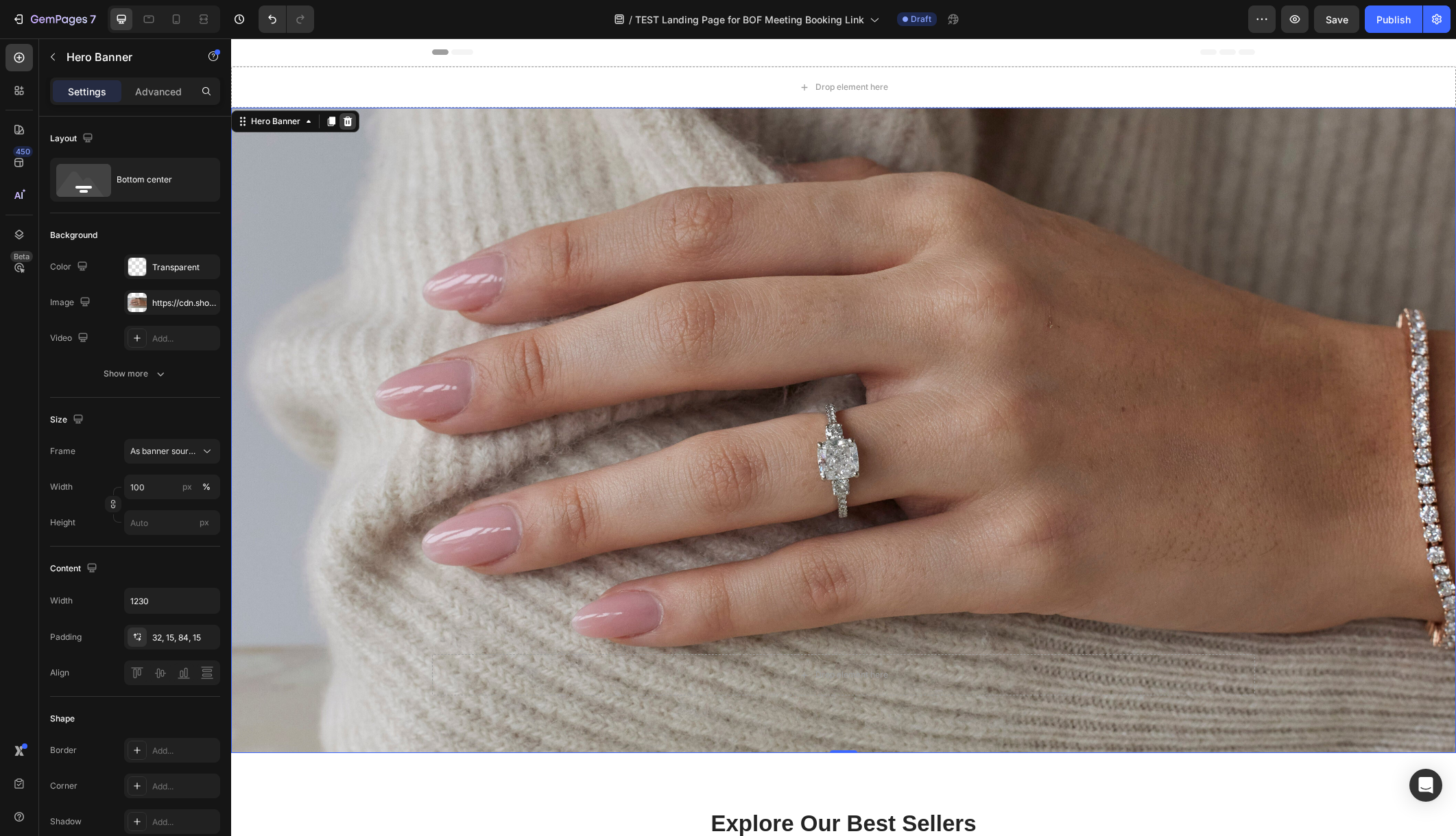 click 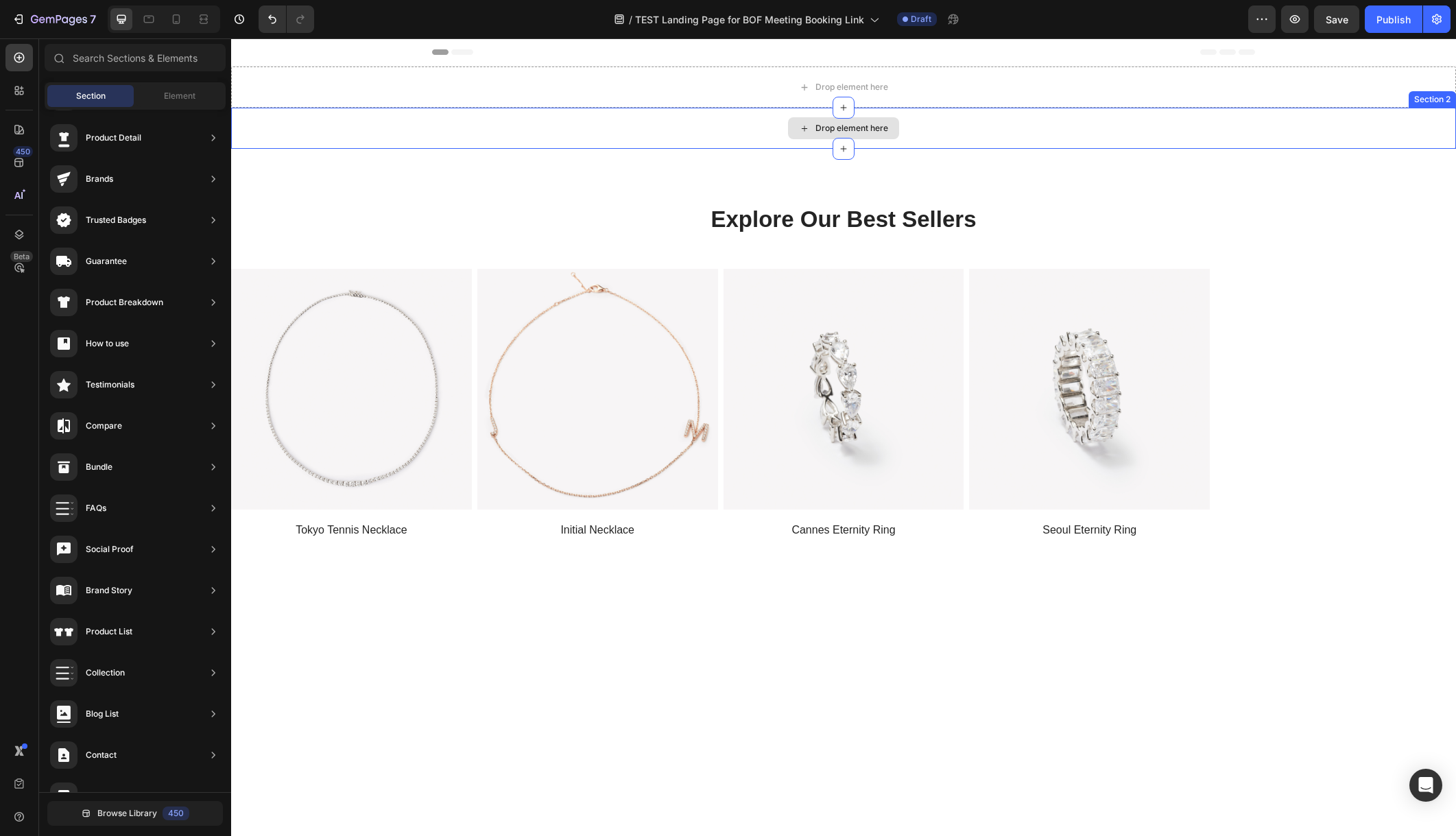 click on "Drop element here" at bounding box center (852, 128) 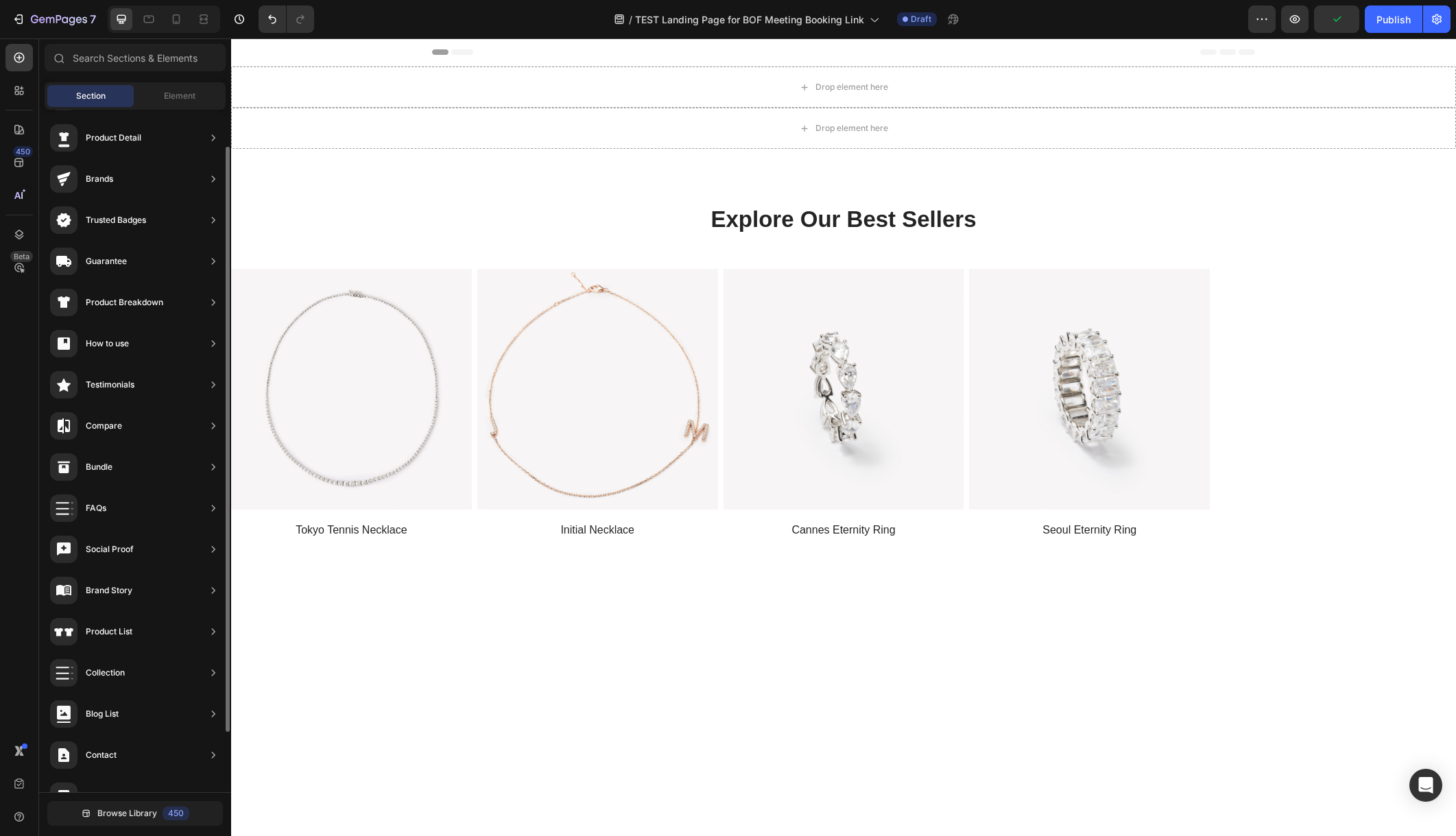 scroll, scrollTop: 0, scrollLeft: 0, axis: both 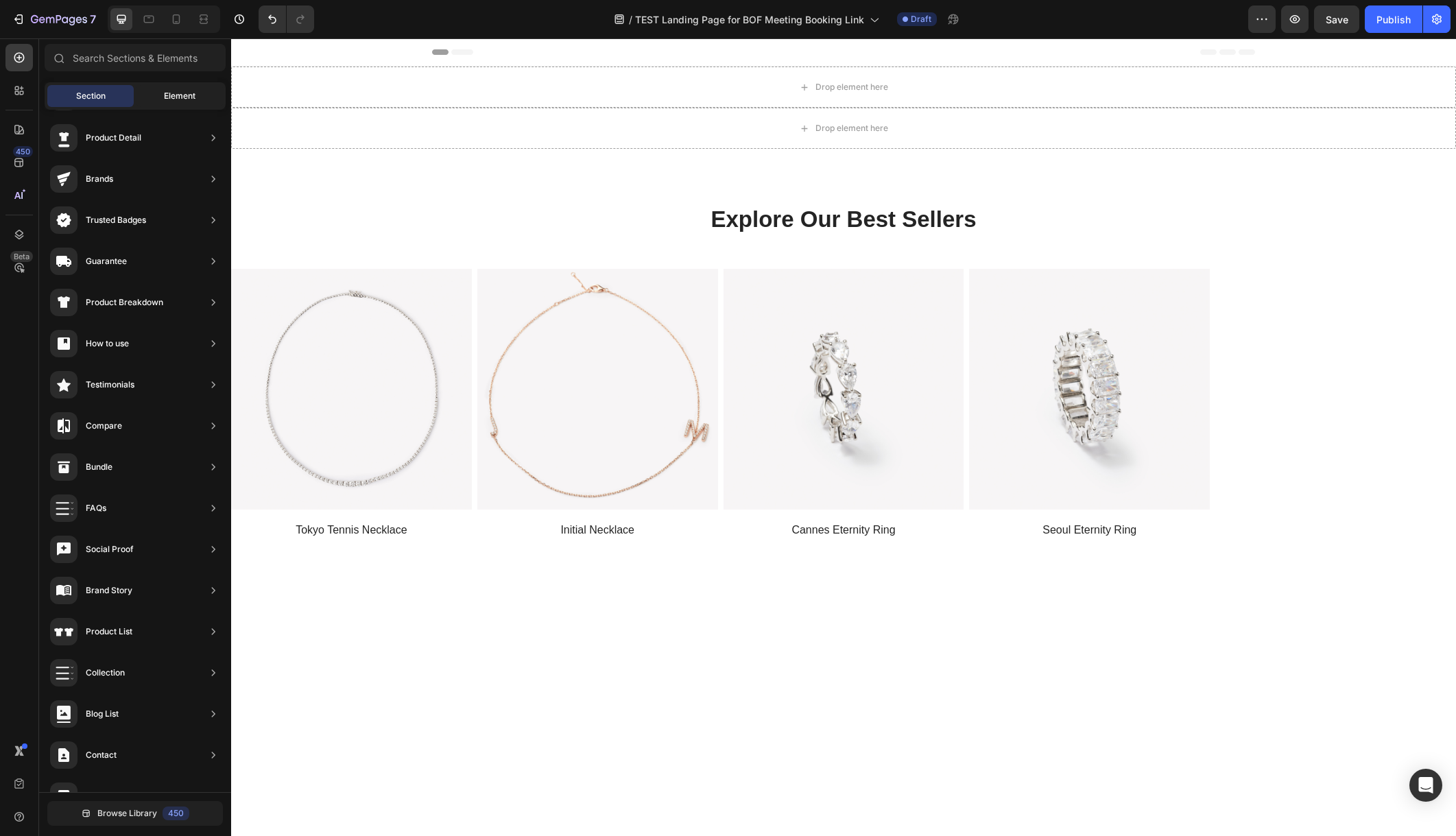 click on "Element" 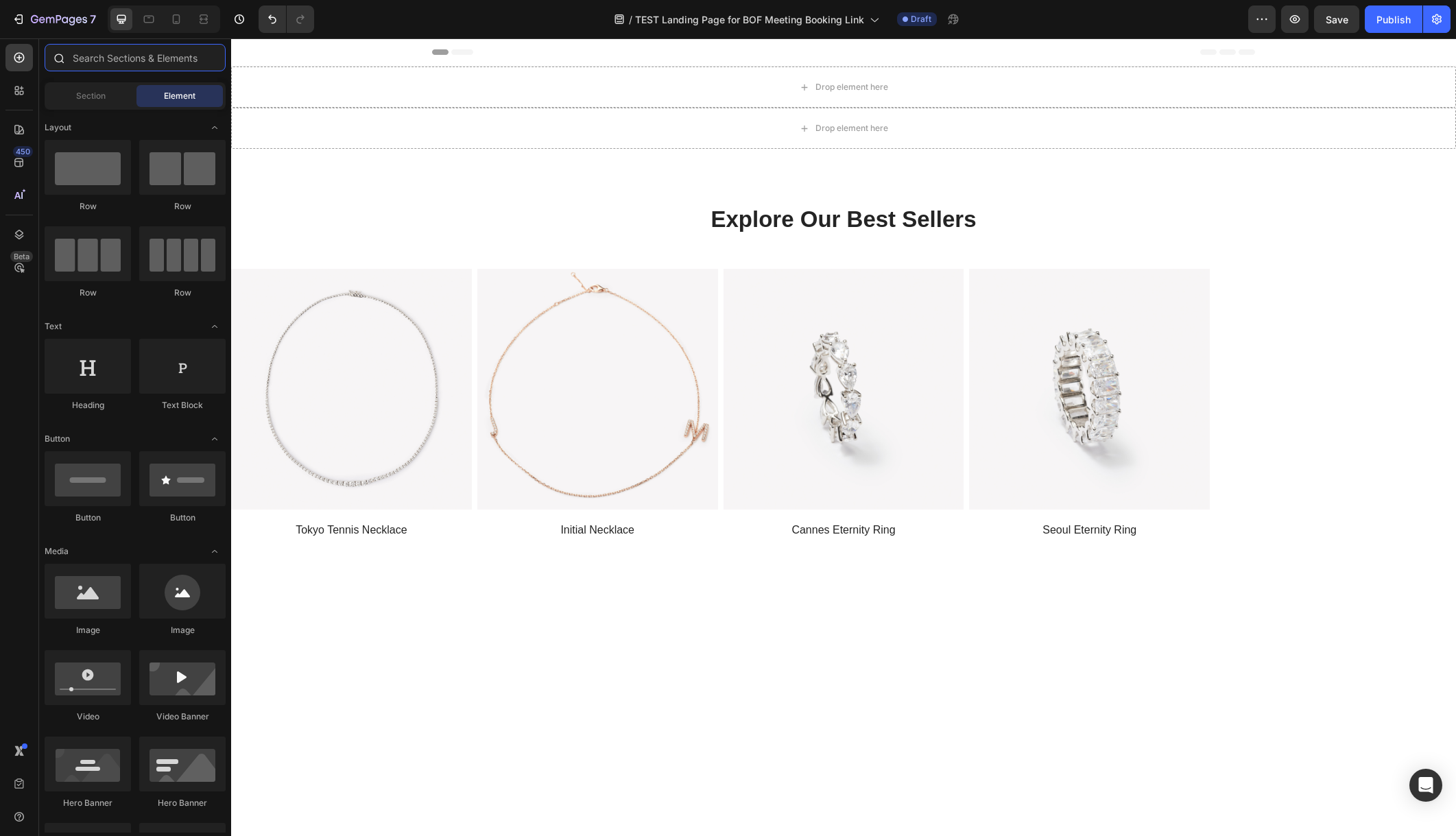 click at bounding box center [135, 58] 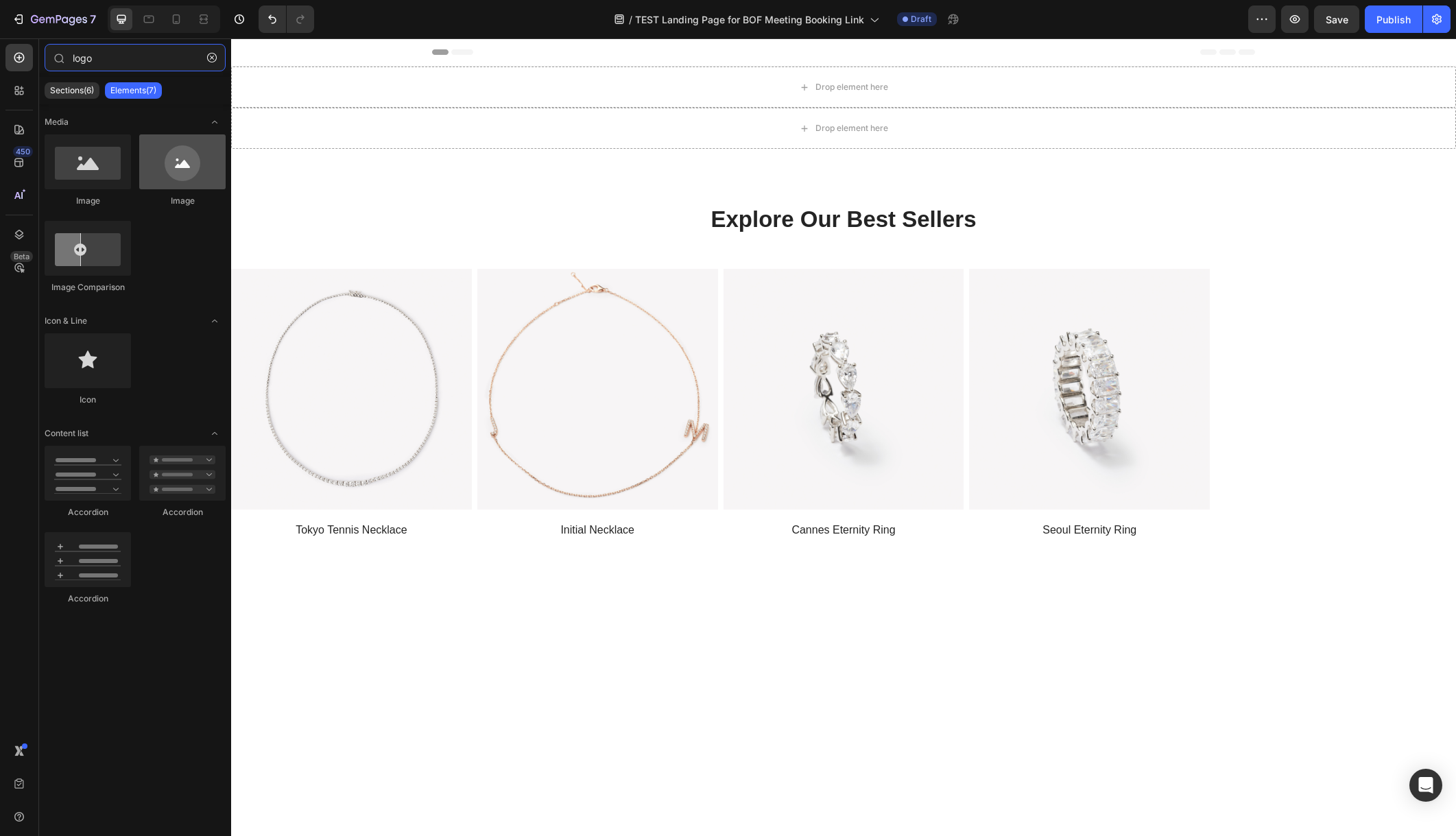 type on "logo" 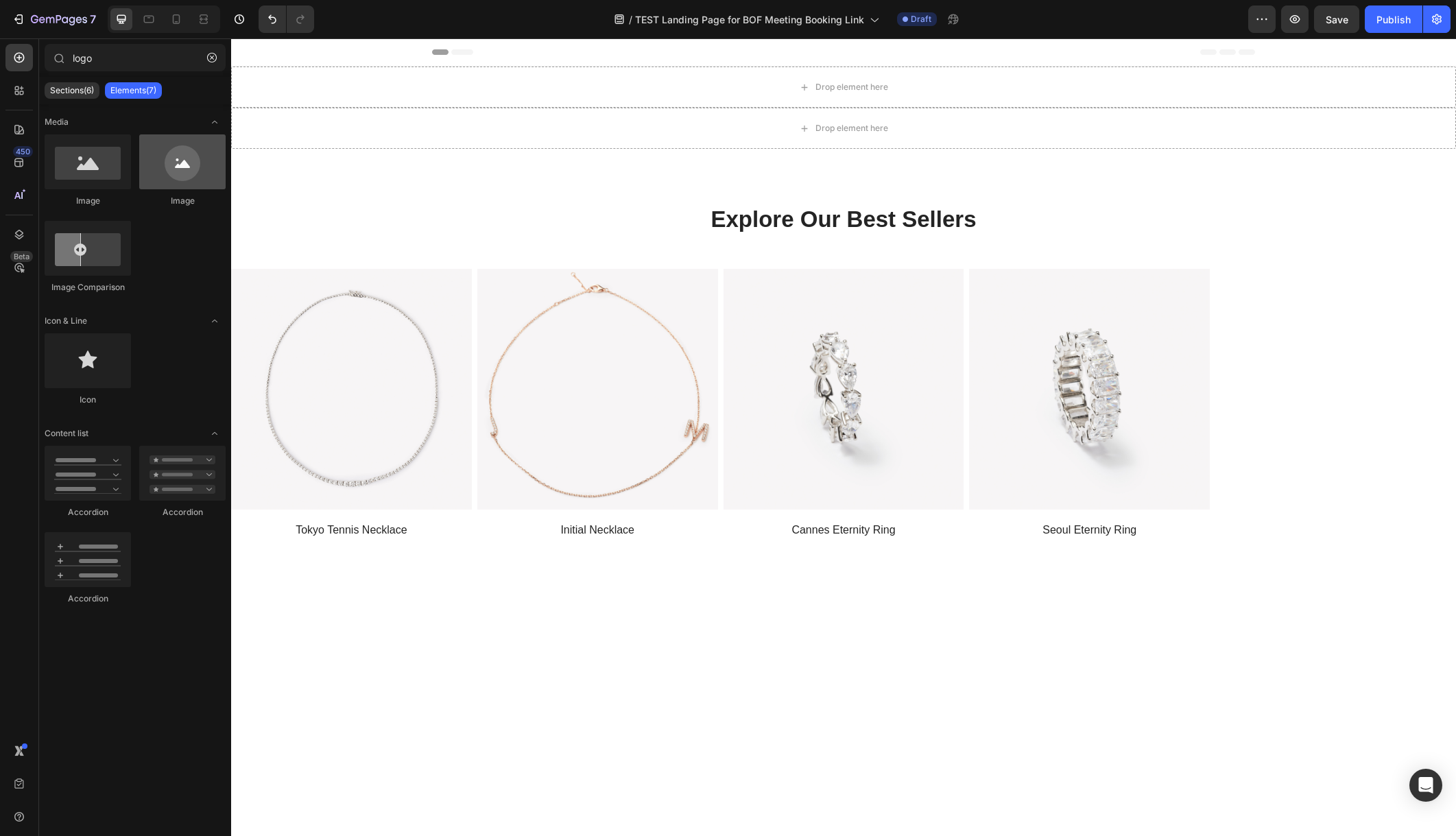click at bounding box center (182, 162) 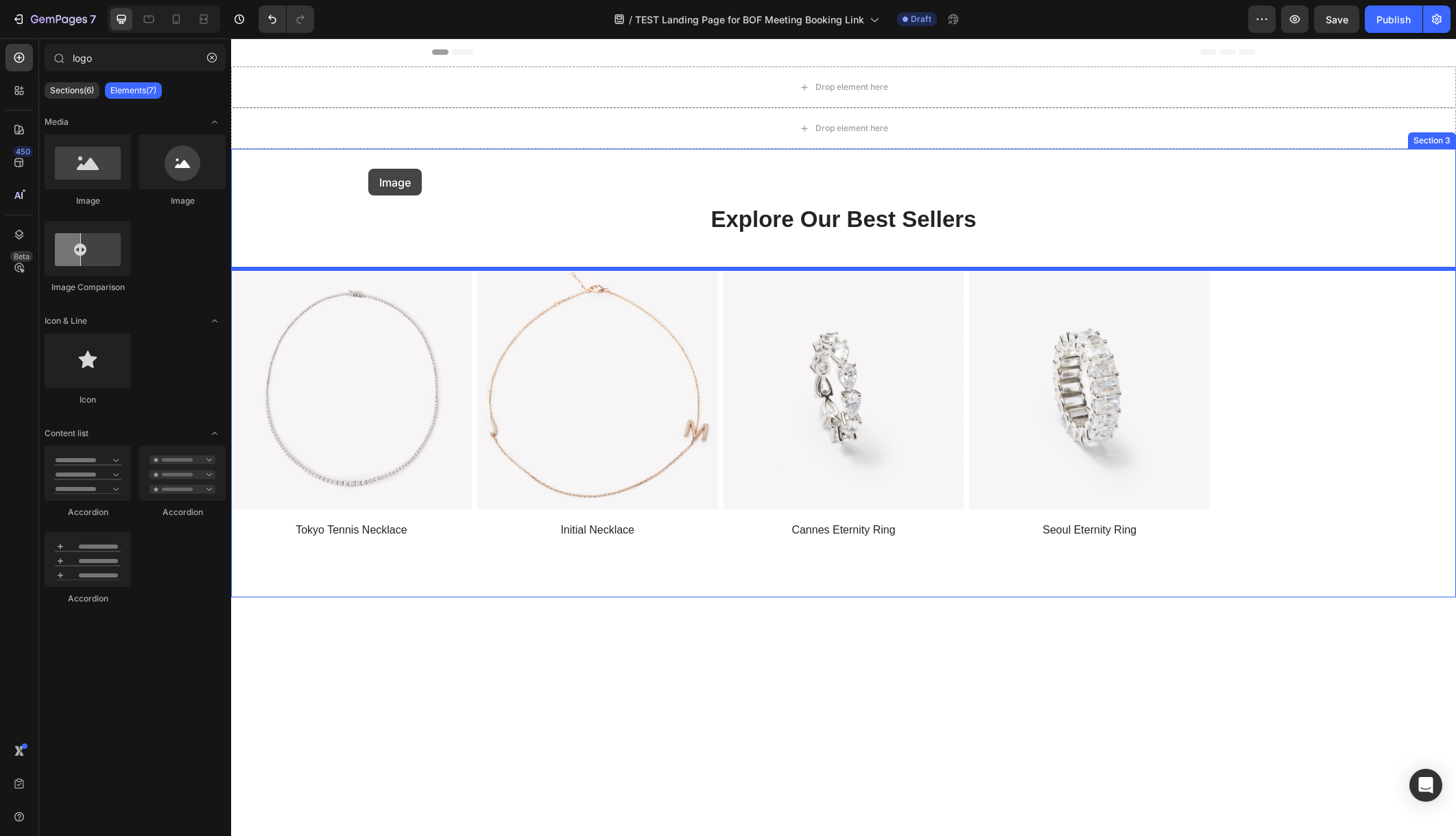 drag, startPoint x: 419, startPoint y: 208, endPoint x: 369, endPoint y: 167, distance: 64.6607 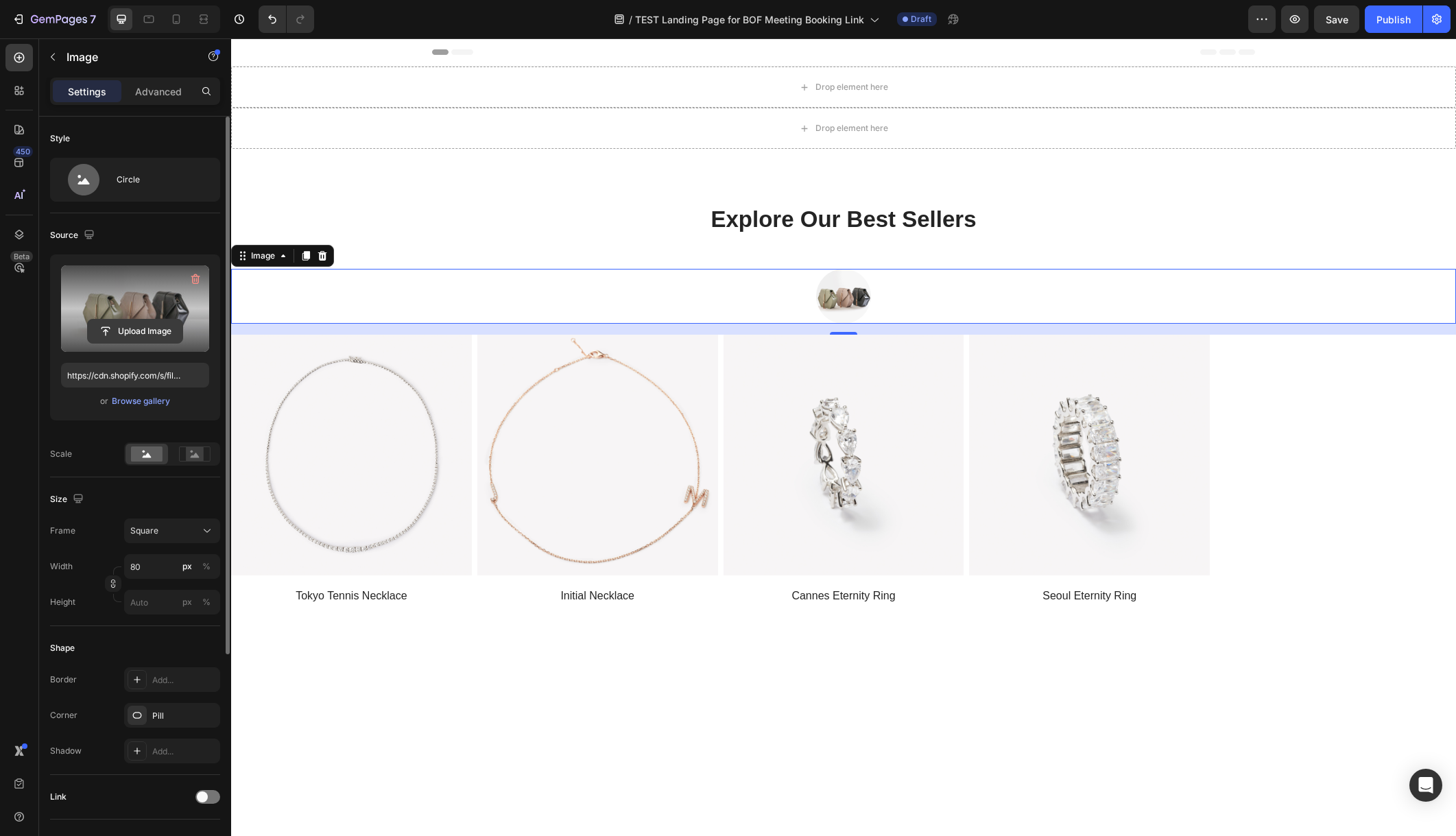 click 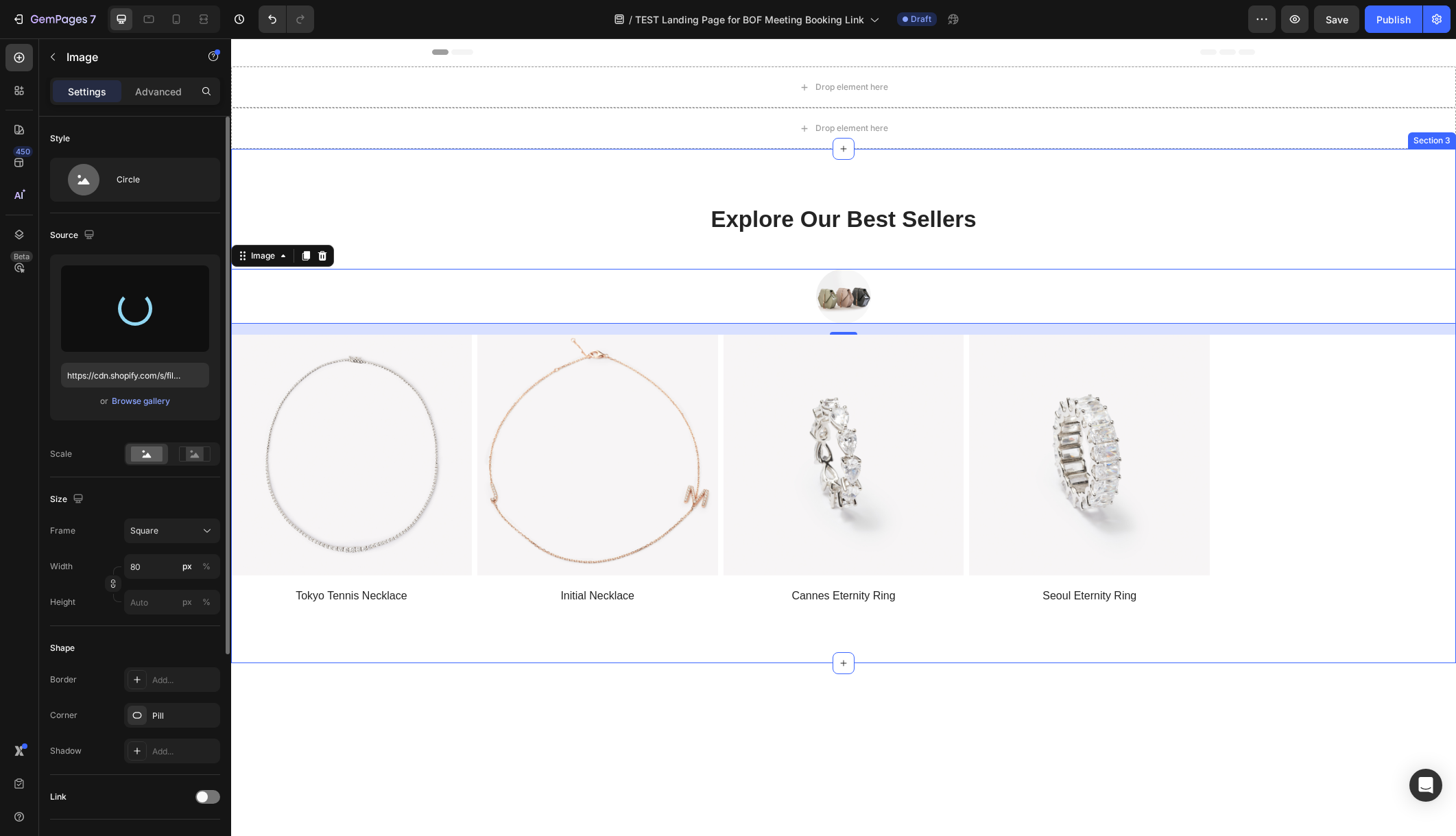 type on "https://cdn.shopify.com/s/files/1/0829/0929/9023/files/gempages_561459601749312293-aae56bcd-334a-480e-8850-cd70ccb4616a.png" 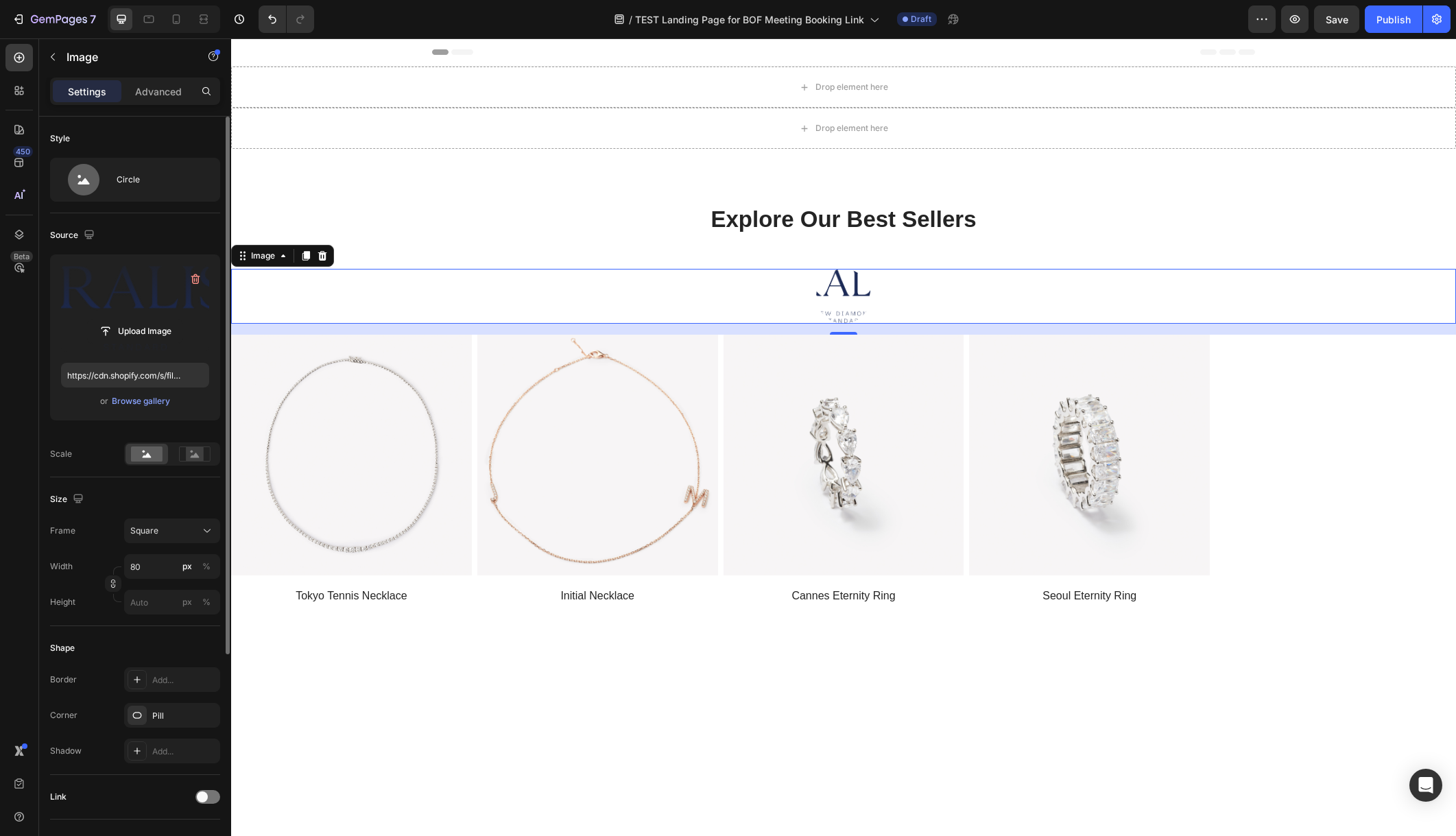 click at bounding box center (844, 296) 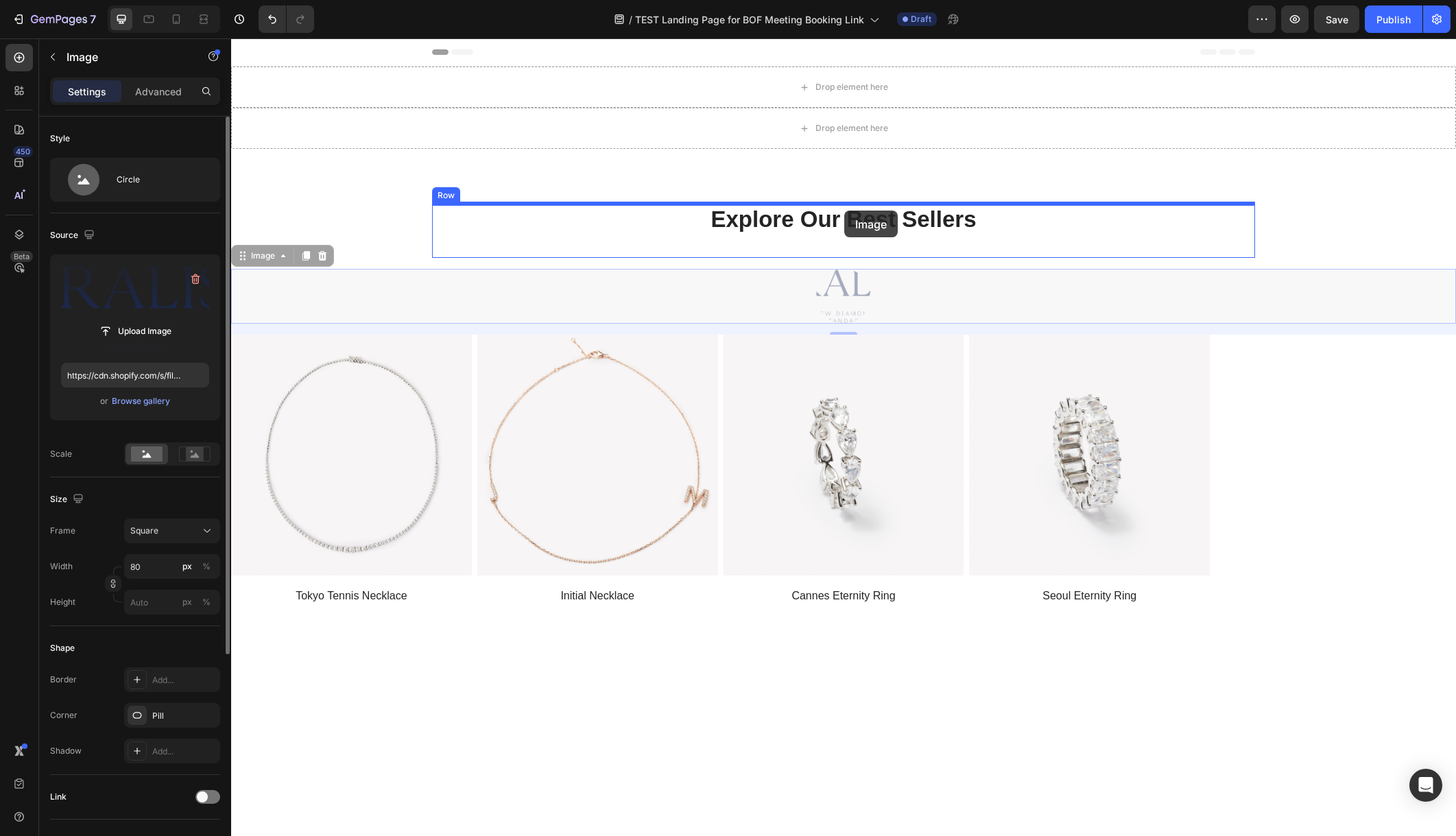 drag, startPoint x: 845, startPoint y: 281, endPoint x: 843, endPoint y: 209, distance: 72.02777 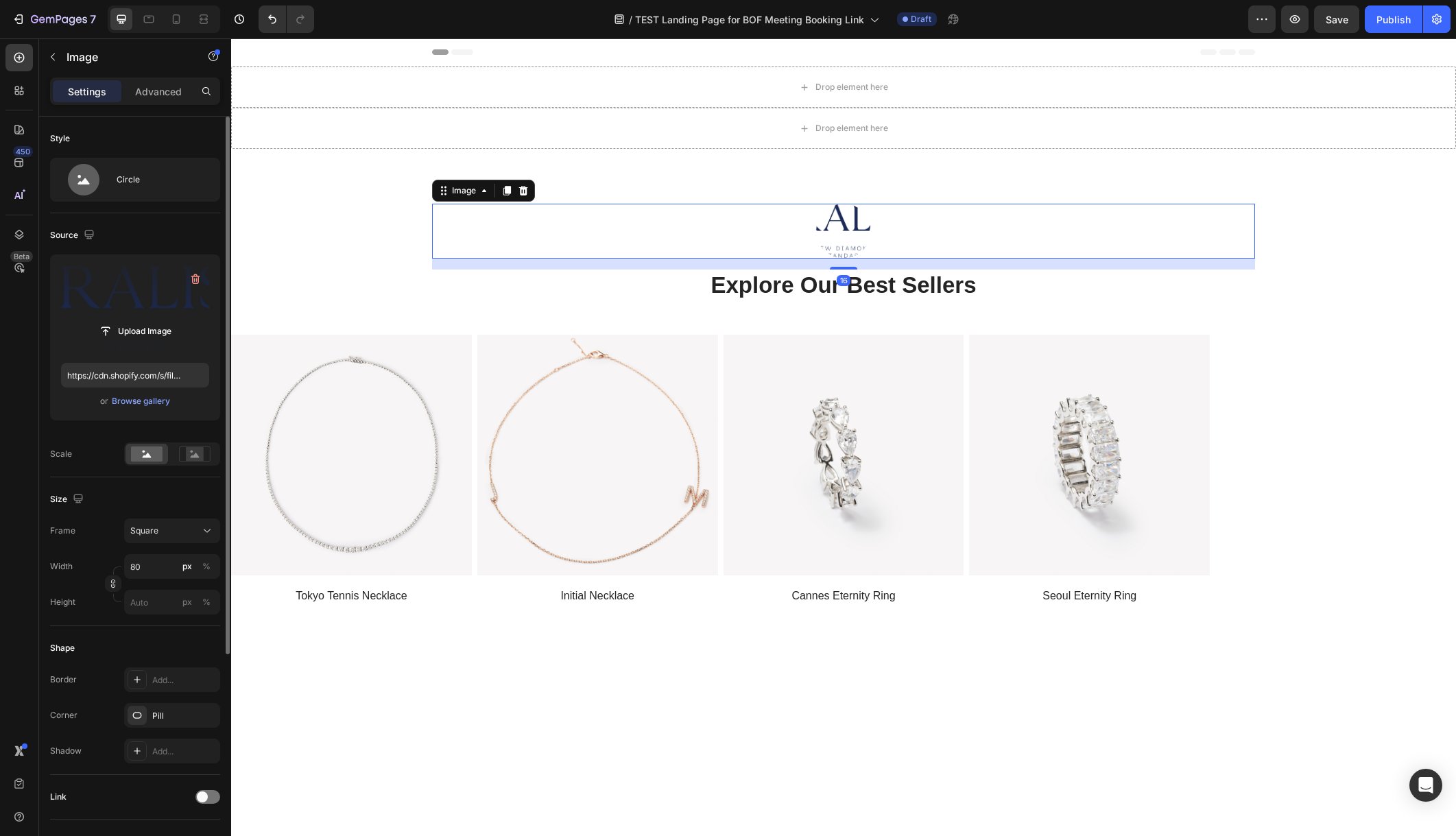click at bounding box center [844, 231] 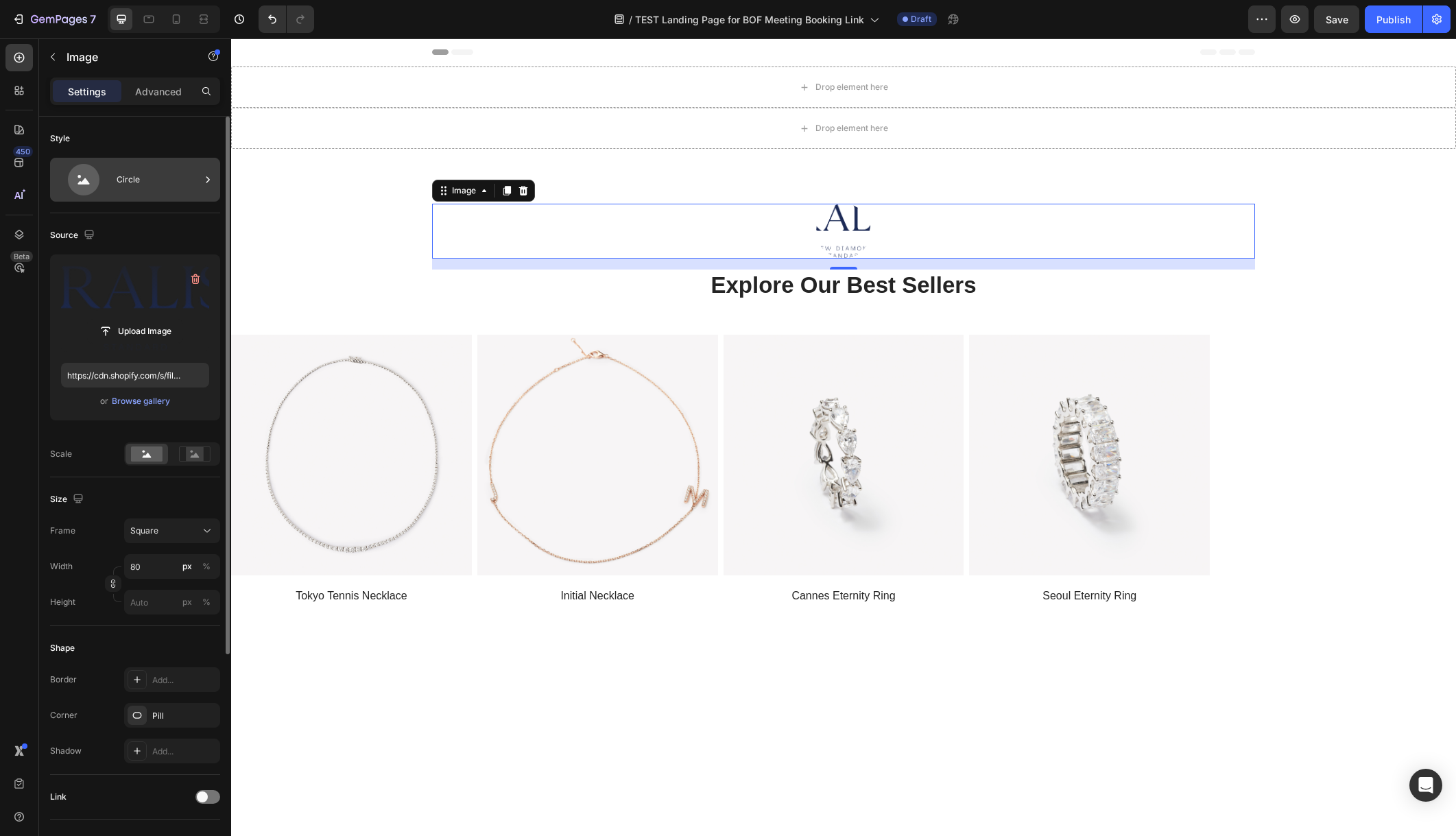 click on "Circle" at bounding box center [135, 180] 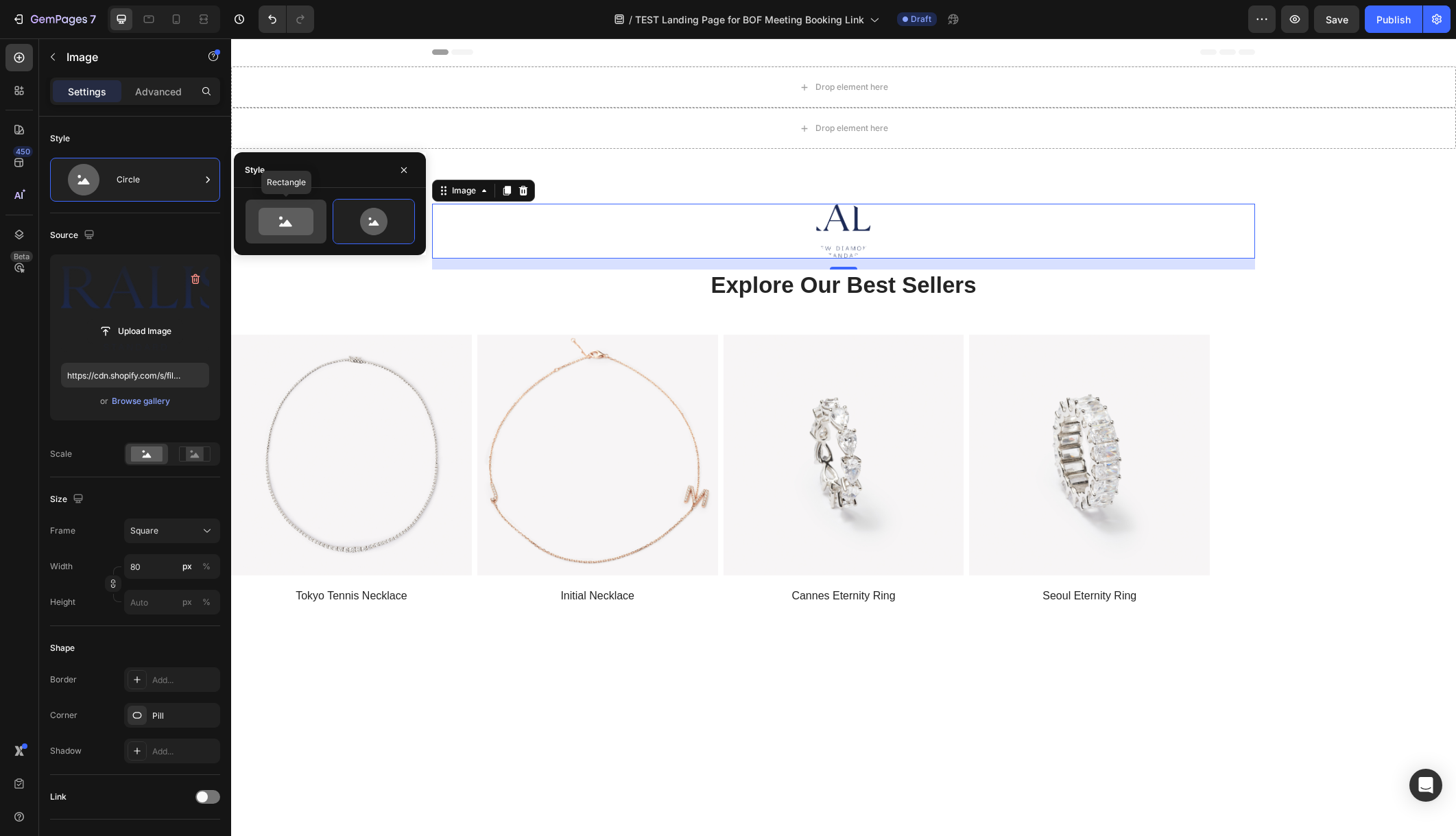 click 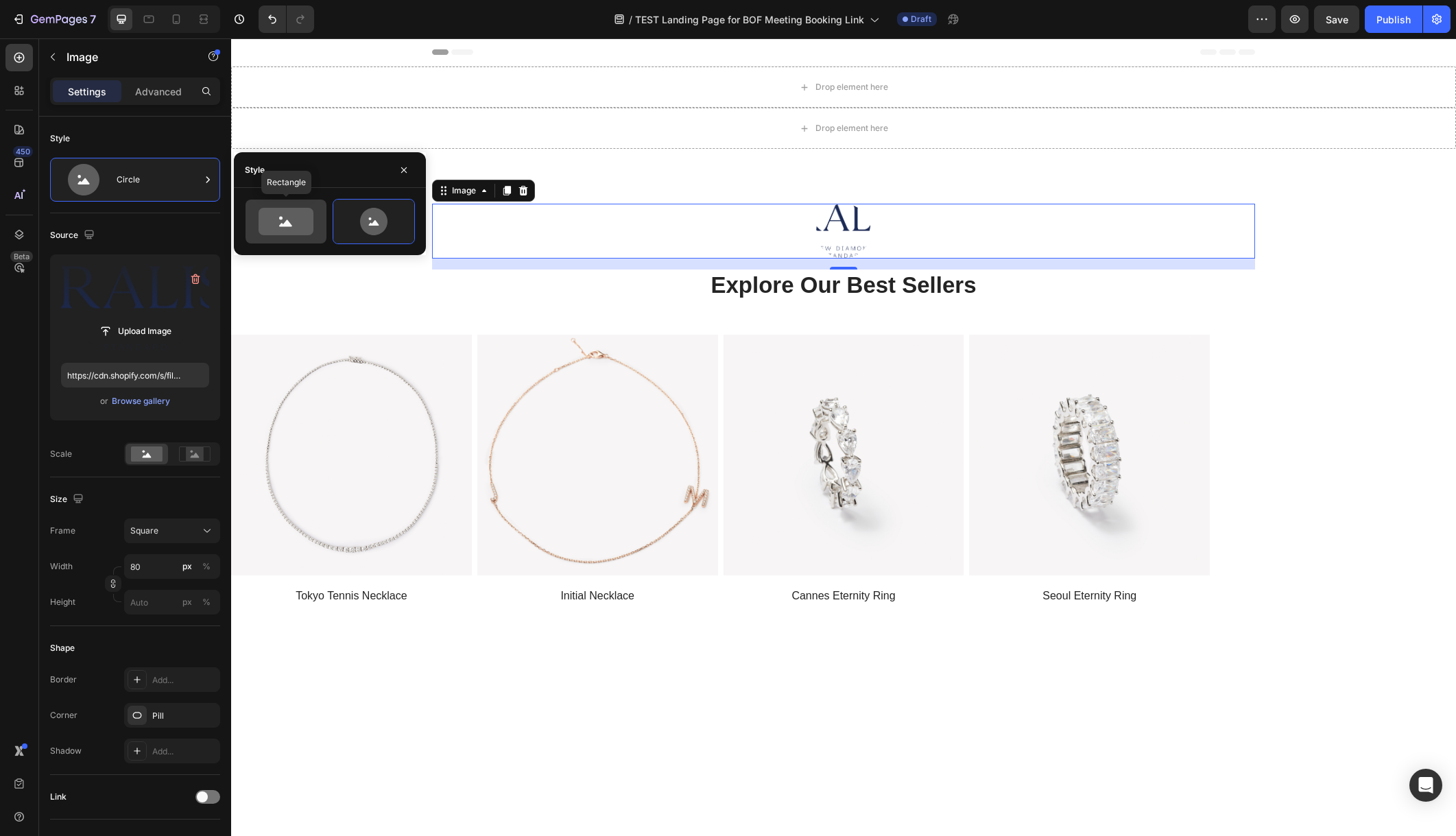 type on "100" 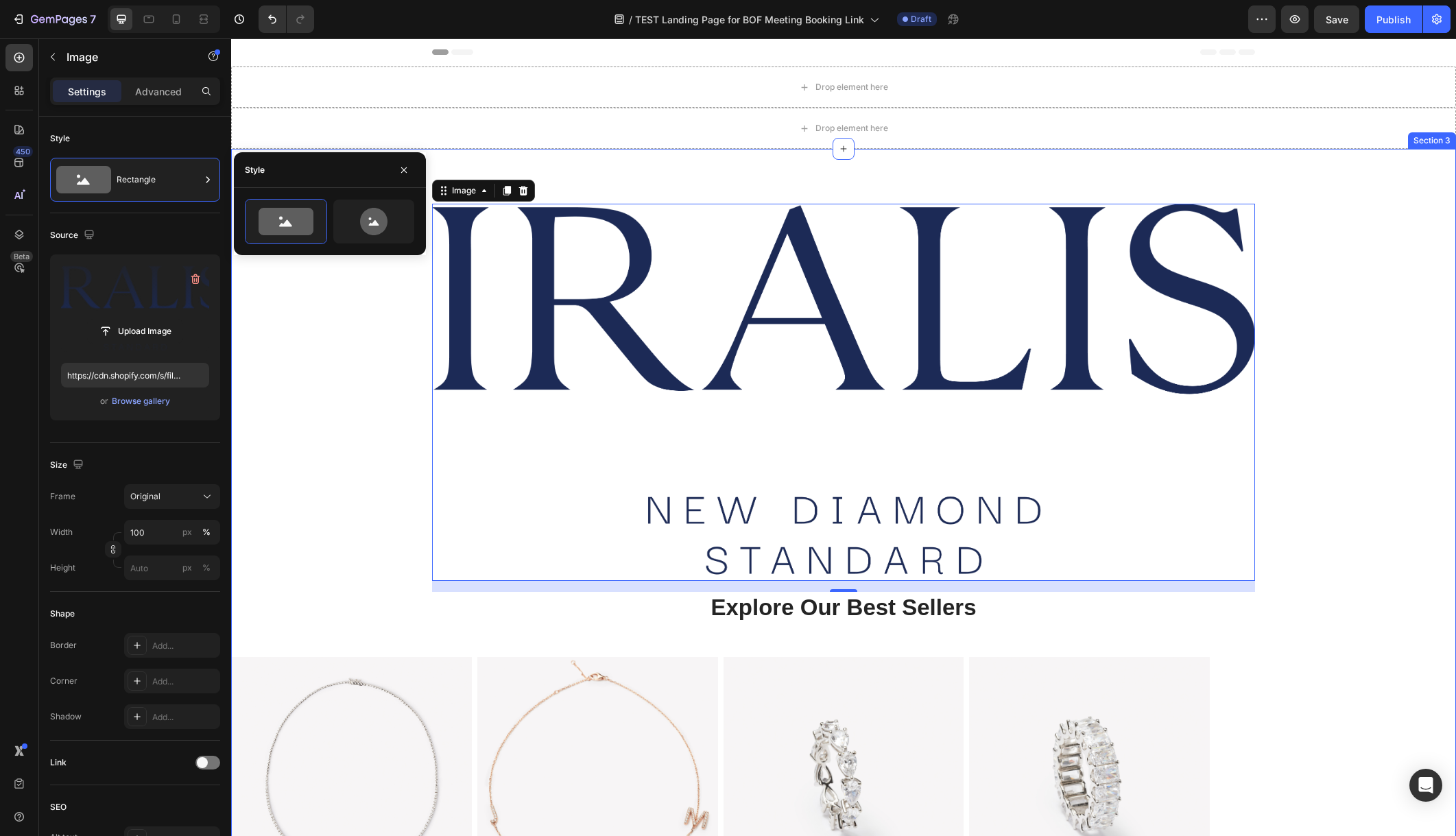 click on "Image   16 Explore Our Best Sellers Heading Row (P) Images Tokyo Tennis Necklace (P) Title Row Product List (P) Images Initial Necklace (P) Title Row Product List (P) Images Cannes Eternity Ring (P) Title Row Product List (P) Images Seoul Eternity Ring (P) Title Row Product List Product List" at bounding box center (844, 566) 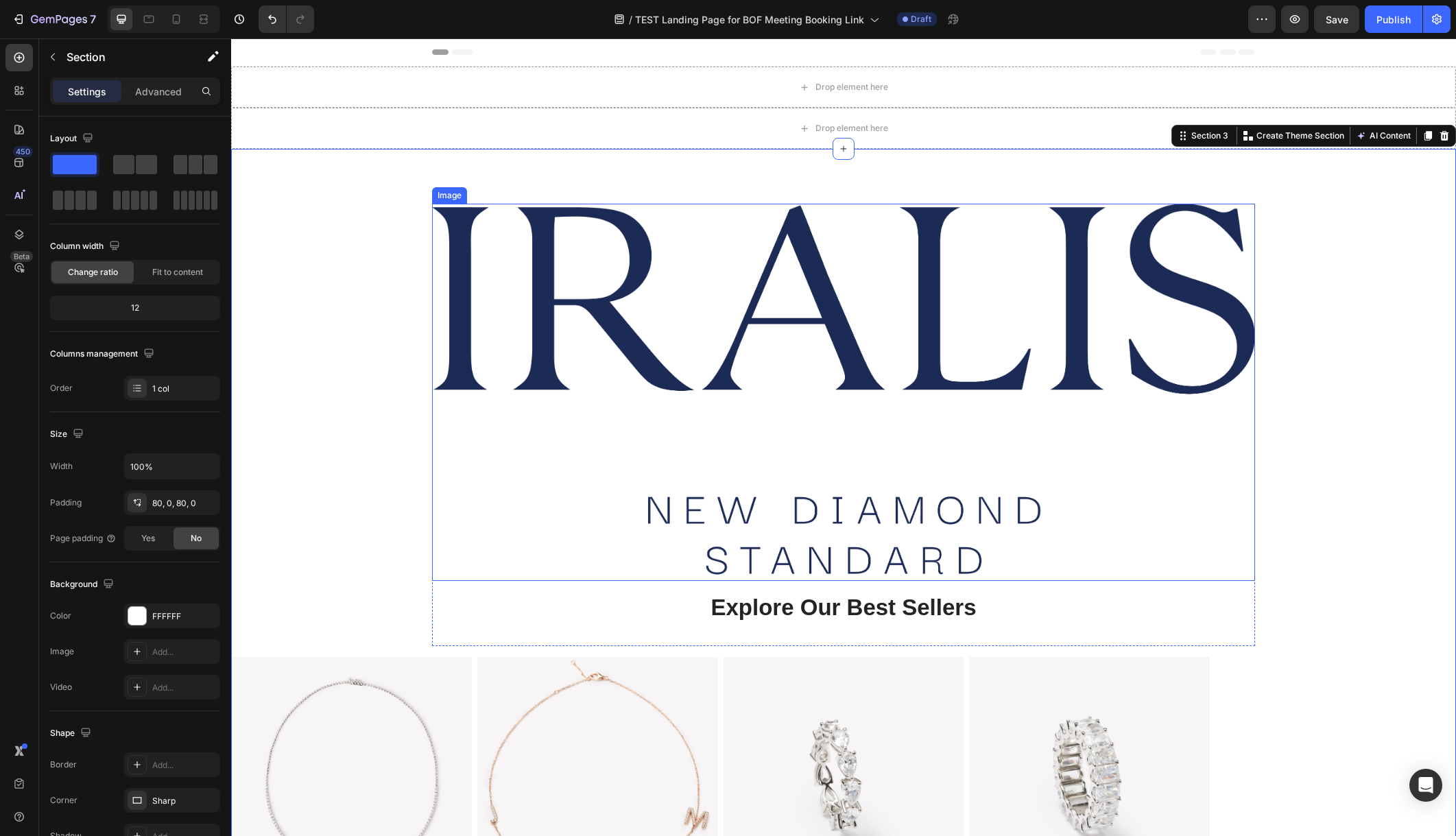 click at bounding box center [844, 392] 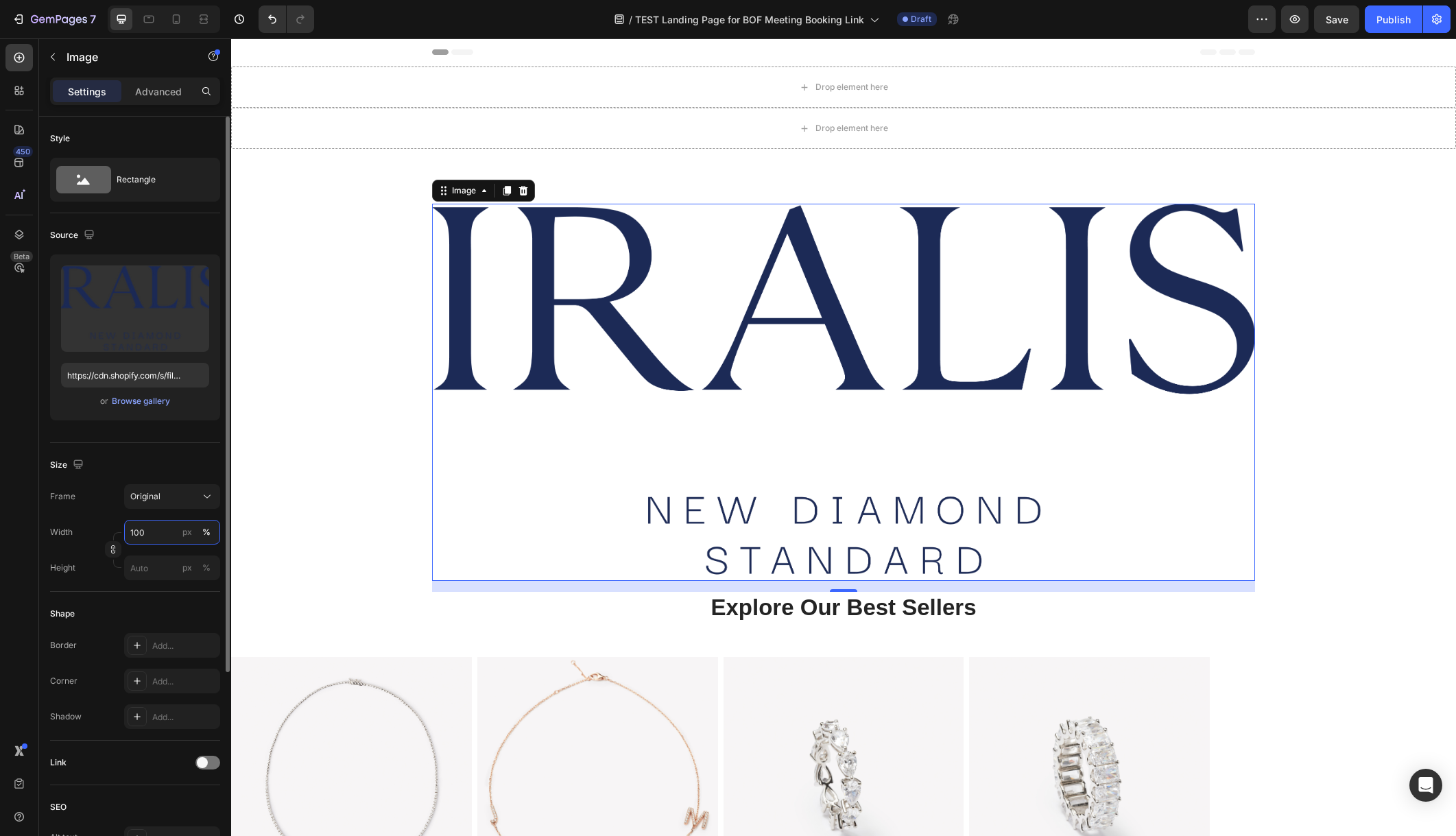 click on "100" at bounding box center [172, 532] 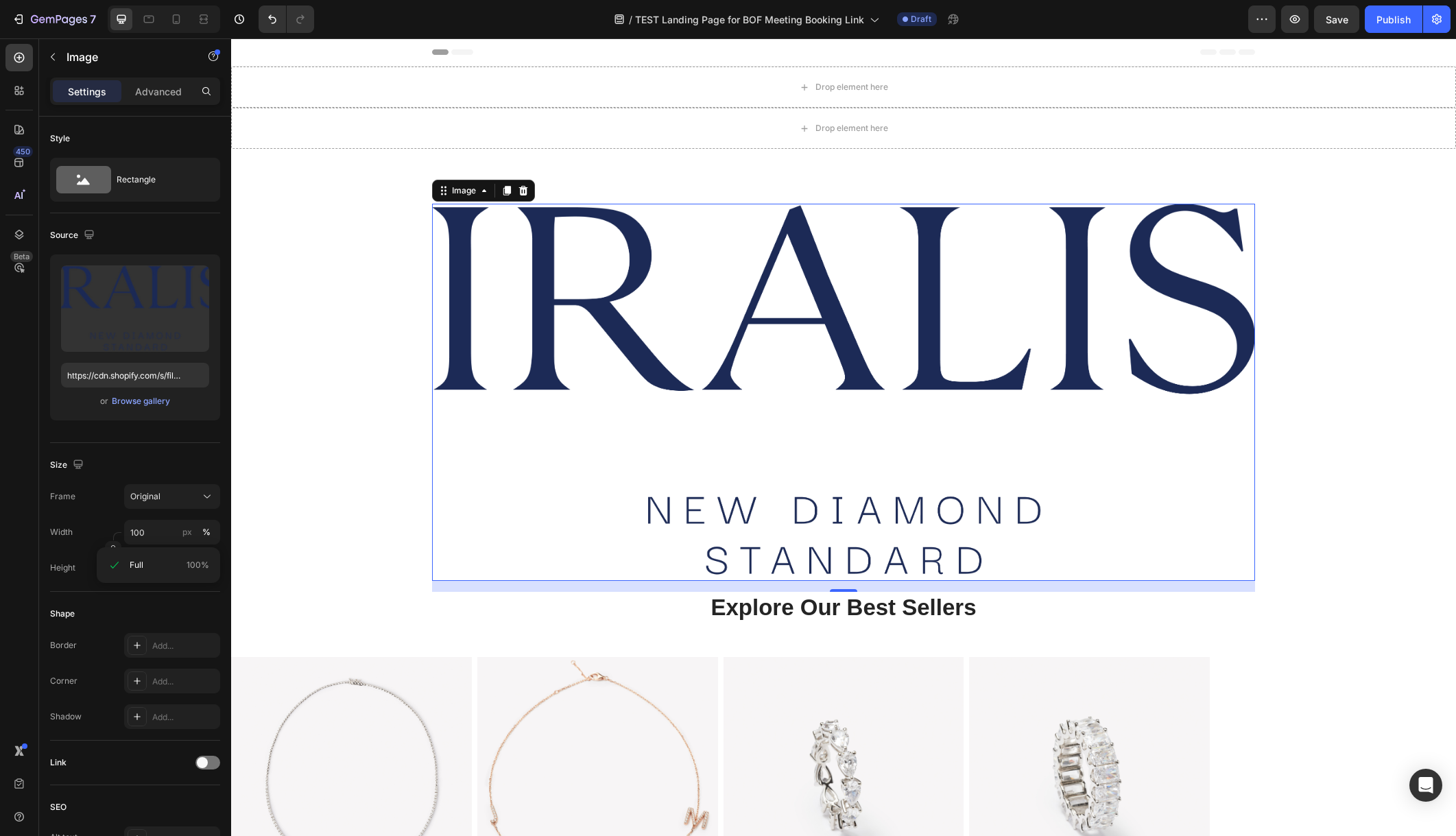 click on "Image   16 Explore Our Best Sellers Heading Row (P) Images Tokyo Tennis Necklace (P) Title Row Product List (P) Images Initial Necklace (P) Title Row Product List (P) Images Cannes Eternity Ring (P) Title Row Product List (P) Images Seoul Eternity Ring (P) Title Row Product List Product List" at bounding box center [844, 566] 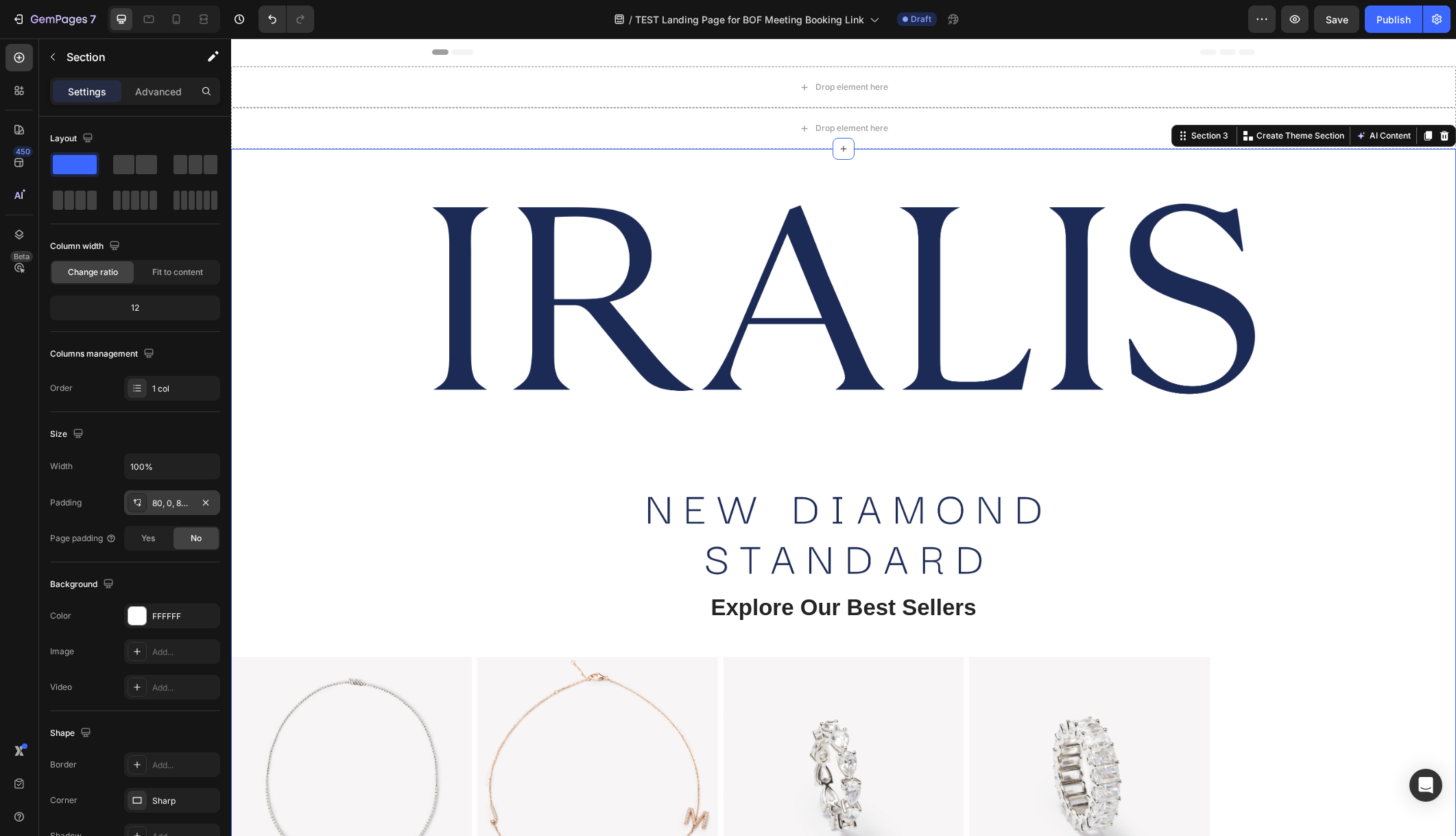 click on "80, 0, 80, 0" at bounding box center (172, 503) 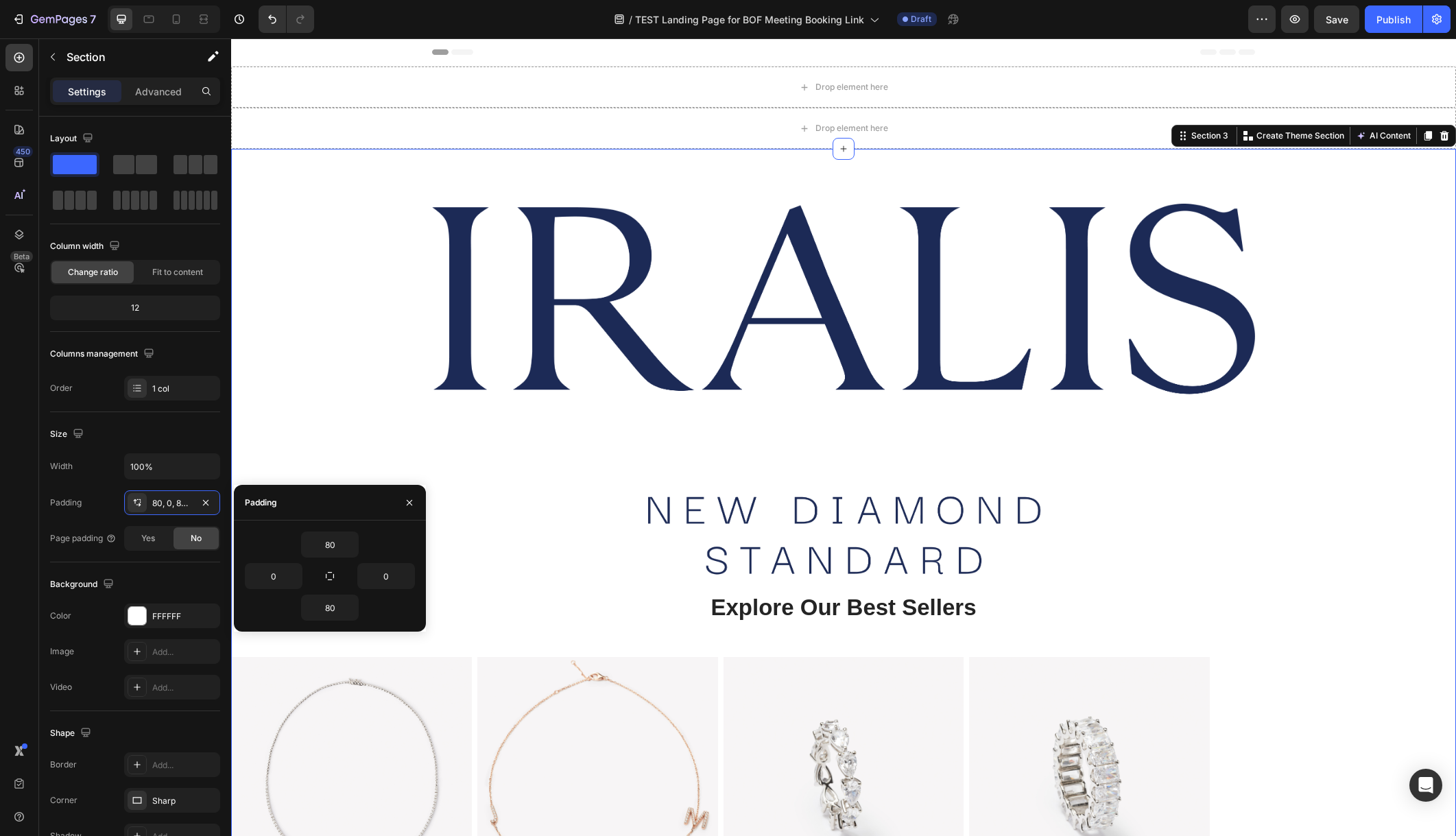 click on "Image Explore Our Best Sellers Heading Row (P) Images Tokyo Tennis Necklace (P) Title Row Product List (P) Images Initial Necklace (P) Title Row Product List (P) Images Cannes Eternity Ring (P) Title Row Product List (P) Images Seoul Eternity Ring (P) Title Row Product List Product List" at bounding box center [844, 566] 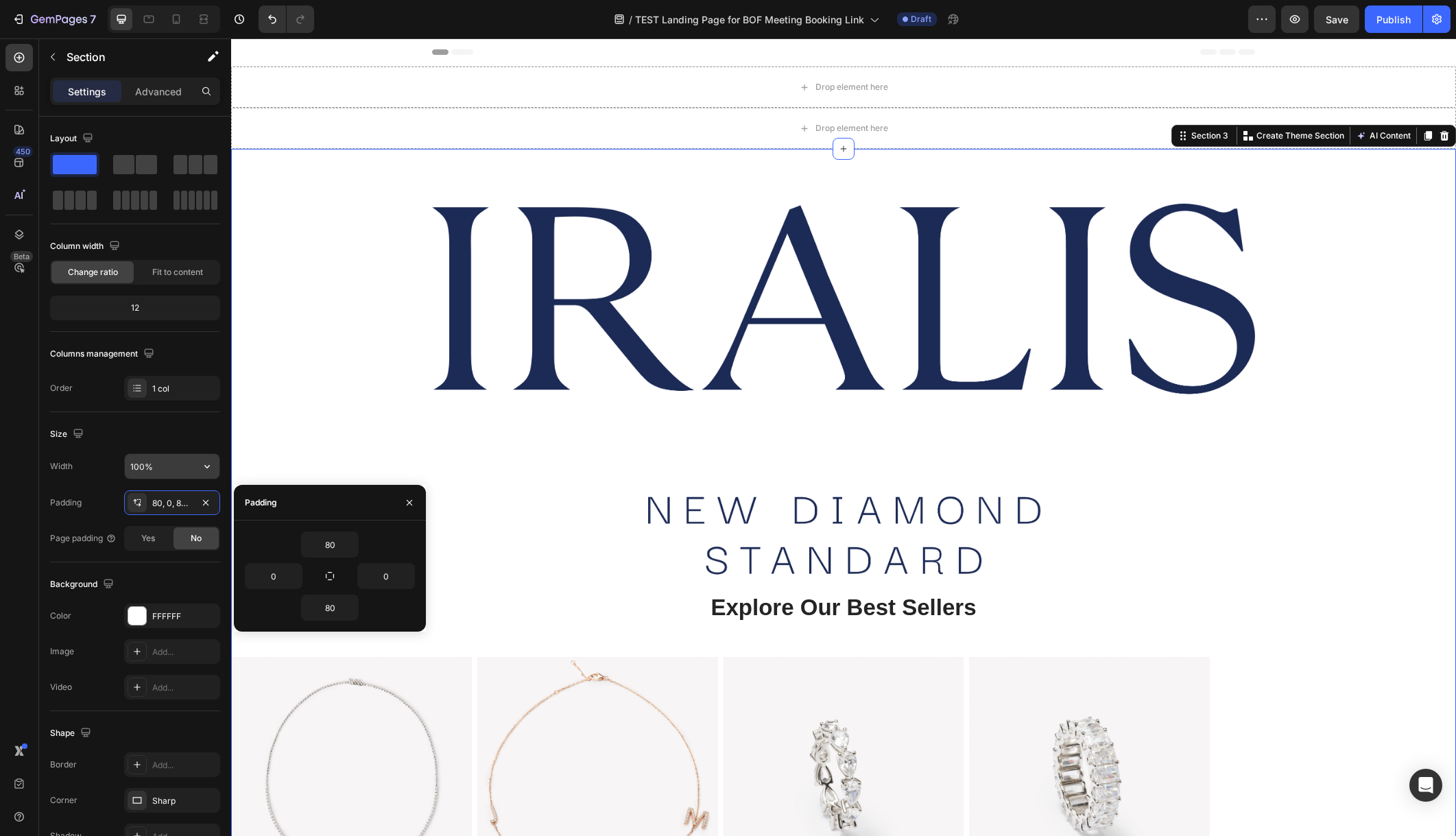 click on "100%" at bounding box center (172, 466) 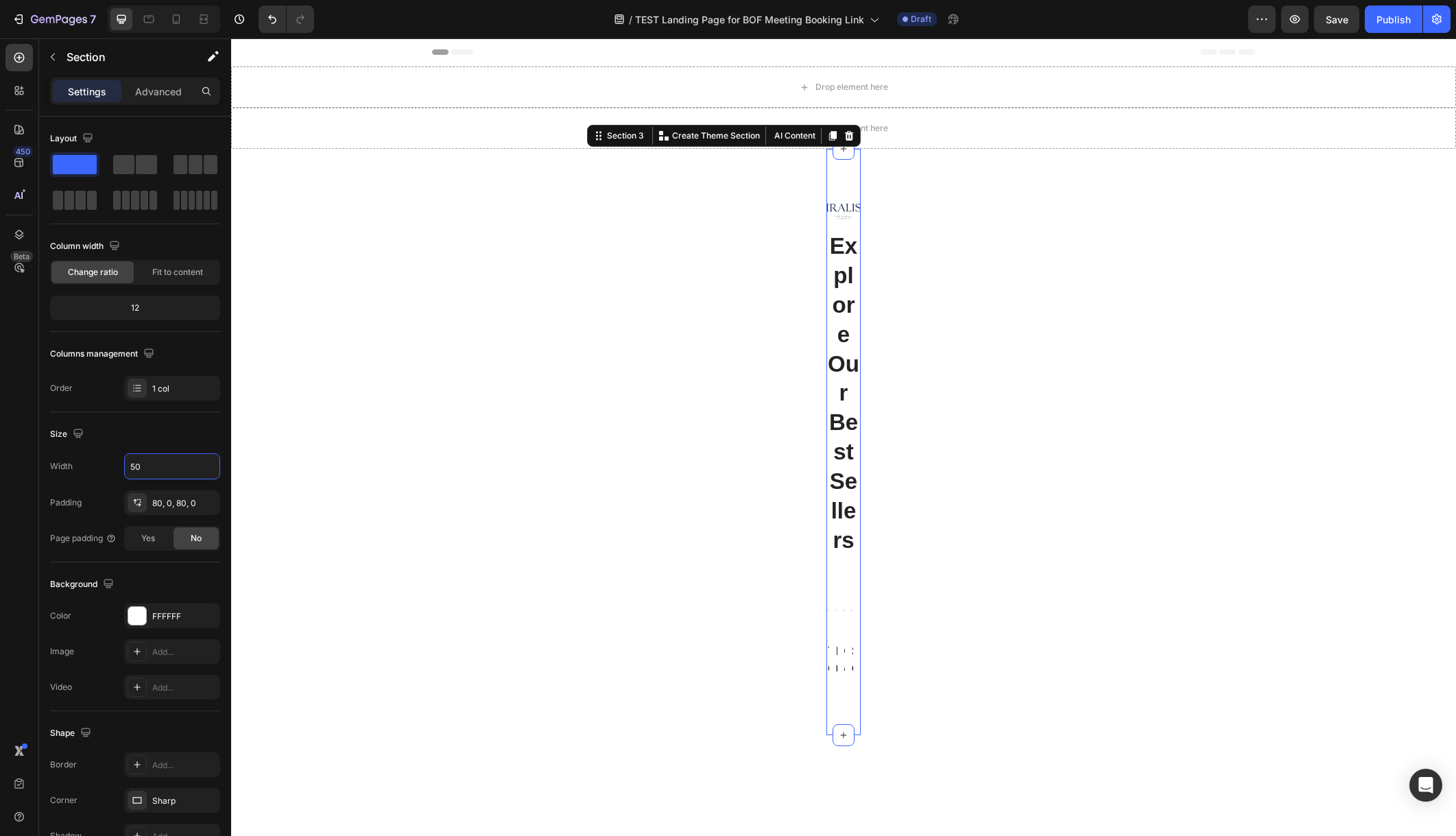 drag, startPoint x: 158, startPoint y: 468, endPoint x: 38, endPoint y: 461, distance: 120.20399 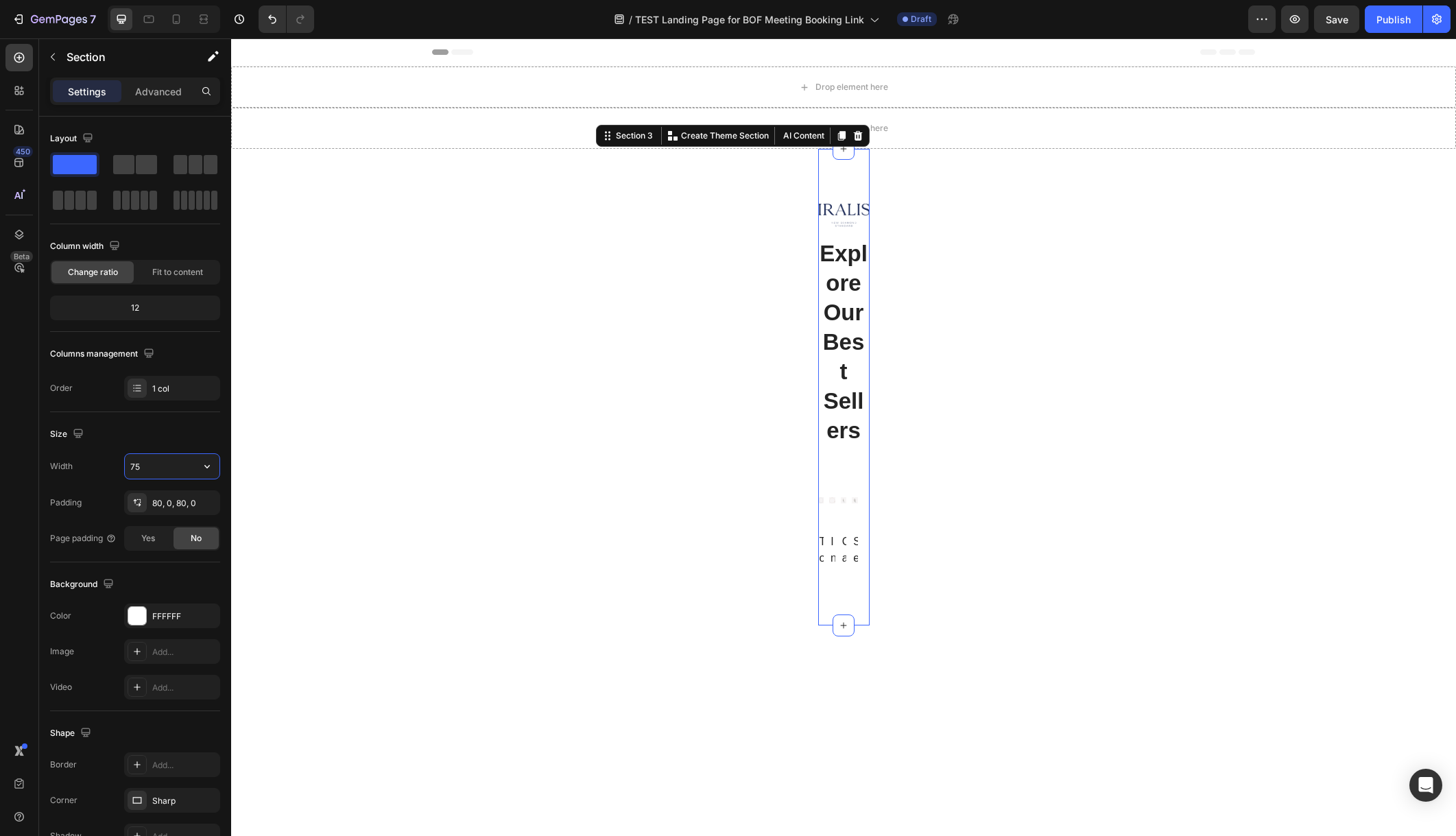 click on "75" at bounding box center [172, 466] 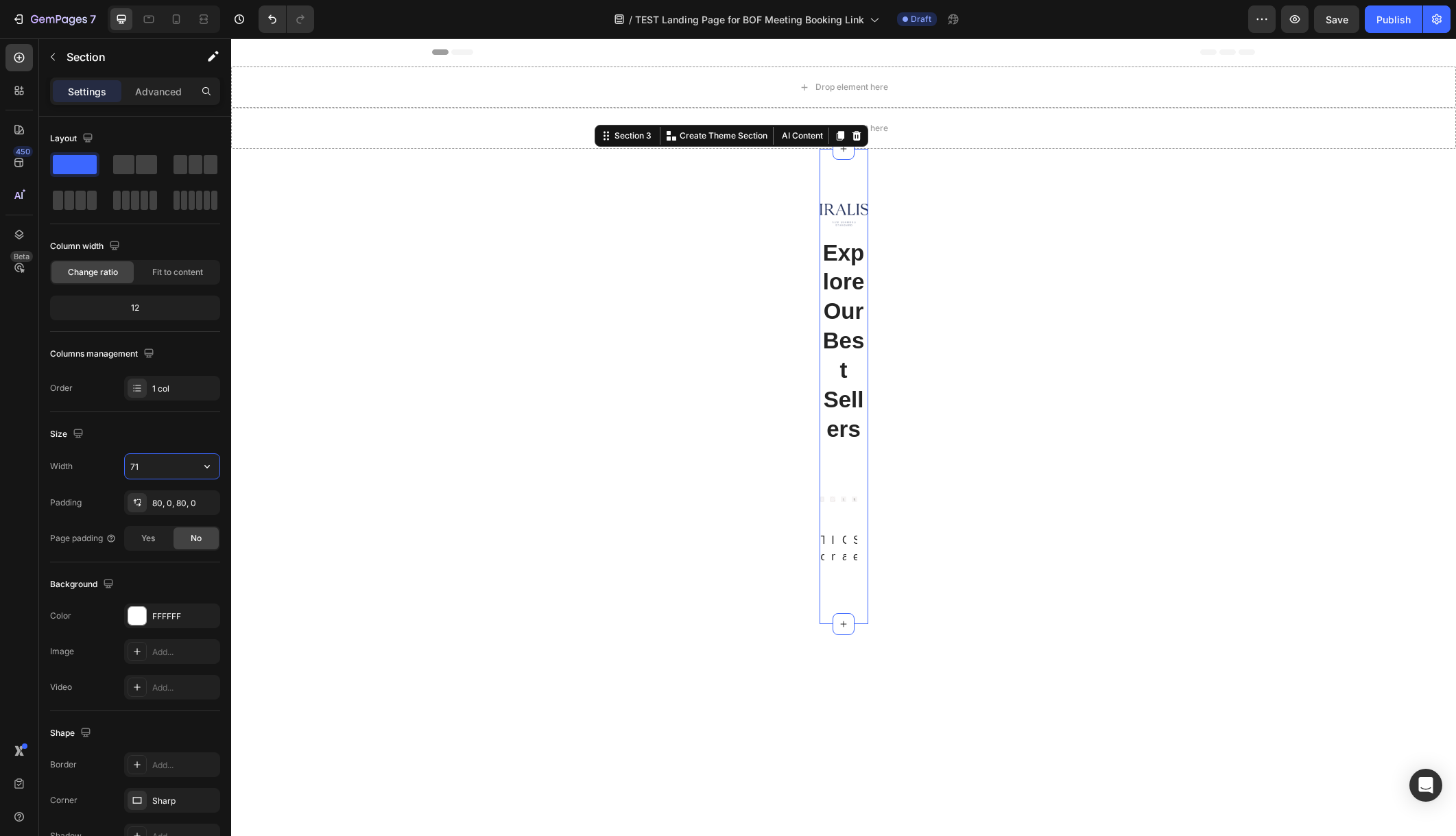 type on "7" 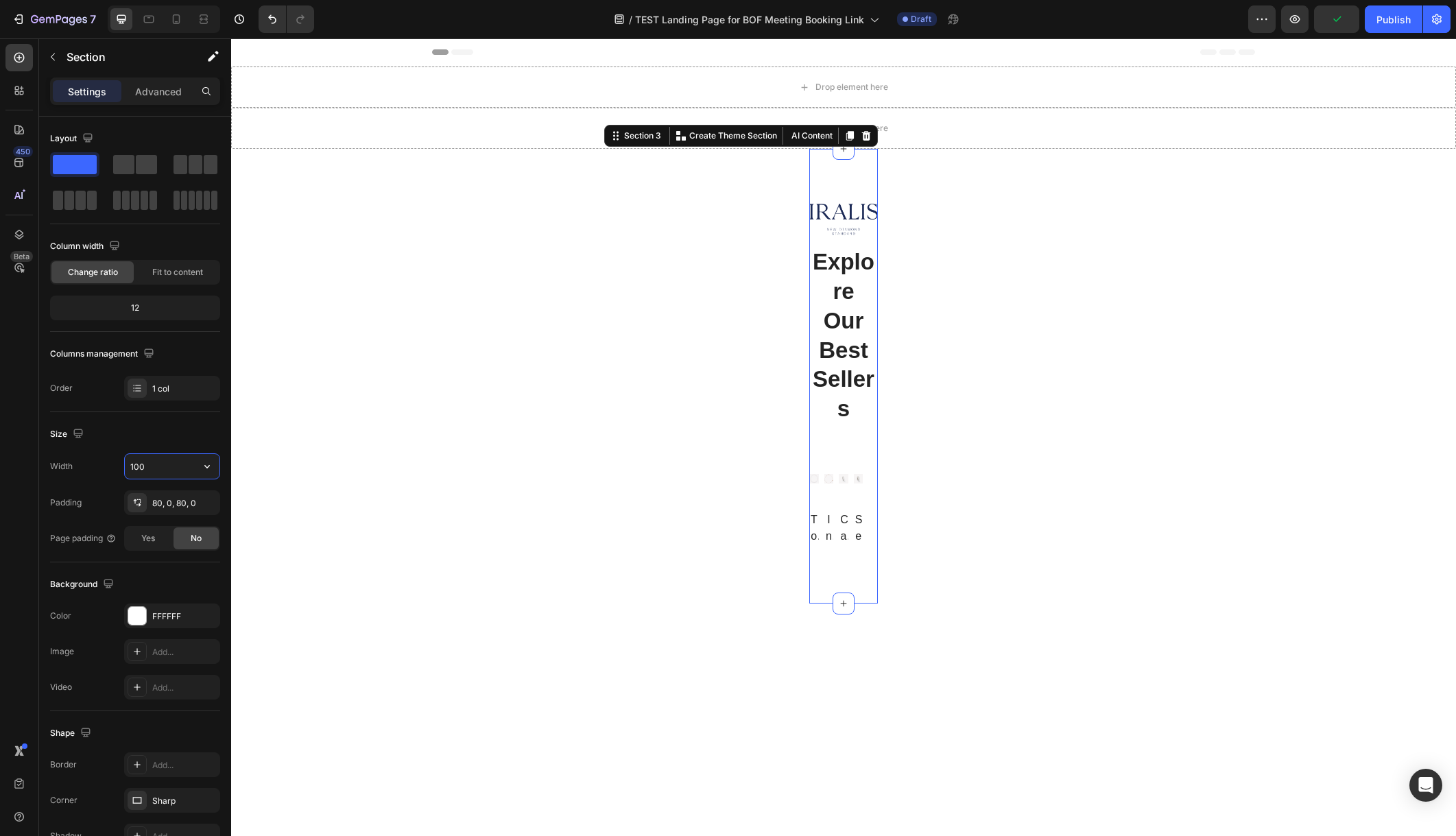 type on "100" 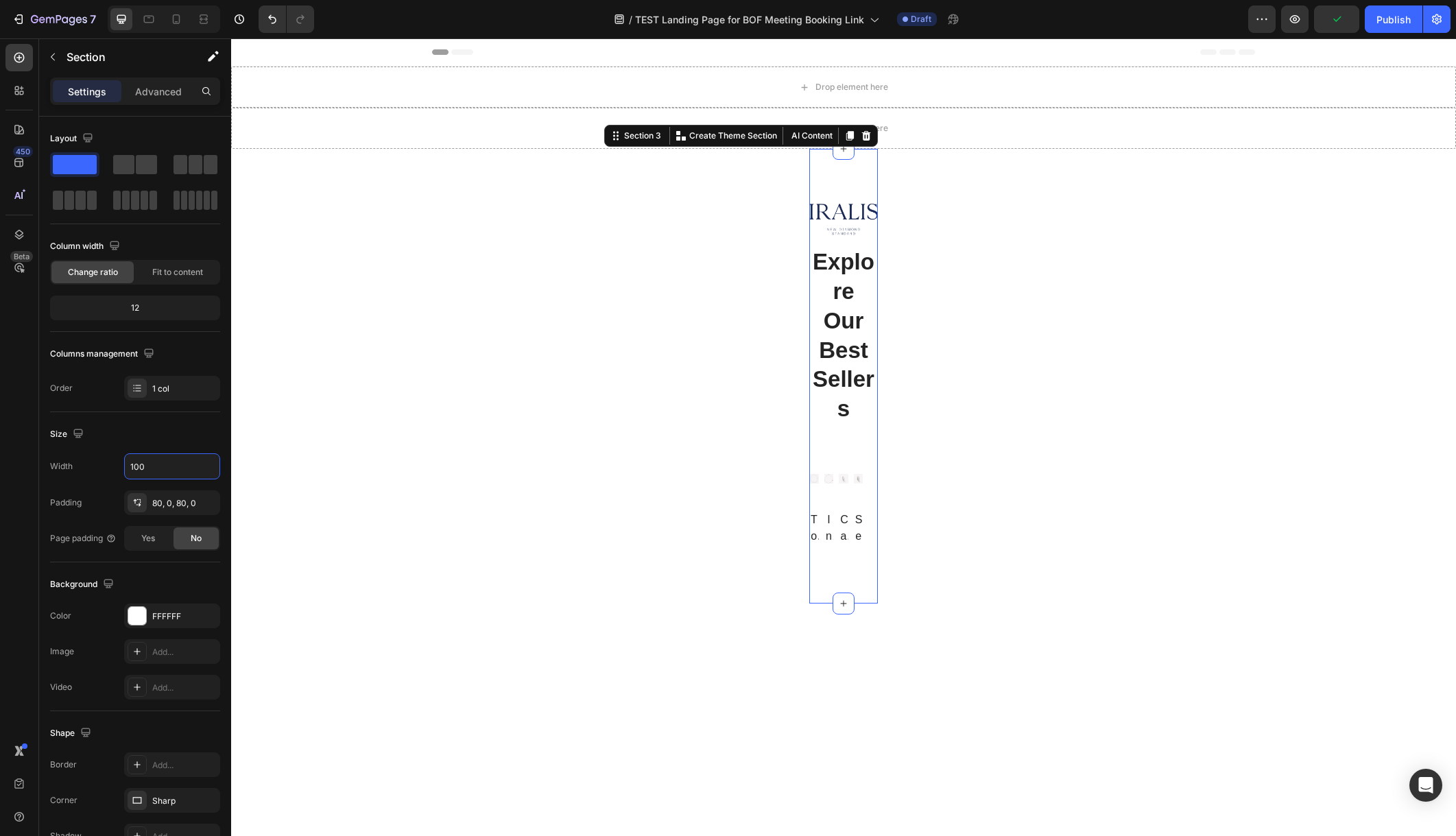 click on "Drop element here Section 1
Drop element here Section 2 Image Explore Our Best Sellers Heading Row (P) Images Tokyo Tennis Necklace (P) Title Row Product List (P) Images Initial Necklace (P) Title Row Product List (P) Images Cannes Eternity Ring (P) Title Row Product List (P) Images Seoul Eternity Ring (P) Title Row Product List Product List Section 3   You can create reusable sections Create Theme Section AI Content Write with GemAI What would you like to describe here? Tone and Voice Persuasive Product Tokyo Tennis Necklace Show more Generate Root" at bounding box center (844, 624) 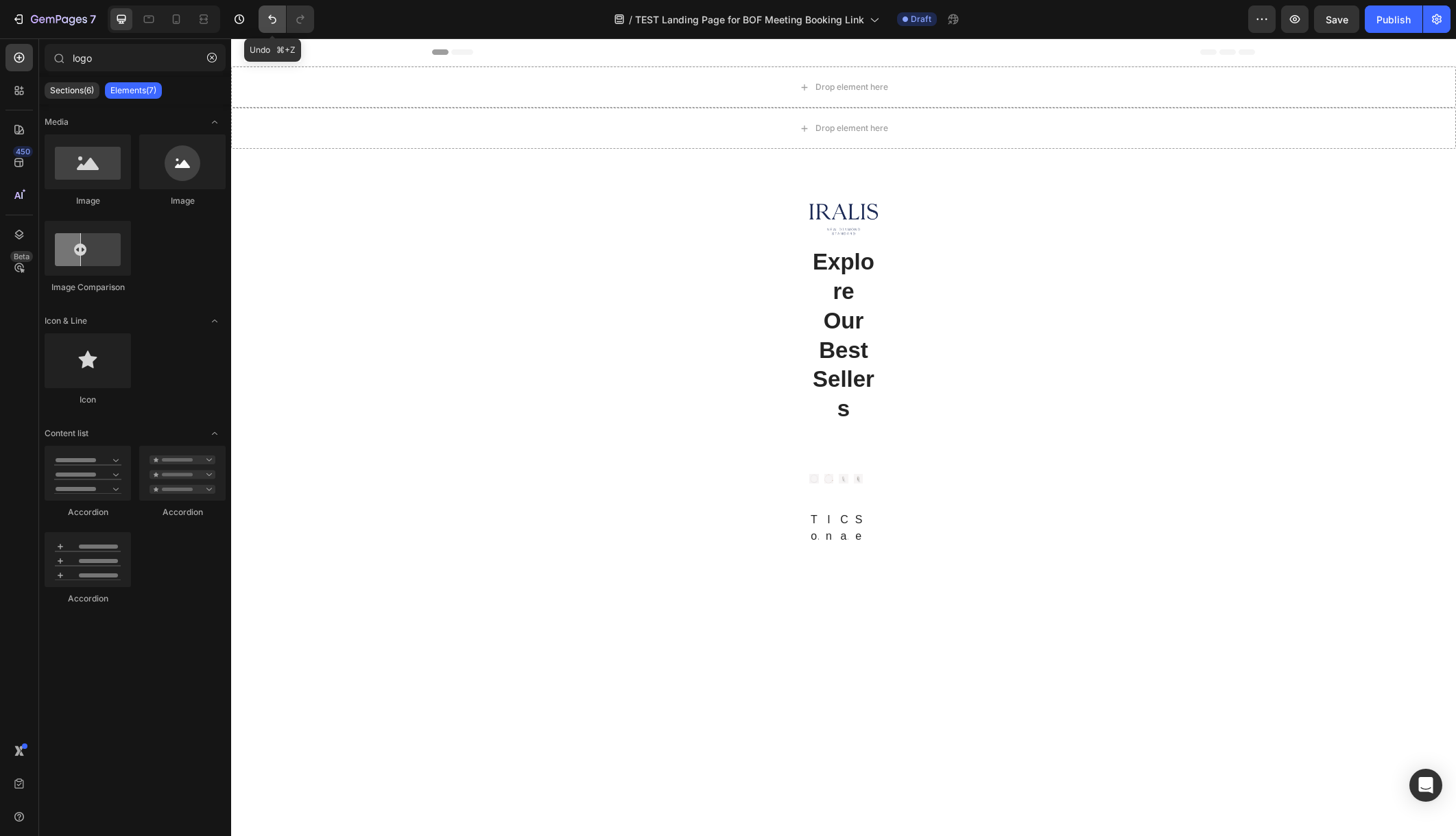click 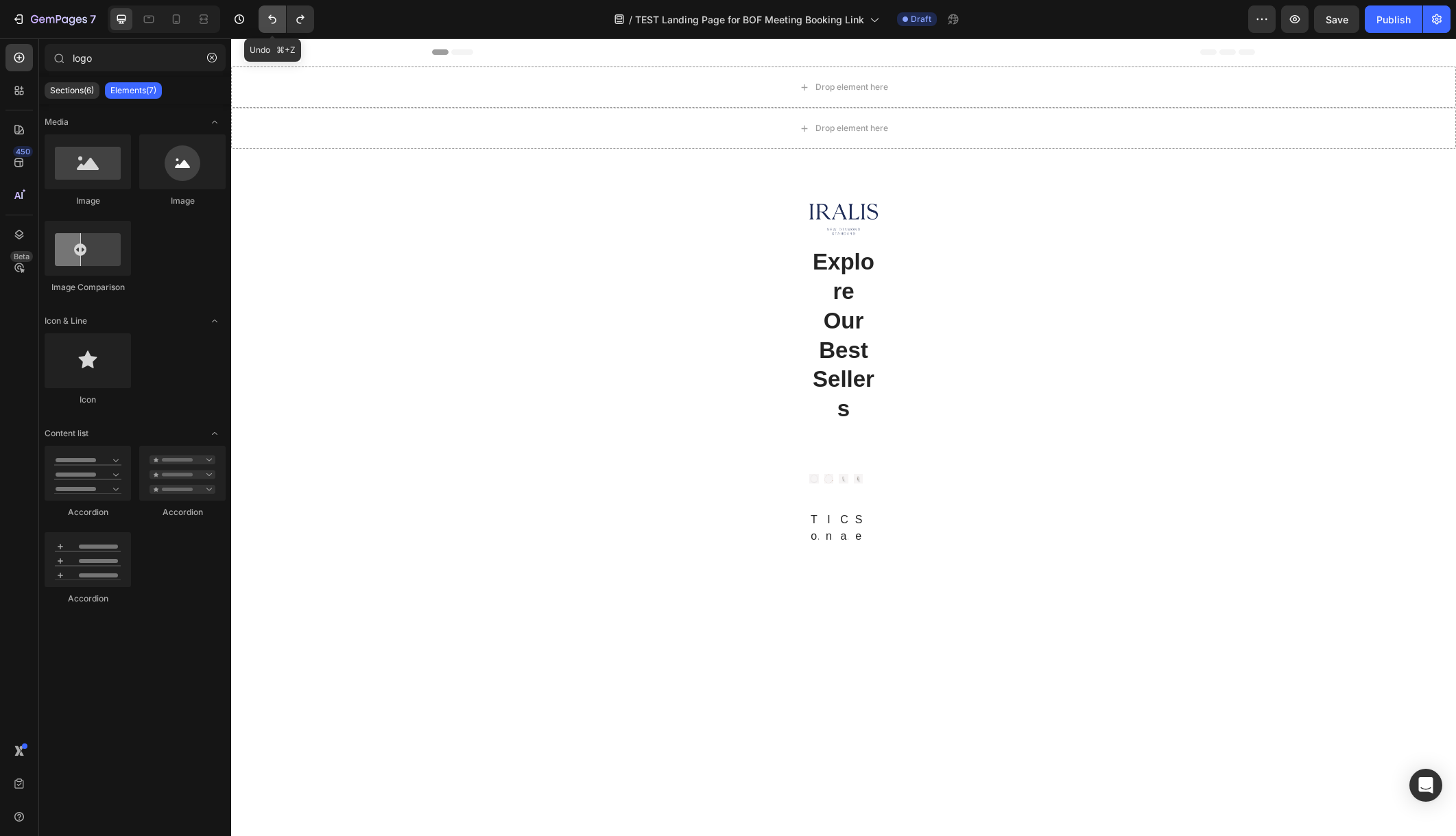 click 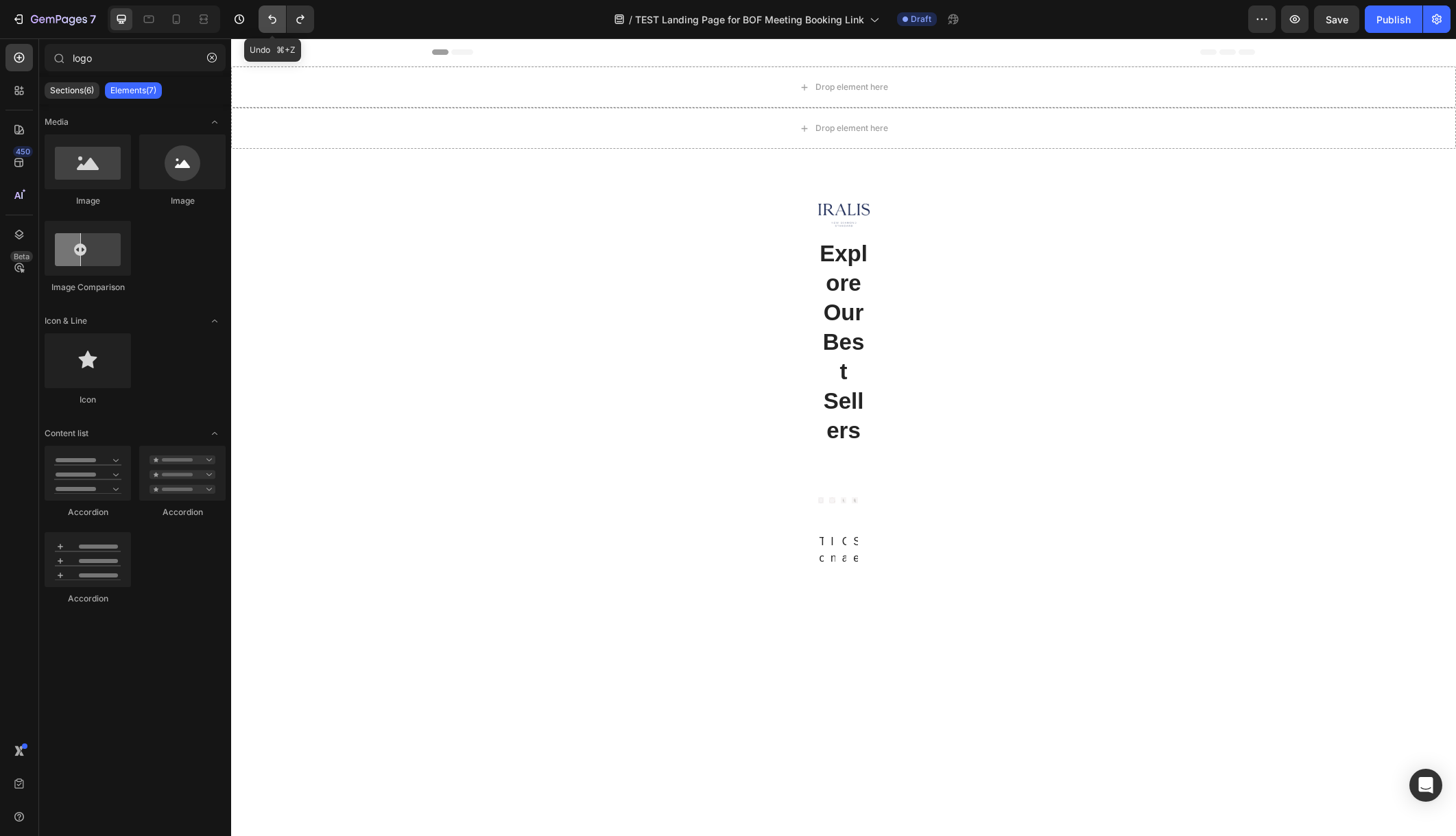 click 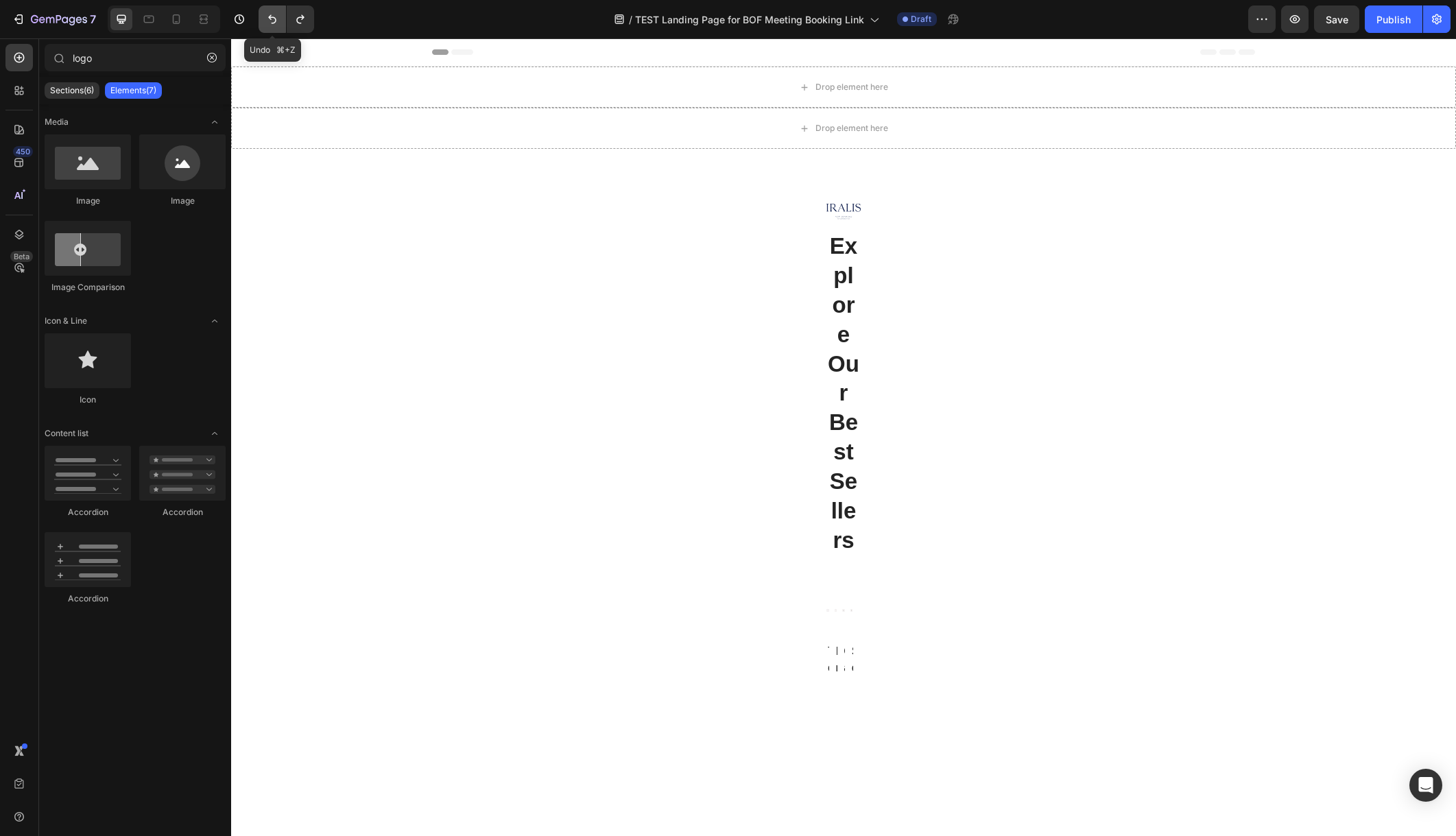 click 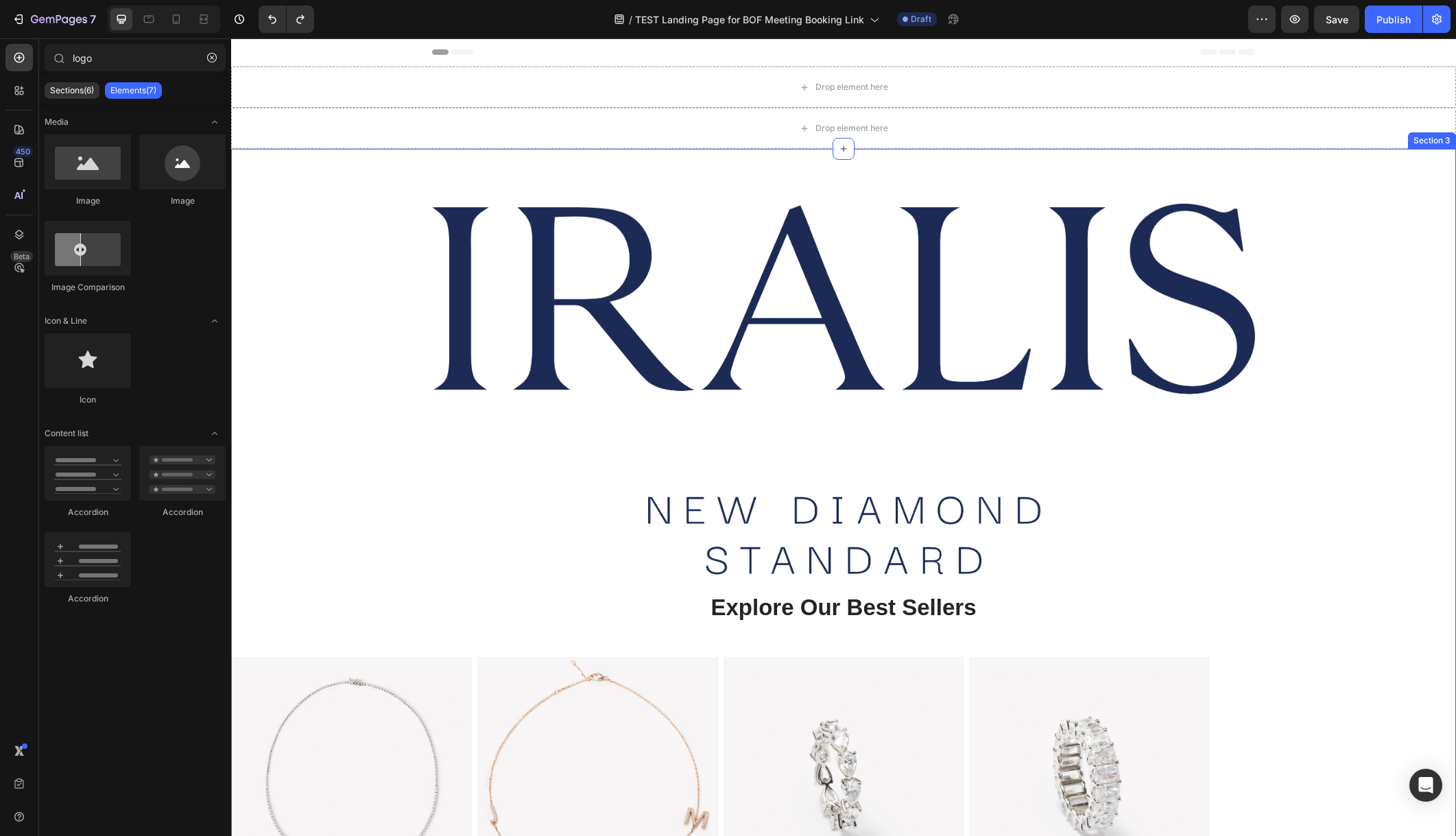 click on "Image Explore Our Best Sellers Heading Row (P) Images Tokyo Tennis Necklace (P) Title Row Product List (P) Images Initial Necklace (P) Title Row Product List (P) Images Cannes Eternity Ring (P) Title Row Product List (P) Images Seoul Eternity Ring (P) Title Row Product List Product List" at bounding box center (844, 566) 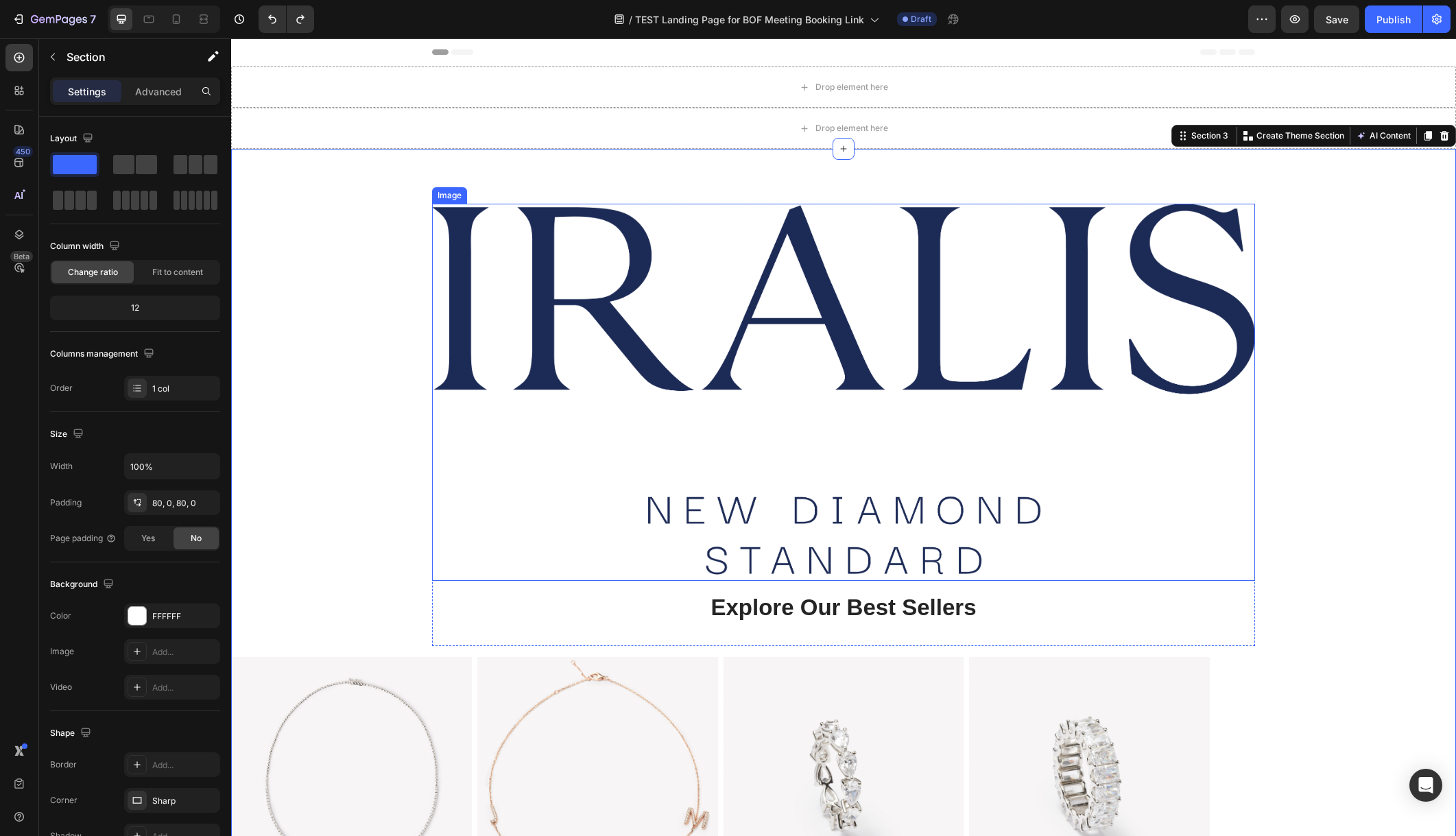 click at bounding box center [844, 392] 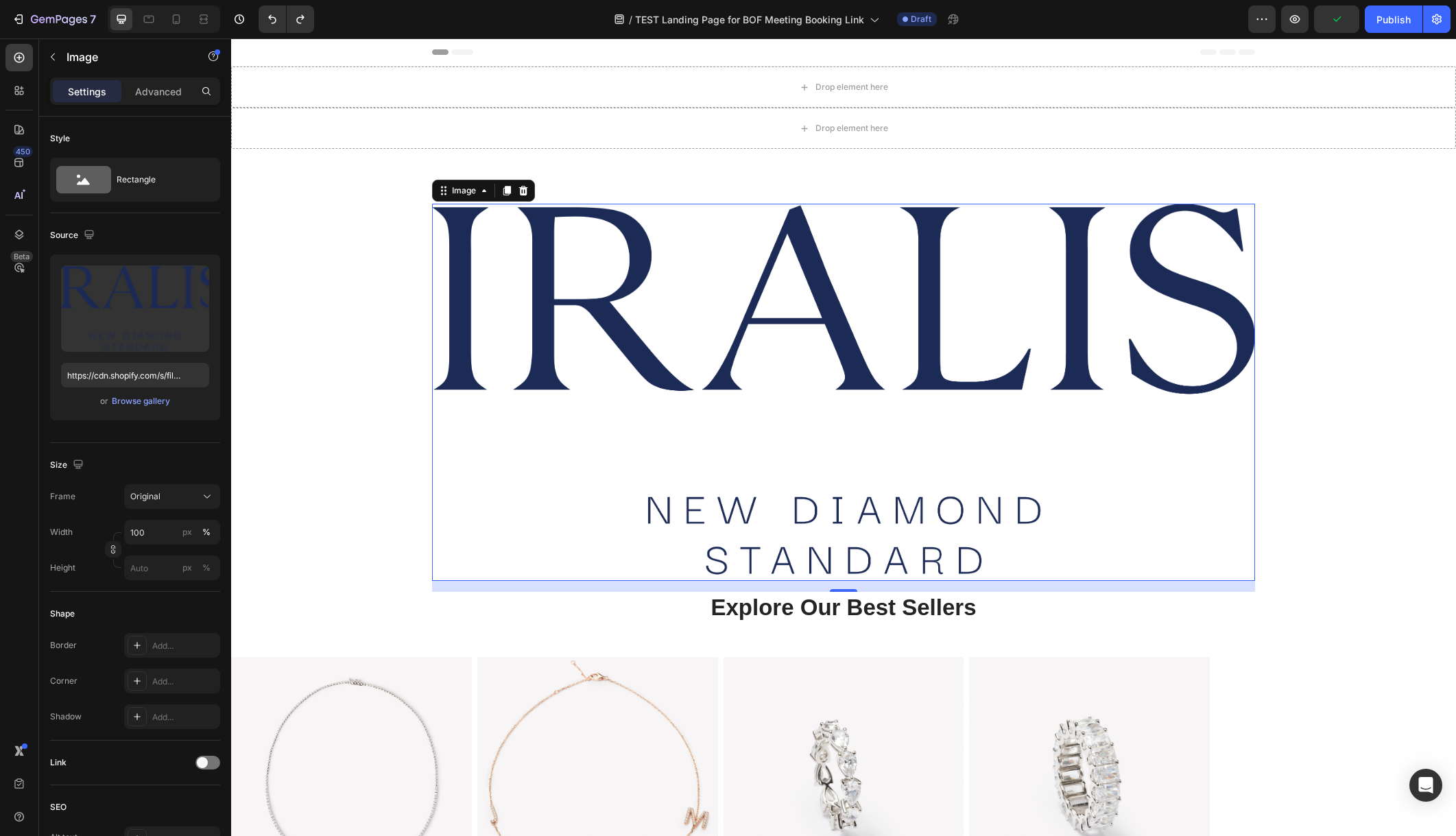 click at bounding box center (844, 392) 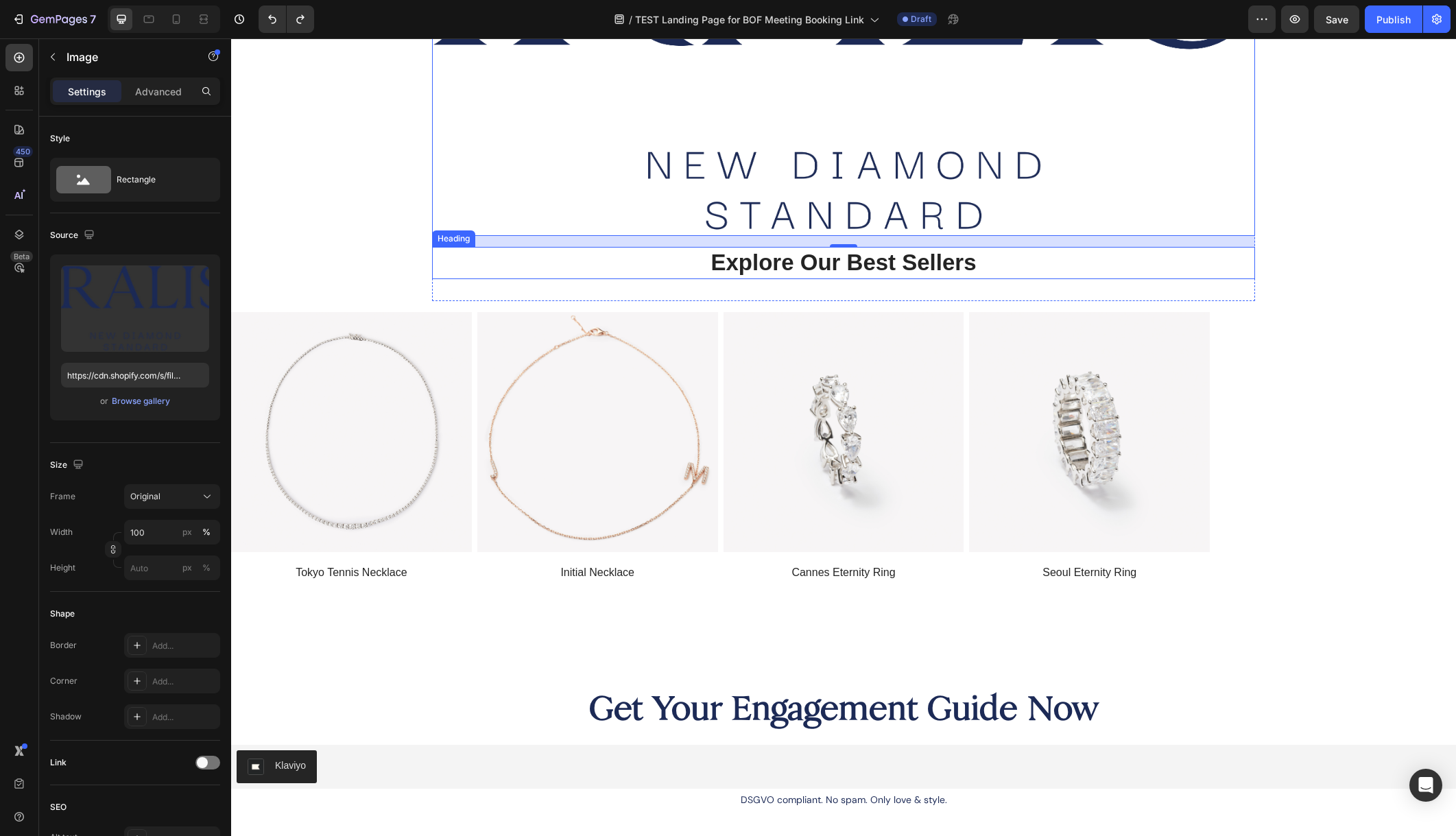 scroll, scrollTop: 343, scrollLeft: 0, axis: vertical 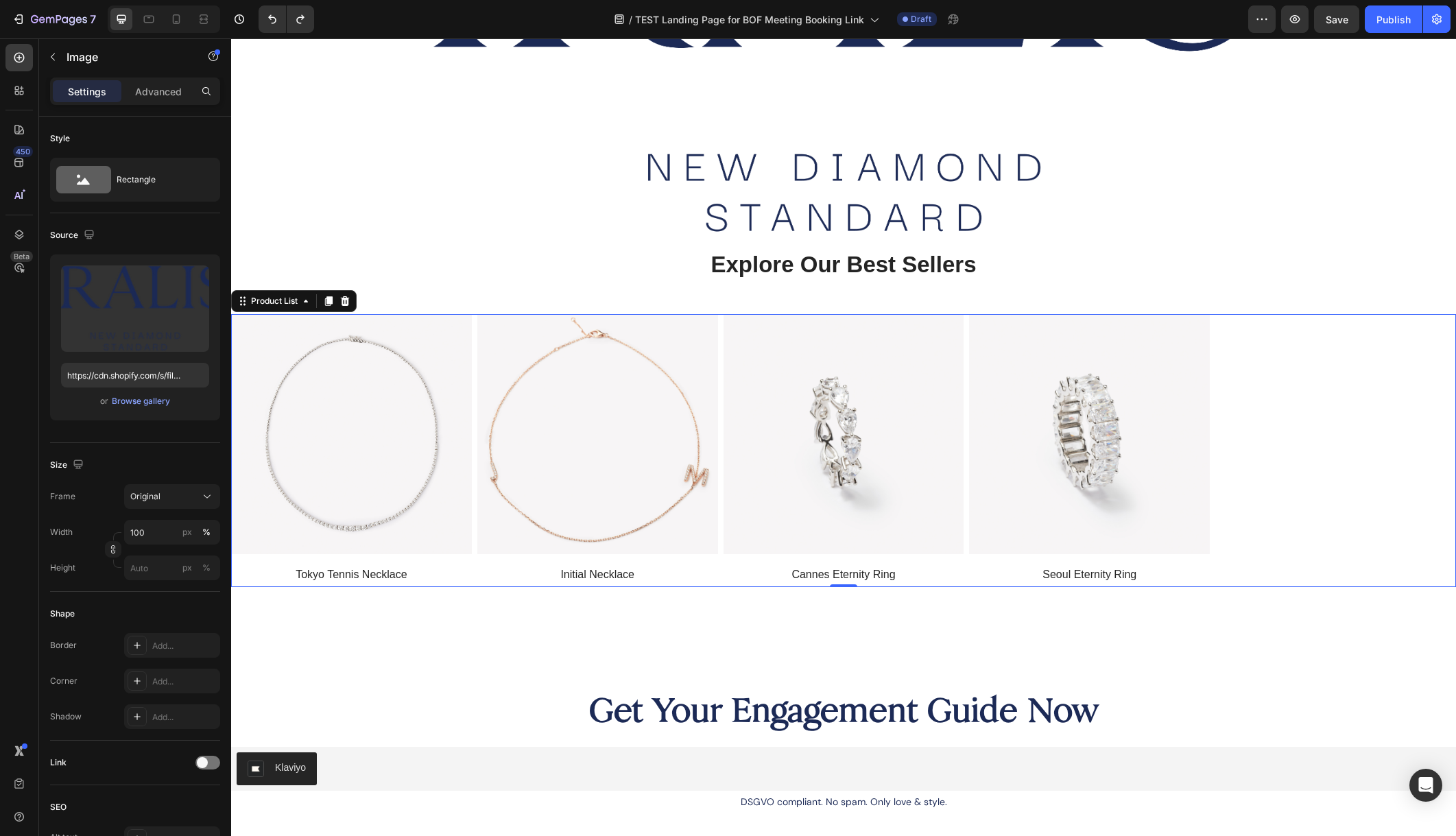 click on "(P) Images Tokyo Tennis Necklace (P) Title Row Product List   0 (P) Images Initial Necklace (P) Title Row Product List   0 (P) Images Cannes Eternity Ring (P) Title Row Product List   0 (P) Images Seoul Eternity Ring (P) Title Row Product List   0" at bounding box center (844, 451) 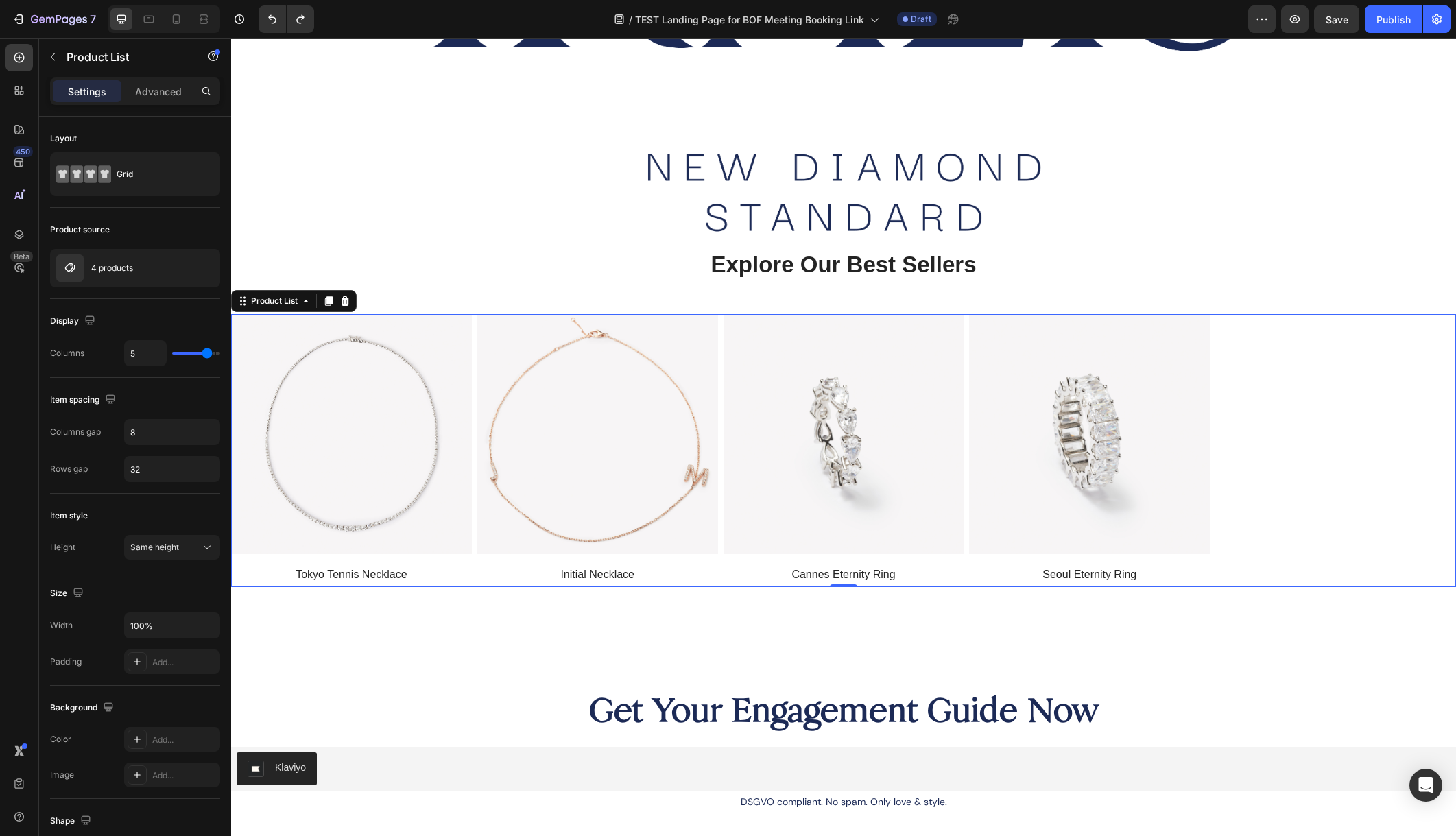 click on "(P) Images Tokyo Tennis Necklace (P) Title Row Product List   0 (P) Images Initial Necklace (P) Title Row Product List   0 (P) Images Cannes Eternity Ring (P) Title Row Product List   0 (P) Images Seoul Eternity Ring (P) Title Row Product List   0" at bounding box center (844, 451) 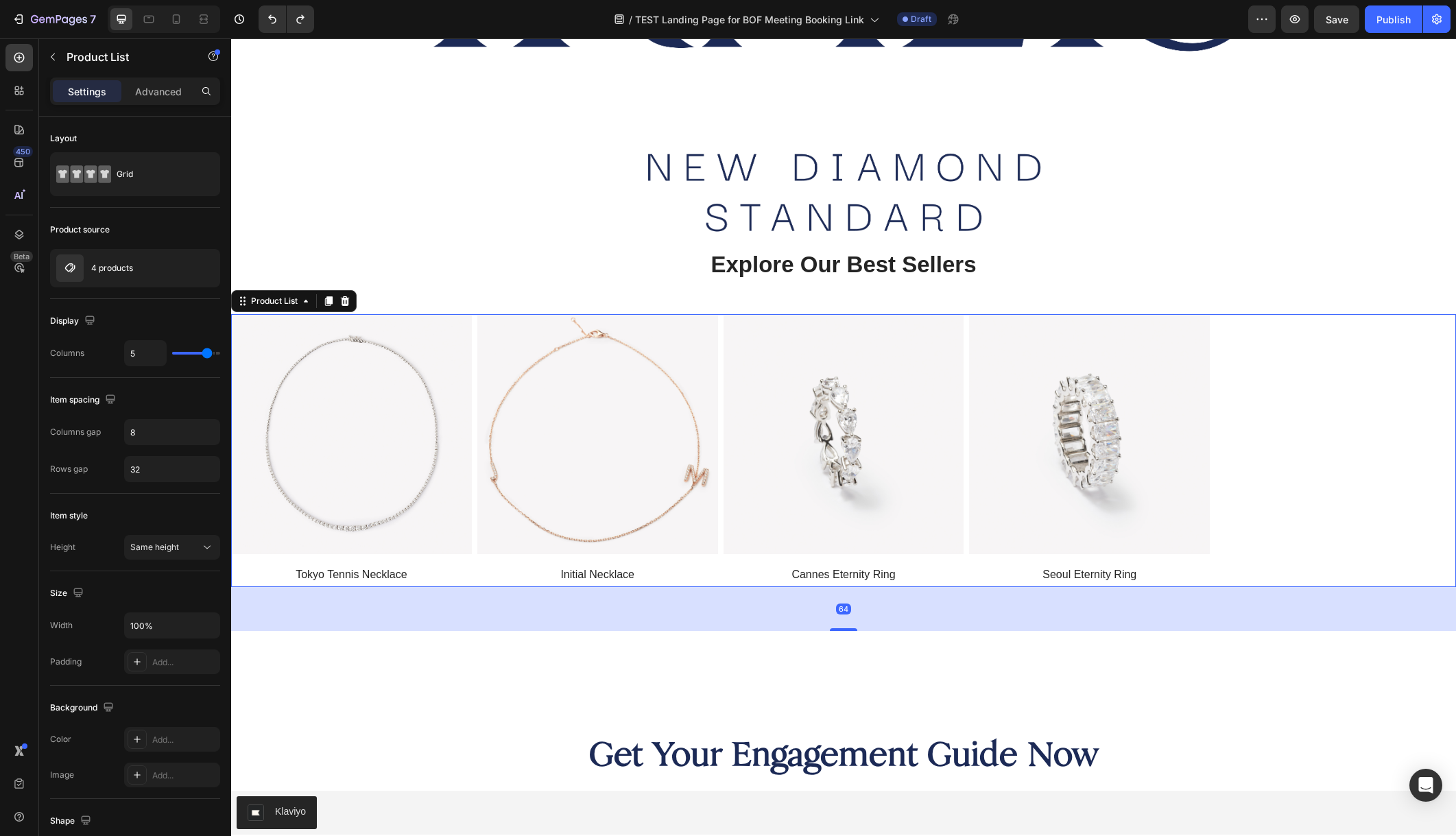 drag, startPoint x: 849, startPoint y: 585, endPoint x: 859, endPoint y: 629, distance: 45.122057 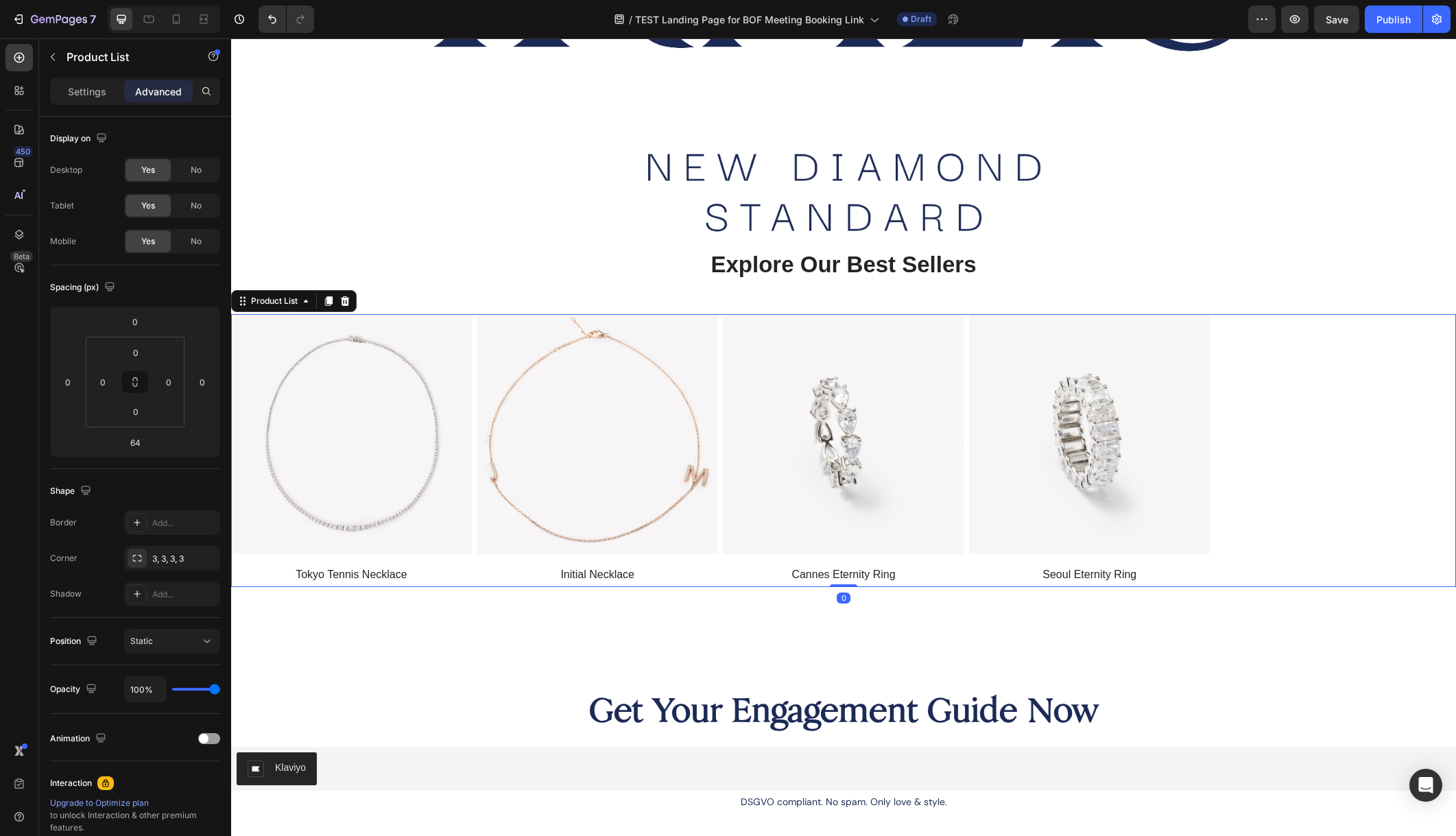 drag, startPoint x: 854, startPoint y: 628, endPoint x: 851, endPoint y: 579, distance: 49.09175 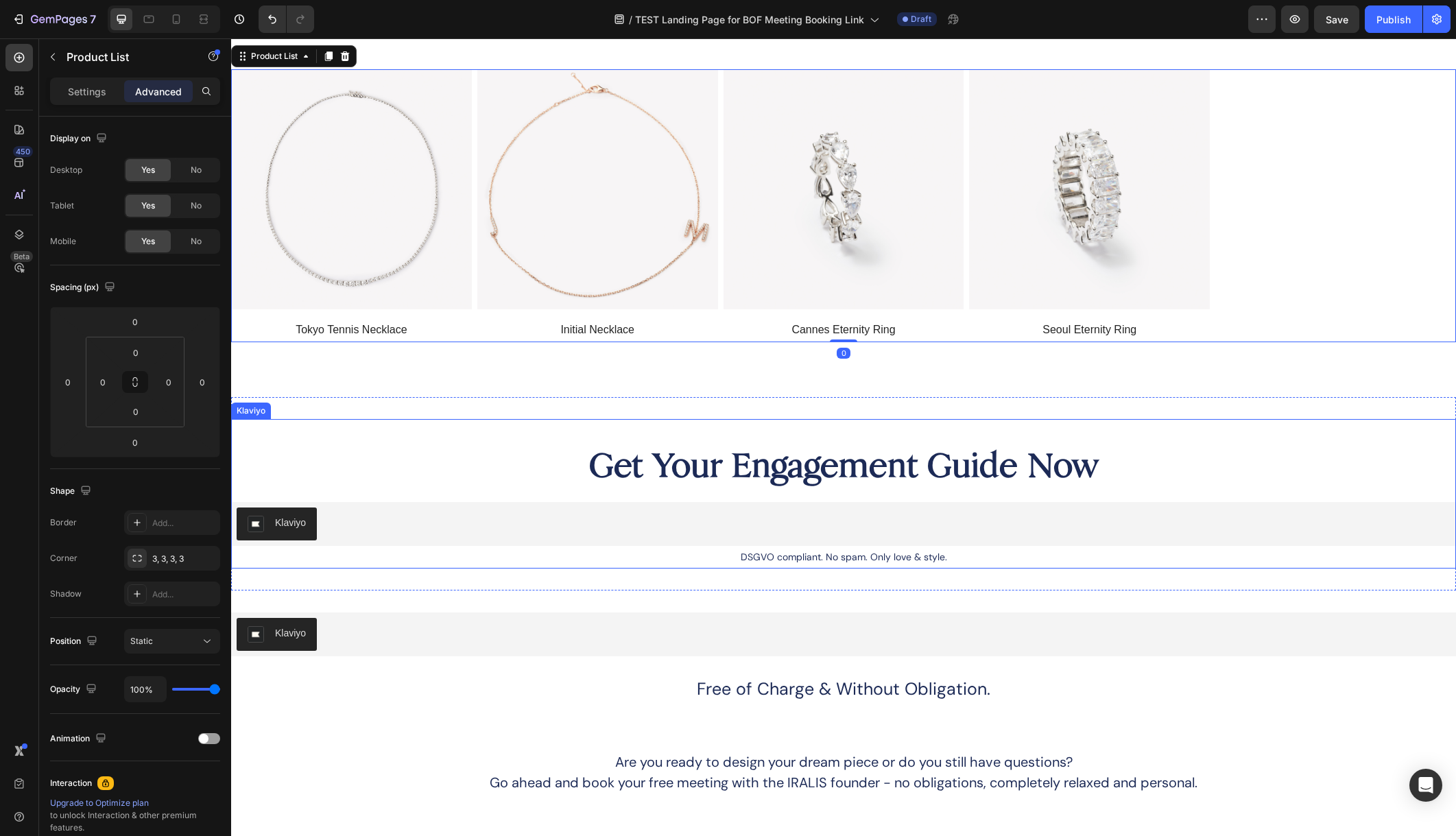 scroll, scrollTop: 636, scrollLeft: 0, axis: vertical 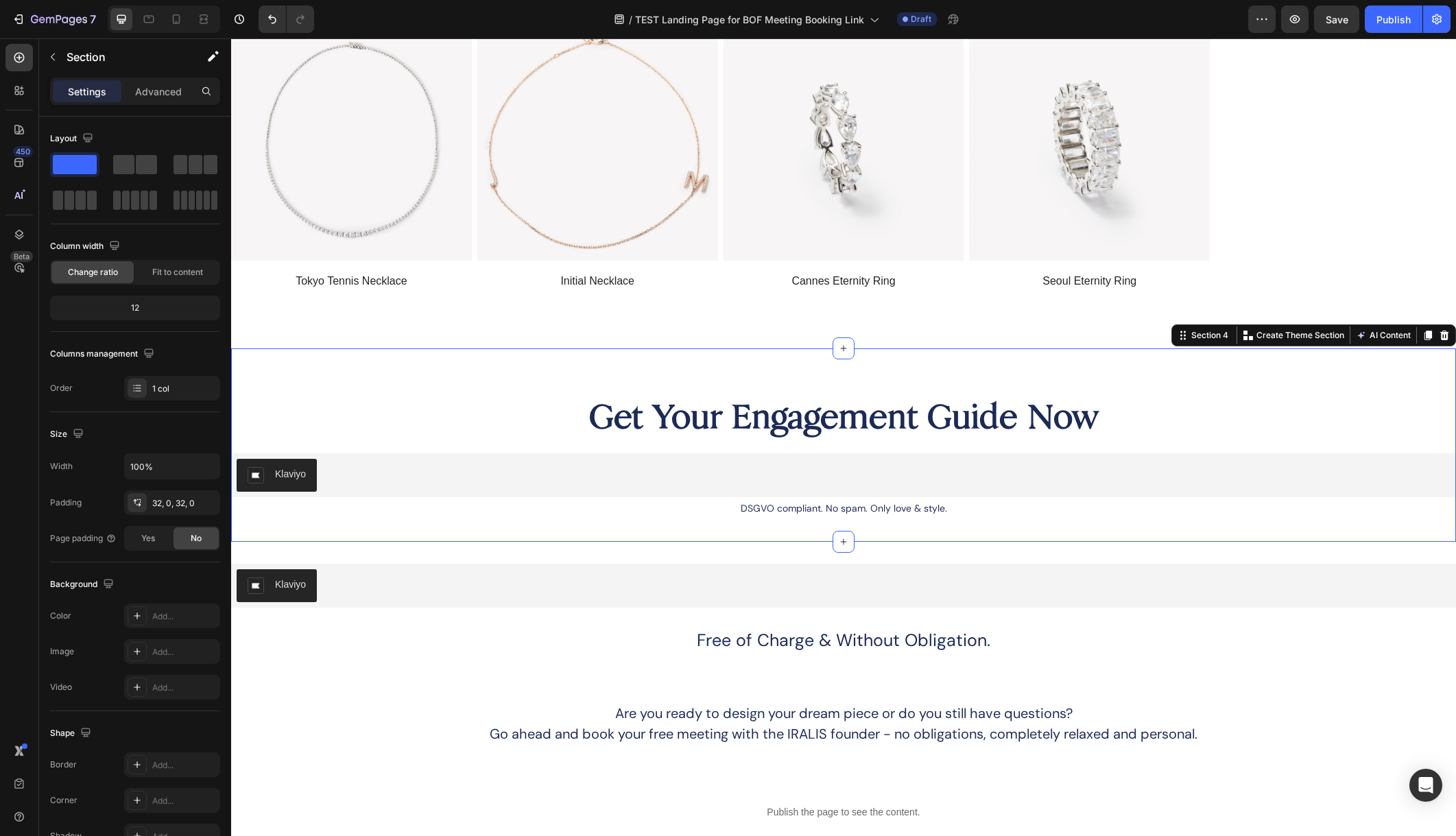 click on "Get Your Engagement Guide Now  Heading Klaviyo Klaviyo DSGVO compliant. No spam. Only love & style. Text Block Section 4   You can create reusable sections Create Theme Section AI Content Write with GemAI What would you like to describe here? Tone and Voice Persuasive Product Tokyo Tennis Necklace Show more Generate" at bounding box center (844, 445) 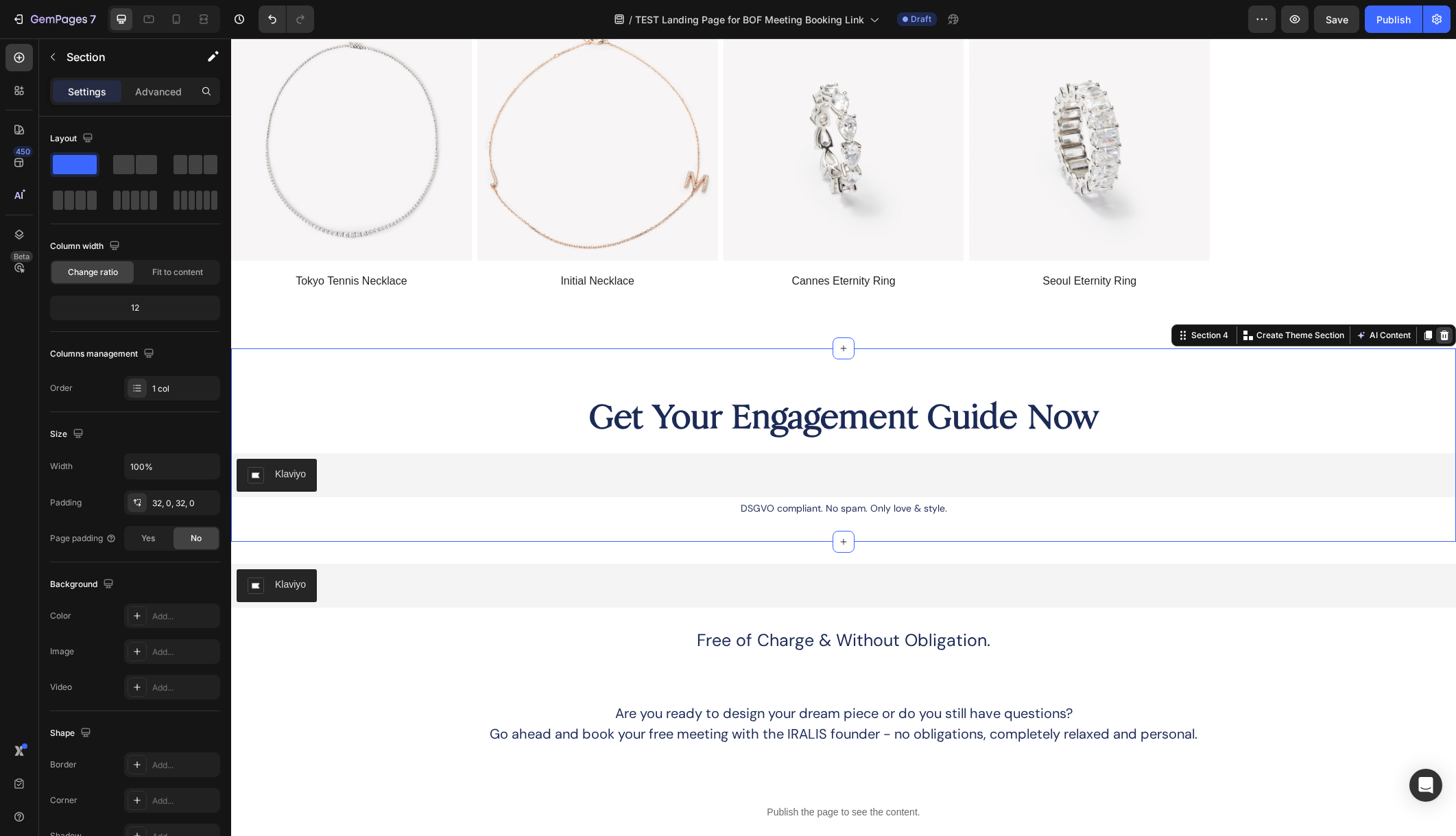 click 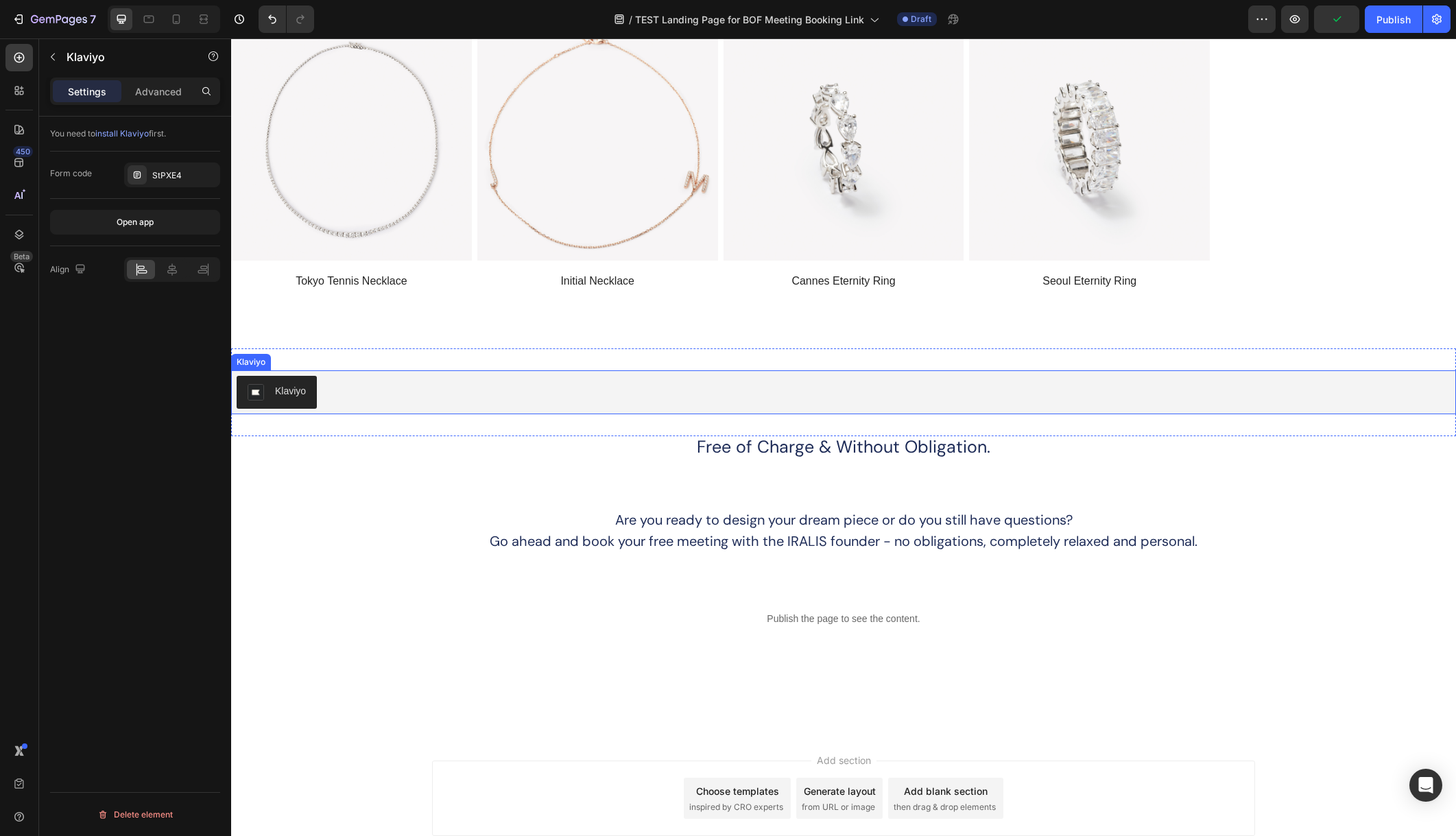 click on "Klaviyo" at bounding box center (844, 392) 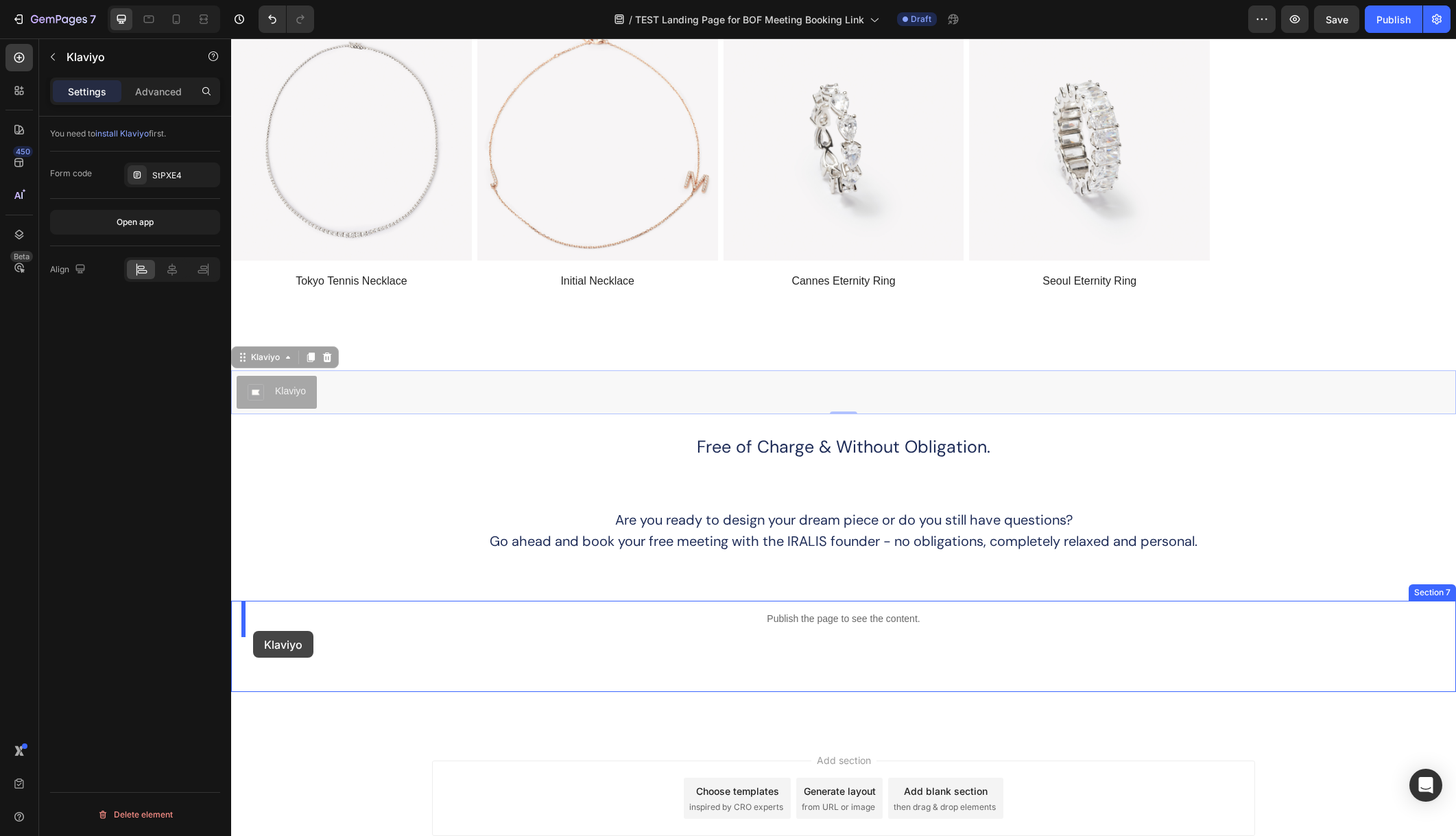 drag, startPoint x: 242, startPoint y: 357, endPoint x: 253, endPoint y: 631, distance: 274.22071 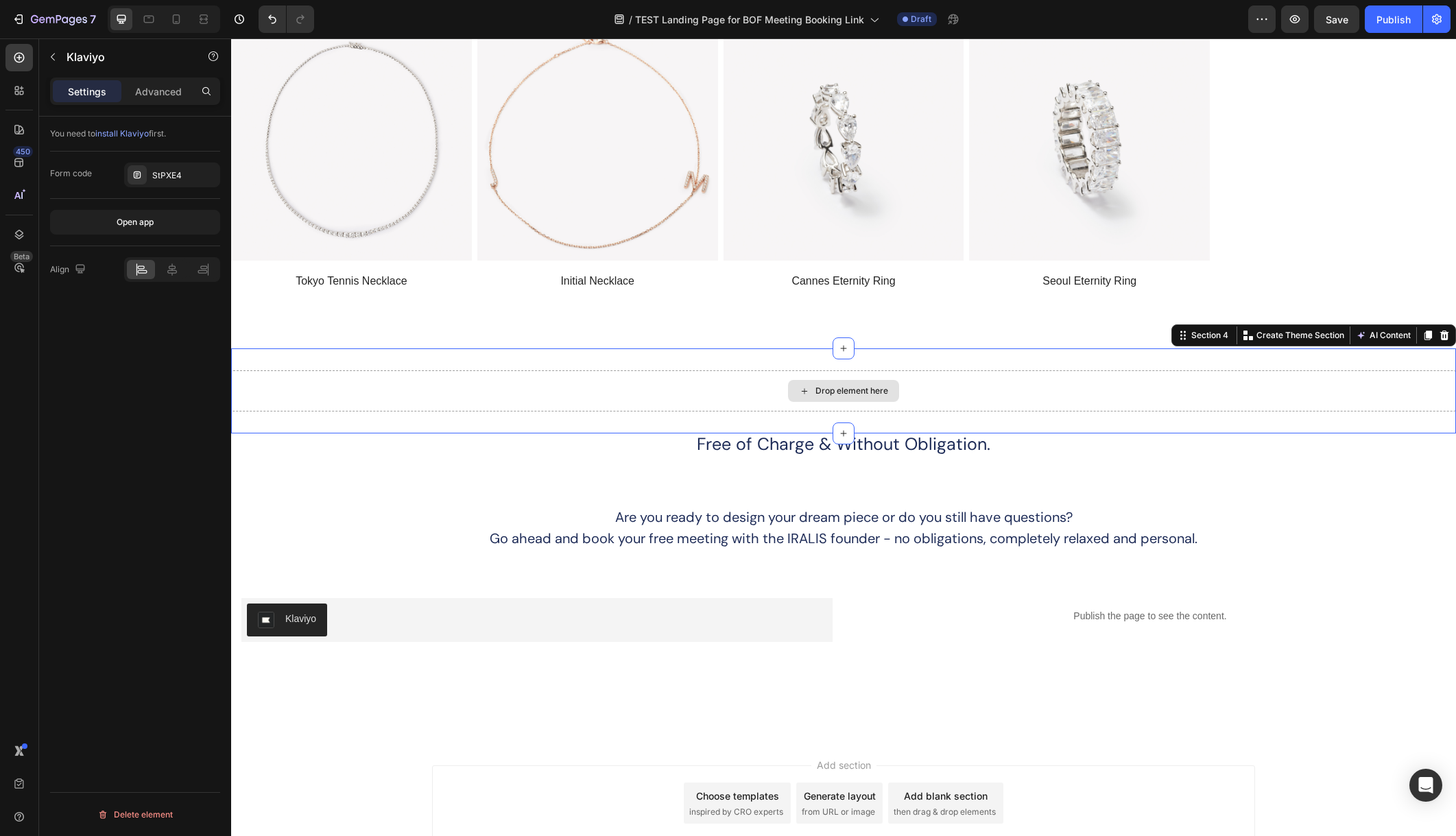 click on "Drop element here" at bounding box center (844, 391) 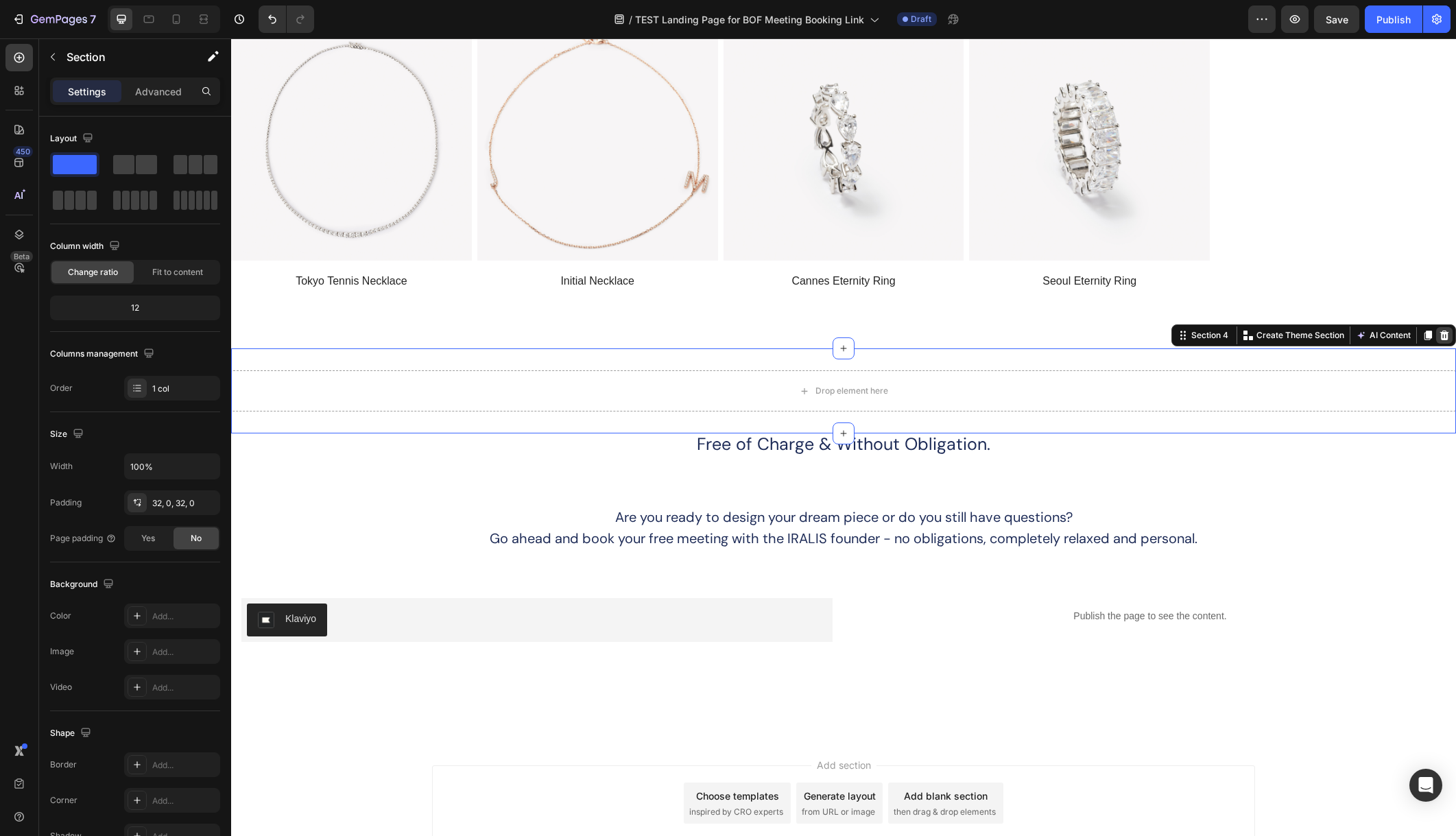 click at bounding box center (1444, 335) 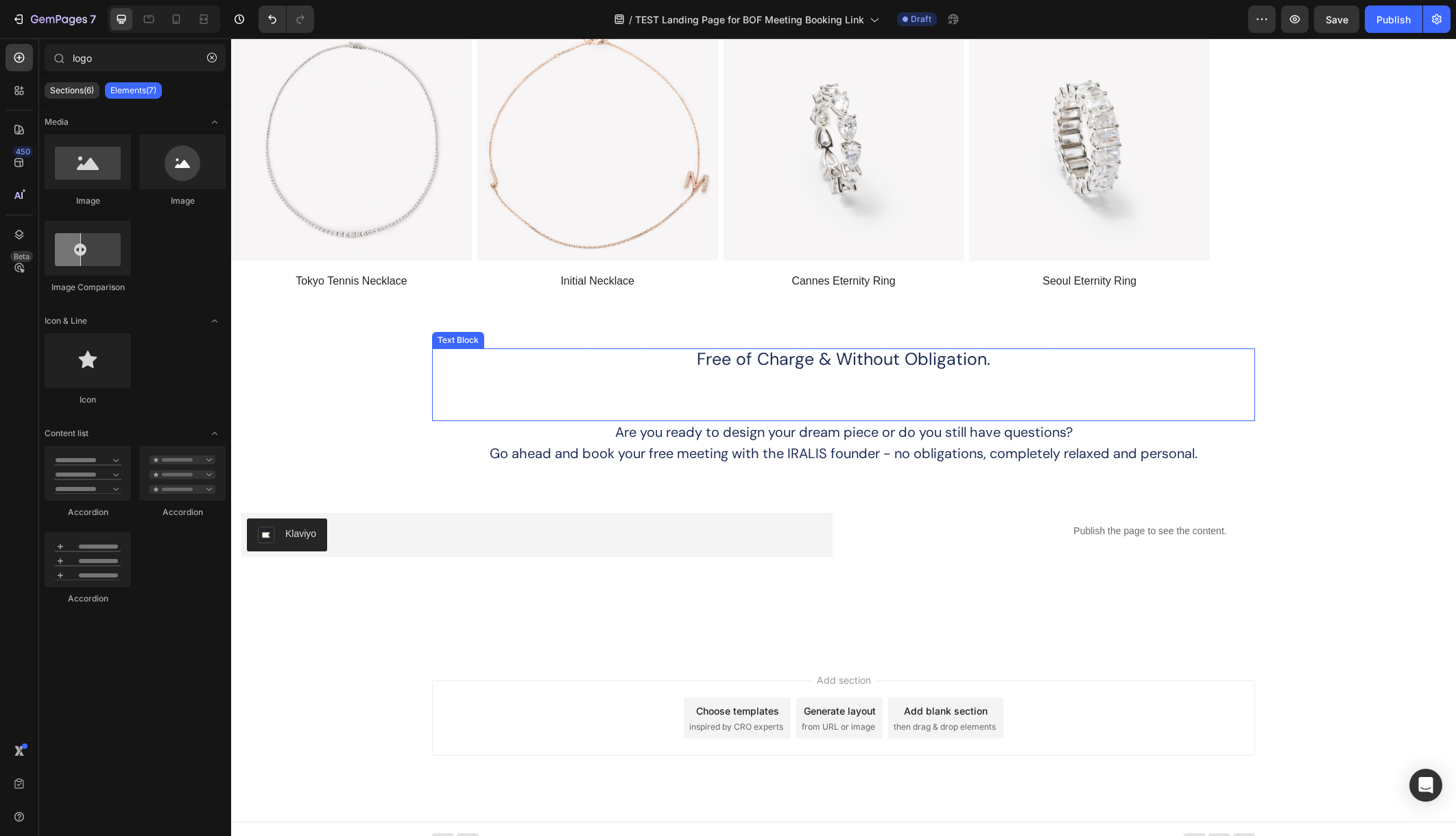 click on "Free of Charge & Without Obligation." at bounding box center (844, 359) 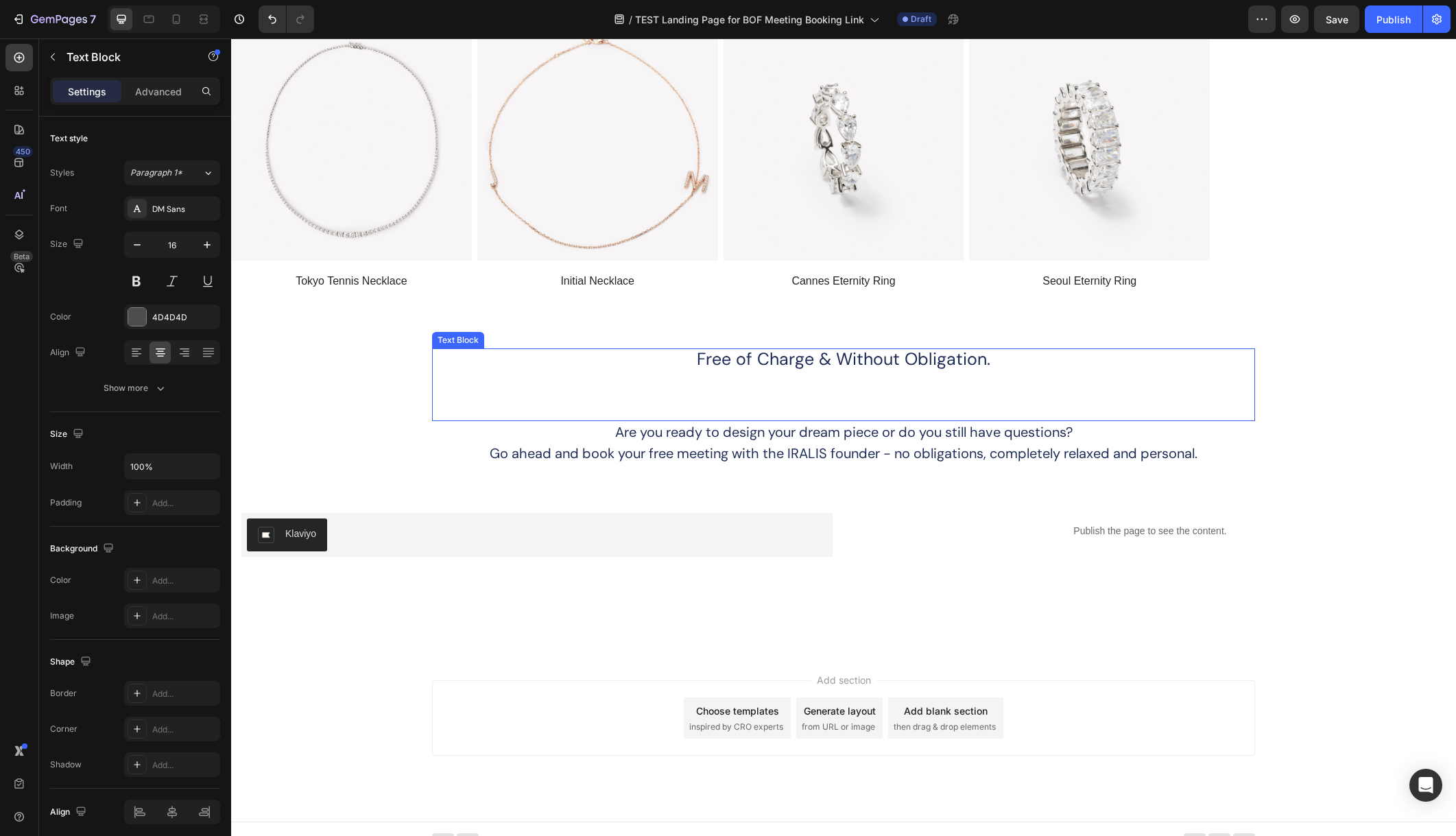 click on "Free of Charge & Without Obligation." at bounding box center [844, 359] 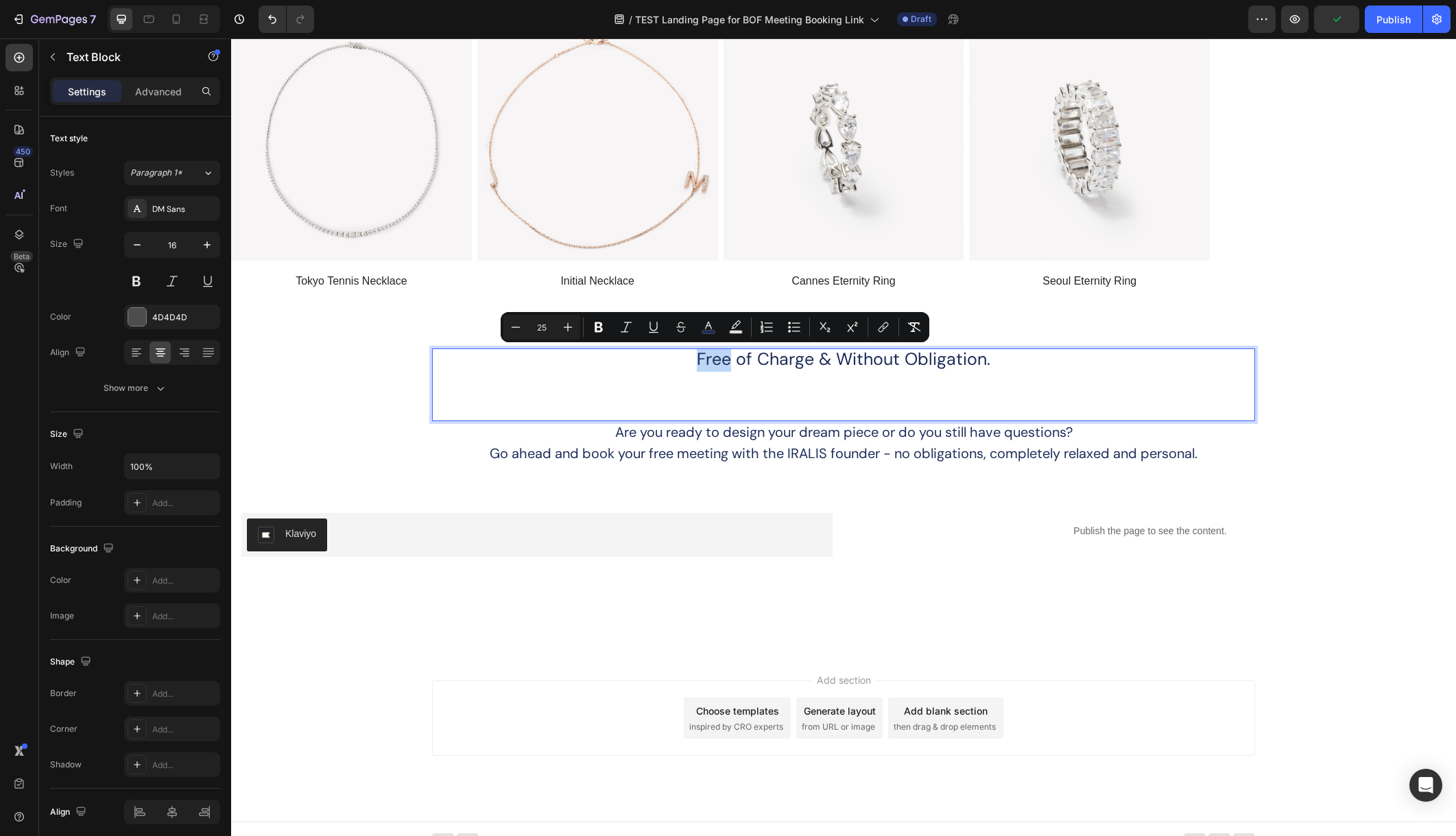 click on "Free of Charge & Without Obligation." at bounding box center (844, 359) 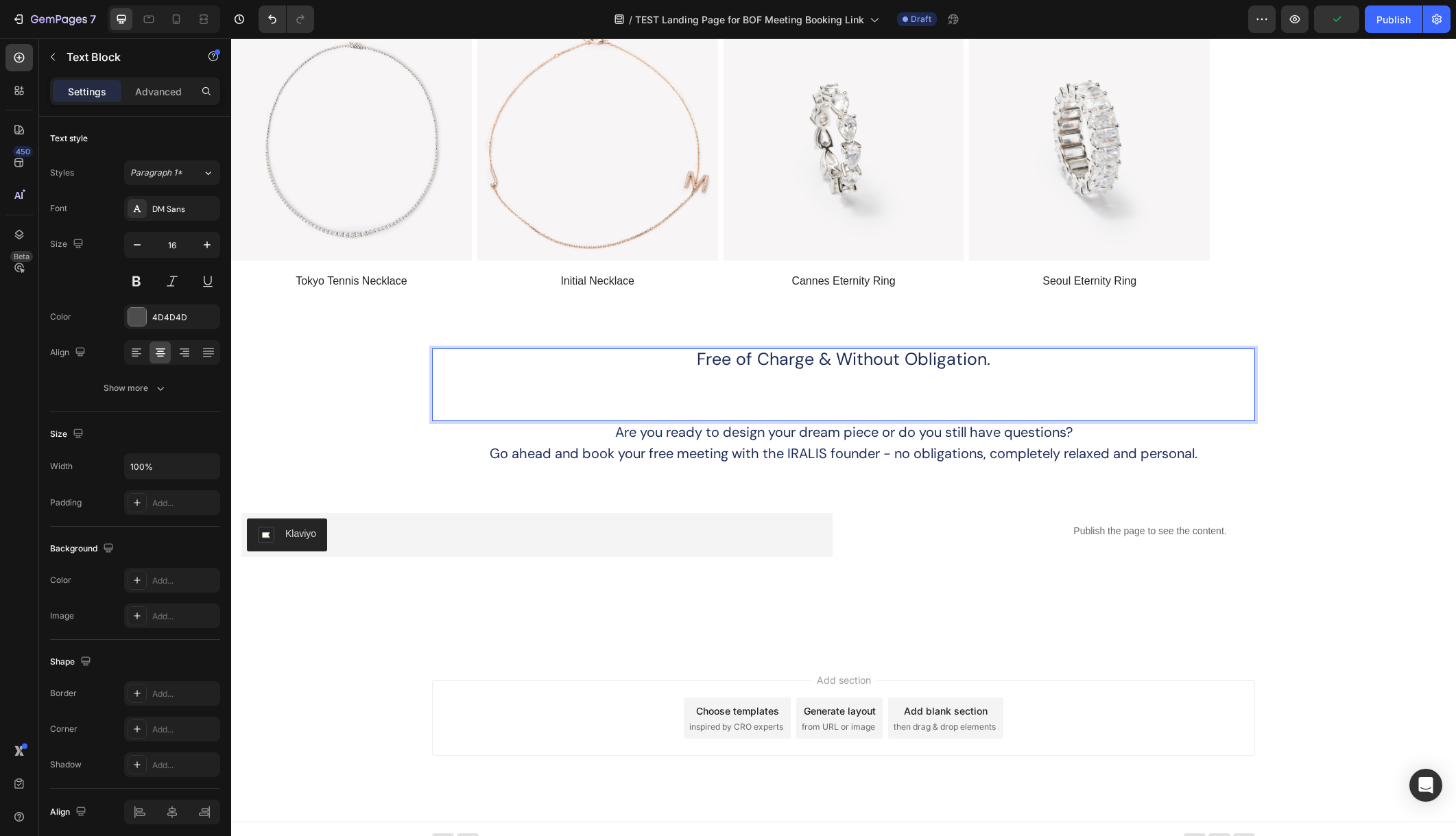 click on "Free of Charge & Without Obligation." at bounding box center [844, 359] 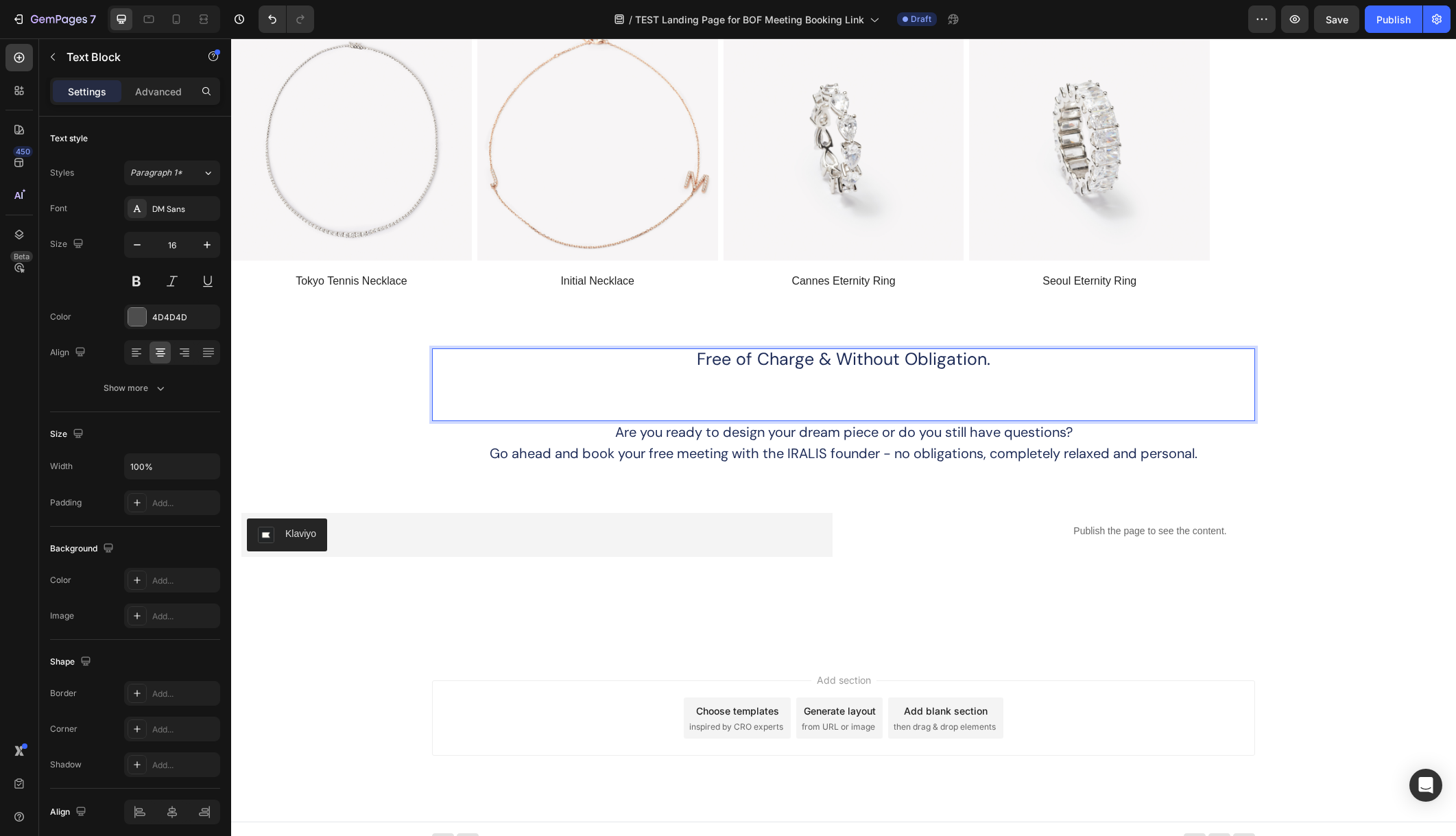 click on "Free of Charge & Without Obligation." at bounding box center [844, 359] 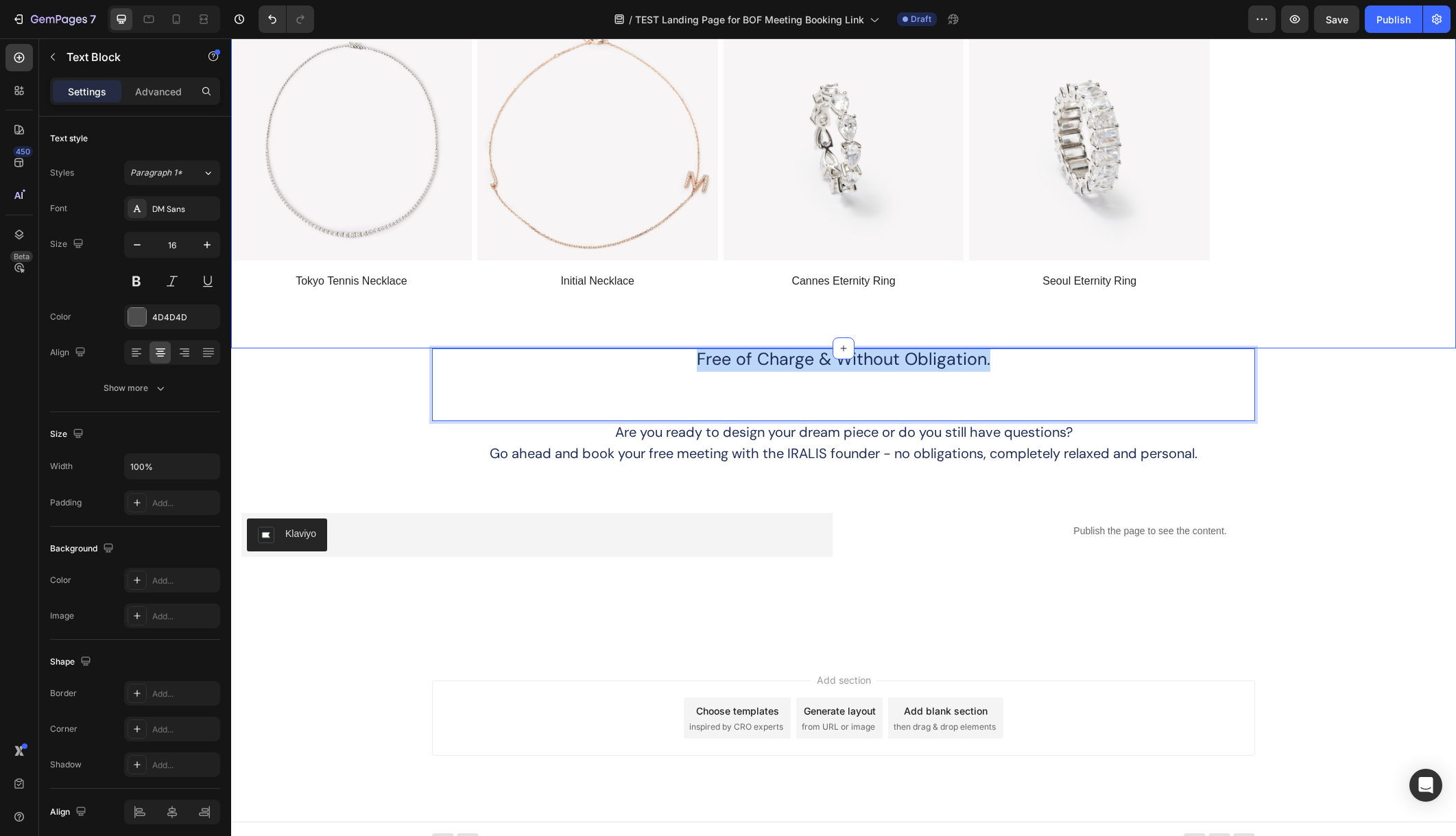 drag, startPoint x: 1004, startPoint y: 358, endPoint x: 755, endPoint y: 339, distance: 249.72385 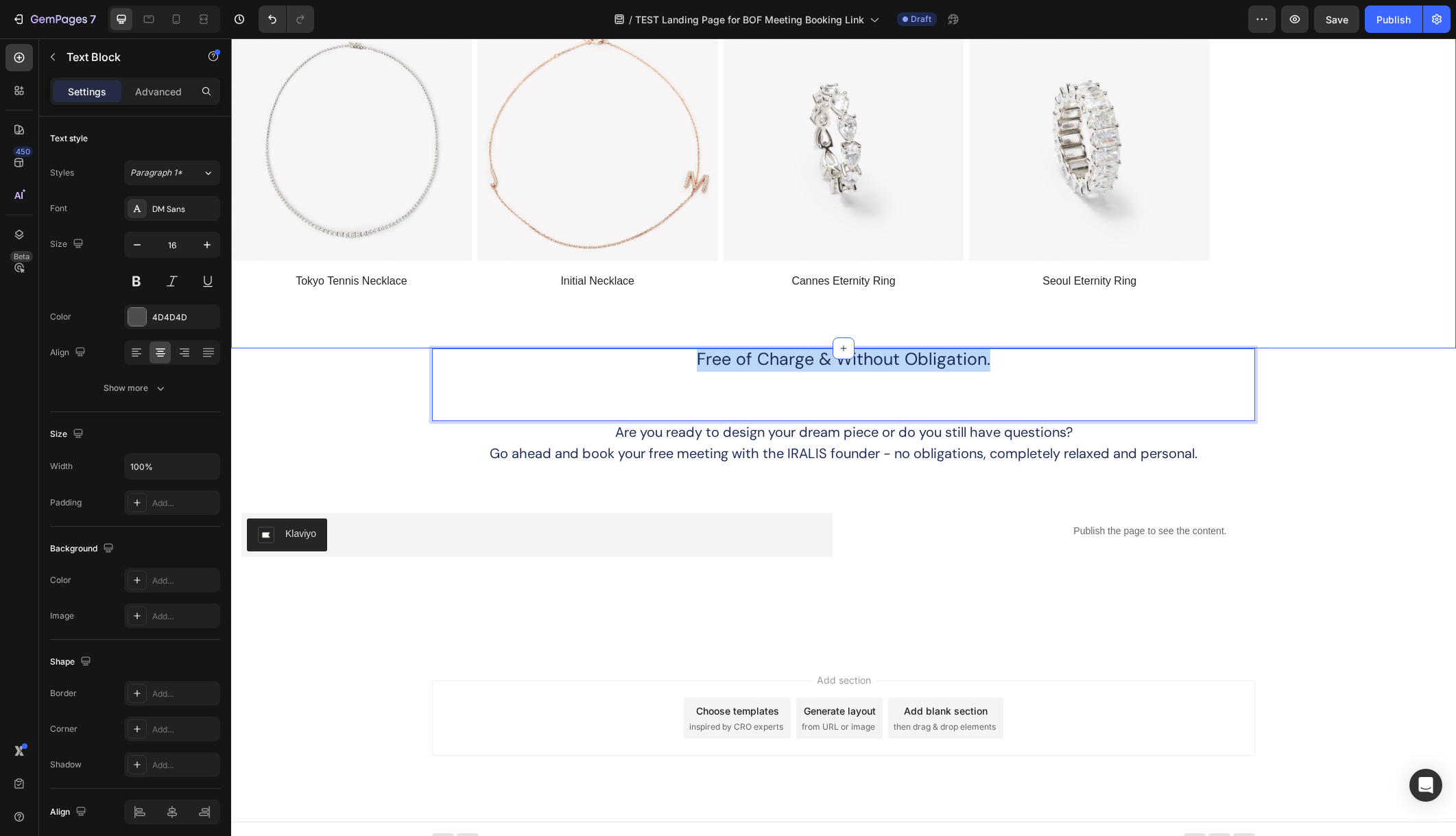 click on "Image Explore Our Best Sellers Heading Row (P) Images Tokyo Tennis Necklace (P) Title Row Product List (P) Images Initial Necklace (P) Title Row Product List (P) Images Cannes Eternity Ring (P) Title Row Product List (P) Images Seoul Eternity Ring (P) Title Row Product List Product List Section 3 Free of Charge & Without Obligation. Text Block   0 Row Row Section 4 Are you ready to design your dream piece or do you still have questions? Go ahead and book your free meeting with the IRALIS founder - no obligations, completely relaxed and personal.   Text Block Section 5 Klaviyo Klaviyo
Publish the page to see the content.
Custom Code Section 6 Root" at bounding box center [844, 41] 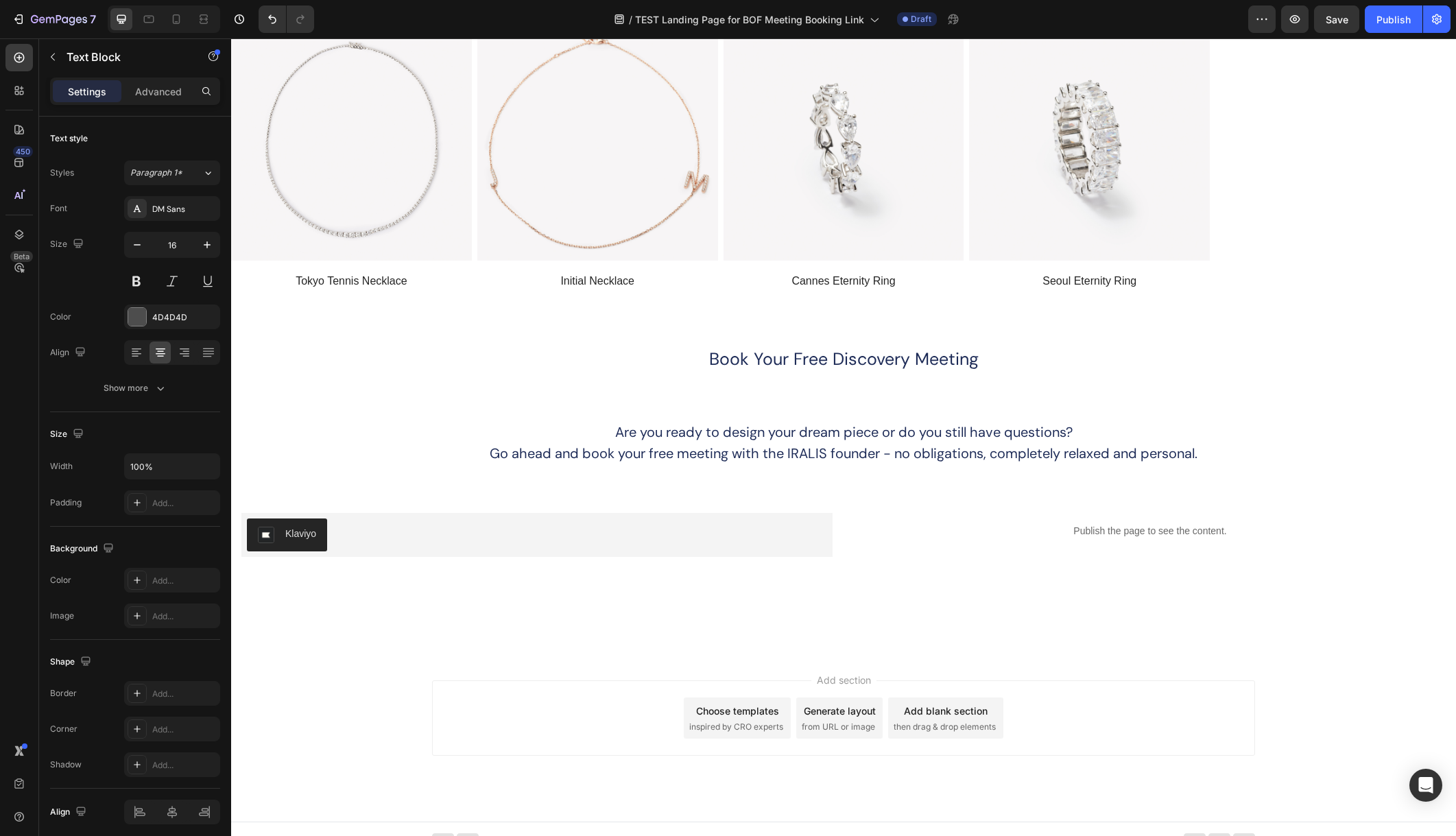 click at bounding box center (844, 632) 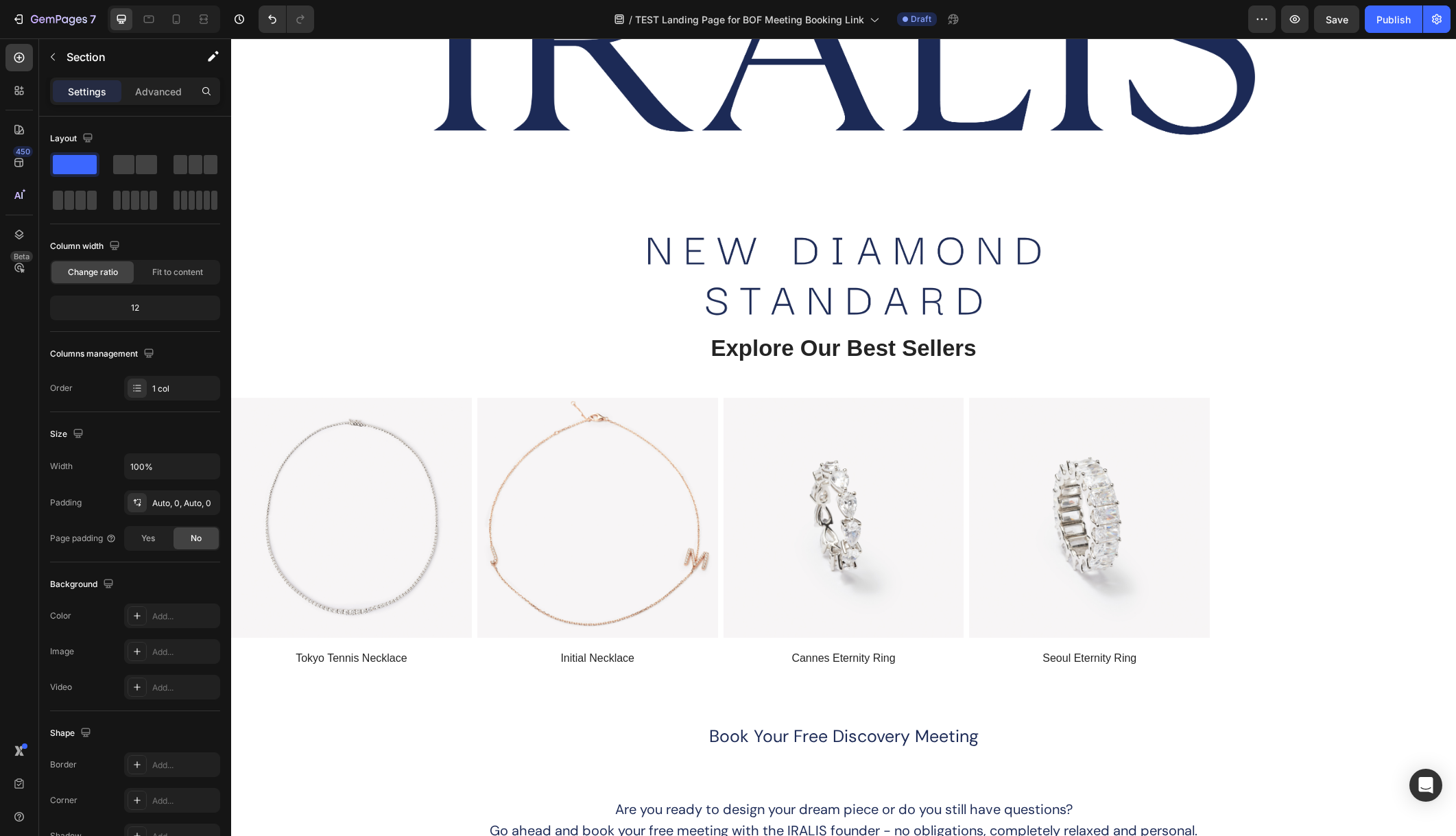 scroll, scrollTop: 0, scrollLeft: 0, axis: both 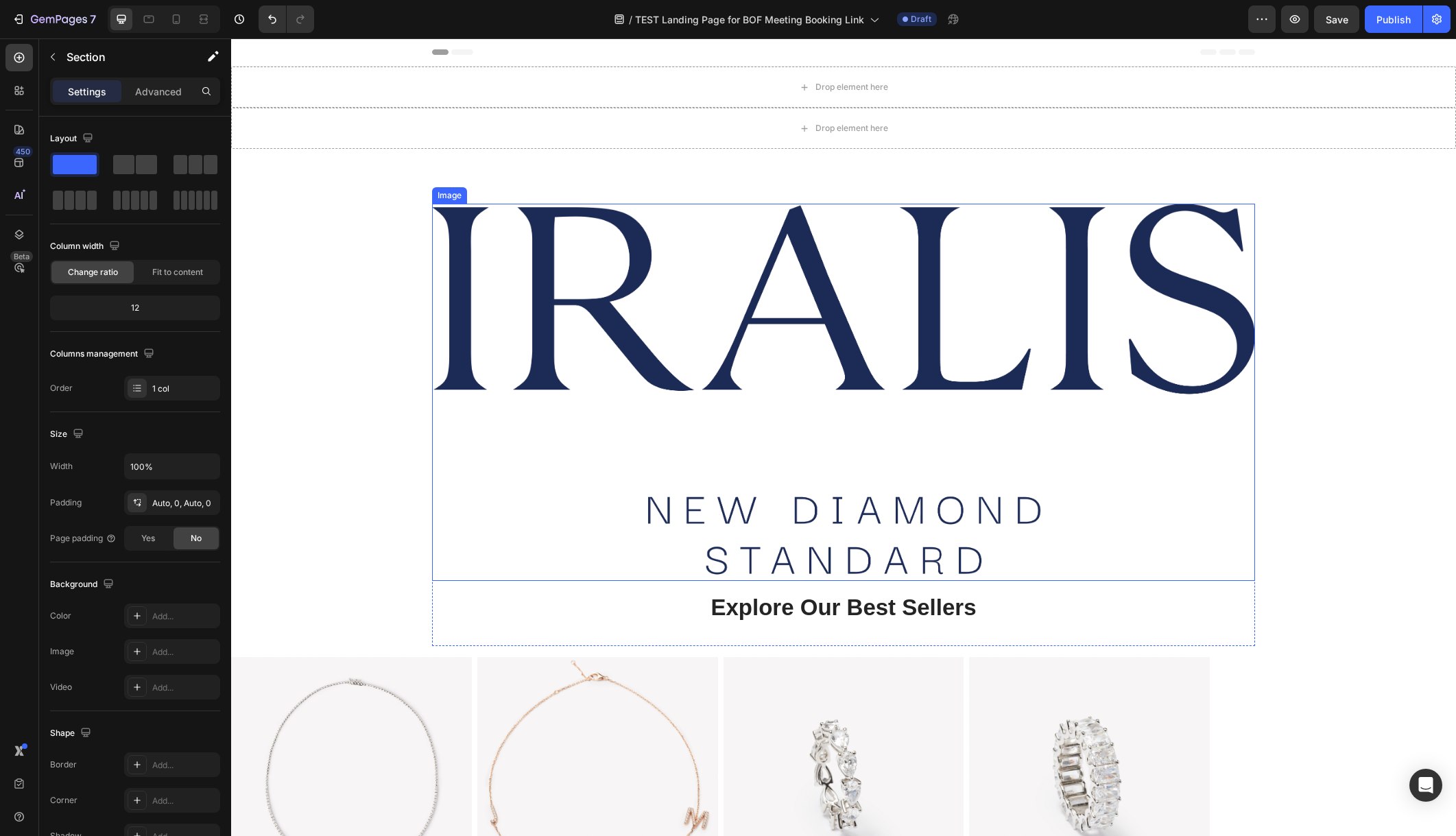 click at bounding box center [844, 392] 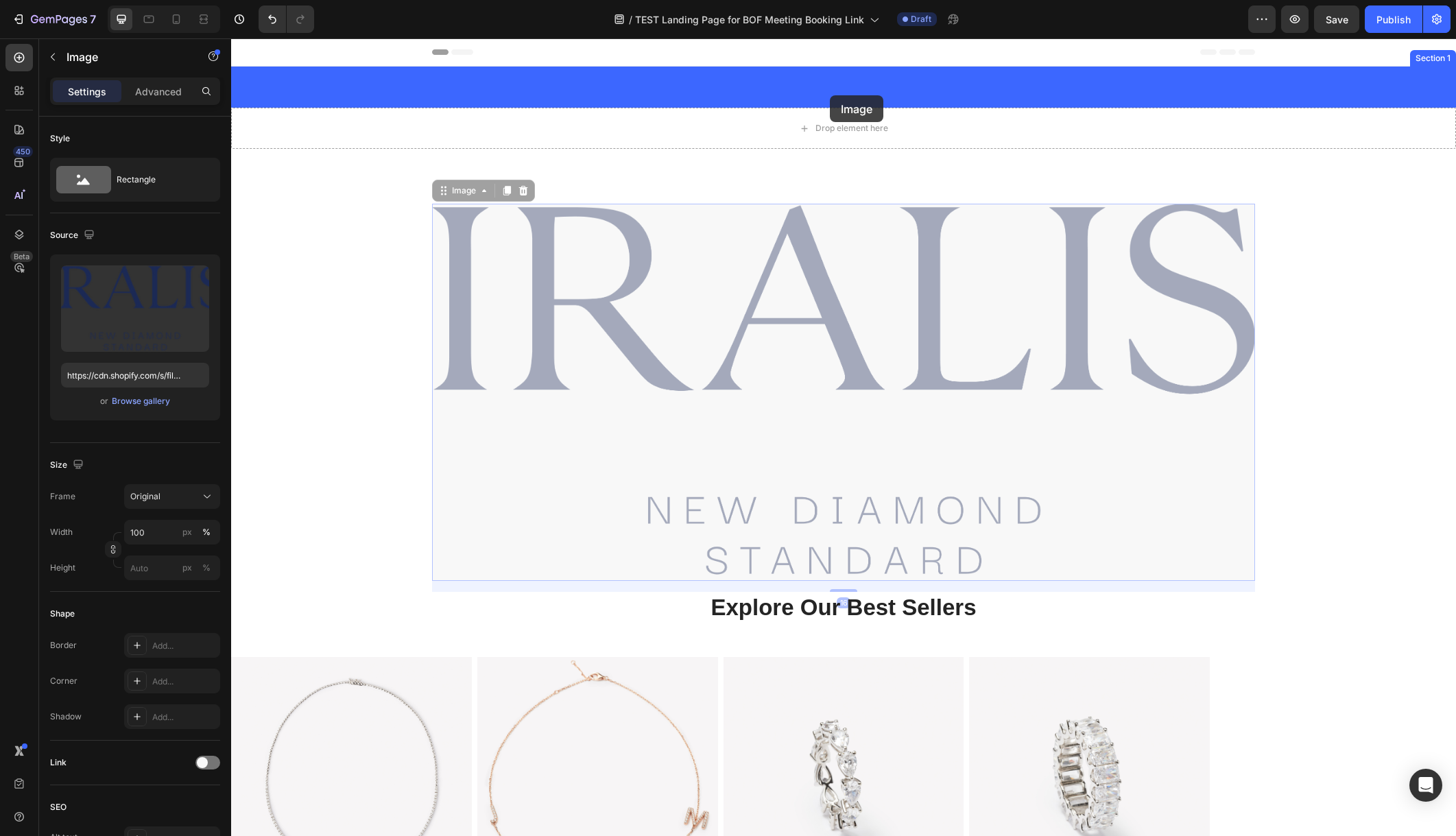 drag, startPoint x: 837, startPoint y: 286, endPoint x: 829, endPoint y: 94, distance: 192.16659 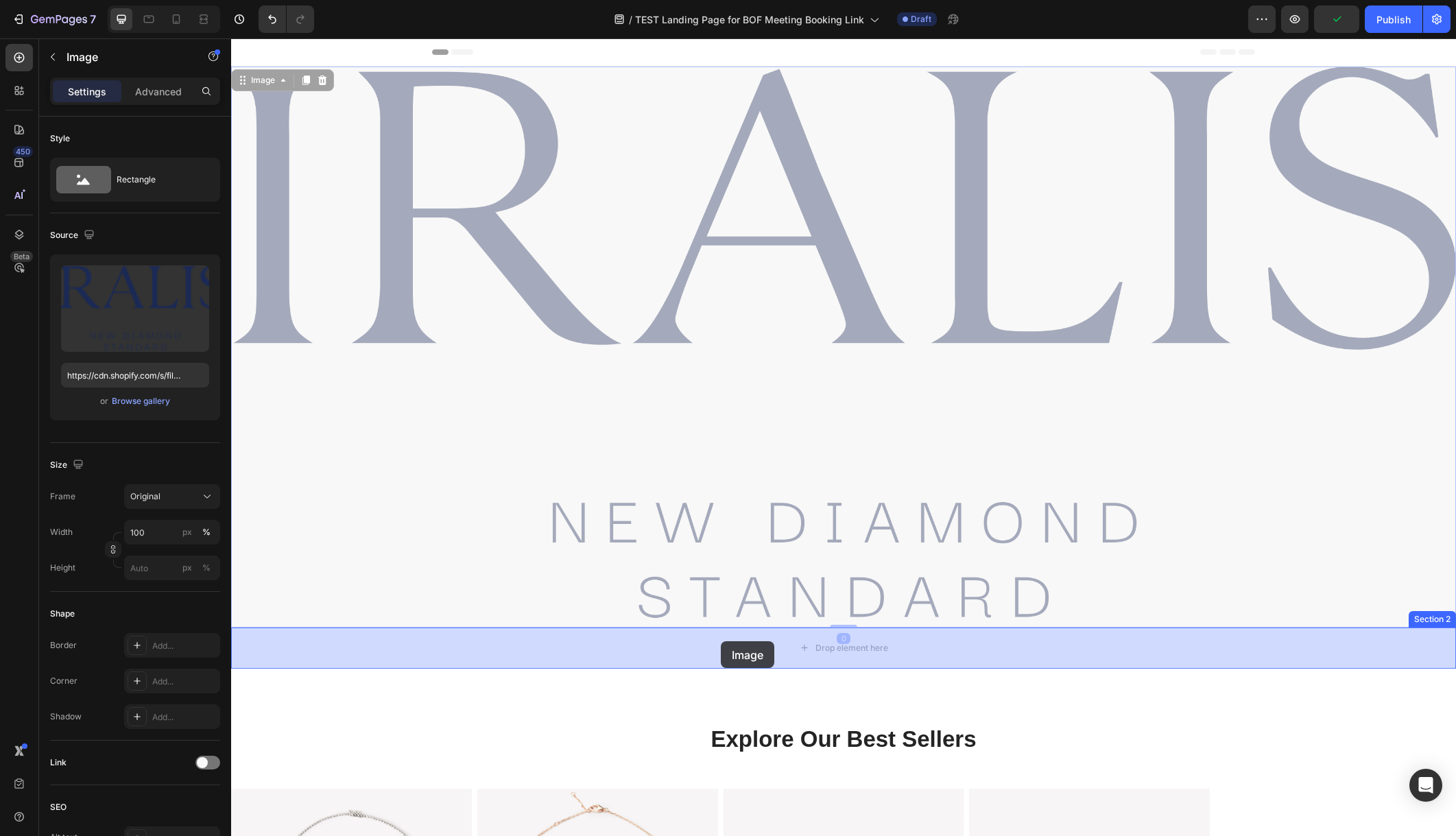 drag, startPoint x: 734, startPoint y: 232, endPoint x: 715, endPoint y: 662, distance: 430.4196 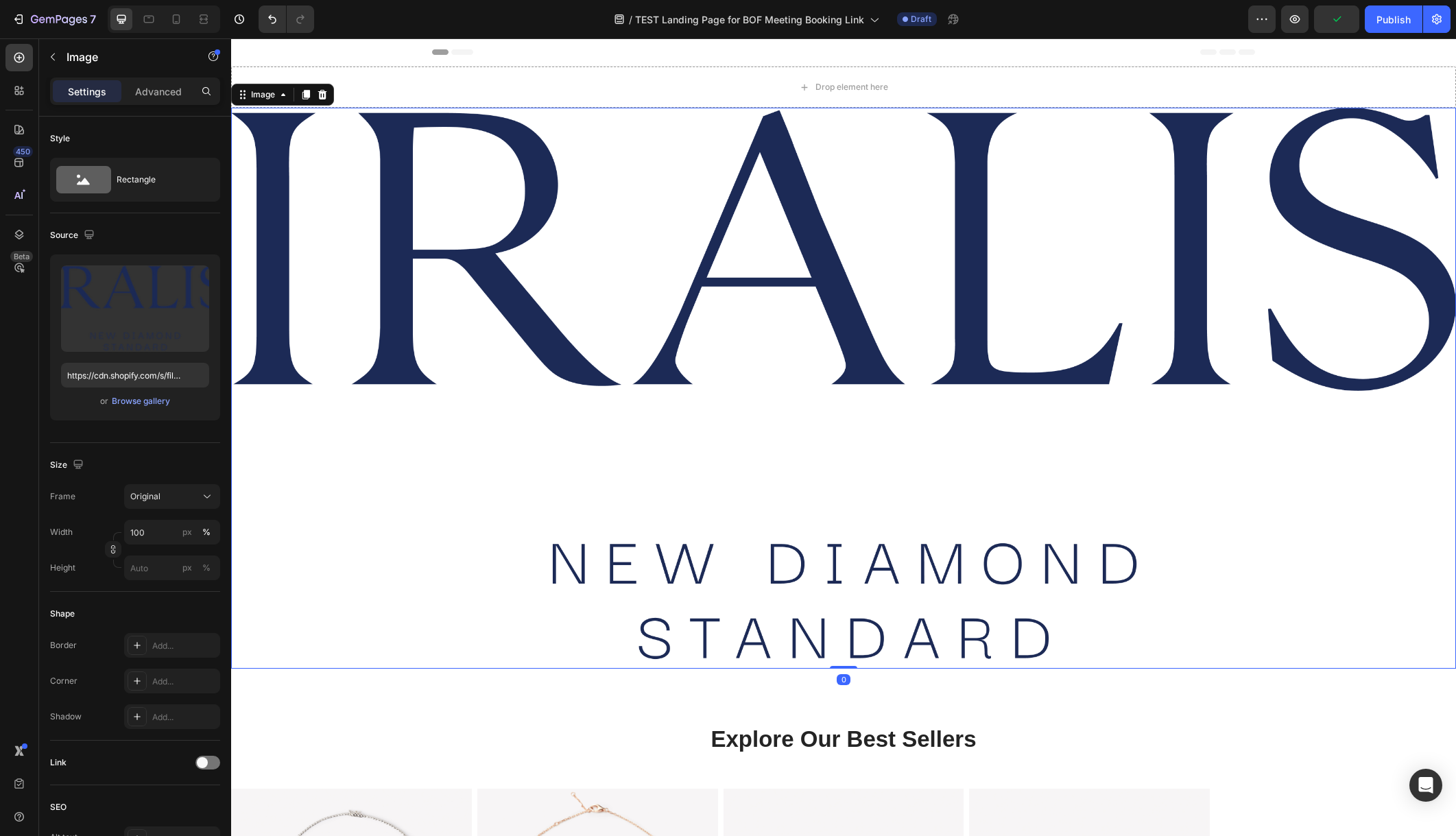 click at bounding box center [844, 388] 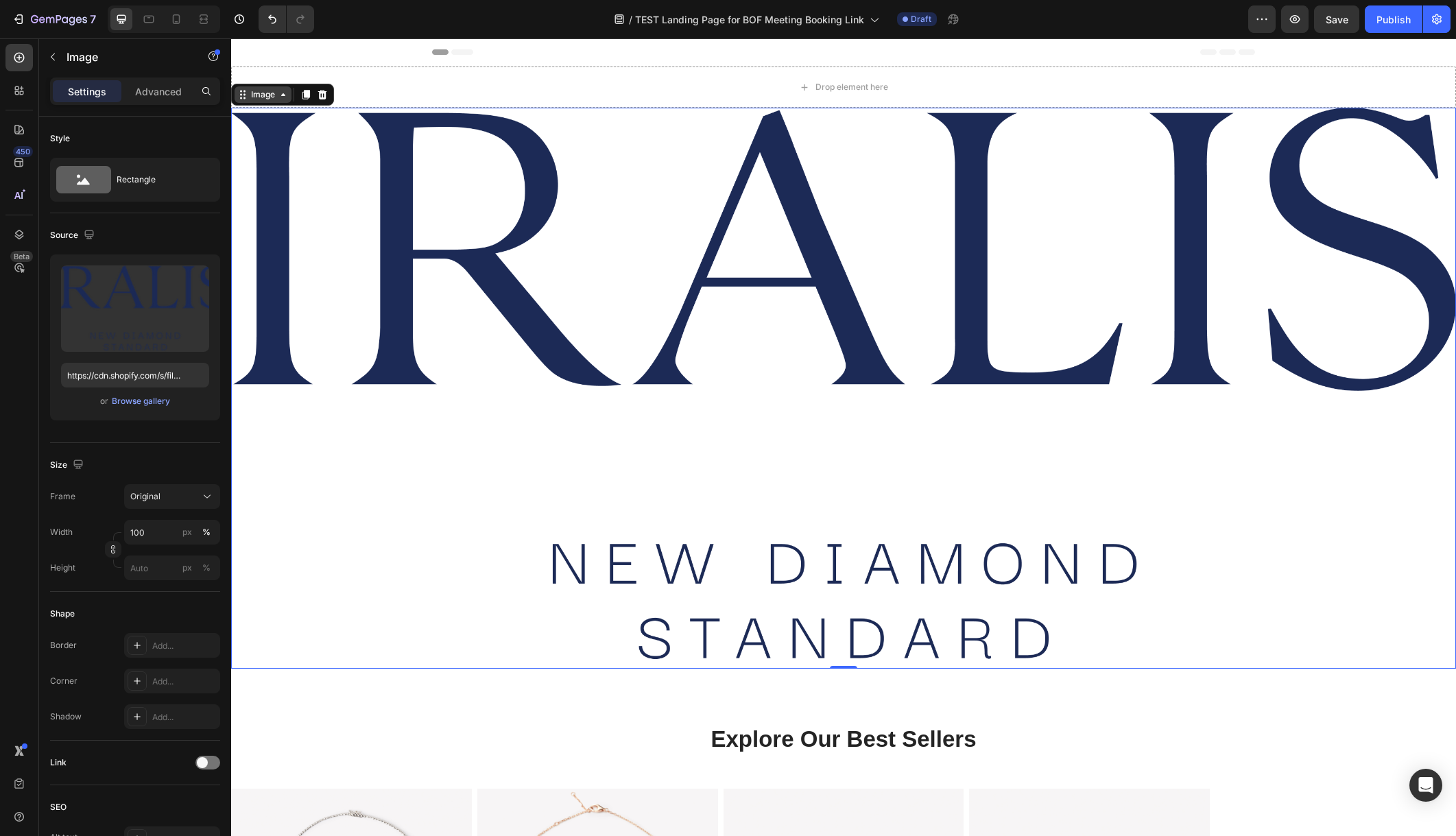 click on "Image" at bounding box center (263, 95) 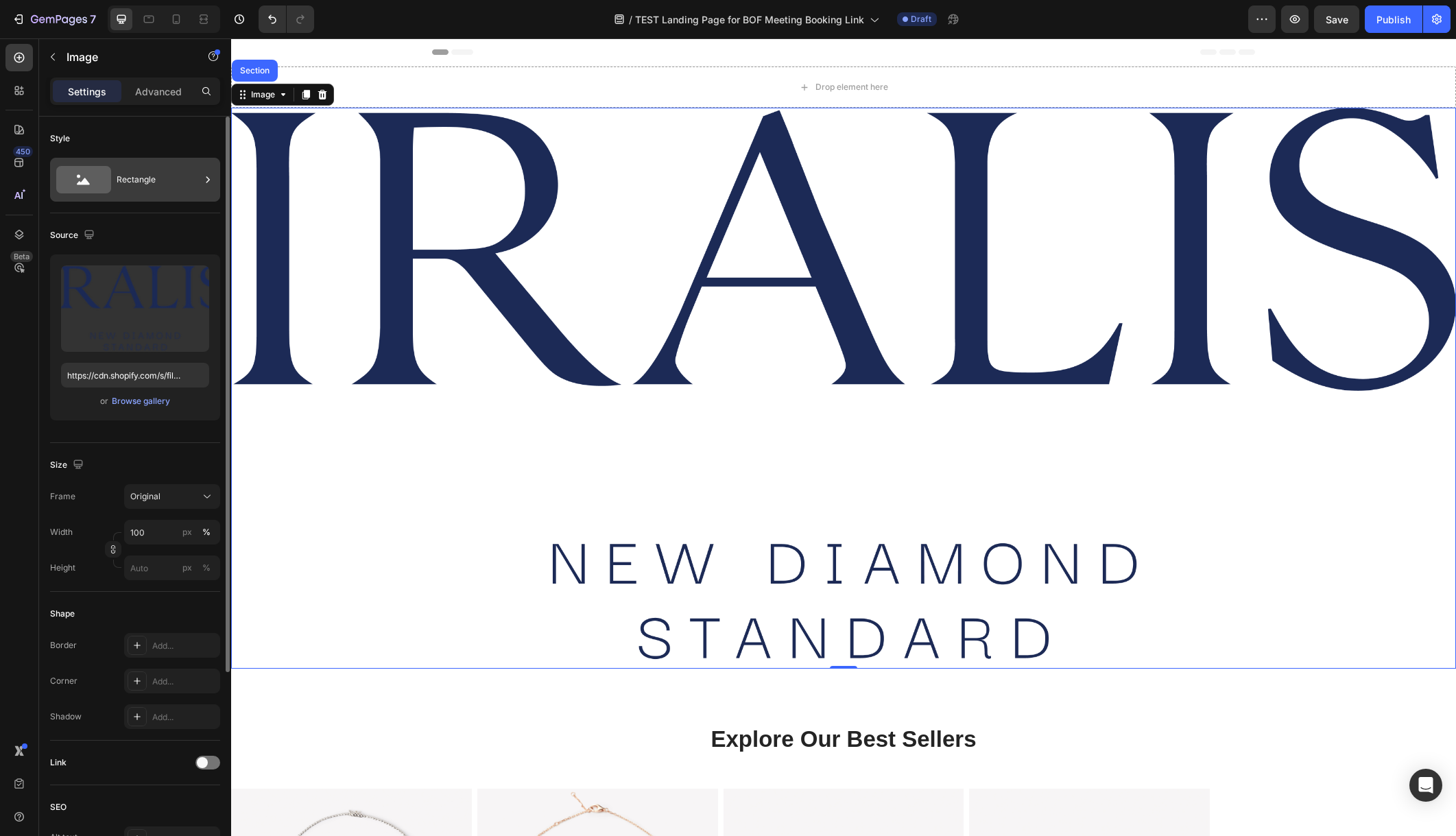 click on "Rectangle" at bounding box center [158, 180] 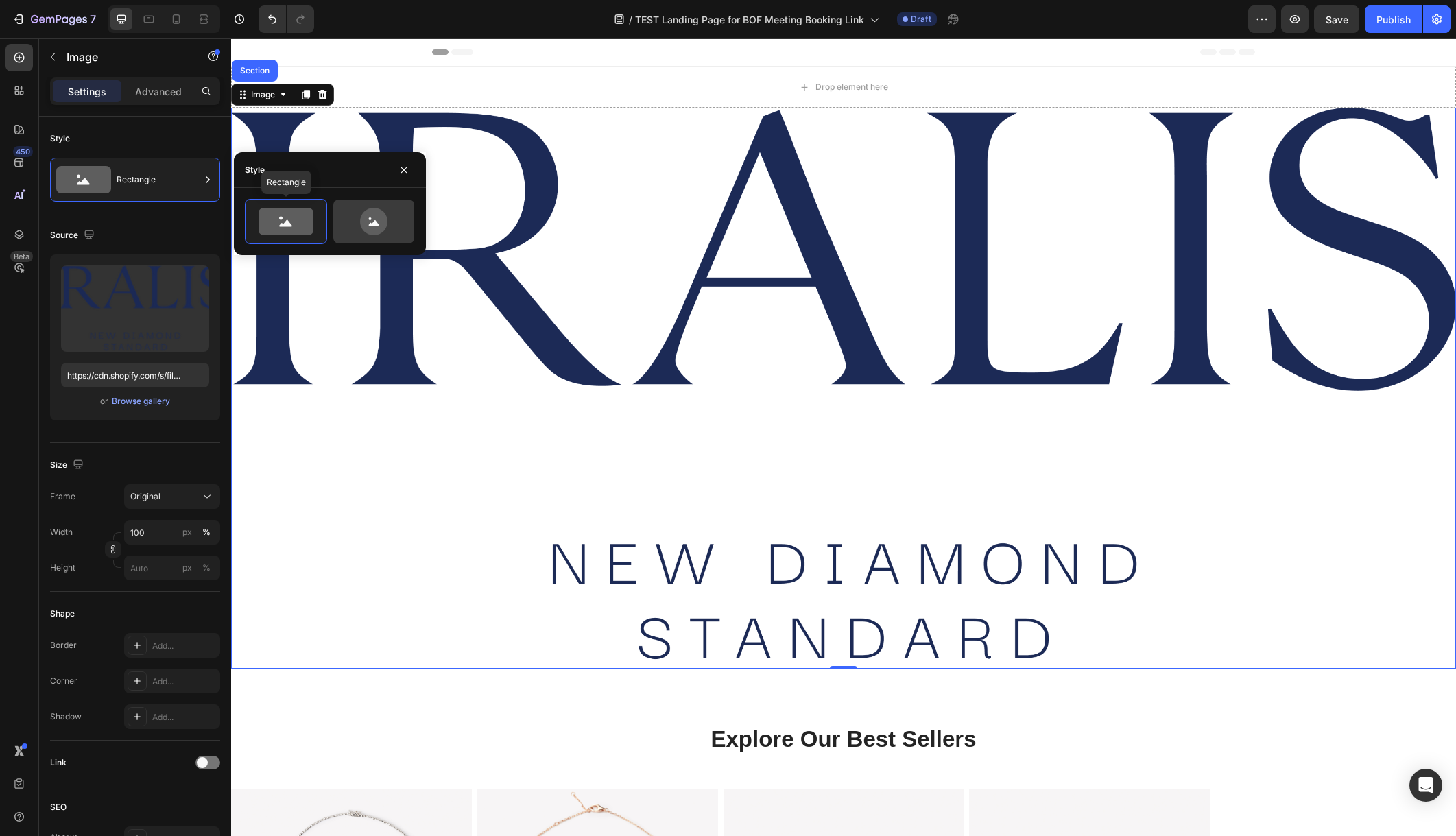 click 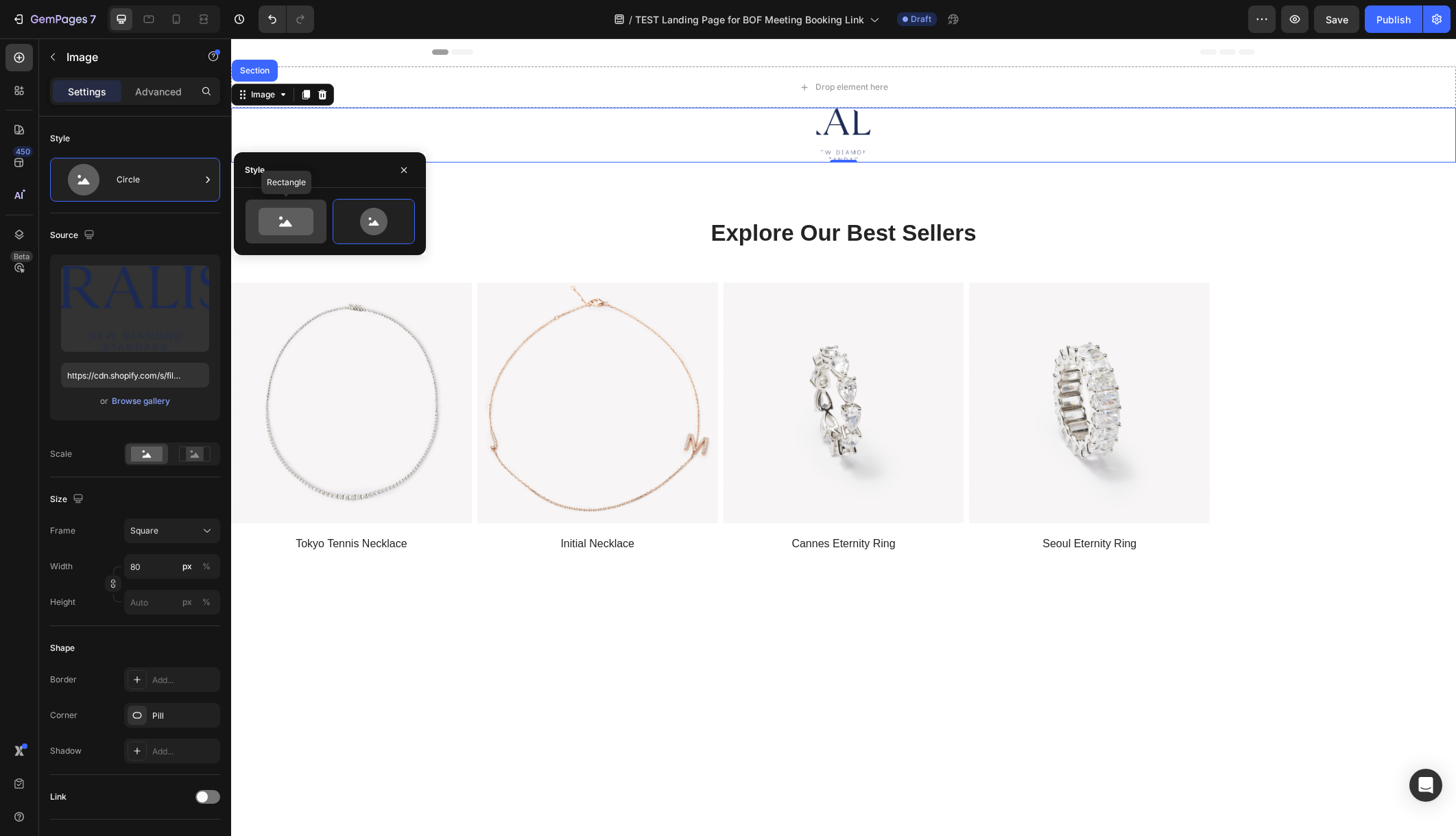 click 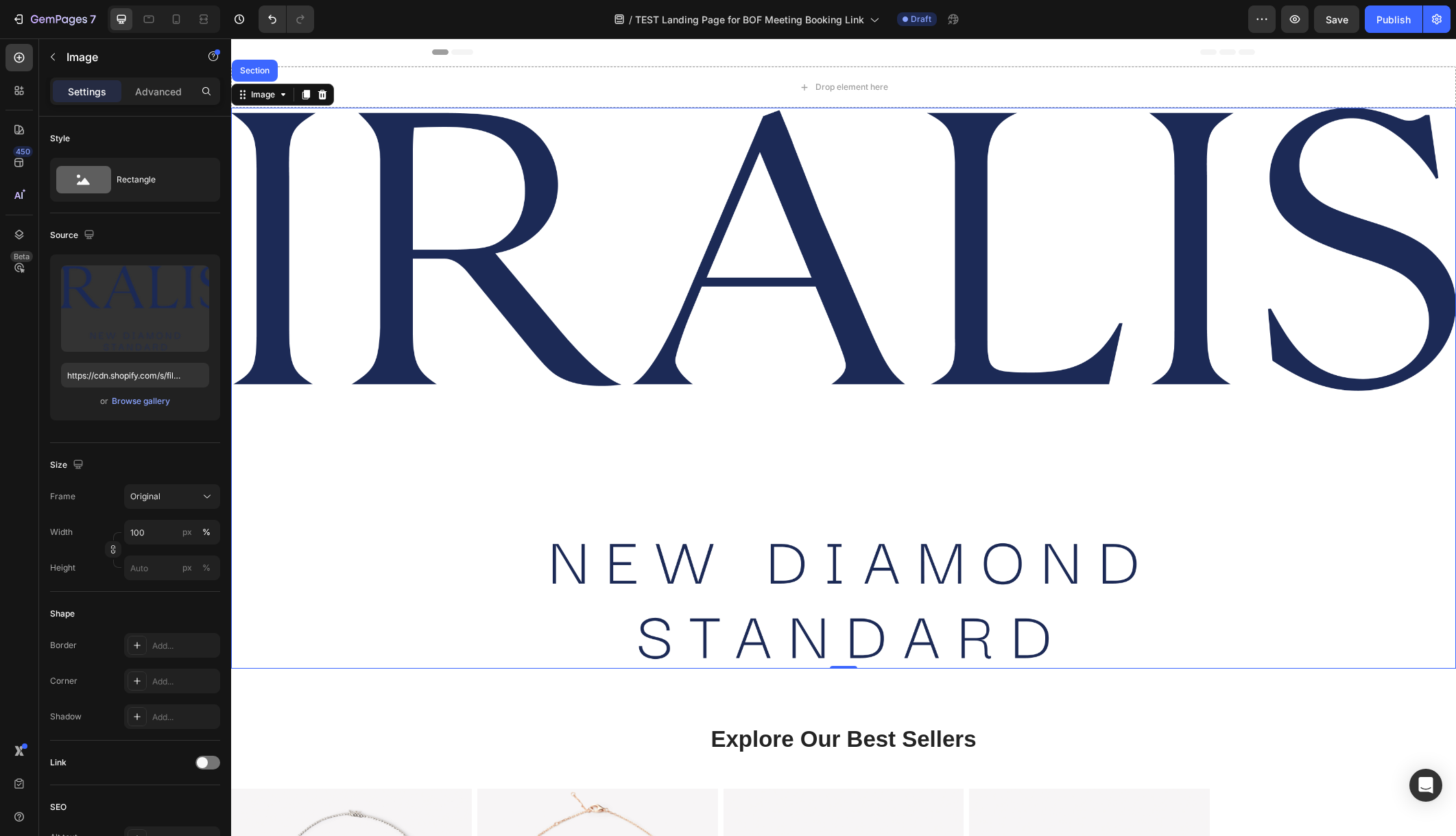 click at bounding box center (844, 388) 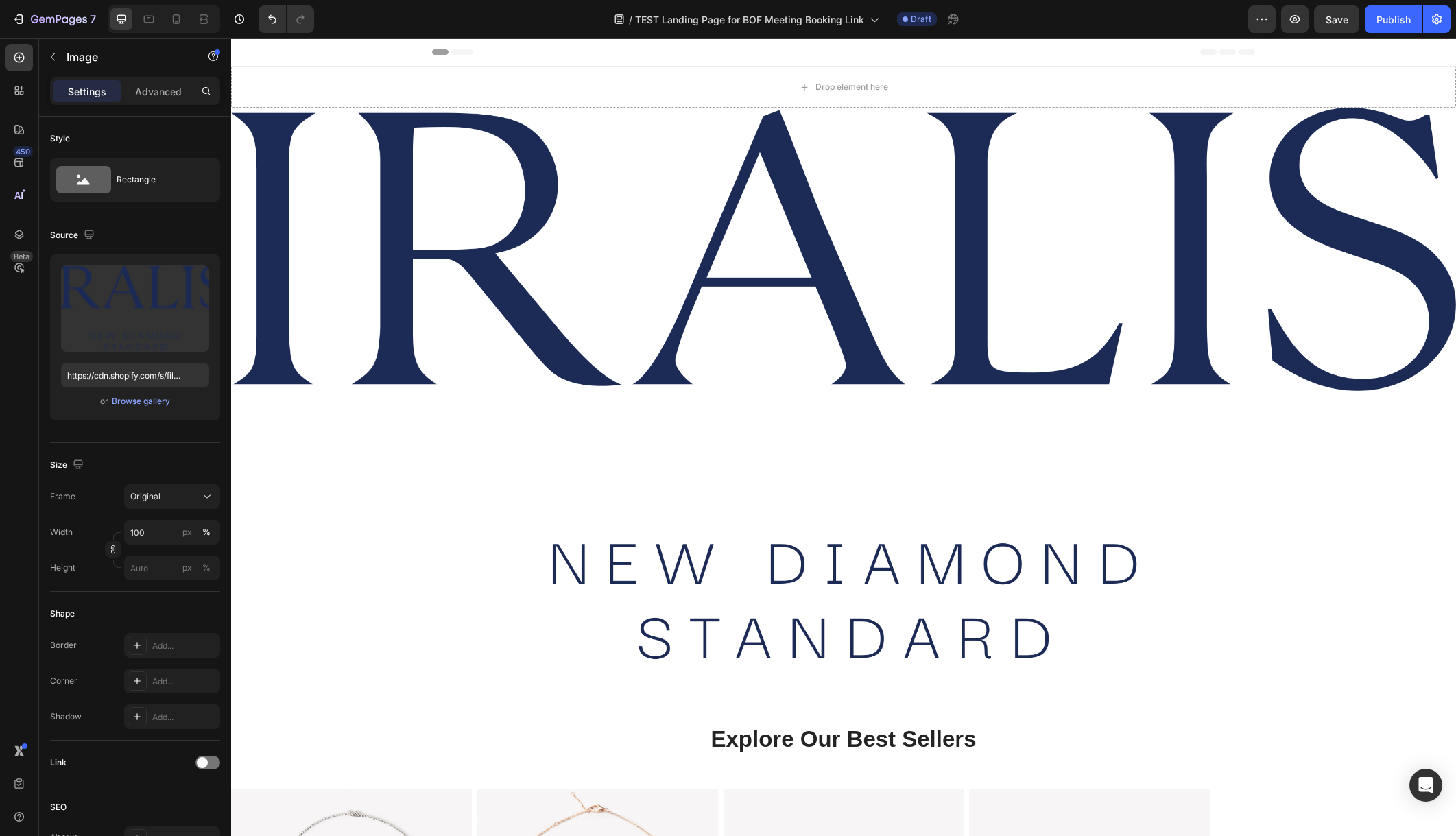 click on "Header" at bounding box center (844, 52) 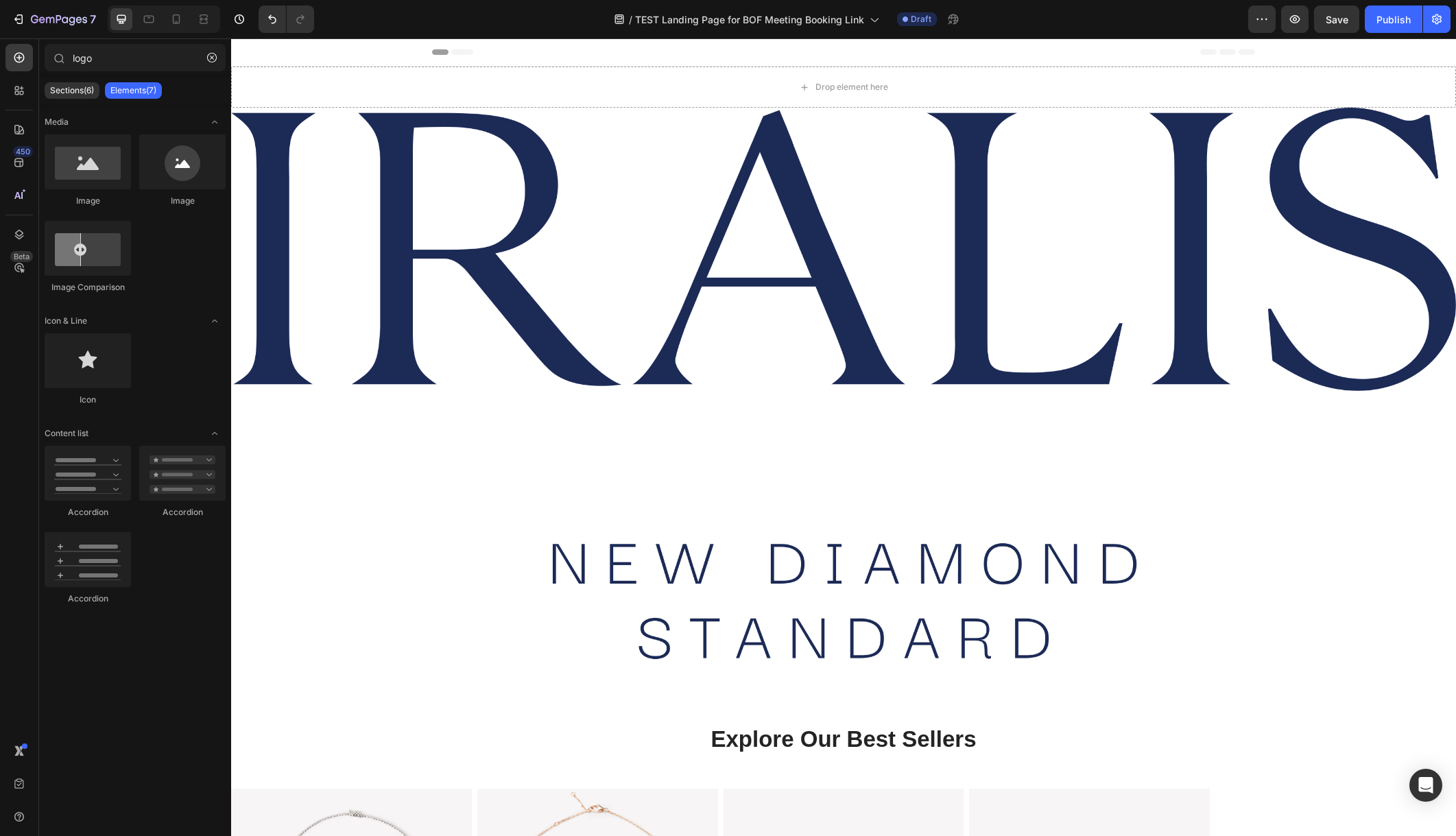 click on "Header" at bounding box center (270, 52) 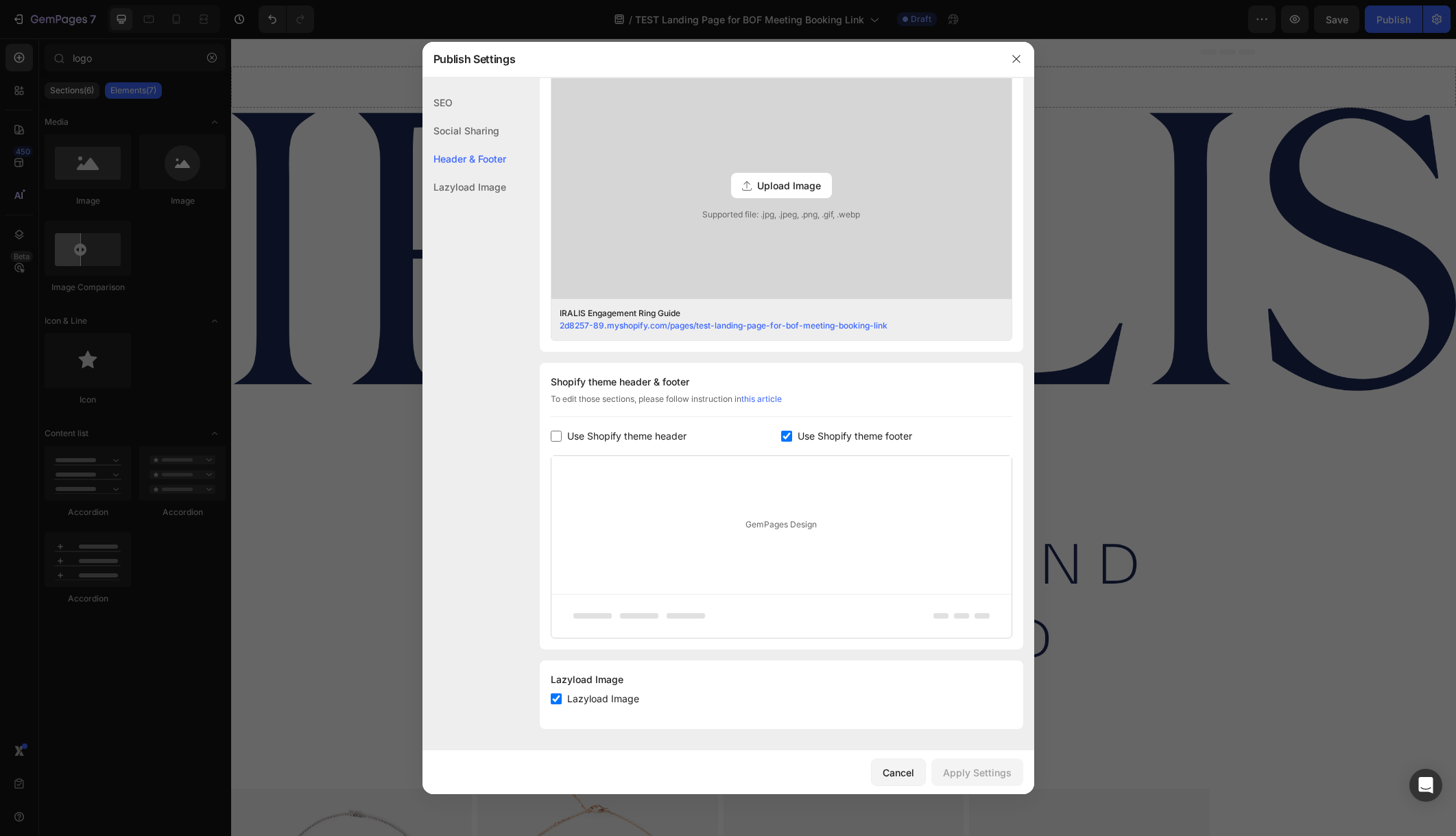 scroll, scrollTop: 372, scrollLeft: 0, axis: vertical 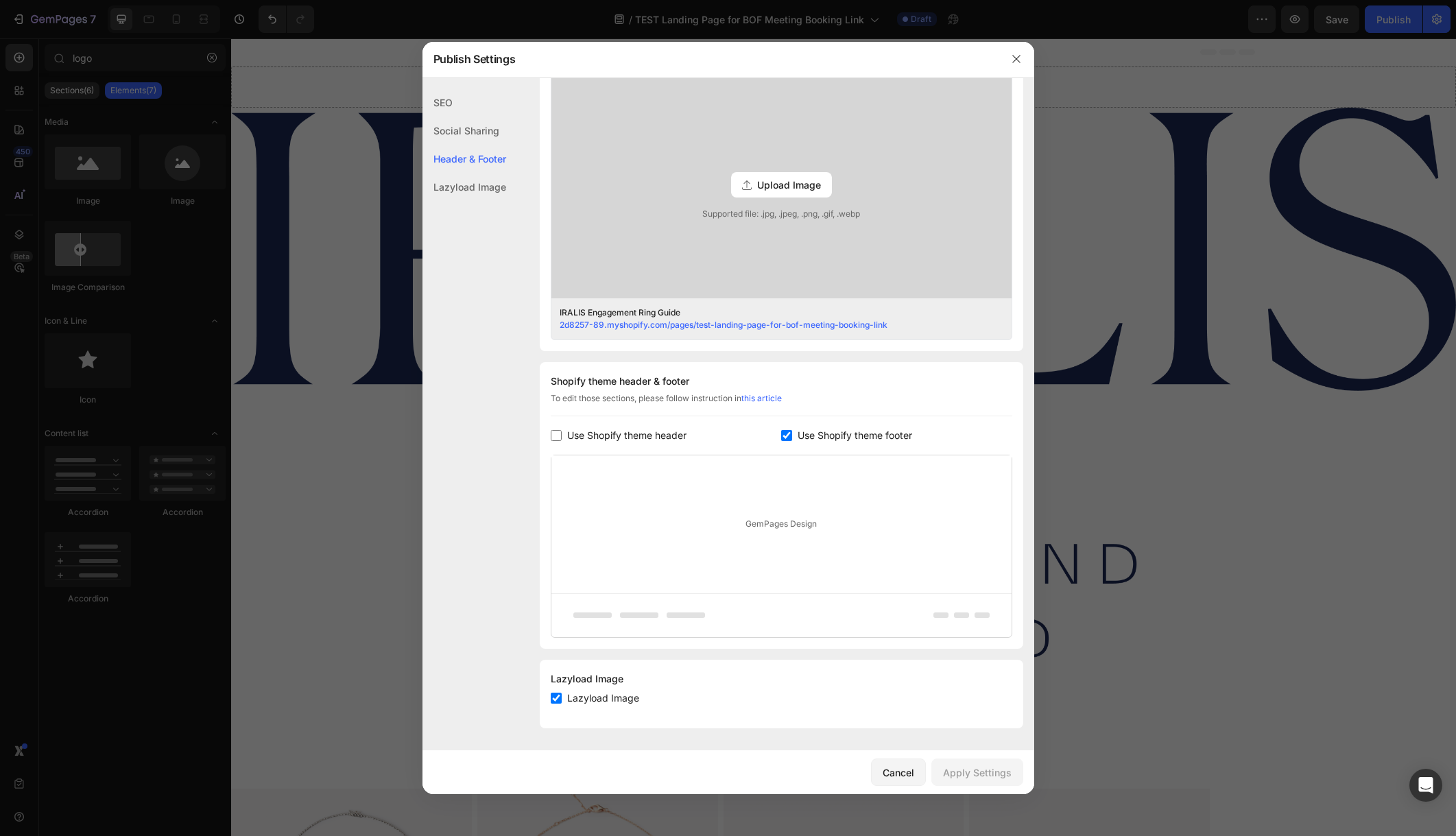 click on "Use Shopify theme header" at bounding box center [627, 435] 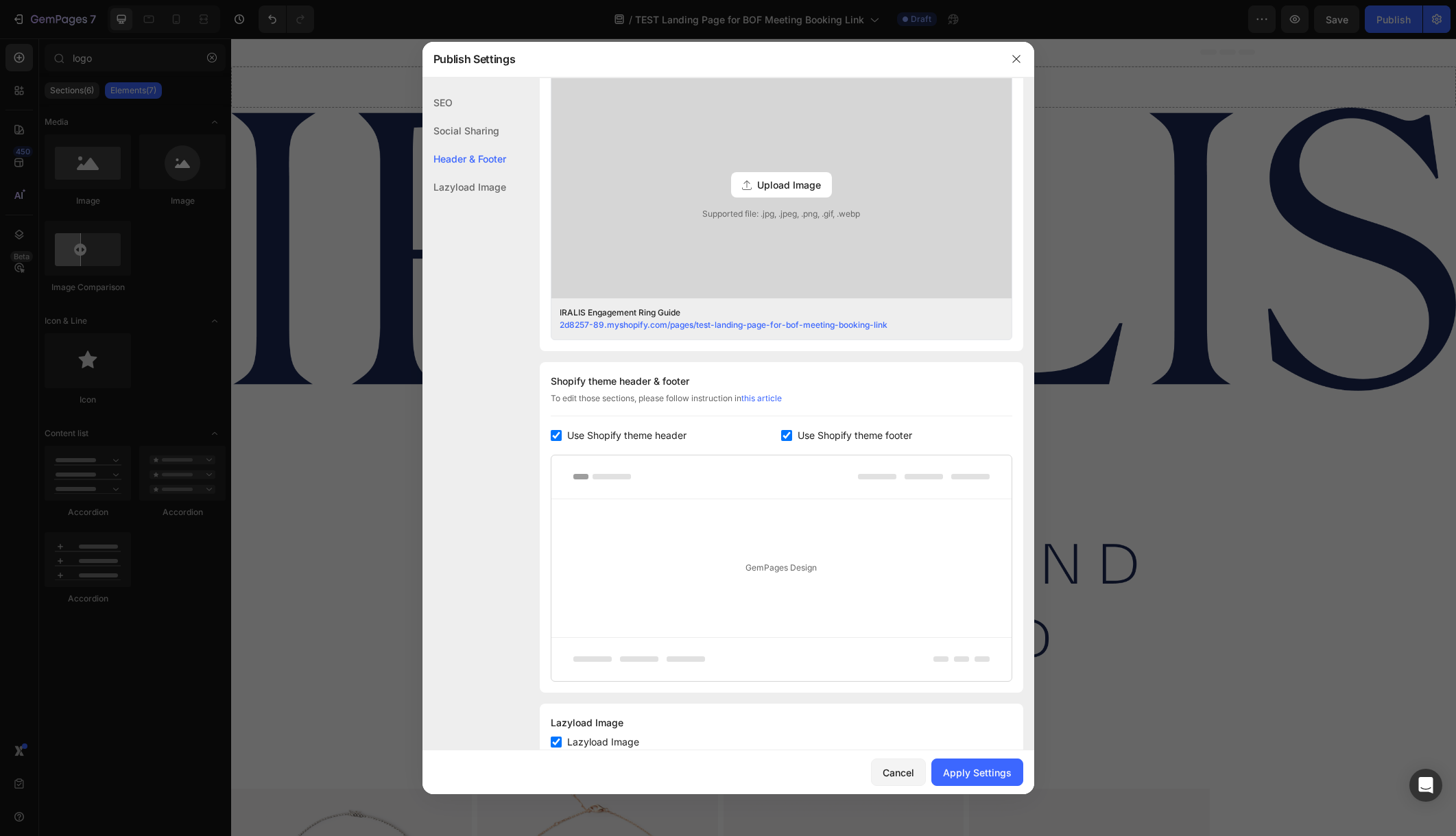 click on "Use Shopify theme header" at bounding box center [627, 435] 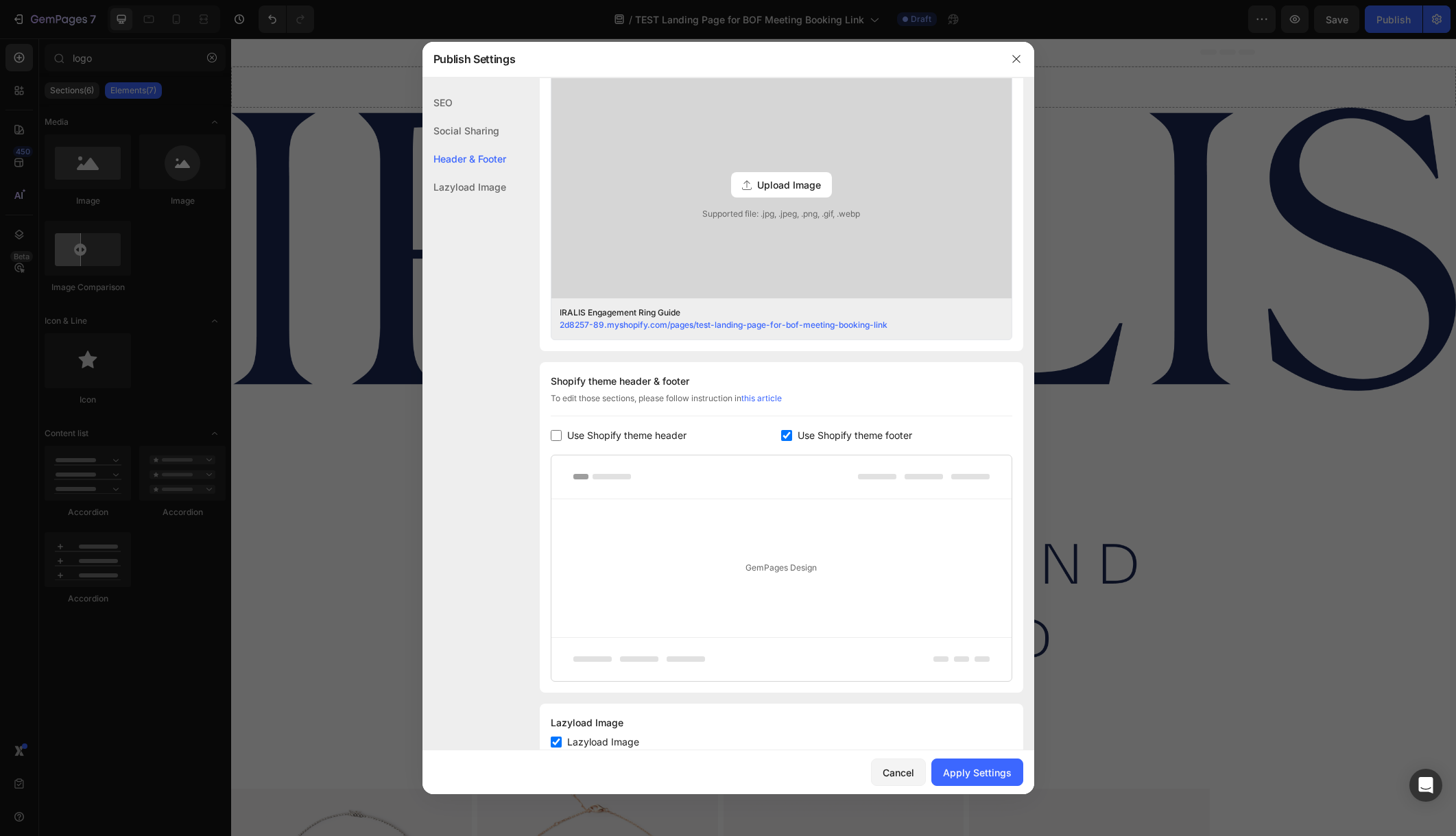 checkbox on "false" 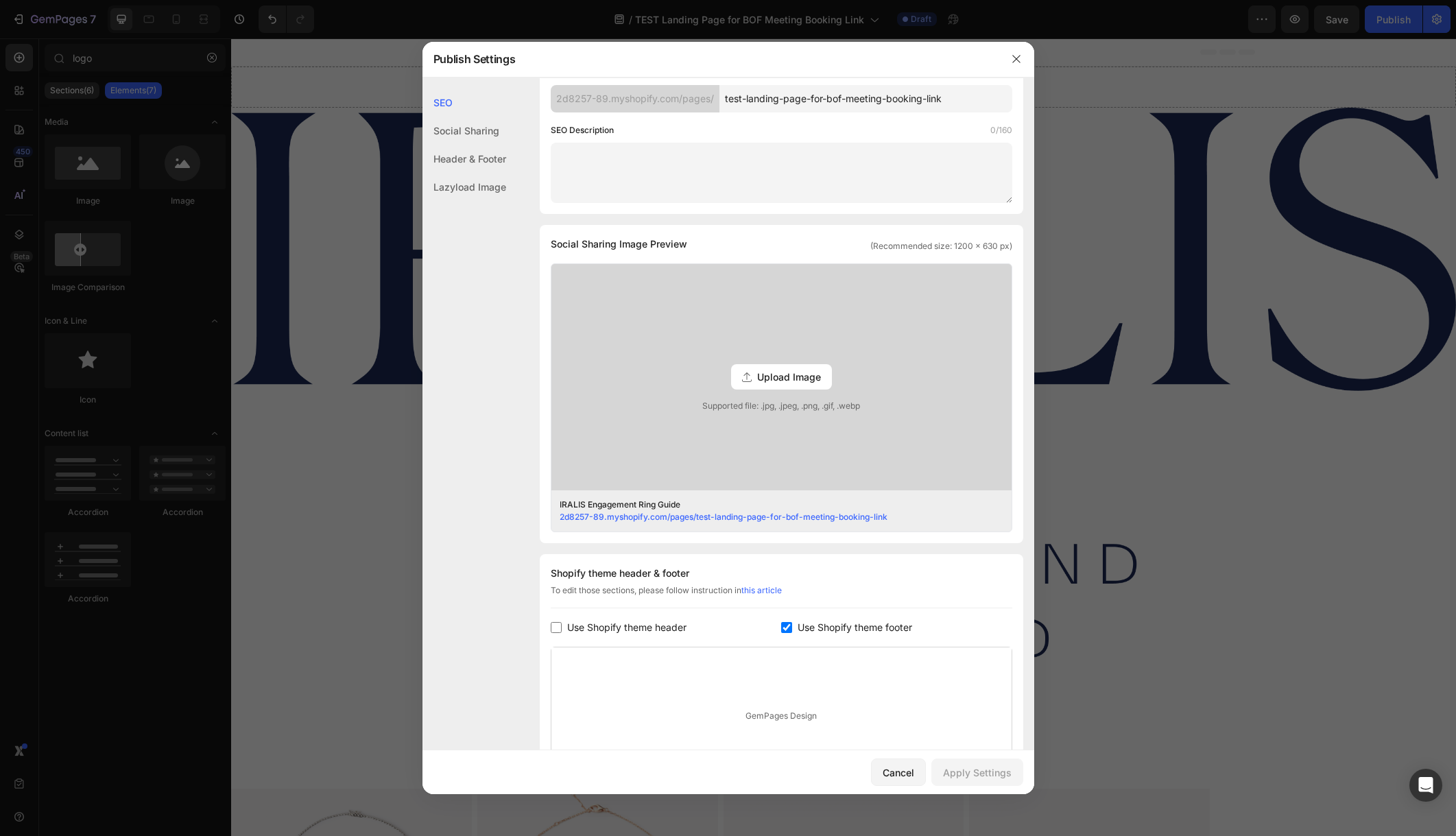 scroll, scrollTop: 0, scrollLeft: 0, axis: both 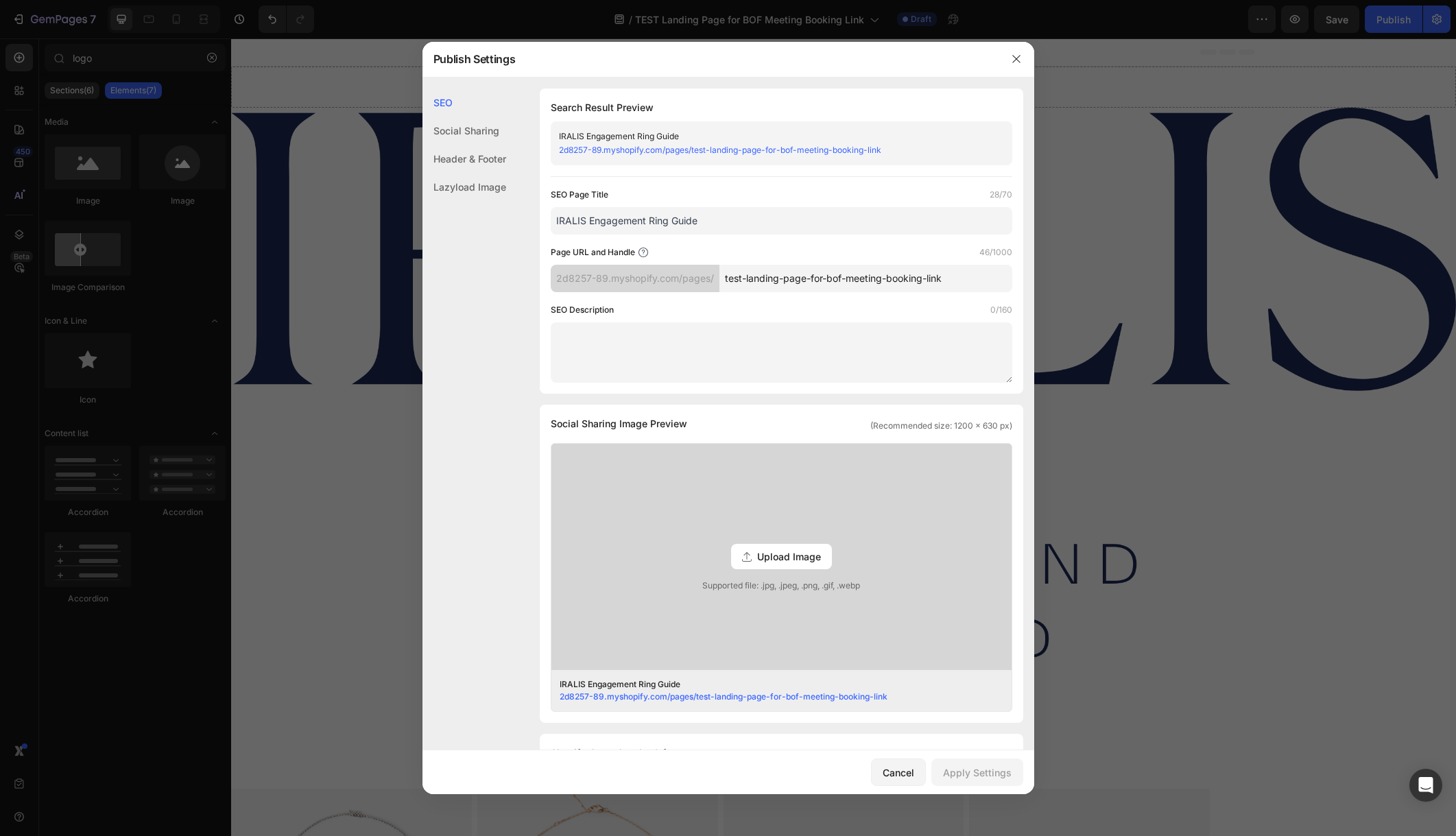 click on "Upload Image  Supported file: .jpg, .jpeg, .png, .gif, .webp" at bounding box center [781, 557] 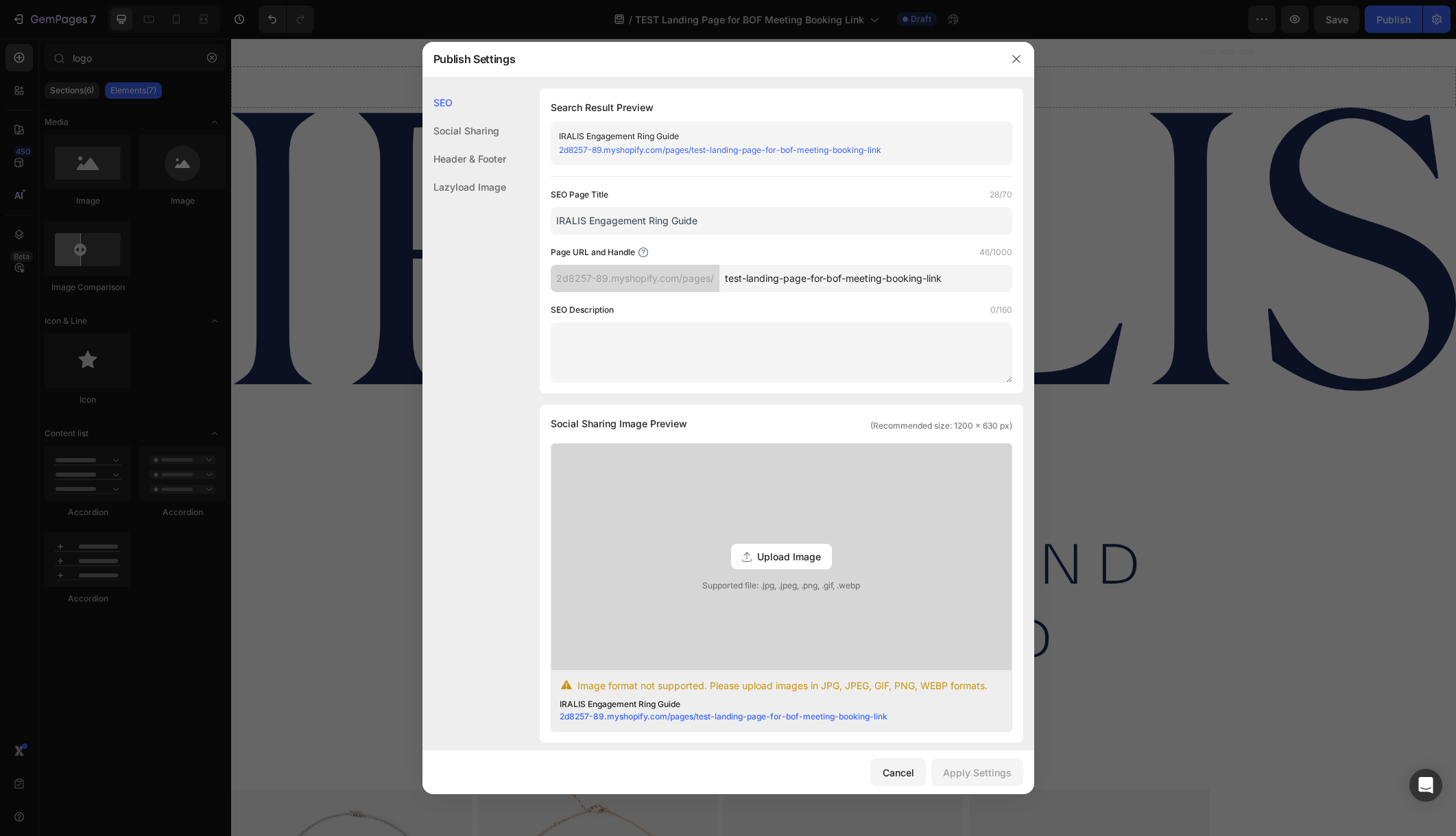 click on "Upload Image" at bounding box center [781, 556] 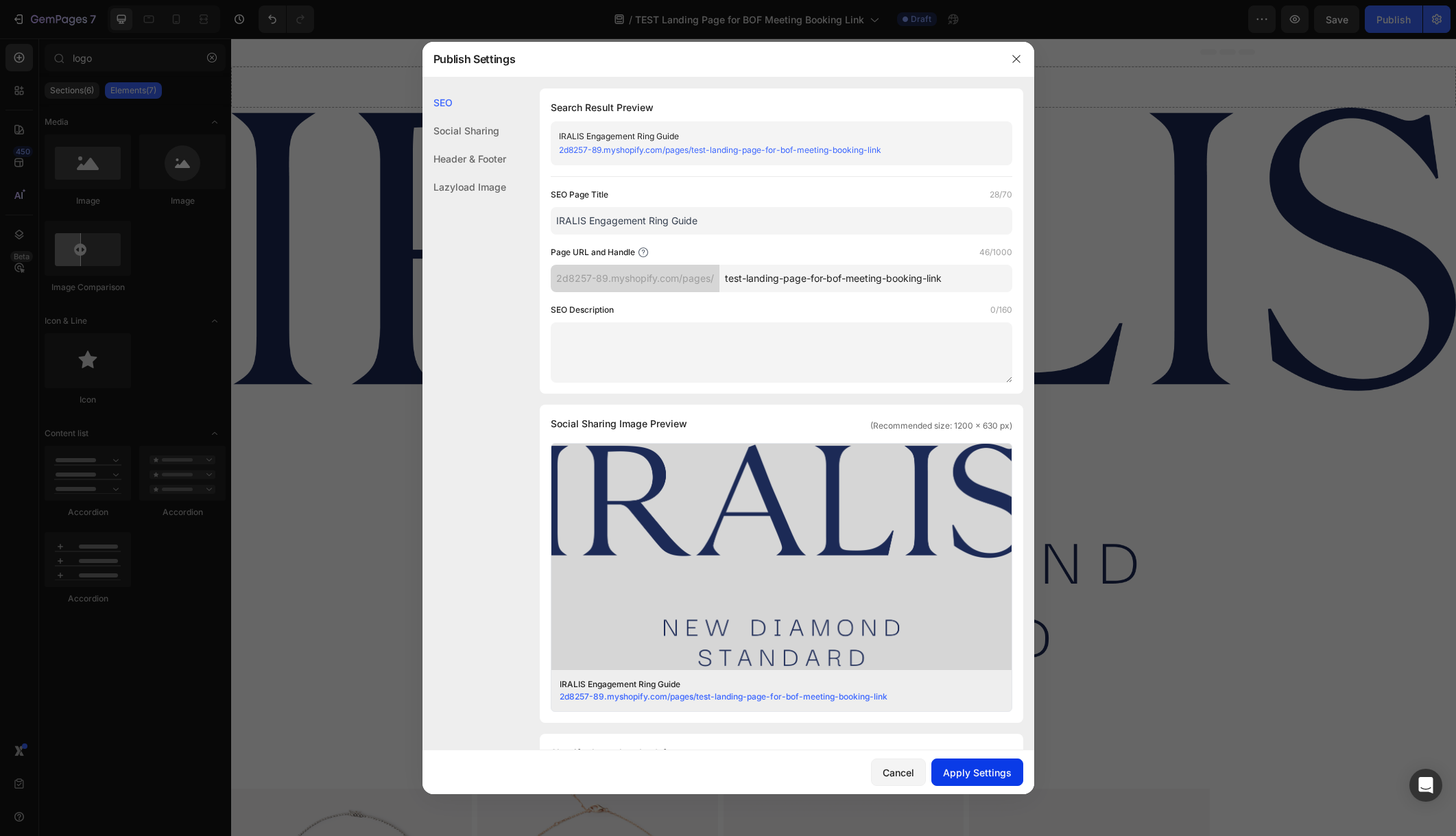 click on "Apply Settings" at bounding box center (977, 772) 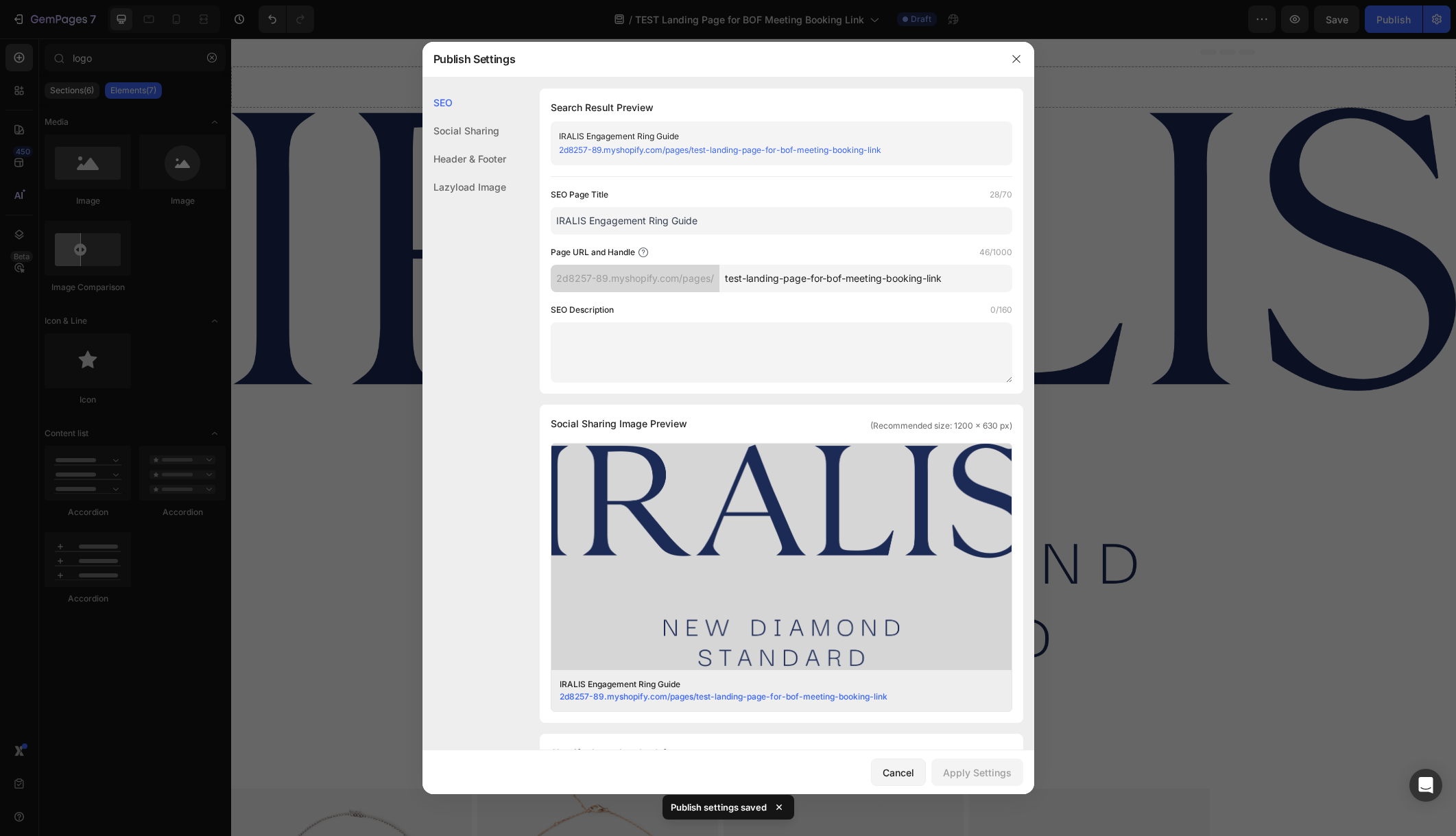 click at bounding box center (728, 418) 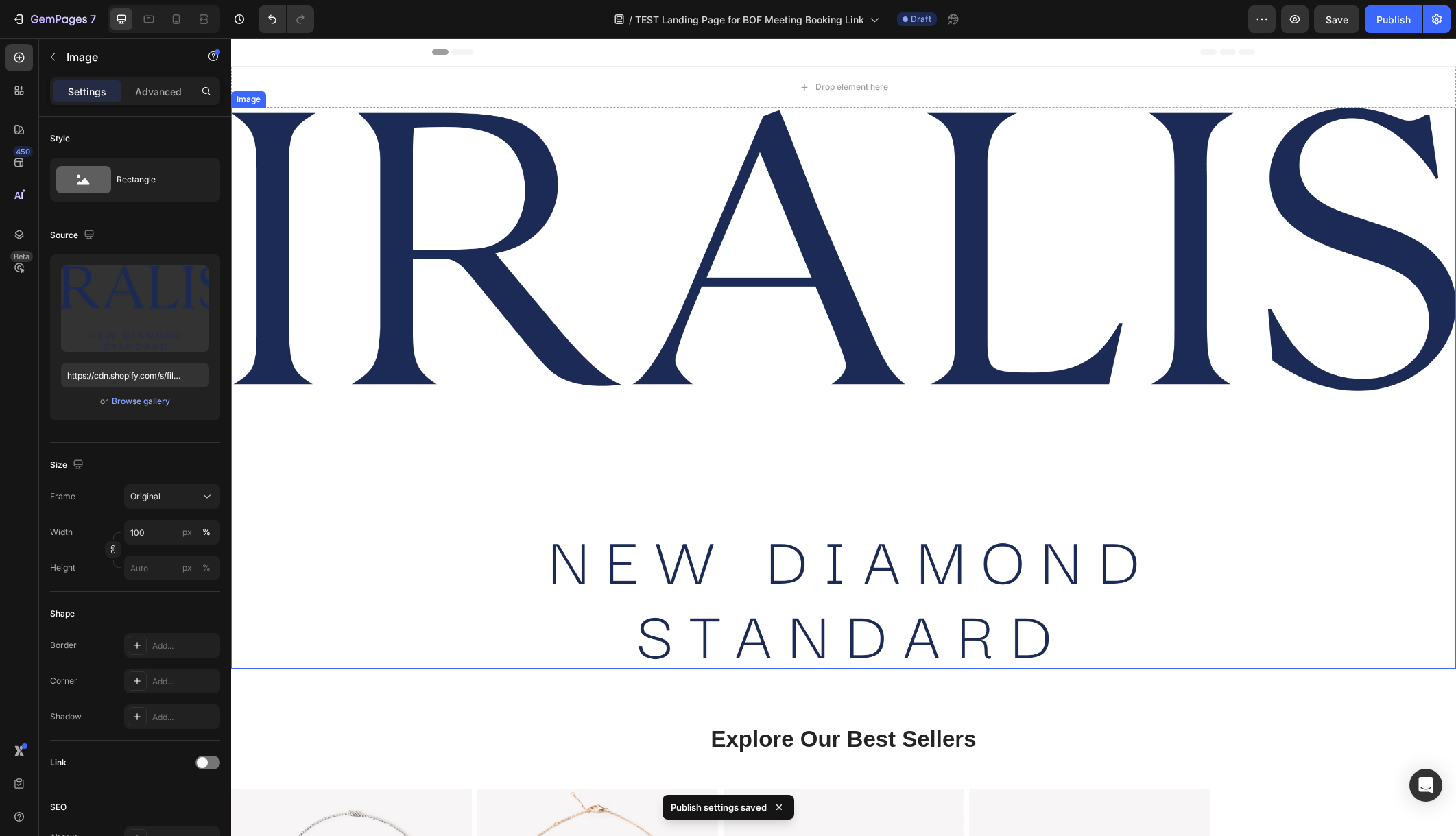 click at bounding box center (844, 388) 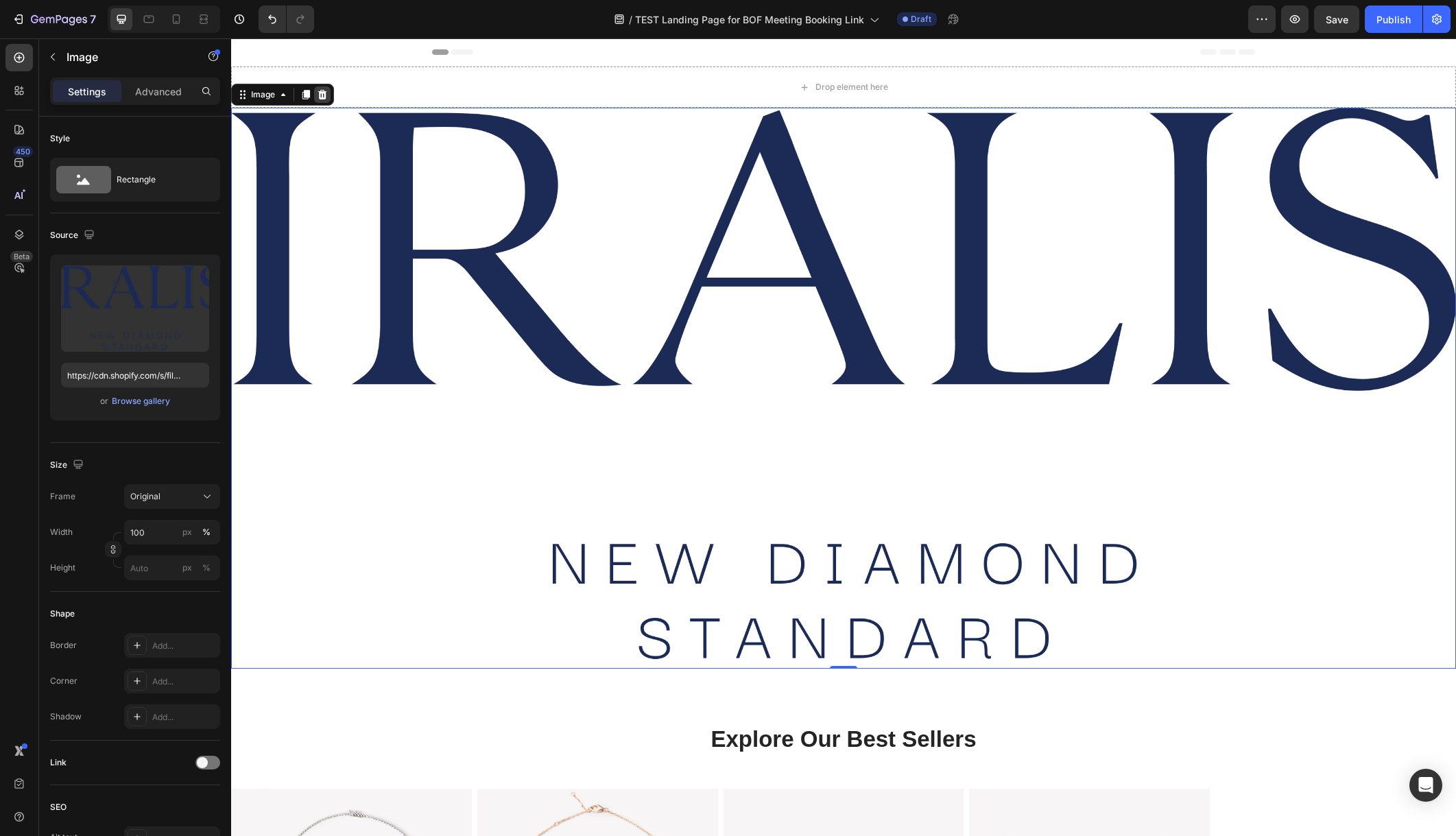click 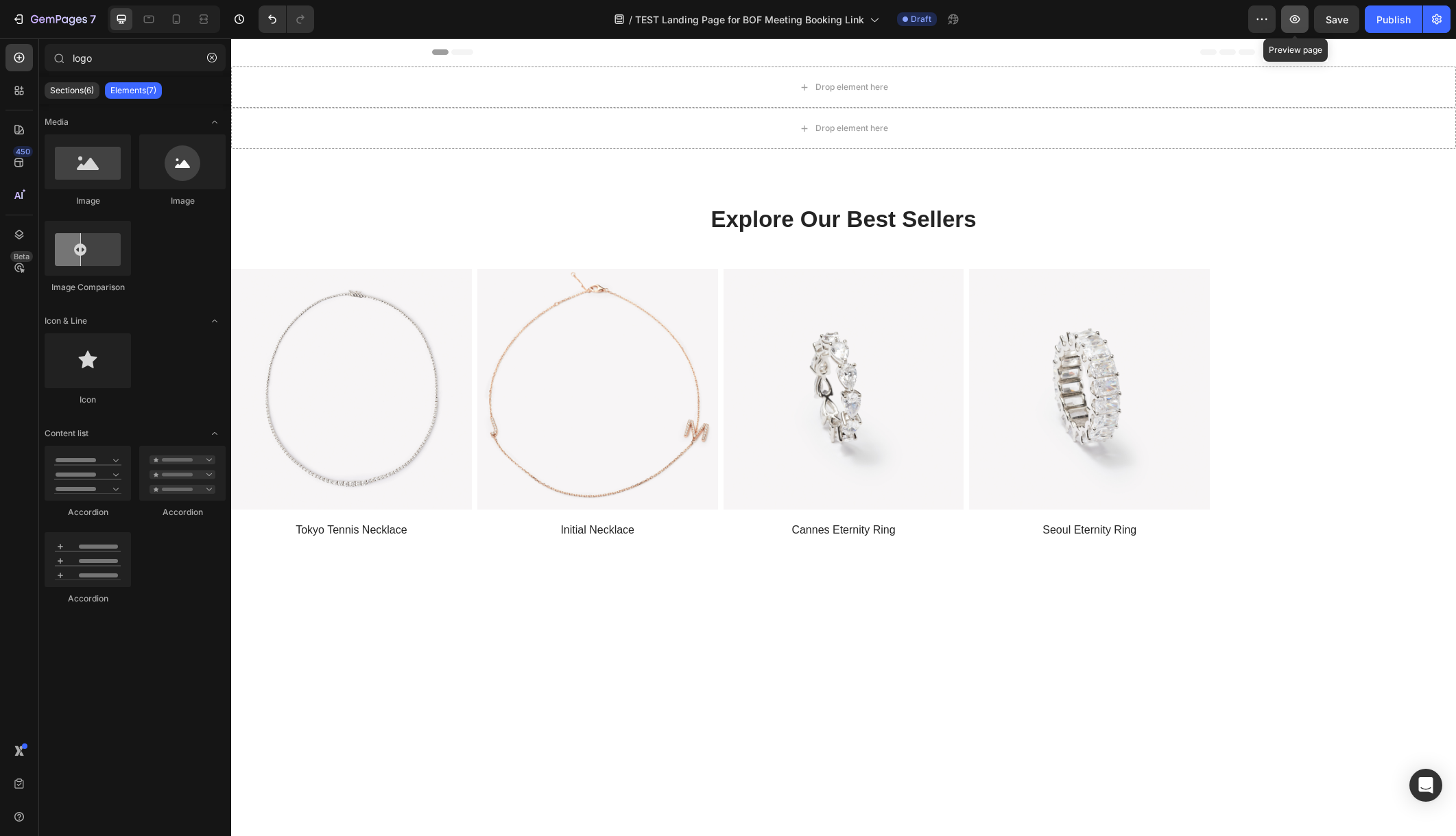 click 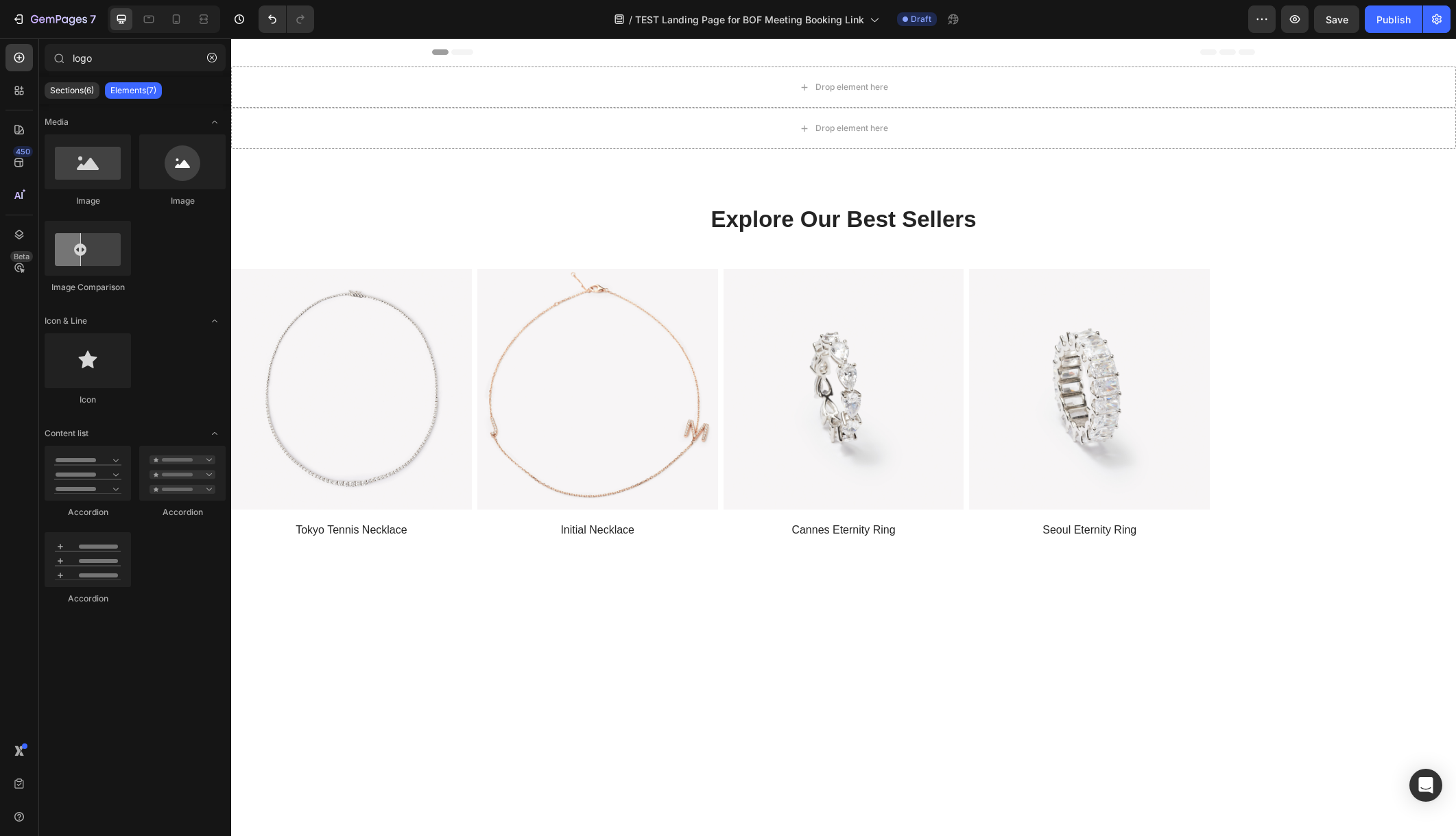 click on "Header" at bounding box center [844, 52] 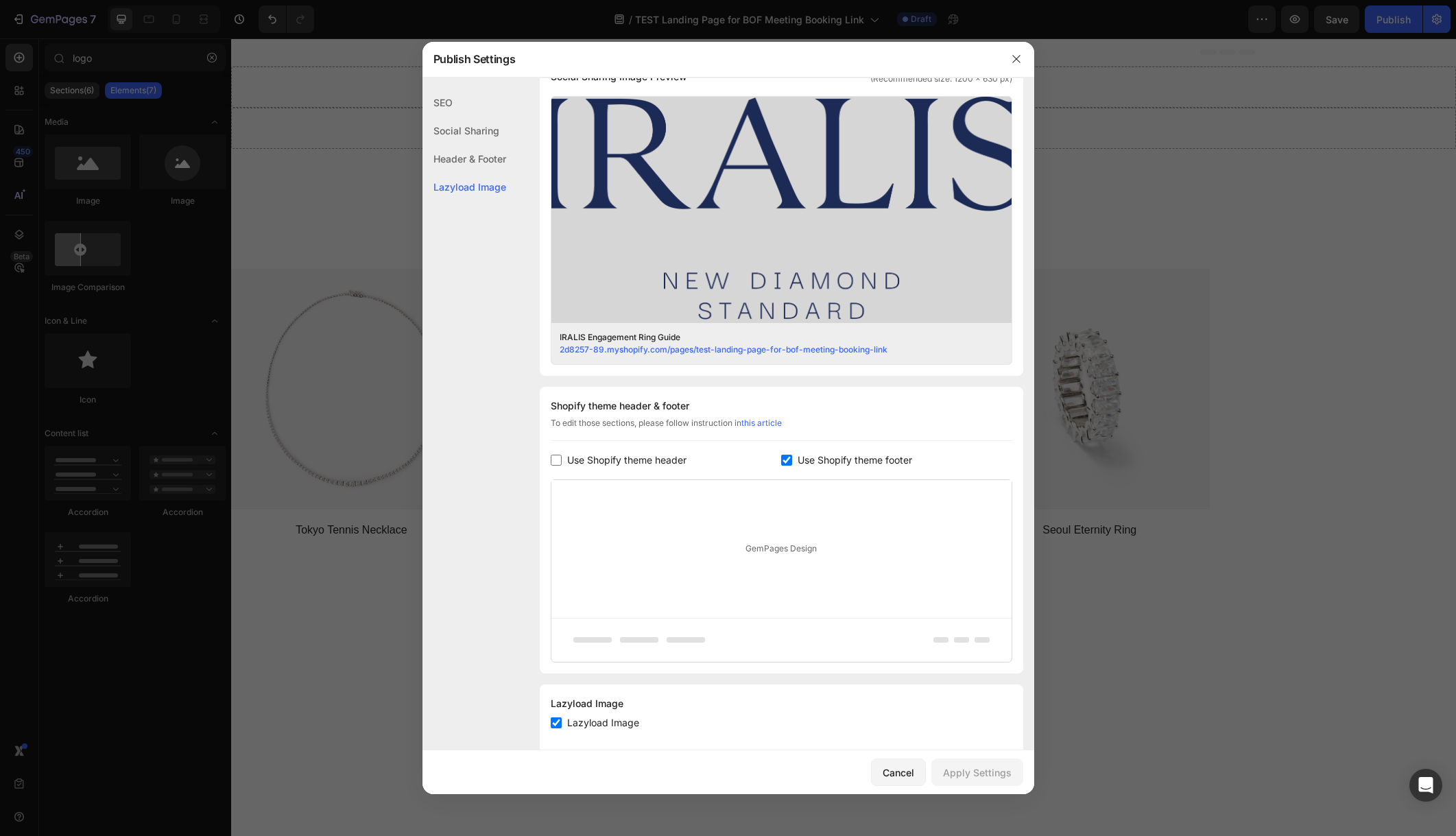 scroll, scrollTop: 372, scrollLeft: 0, axis: vertical 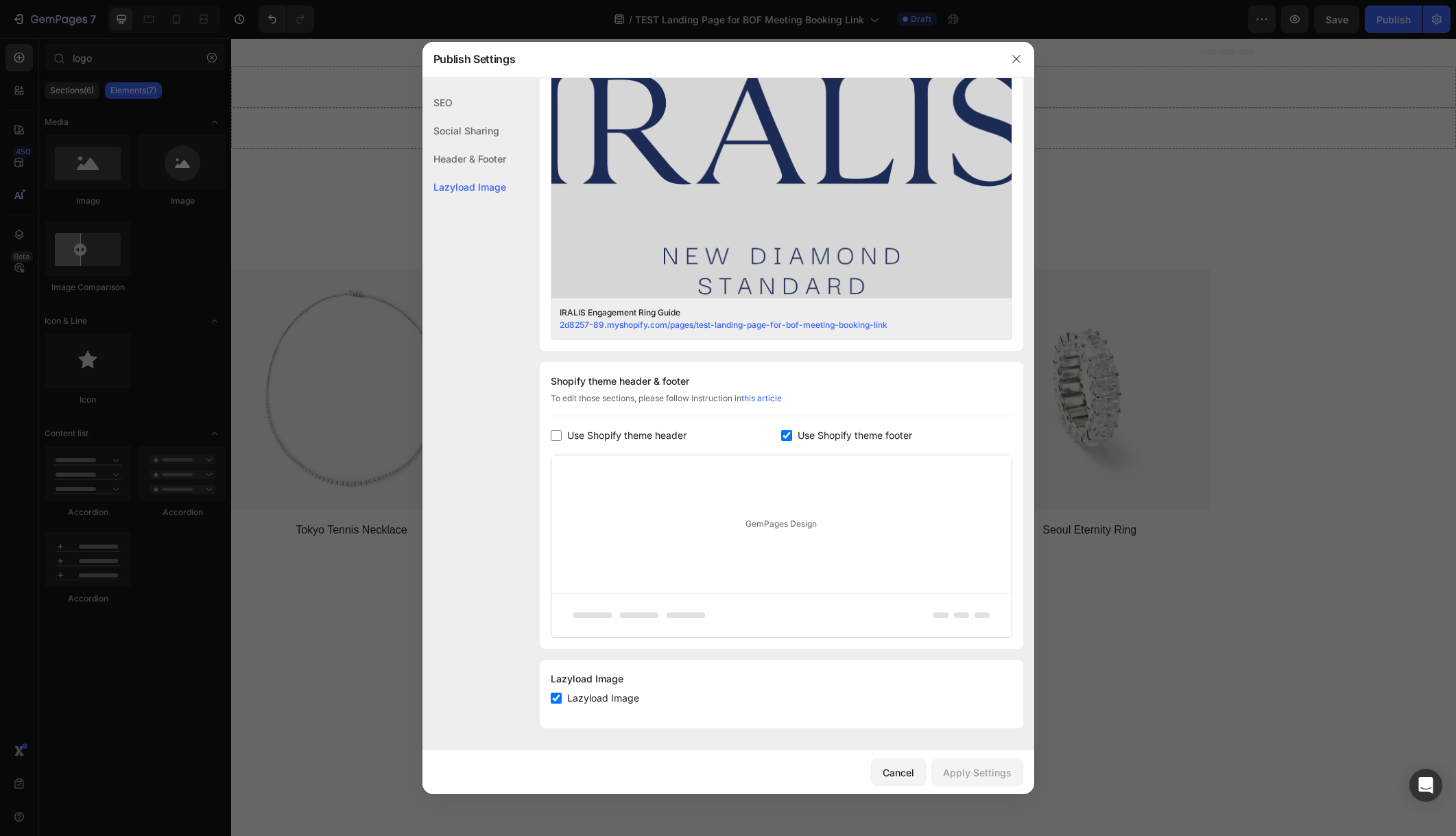 click on "GemPages Design" at bounding box center (781, 524) 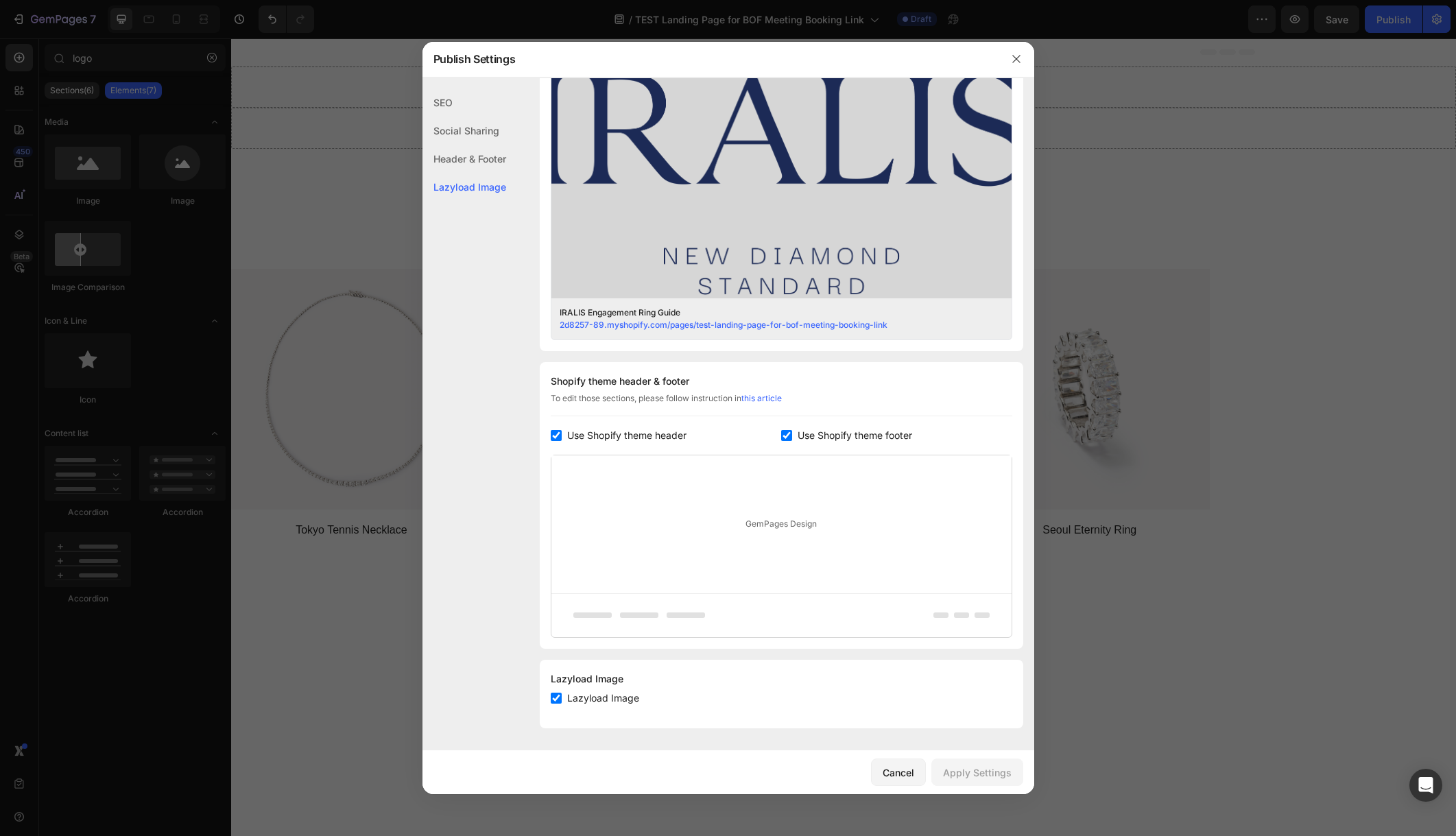 checkbox on "true" 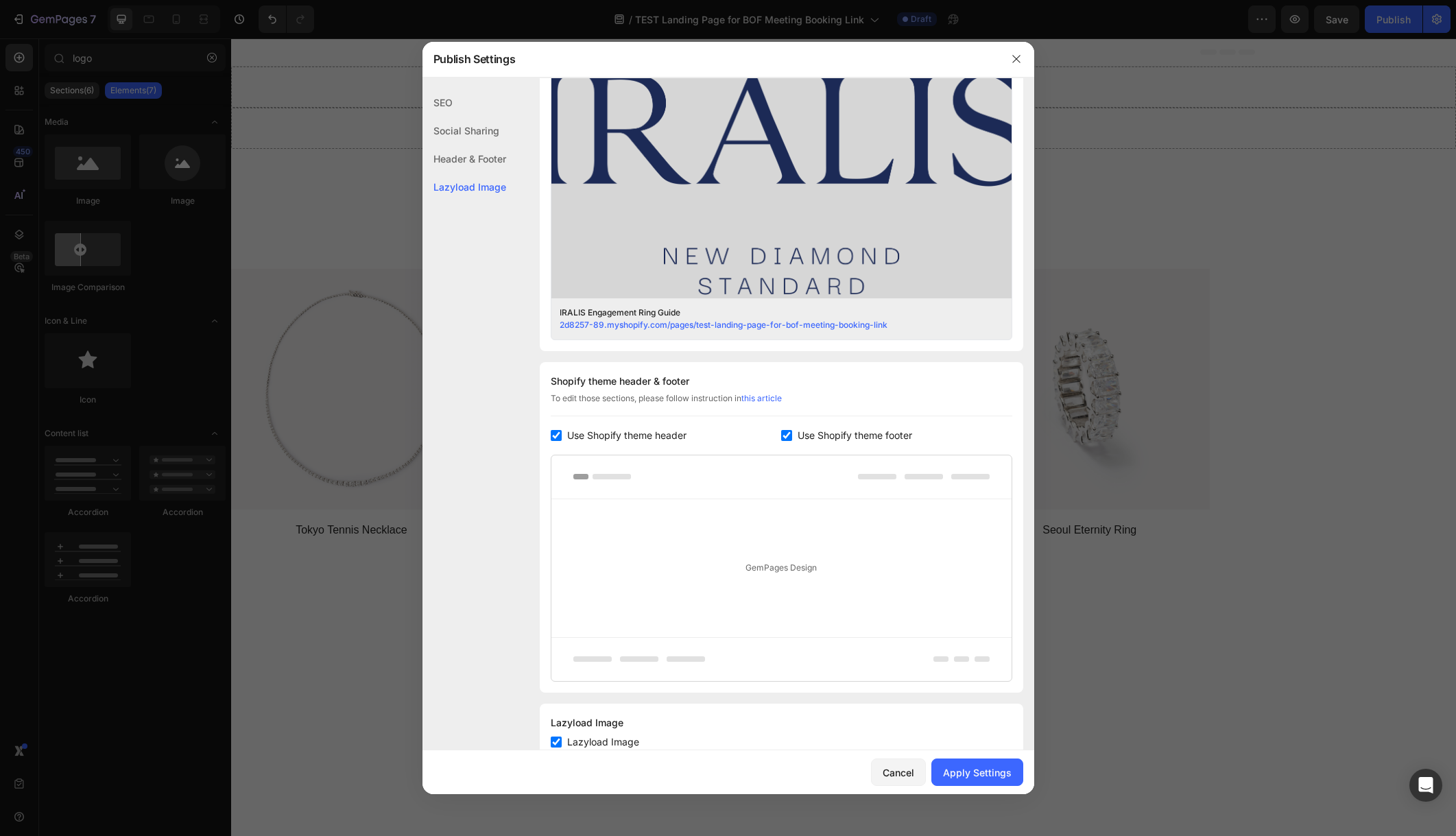 scroll, scrollTop: 0, scrollLeft: 0, axis: both 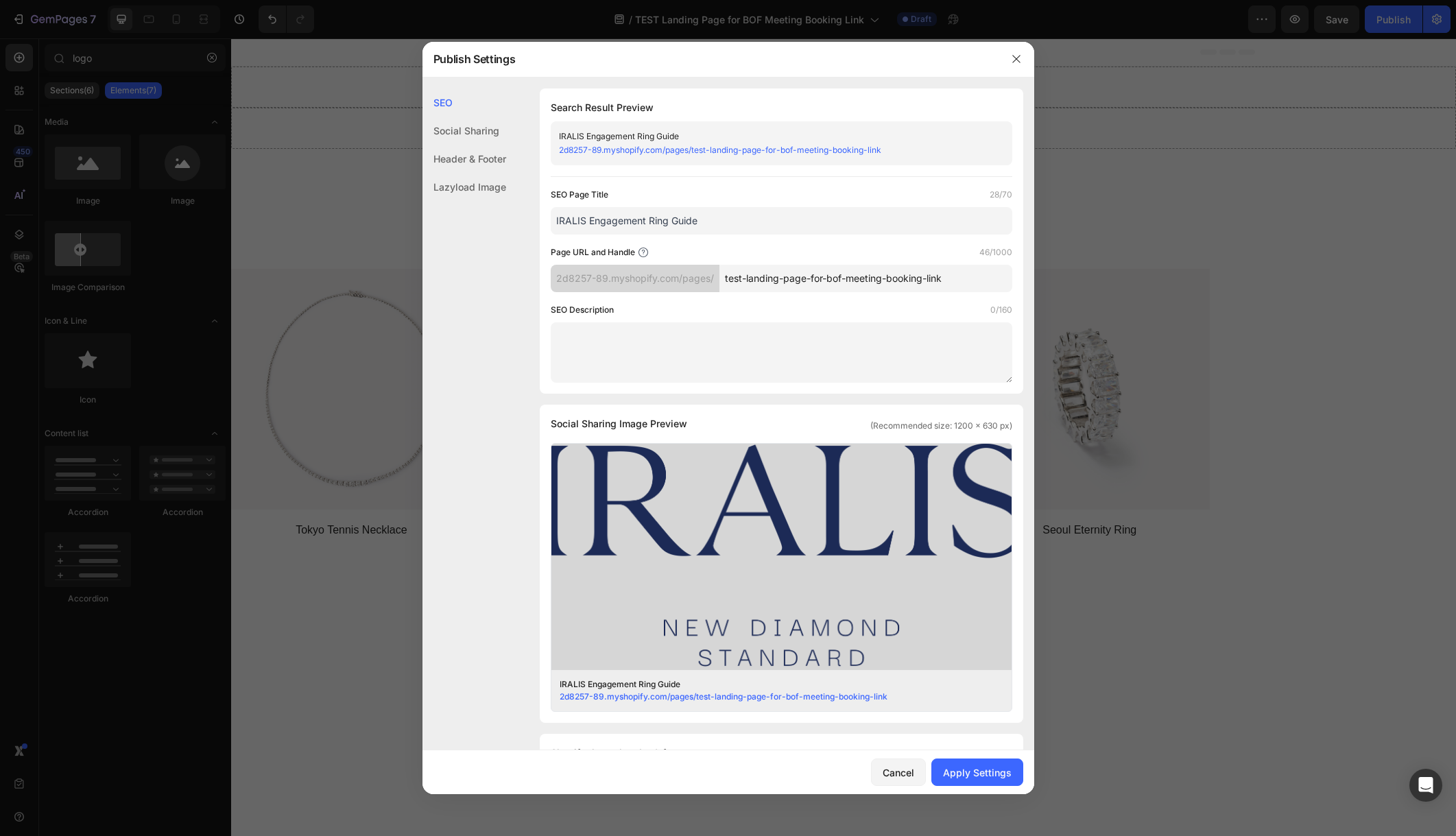 click on "Header & Footer" 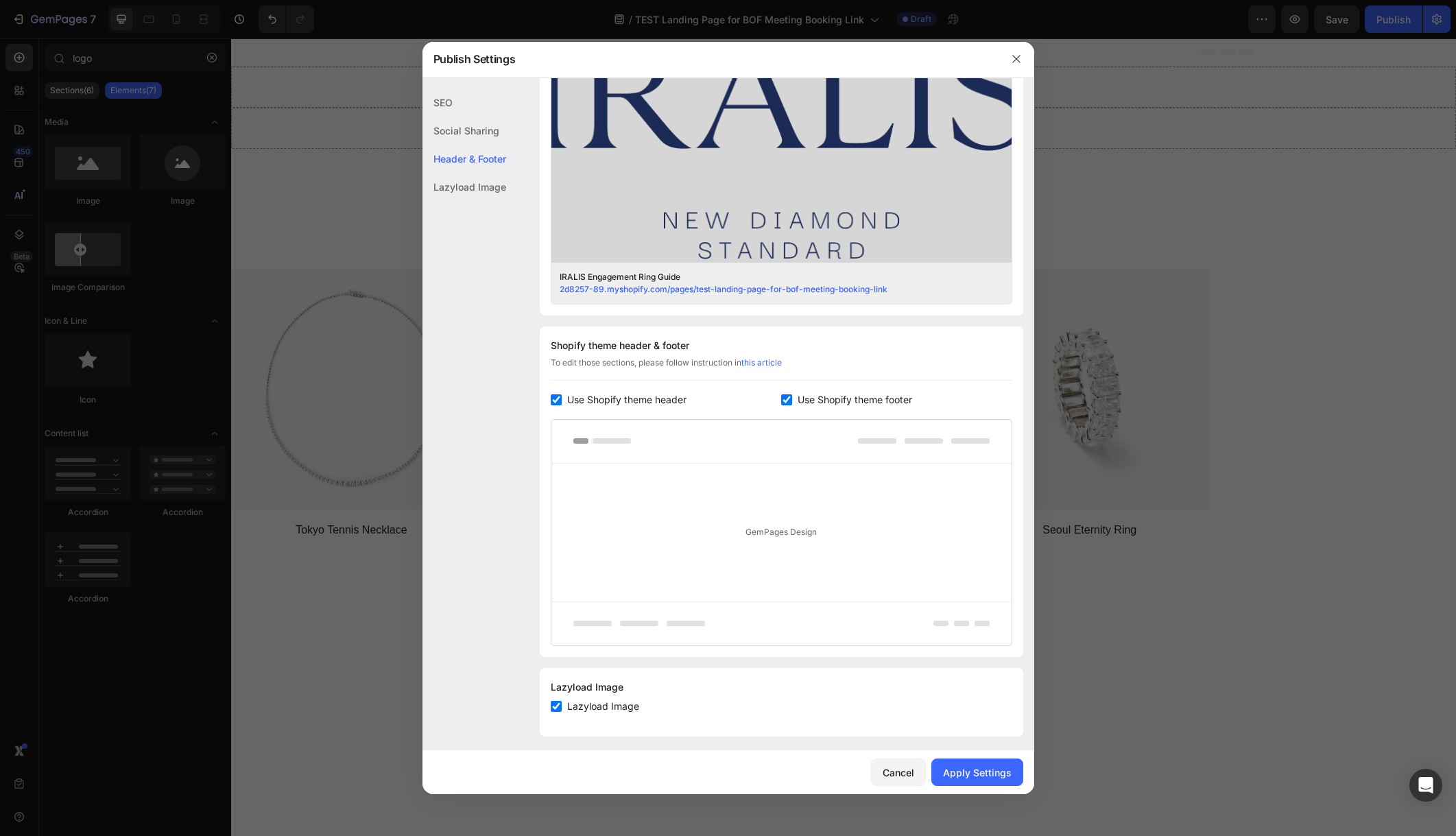 scroll, scrollTop: 416, scrollLeft: 0, axis: vertical 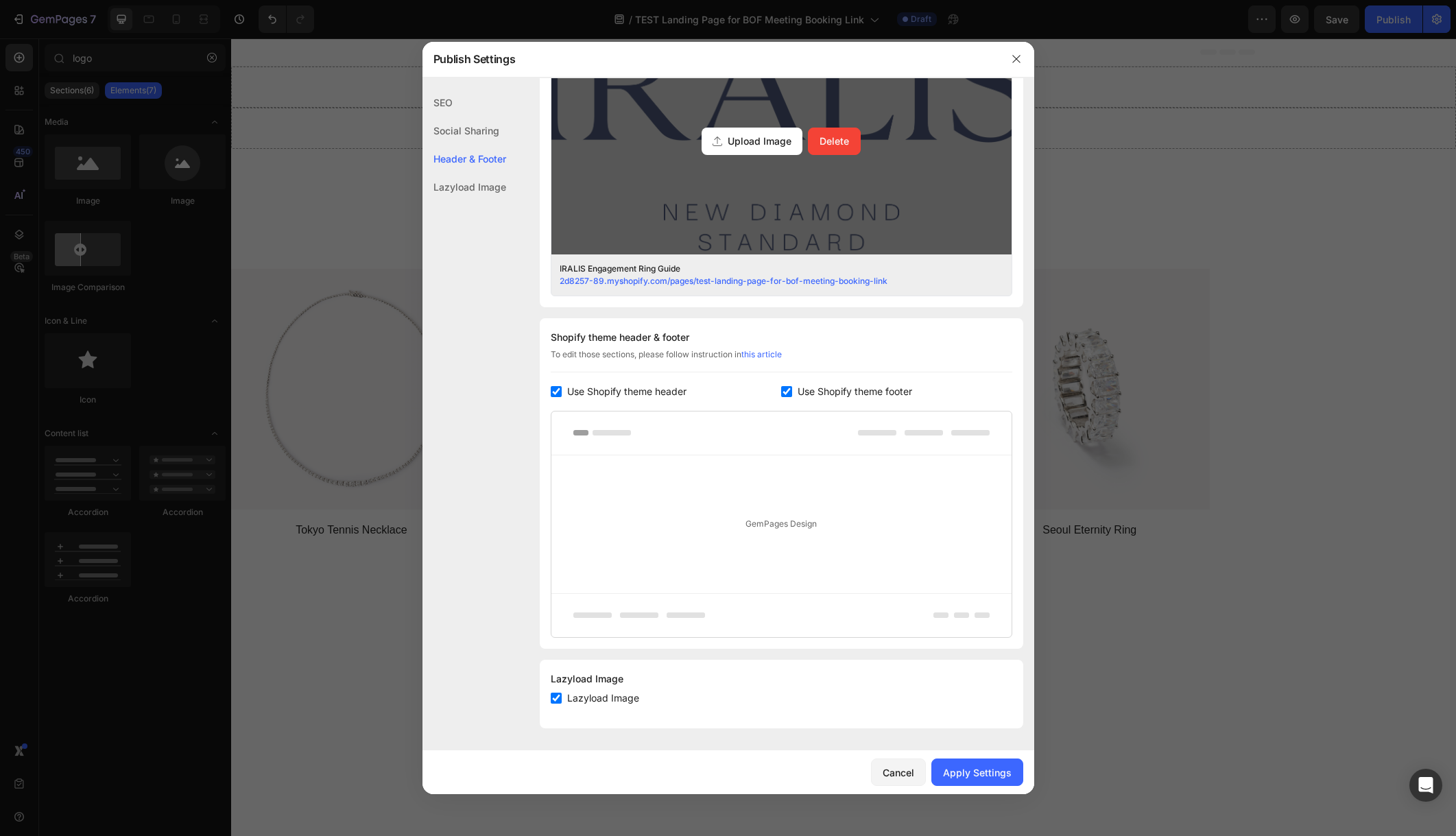 click on "Upload Image Delete" at bounding box center (781, 141) 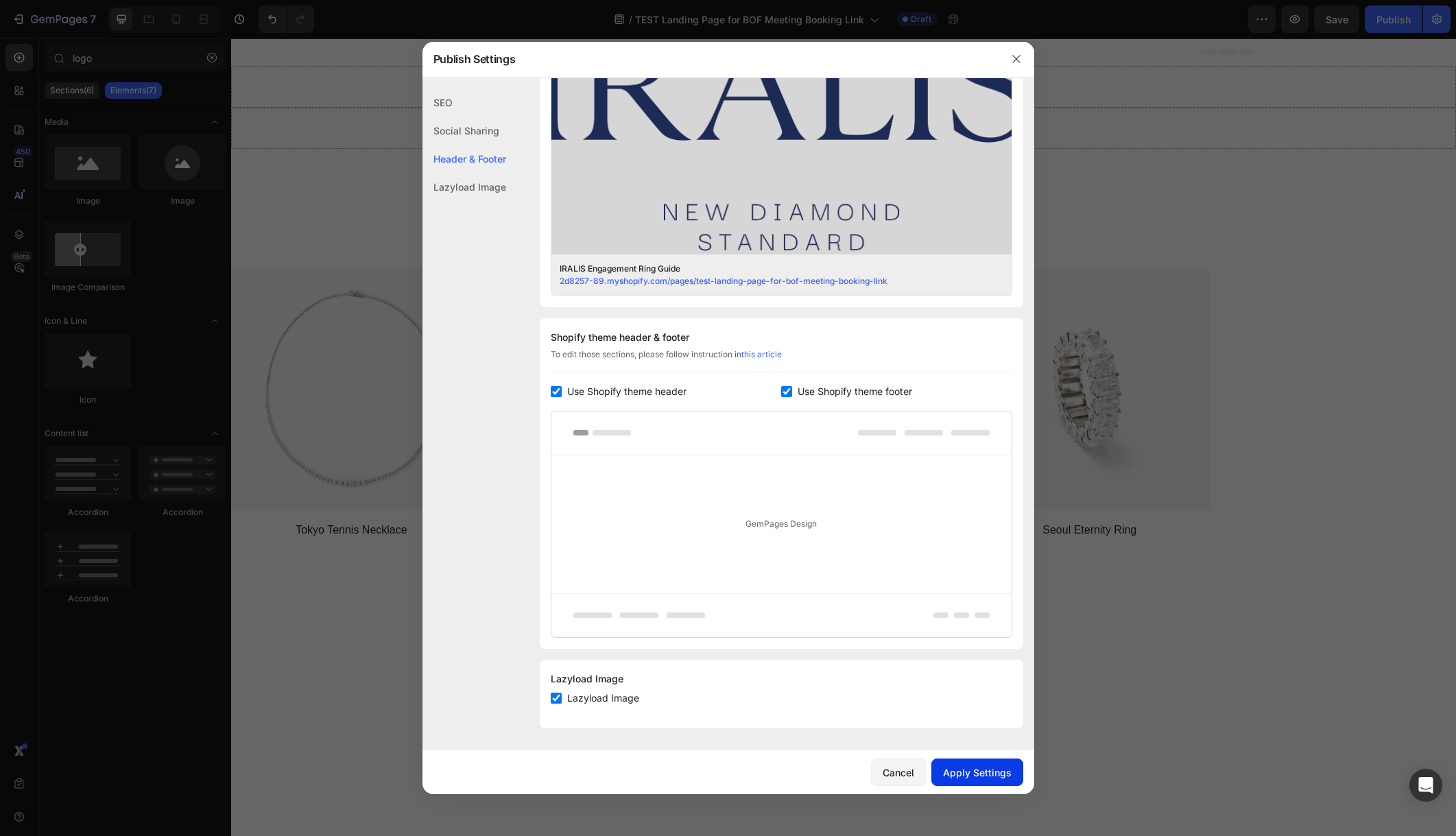 click on "Apply Settings" 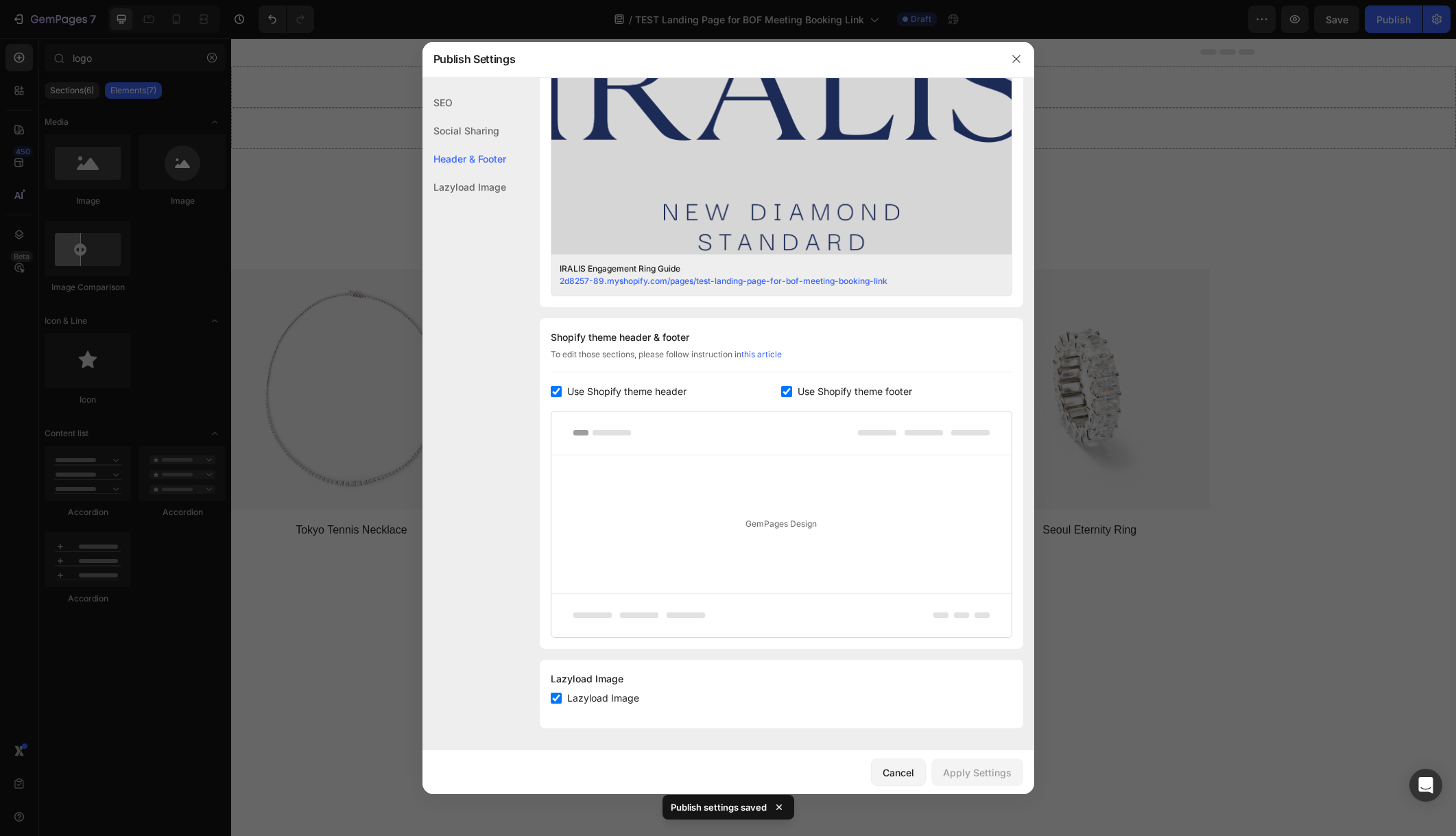 click at bounding box center (728, 418) 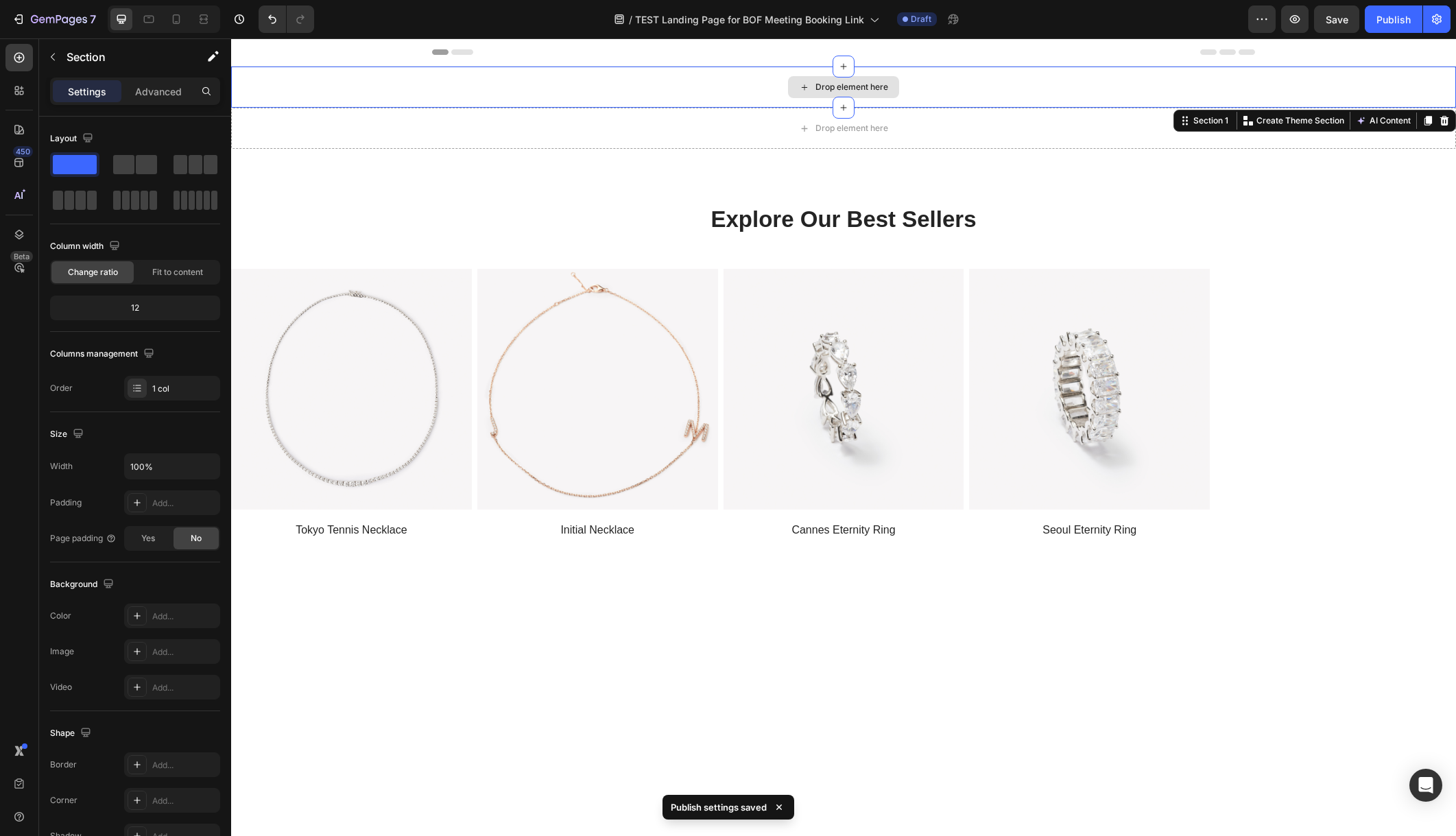 click on "Drop element here" at bounding box center [844, 87] 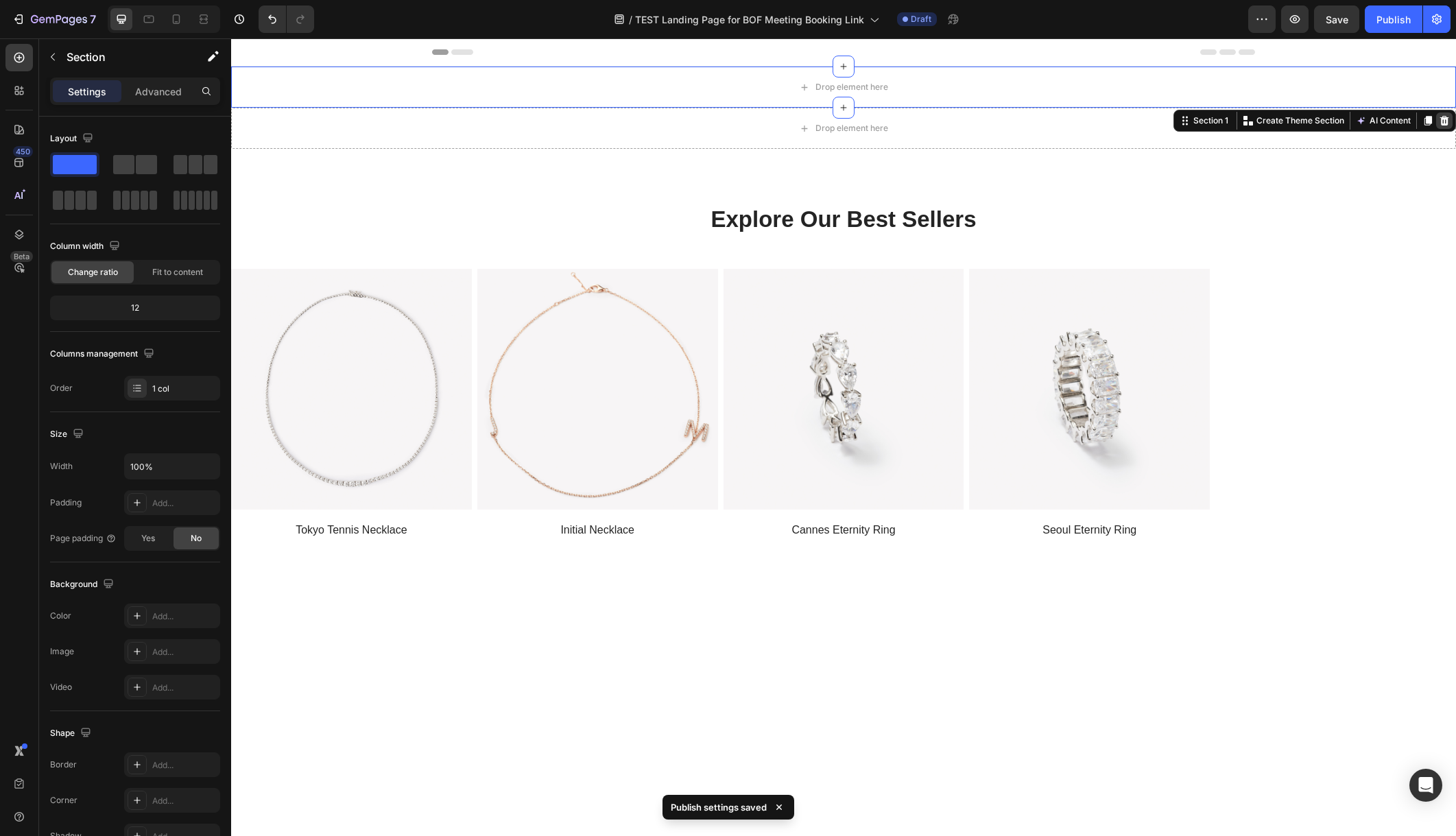 click 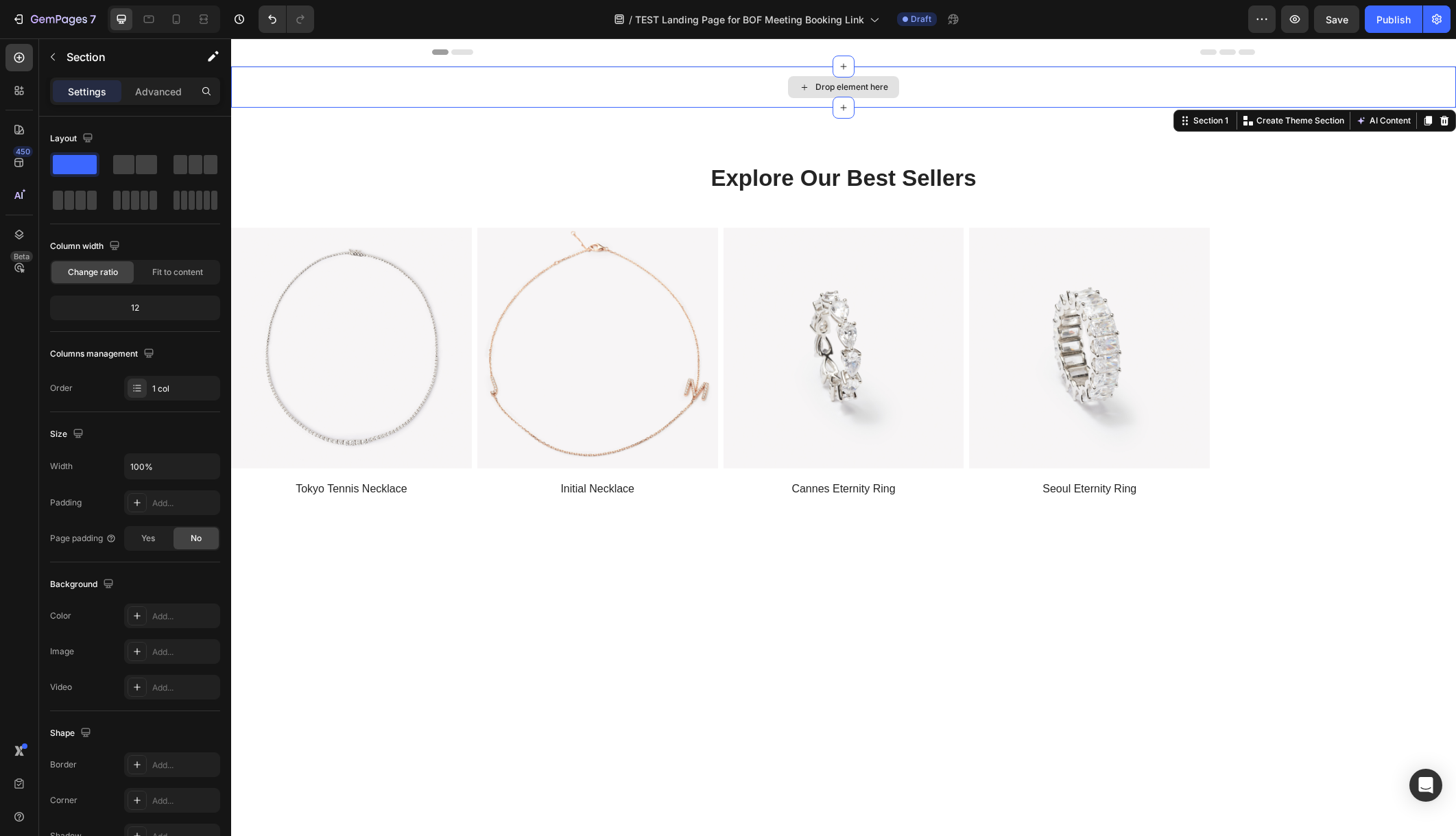 click on "Drop element here" at bounding box center [844, 87] 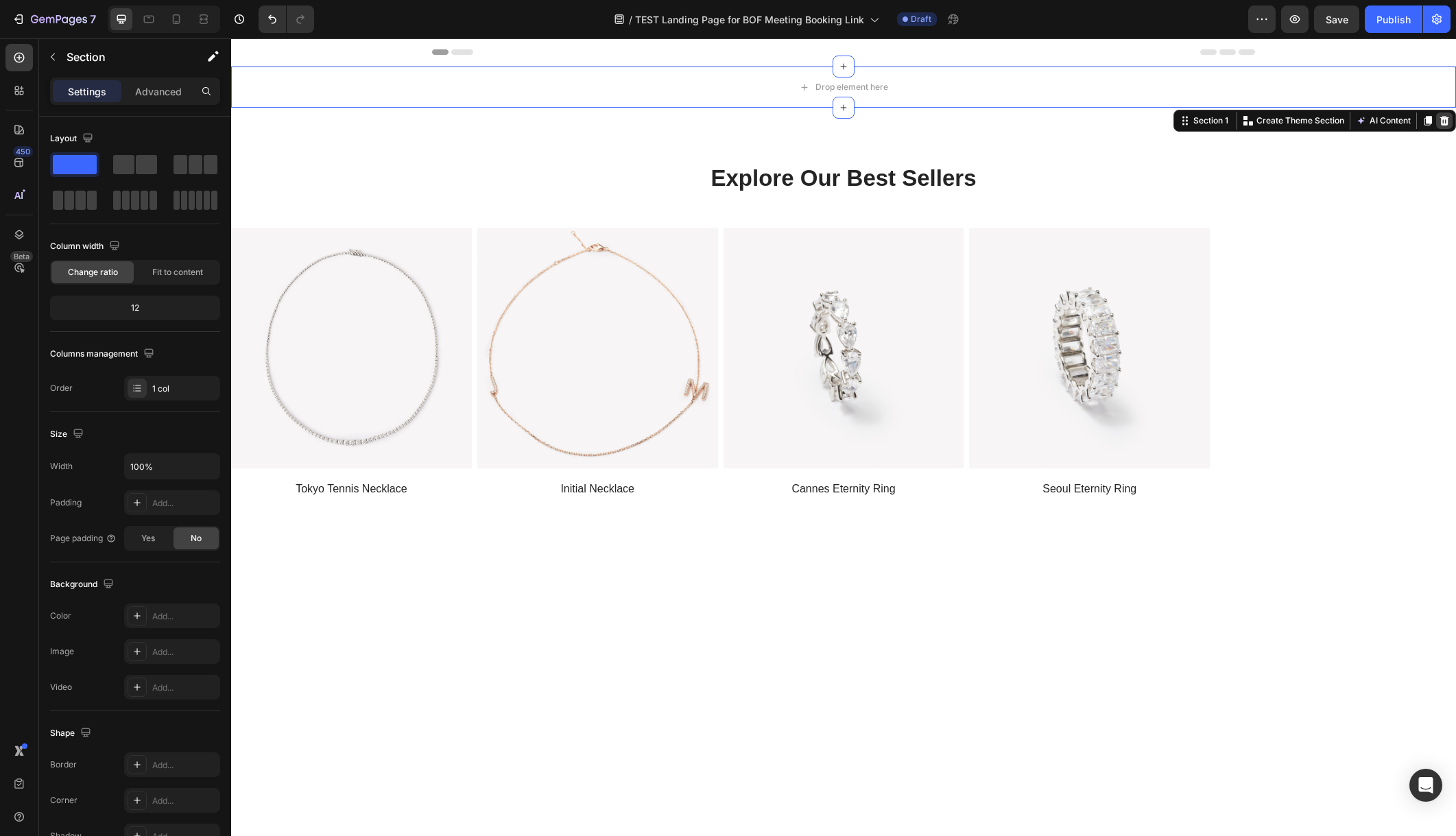 click 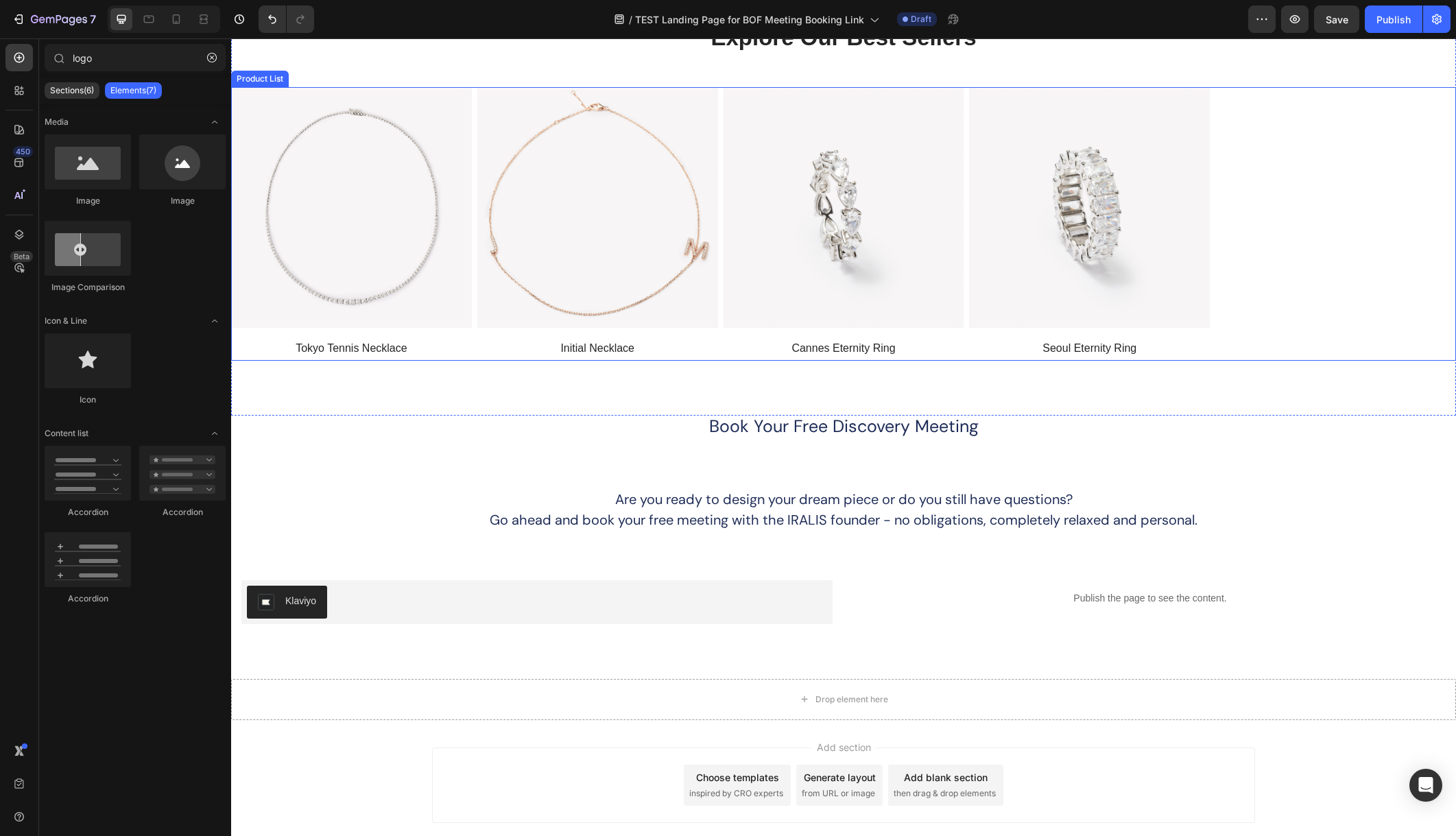 scroll, scrollTop: 156, scrollLeft: 0, axis: vertical 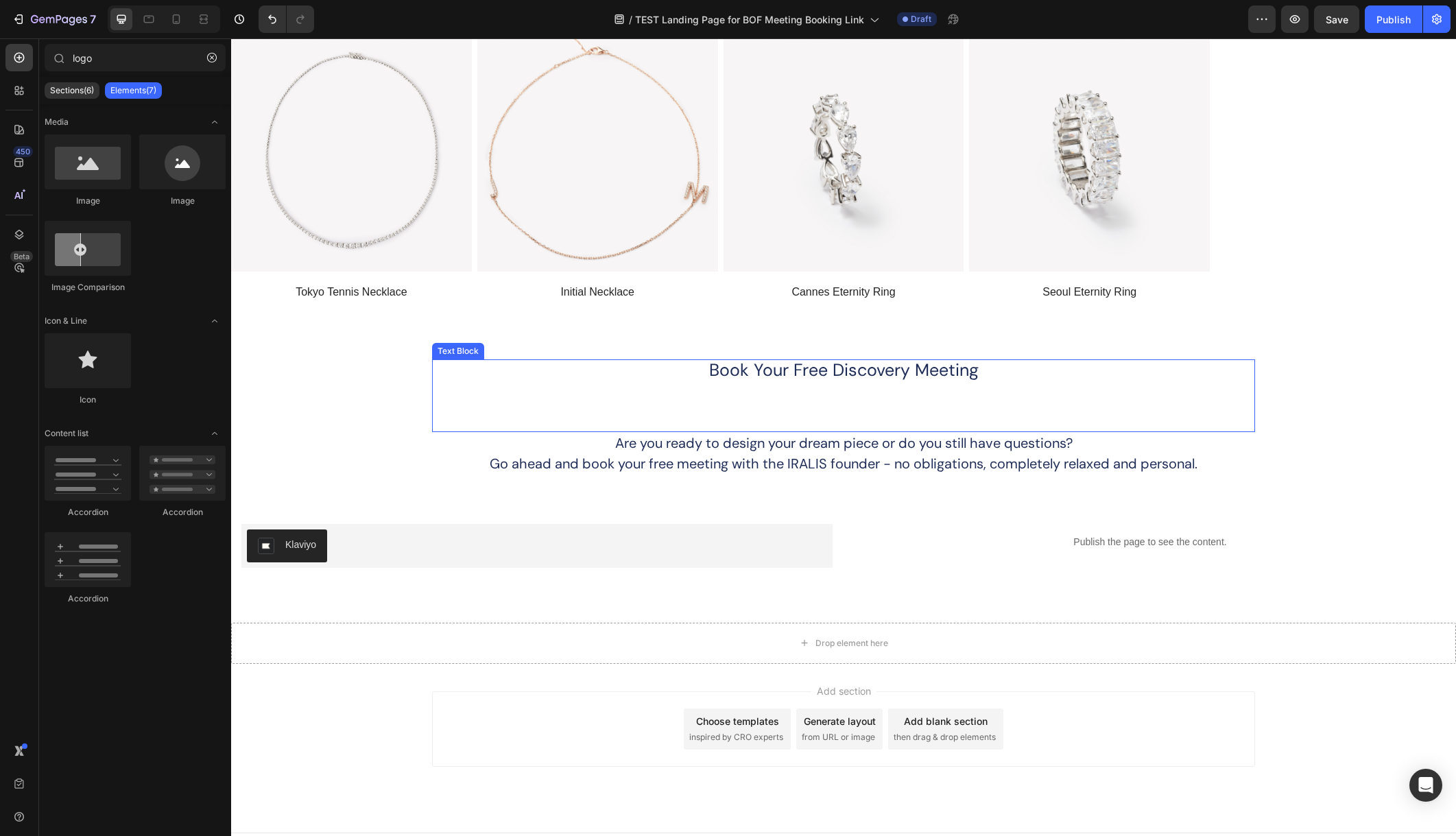 click on "Book Your Free Discovery Meeting  Text Block" at bounding box center (844, 396) 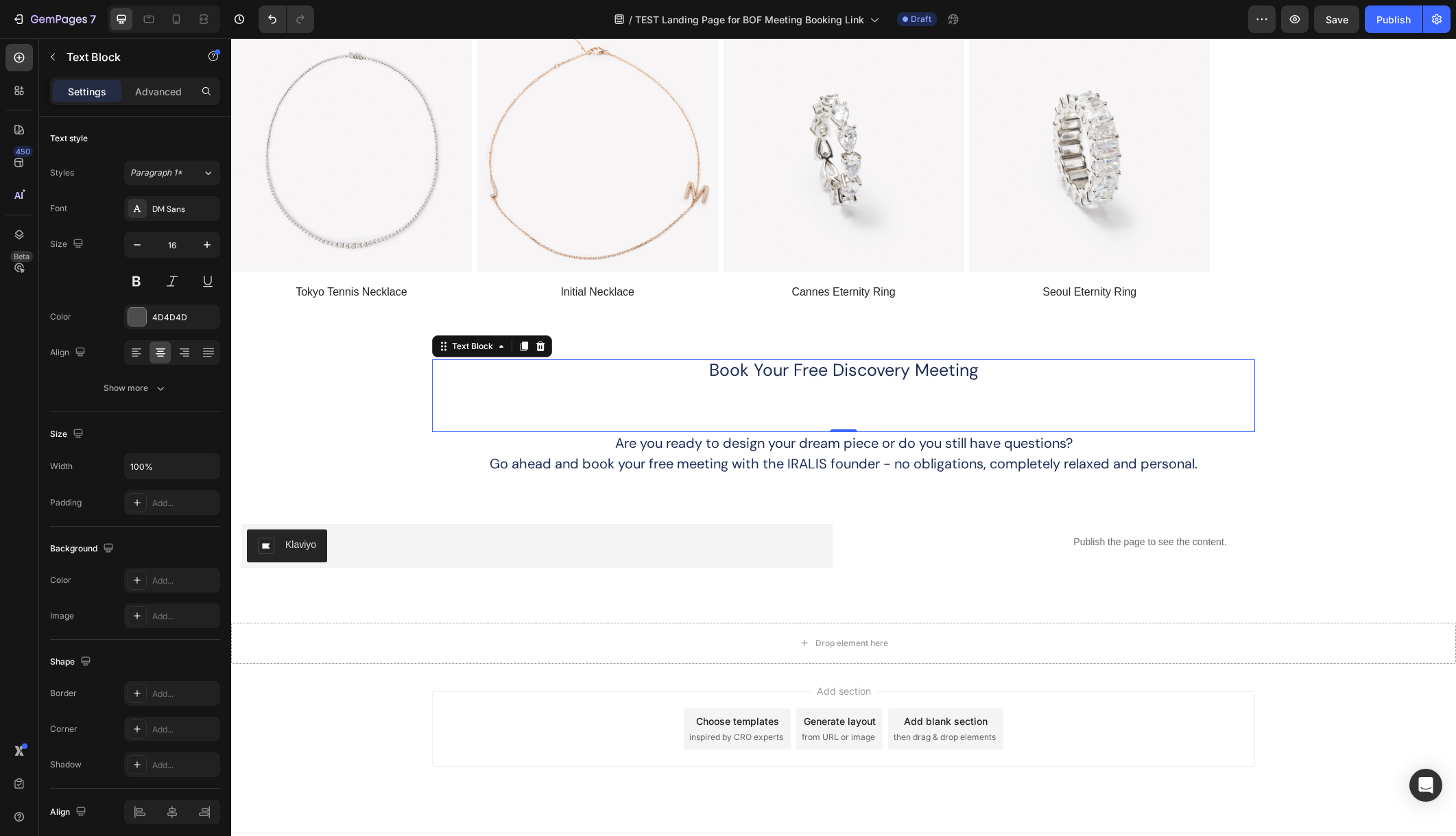 click on "Text Block" at bounding box center (492, 346) 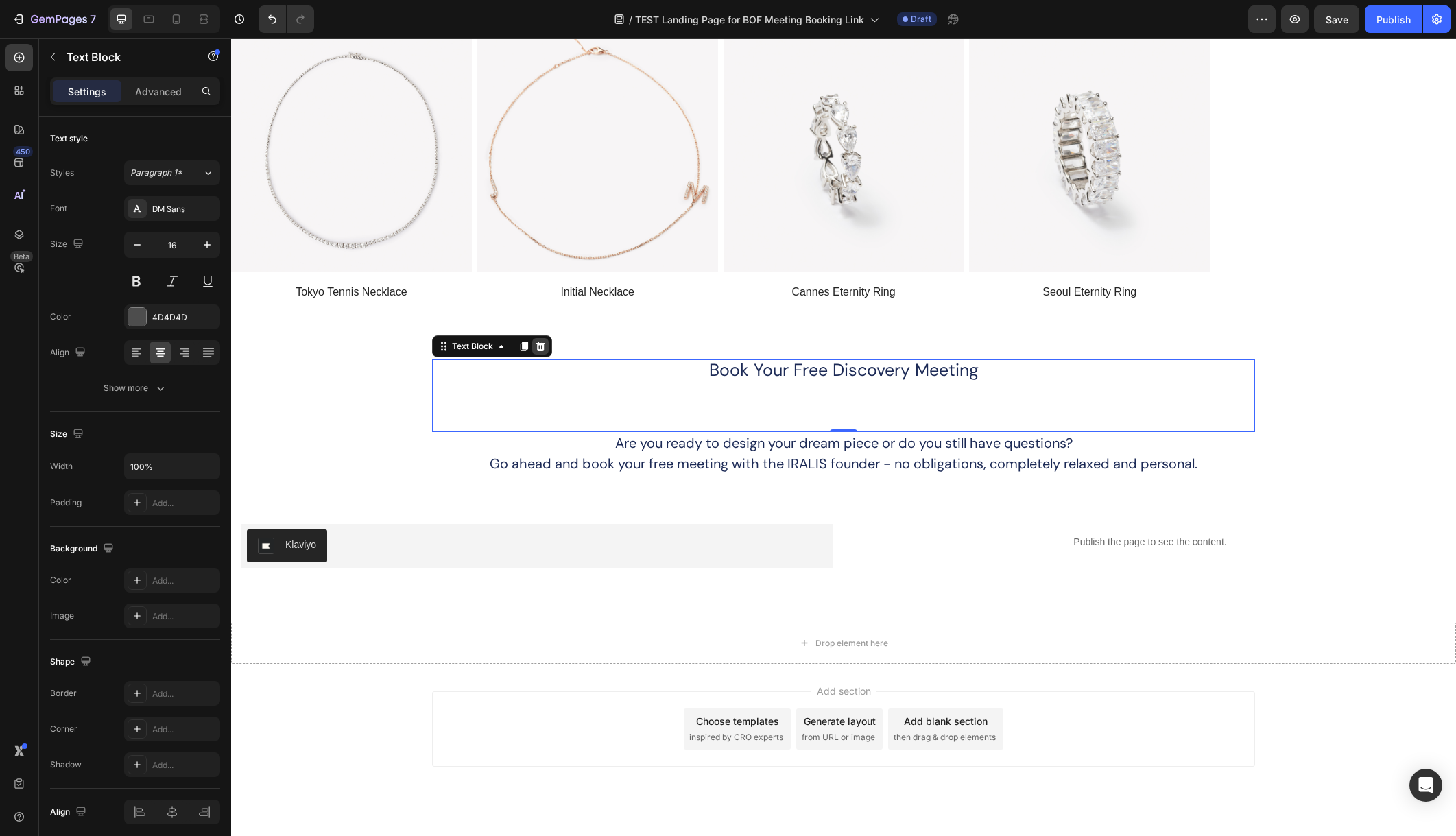 click 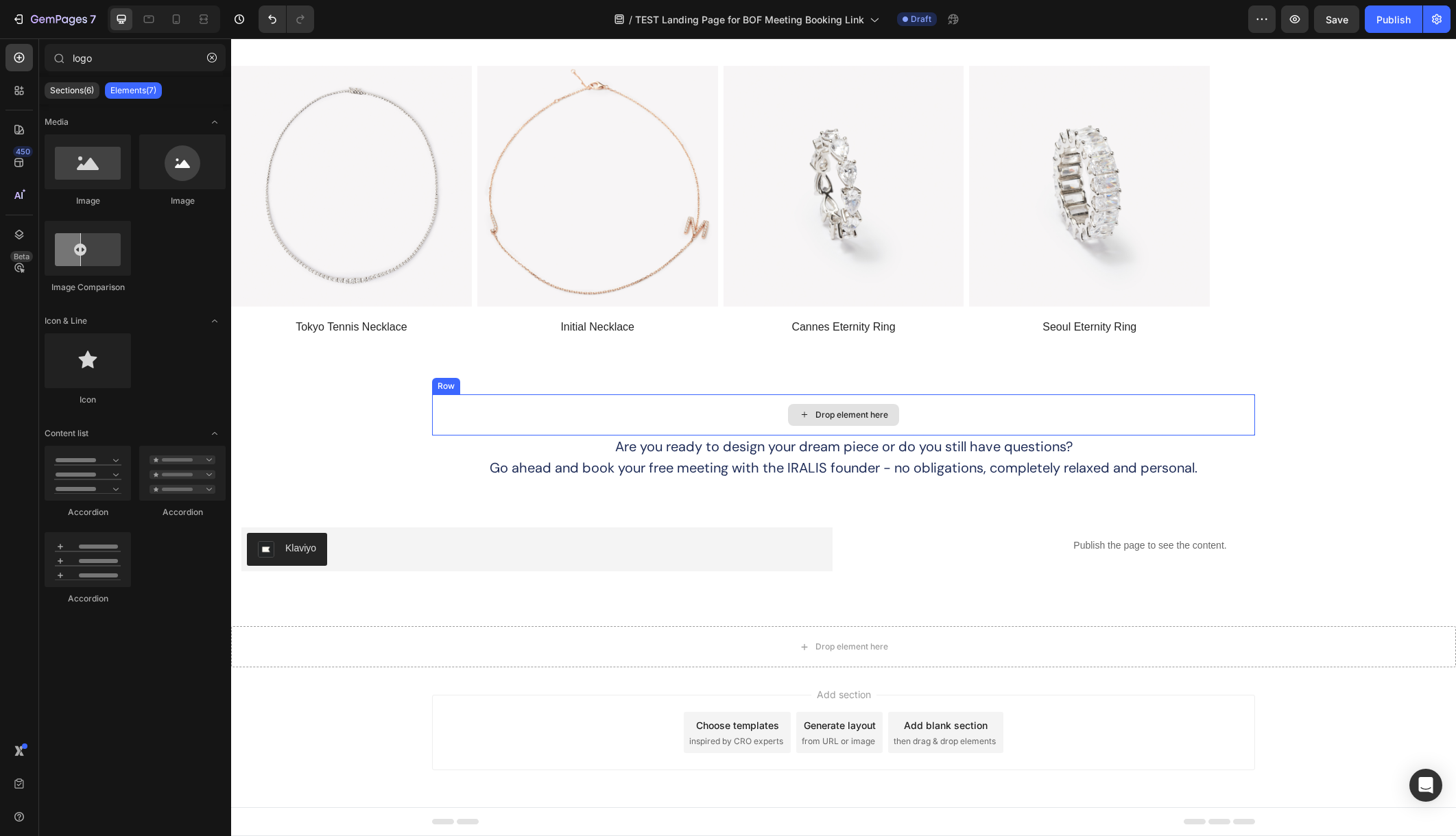 click on "Are you ready to design your dream piece or do you still have questions?" at bounding box center [844, 446] 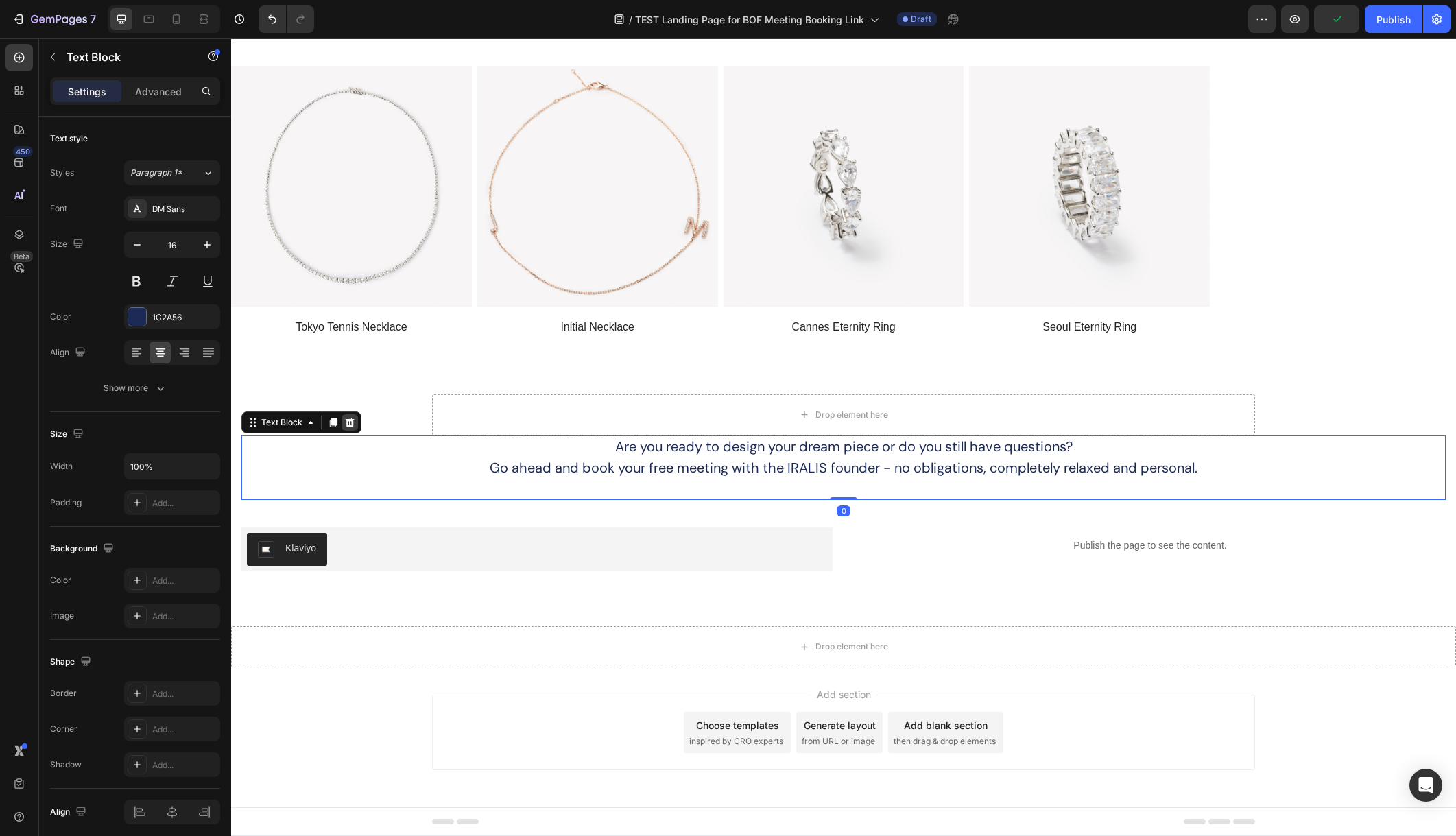 click 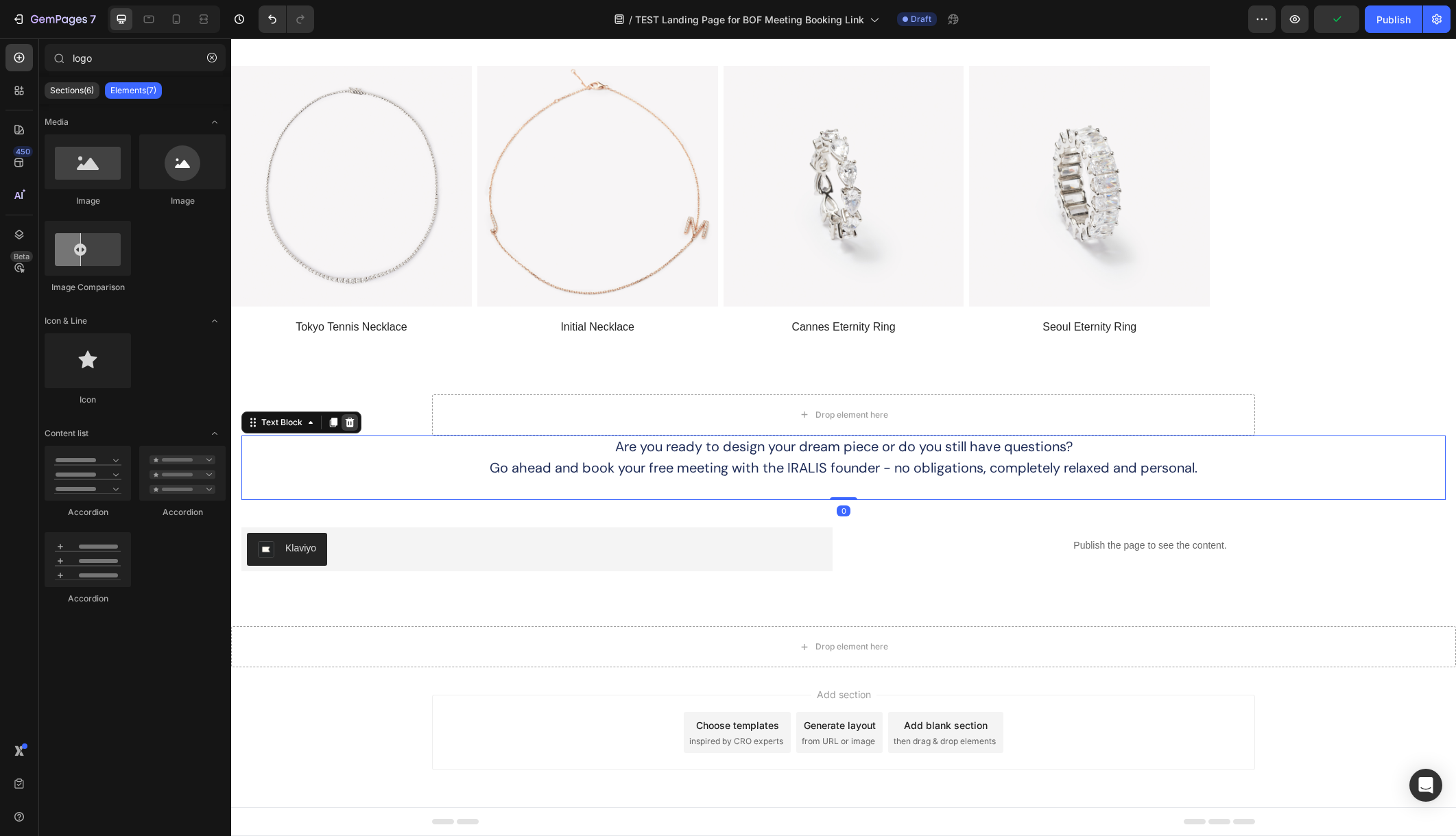 scroll, scrollTop: 97, scrollLeft: 0, axis: vertical 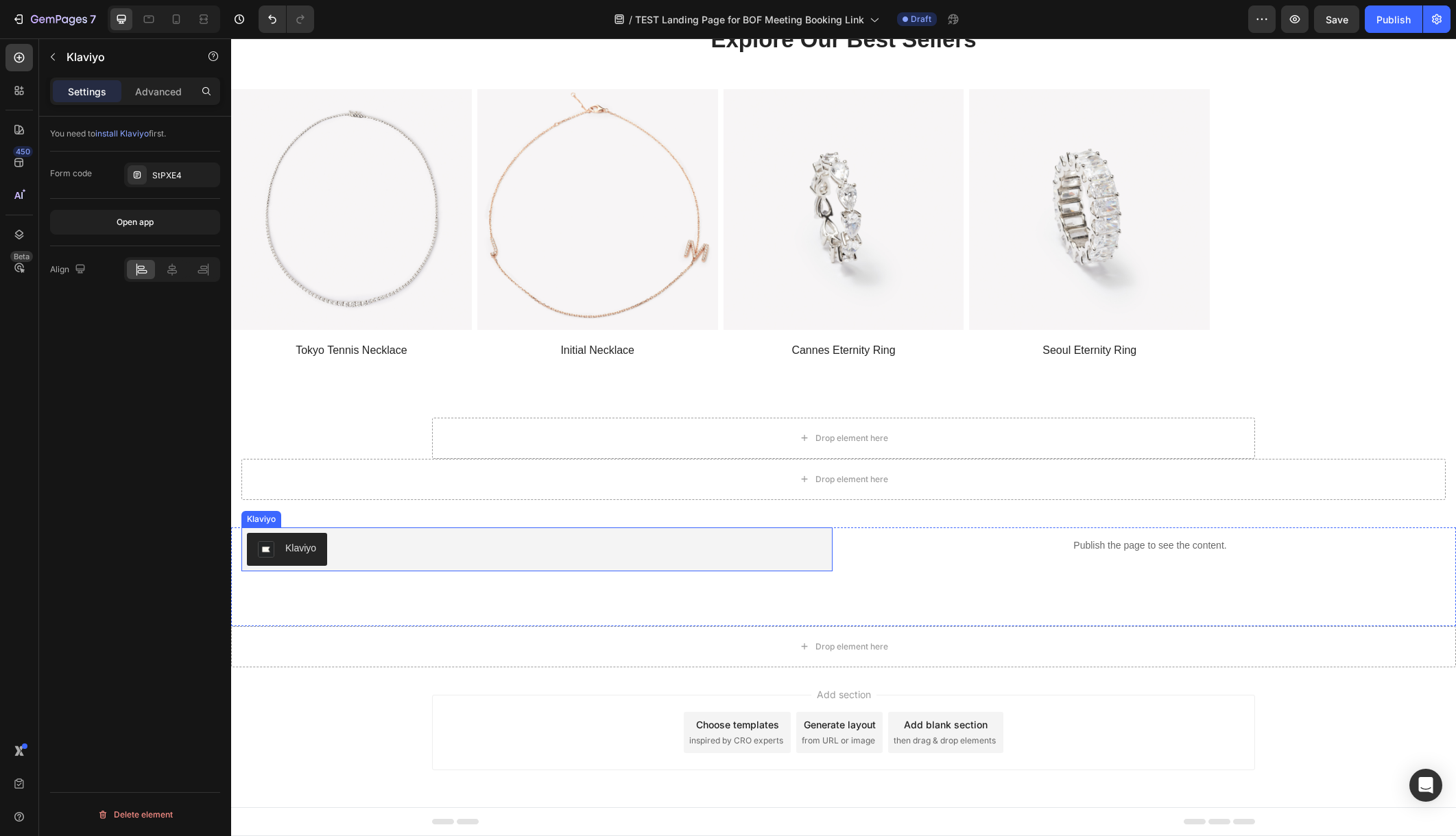 click on "Klaviyo" at bounding box center [537, 549] 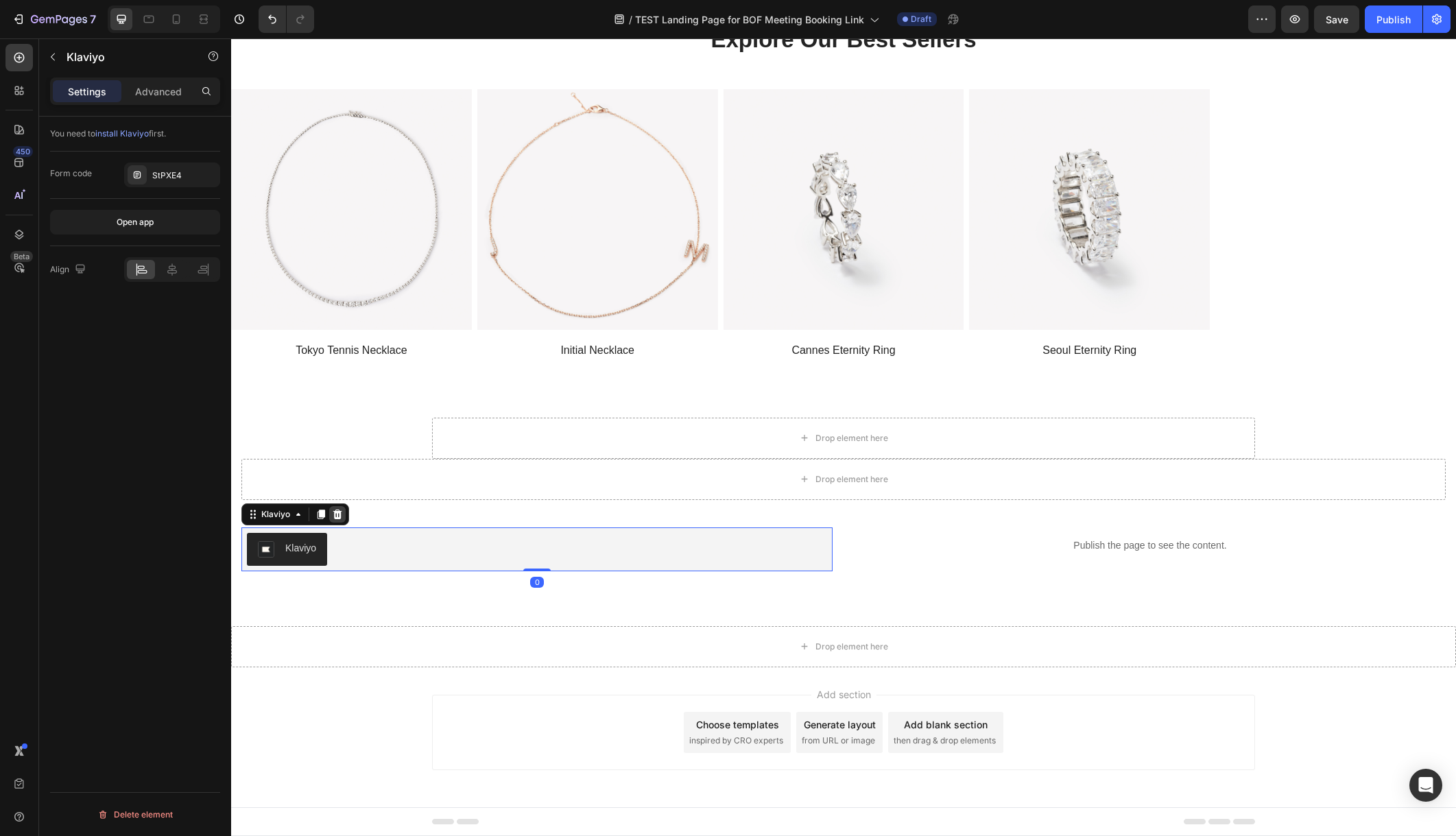 click 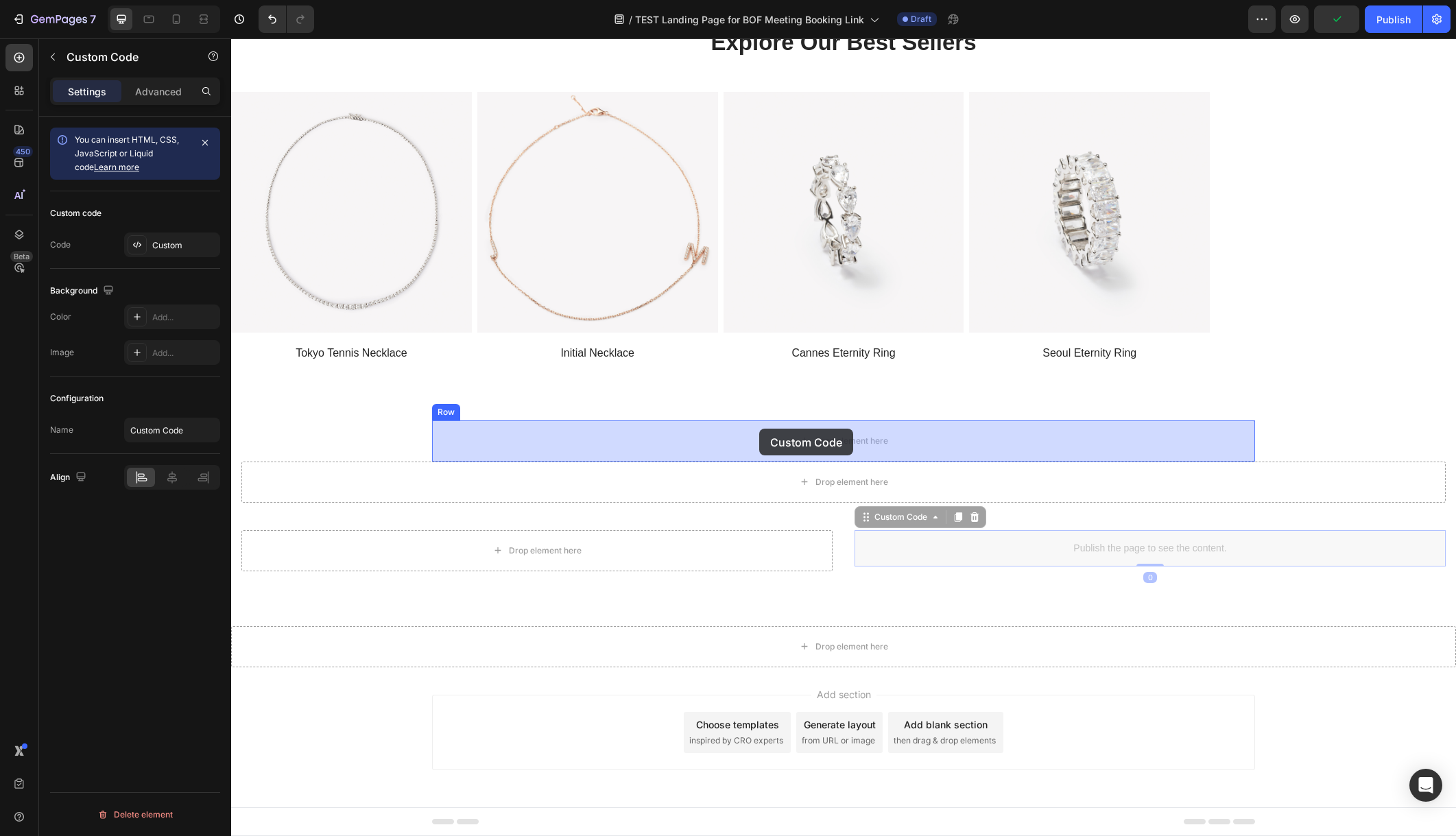 drag, startPoint x: 970, startPoint y: 557, endPoint x: 759, endPoint y: 431, distance: 245.758 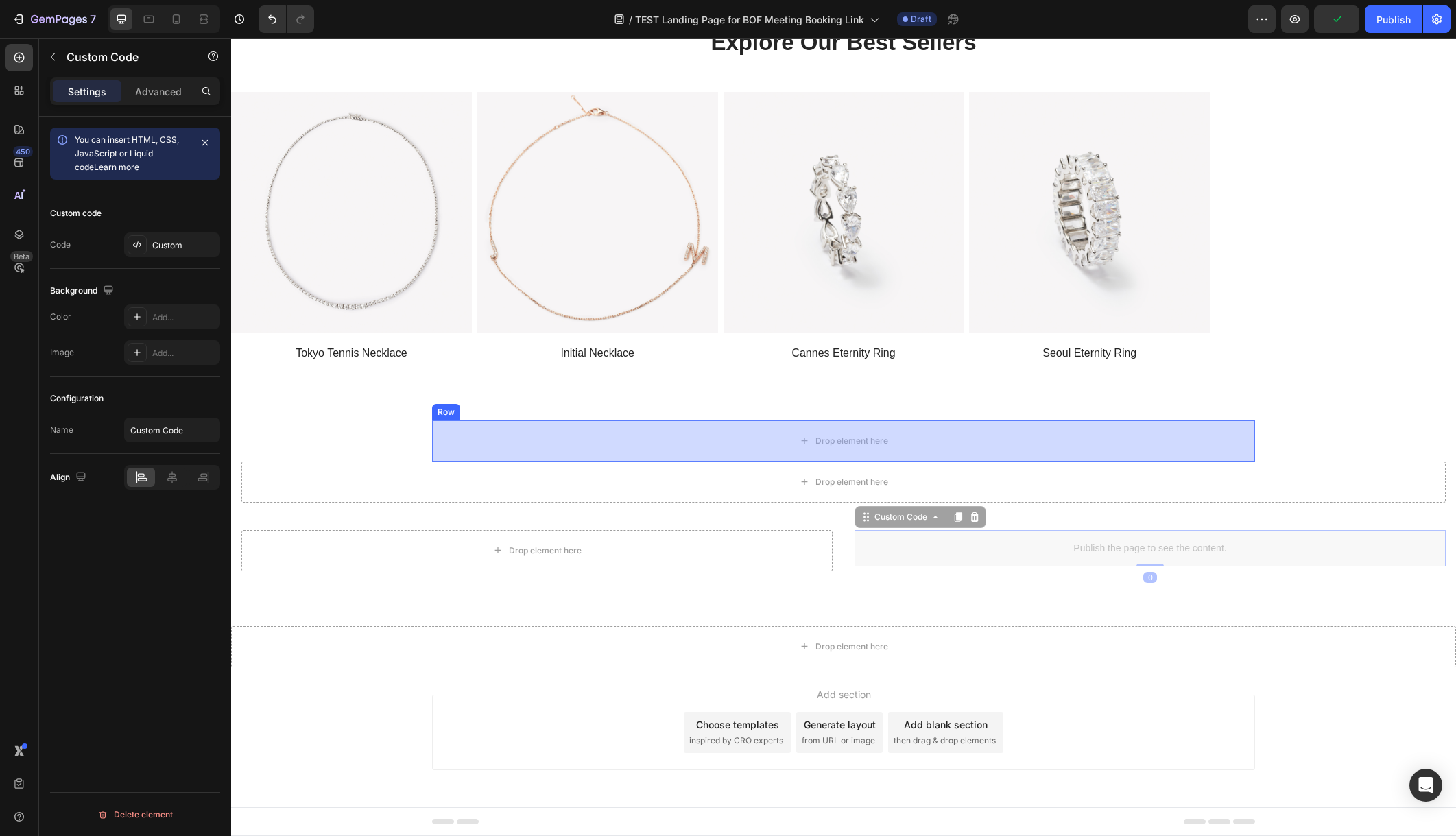 scroll, scrollTop: 90, scrollLeft: 0, axis: vertical 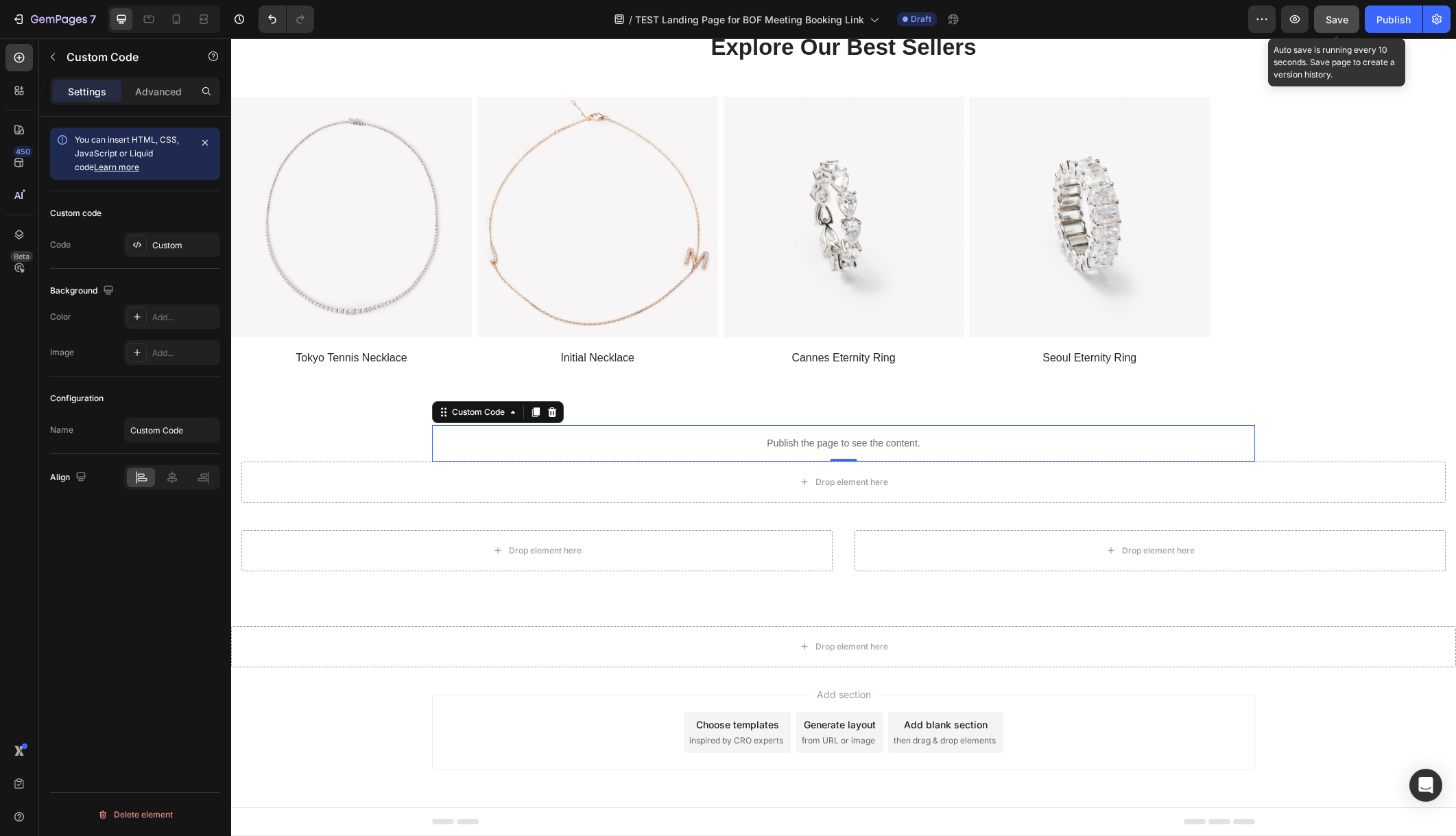 click on "Save" at bounding box center (1337, 19) 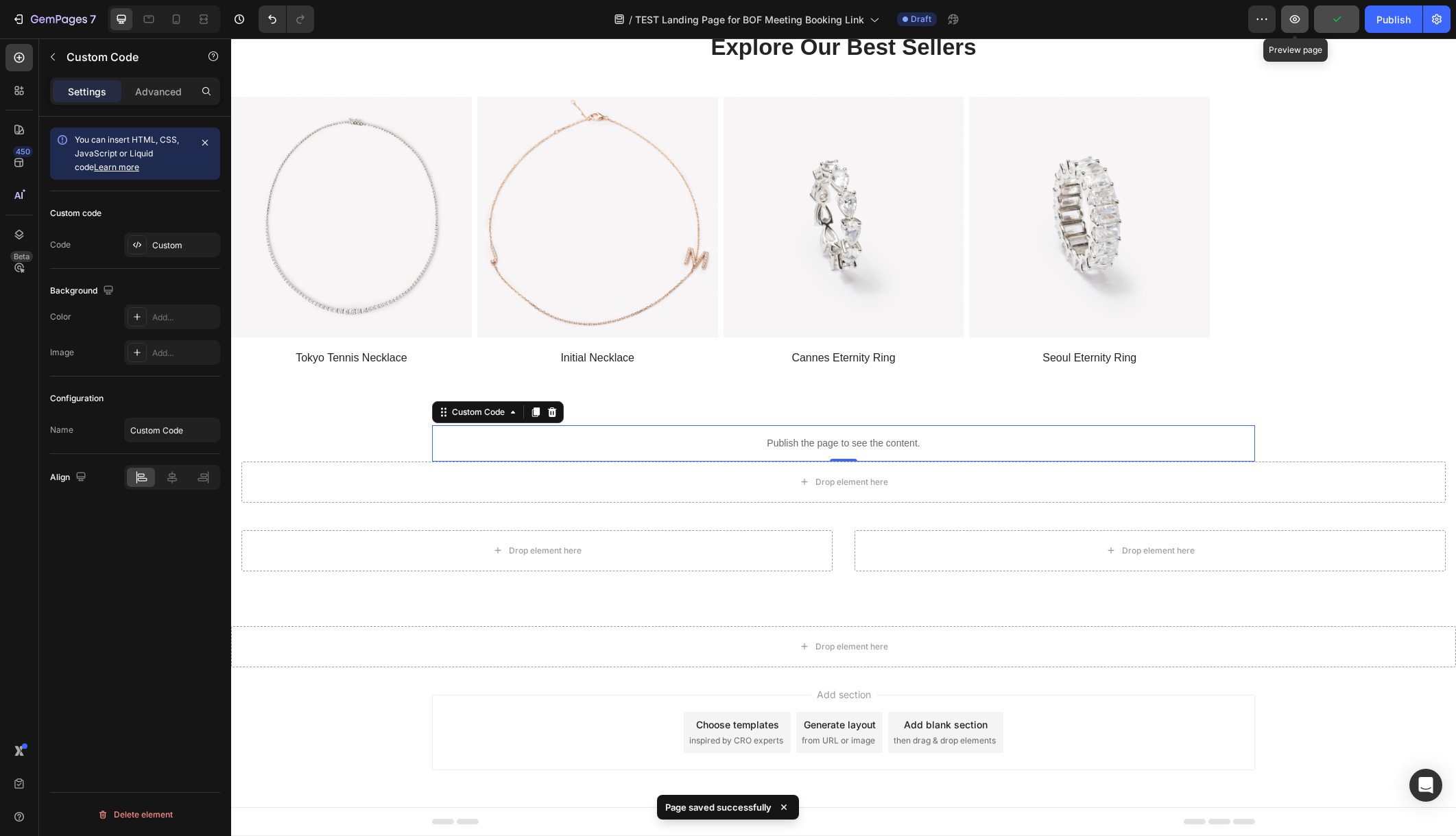 click 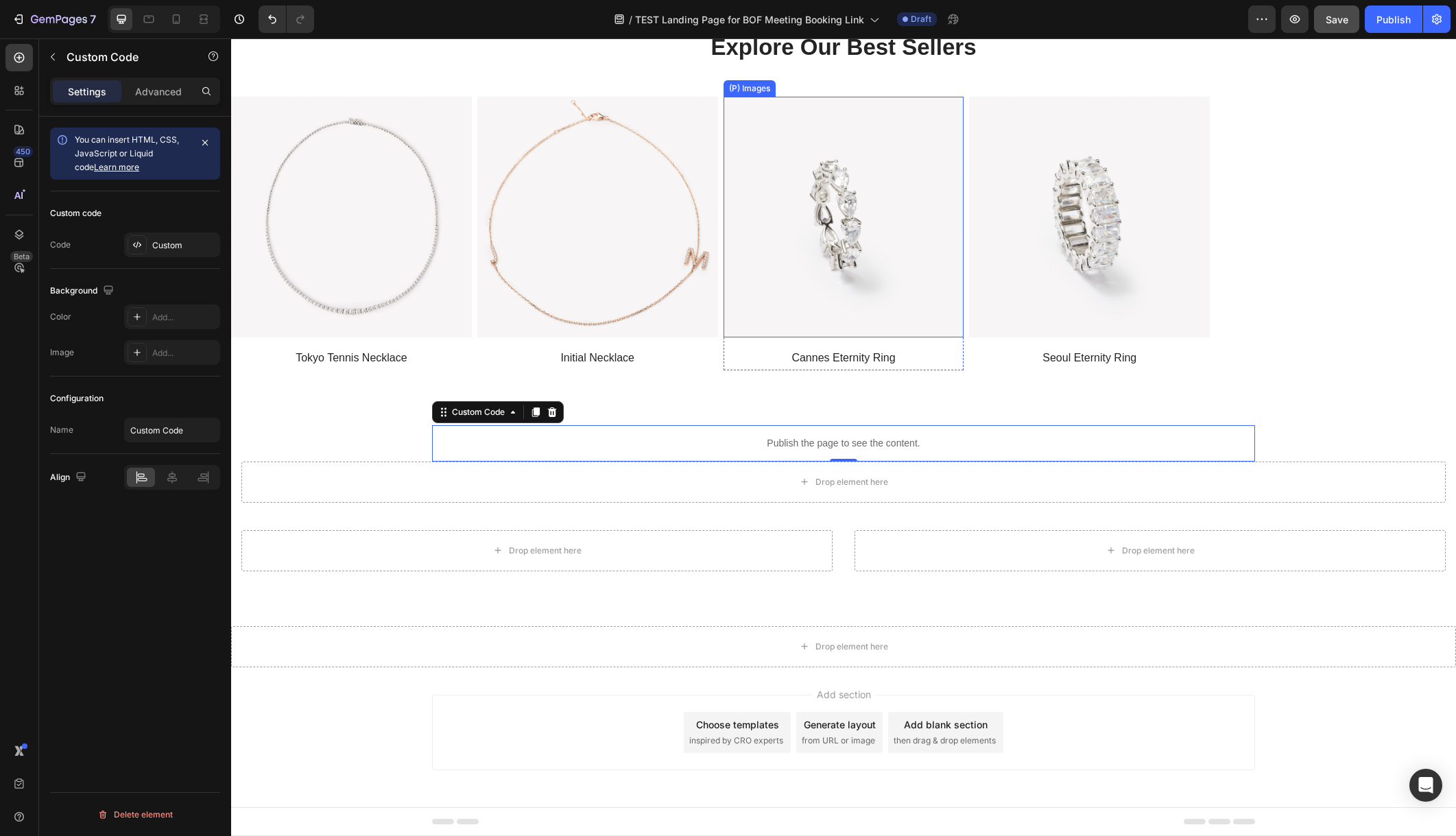 scroll, scrollTop: 0, scrollLeft: 0, axis: both 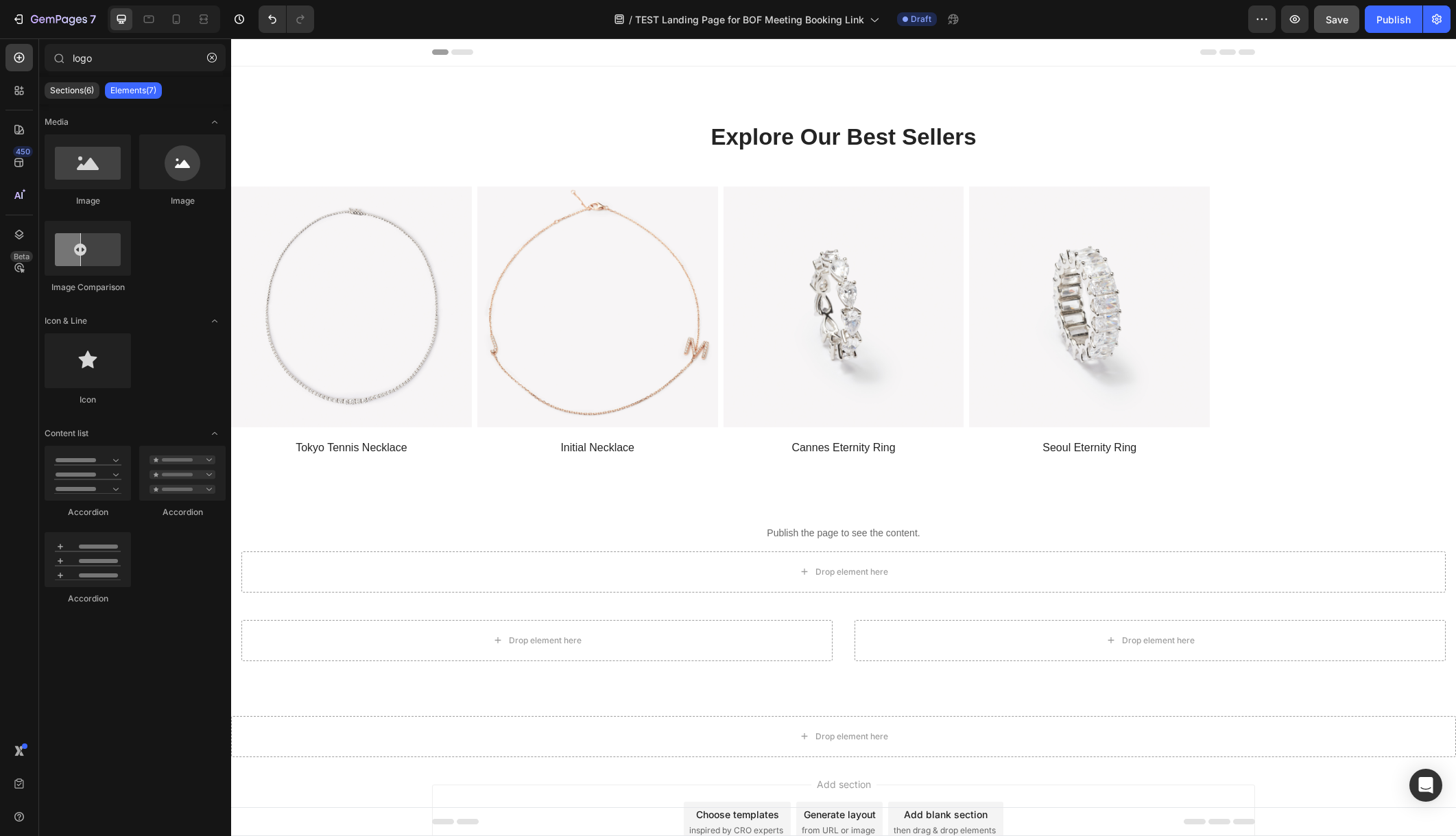 click on "Header" at bounding box center [844, 52] 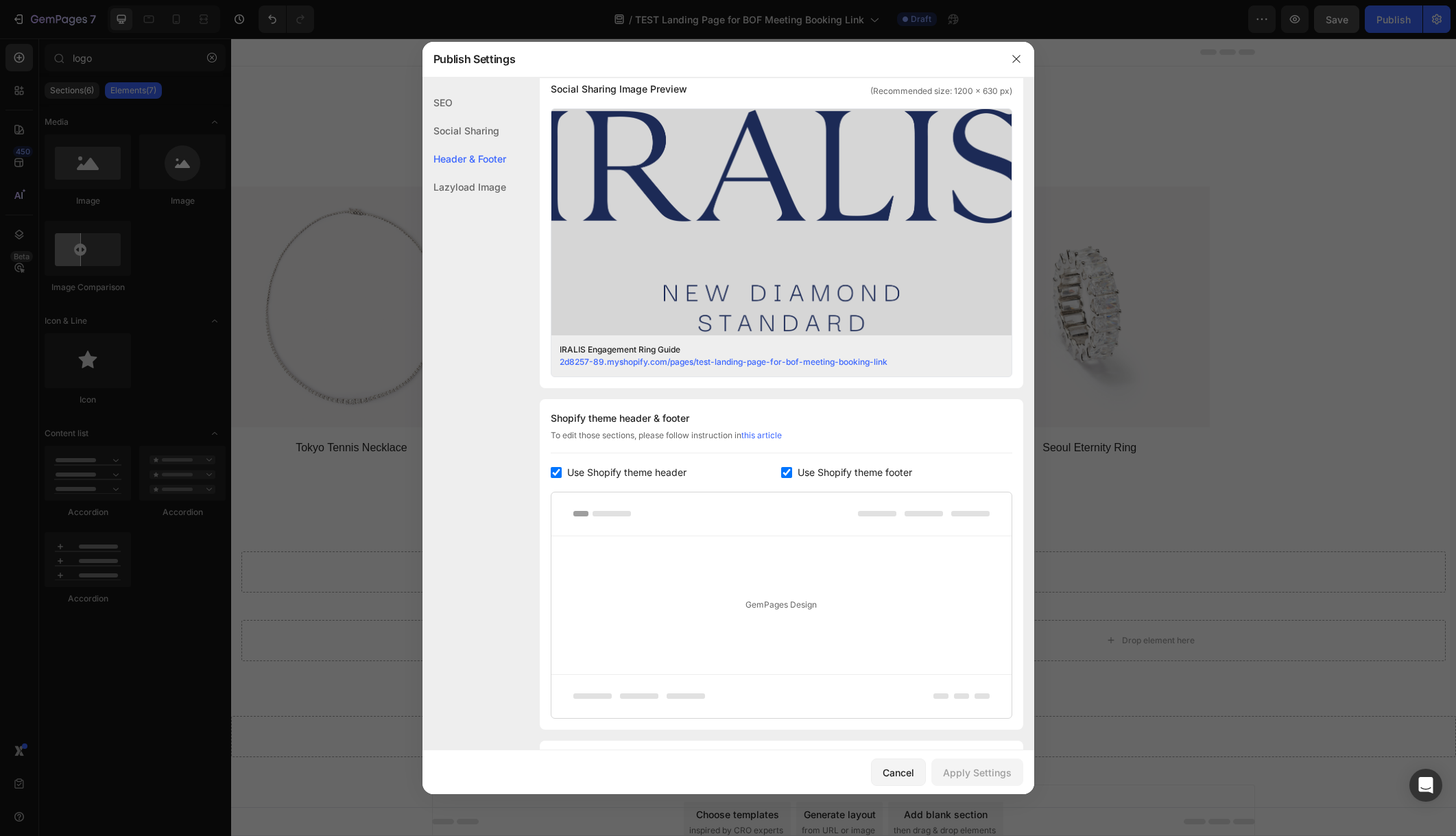 scroll, scrollTop: 416, scrollLeft: 0, axis: vertical 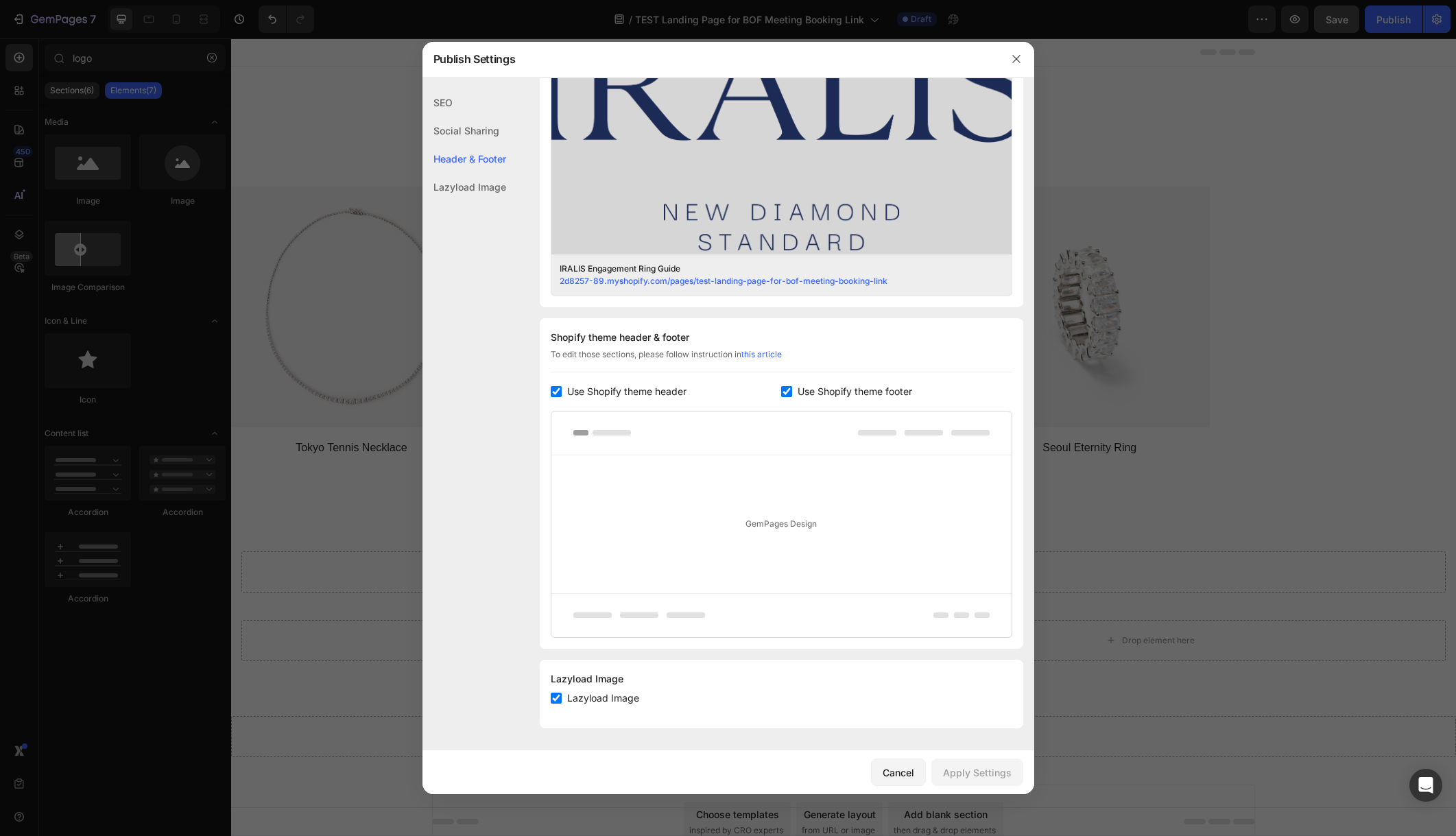 click at bounding box center [556, 392] 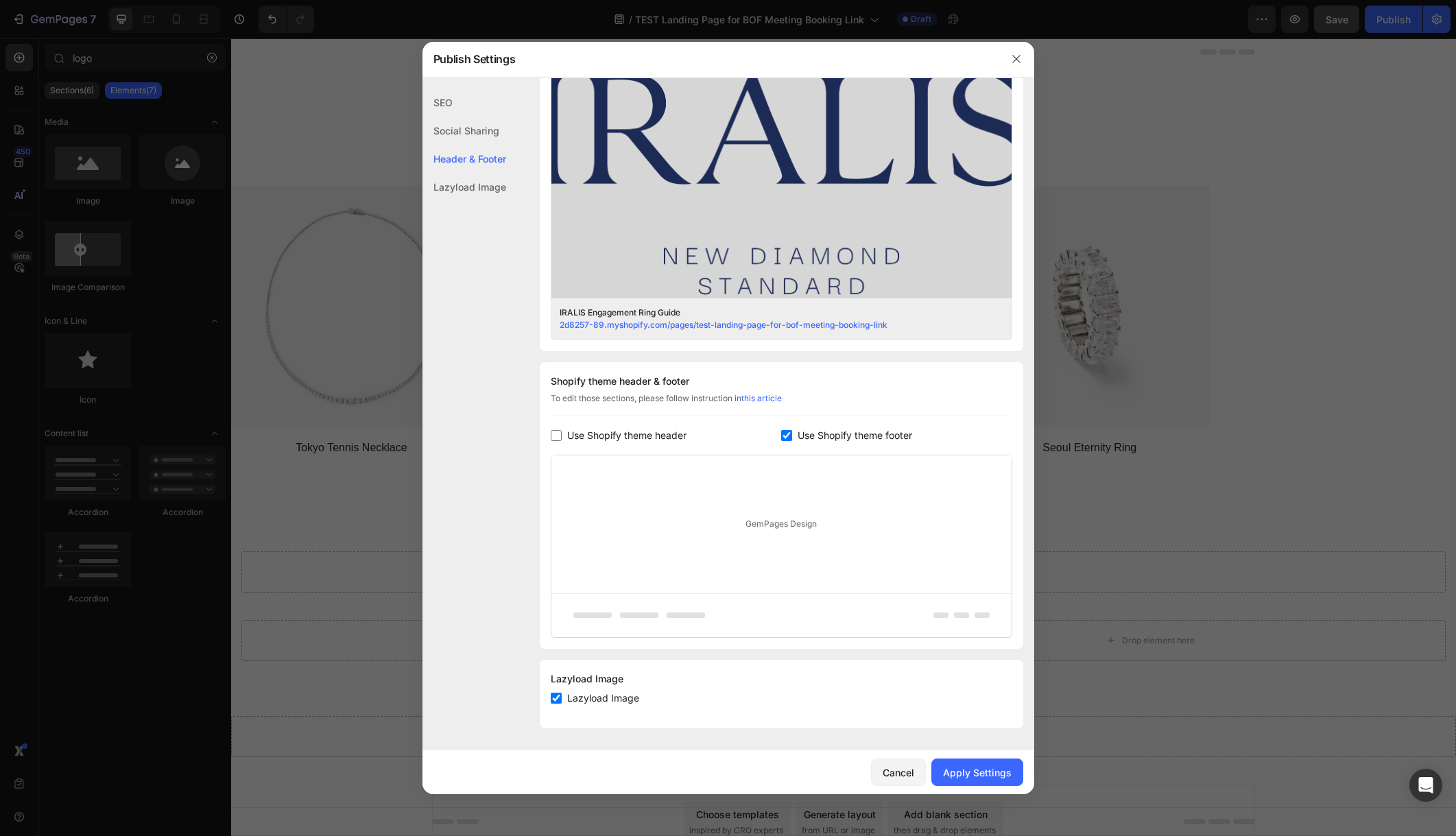 scroll, scrollTop: 372, scrollLeft: 0, axis: vertical 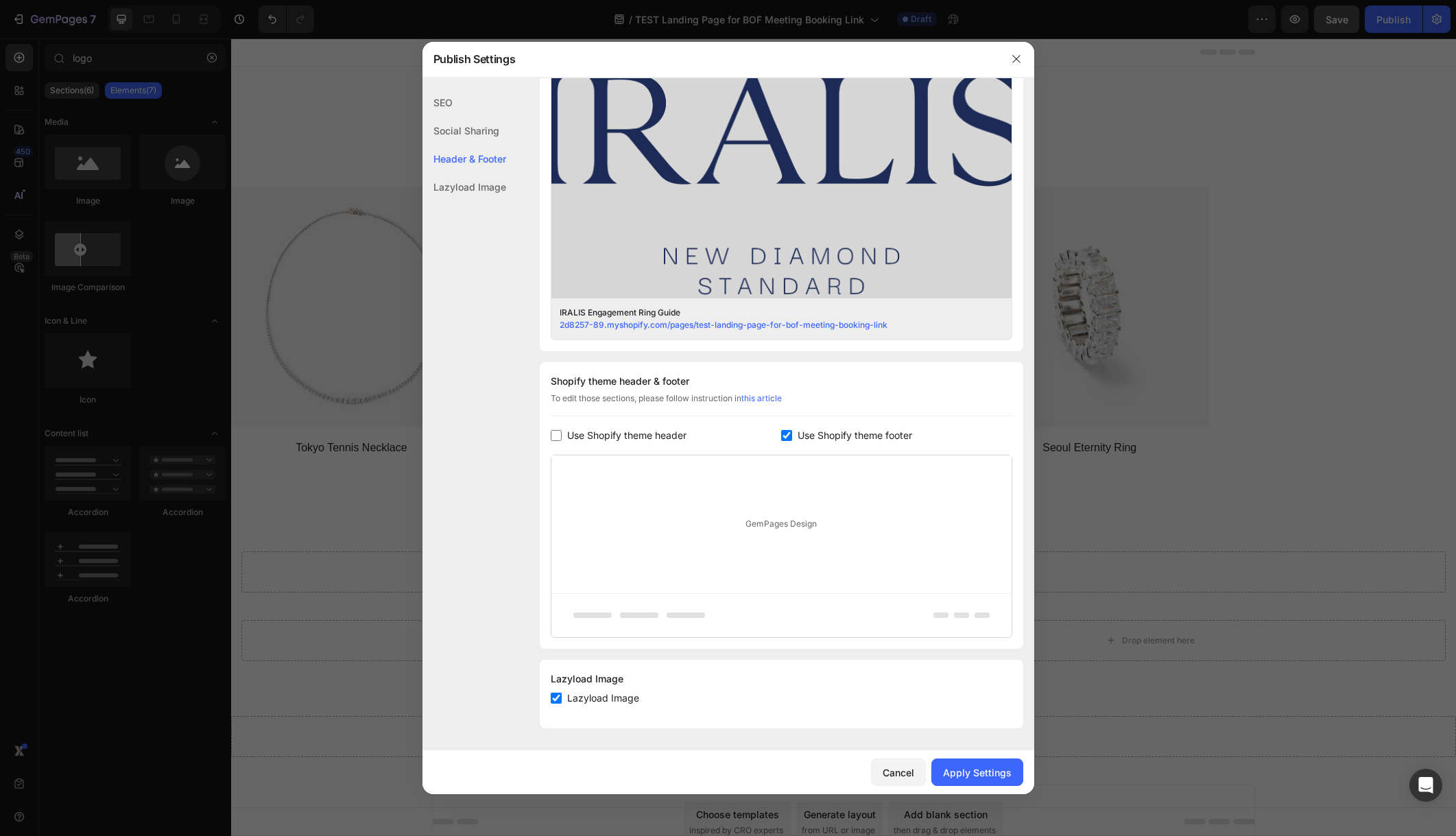 click on "Use Shopify theme footer" at bounding box center [852, 435] 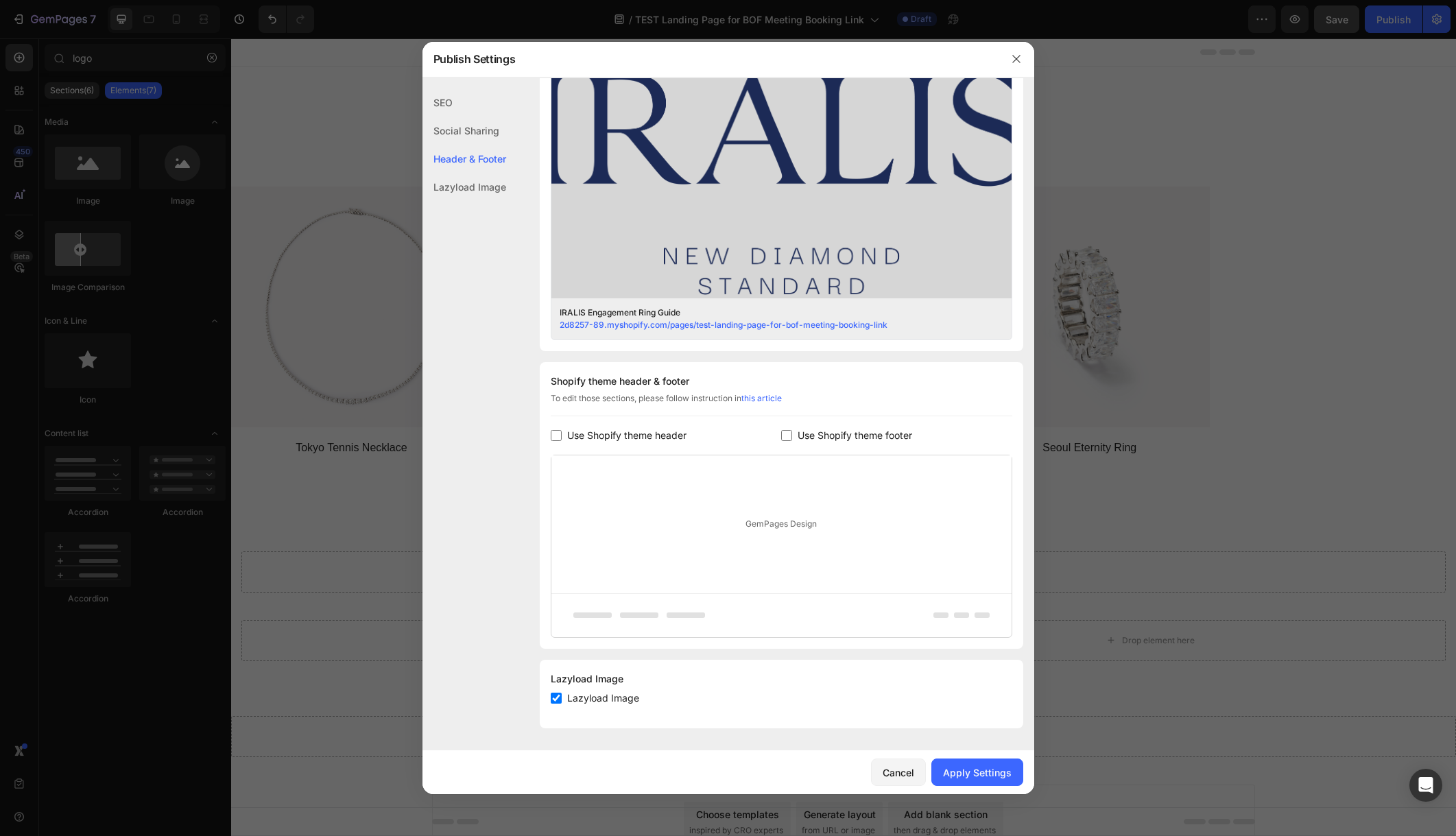 checkbox on "false" 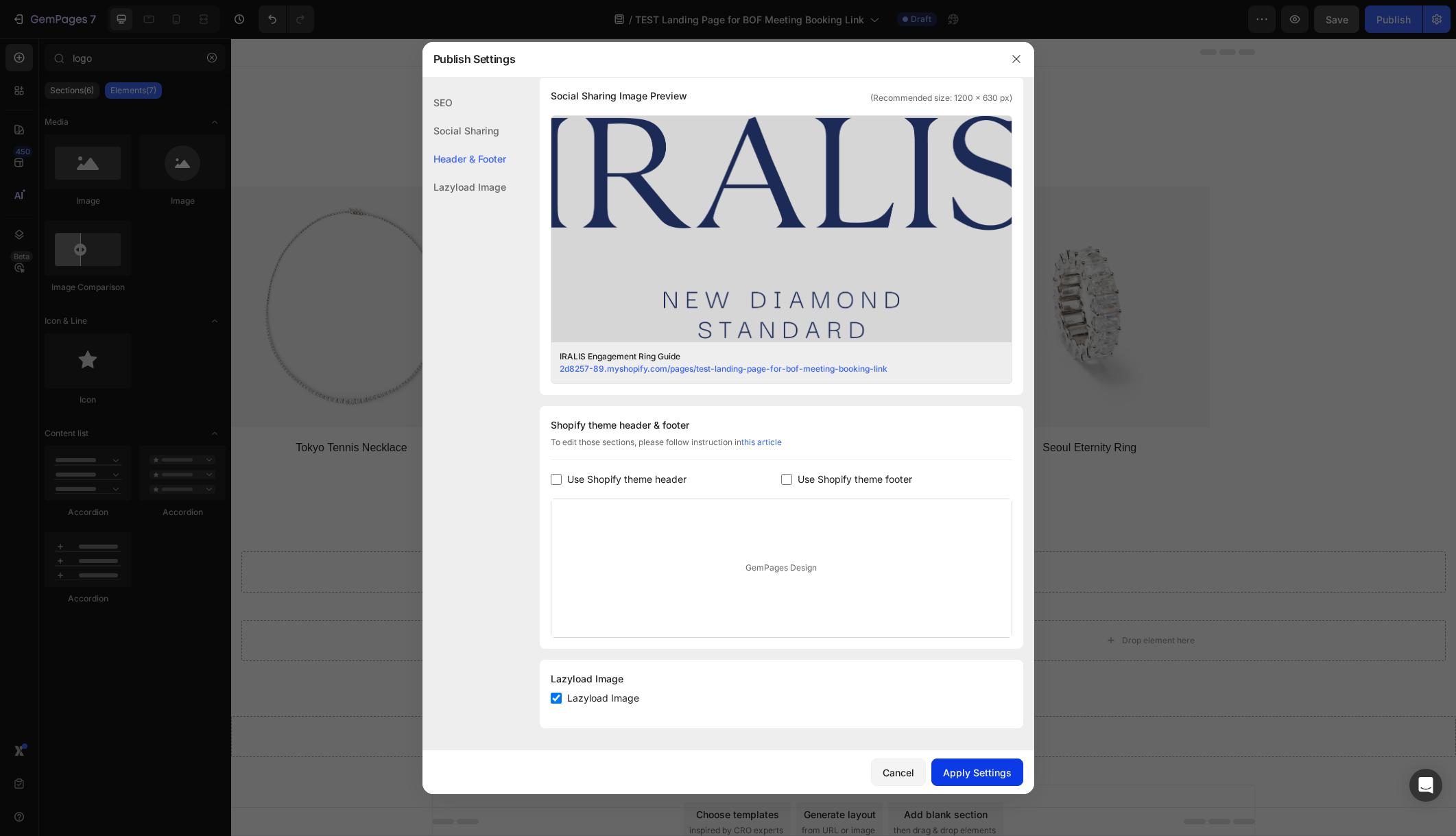 click on "Apply Settings" at bounding box center (977, 772) 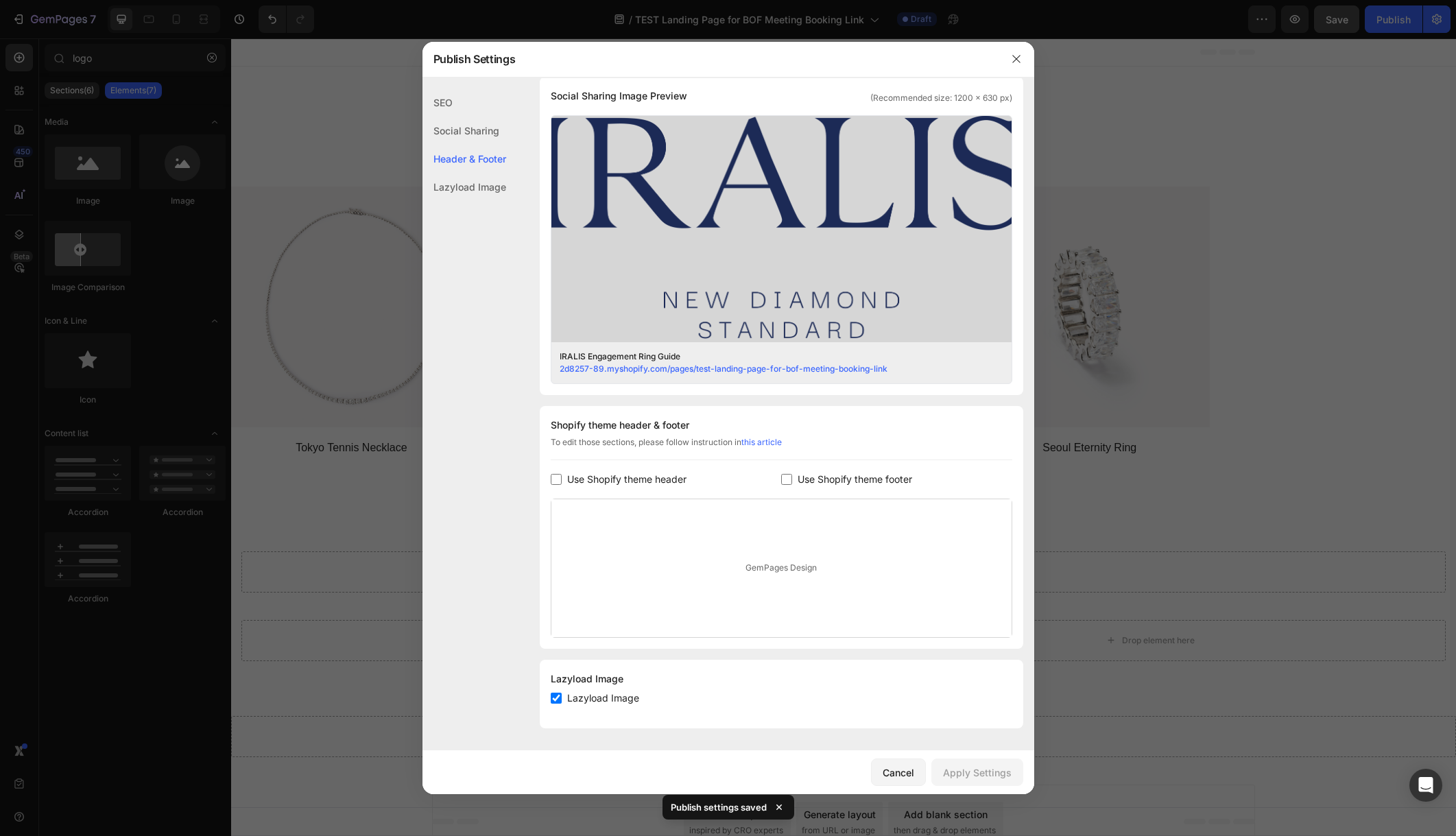 click at bounding box center (728, 418) 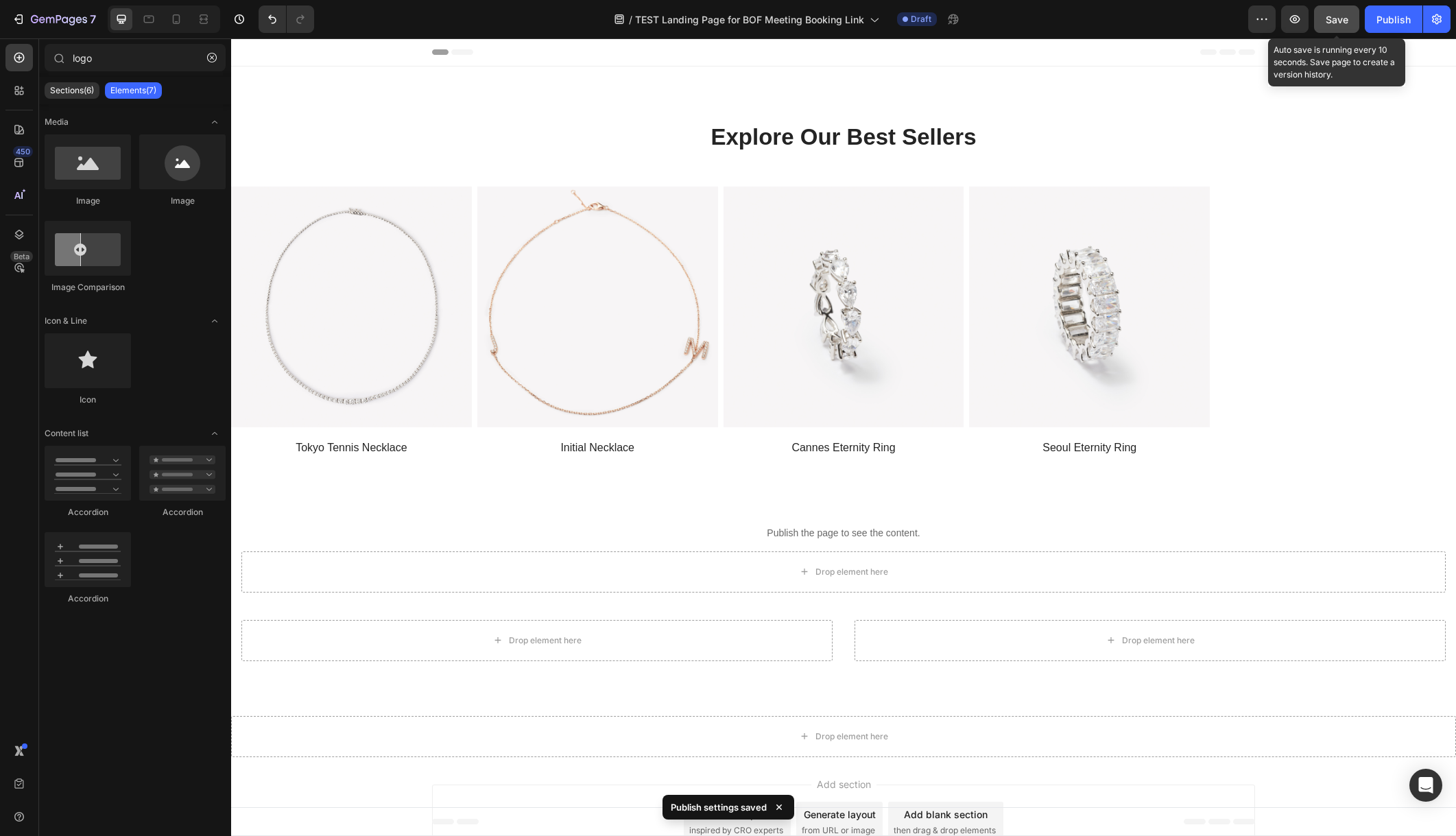 click on "Save" 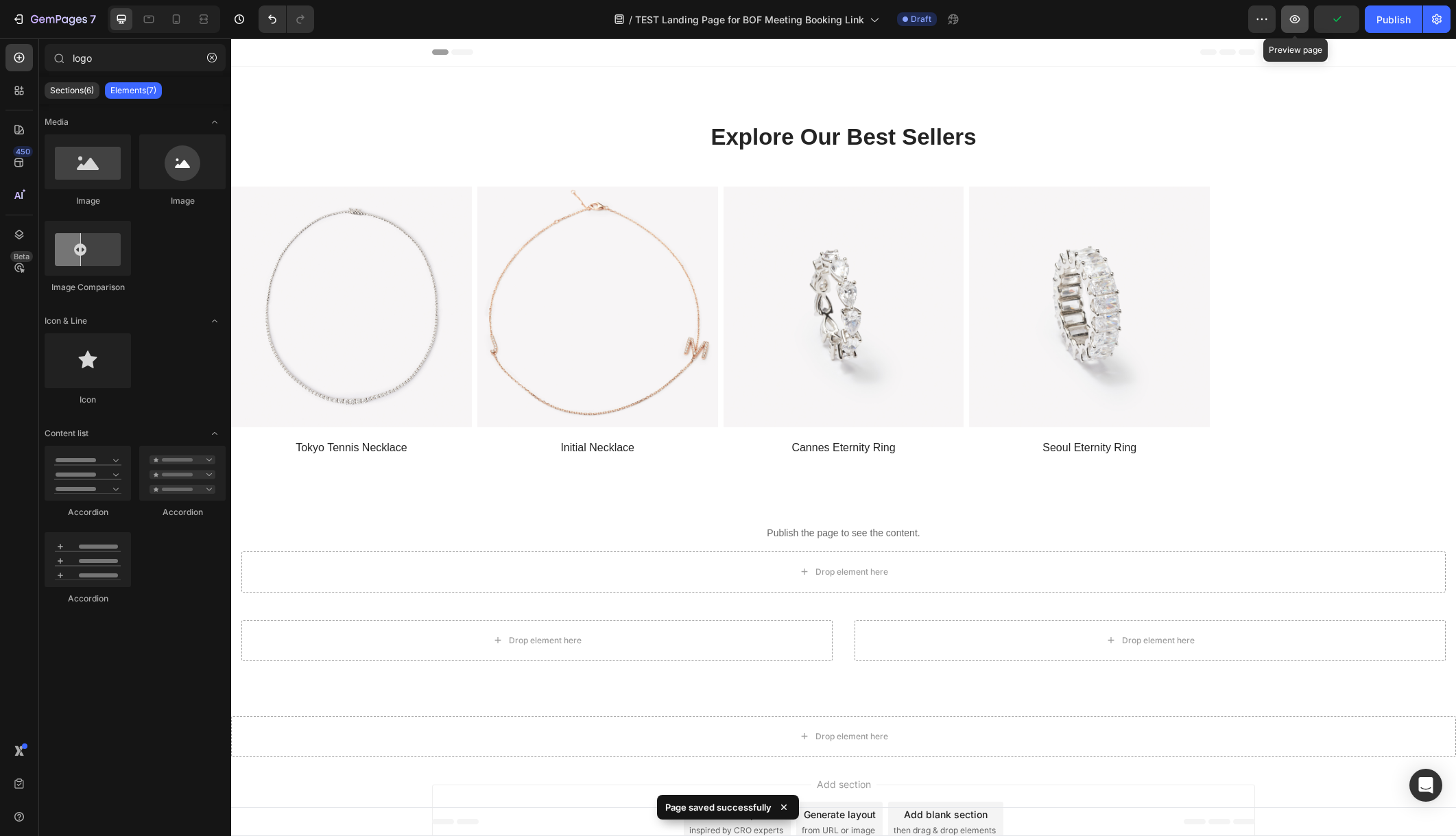 click 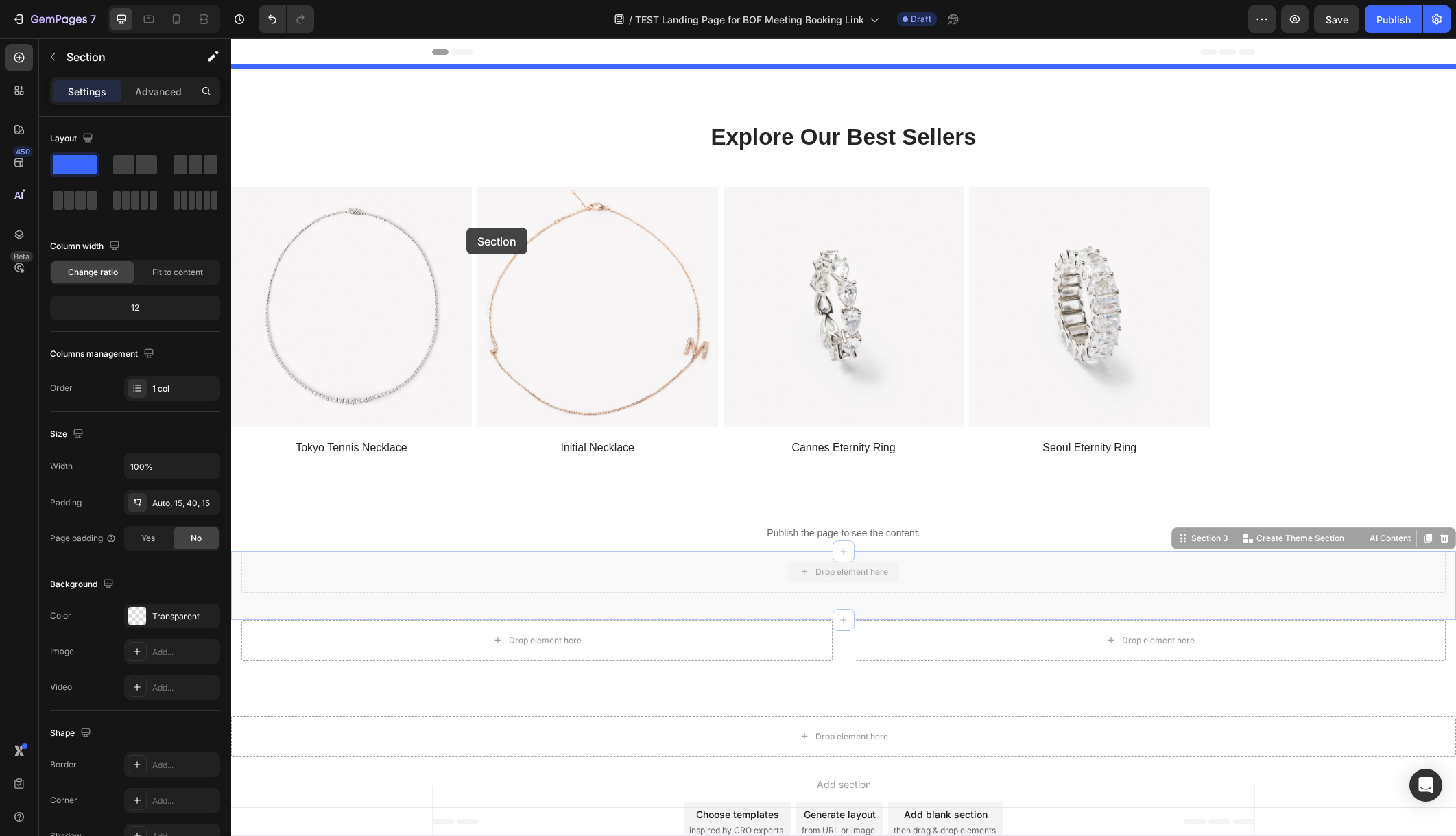 drag, startPoint x: 433, startPoint y: 564, endPoint x: 466, endPoint y: 225, distance: 340.60241 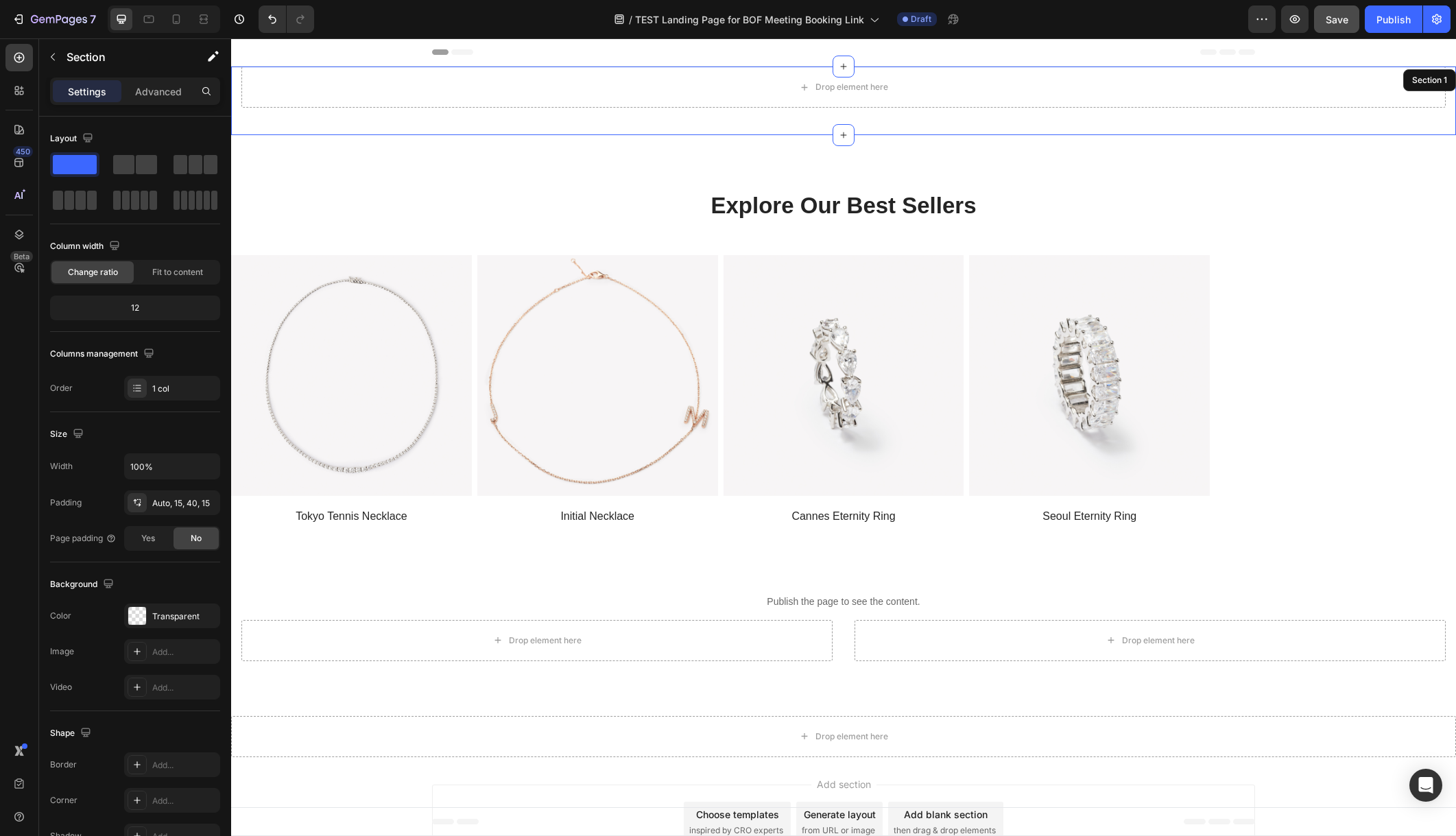 click on "Save" 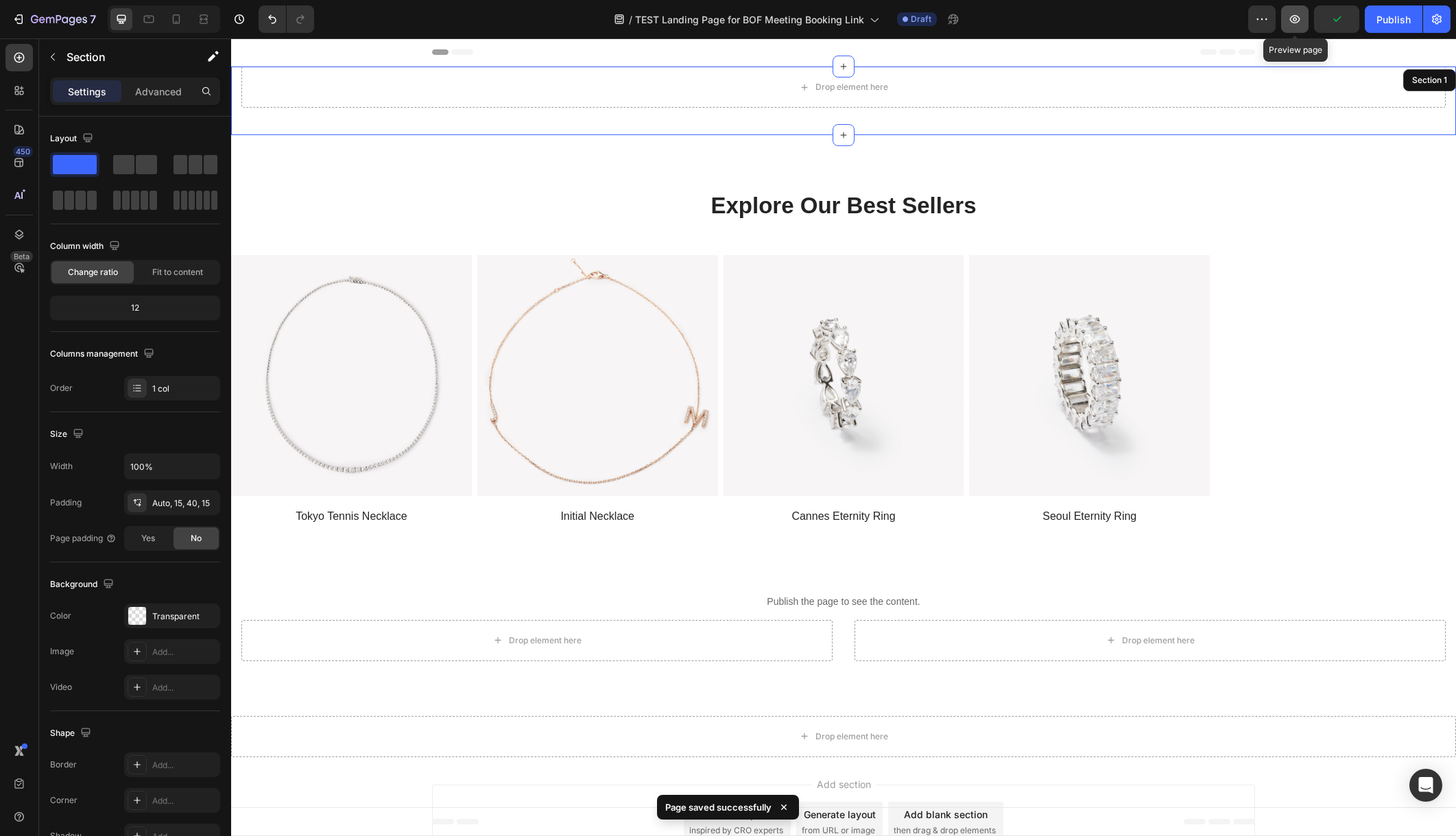 click 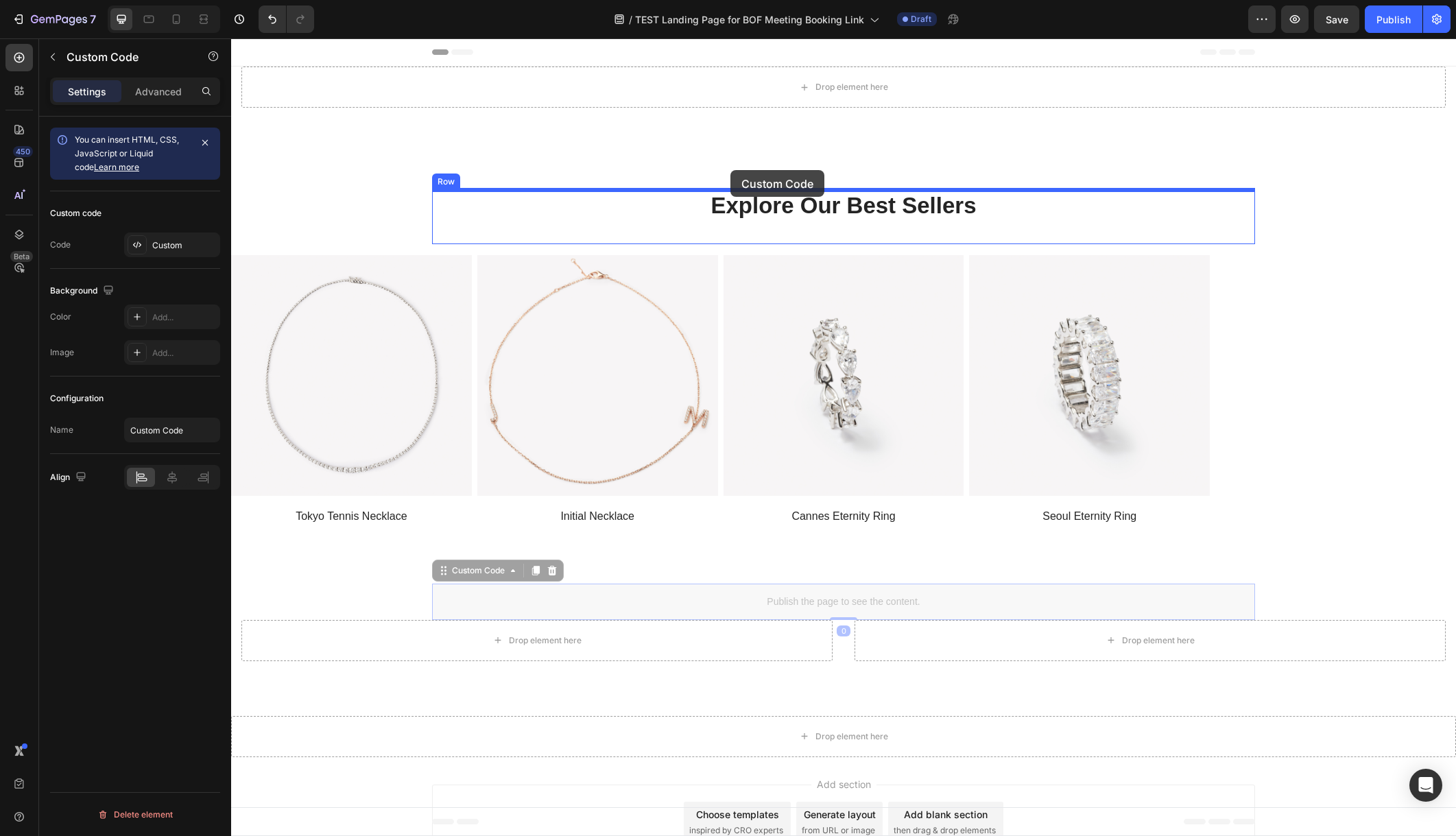 drag, startPoint x: 691, startPoint y: 606, endPoint x: 730, endPoint y: 169, distance: 438.73682 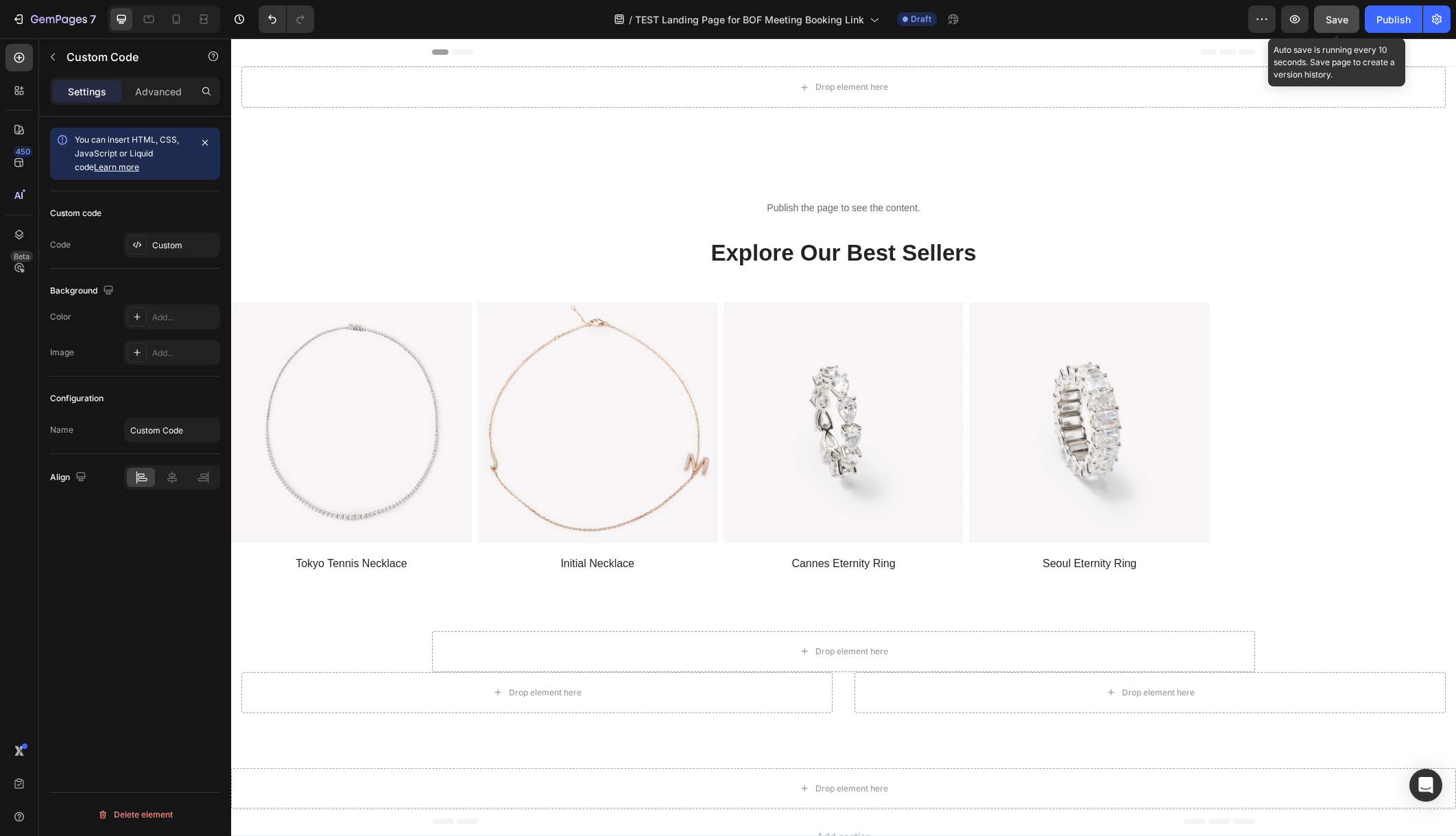 click on "Save" 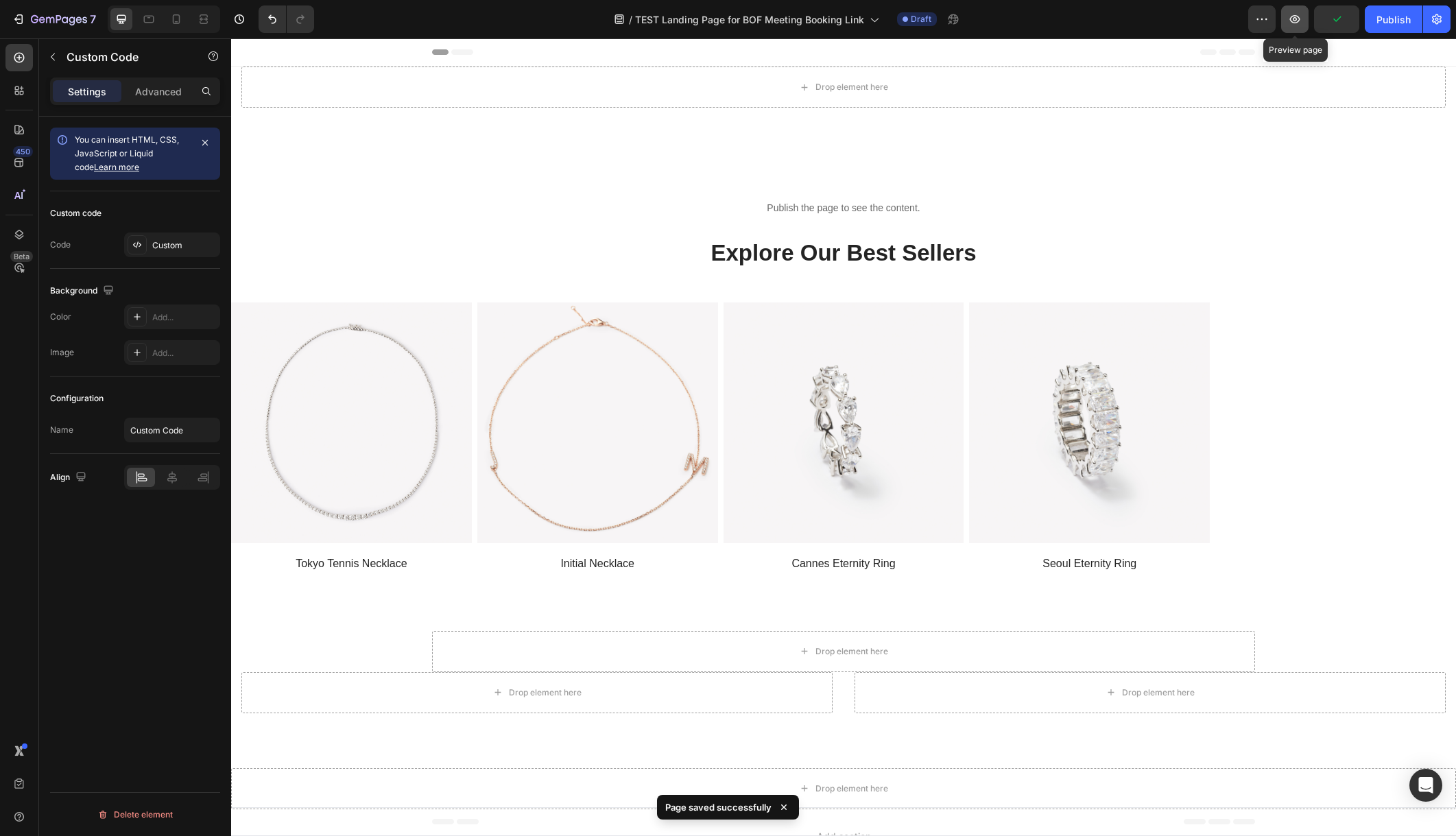 click 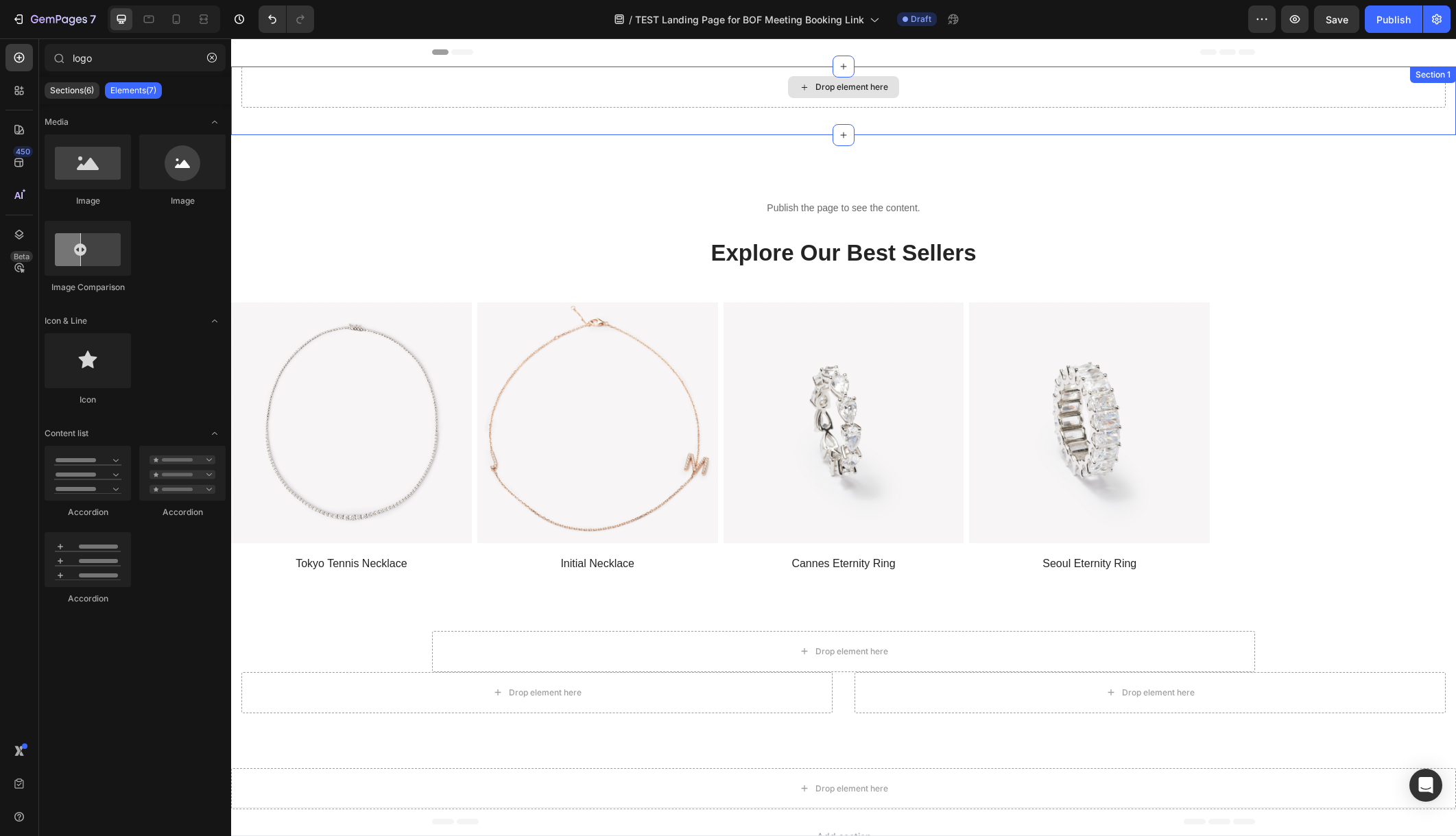 click on "Drop element here" at bounding box center (852, 87) 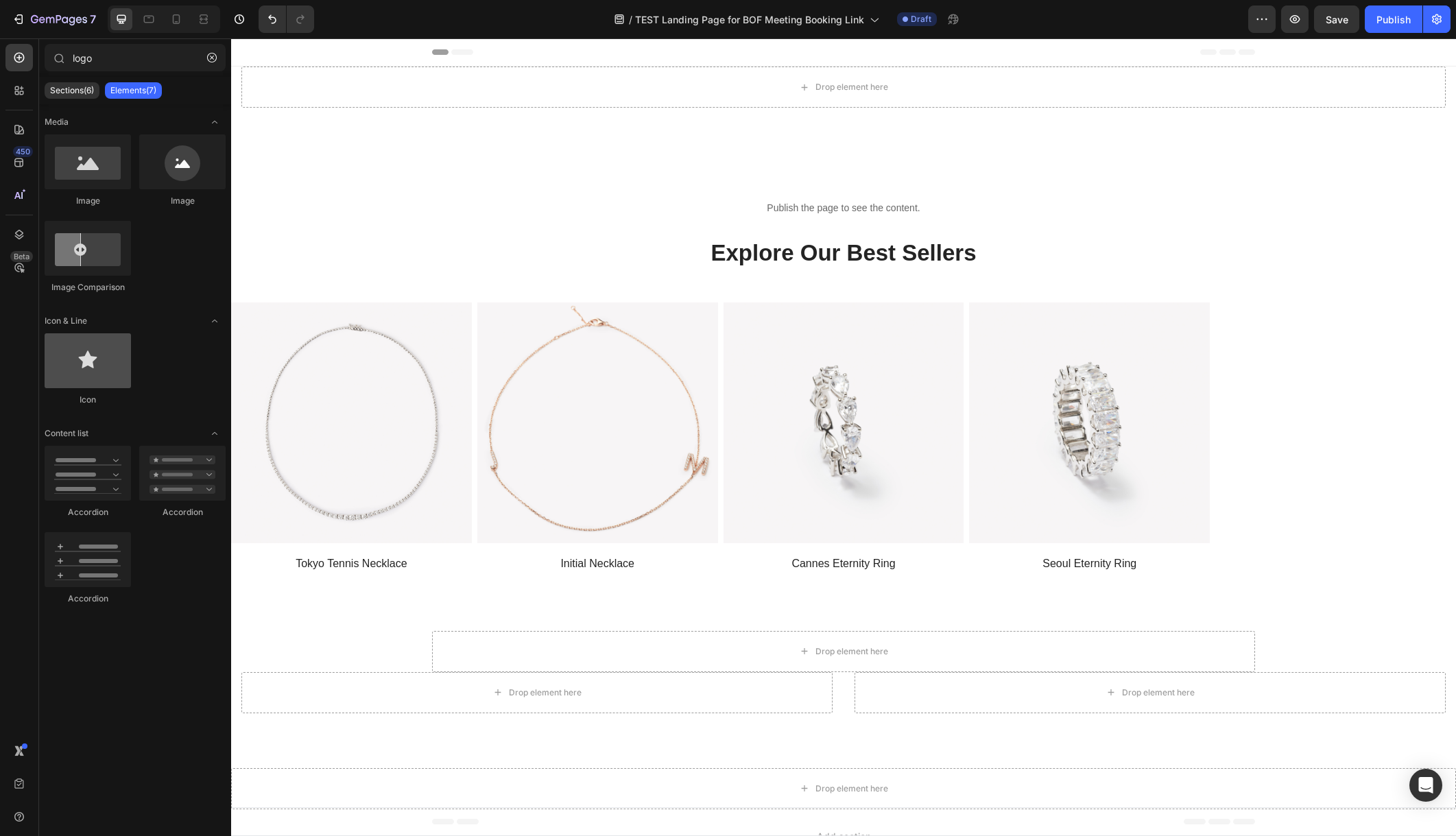 click at bounding box center (88, 361) 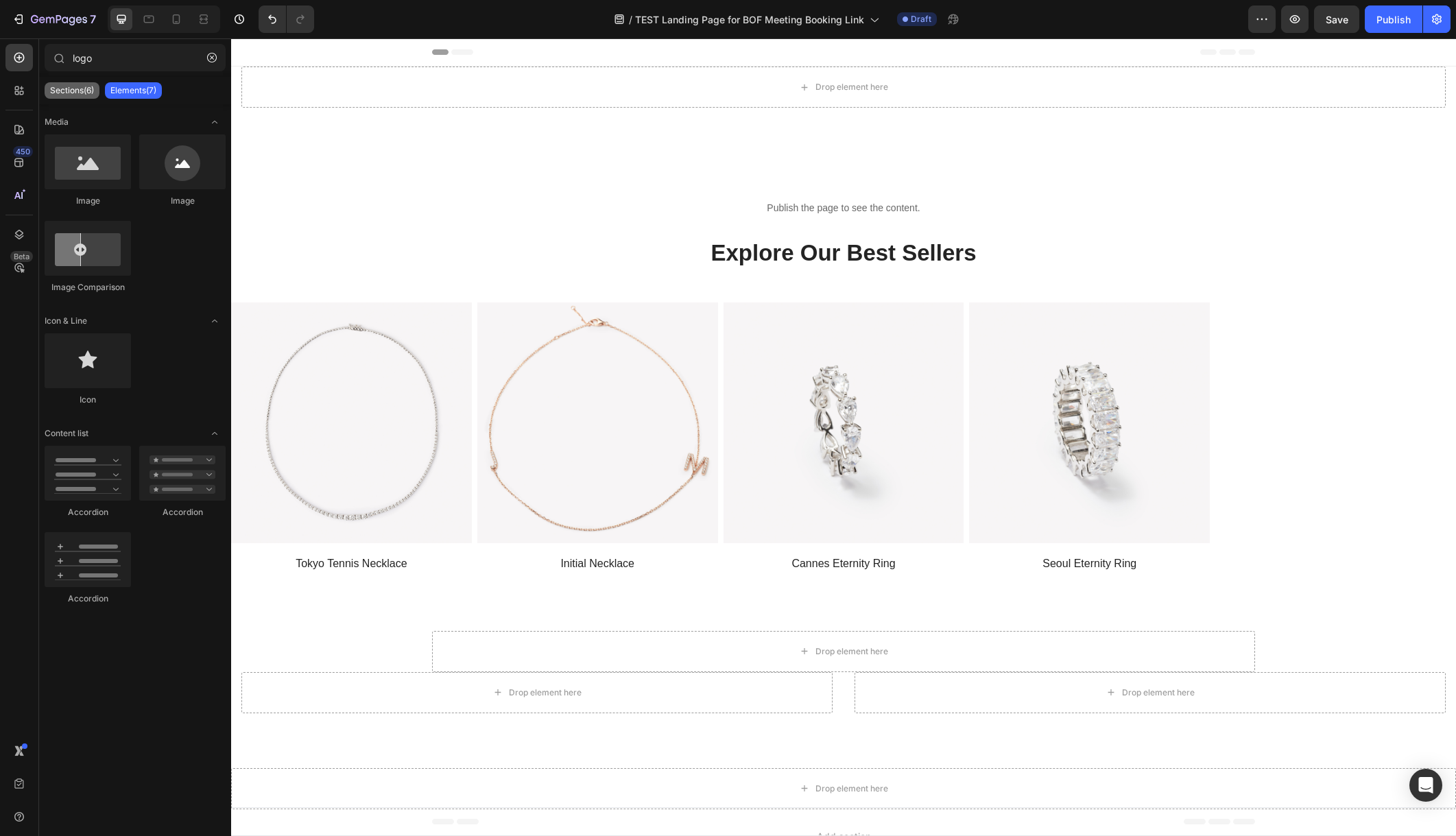 click on "Sections(6)" at bounding box center (72, 91) 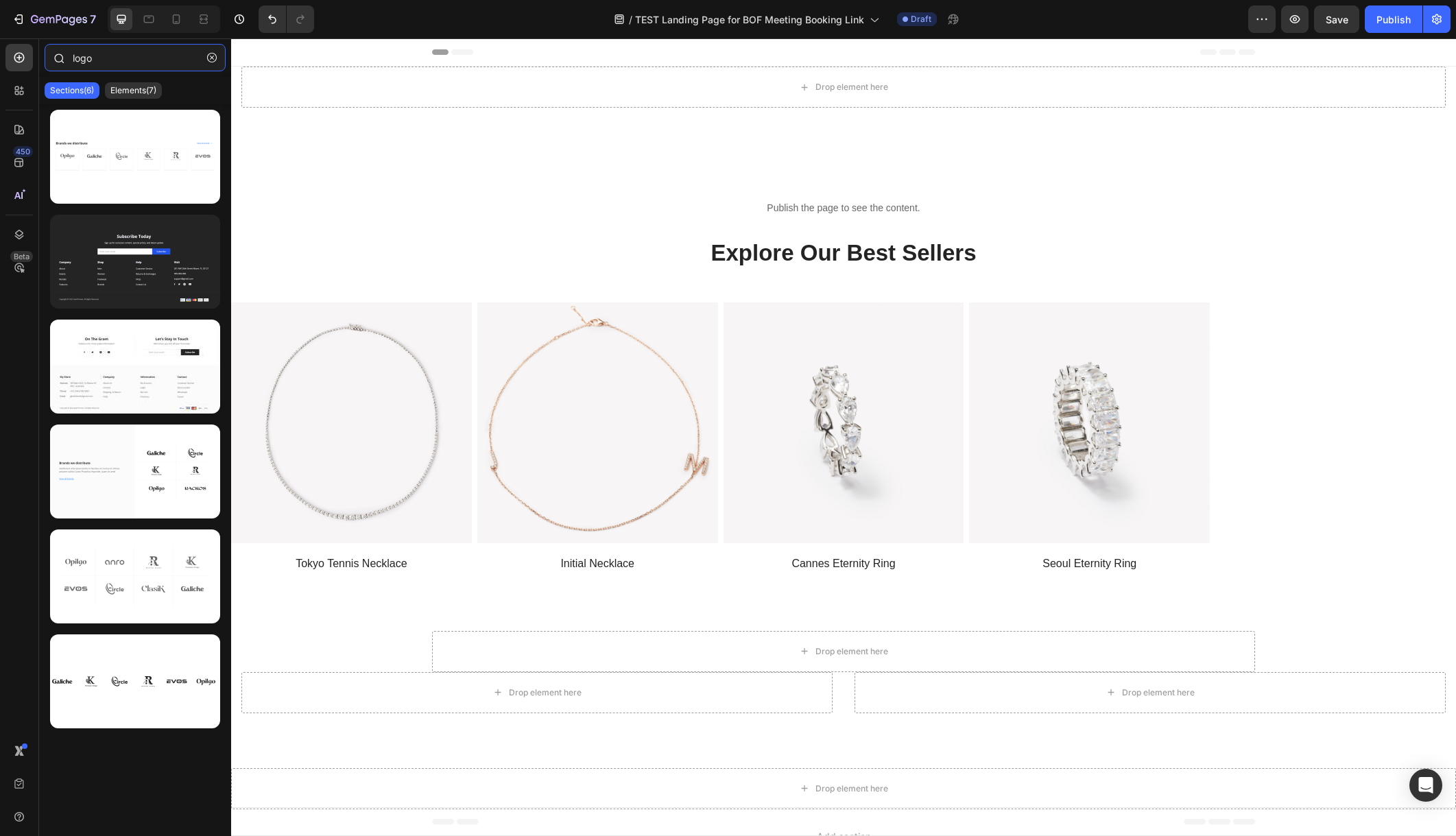 click on "logo" at bounding box center [135, 58] 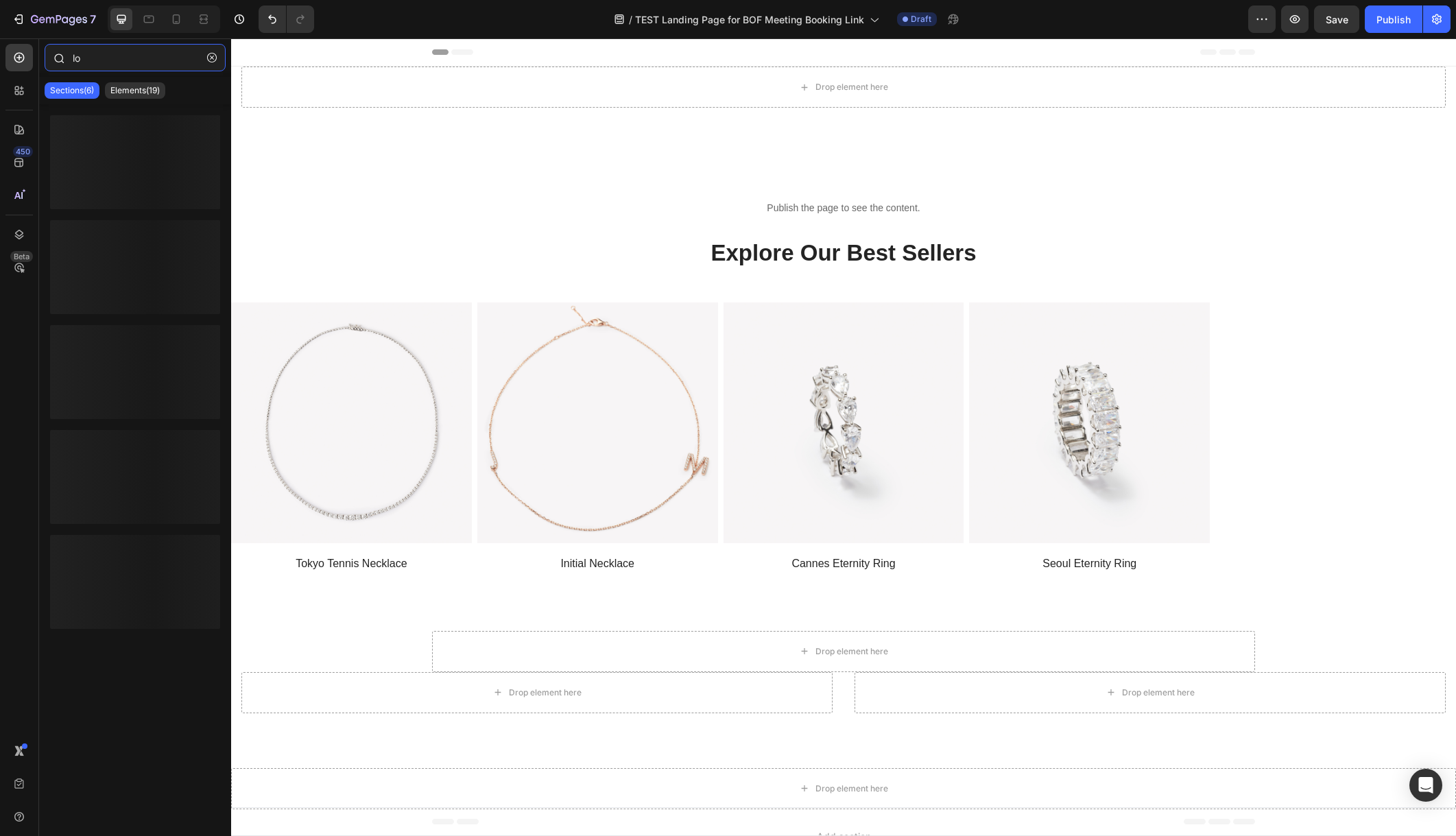 type on "l" 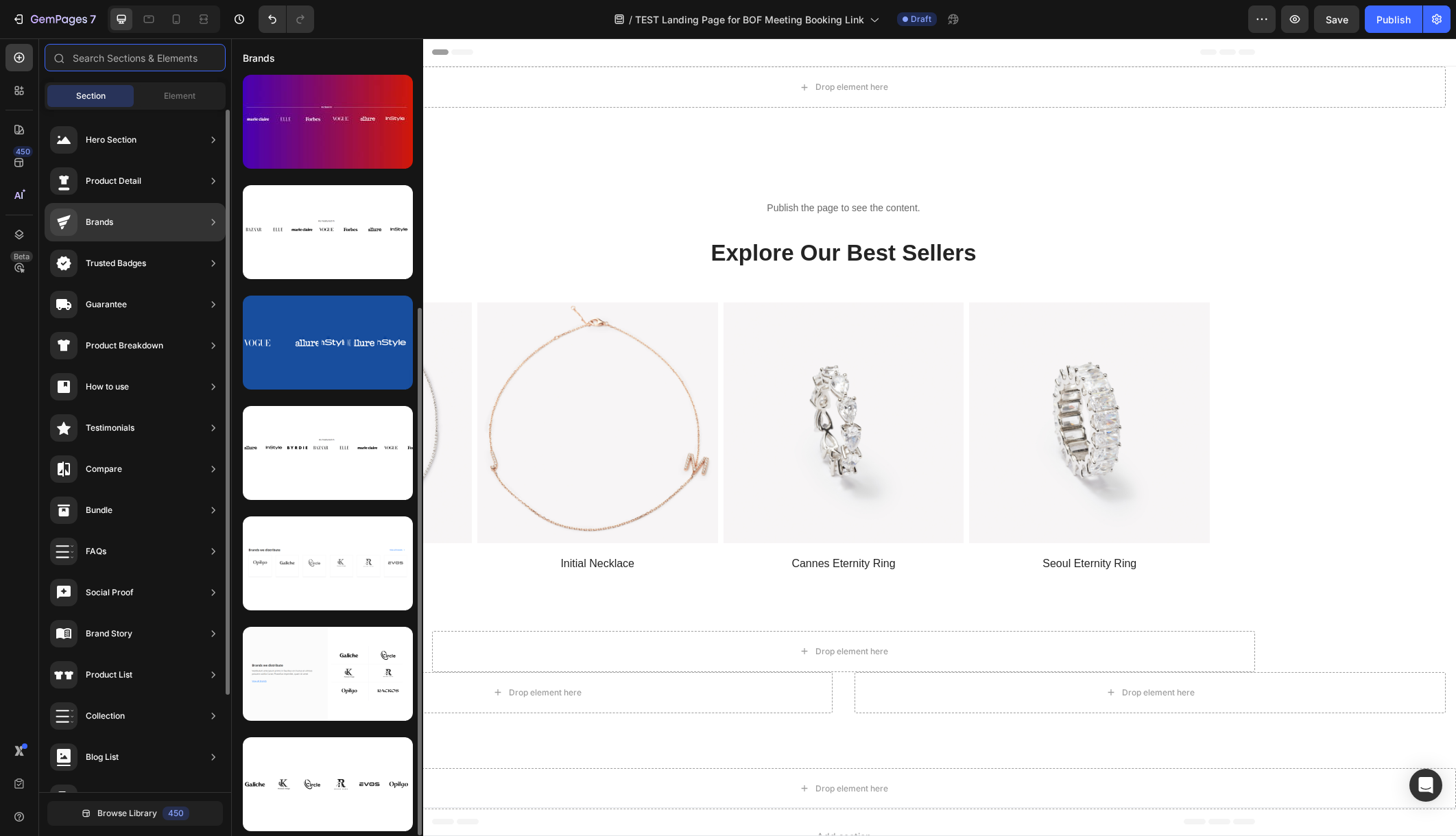 scroll, scrollTop: 0, scrollLeft: 0, axis: both 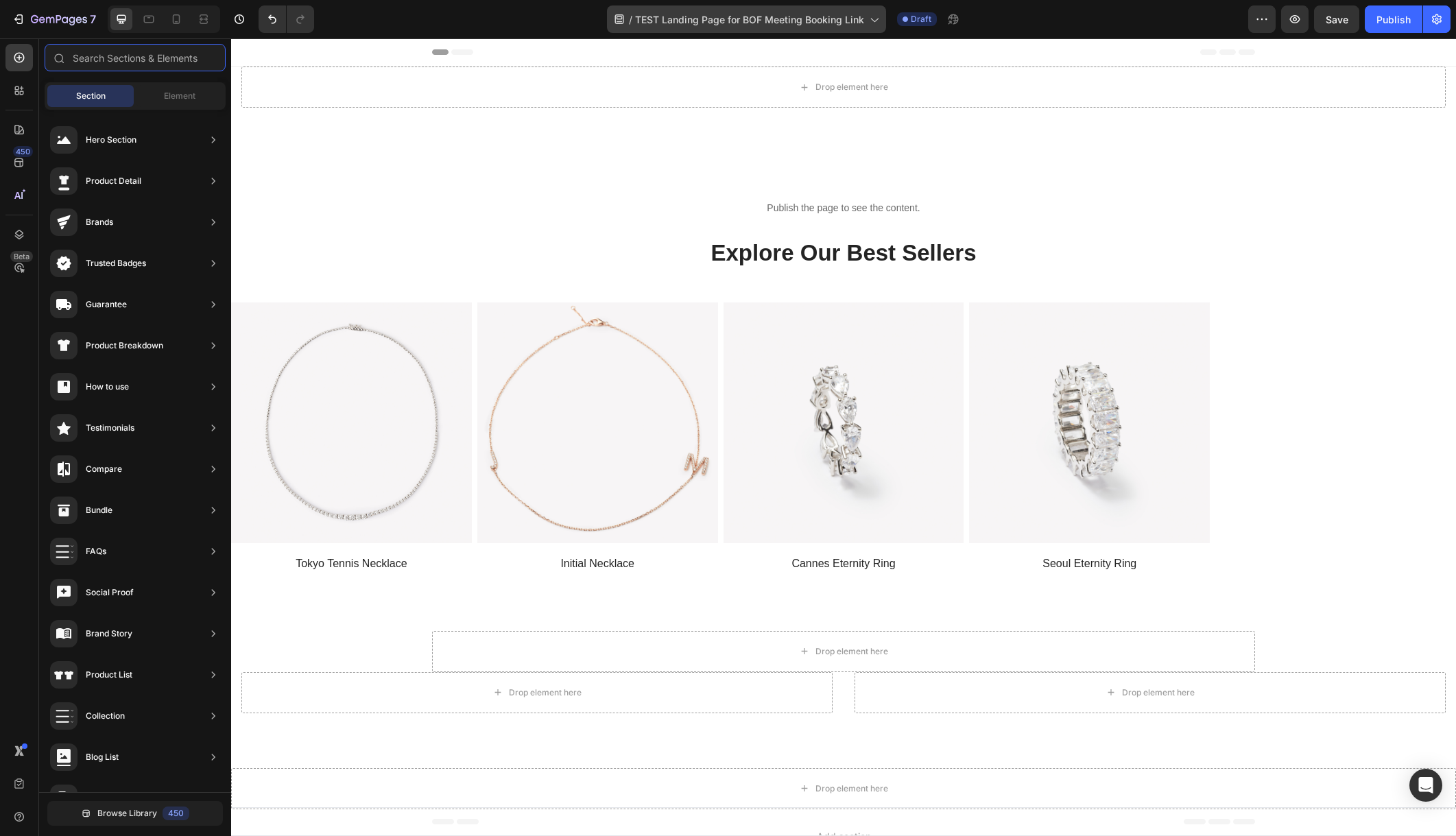 type 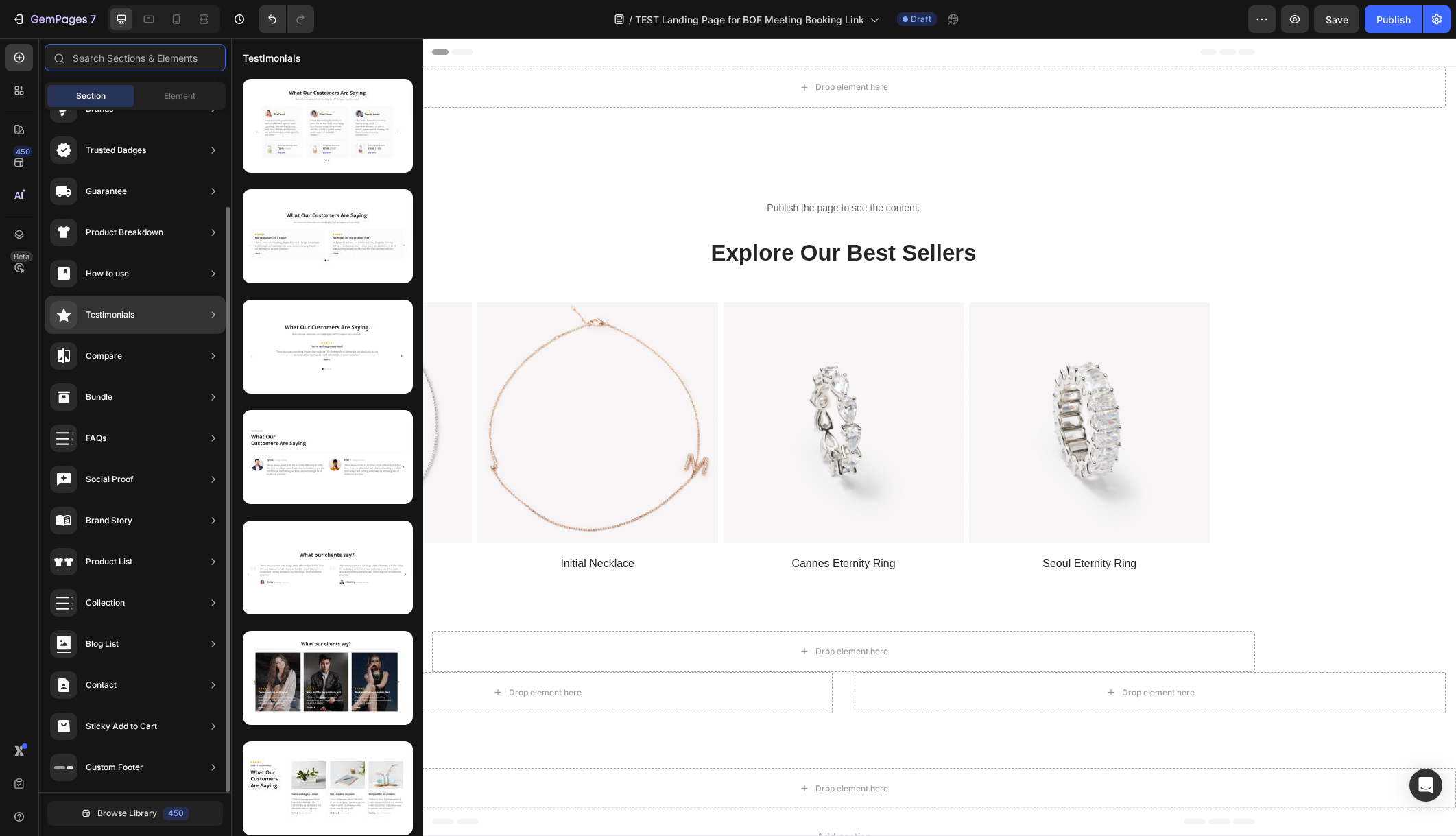 scroll, scrollTop: 0, scrollLeft: 0, axis: both 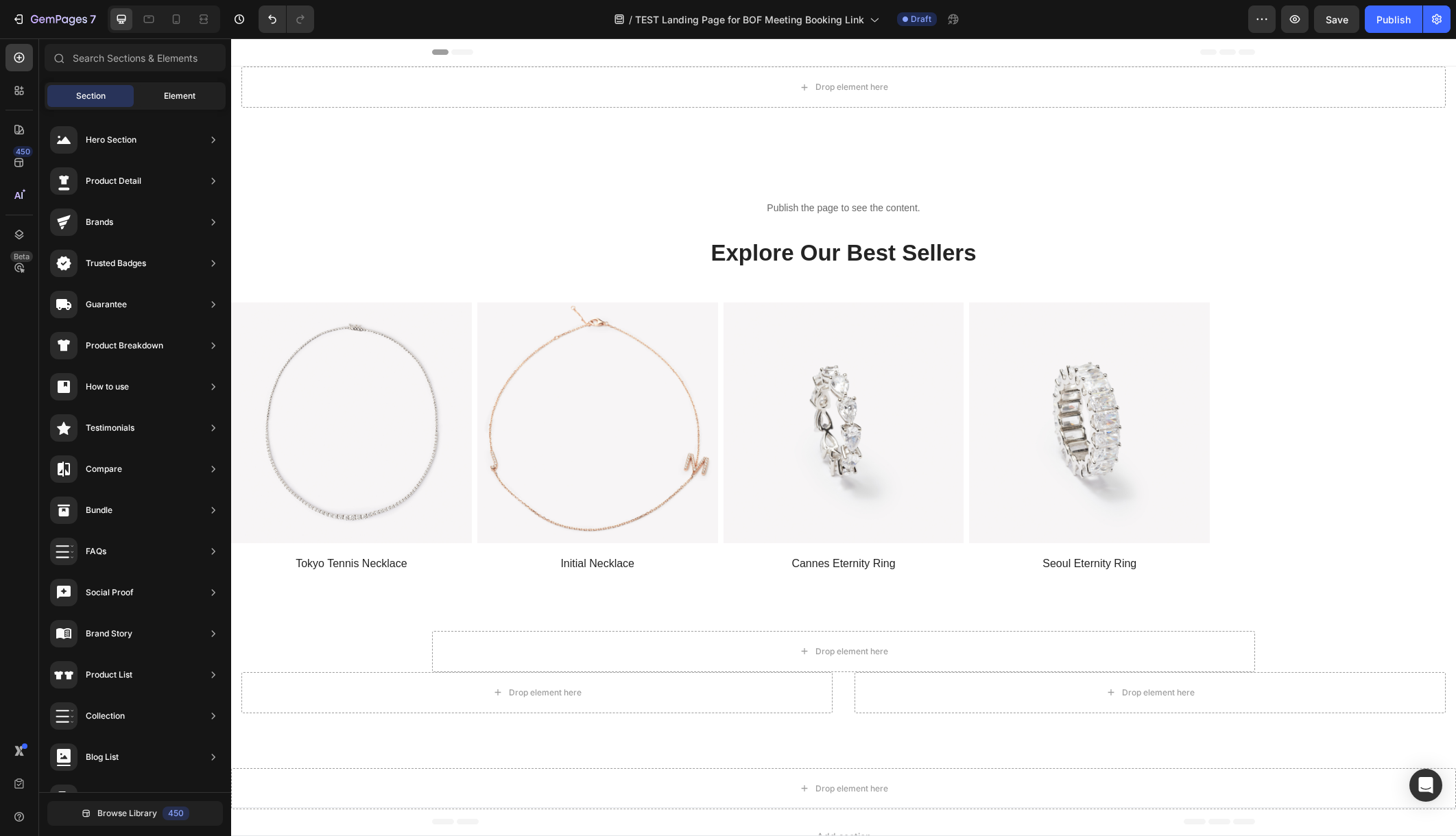 click on "Element" at bounding box center [180, 96] 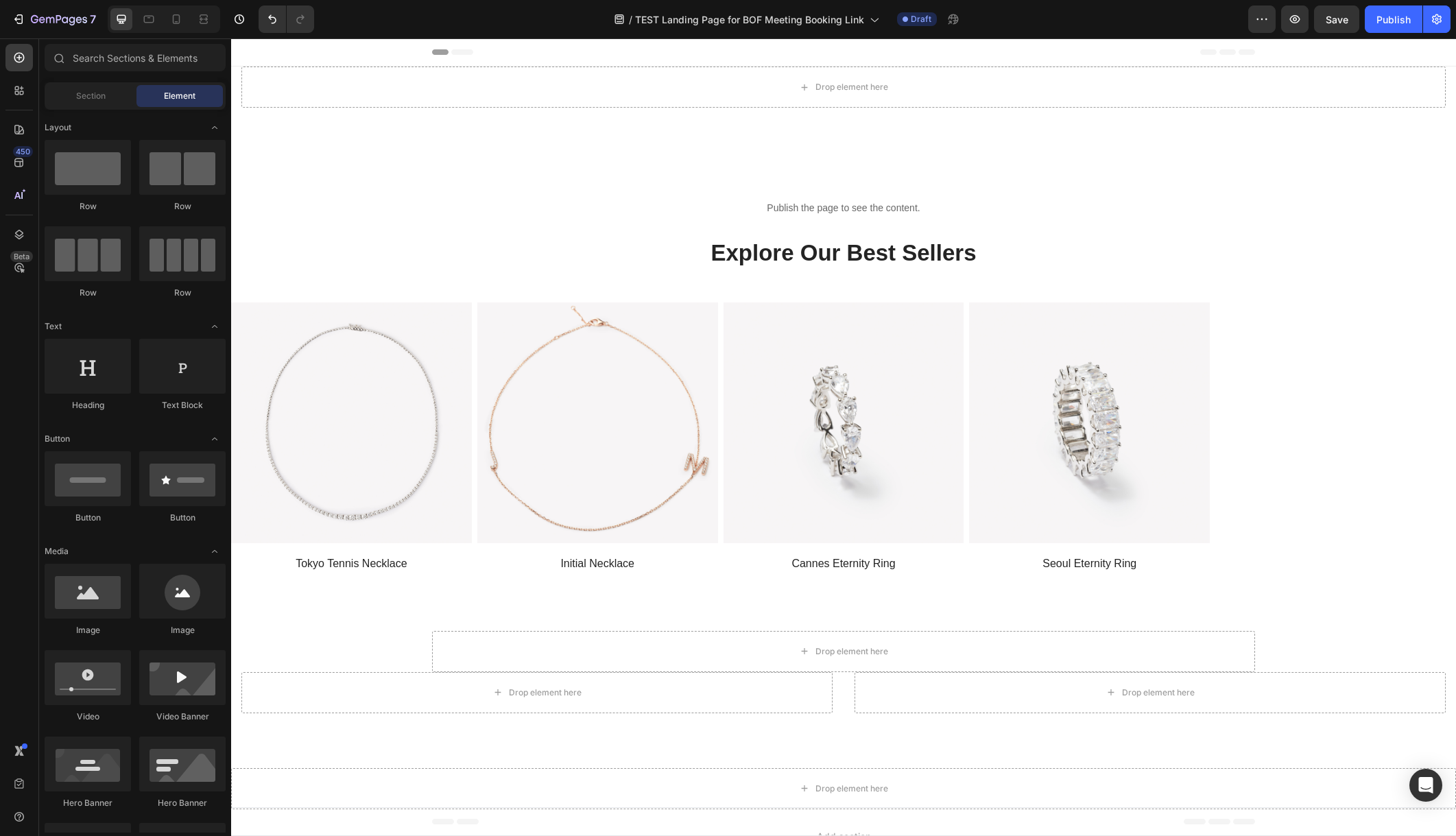 click on "Header" at bounding box center [844, 52] 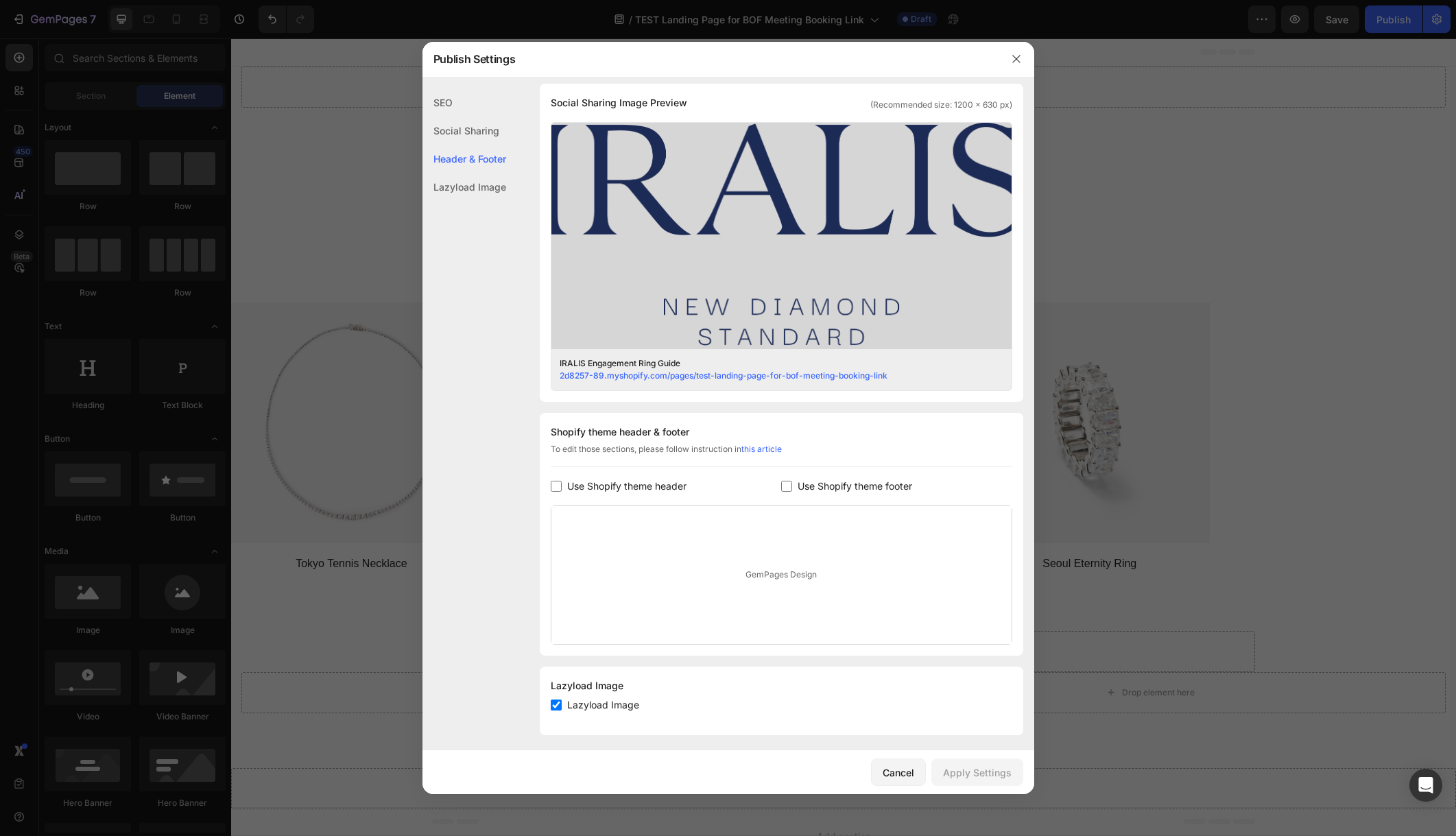 scroll, scrollTop: 328, scrollLeft: 0, axis: vertical 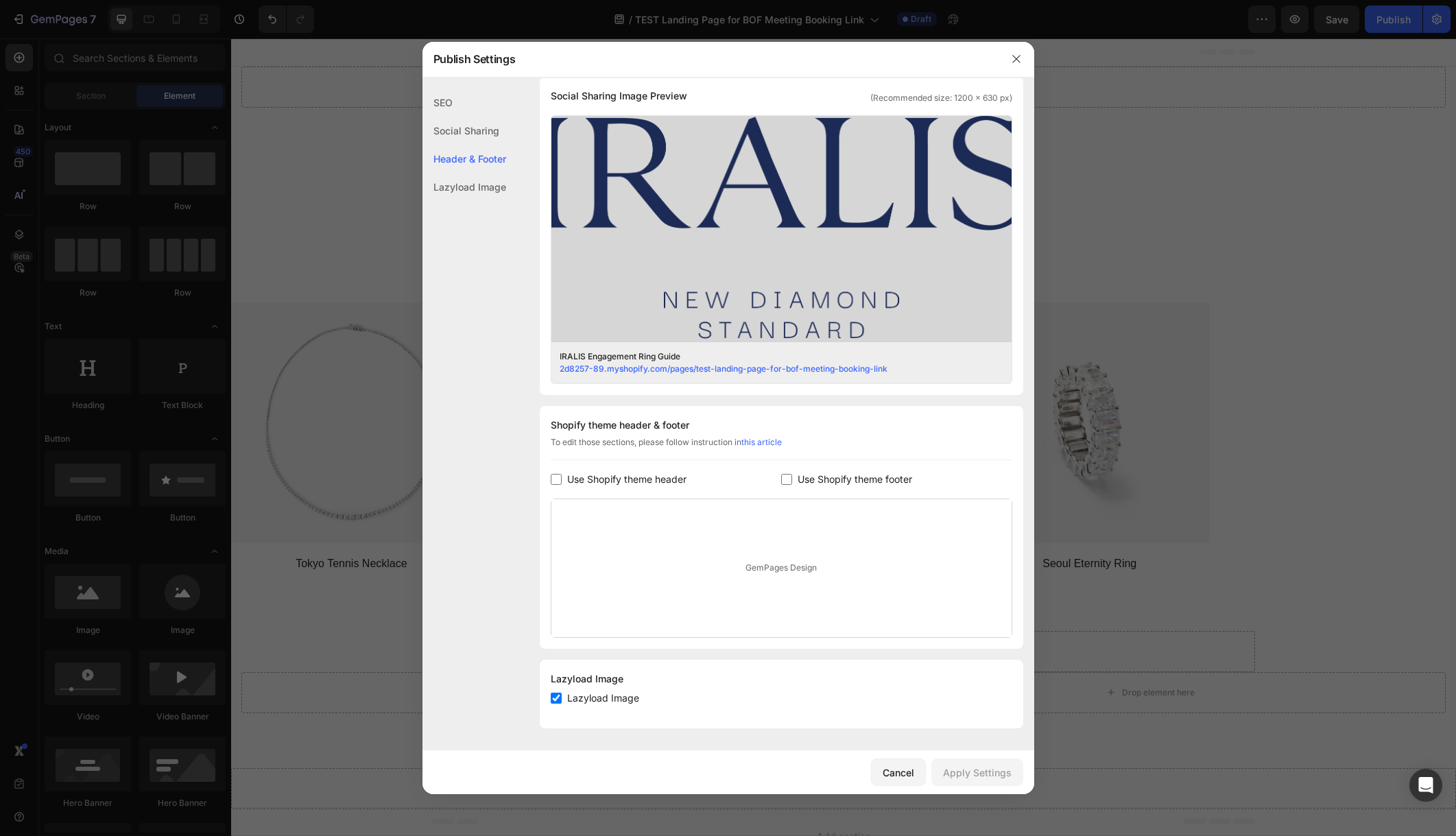 click on "Use Shopify theme footer" at bounding box center (855, 479) 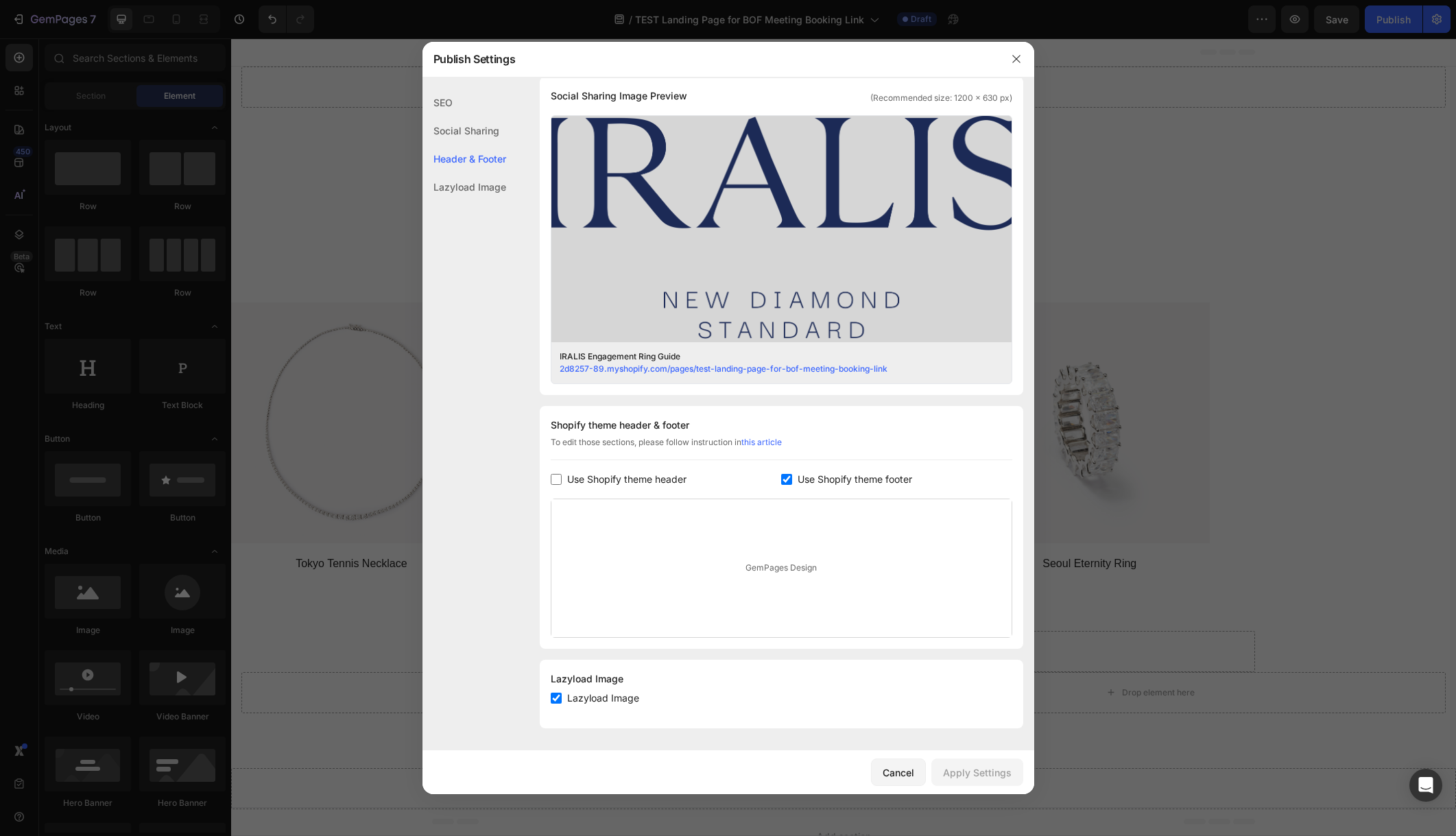checkbox on "true" 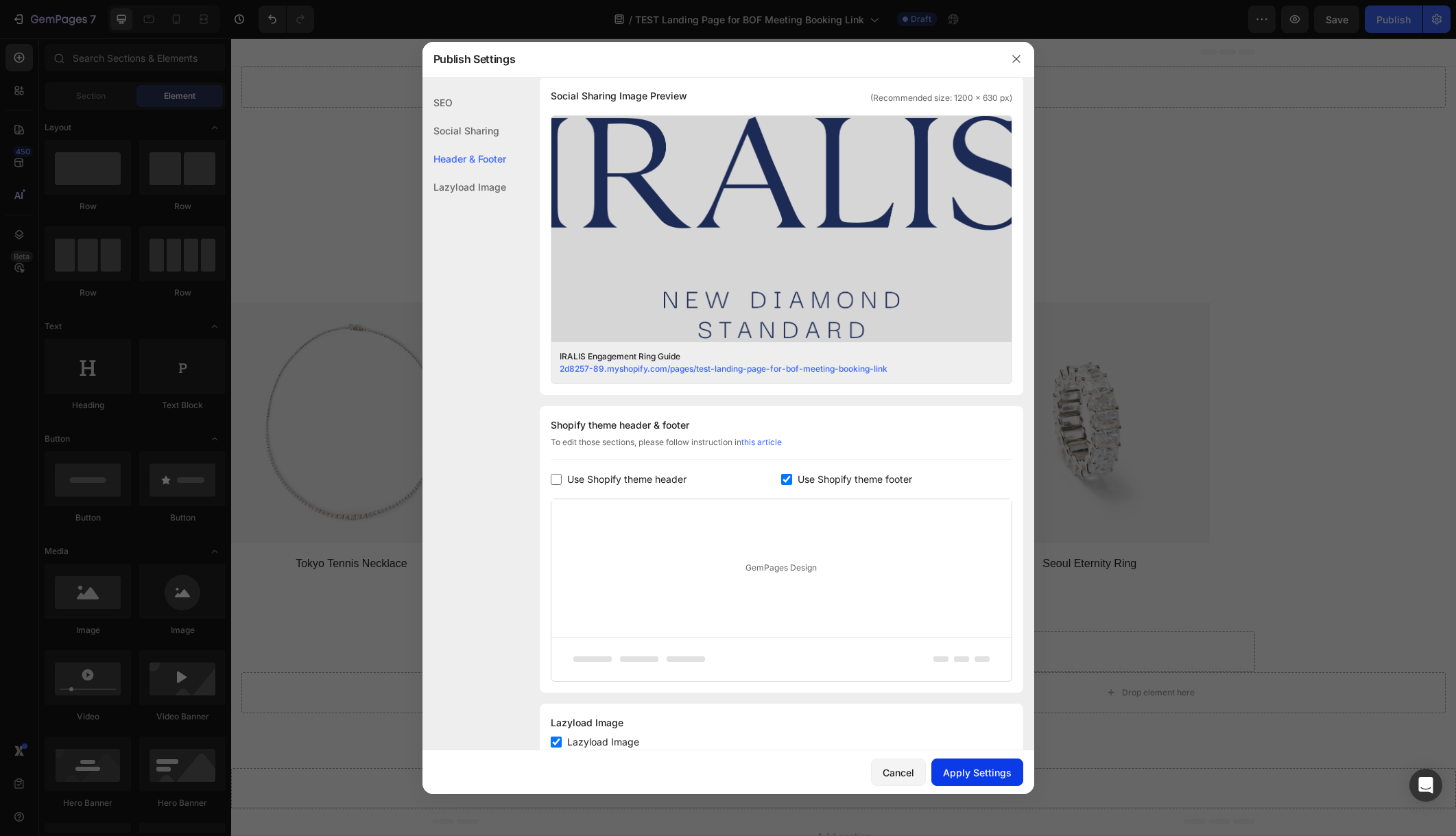 click on "Apply Settings" at bounding box center [977, 772] 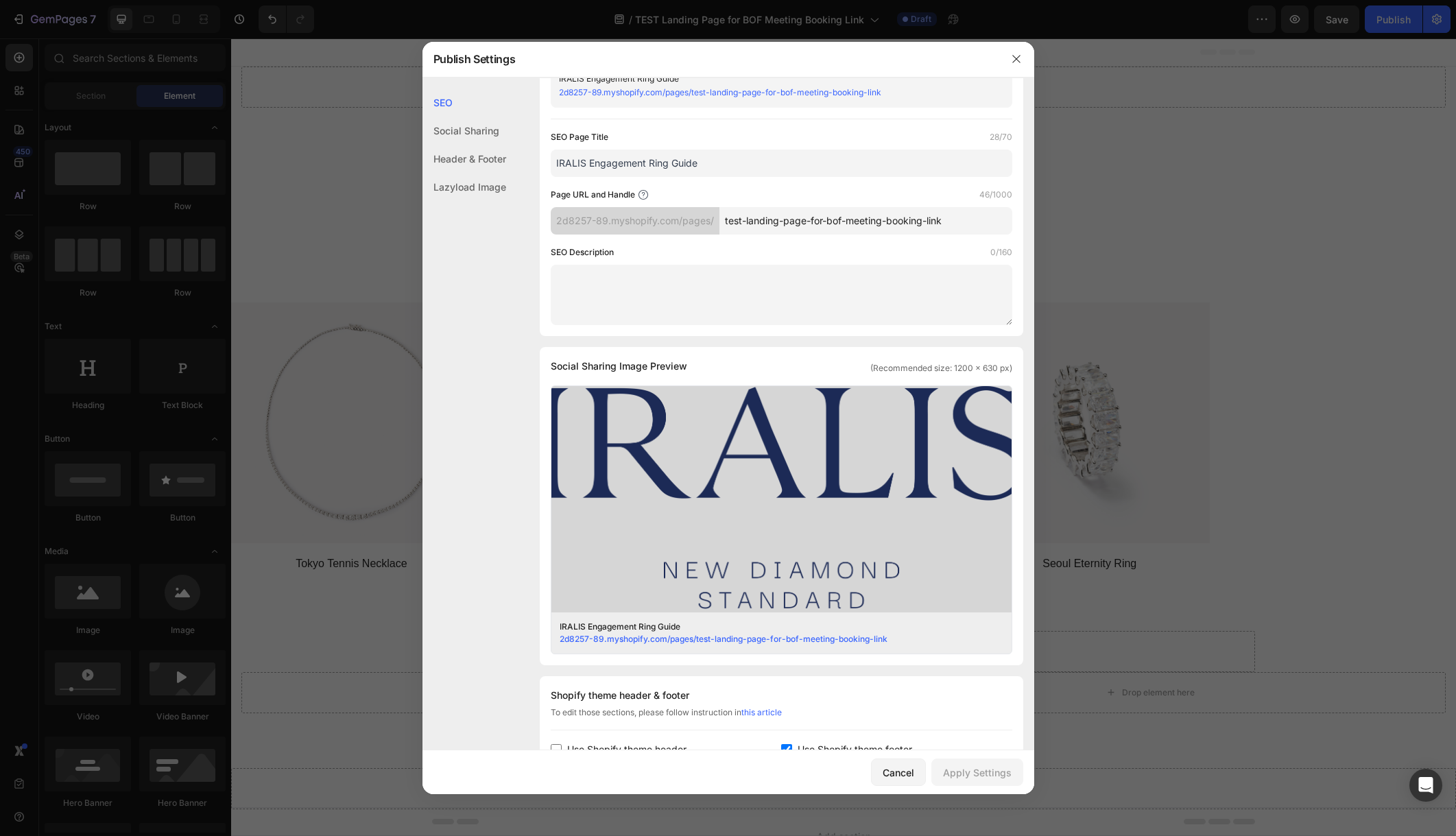 scroll, scrollTop: 0, scrollLeft: 0, axis: both 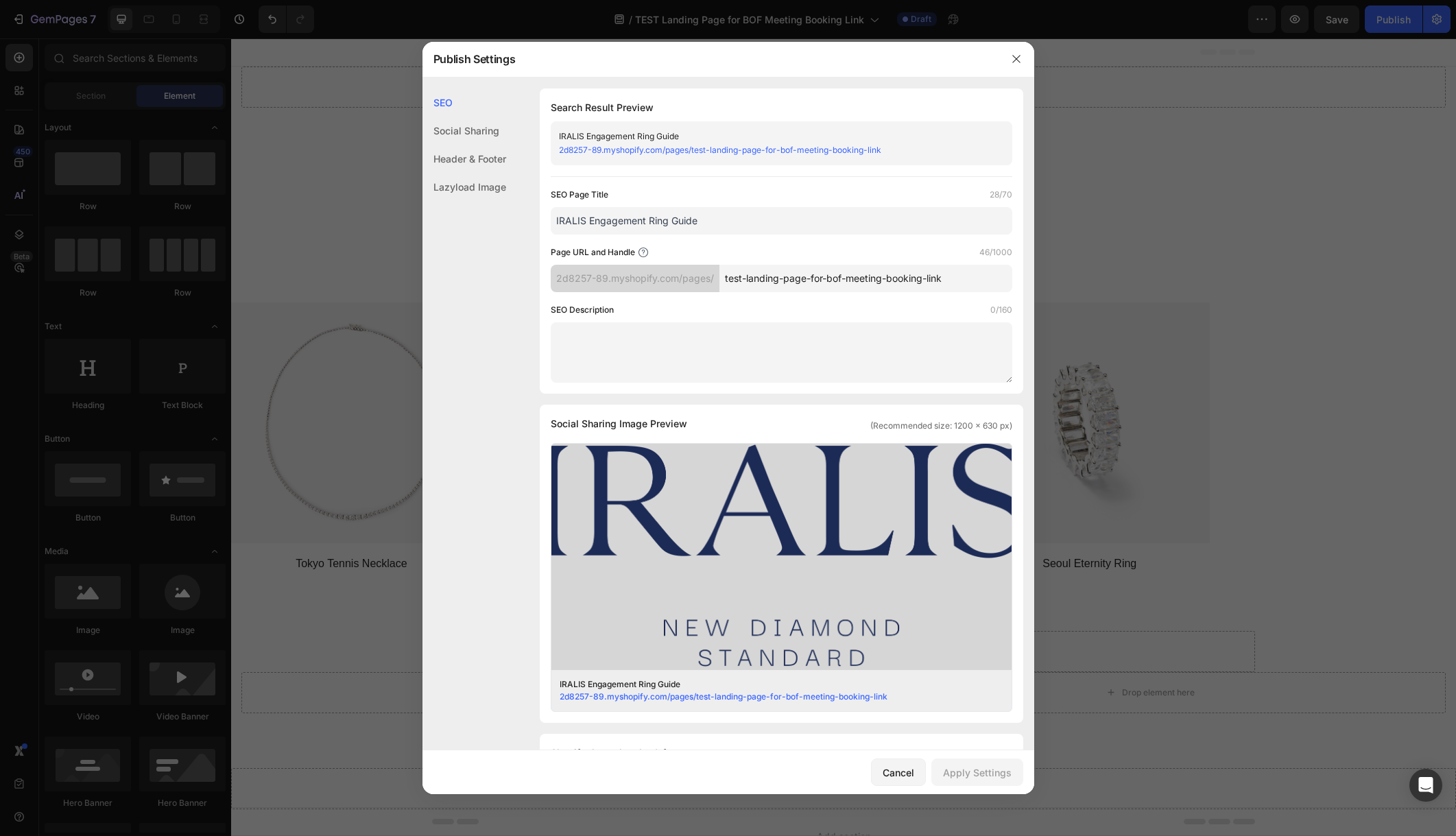 click on "Header & Footer" 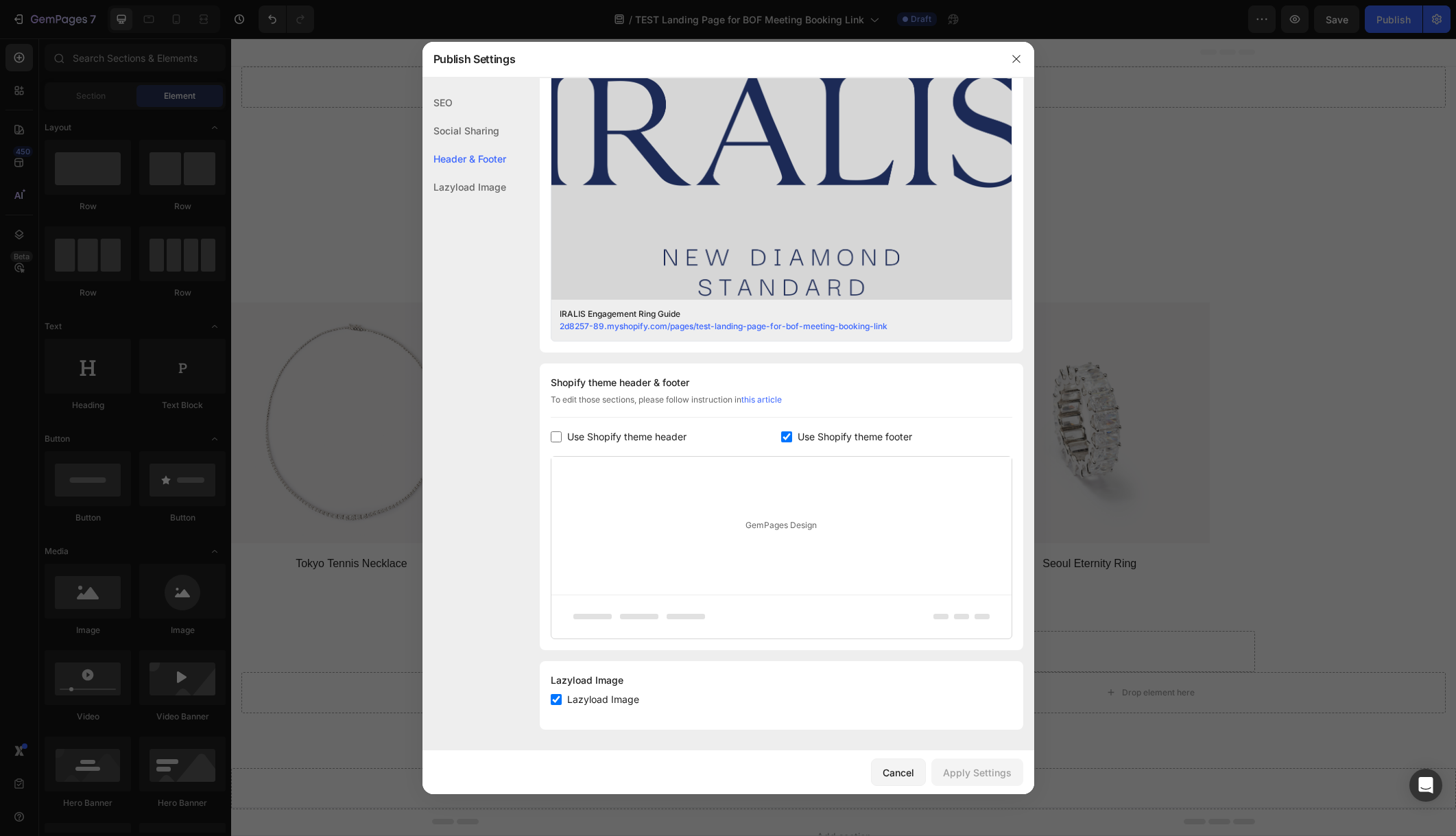 scroll, scrollTop: 372, scrollLeft: 0, axis: vertical 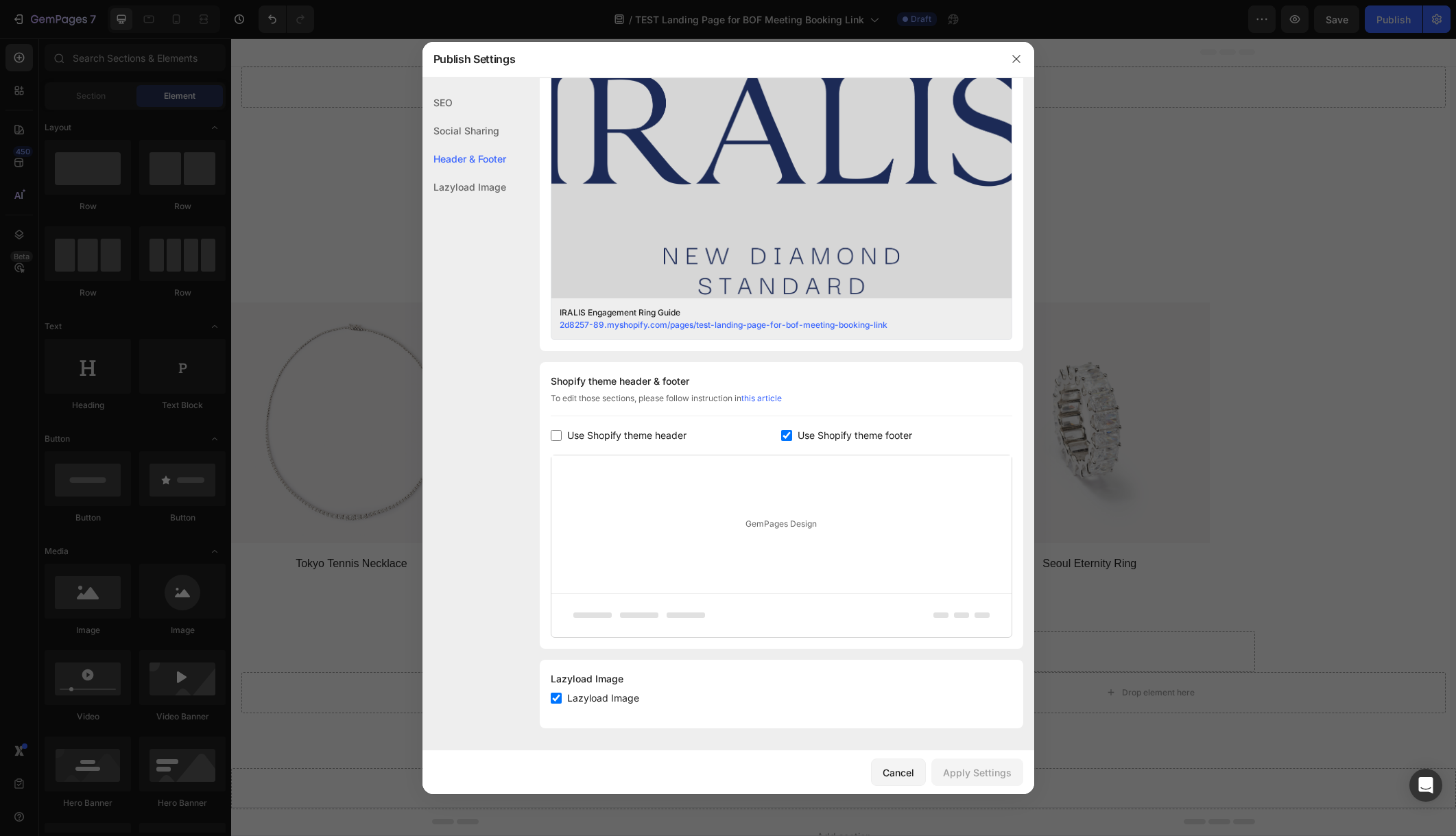 click on "GemPages Design" at bounding box center [781, 524] 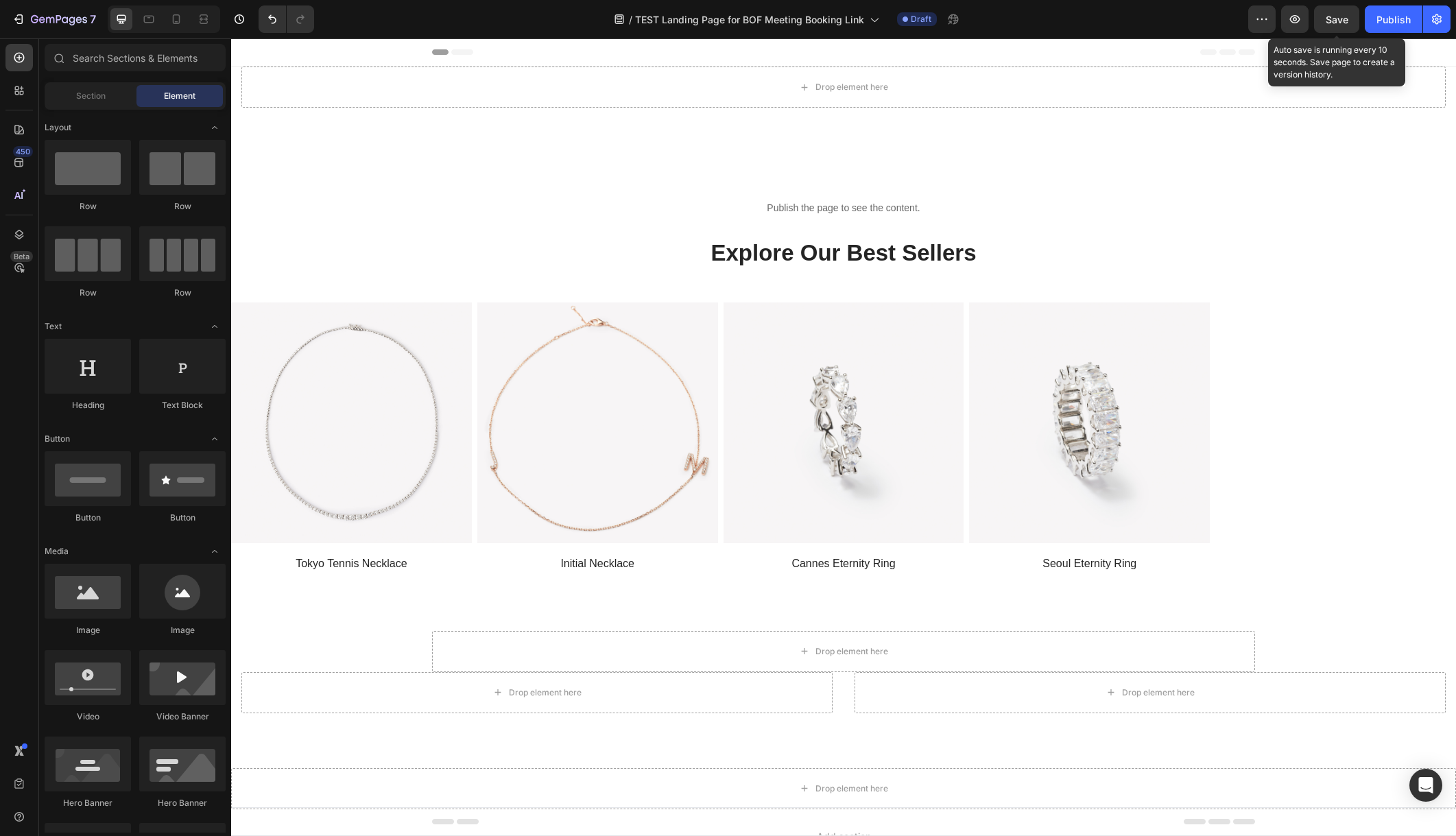 click on "Save" at bounding box center (1337, 19) 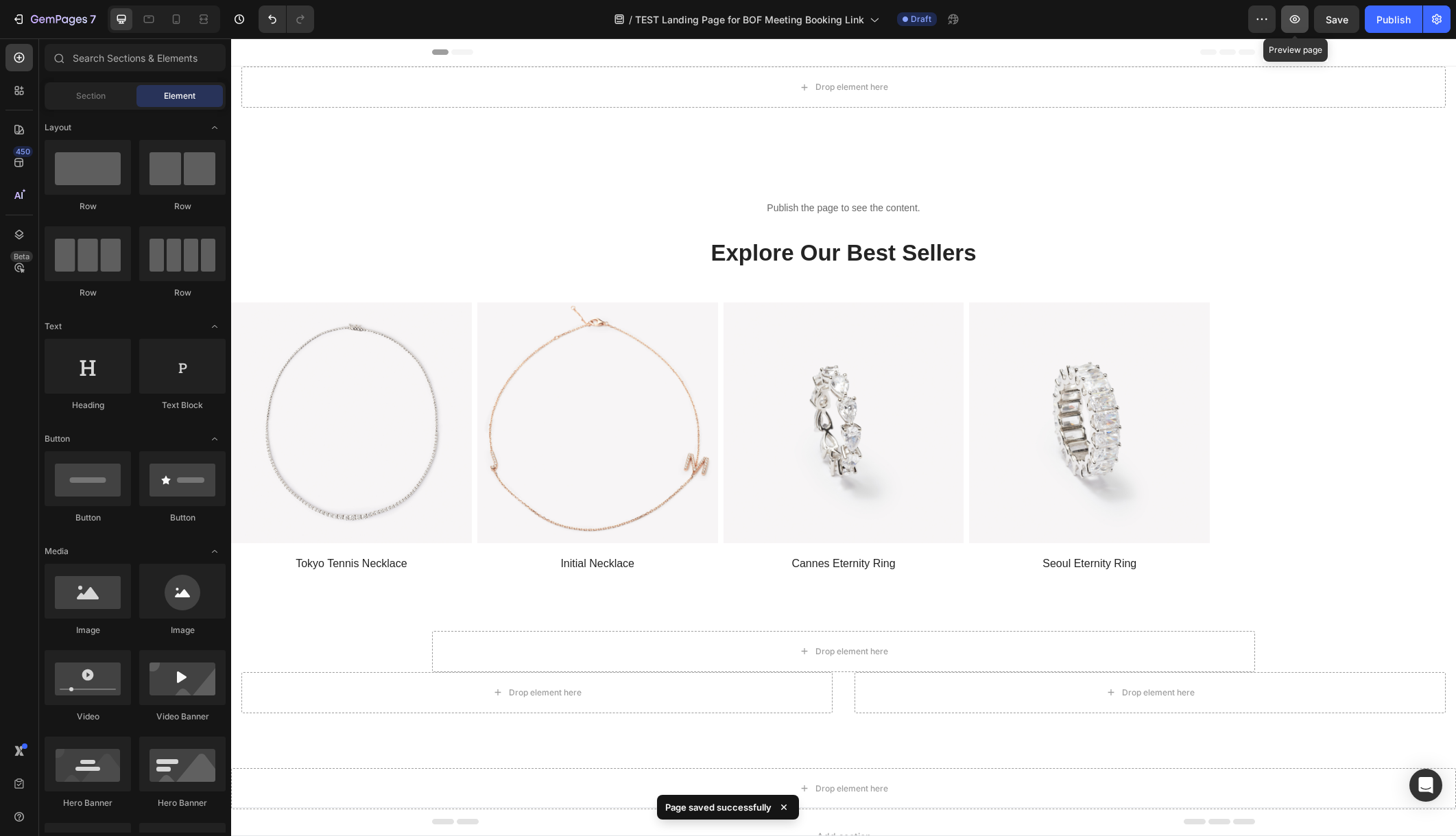 click 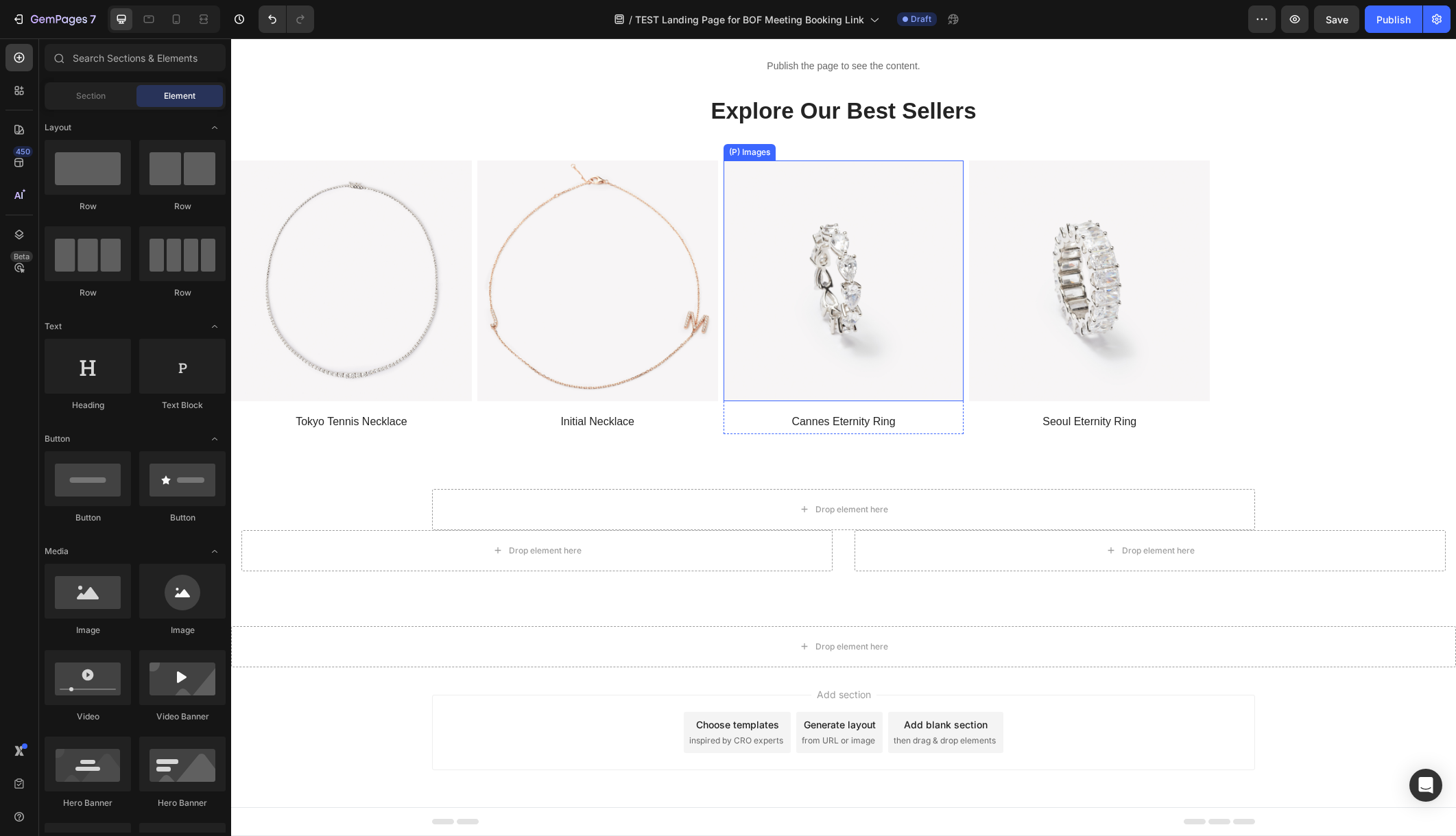 scroll, scrollTop: 0, scrollLeft: 0, axis: both 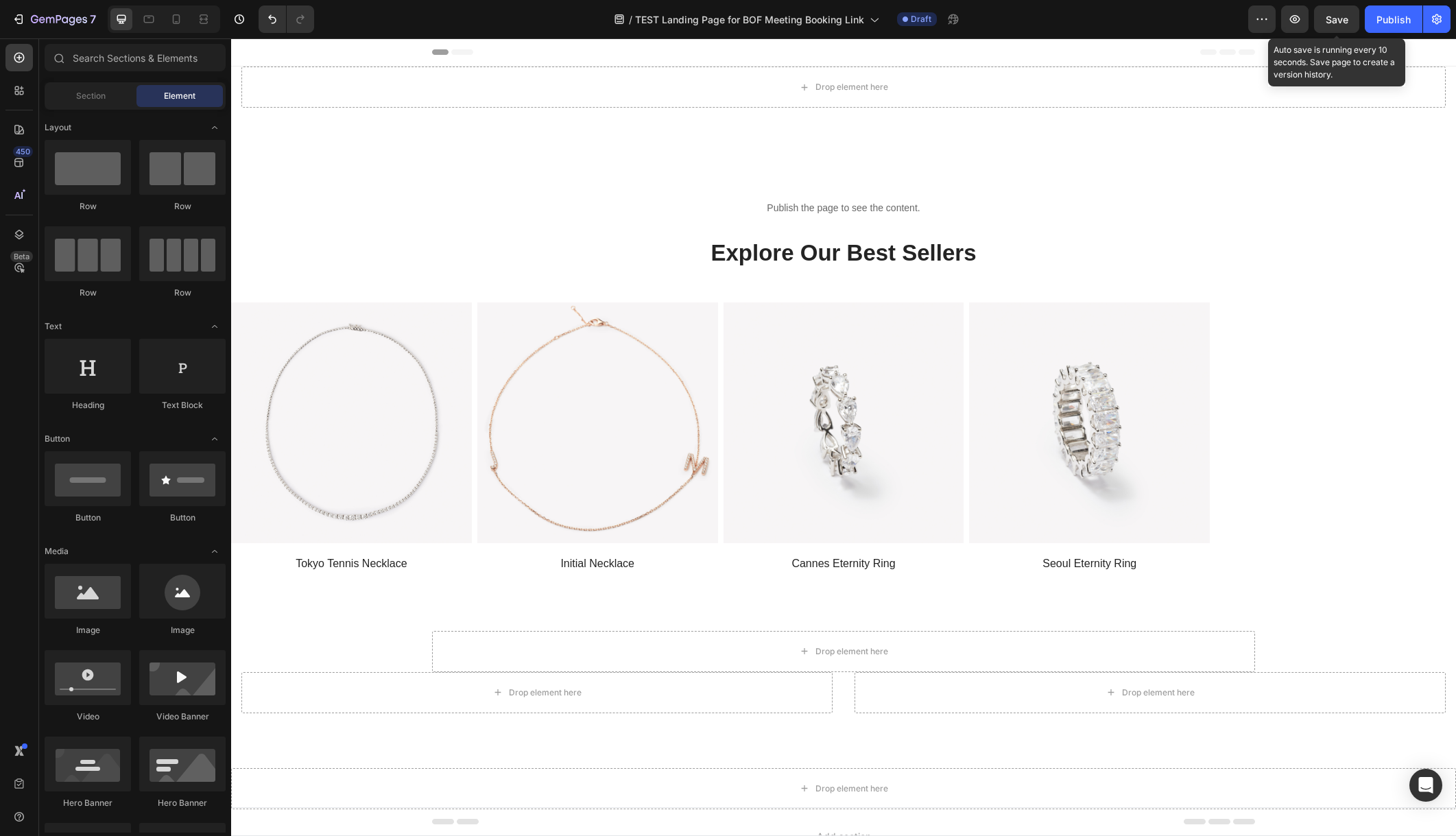 click on "Save" at bounding box center [1337, 19] 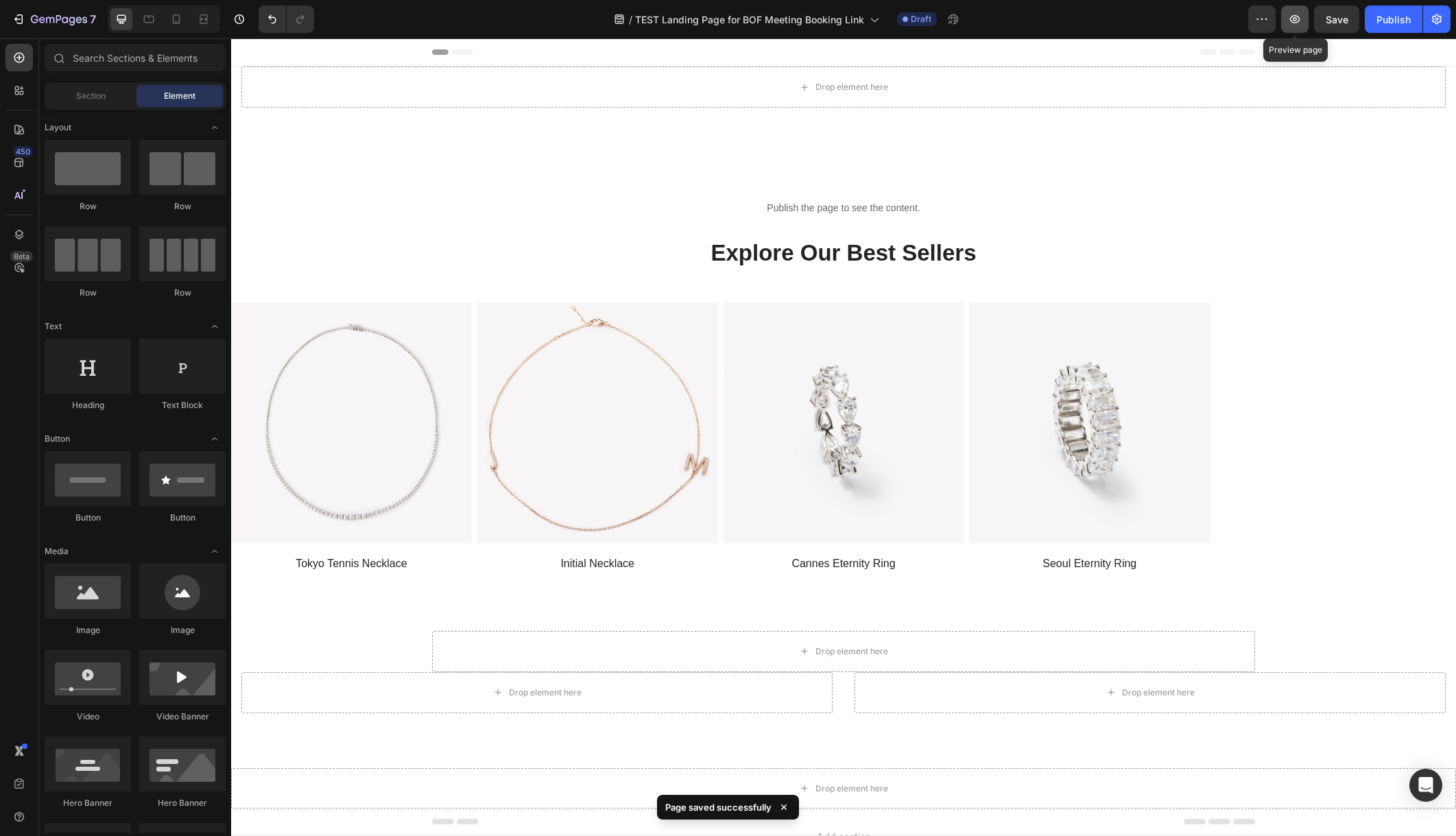 click 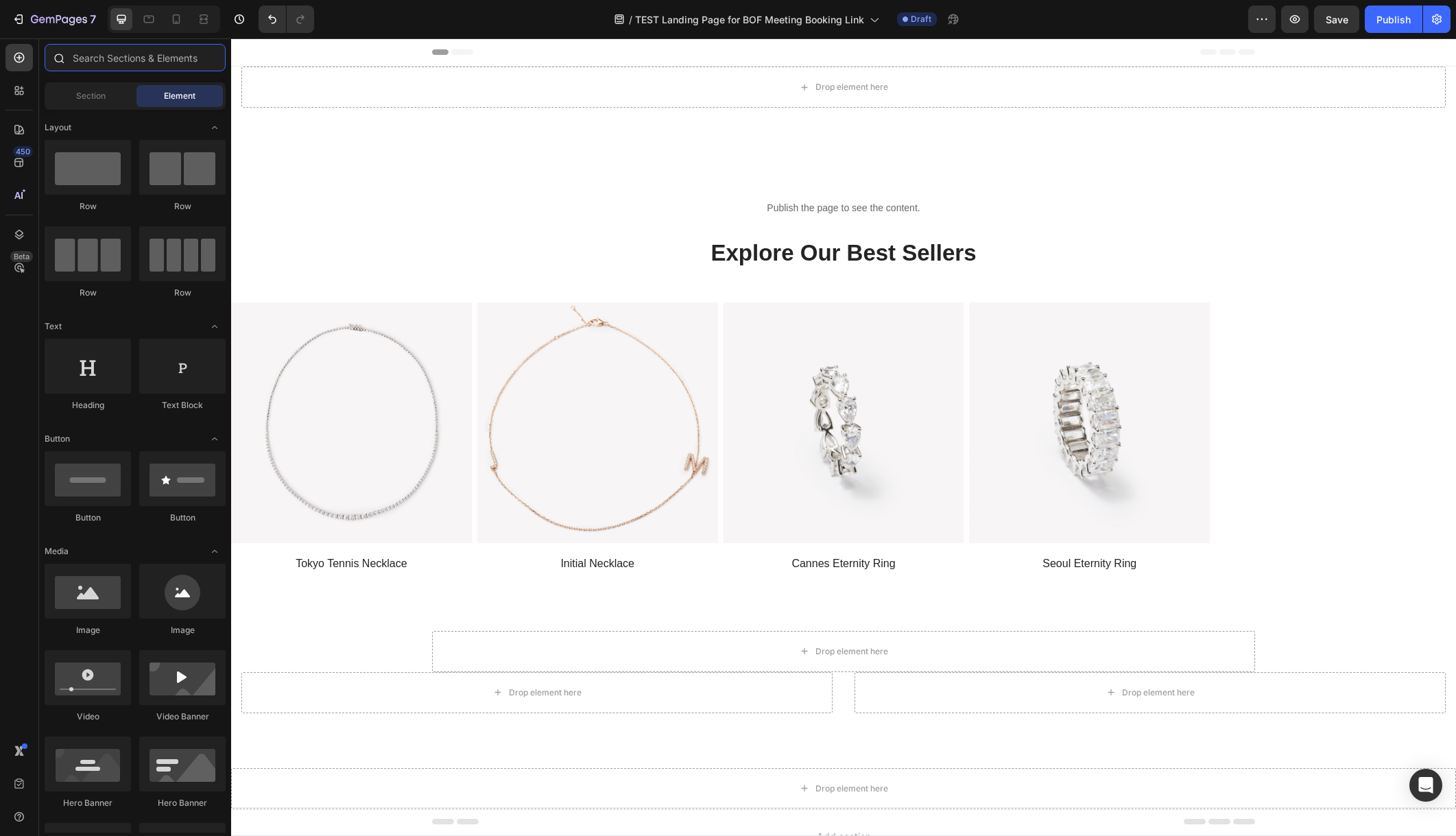 click at bounding box center [135, 58] 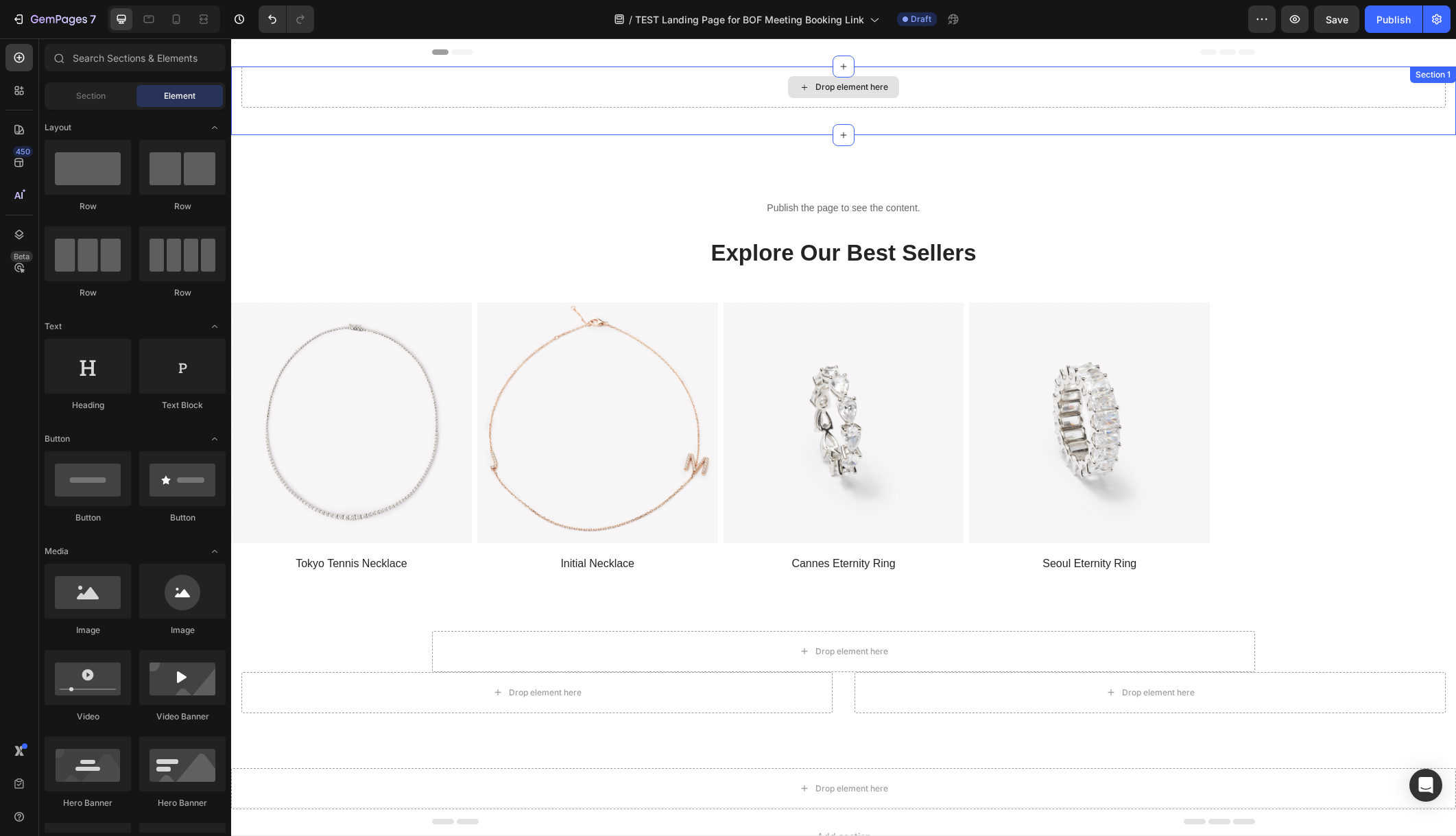 click on "Drop element here" at bounding box center [844, 87] 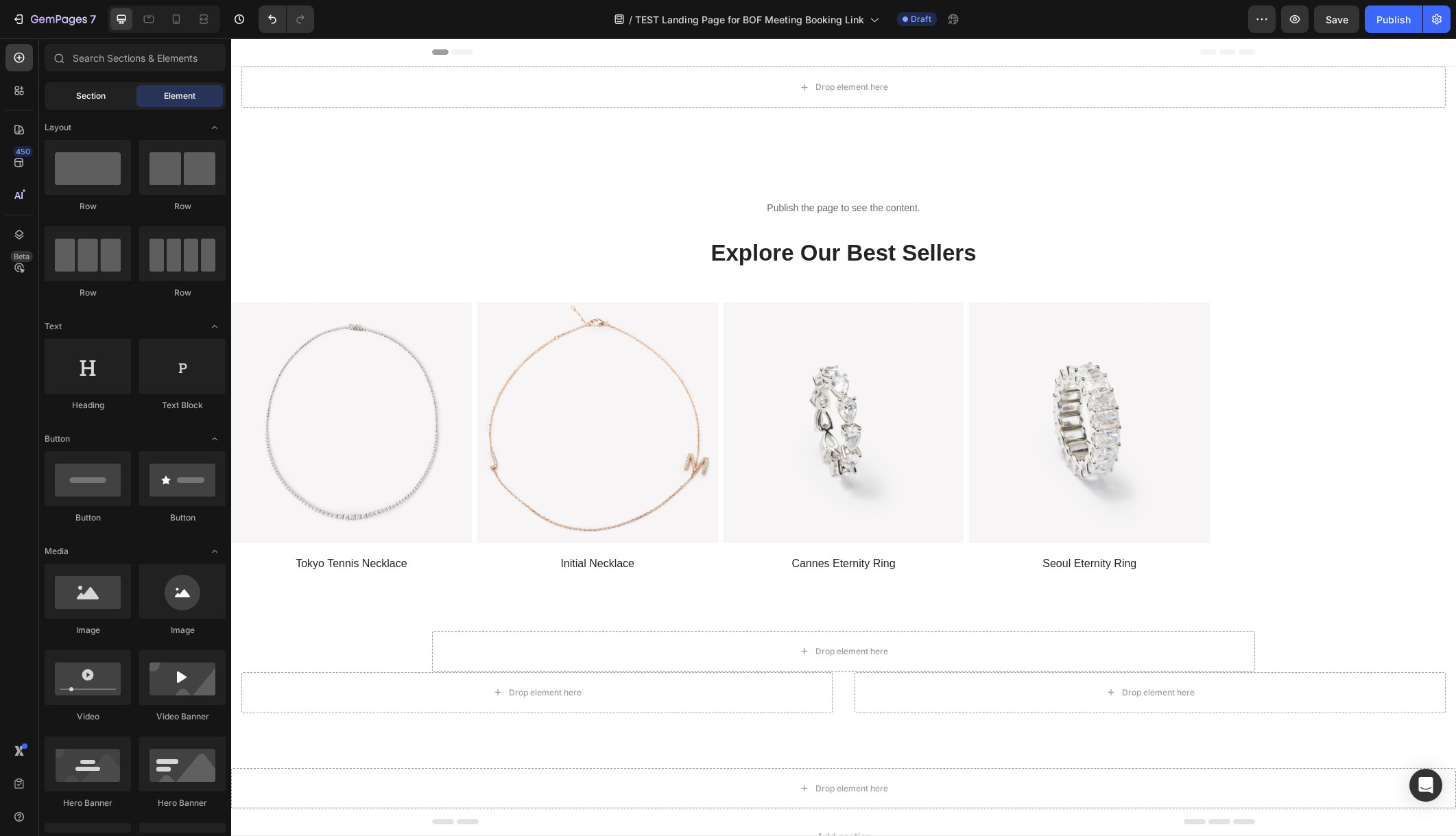 click on "Section" at bounding box center [91, 96] 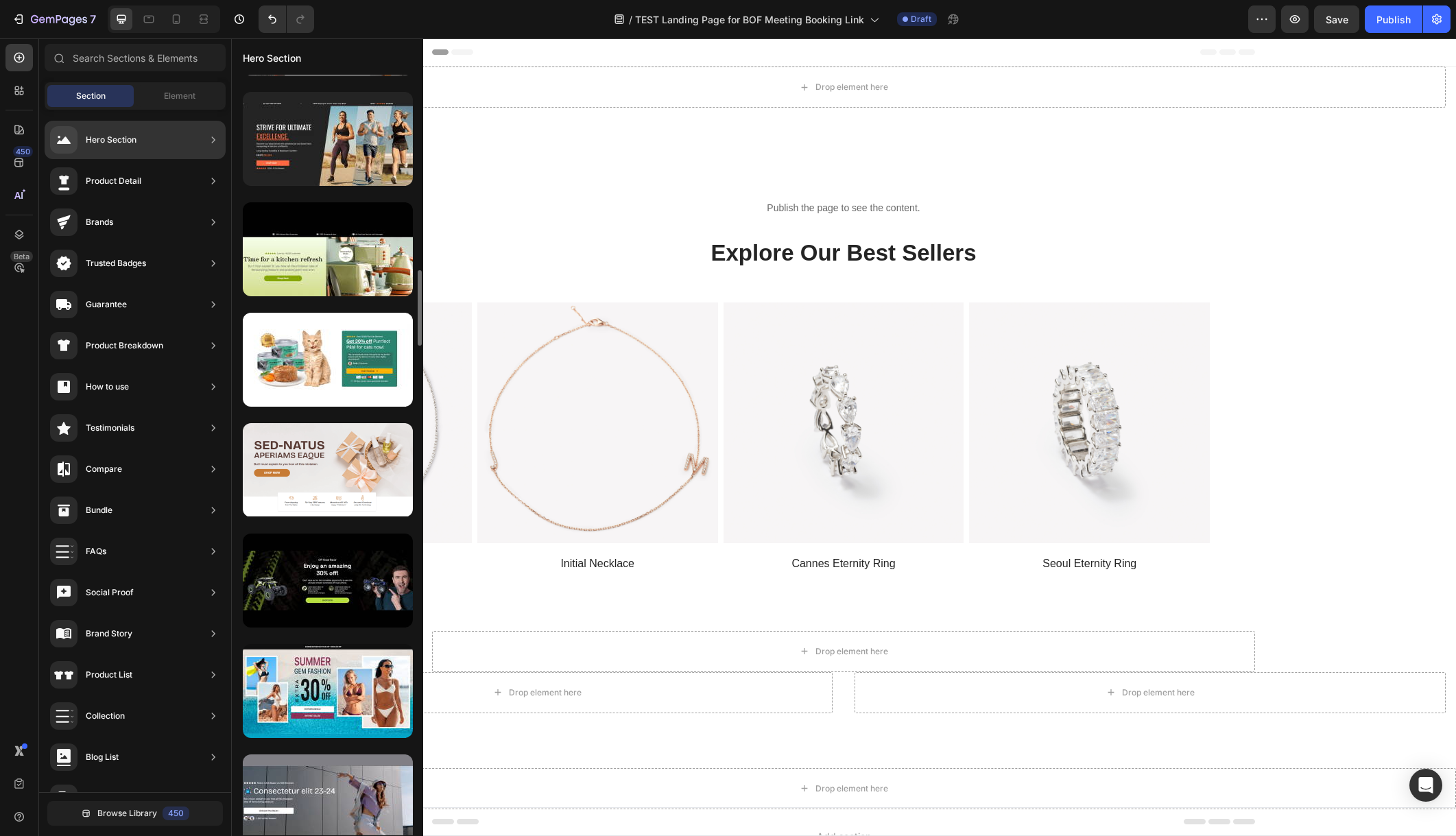 scroll, scrollTop: 1976, scrollLeft: 0, axis: vertical 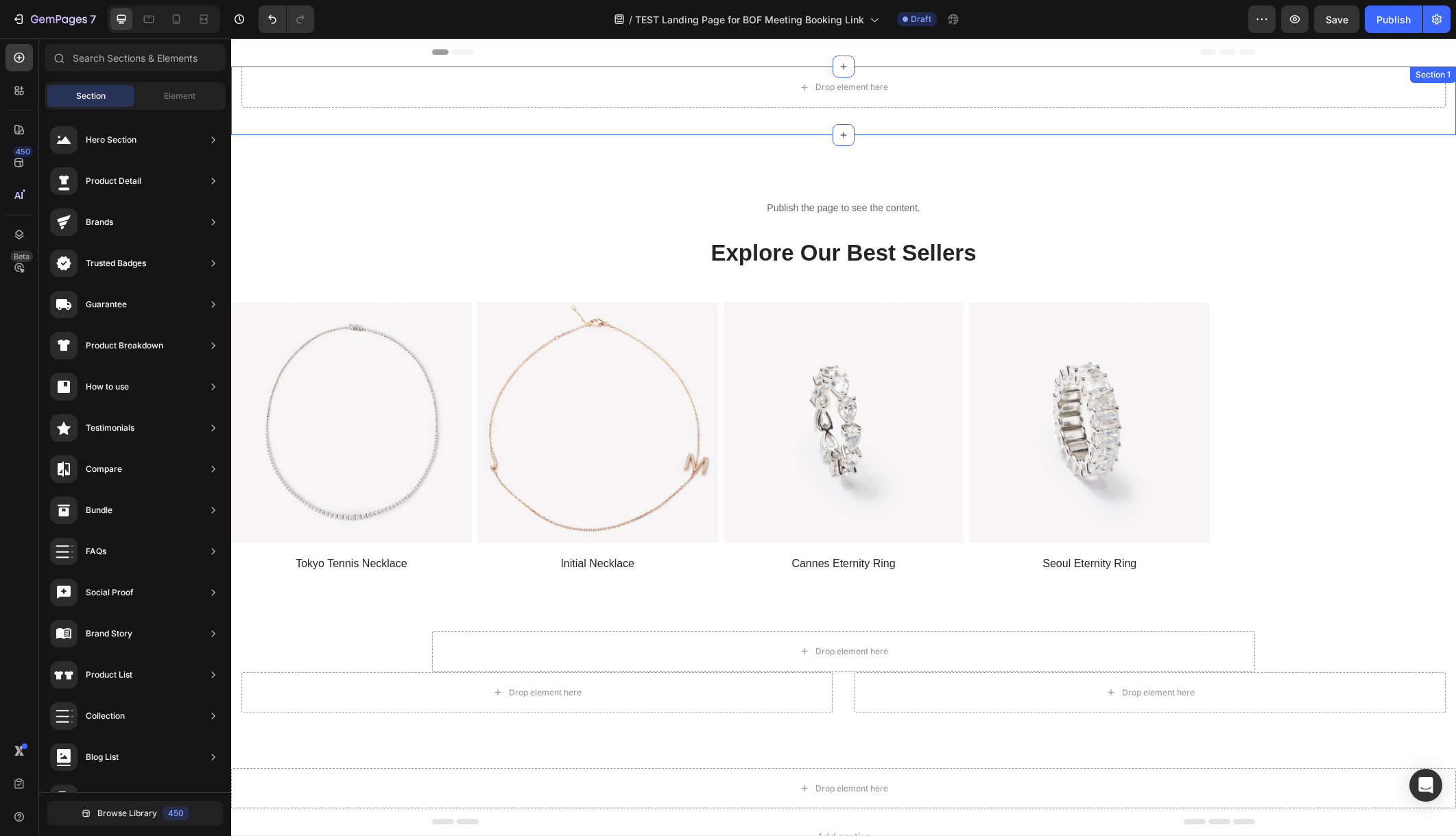 click on "Drop element here" at bounding box center (844, 87) 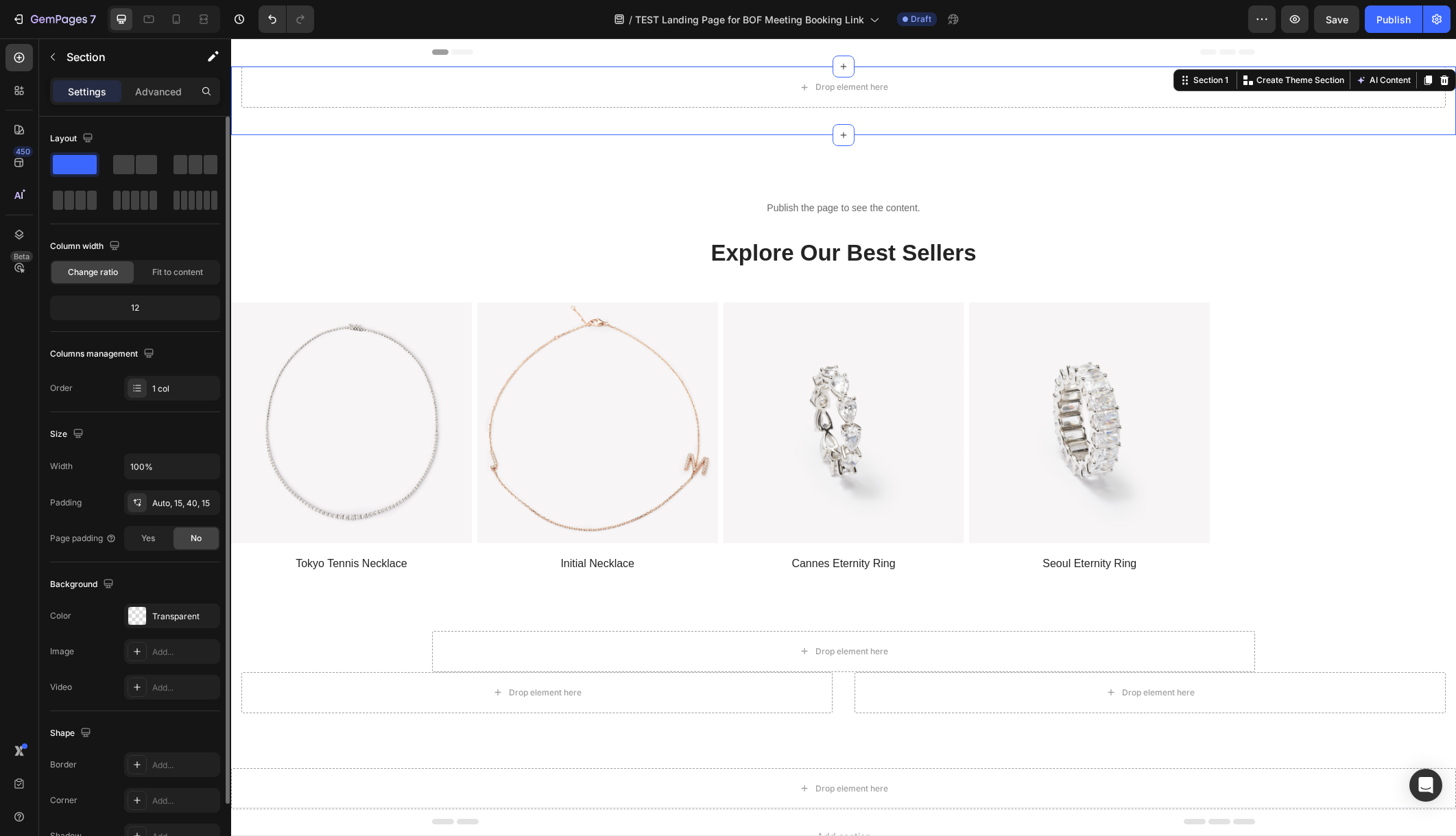 click 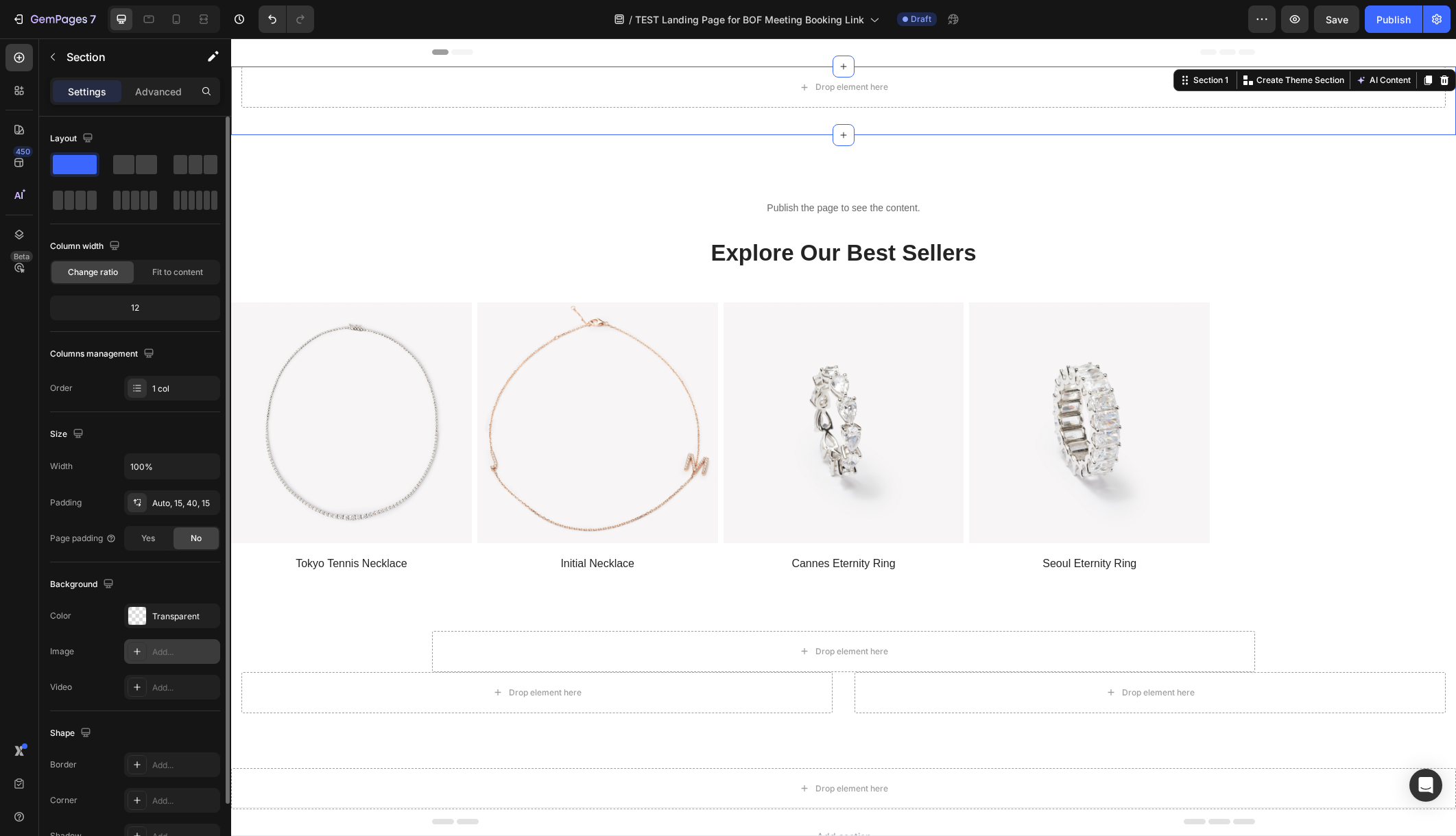 click 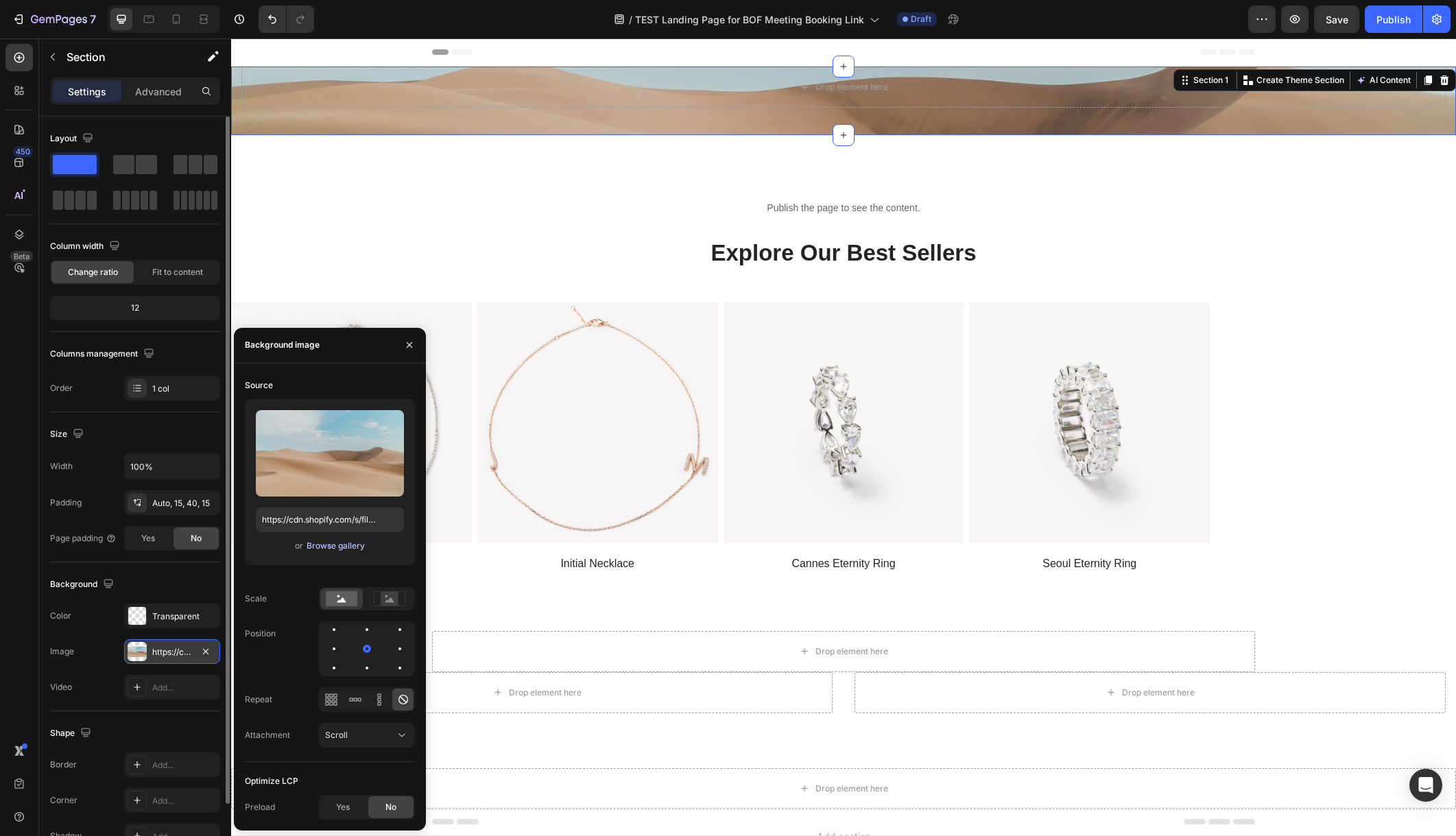 click on "Browse gallery" at bounding box center [335, 546] 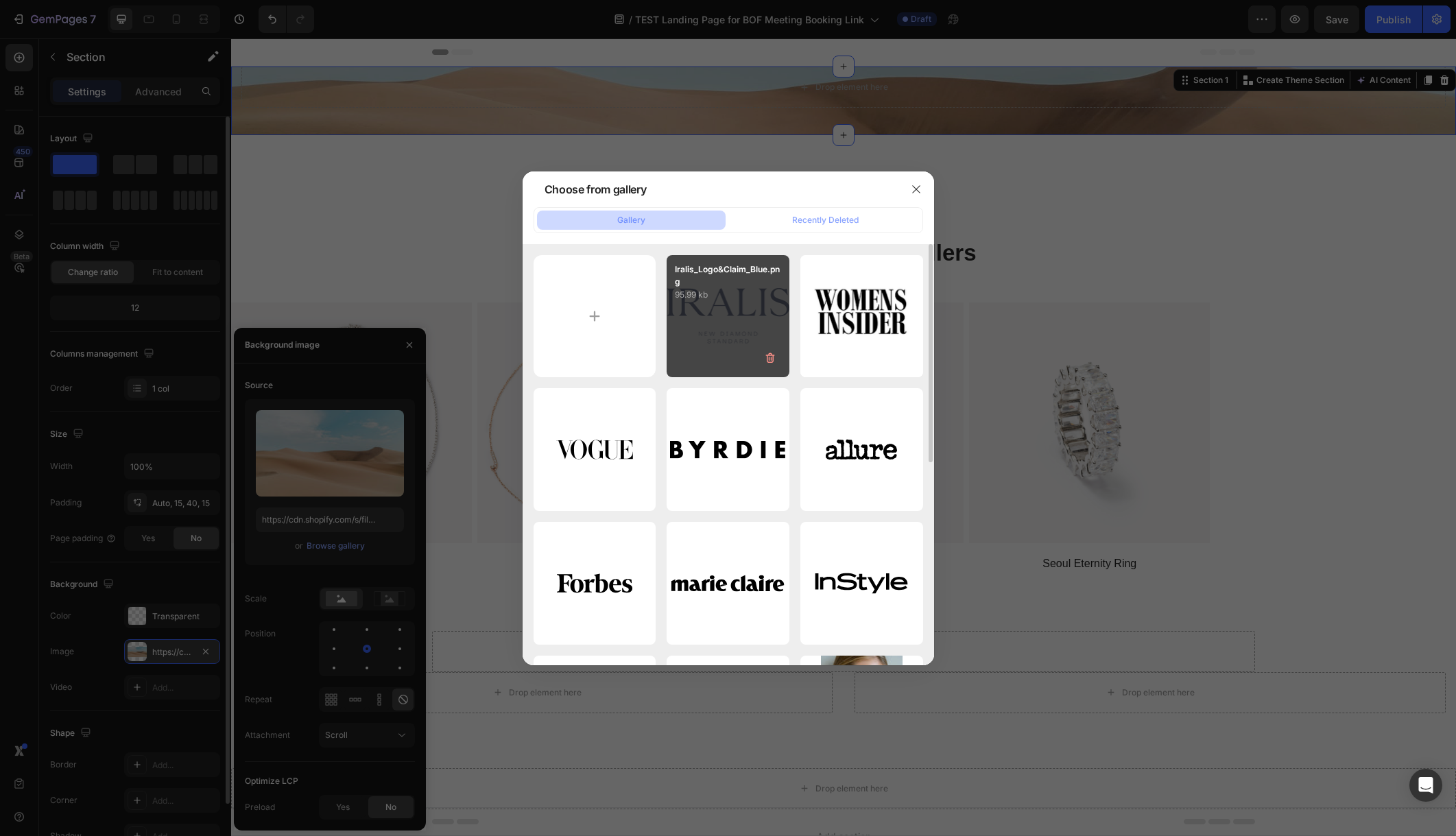 click on "Iralis_Logo&Claim_Blue.png 95.99 kb" at bounding box center [728, 316] 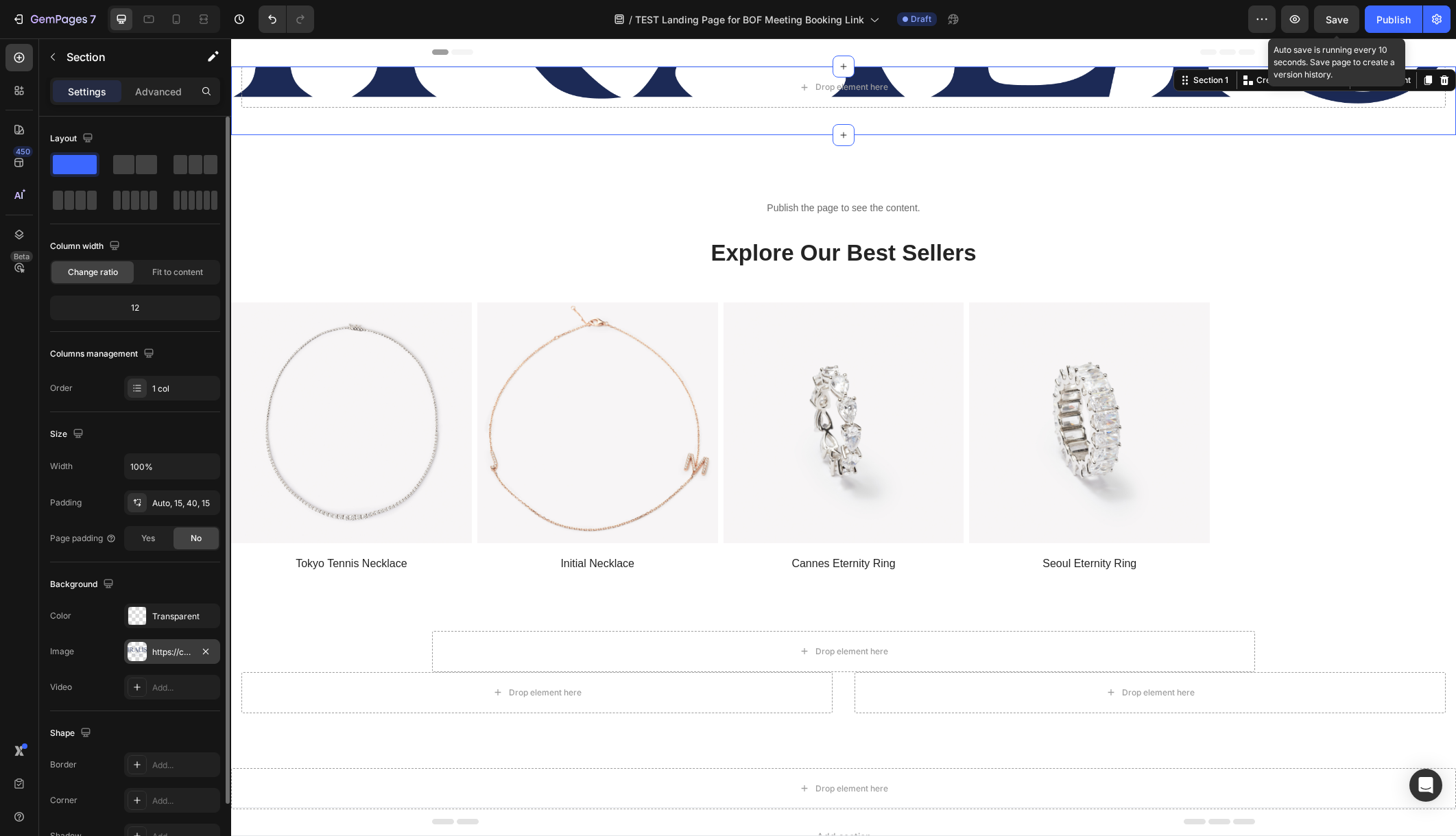 click on "Save" at bounding box center [1337, 19] 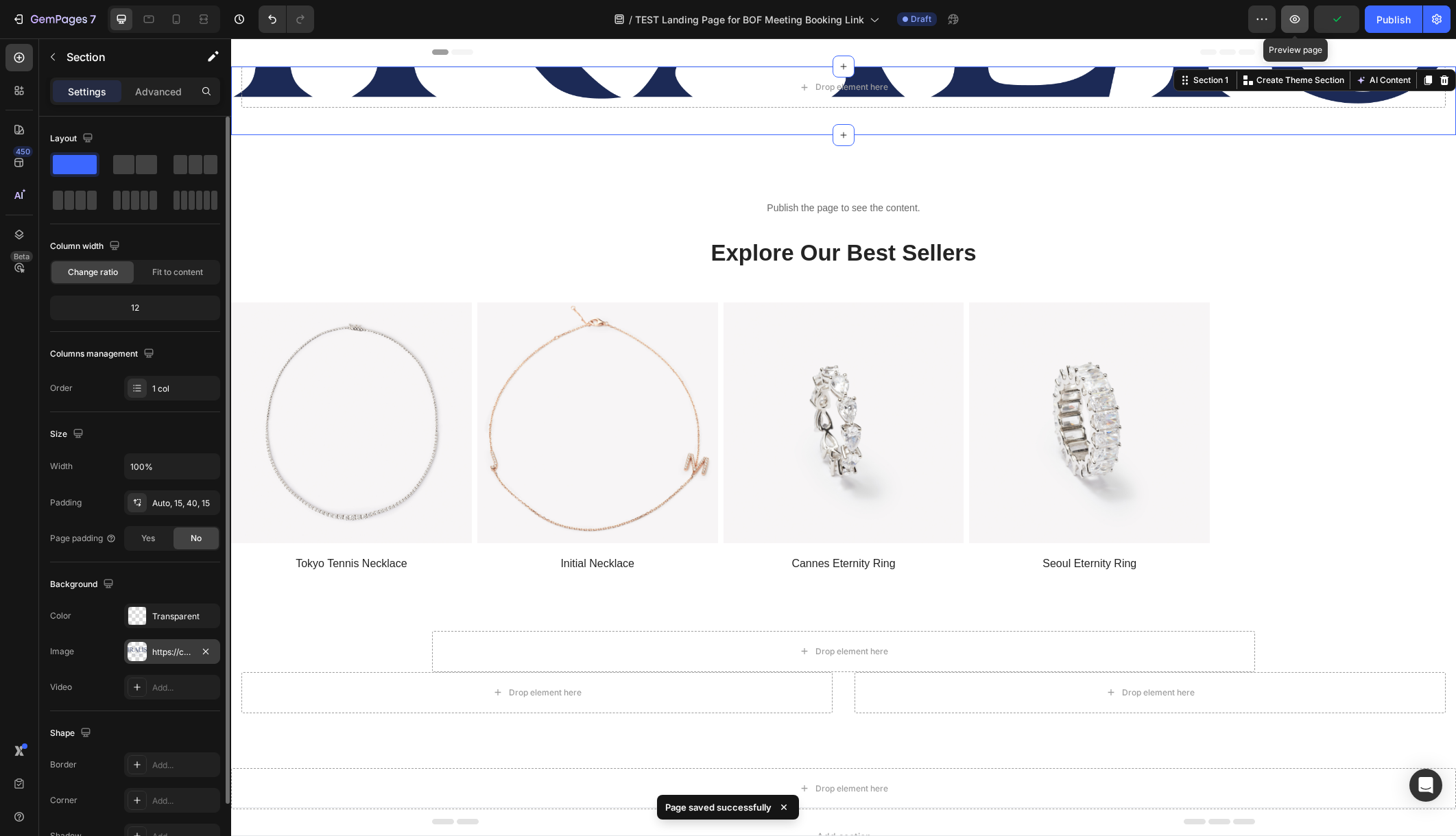 click 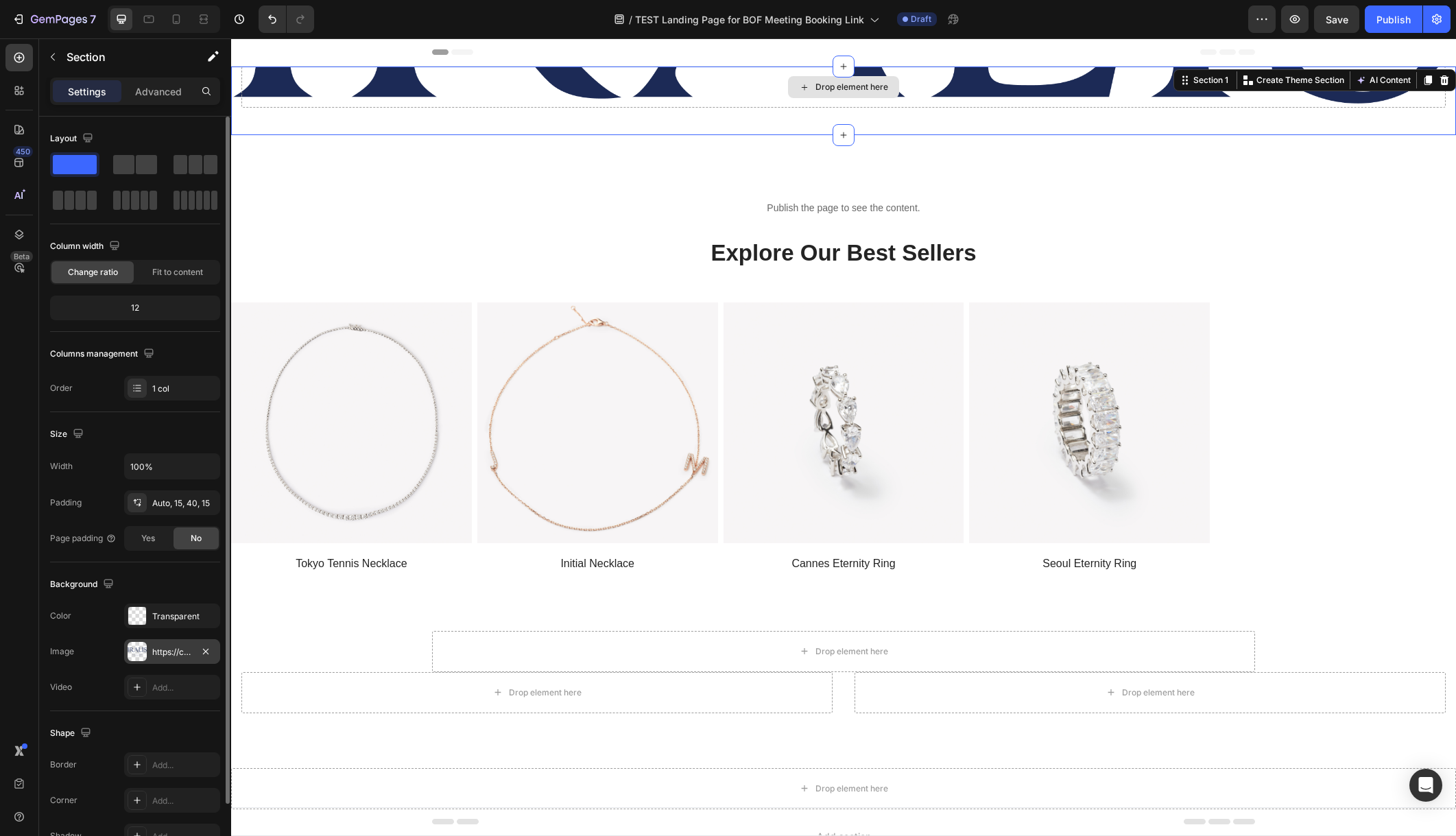click on "Drop element here" at bounding box center (844, 87) 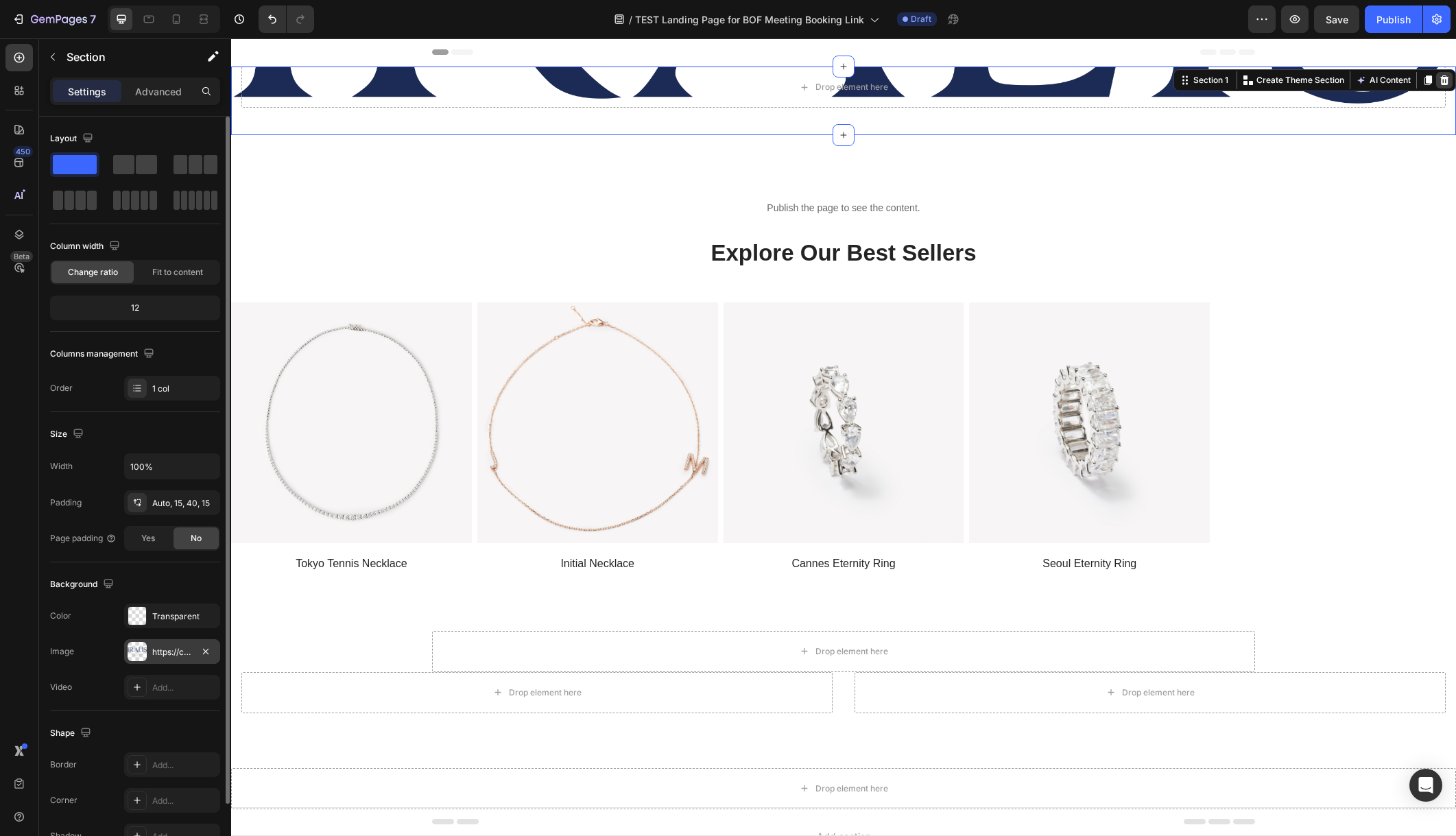 click 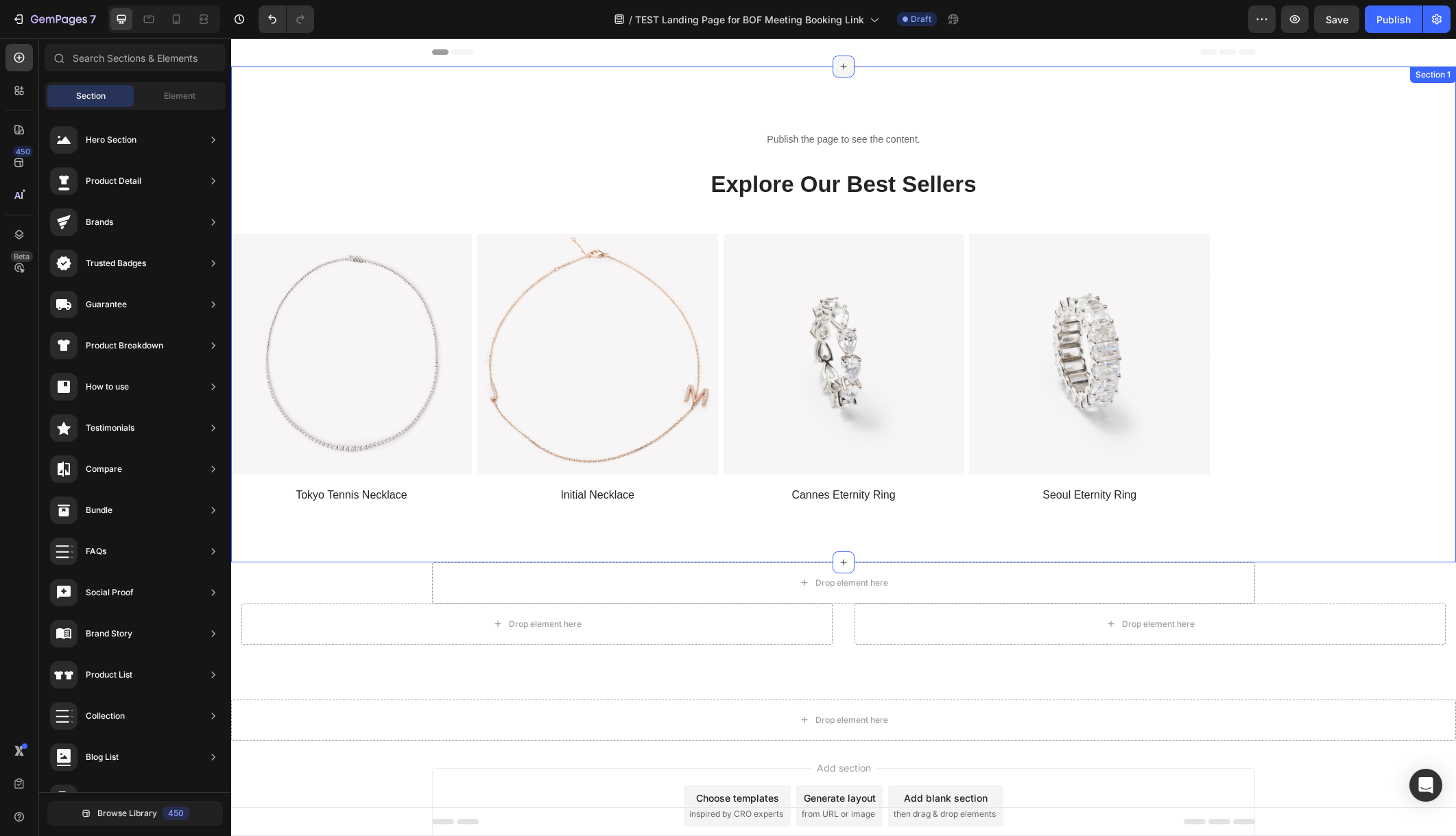 click 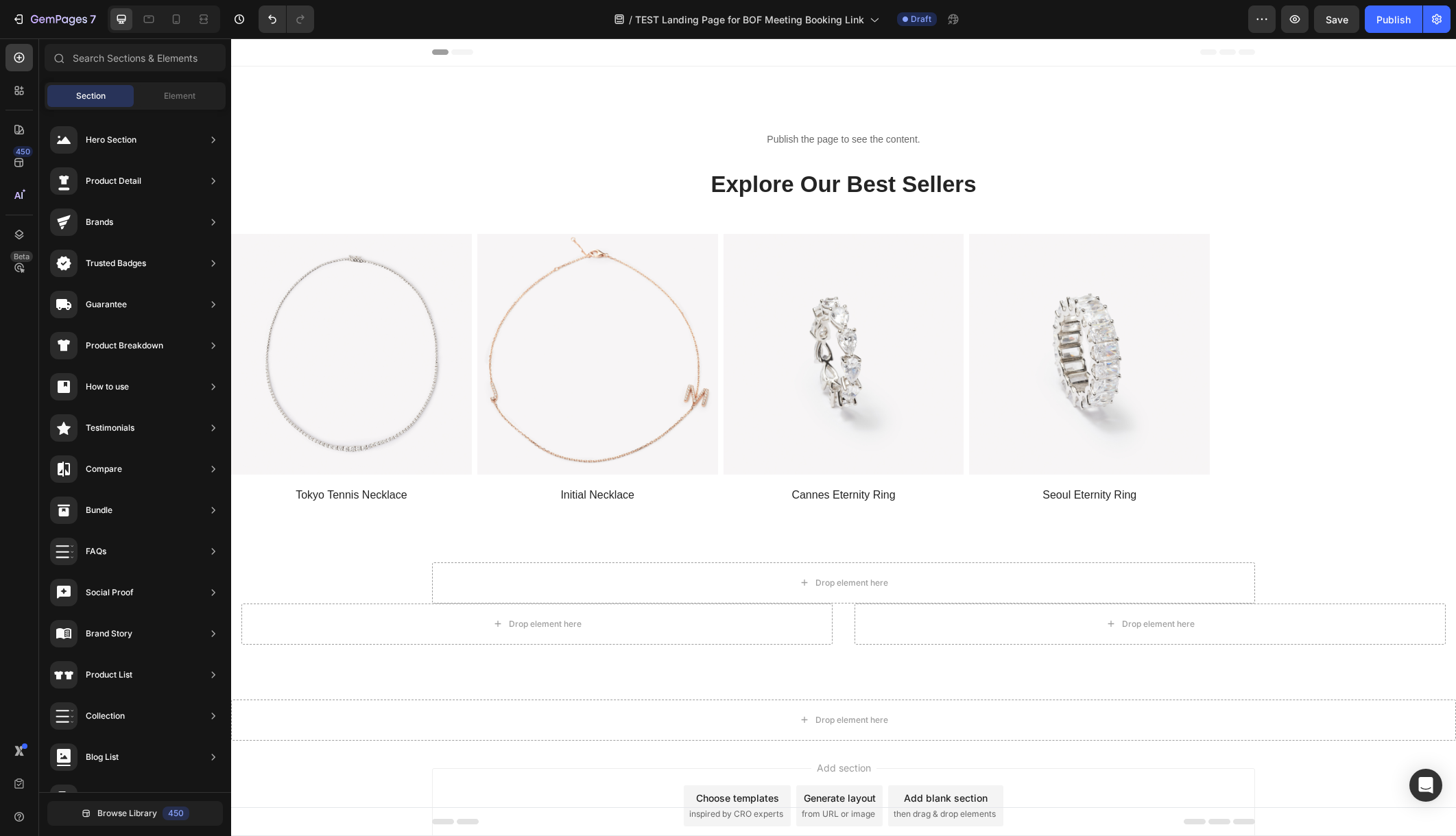 click on "Header" at bounding box center (844, 52) 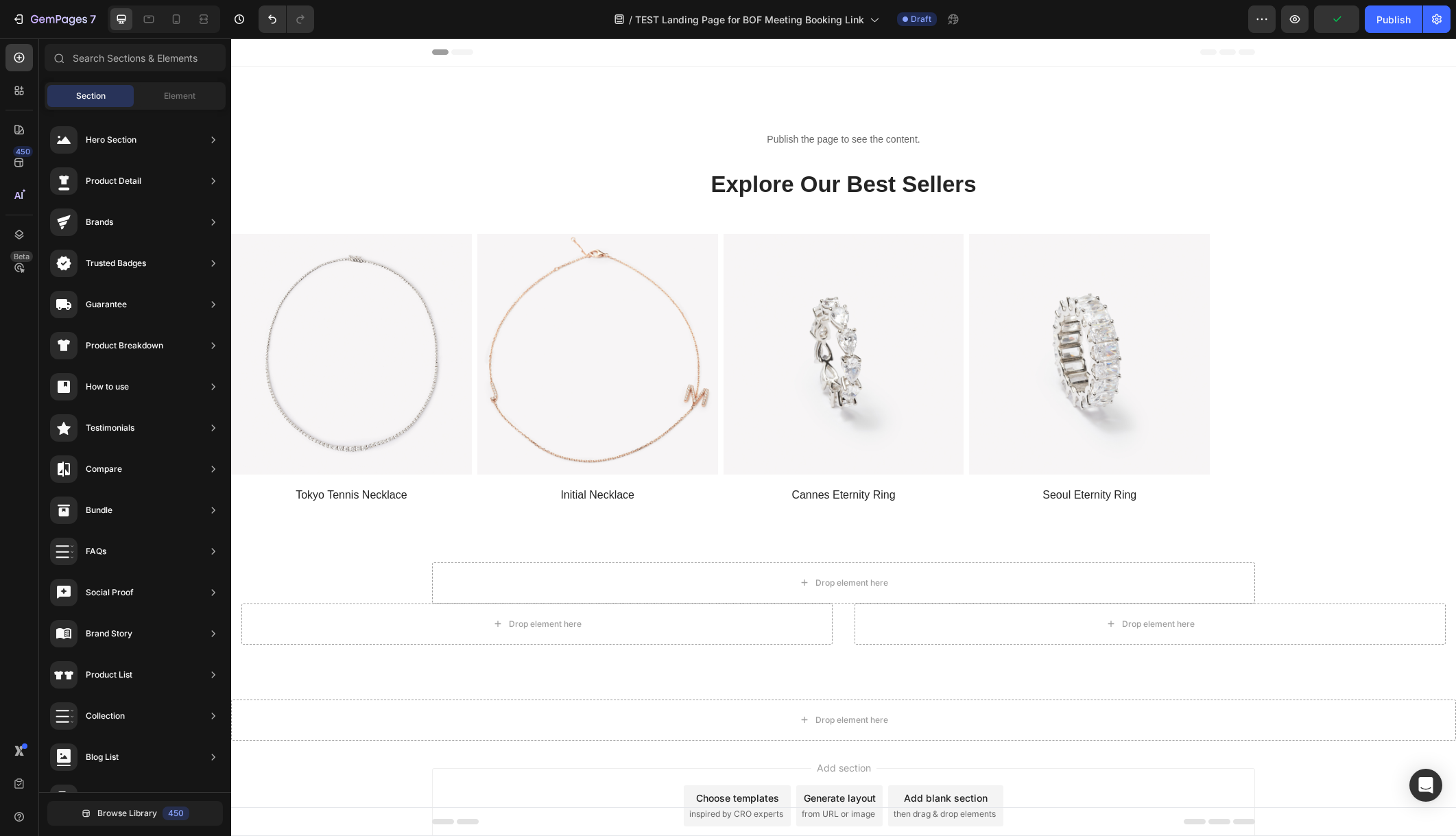 click on "Header" at bounding box center (263, 52) 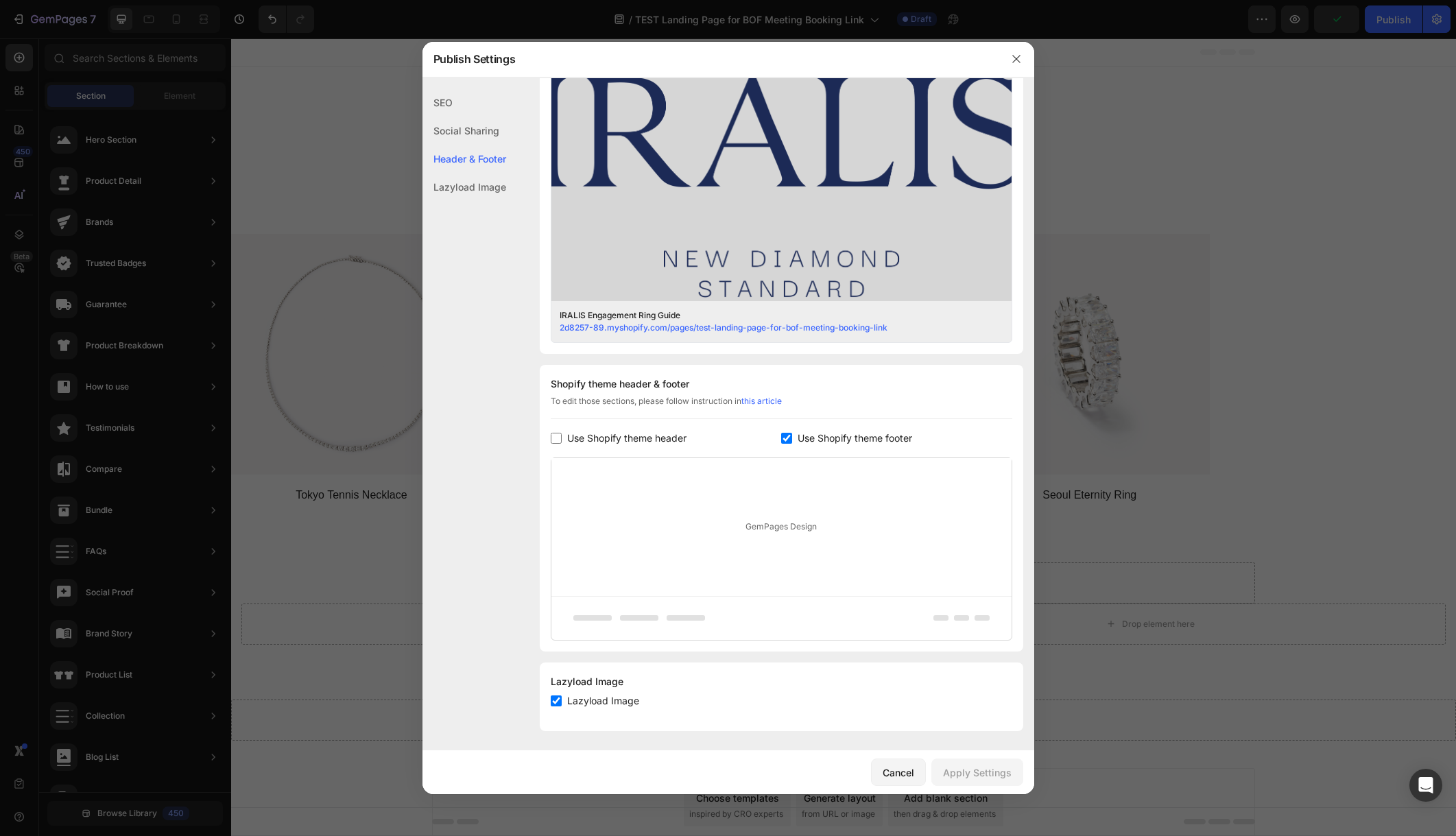 scroll, scrollTop: 372, scrollLeft: 0, axis: vertical 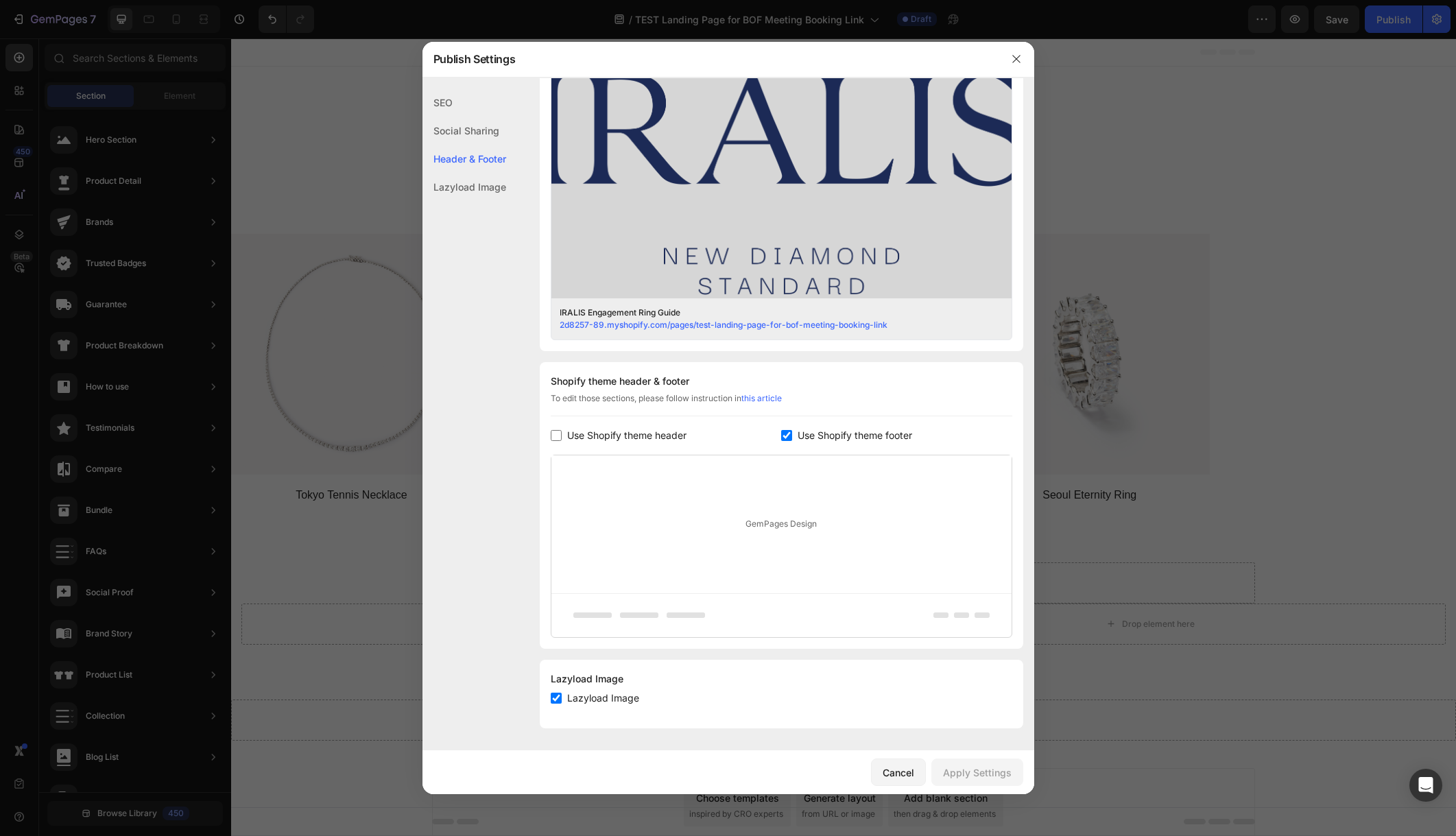 click on "SEO Social Sharing Header & Footer Lazyload Image" at bounding box center [464, 464] 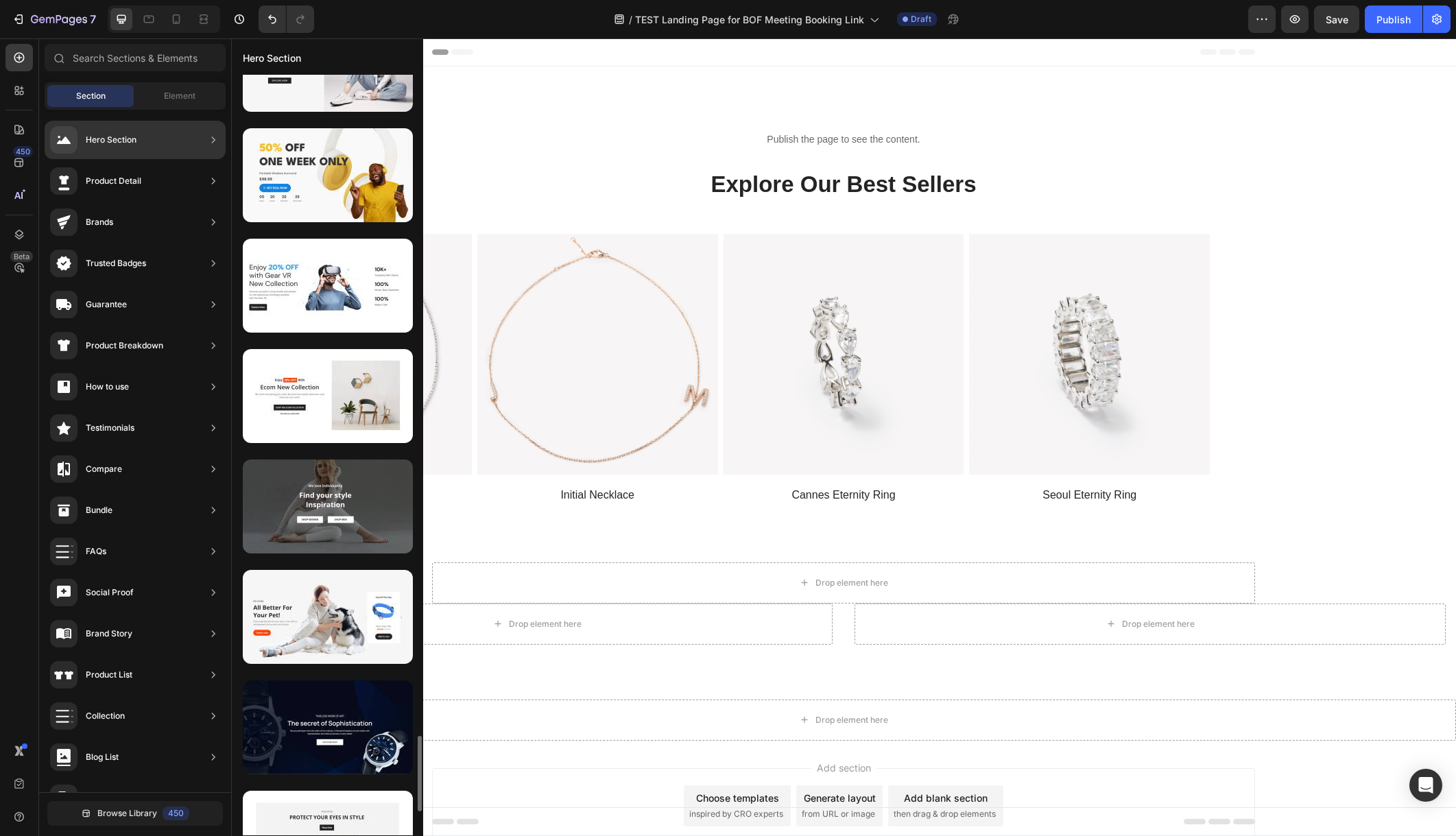 scroll, scrollTop: 6178, scrollLeft: 0, axis: vertical 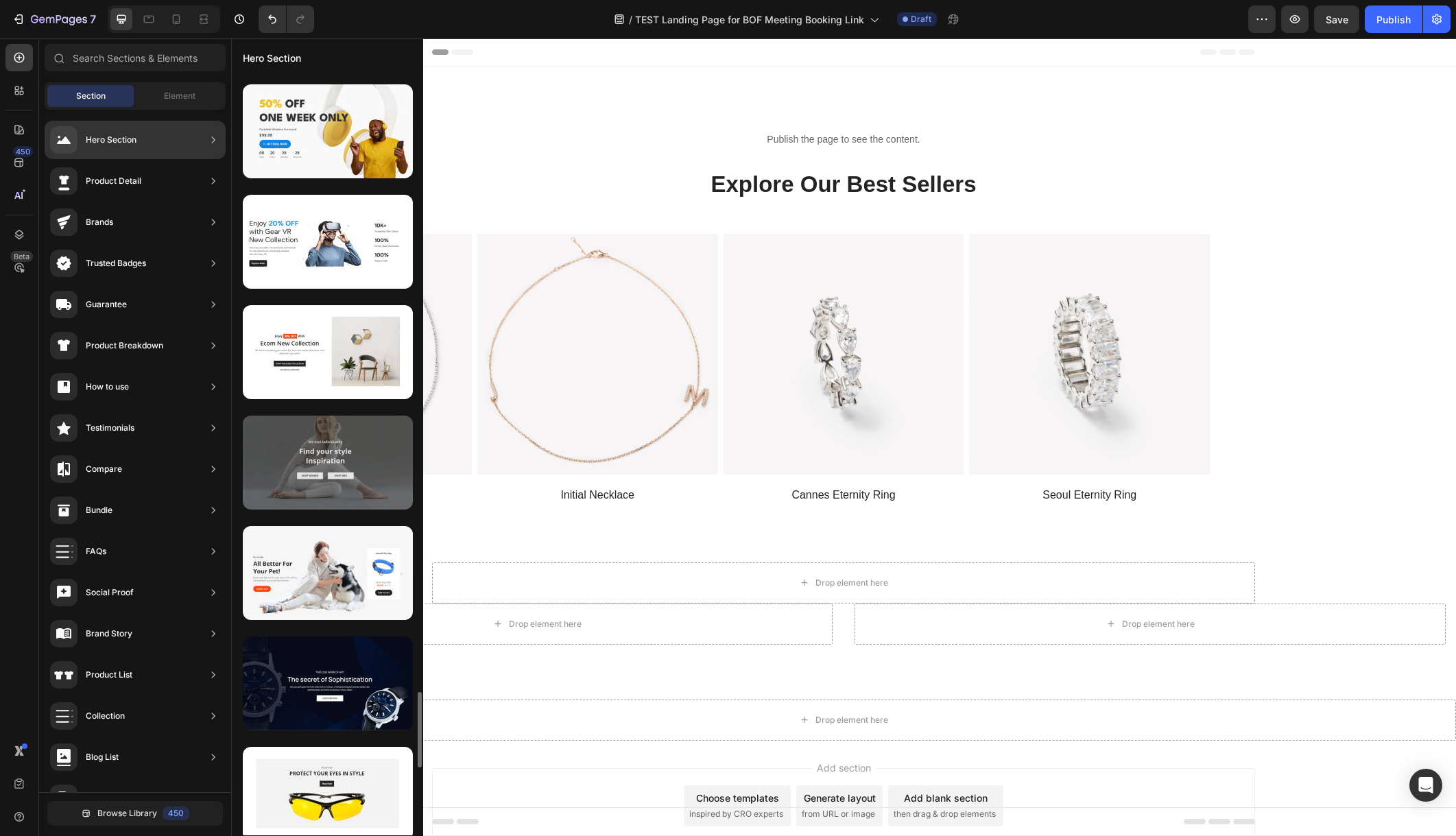 click at bounding box center [328, 462] 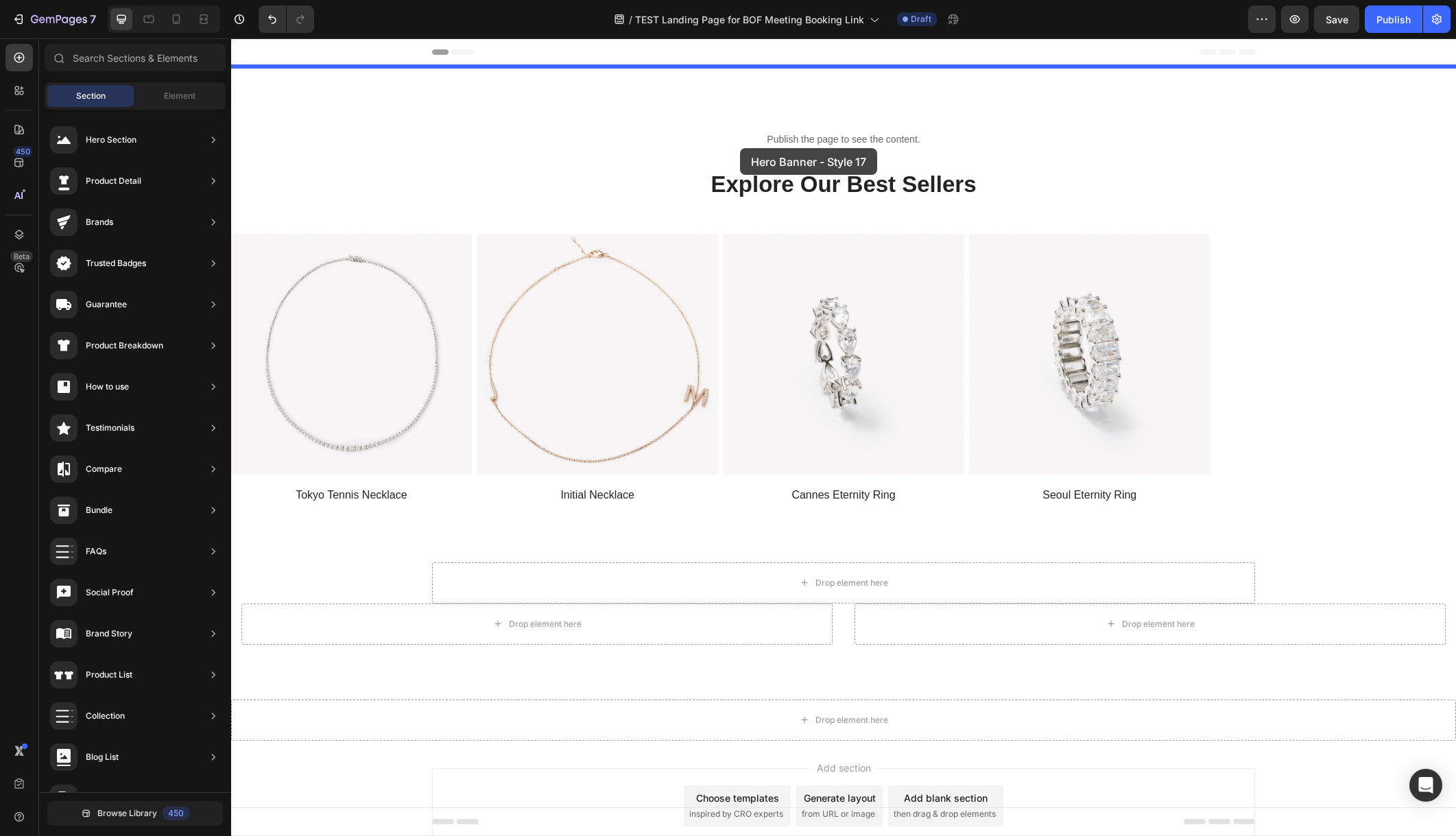 drag, startPoint x: 601, startPoint y: 526, endPoint x: 740, endPoint y: 147, distance: 403.68552 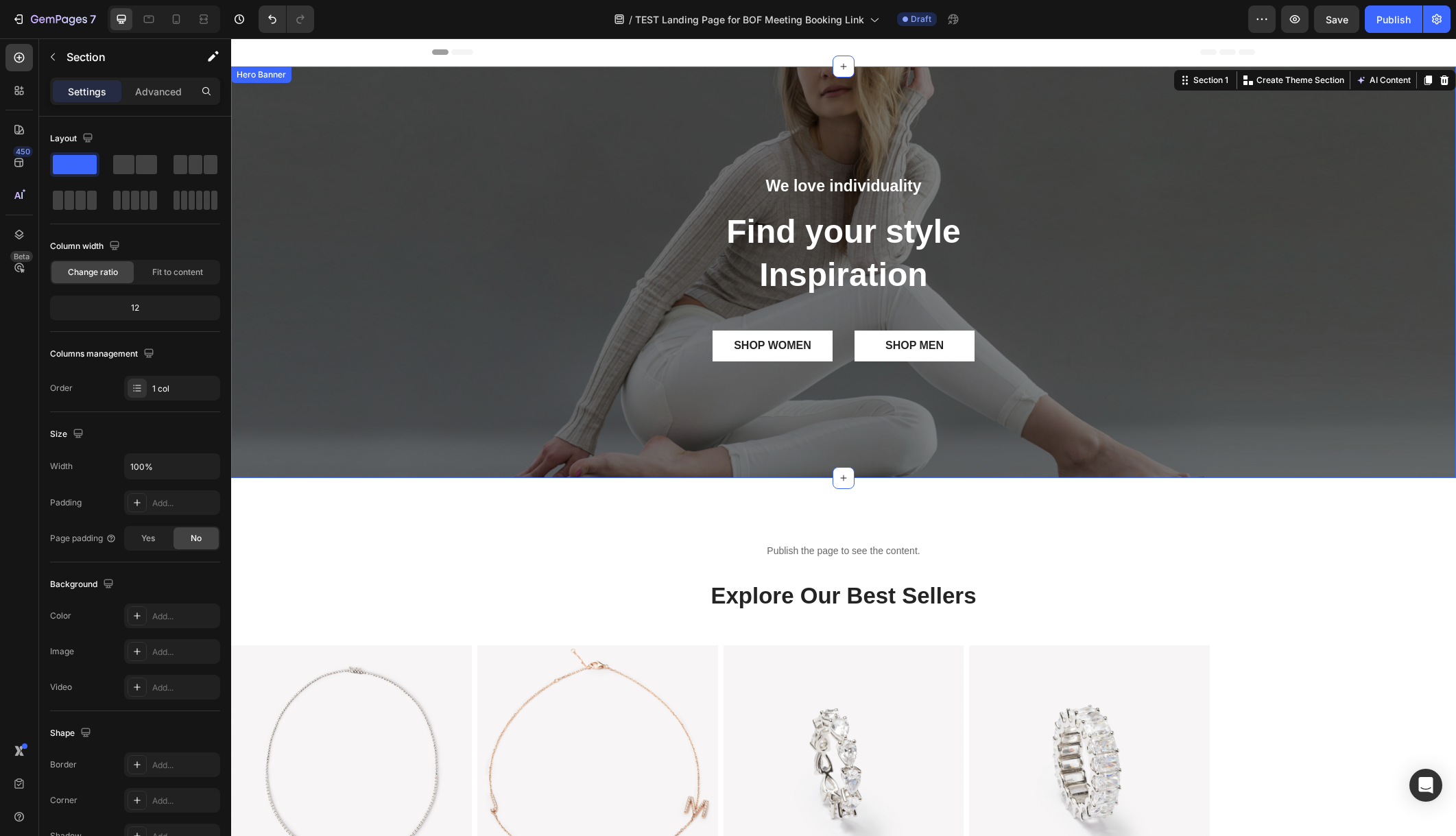 click on "We love individuality Text Block Find your style Inspiration Heading SHOP WOMEN Button SHOP MEN Button Row Row" at bounding box center (844, 272) 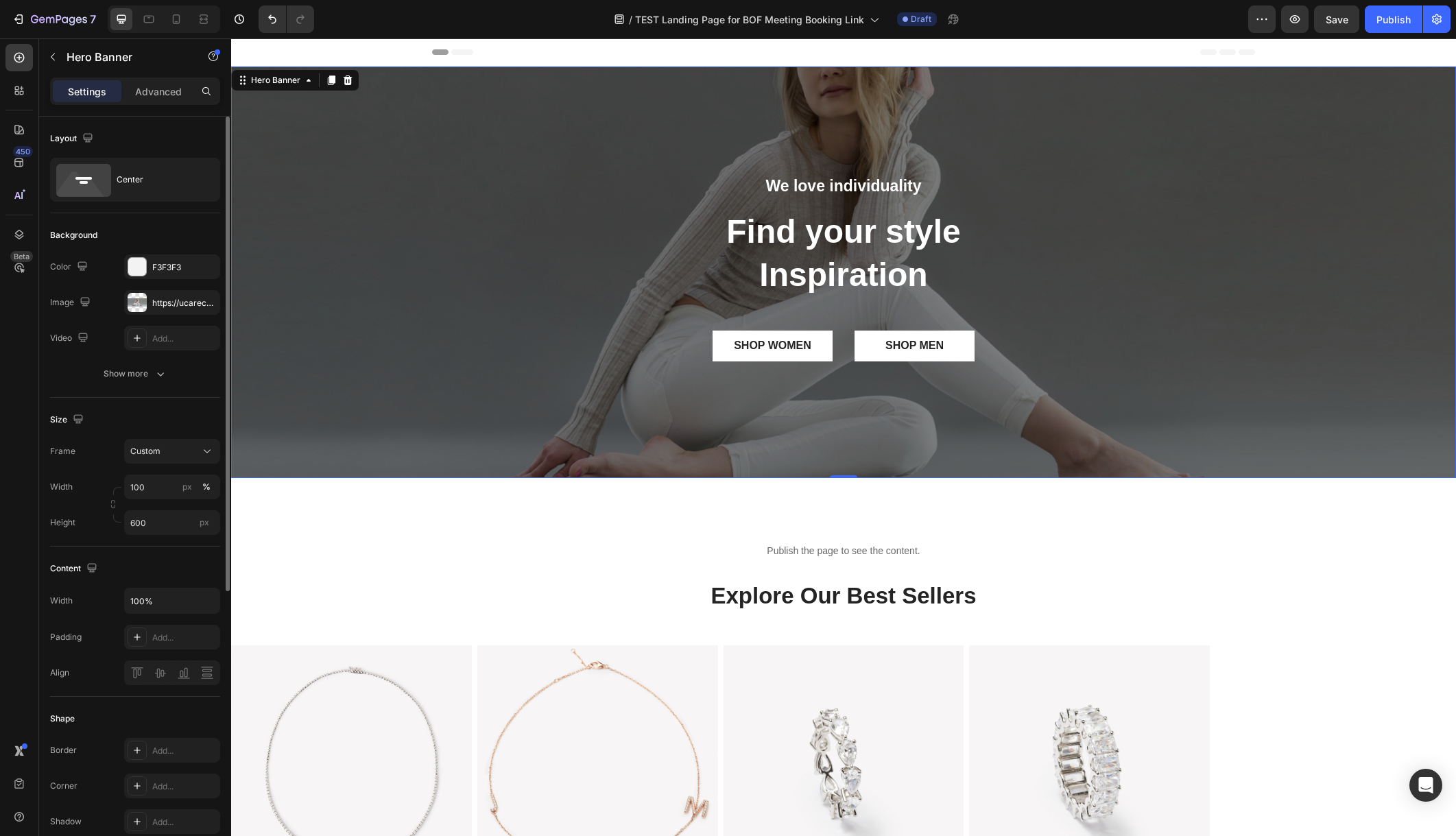 click on "Image" at bounding box center (71, 302) 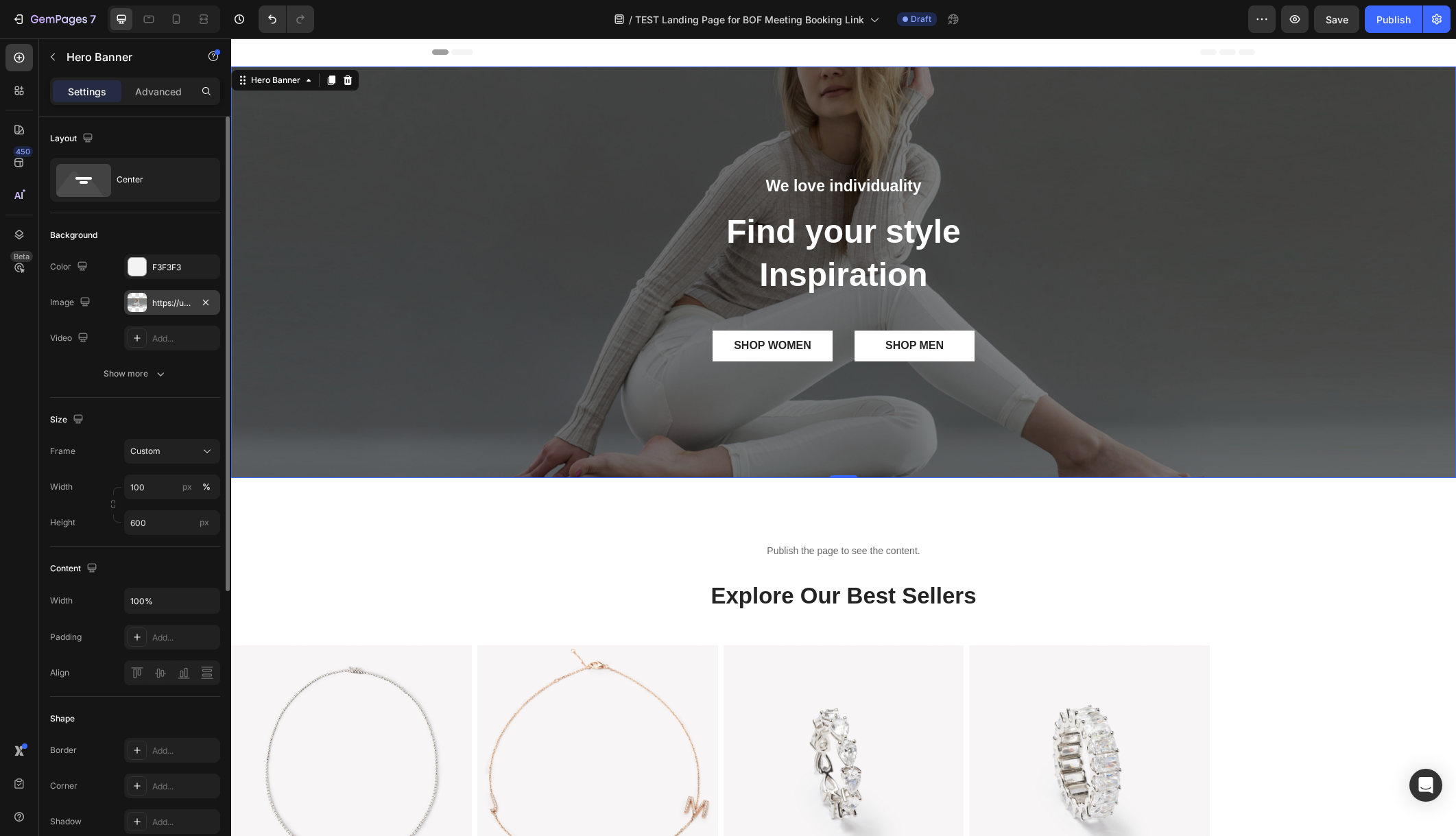 click on "https://ucarecdn.com/93878b8e-b463-409b-aed7-49e9f8b570b8/-/format/auto/" at bounding box center [172, 303] 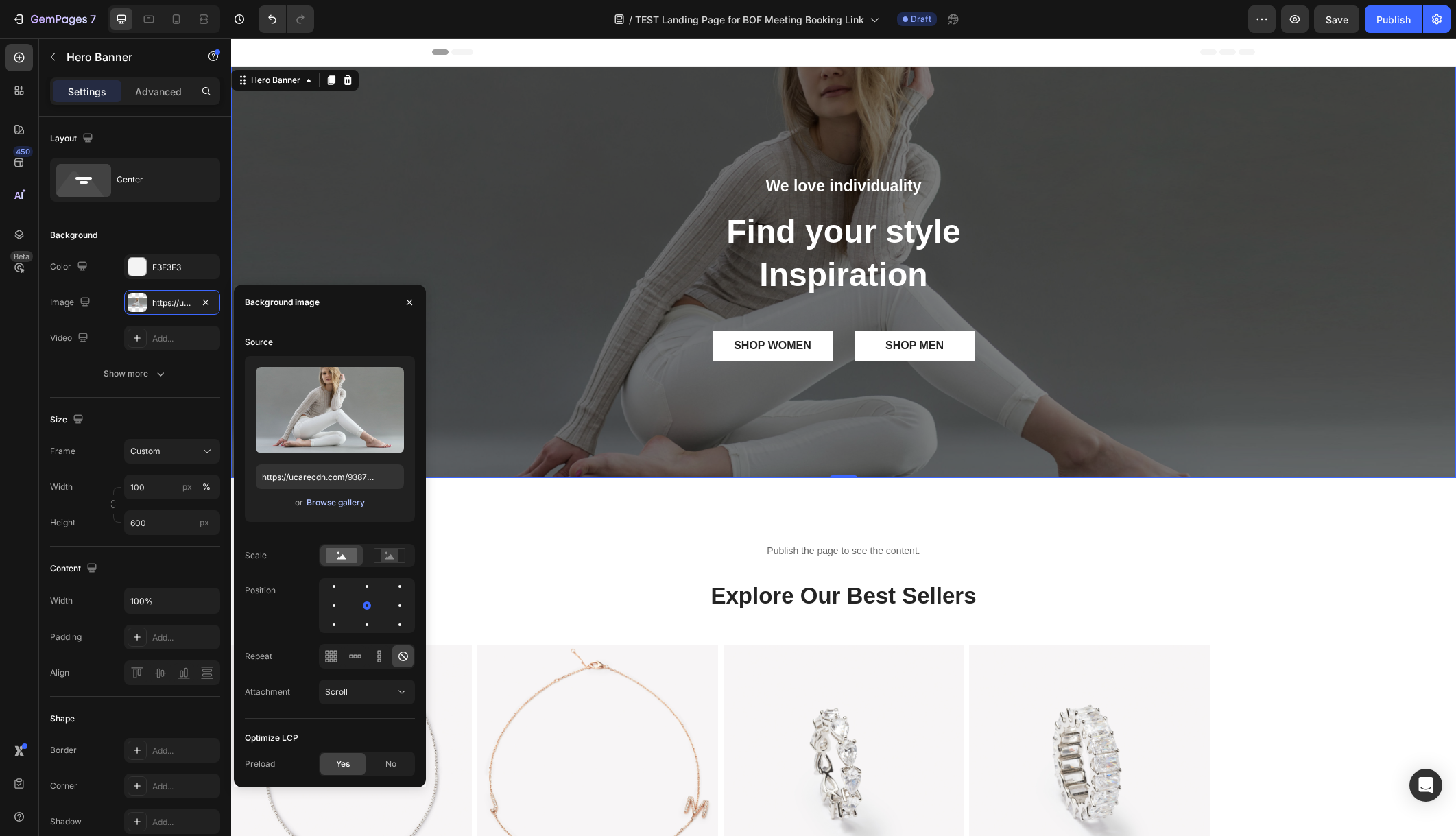 click on "Browse gallery" at bounding box center [335, 503] 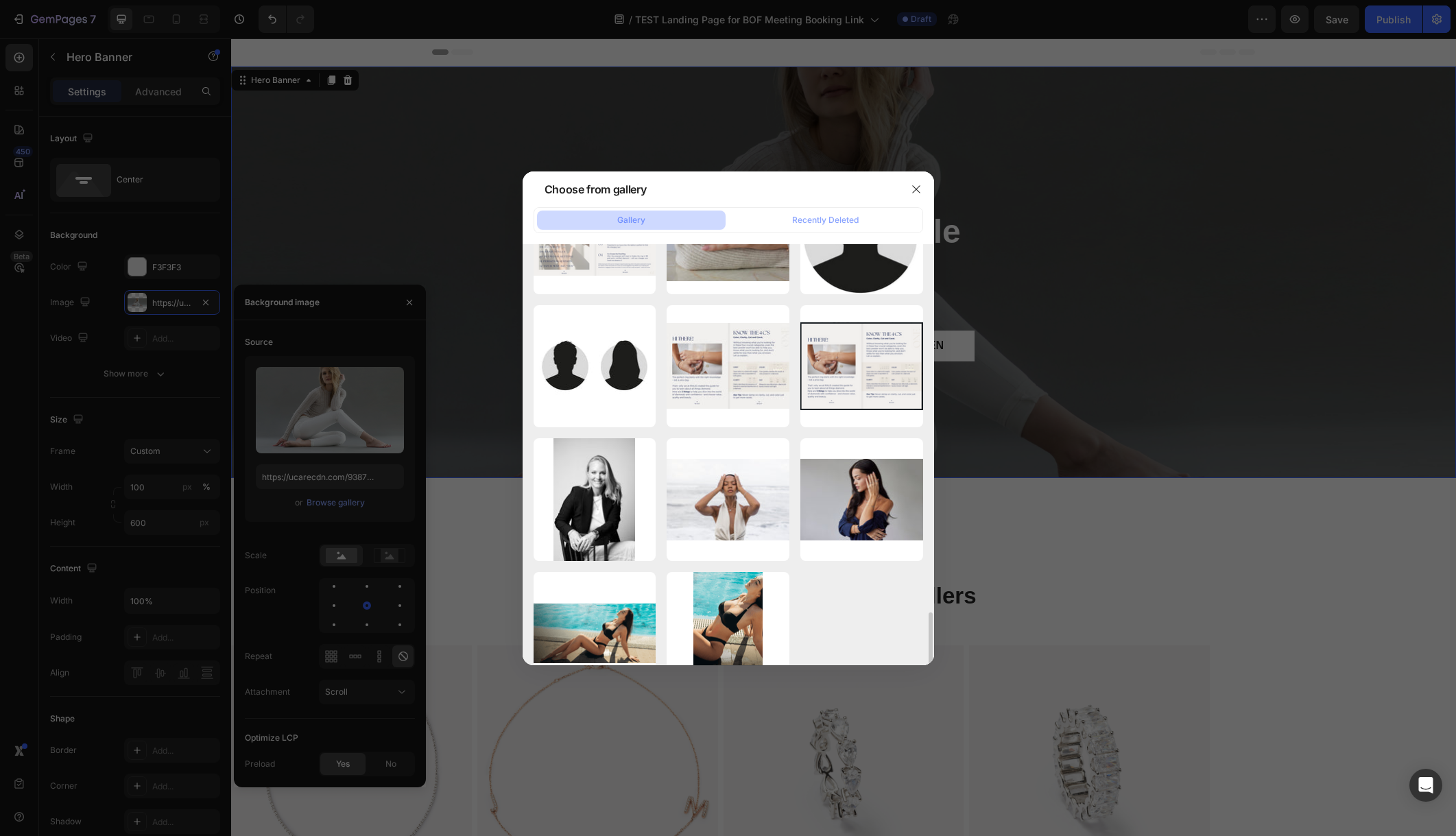scroll, scrollTop: 2393, scrollLeft: 0, axis: vertical 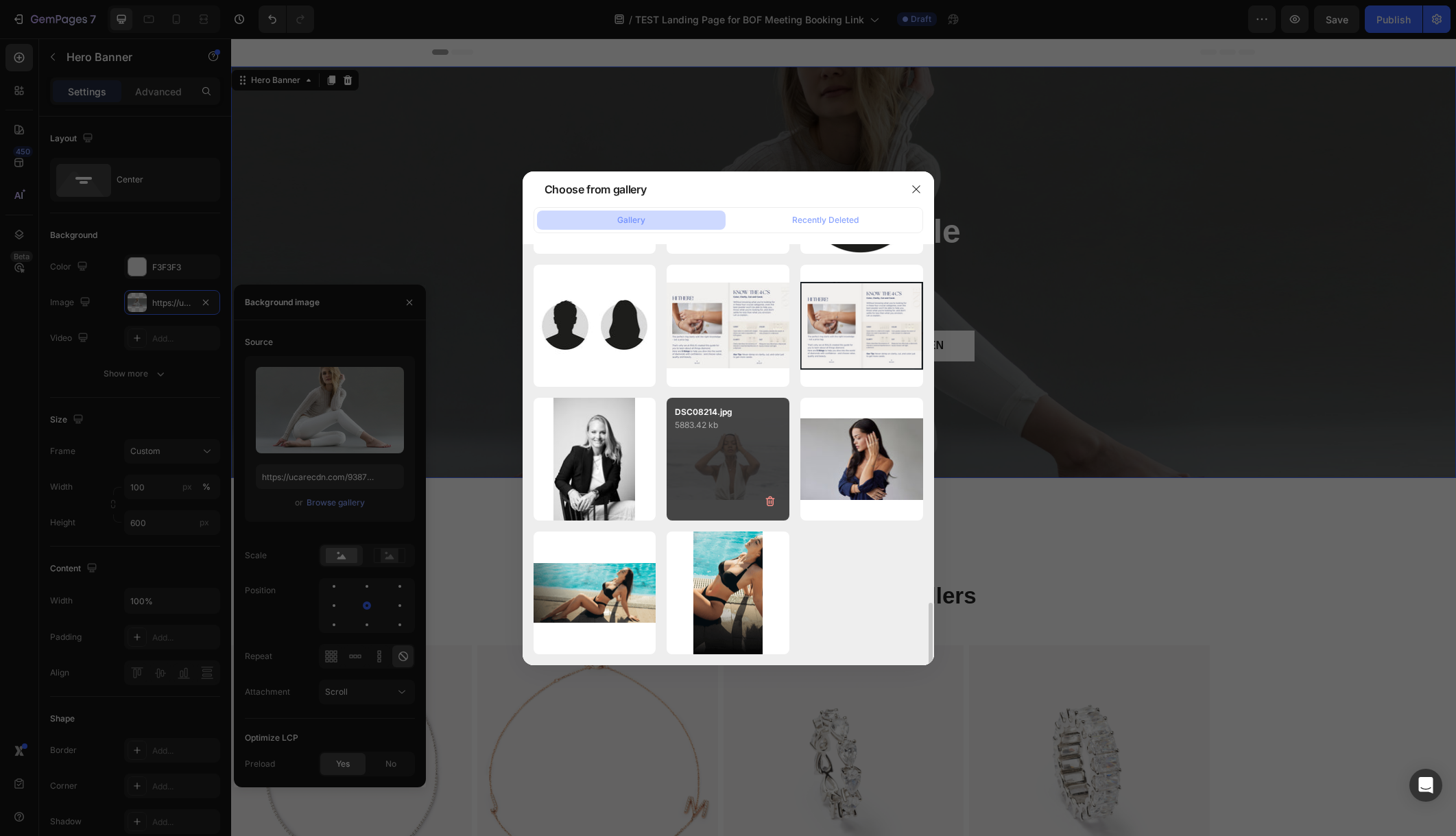 click on "DSC08214.jpg 5883.42 kb" at bounding box center [728, 459] 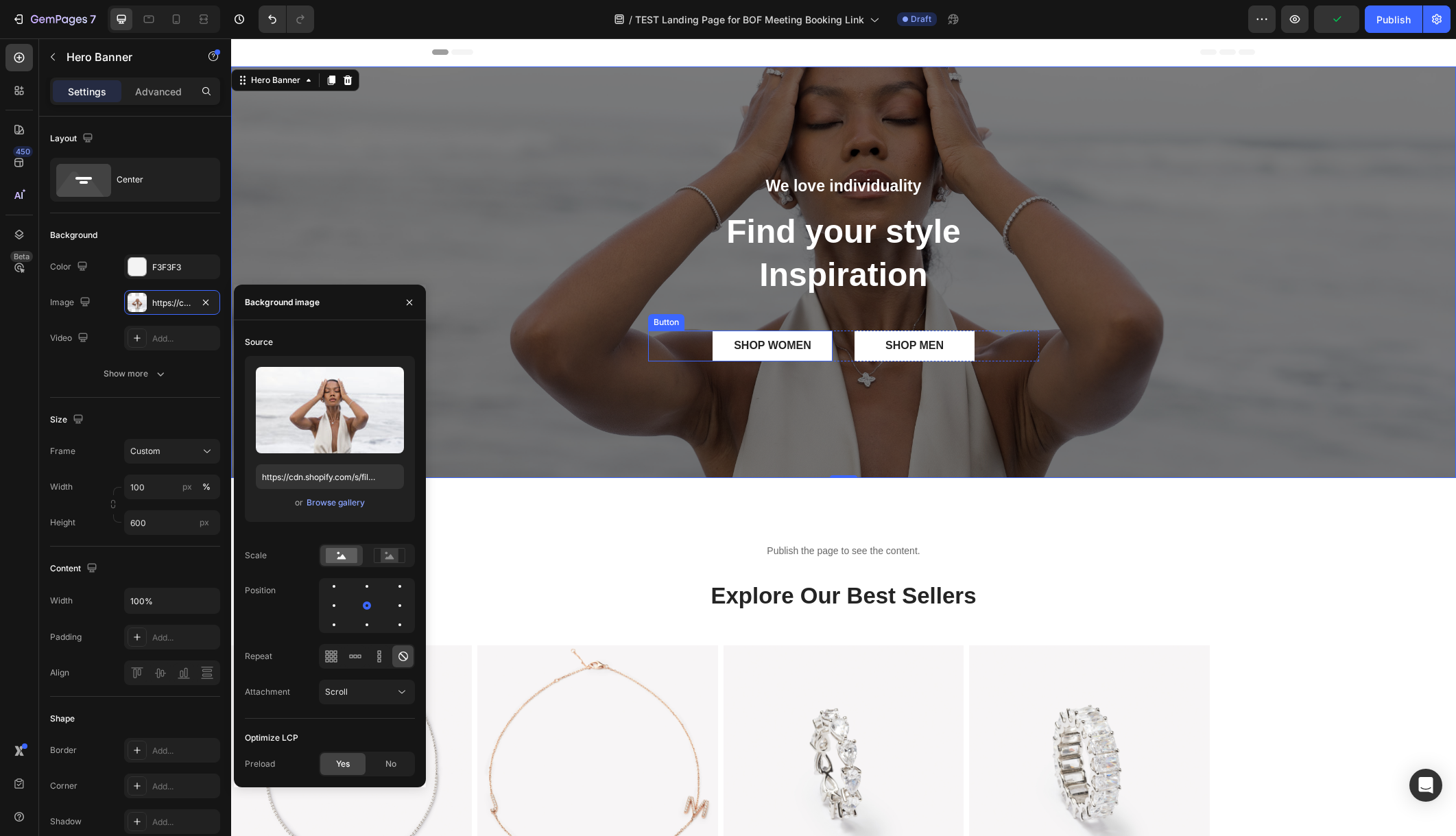 click on "SHOP WOMEN" at bounding box center [772, 346] 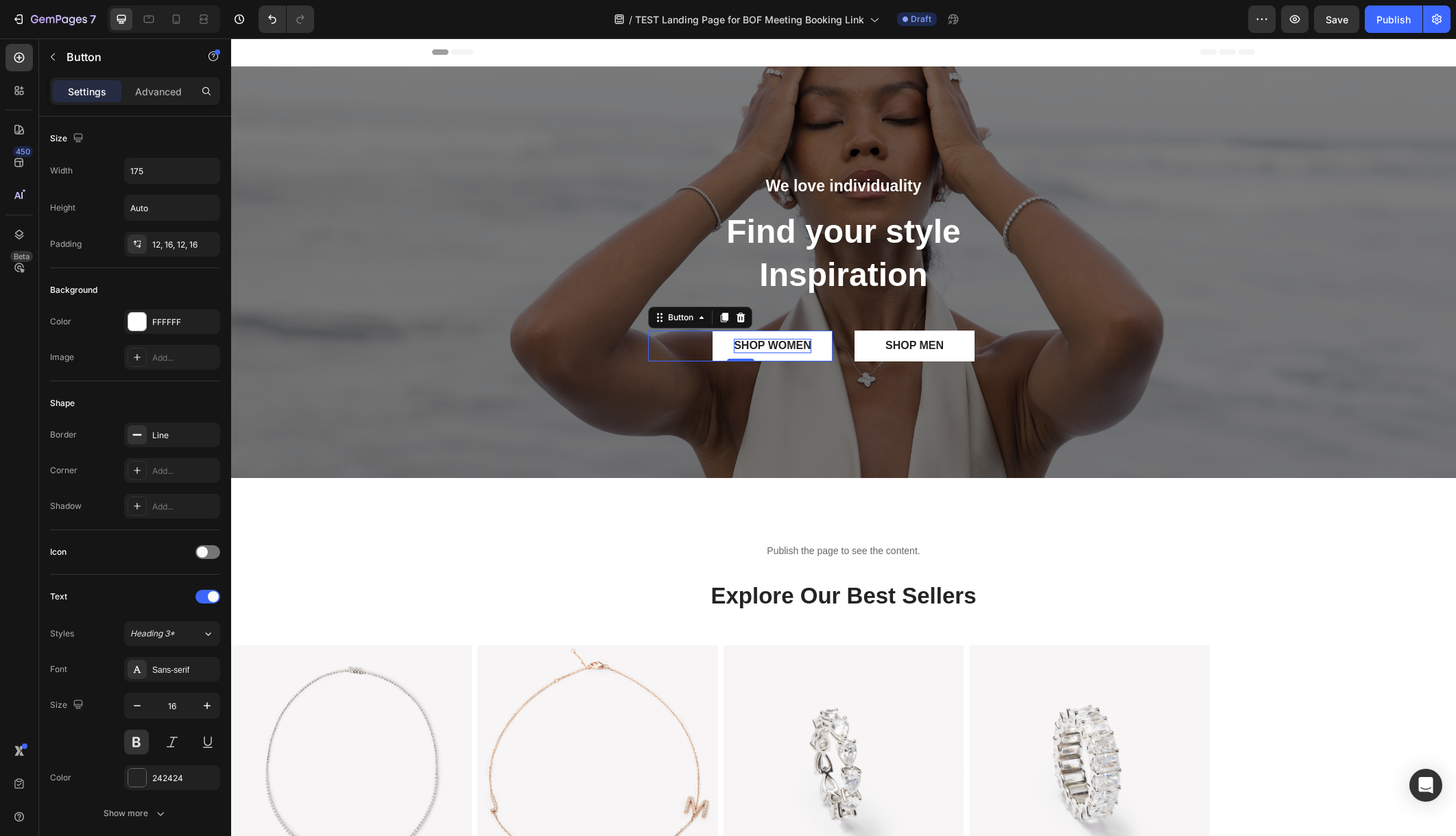 click on "SHOP WOMEN" at bounding box center (772, 346) 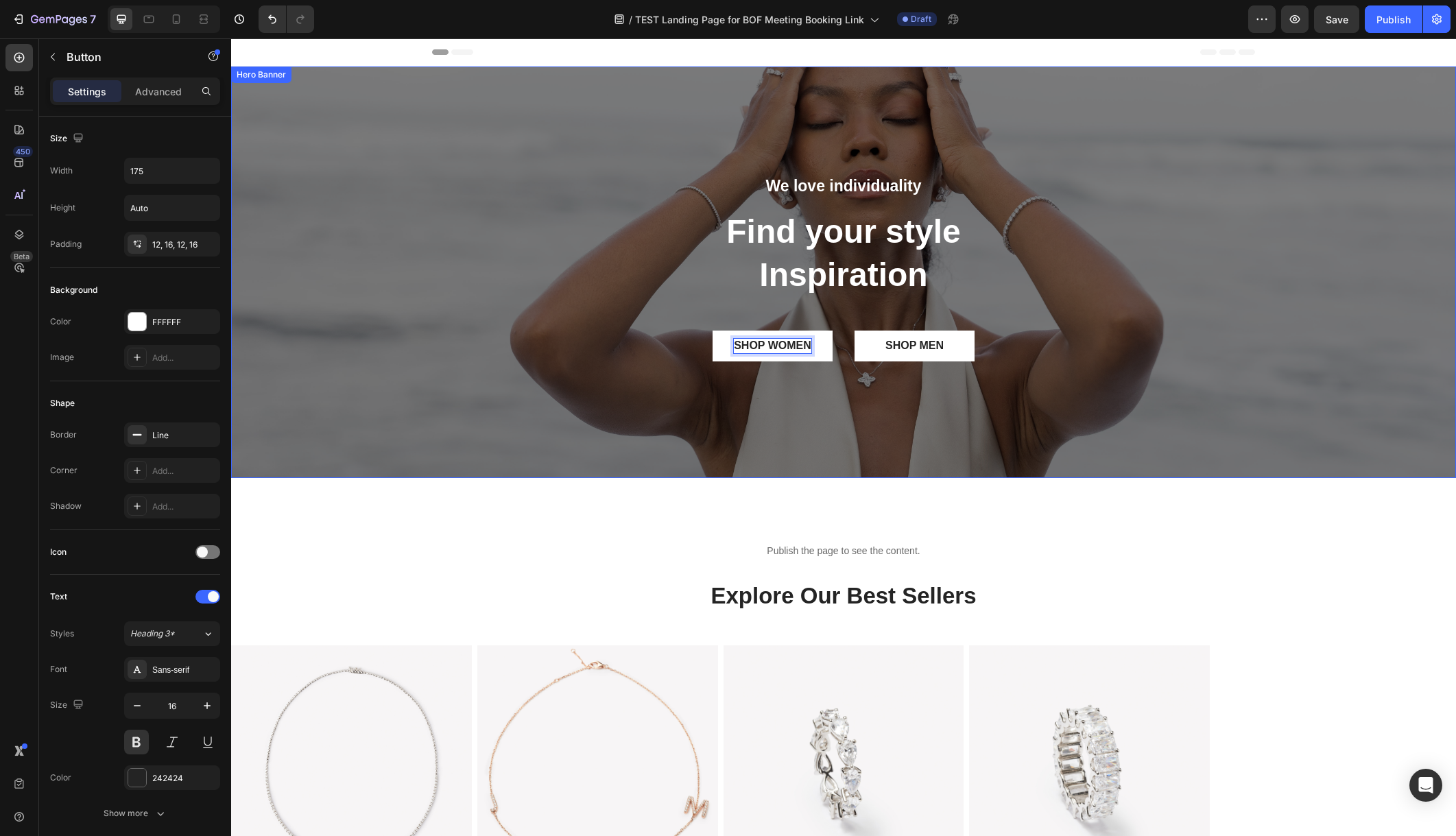 click at bounding box center [844, 272] 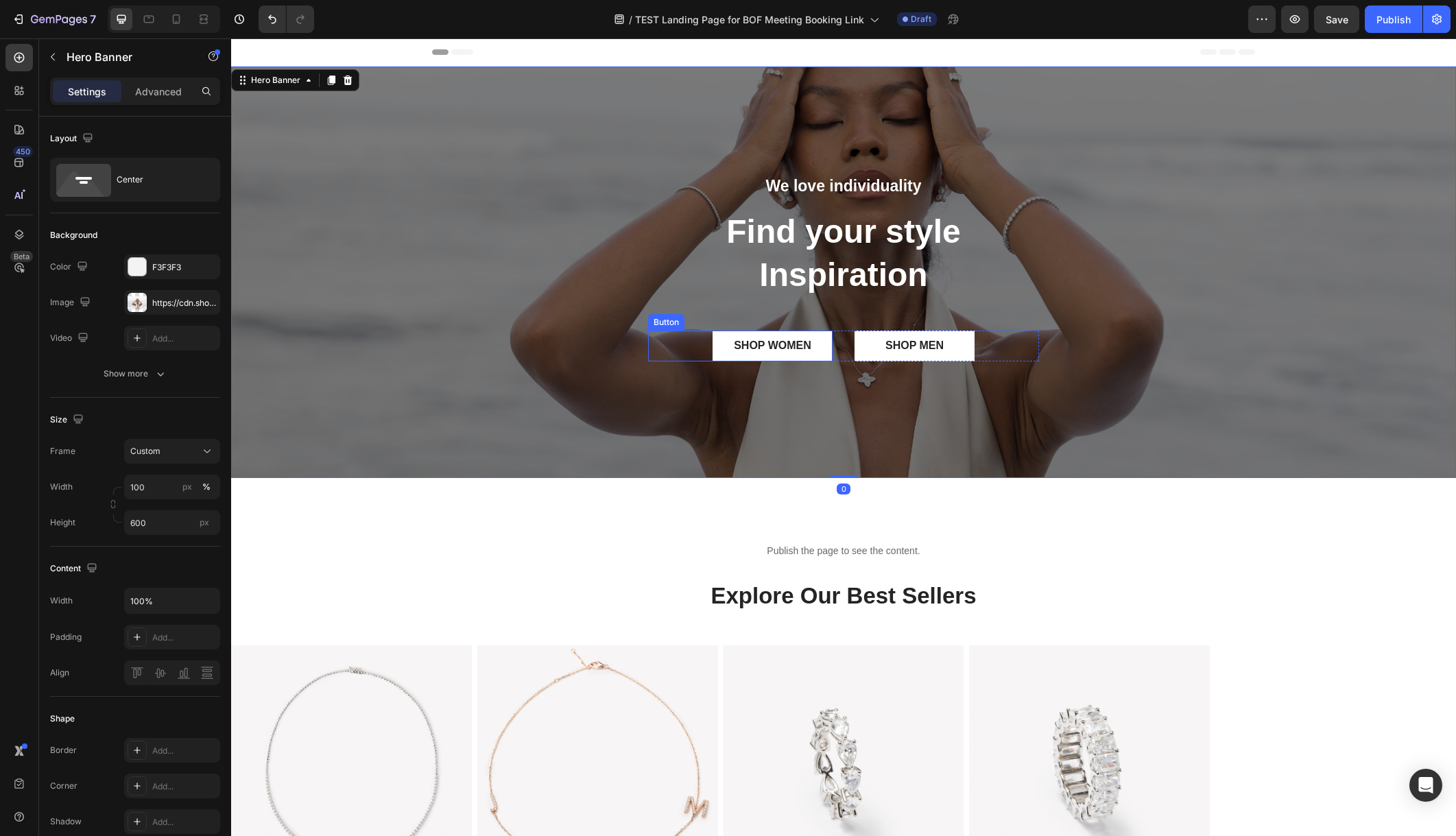 click on "SHOP WOMEN" at bounding box center [772, 346] 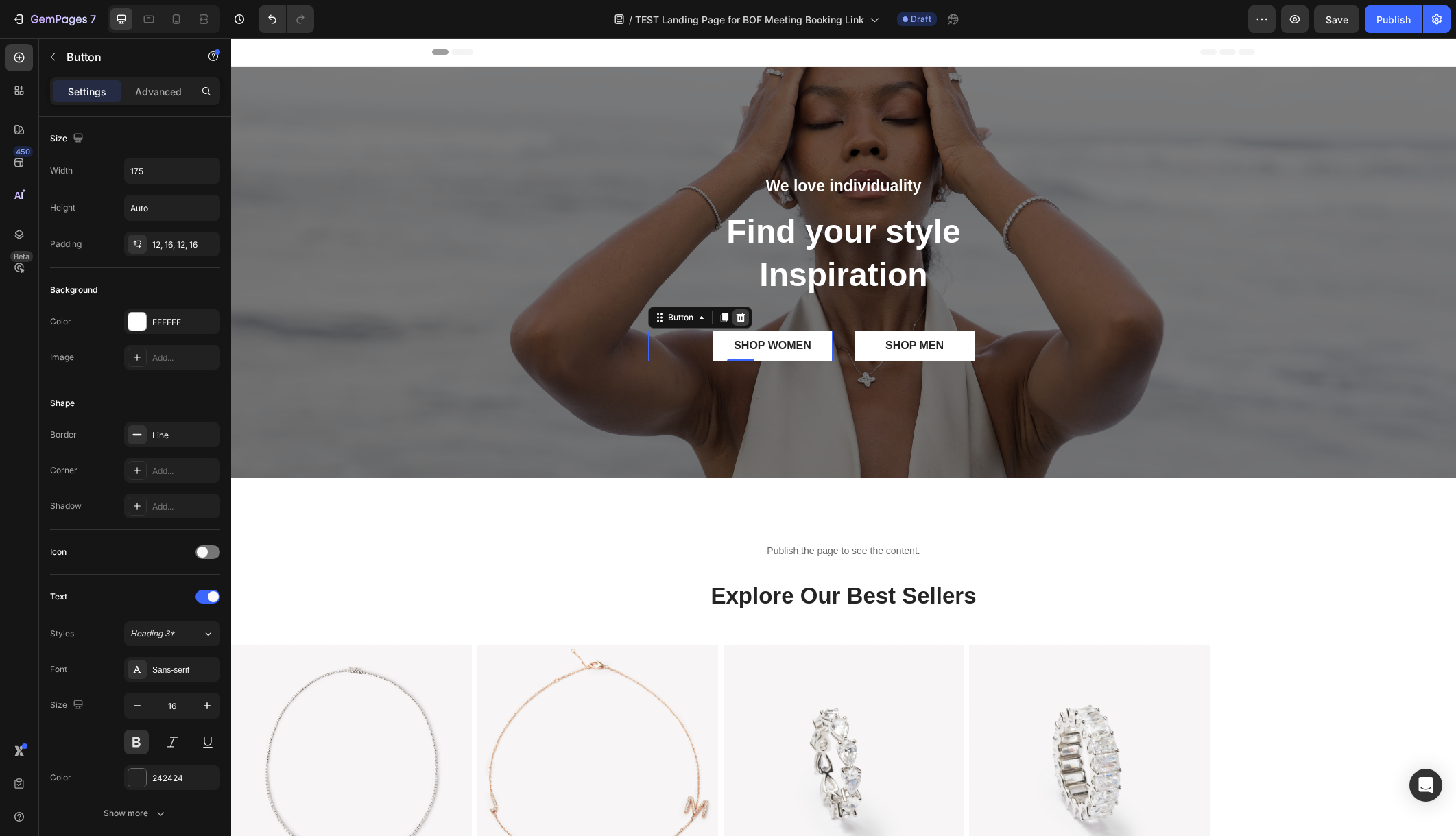 click 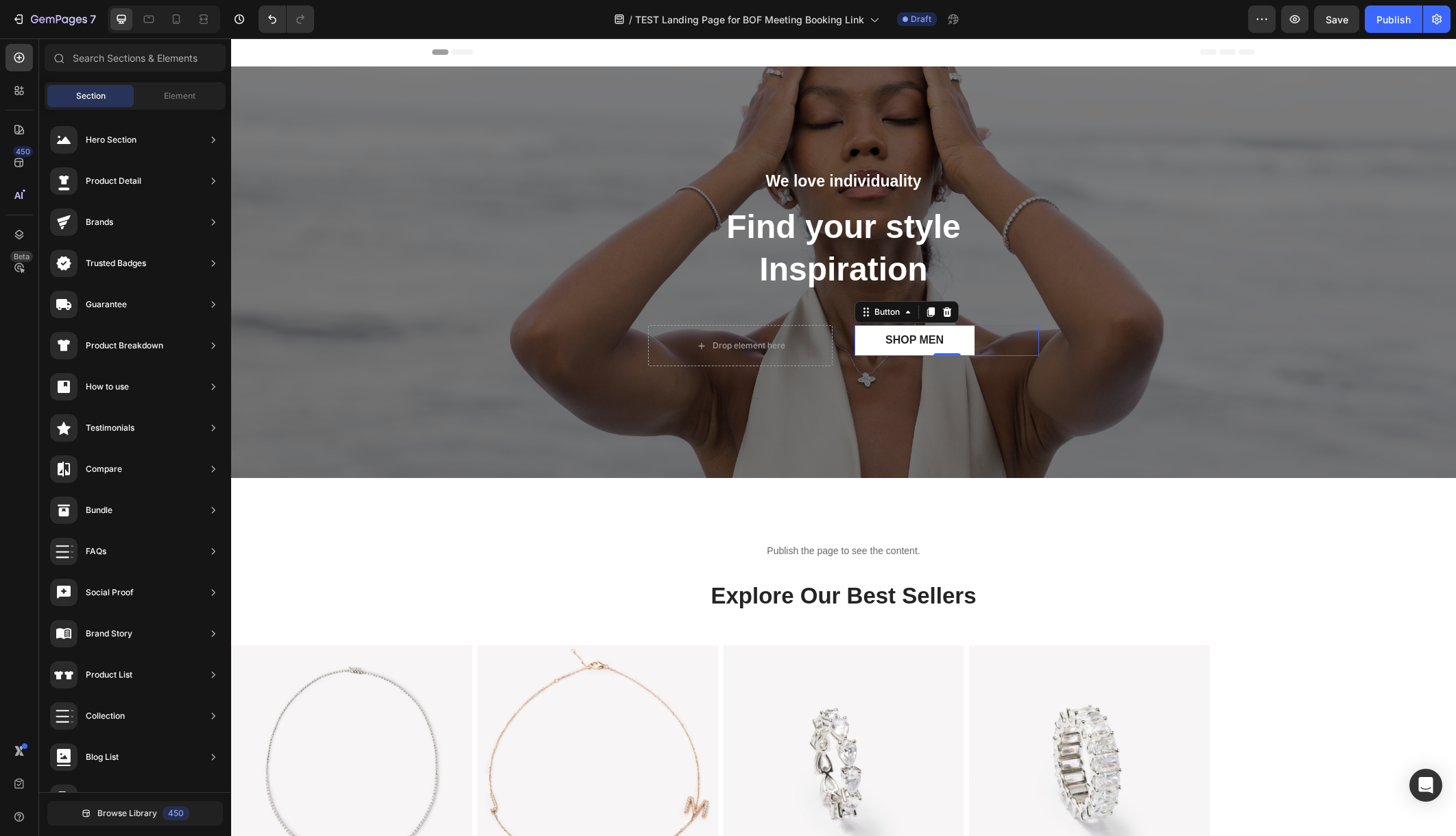 click on "SHOP MEN" at bounding box center [914, 340] 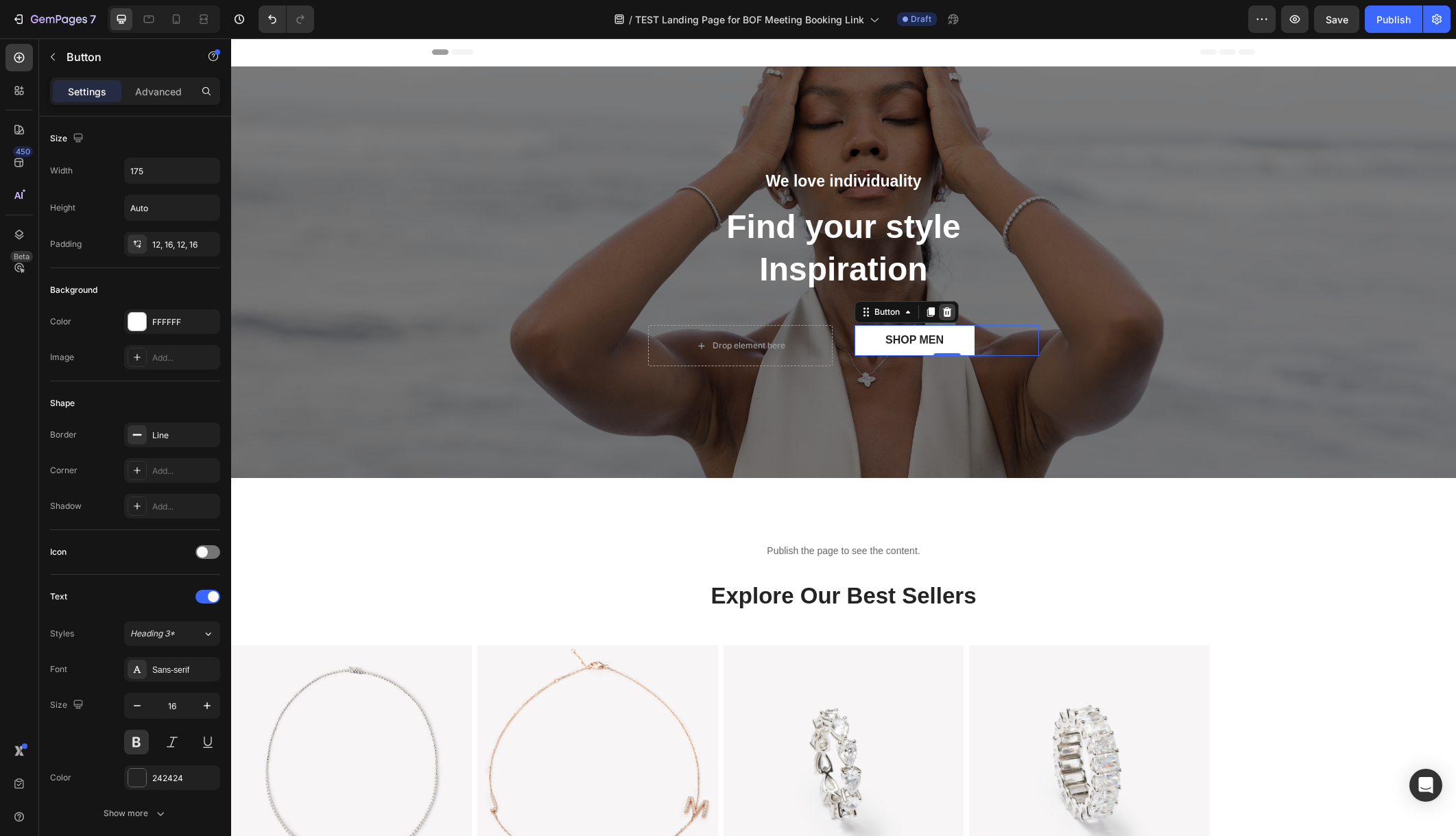 click 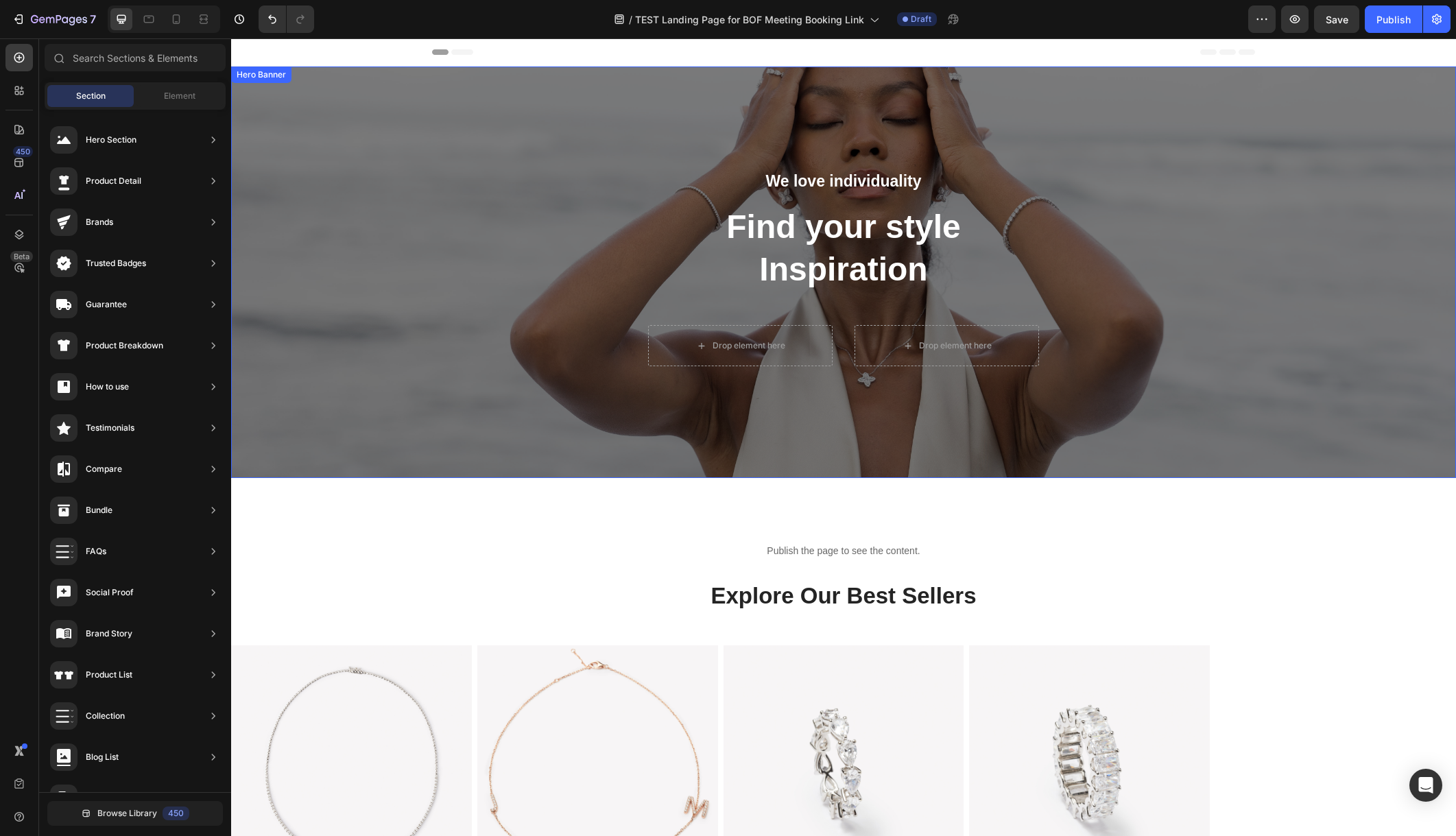 click on "We love individuality Text Block Find your style Inspiration Heading
Drop element here
Drop element here Row Row" at bounding box center [844, 272] 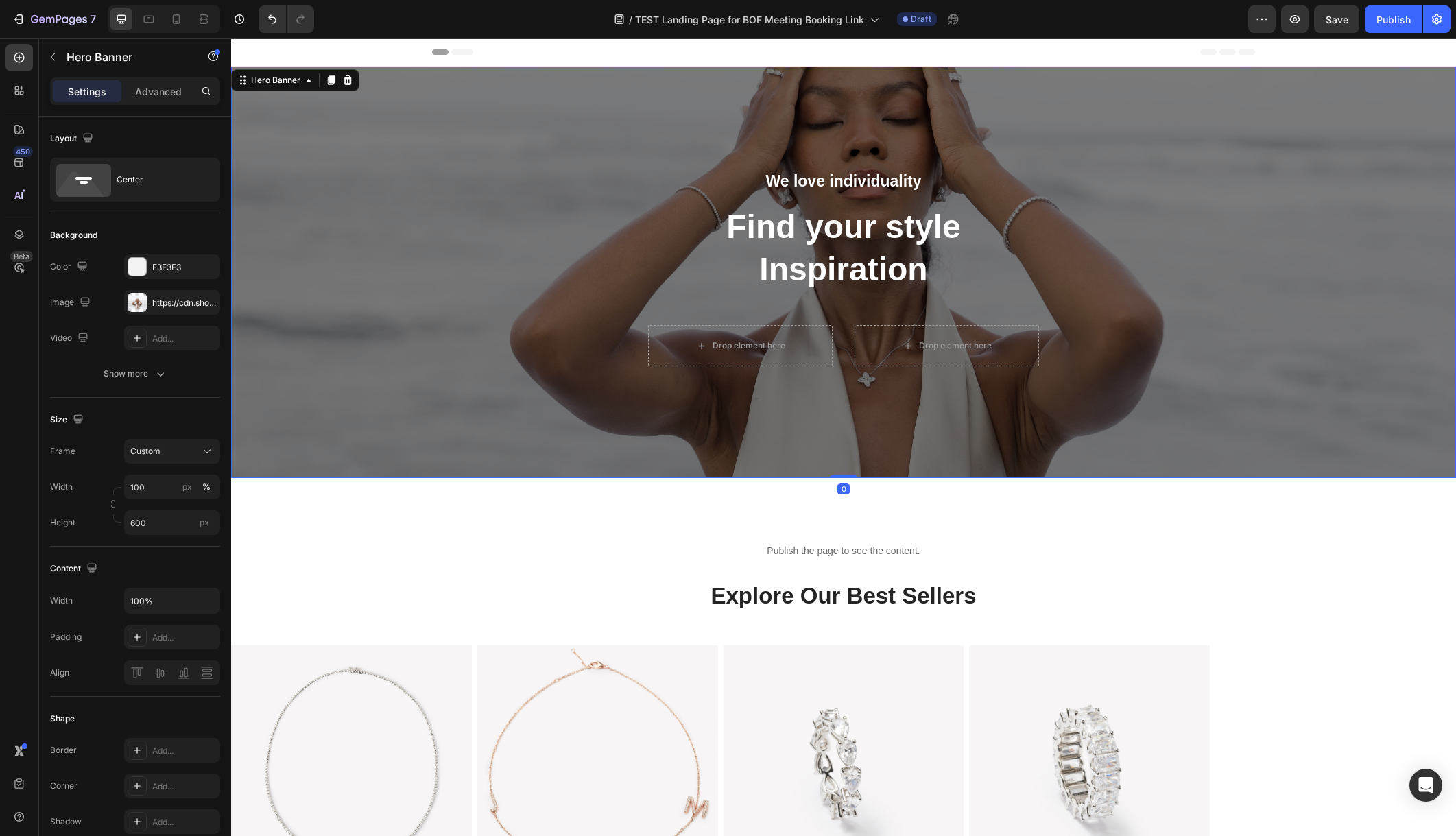 click on "We love individuality Text Block Find your style Inspiration Heading
Drop element here
Drop element here Row Row" at bounding box center (844, 272) 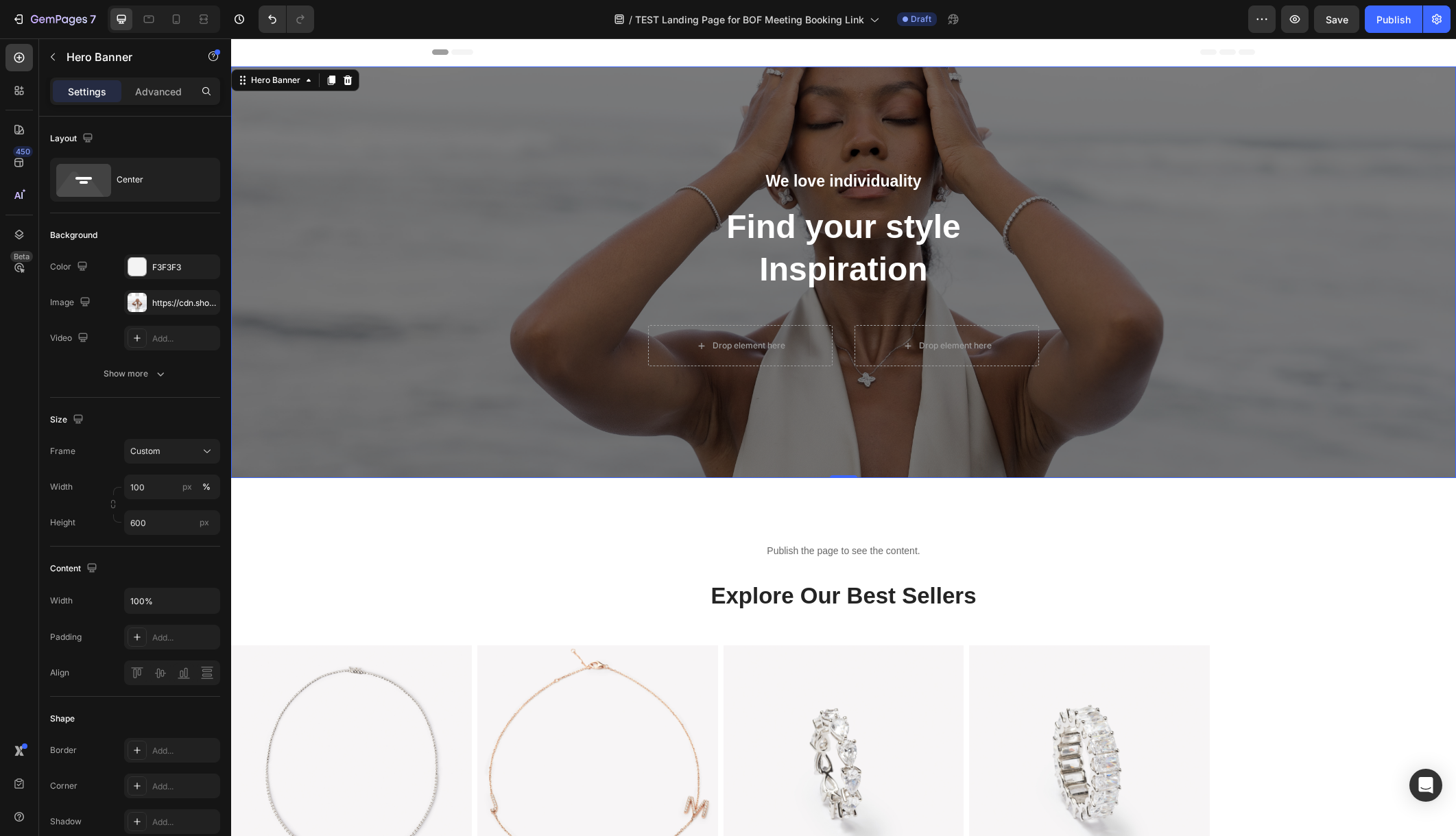 click on "We love individuality Text Block Find your style Inspiration Heading
Drop element here
Drop element here Row Row" at bounding box center [844, 272] 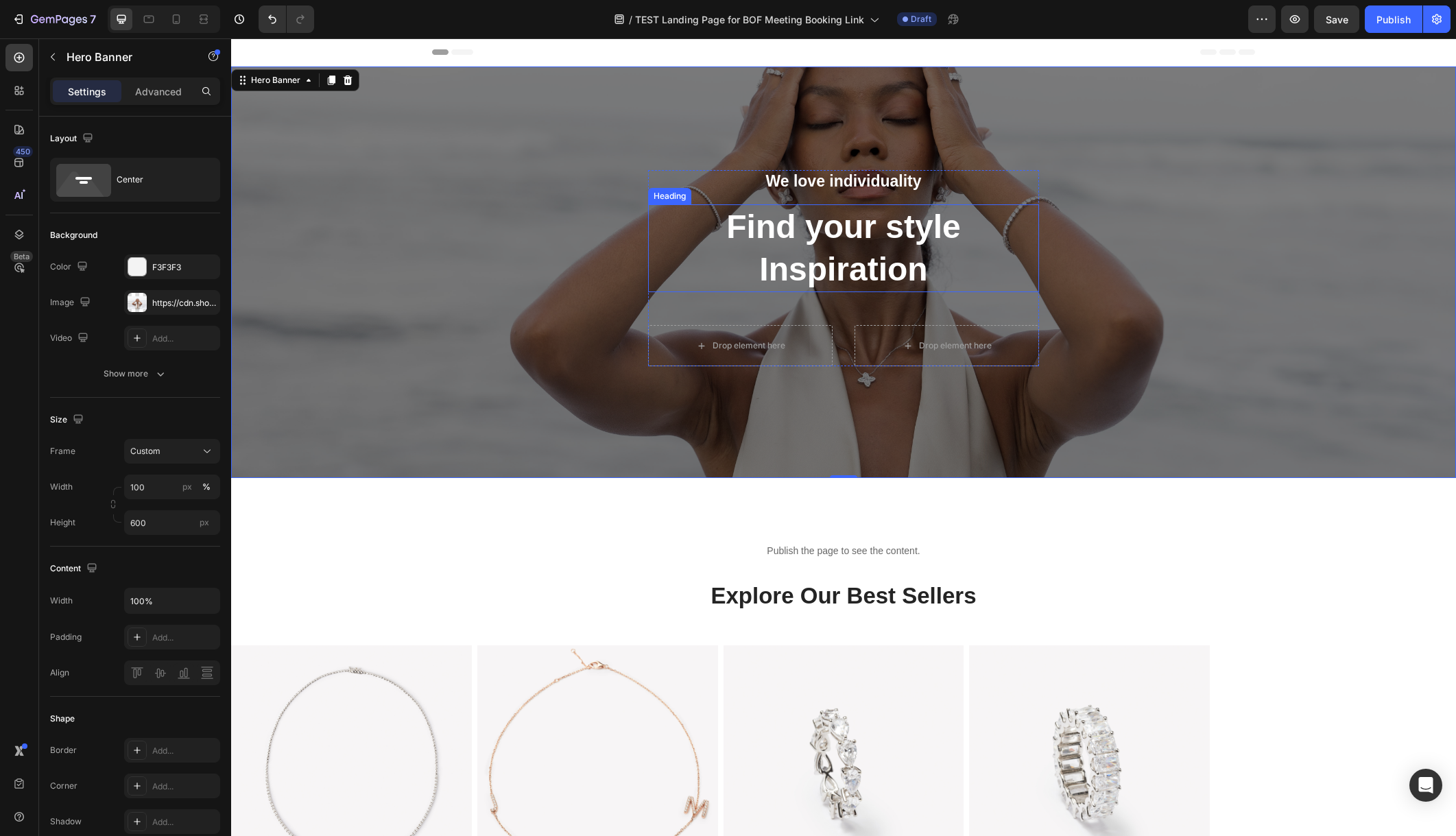 click on "Find your style Inspiration" at bounding box center (844, 248) 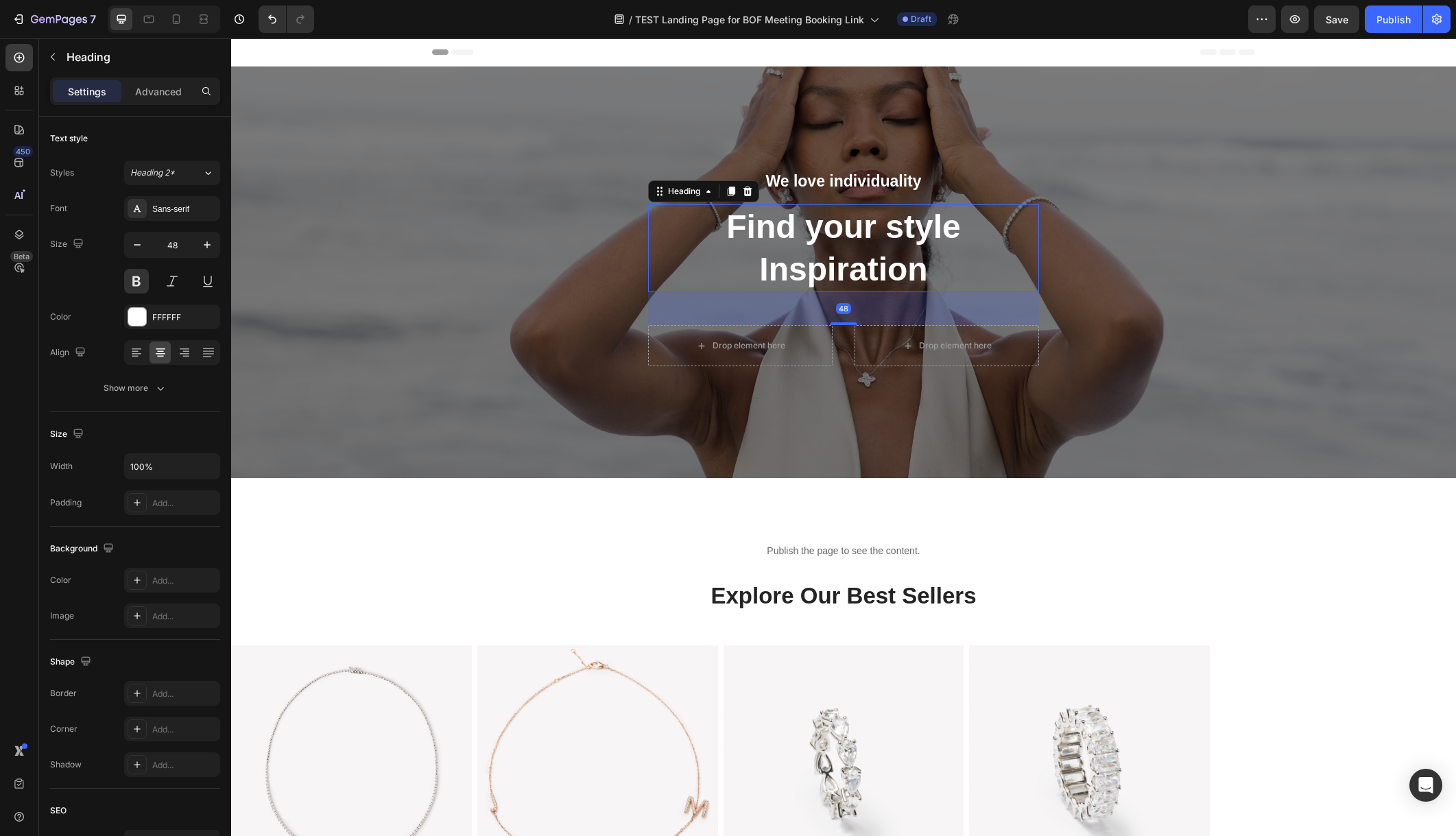 click on "Find your style Inspiration" at bounding box center (844, 248) 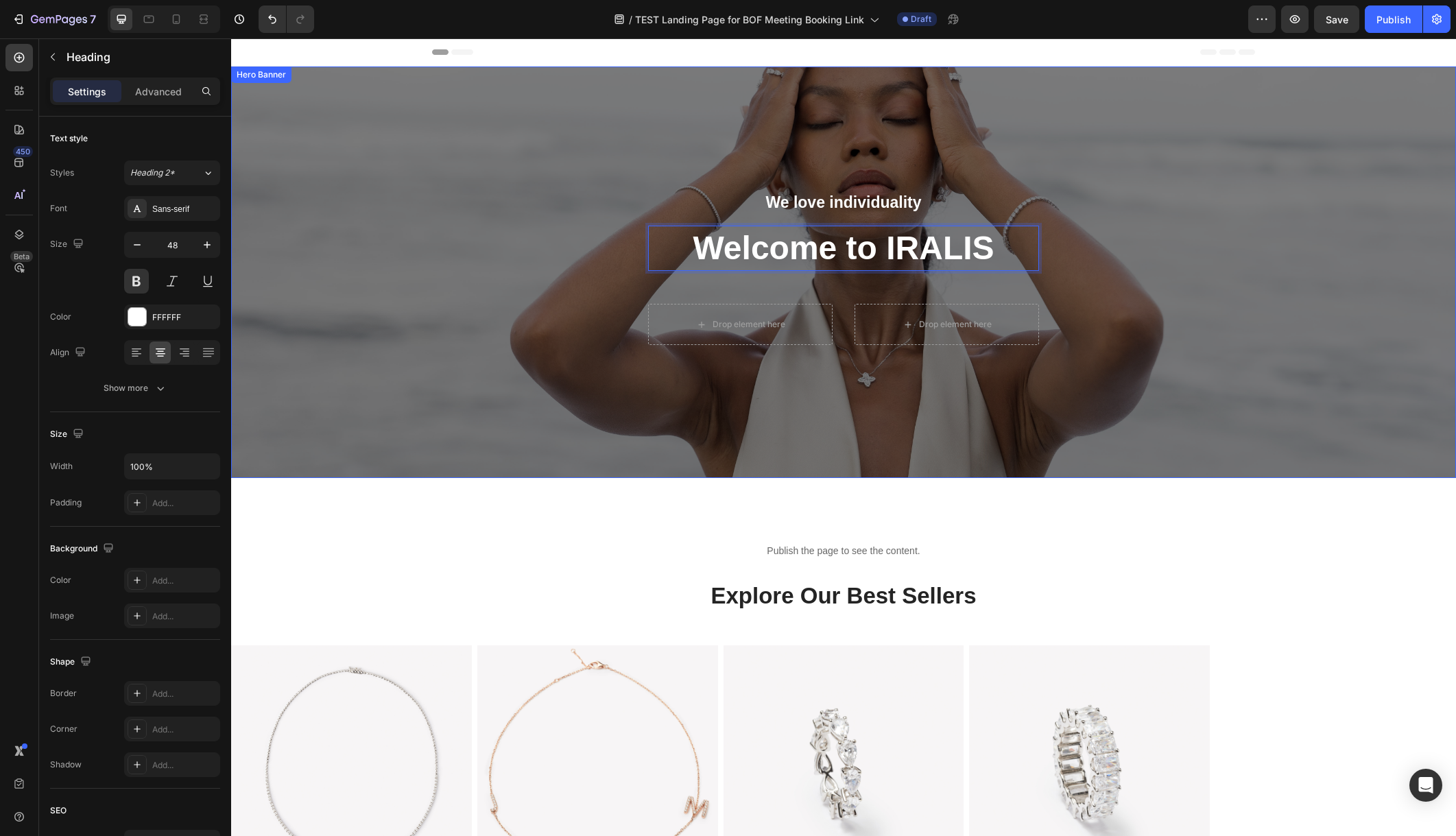 click at bounding box center [844, 272] 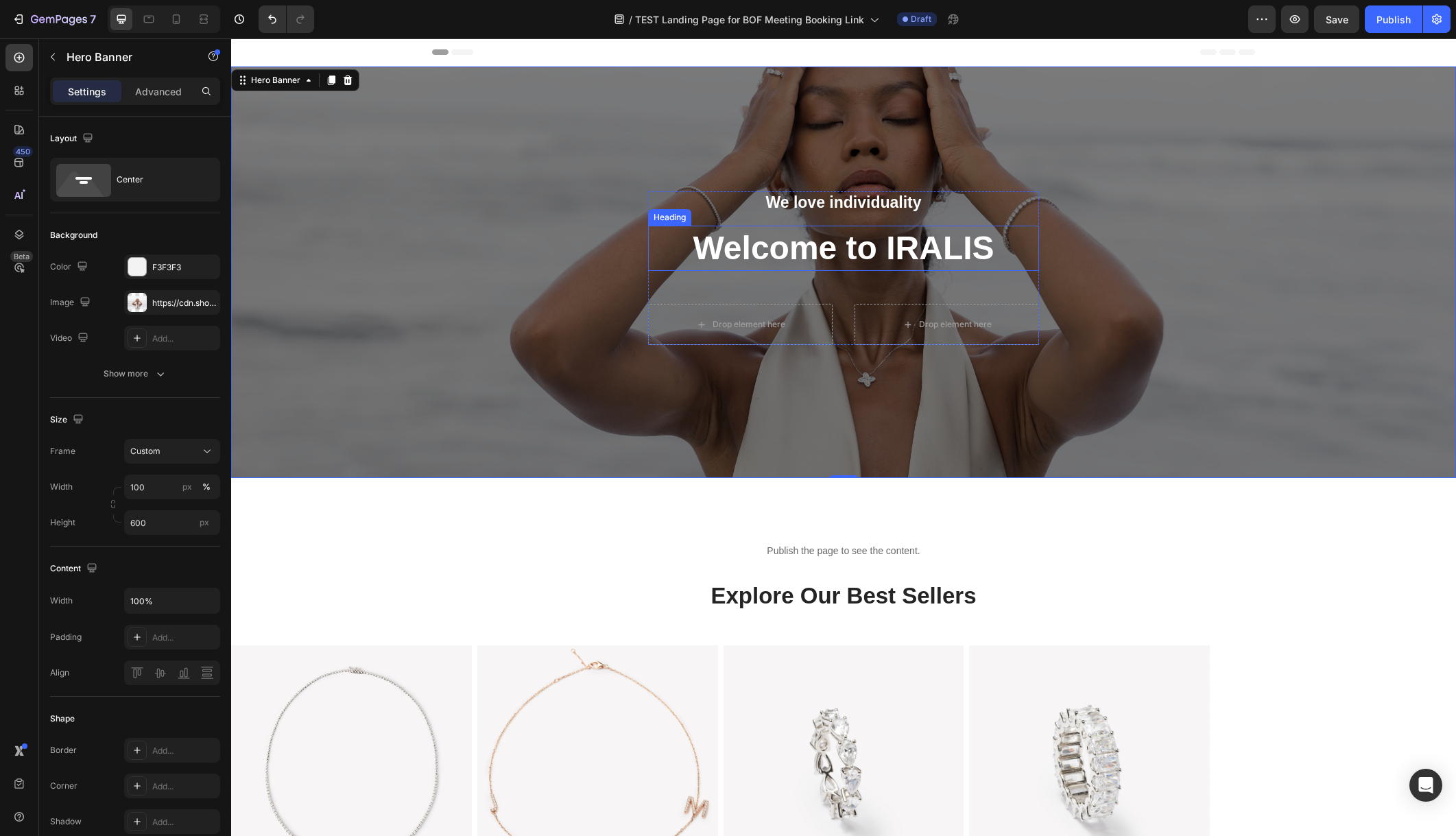 click on "Welcome to IRALIS" at bounding box center [844, 248] 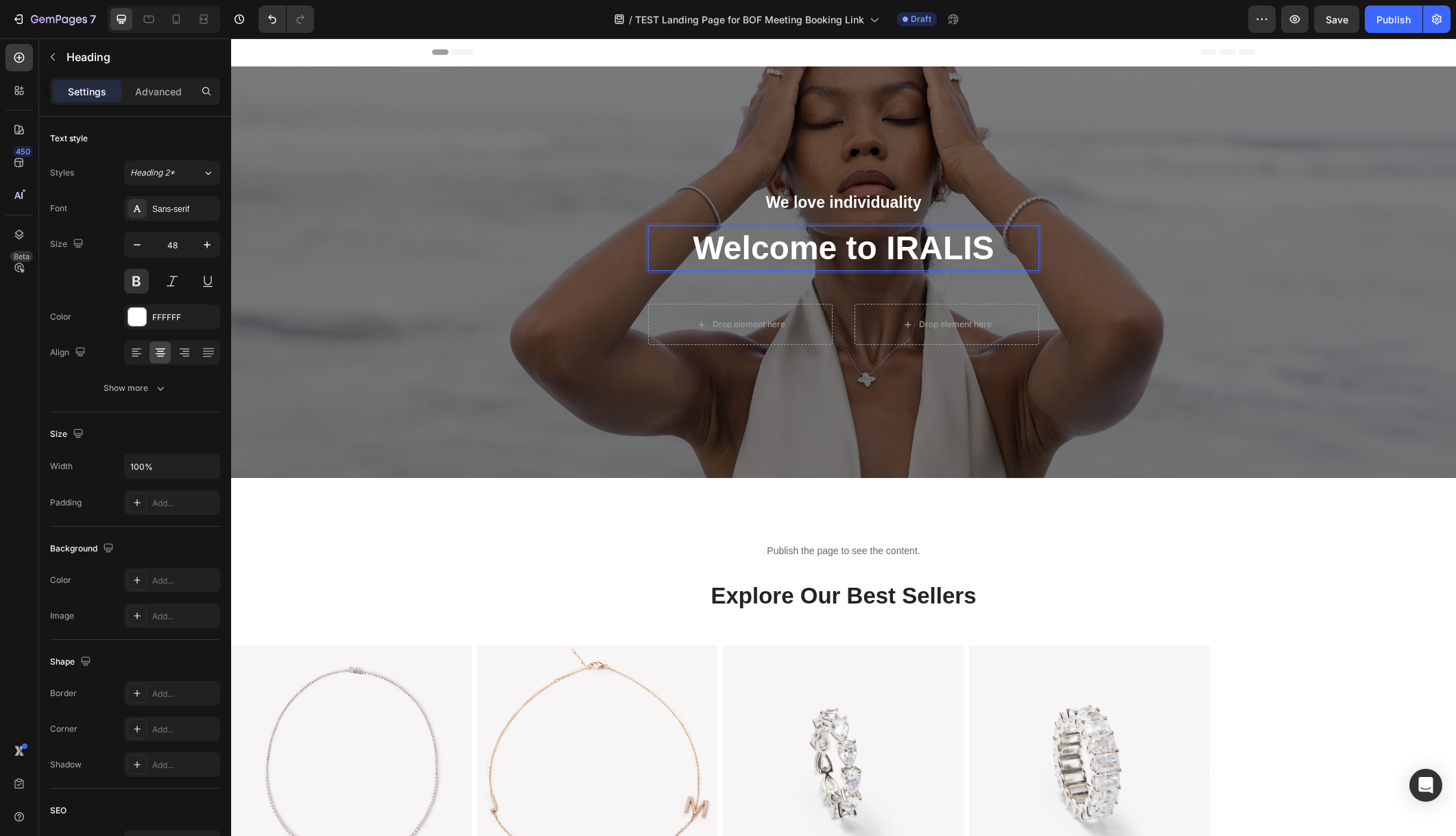 click on "Welcome to IRALIS" at bounding box center [844, 248] 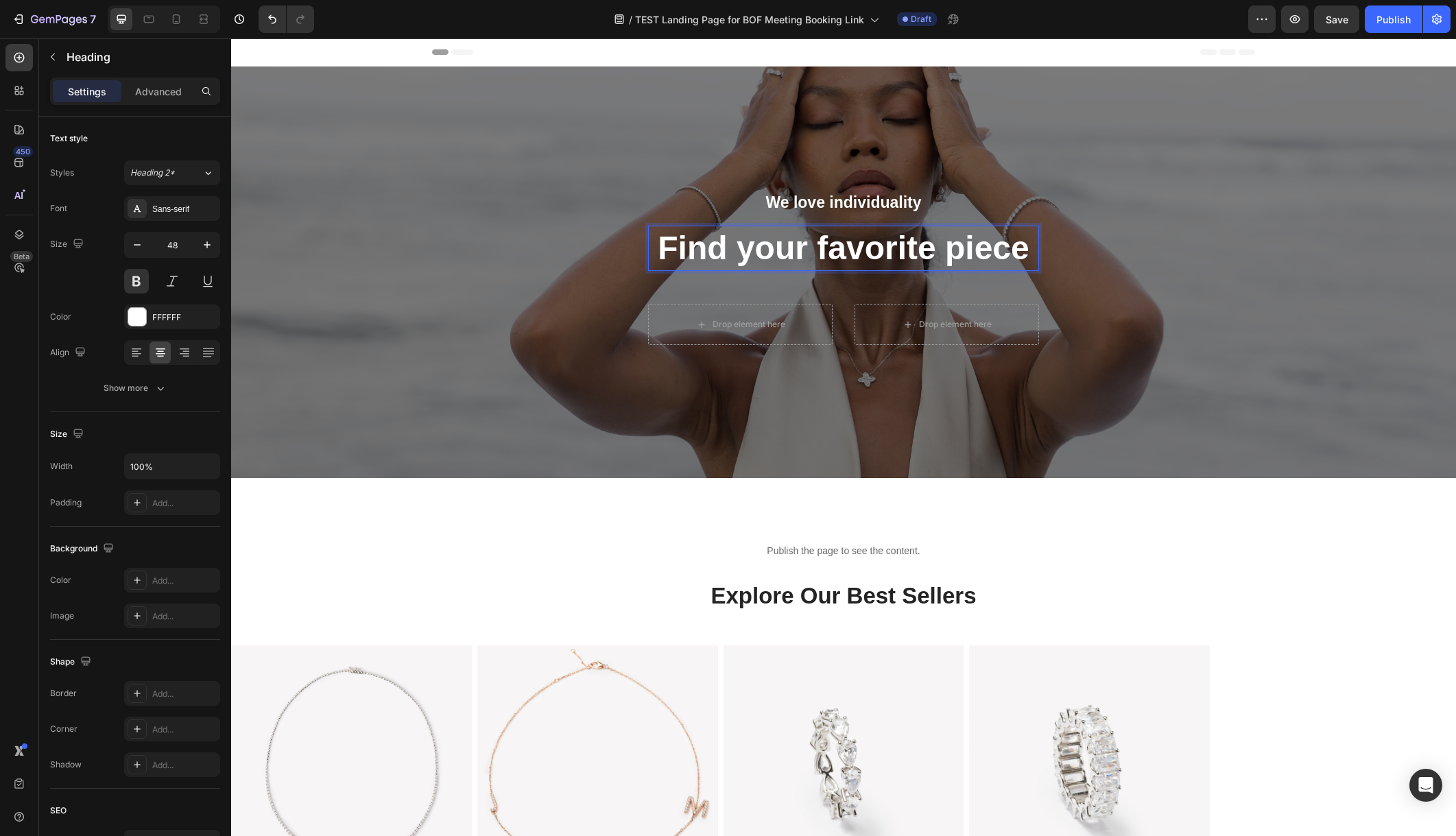 click on "We love individuality Text Block Find your favorite piece Heading   48
Drop element here
Drop element here Row Row" at bounding box center [844, 272] 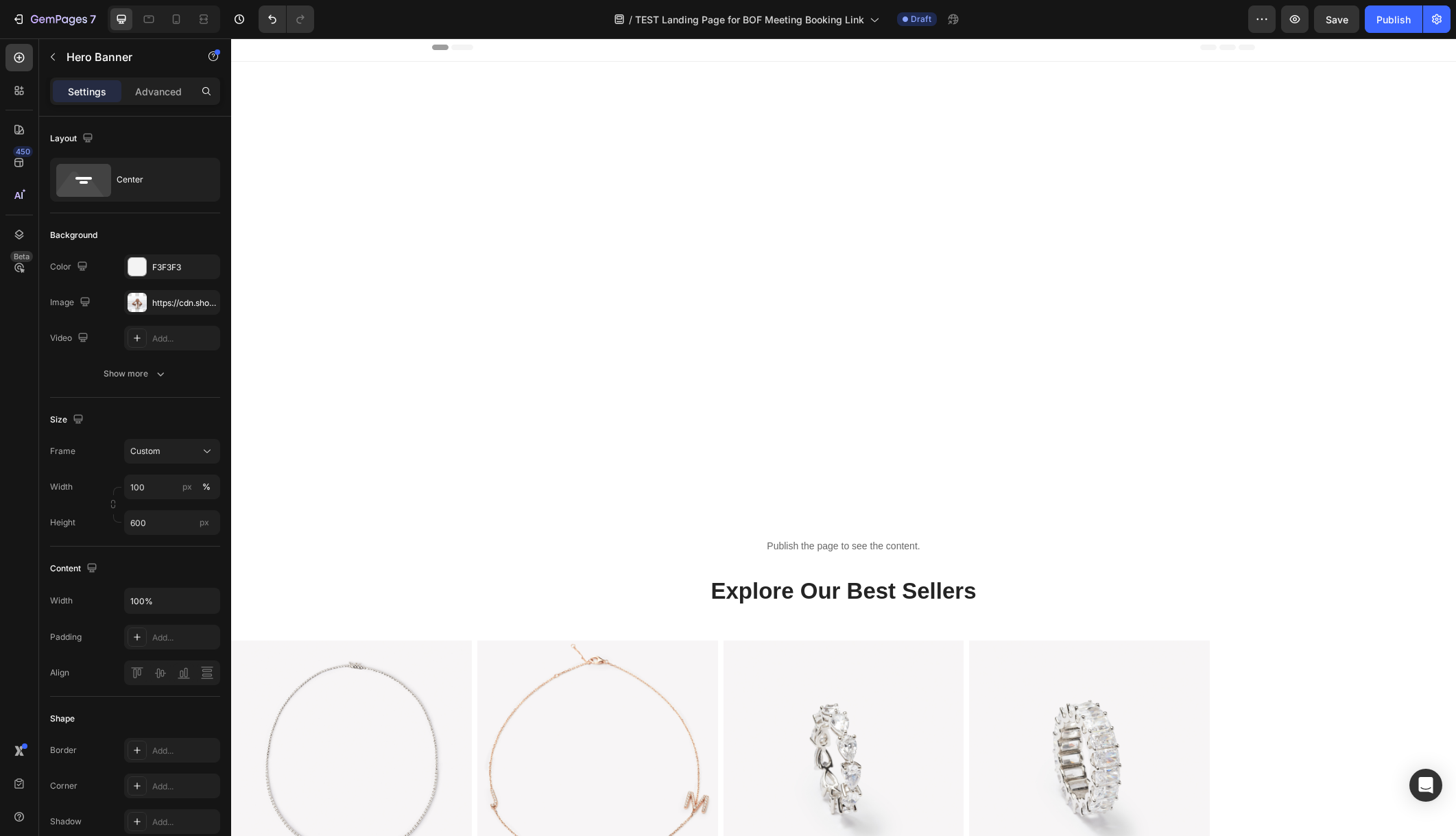 scroll, scrollTop: 0, scrollLeft: 0, axis: both 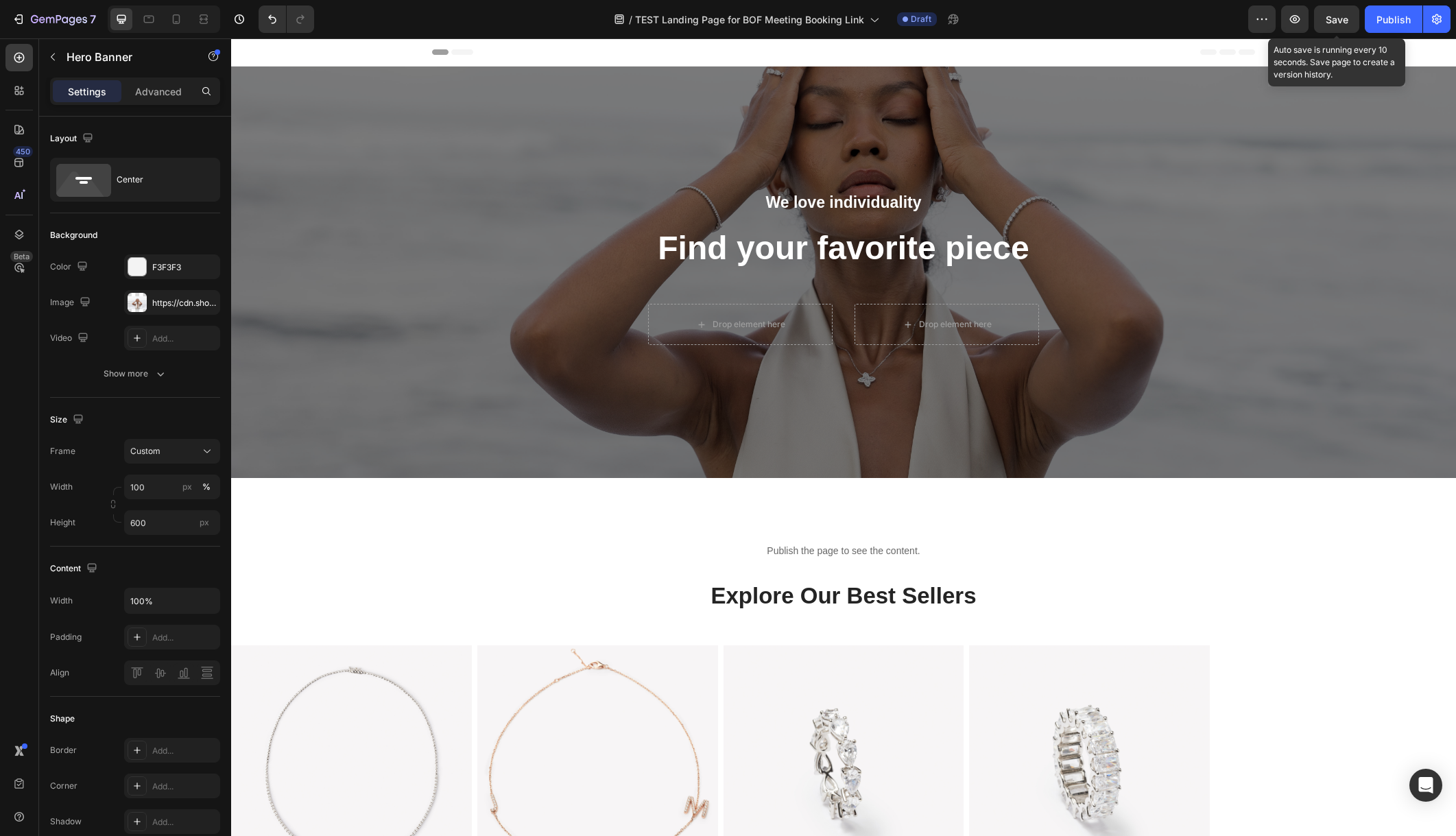 click on "Save" at bounding box center [1337, 19] 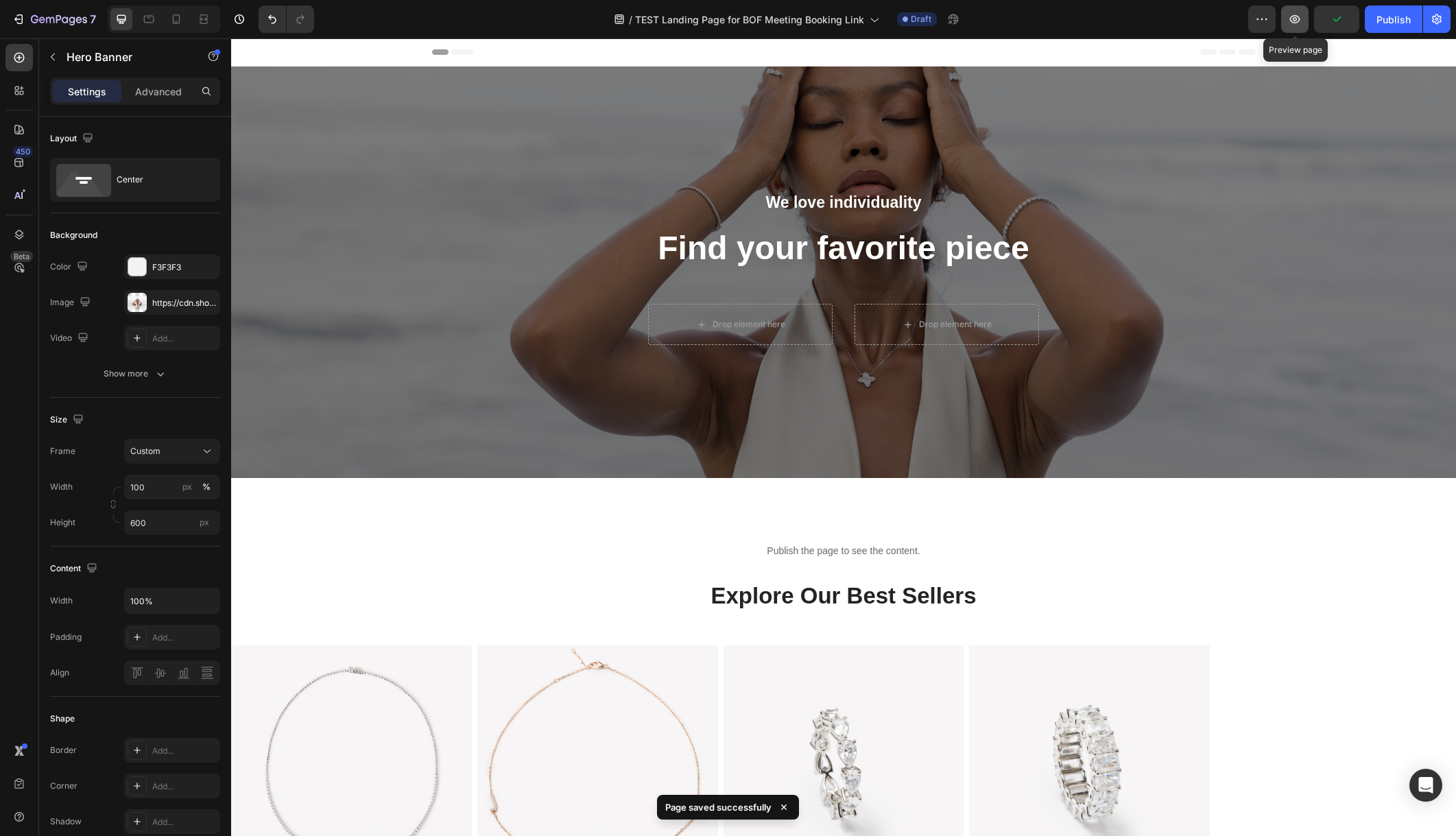 click 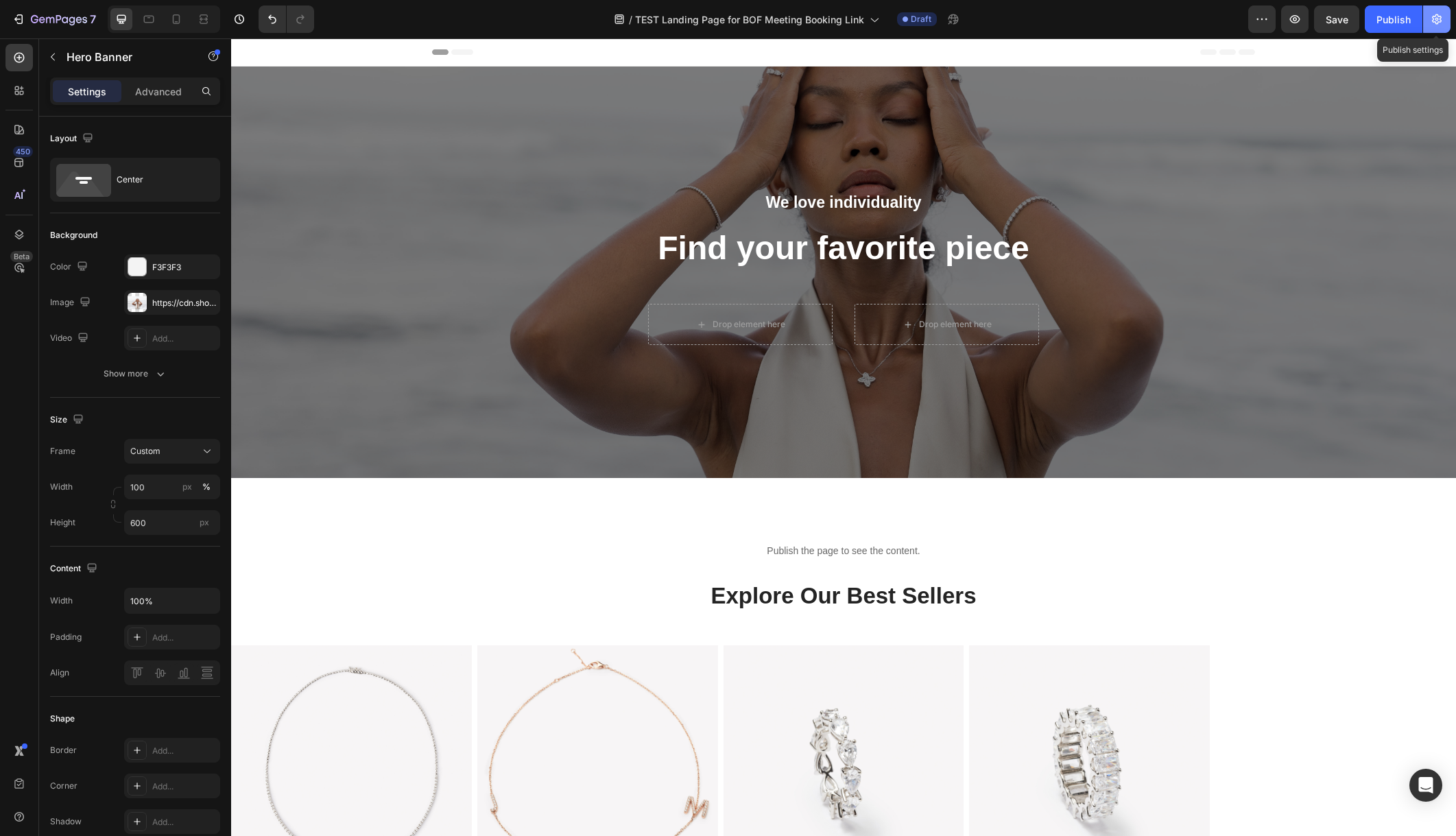 click 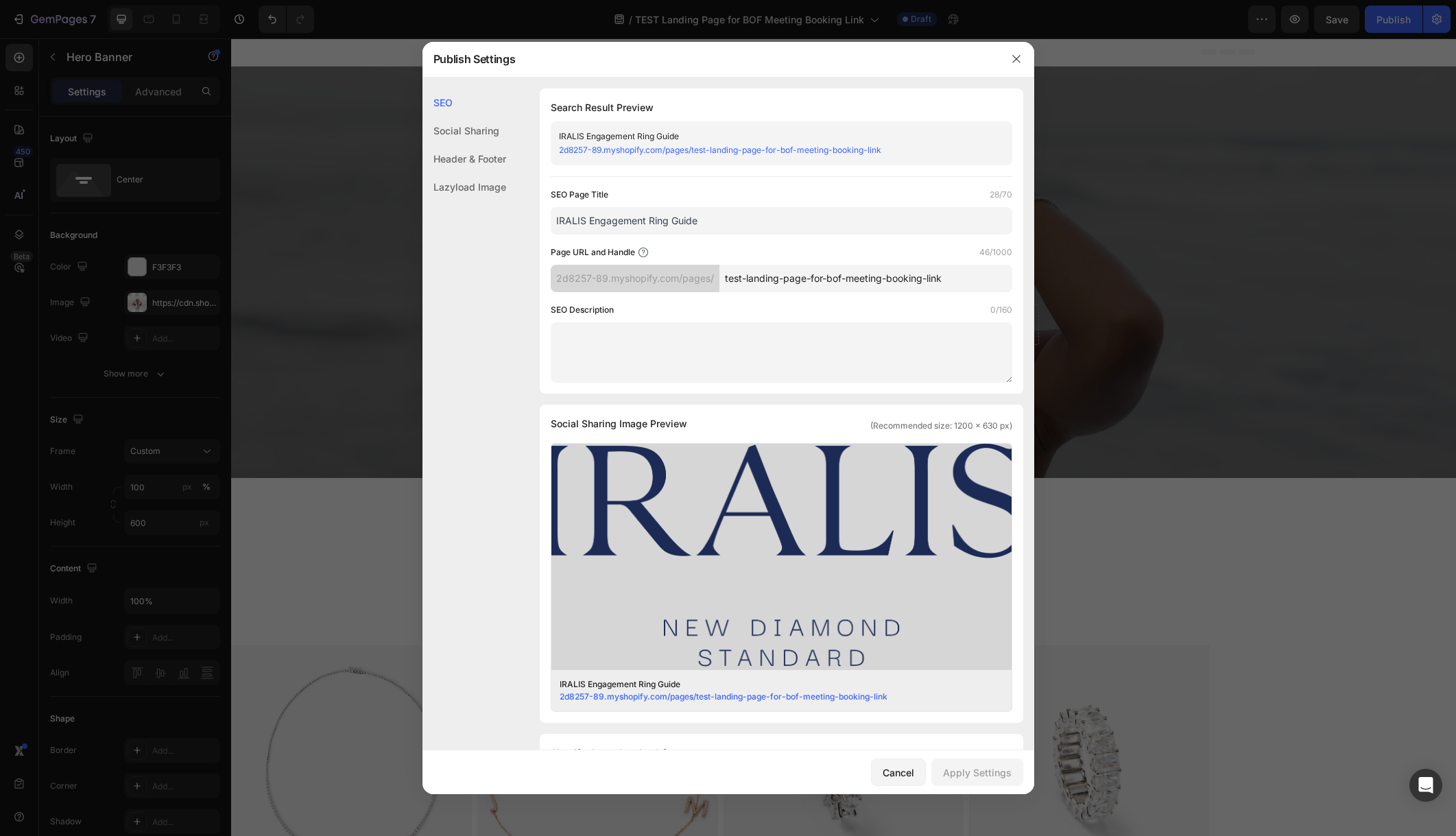 click on "2d8257-89.myshopify.com/pages/test-landing-page-for-bof-meeting-booking-link" at bounding box center [770, 150] 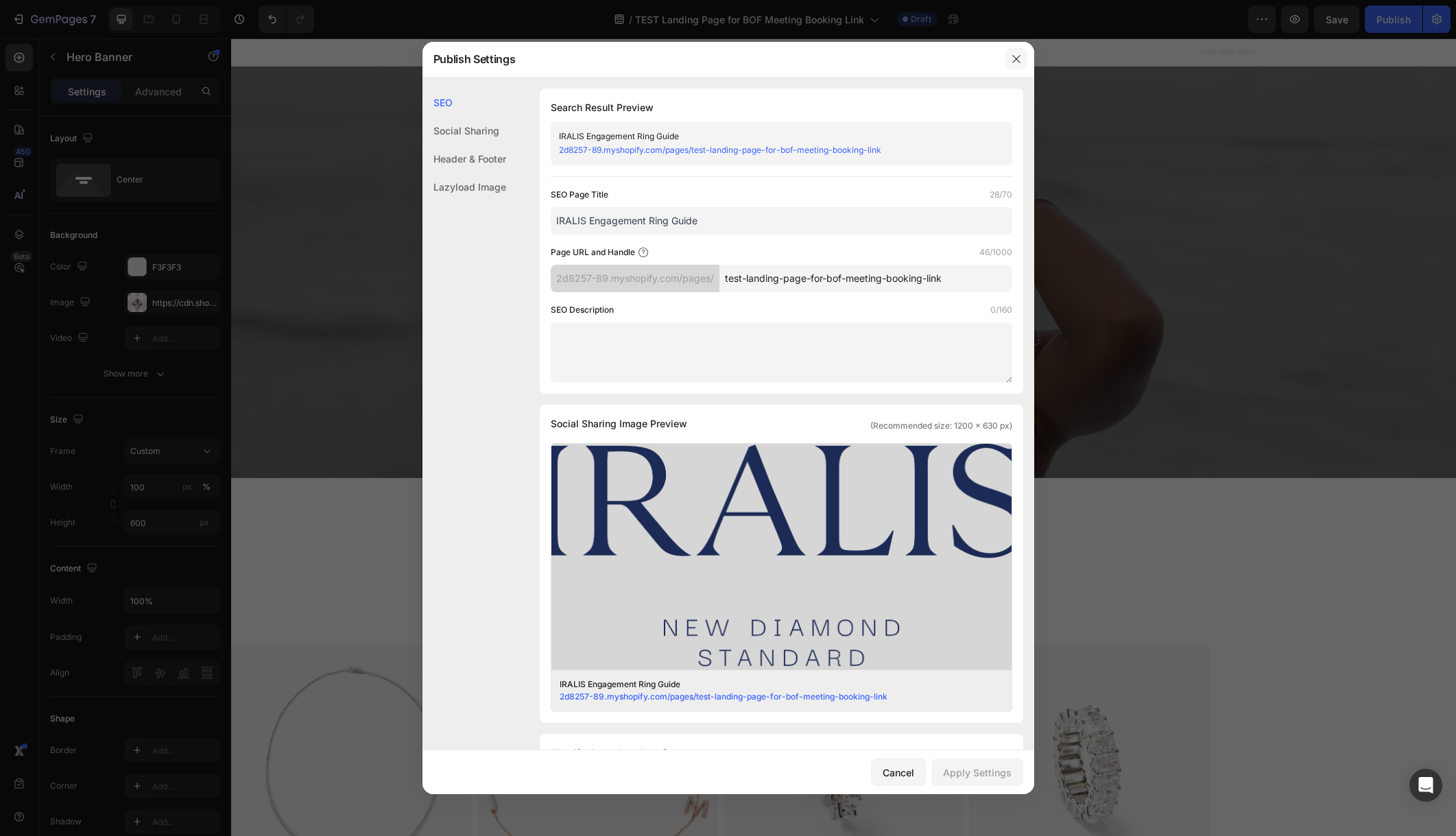 click at bounding box center (1016, 59) 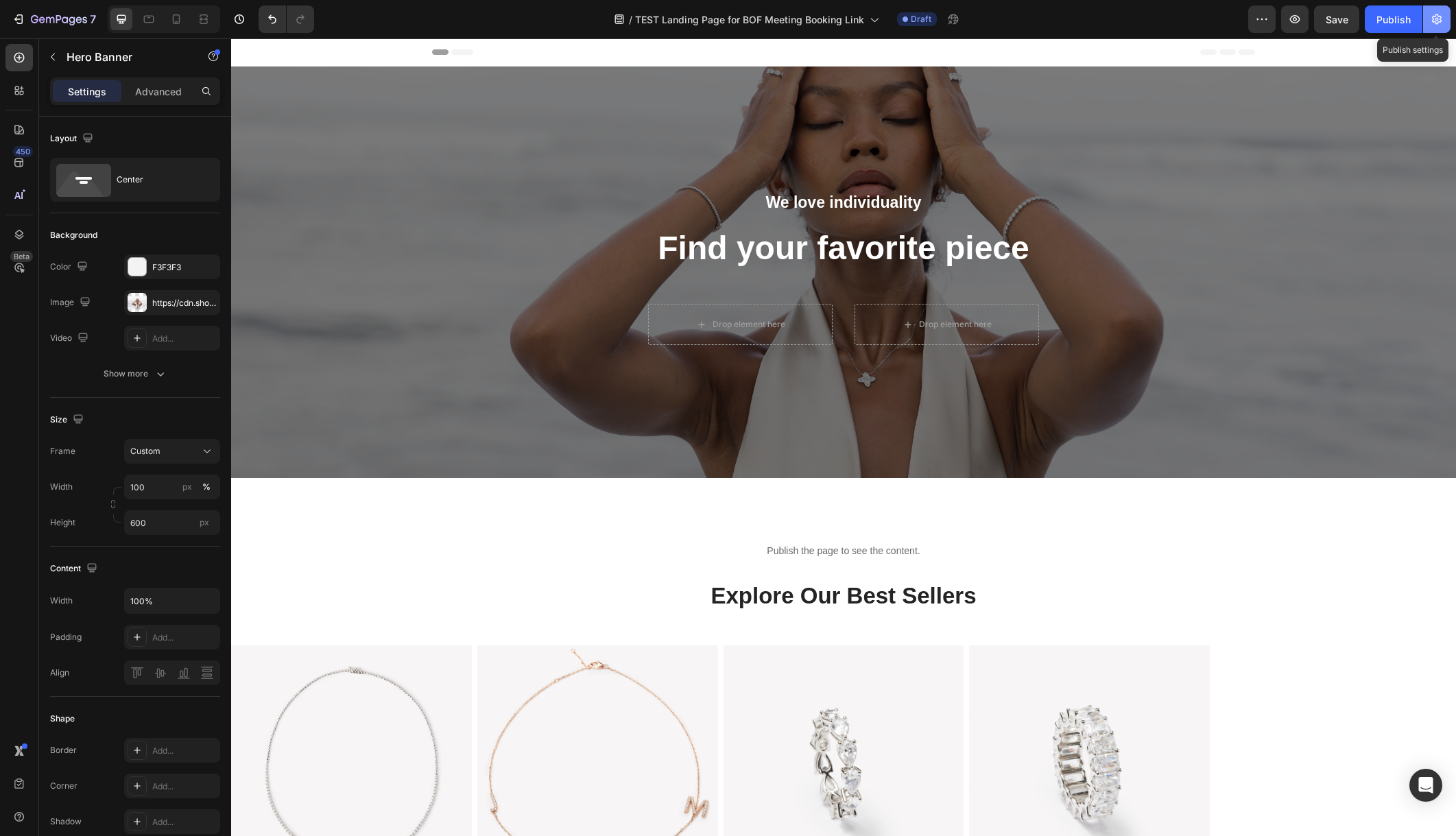 click 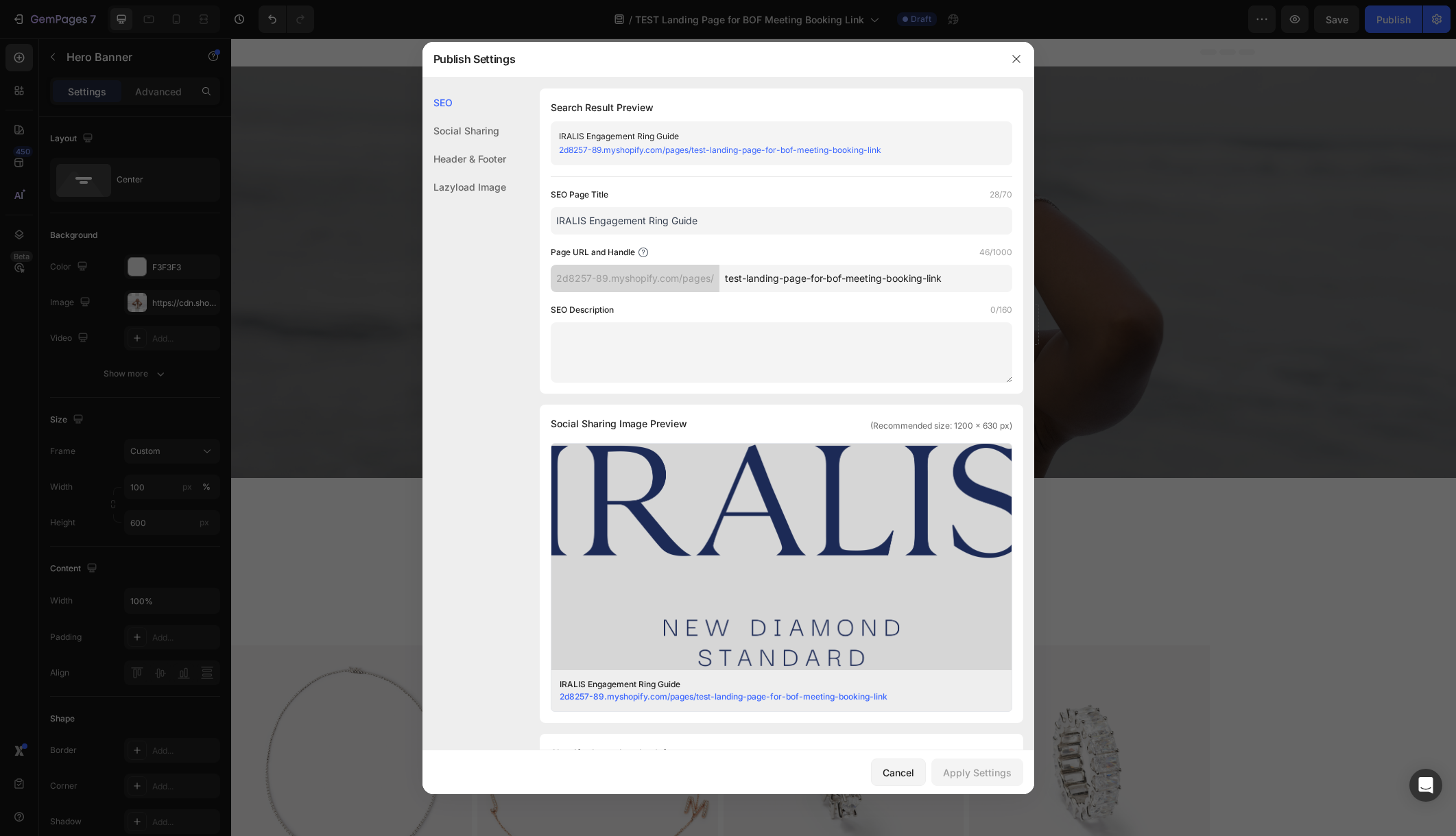 drag, startPoint x: 735, startPoint y: 216, endPoint x: 588, endPoint y: 216, distance: 147 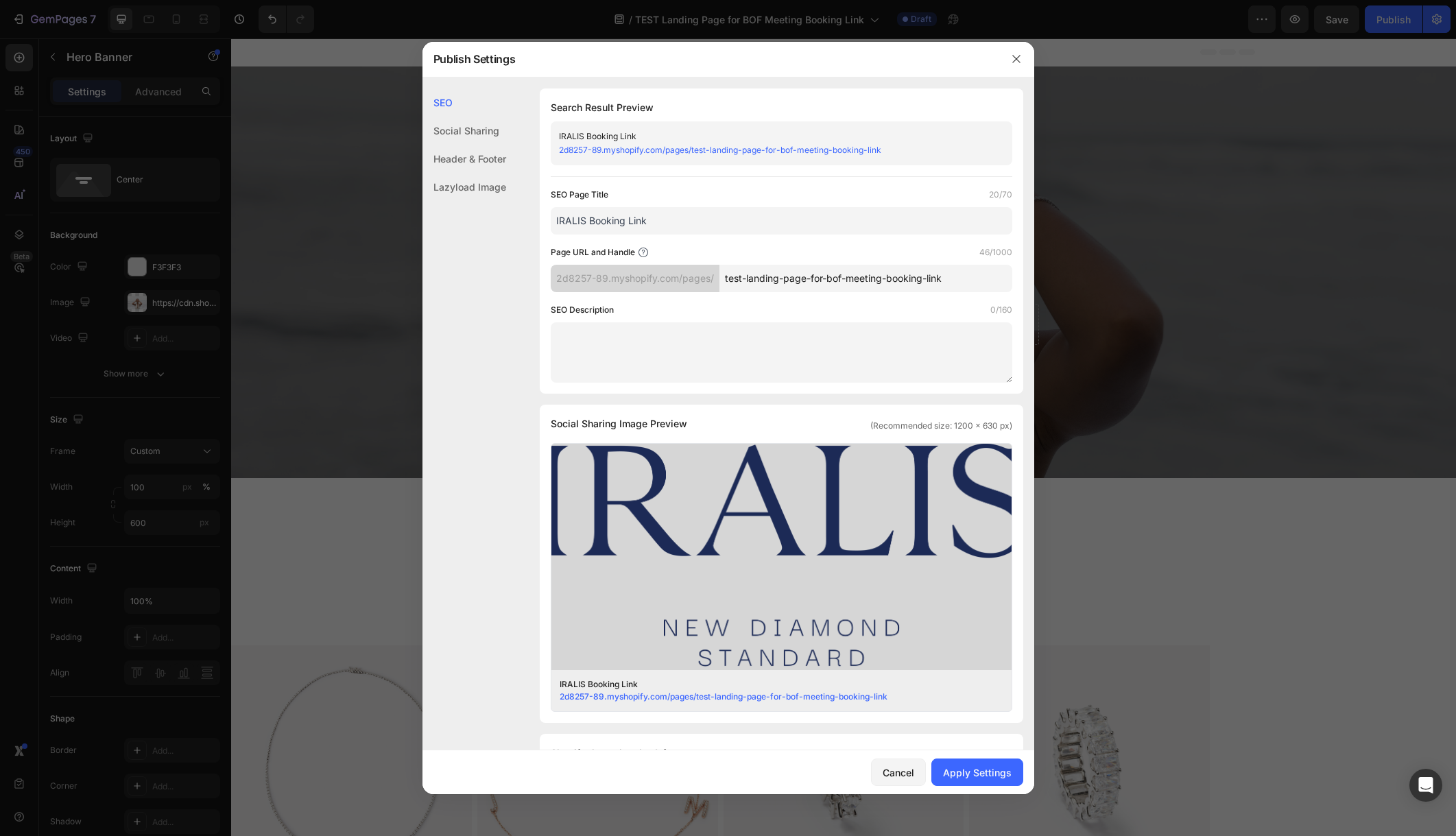 click on "IRALIS Booking Link" at bounding box center (781, 221) 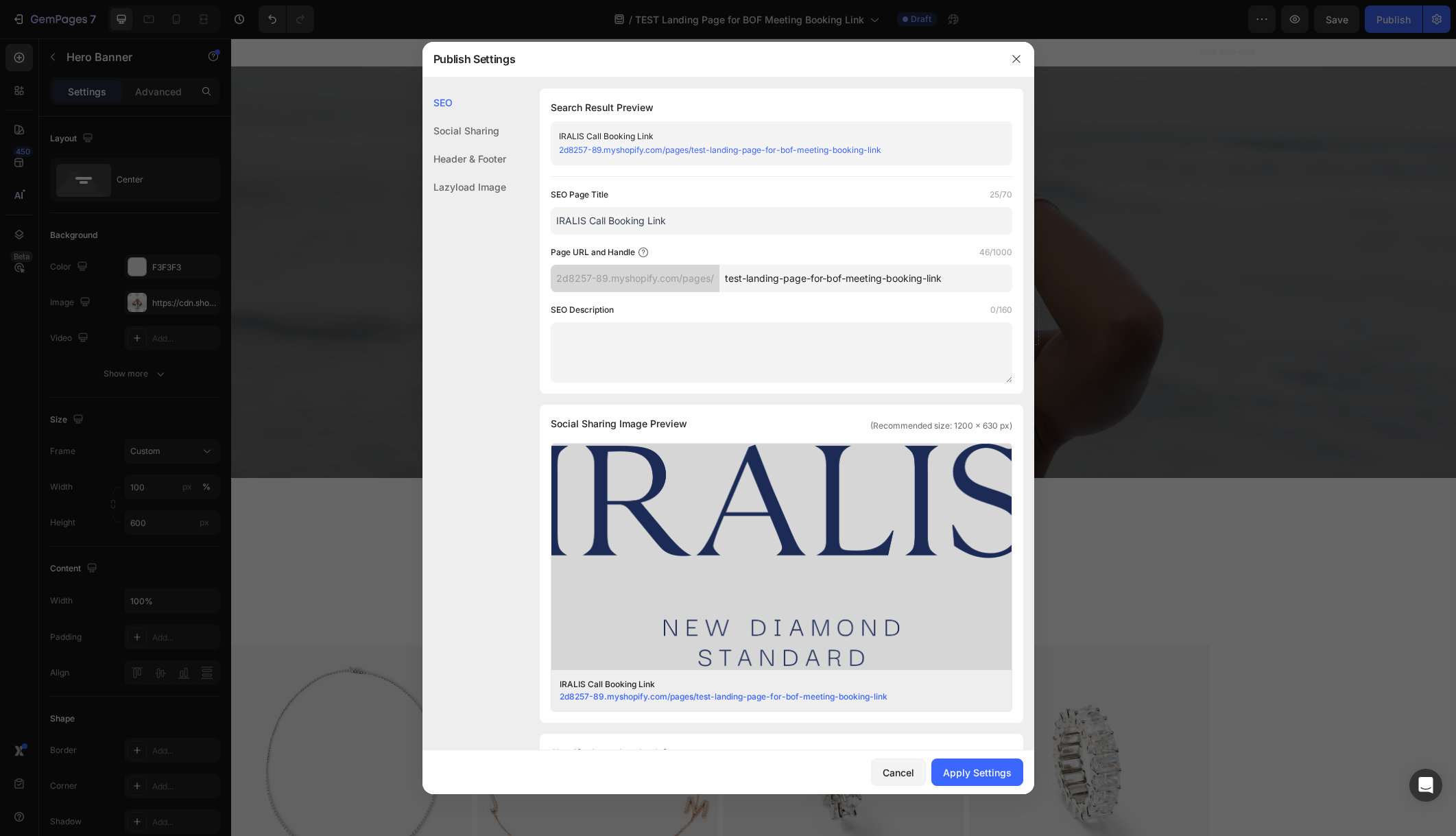click on "IRALIS Call Booking Link" at bounding box center (781, 221) 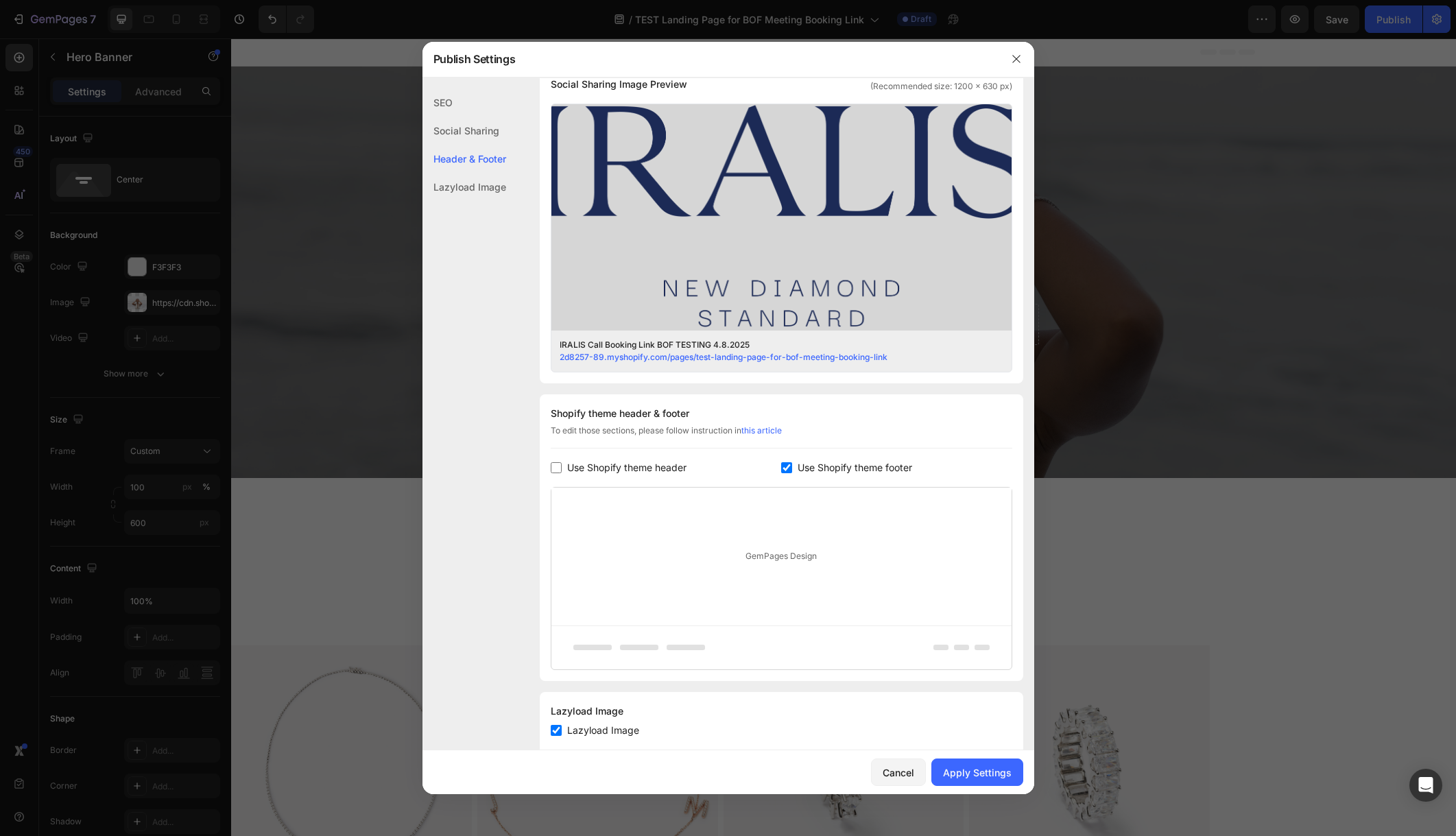 scroll, scrollTop: 372, scrollLeft: 0, axis: vertical 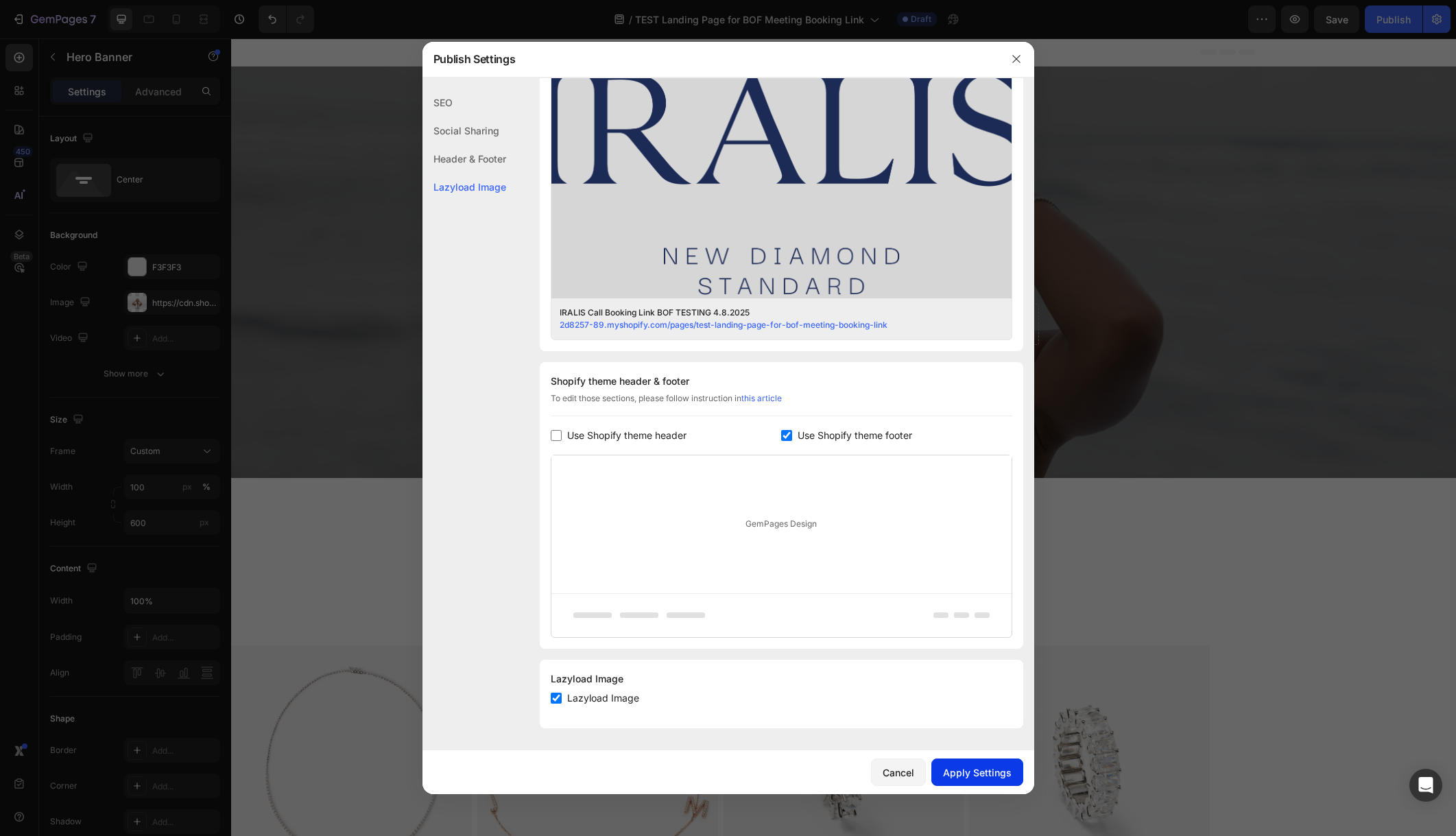 type on "IRALIS Call Booking Link BOF TESTING 4.8.2025" 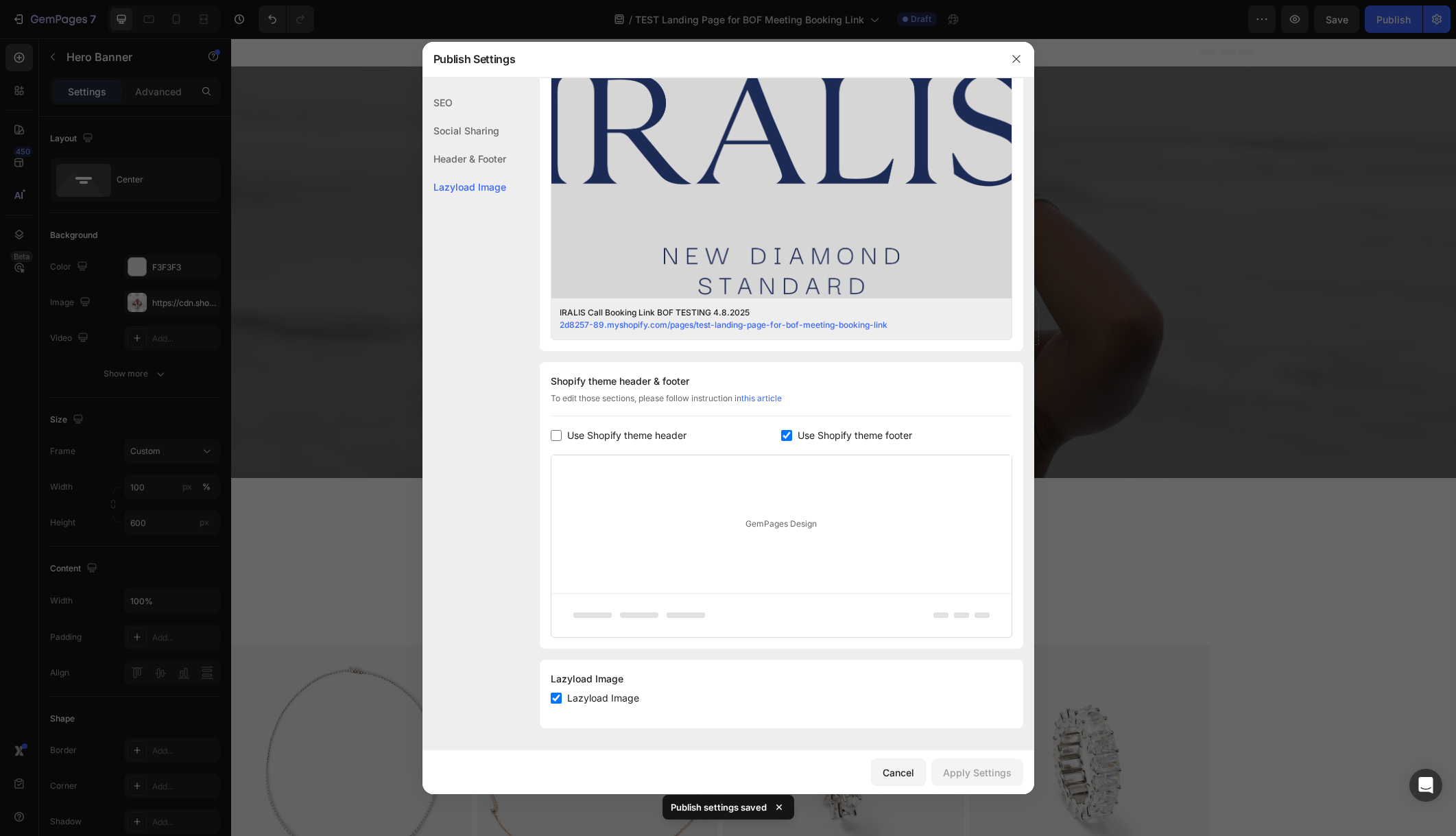 click at bounding box center (728, 418) 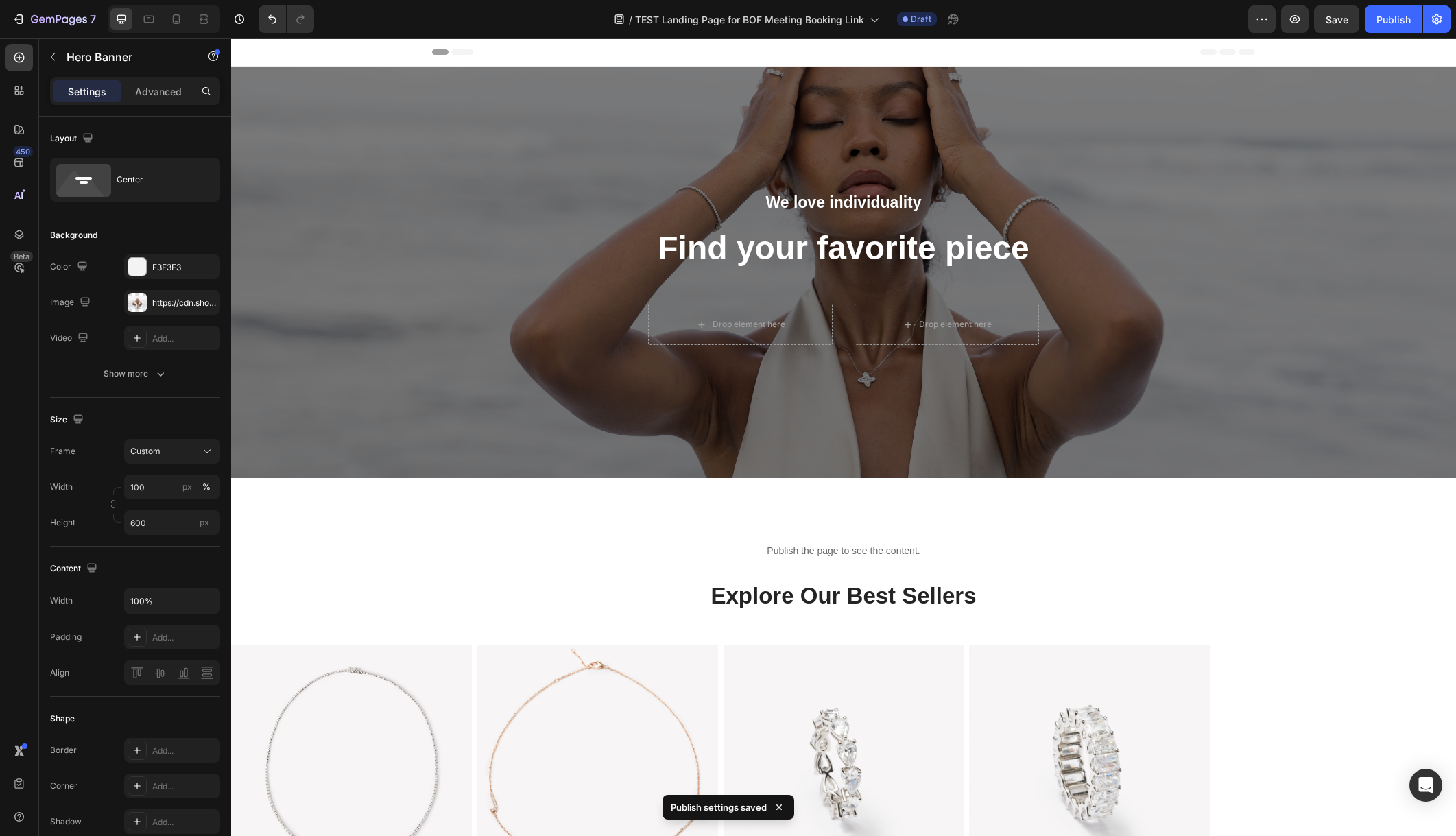 click on "Publish" at bounding box center [1394, 19] 